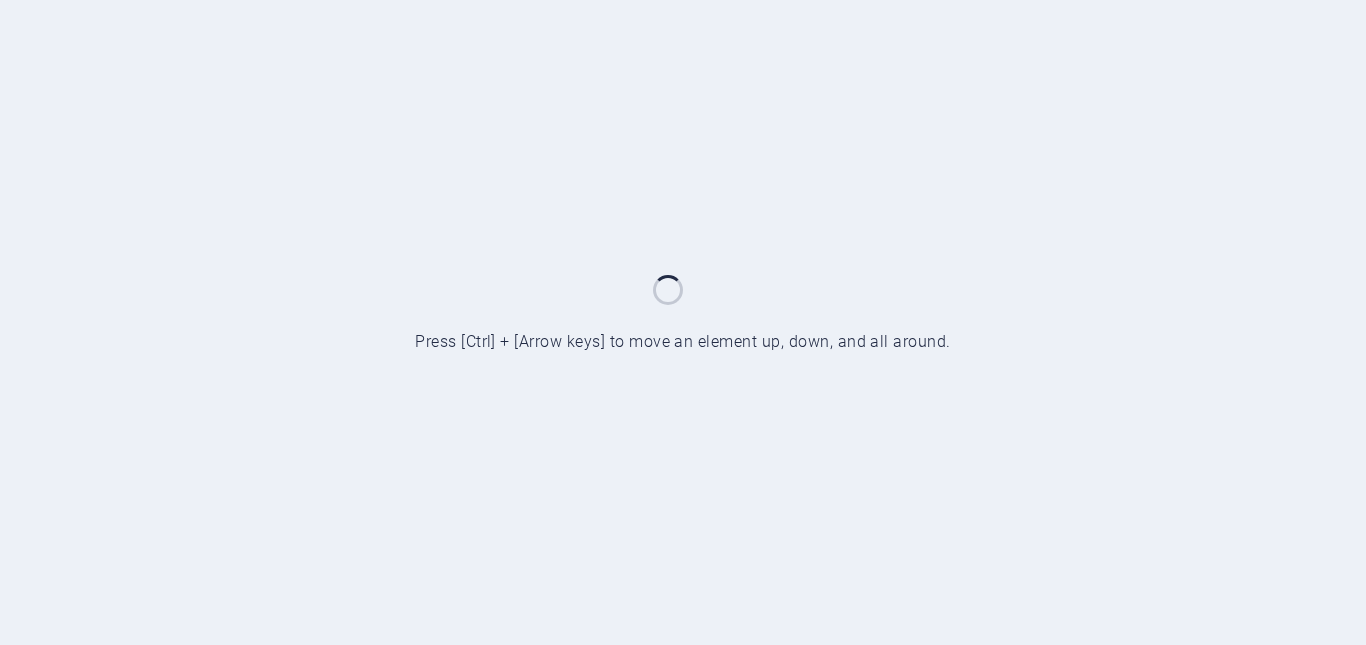 scroll, scrollTop: 0, scrollLeft: 0, axis: both 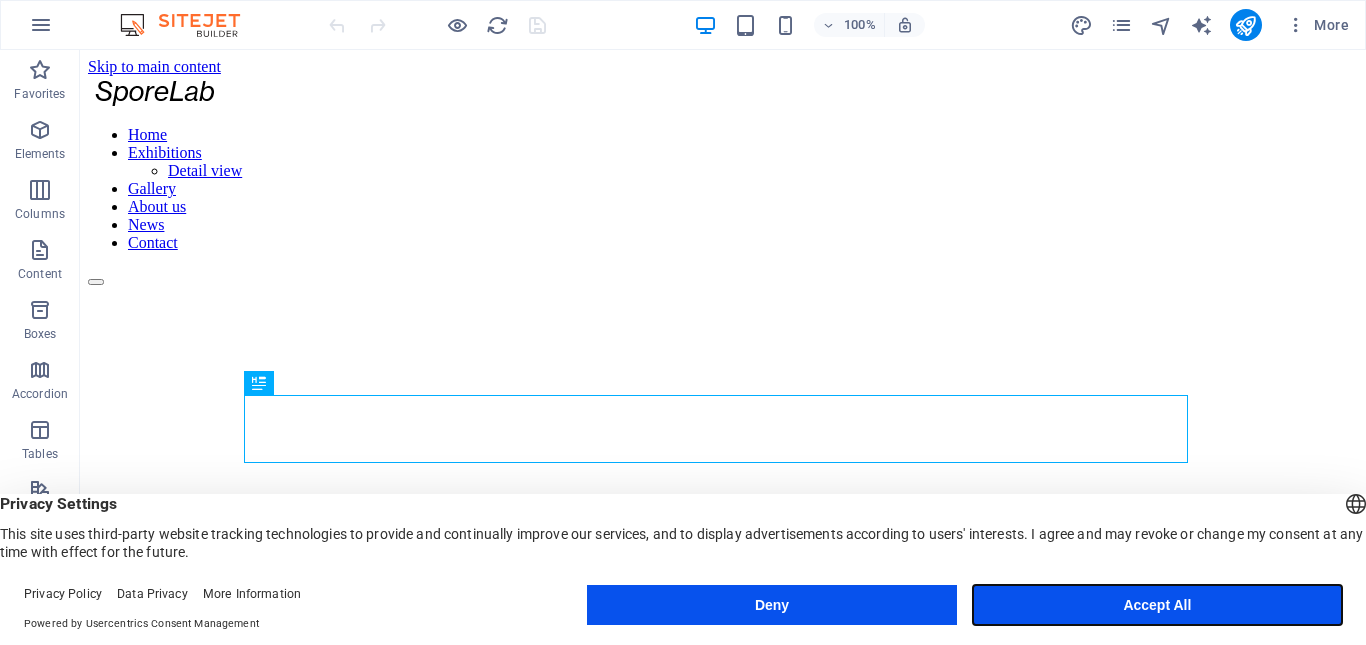 click on "Accept All" at bounding box center (1157, 605) 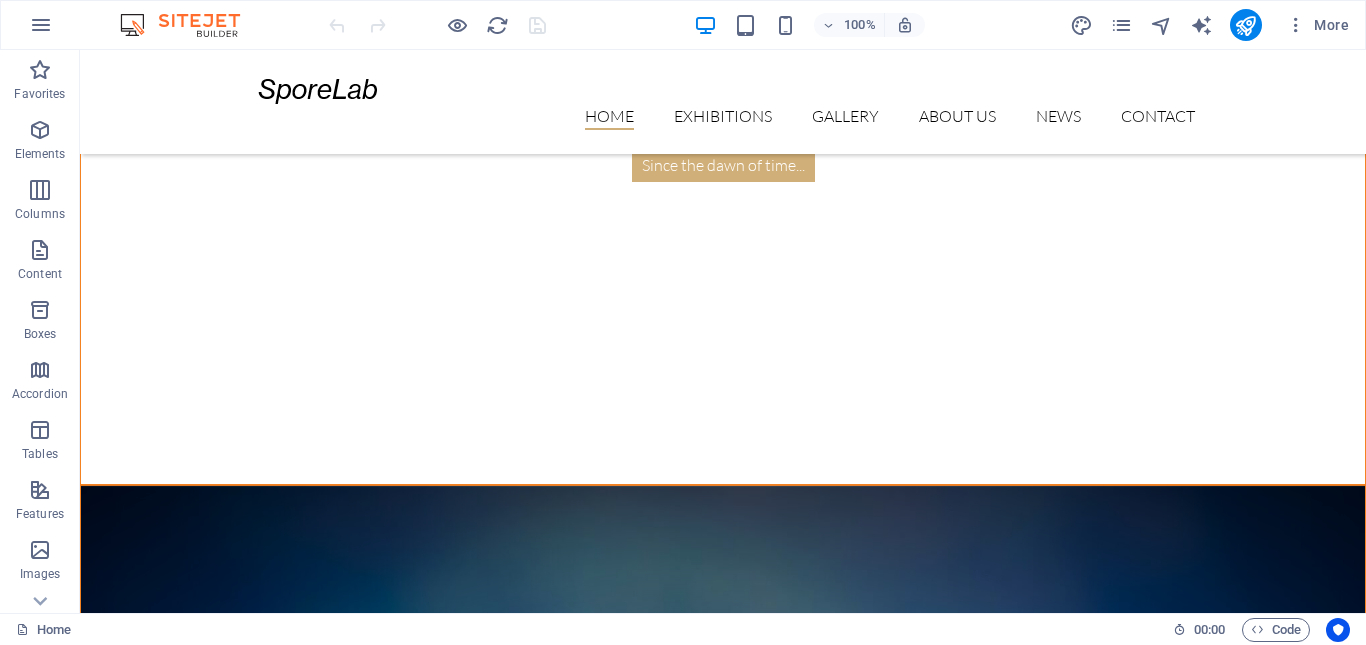 scroll, scrollTop: 600, scrollLeft: 0, axis: vertical 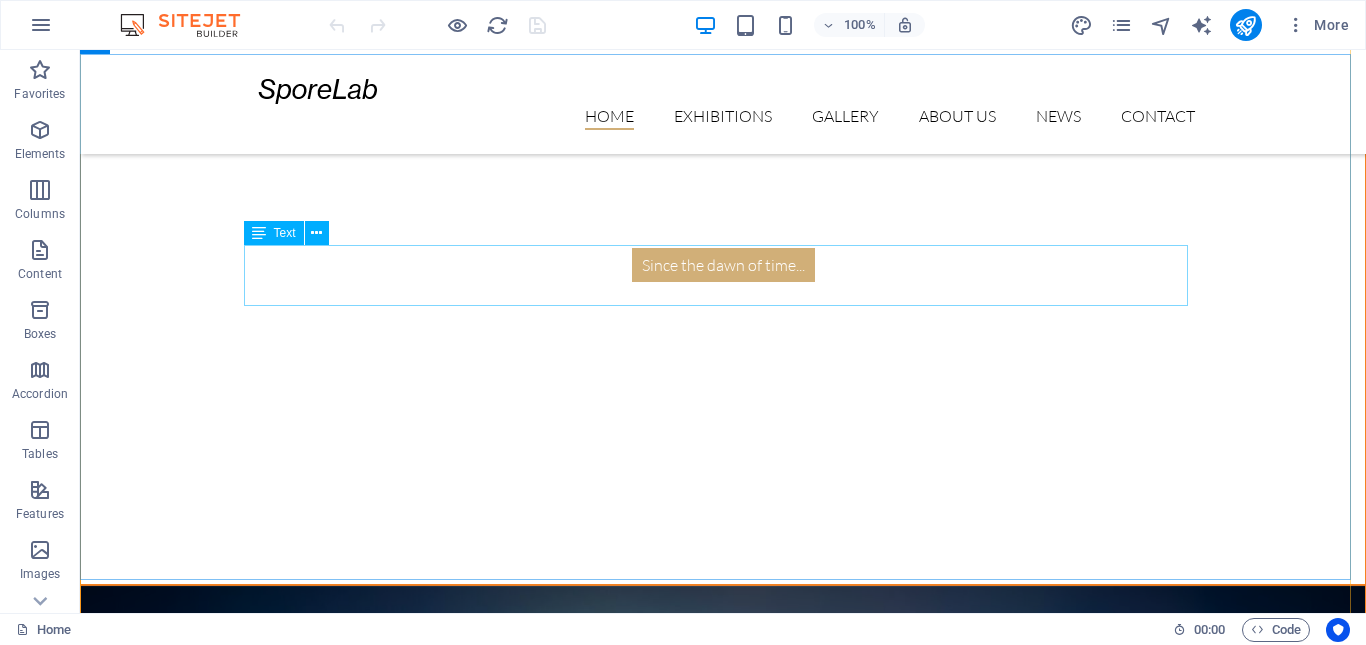 click on "Opening on Monday, 24. August 2019" at bounding box center (723, 1334) 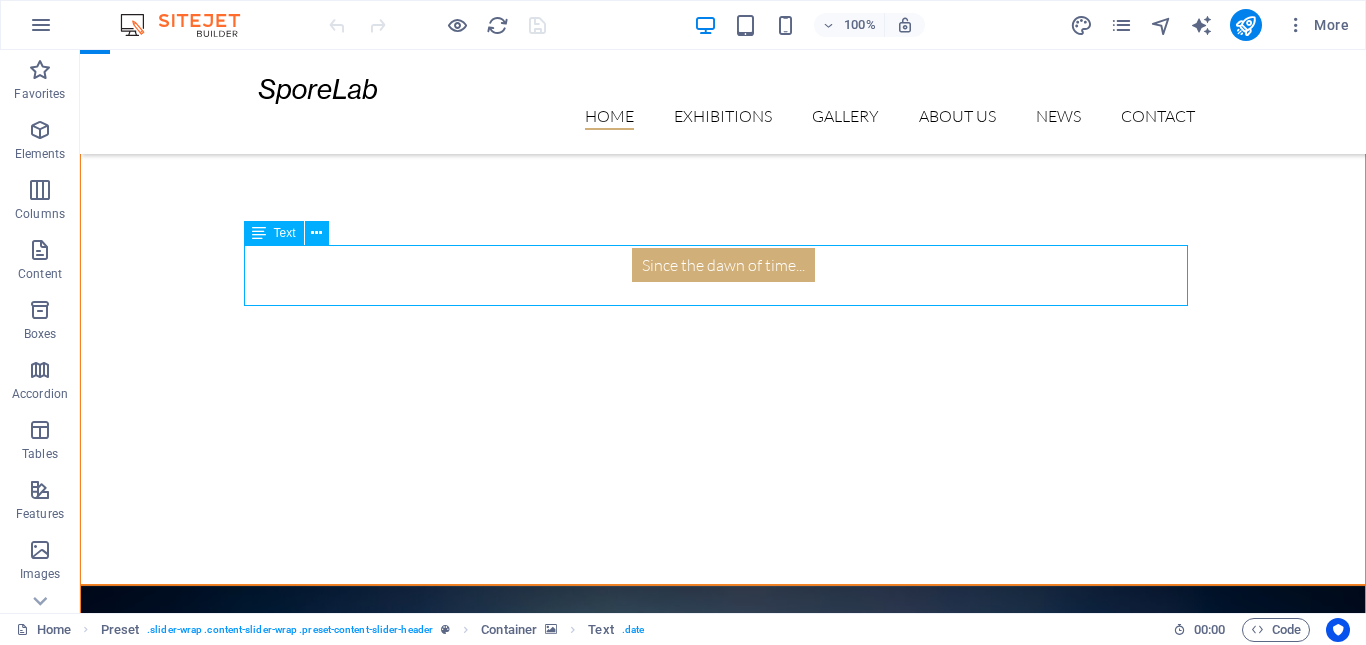click on "Opening on Monday, 24. August 2019" at bounding box center (723, 1334) 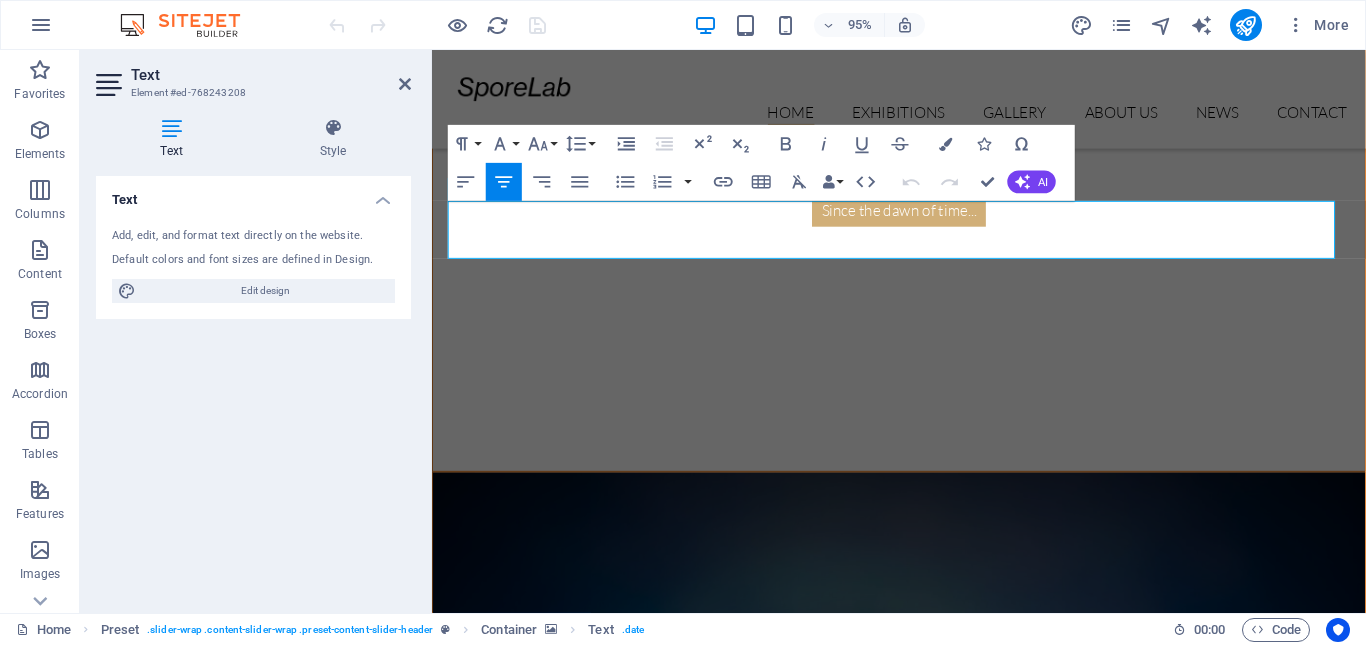 scroll, scrollTop: 500, scrollLeft: 0, axis: vertical 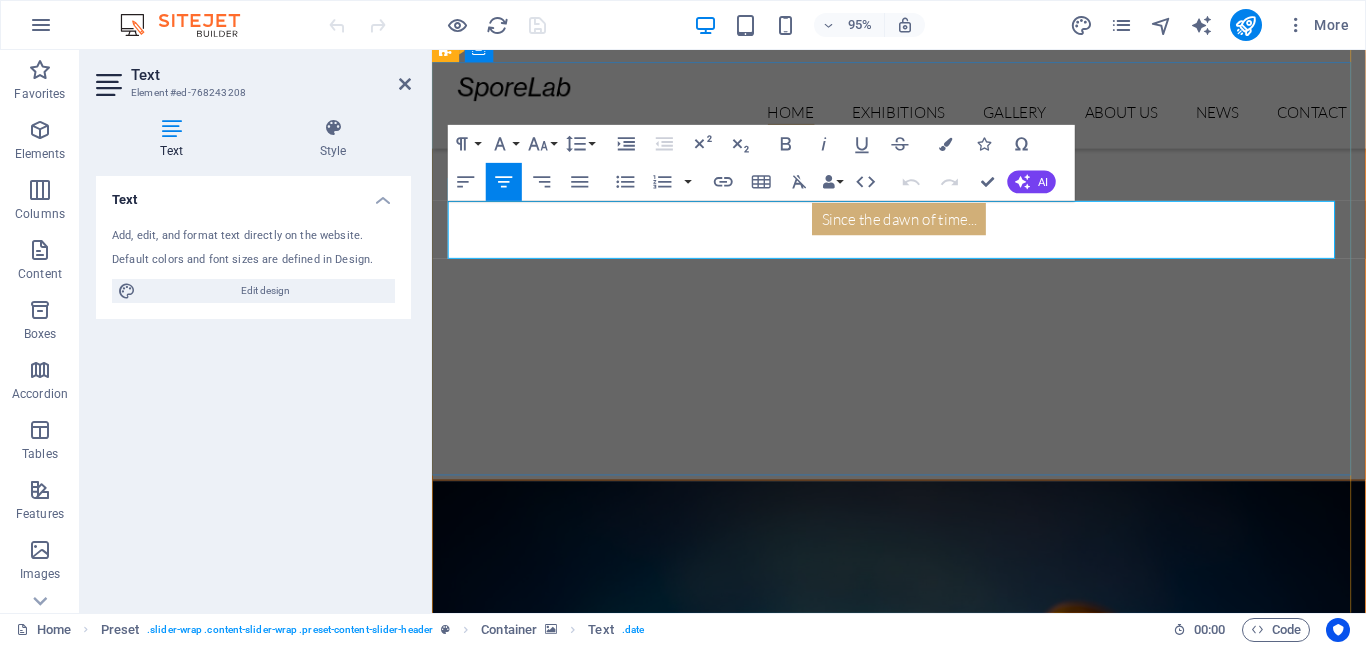 drag, startPoint x: 1046, startPoint y: 223, endPoint x: 788, endPoint y: 218, distance: 258.04843 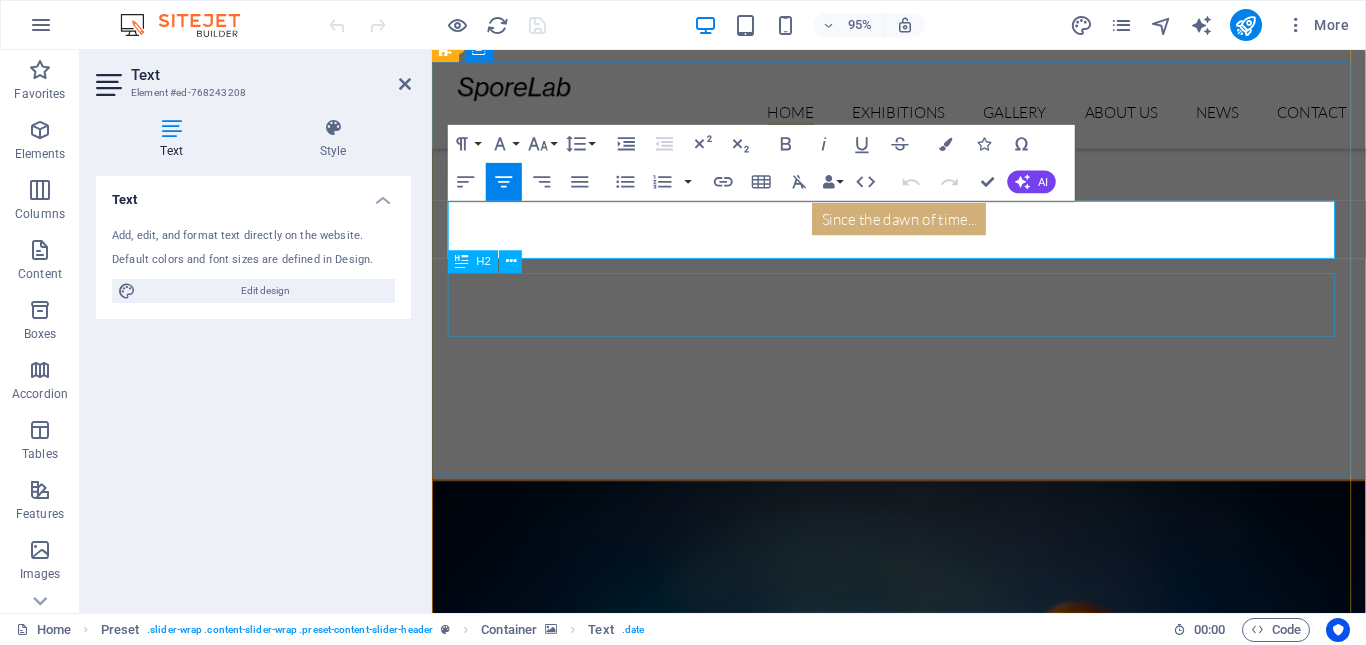 scroll, scrollTop: 525, scrollLeft: 4, axis: both 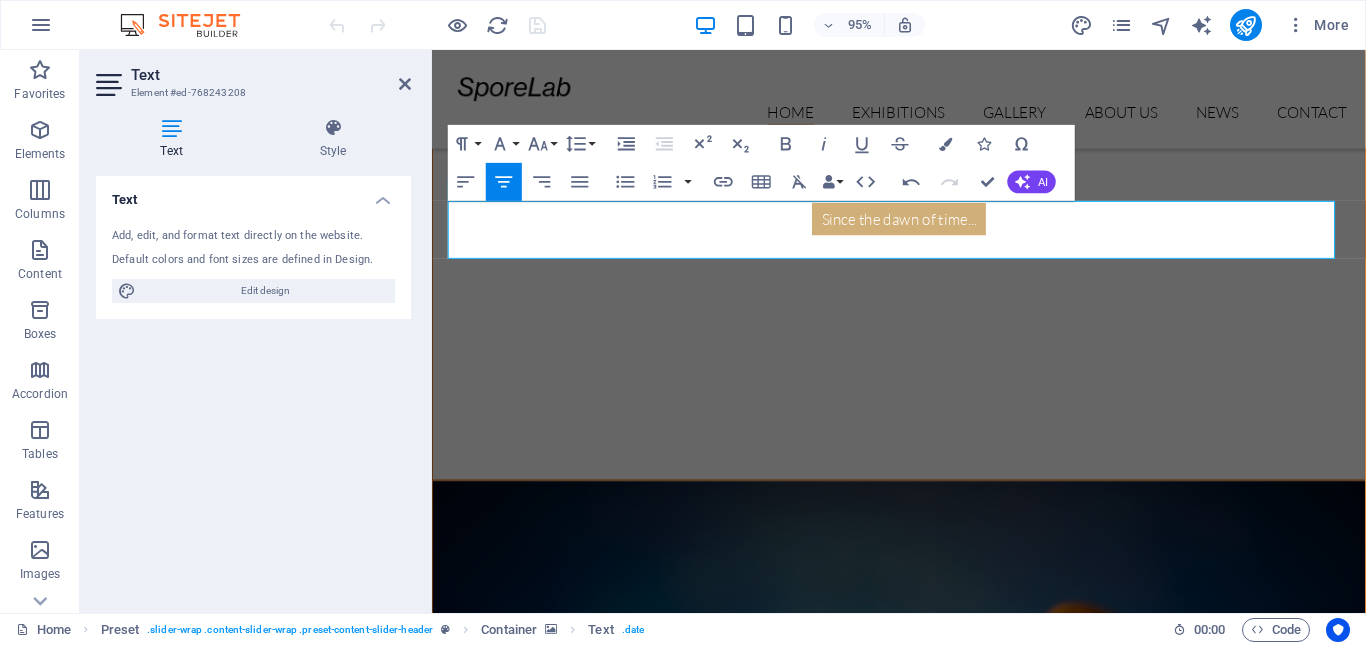 click at bounding box center [923, 721] 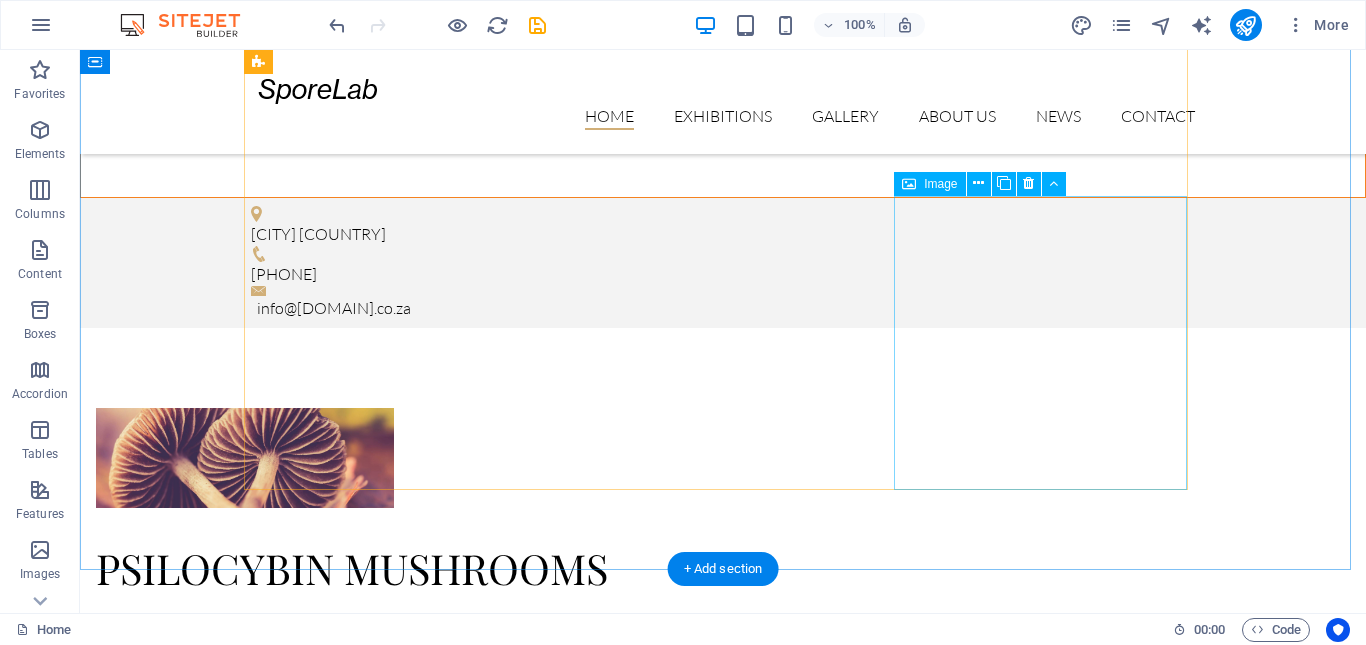 scroll, scrollTop: 3500, scrollLeft: 0, axis: vertical 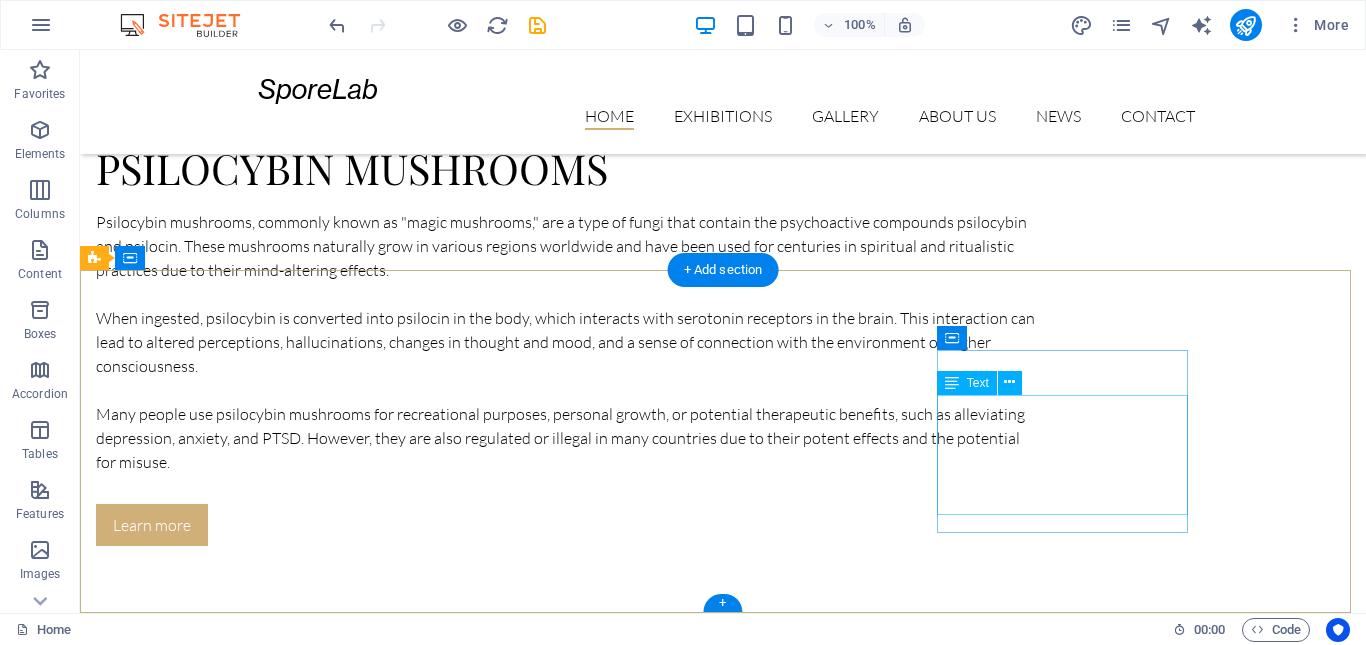 click on "401 F St NW Durban, South Africa   4001 Phone:  0845870281   info@sporelab.co.za Legal Notice  |  Privacy" at bounding box center [568, 8251] 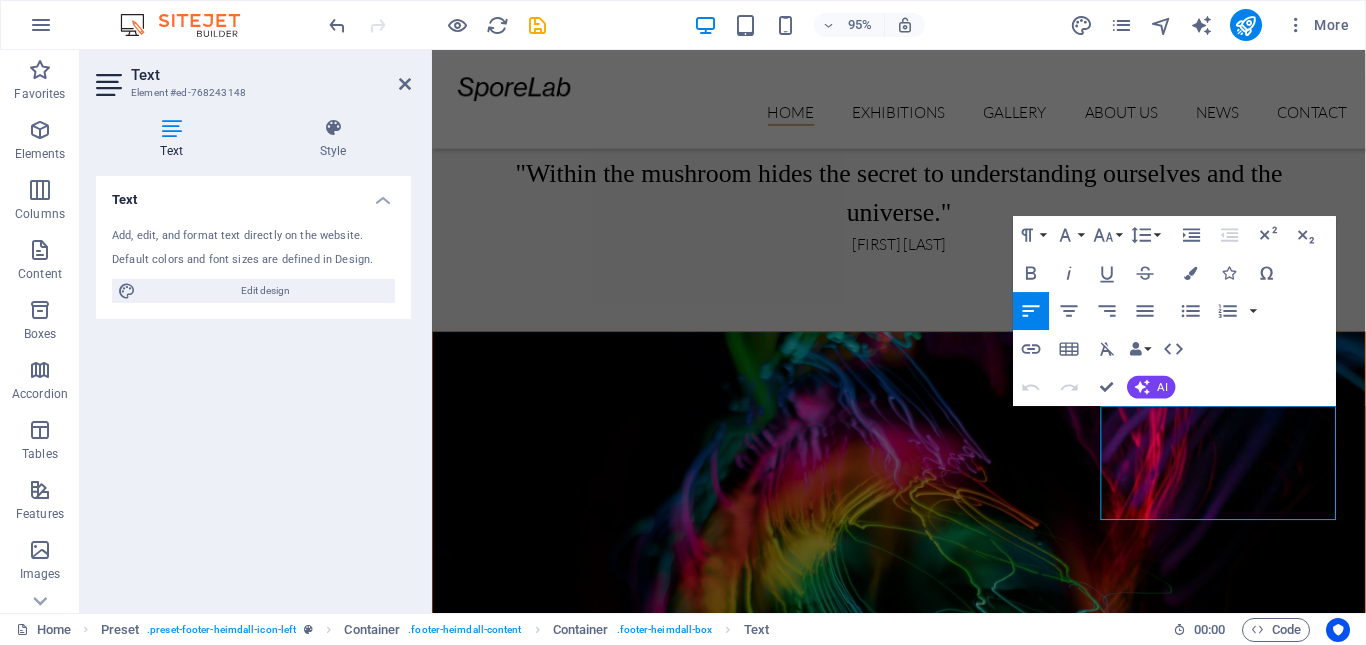 scroll, scrollTop: 3297, scrollLeft: 0, axis: vertical 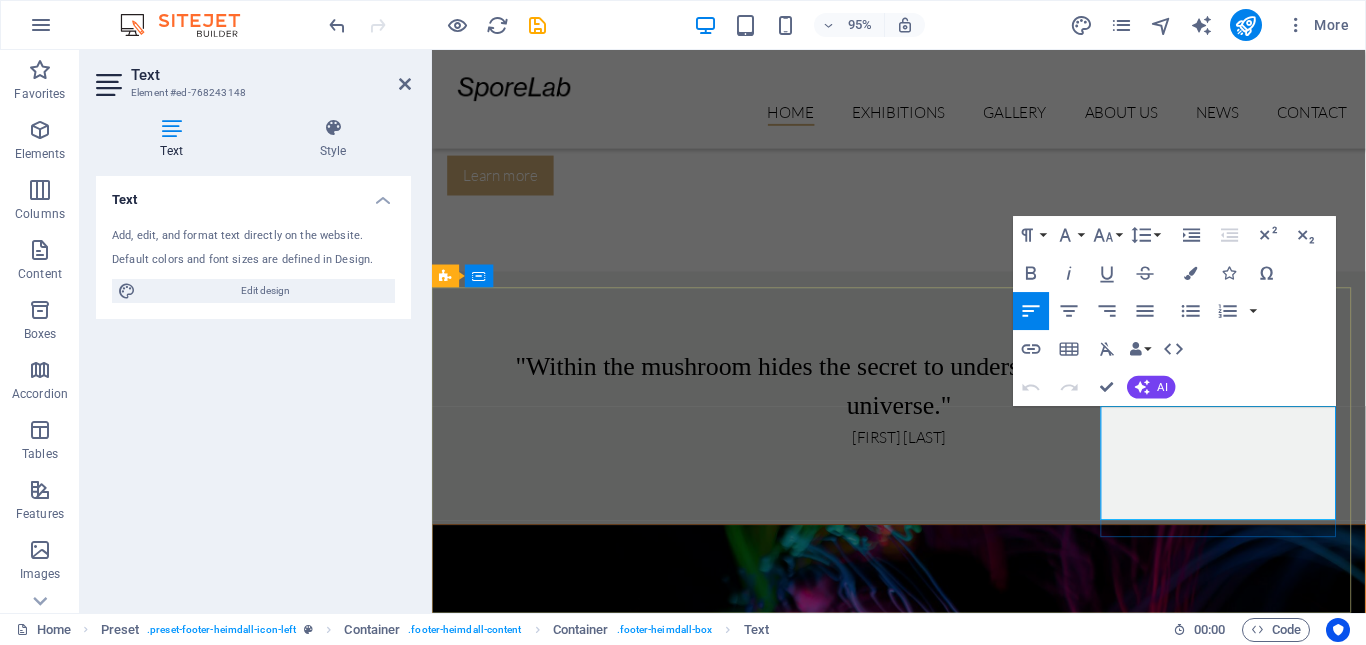 click on "401 F St NW" at bounding box center (920, 7957) 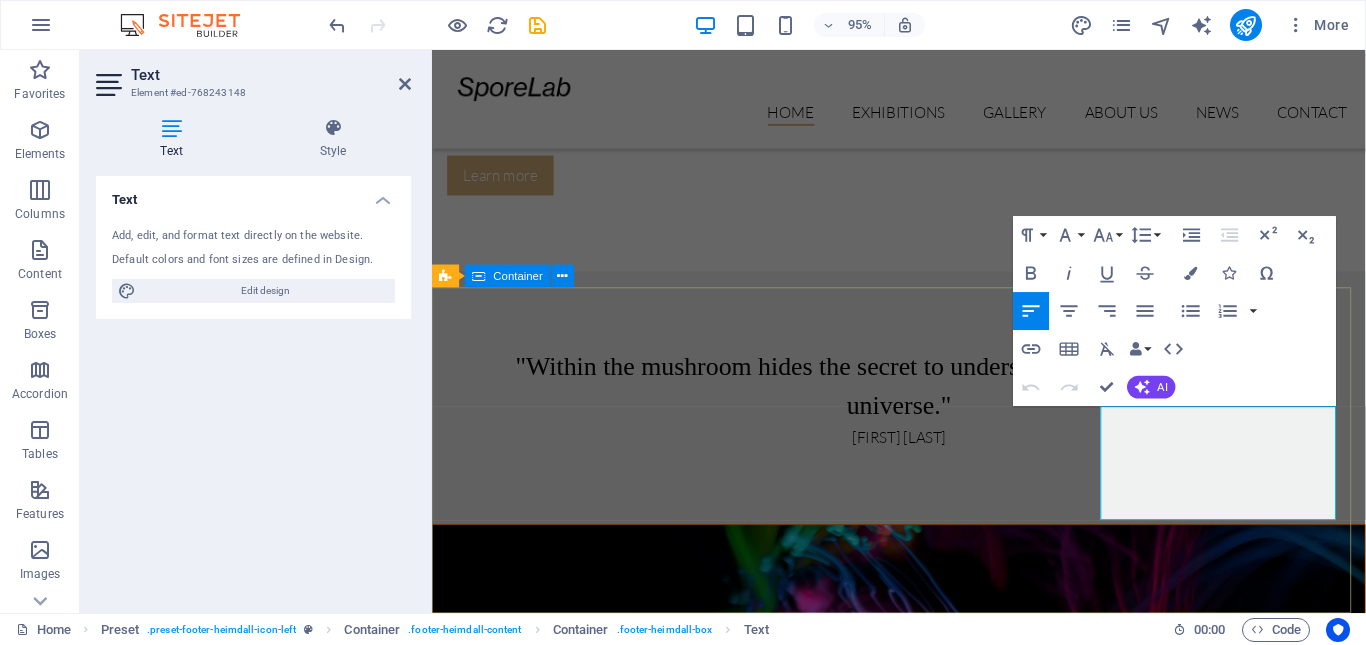 drag, startPoint x: 1237, startPoint y: 438, endPoint x: 1126, endPoint y: 438, distance: 111 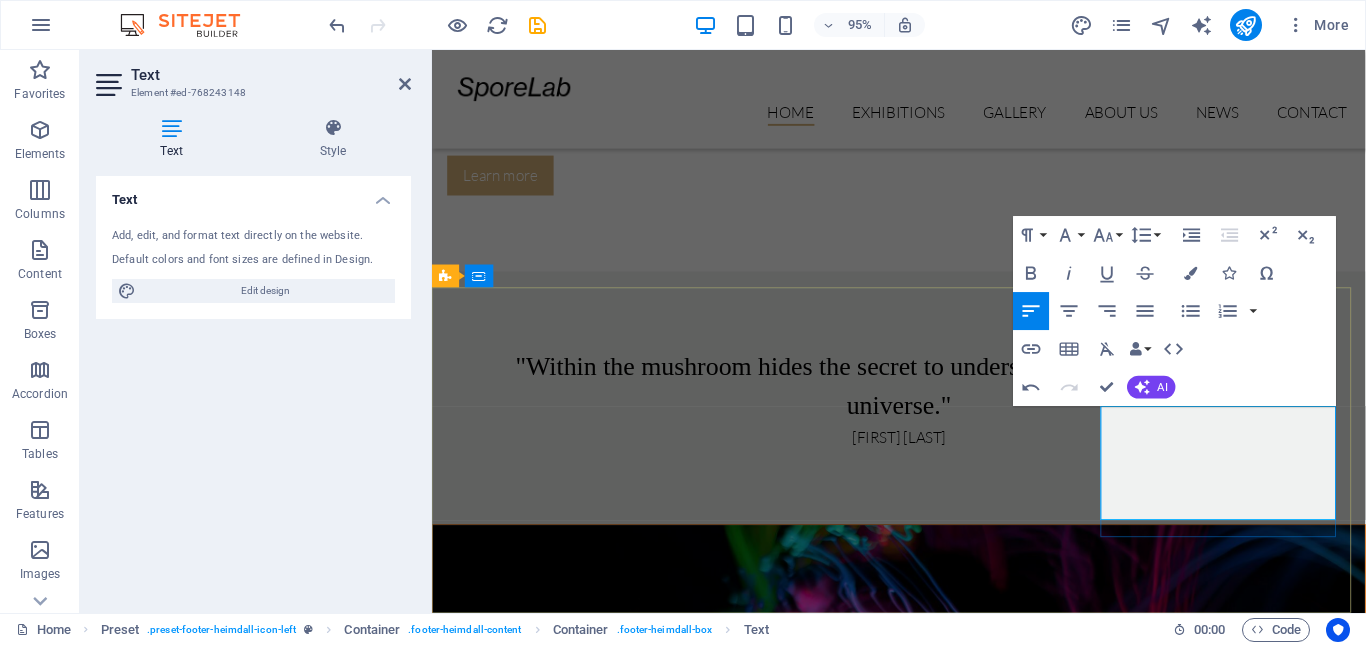 click on "info@[DOMAIN].co.za" at bounding box center [920, 8029] 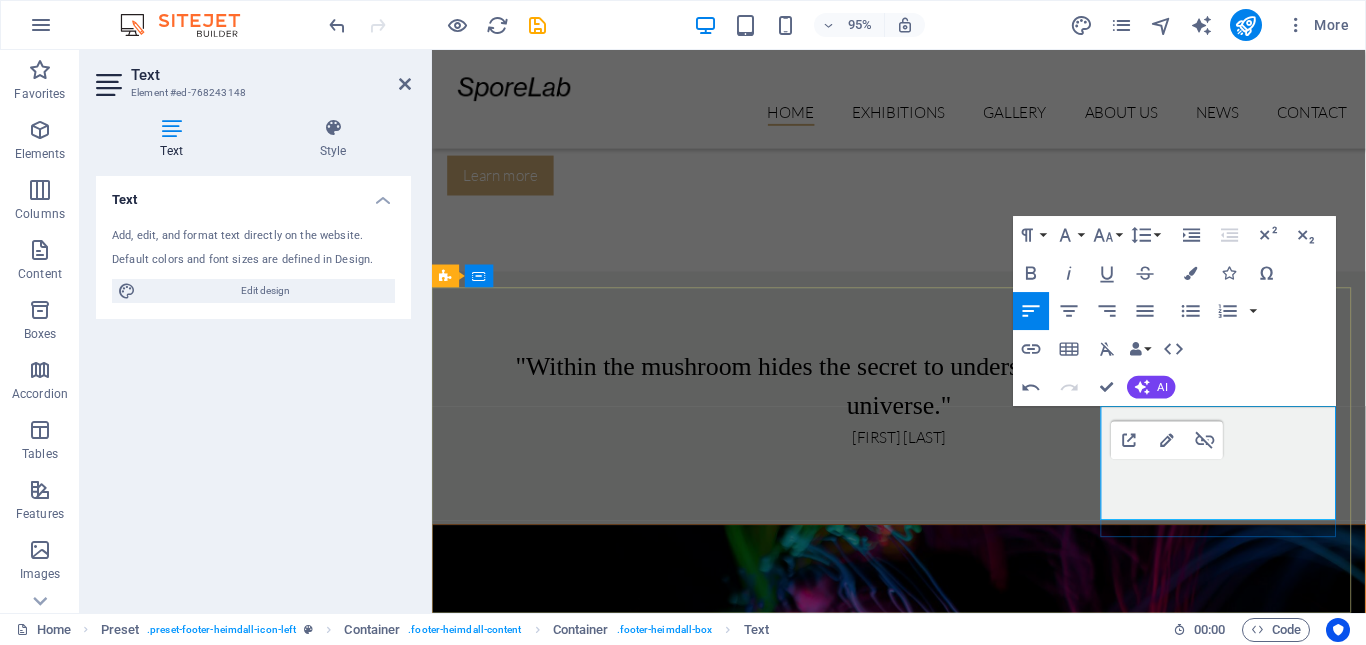 click on "info@[DOMAIN].co.za" at bounding box center [920, 8029] 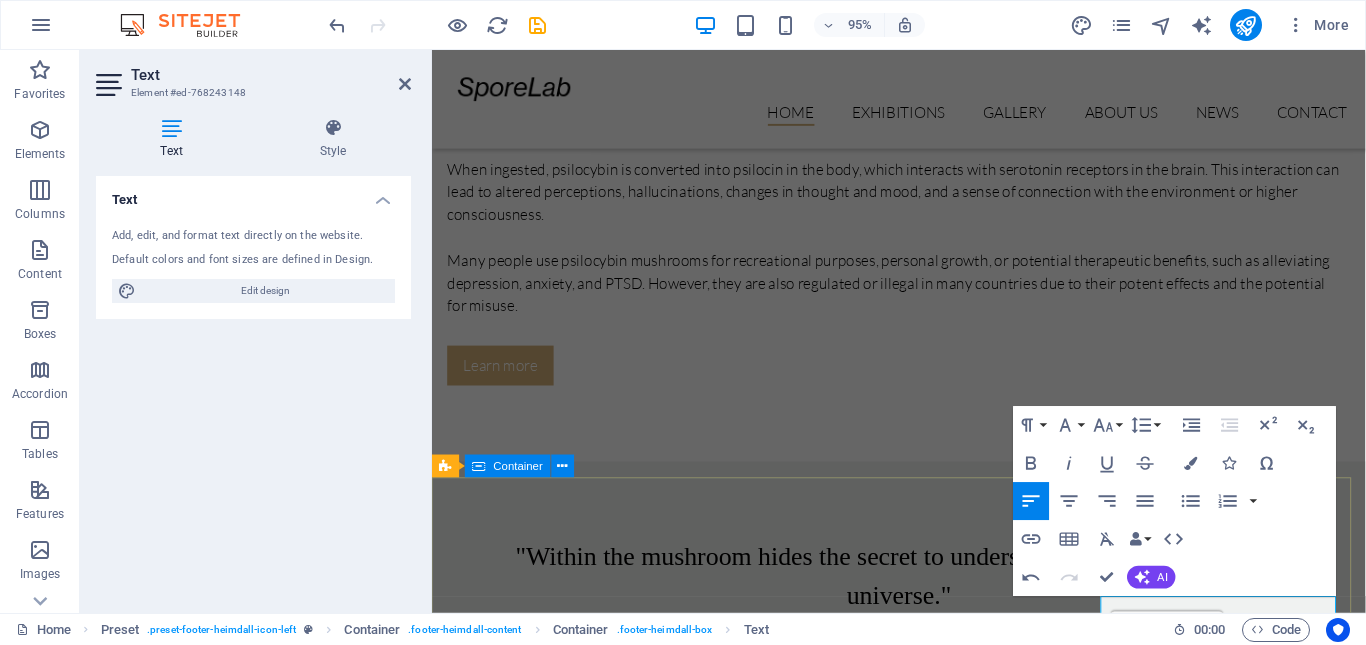 scroll, scrollTop: 3297, scrollLeft: 0, axis: vertical 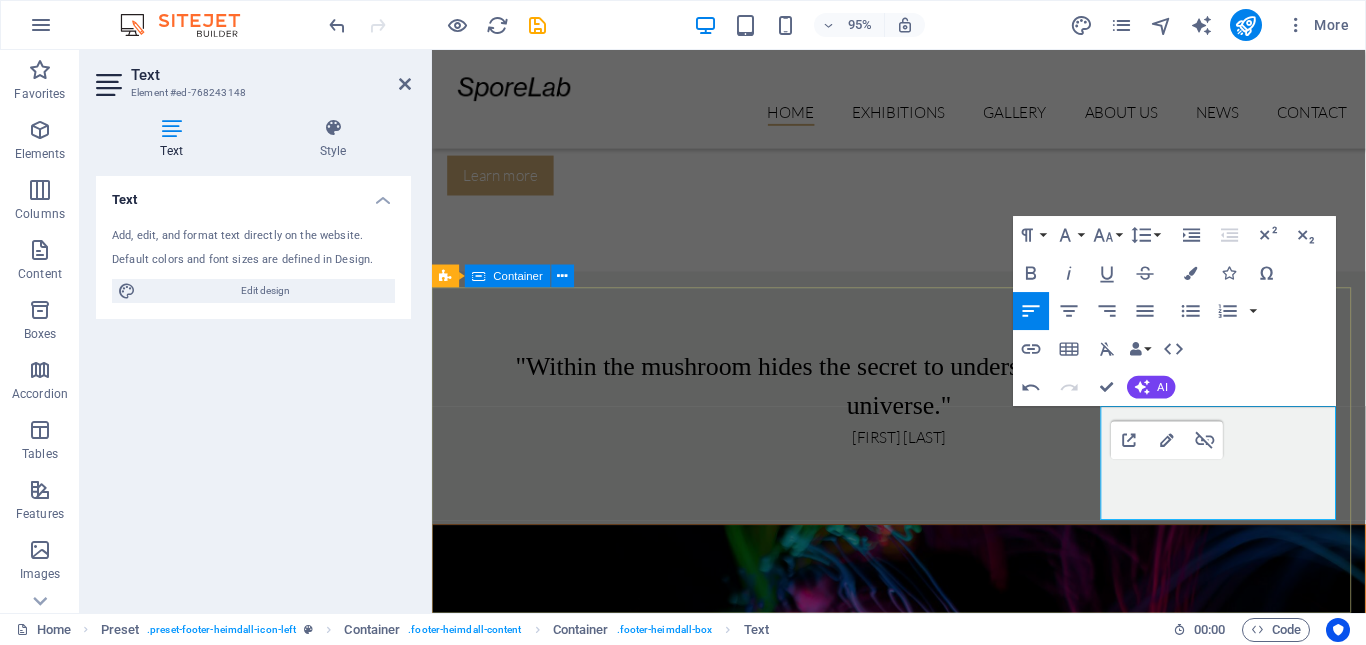 click on "Lorem ipsum dolor sit amet, consectetur elit adipisicing. Repellat, maiores, a libero atque assumenda elmo praesentium. Navigation Home Exhibitions Detail view Gallery About us News Contact Contact Durban, South Africa   4001 Phone:  0845870281   info@sporelab.co.za Legal Notice  |  Privacy" at bounding box center (923, 7765) 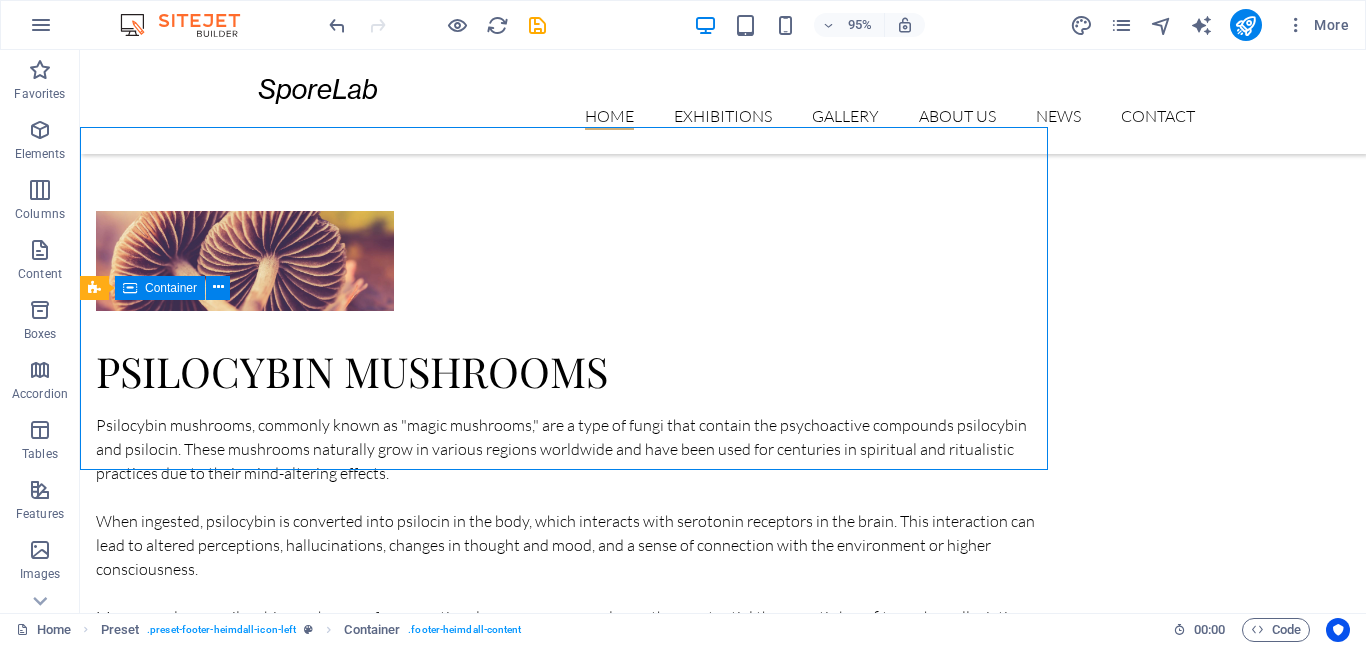 scroll, scrollTop: 3470, scrollLeft: 0, axis: vertical 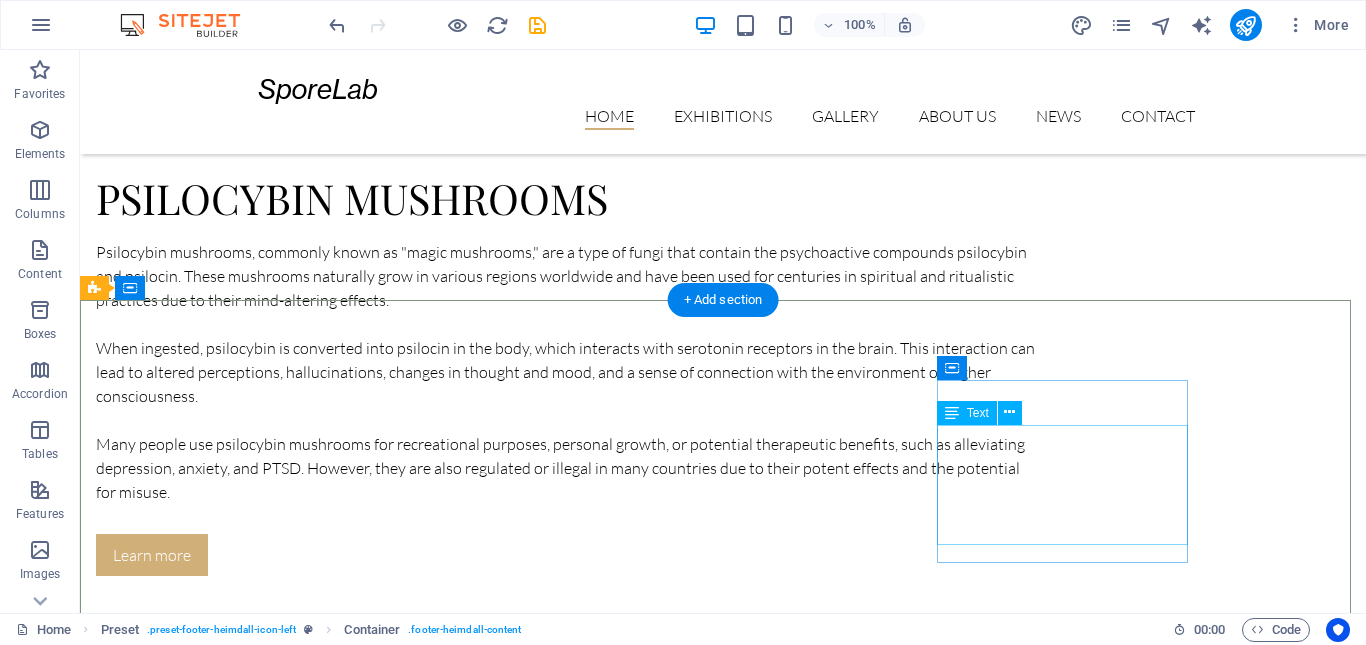 click on "Durban, South Africa   4001 Phone:  0845870281   info@sporelab.co.za Legal Notice  |  Privacy" at bounding box center (568, 8281) 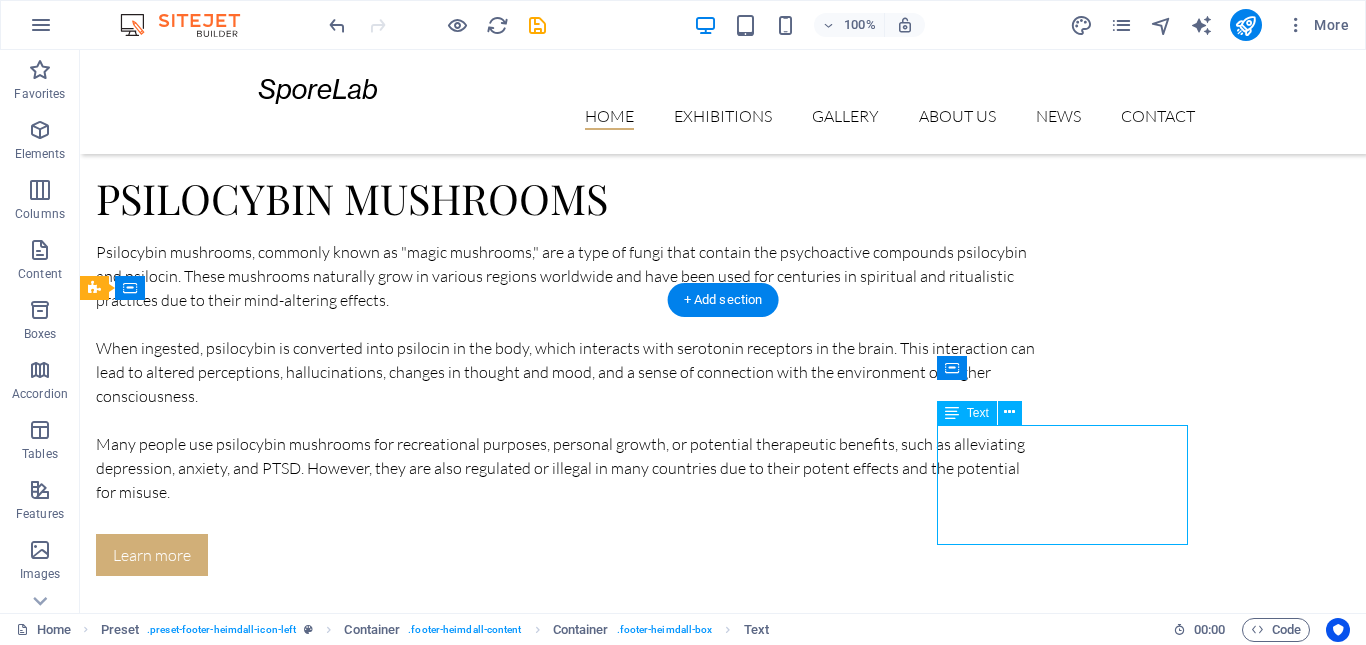 click on "Durban, South Africa   4001 Phone:  0845870281   info@sporelab.co.za Legal Notice  |  Privacy" at bounding box center (568, 8281) 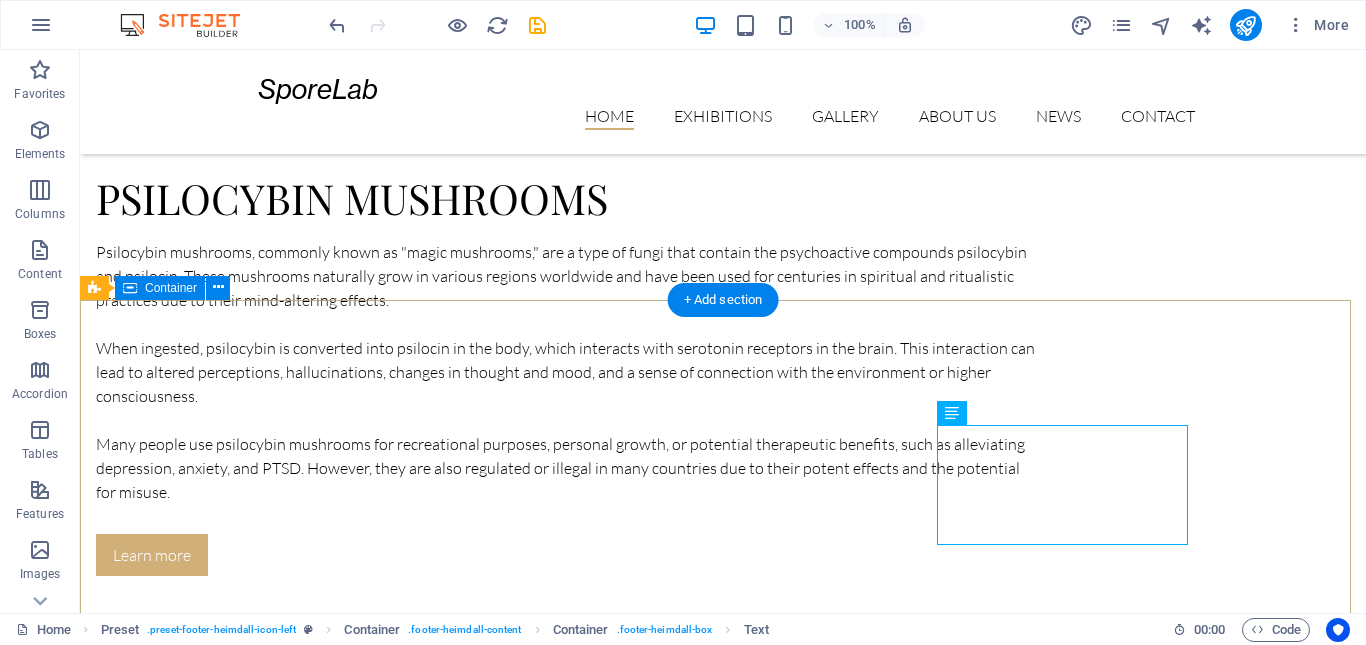 click on "Lorem ipsum dolor sit amet, consectetur elit adipisicing. Repellat, maiores, a libero atque assumenda elmo praesentium. Navigation Home Exhibitions Detail view Gallery About us News Contact Contact Durban, South Africa   4001 Phone:  0845870281   info@sporelab.co.za Legal Notice  |  Privacy" at bounding box center (723, 8041) 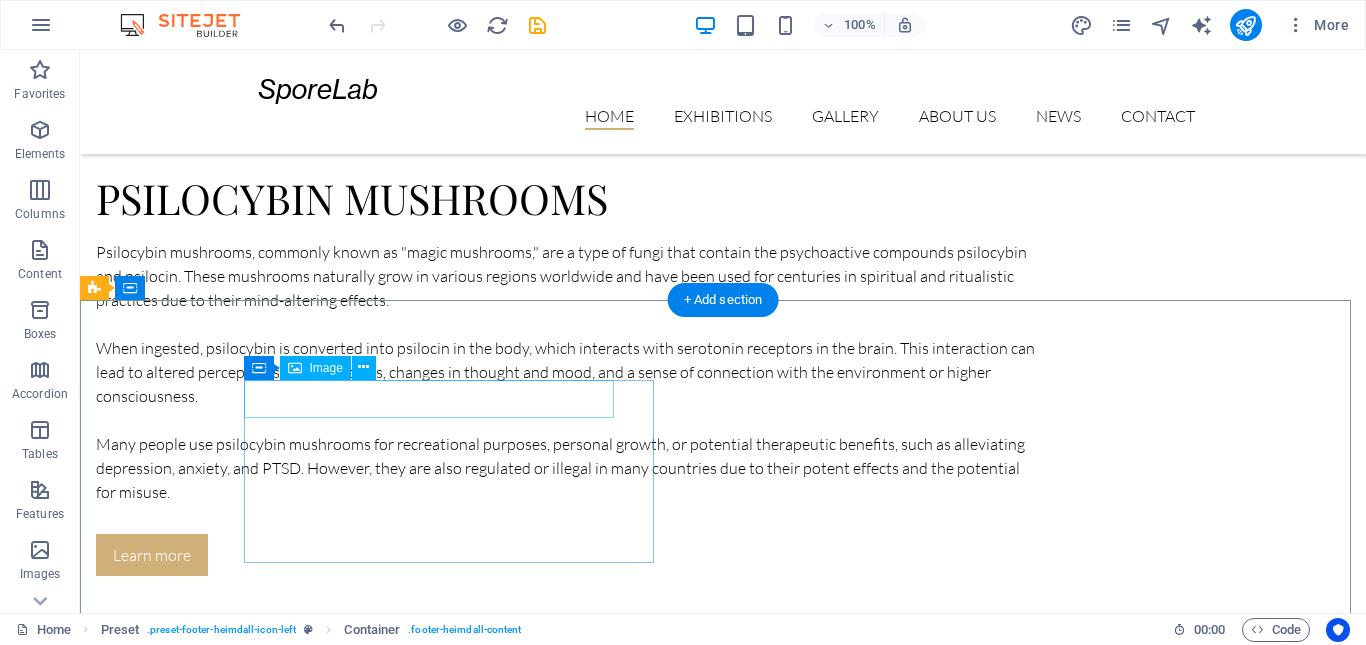 click at bounding box center [548, 7761] 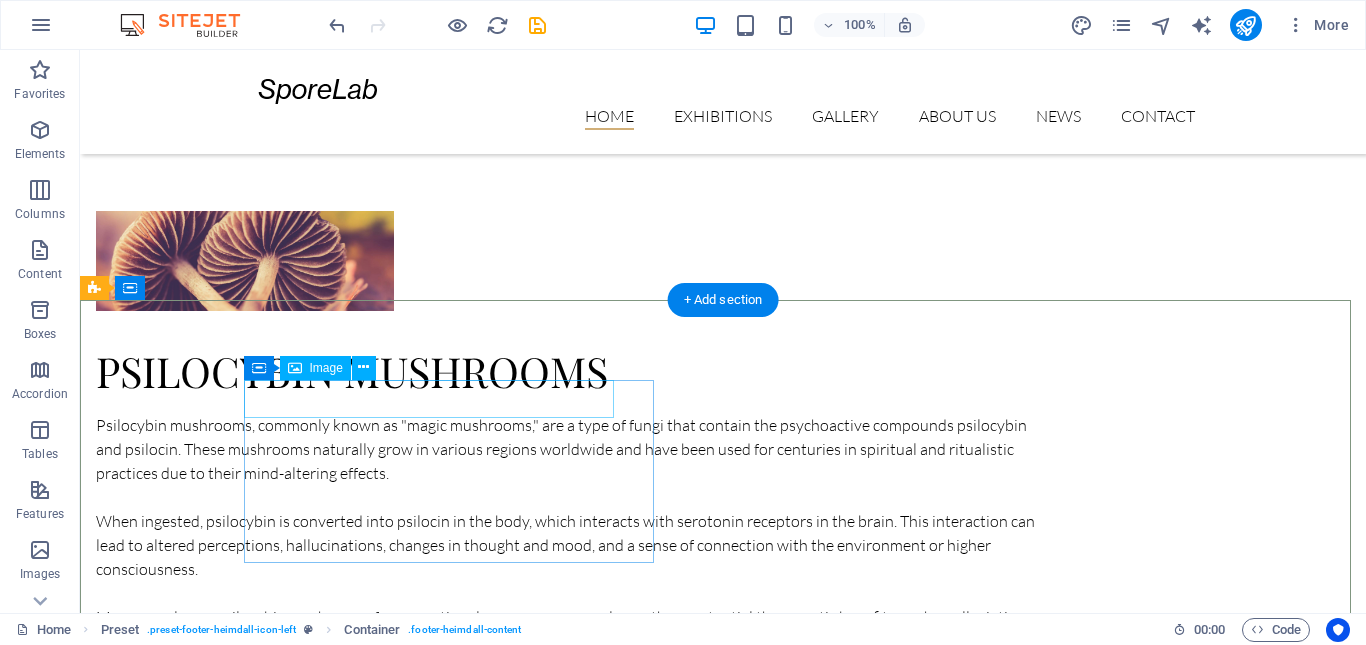 select on "px" 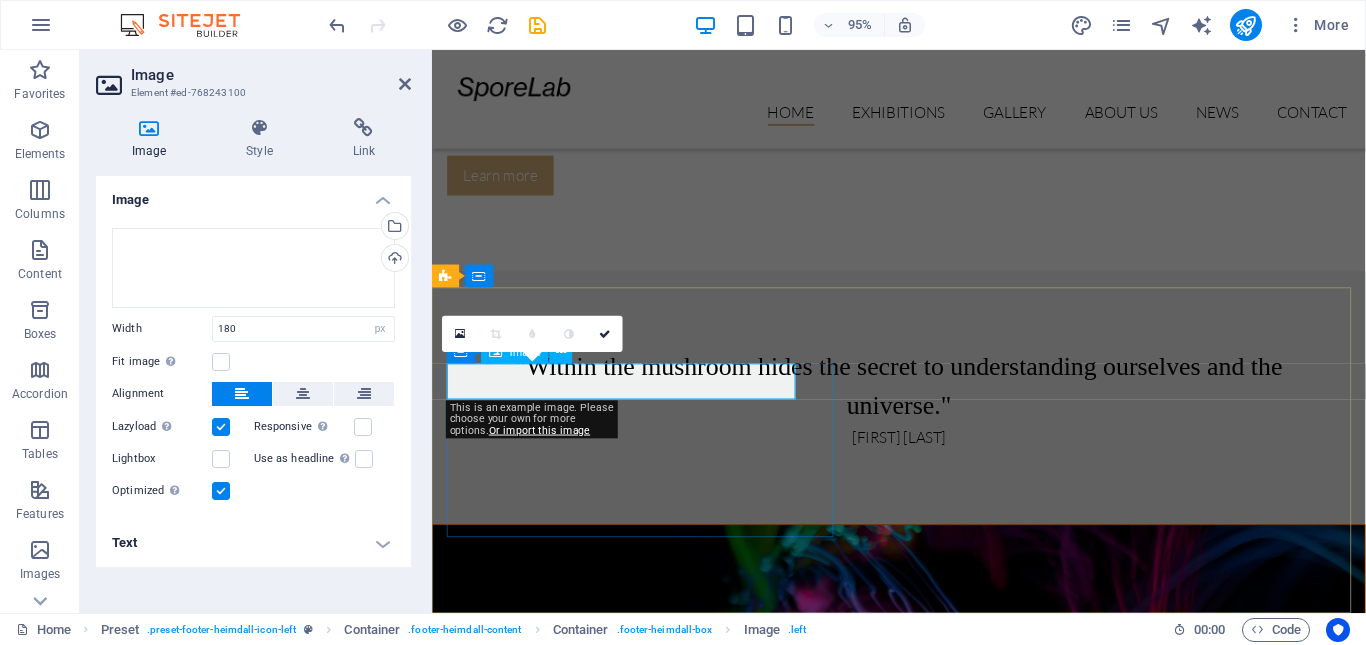 click at bounding box center (900, 7485) 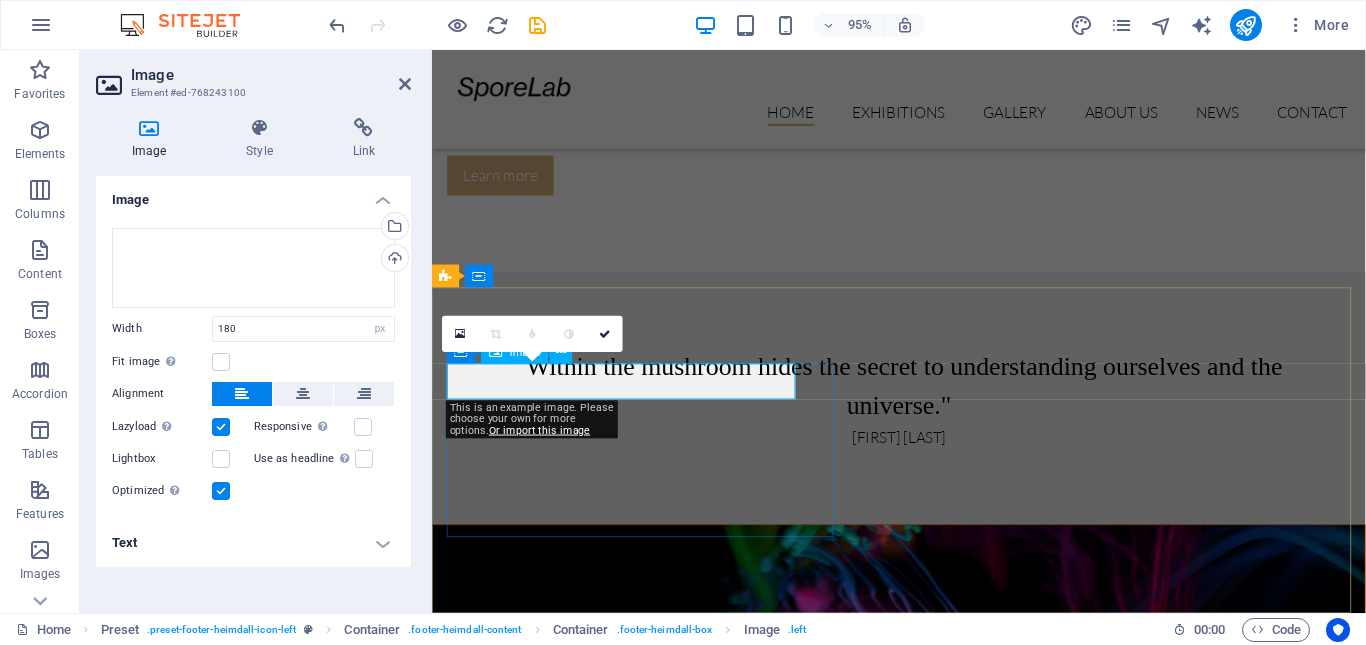 click at bounding box center (900, 7485) 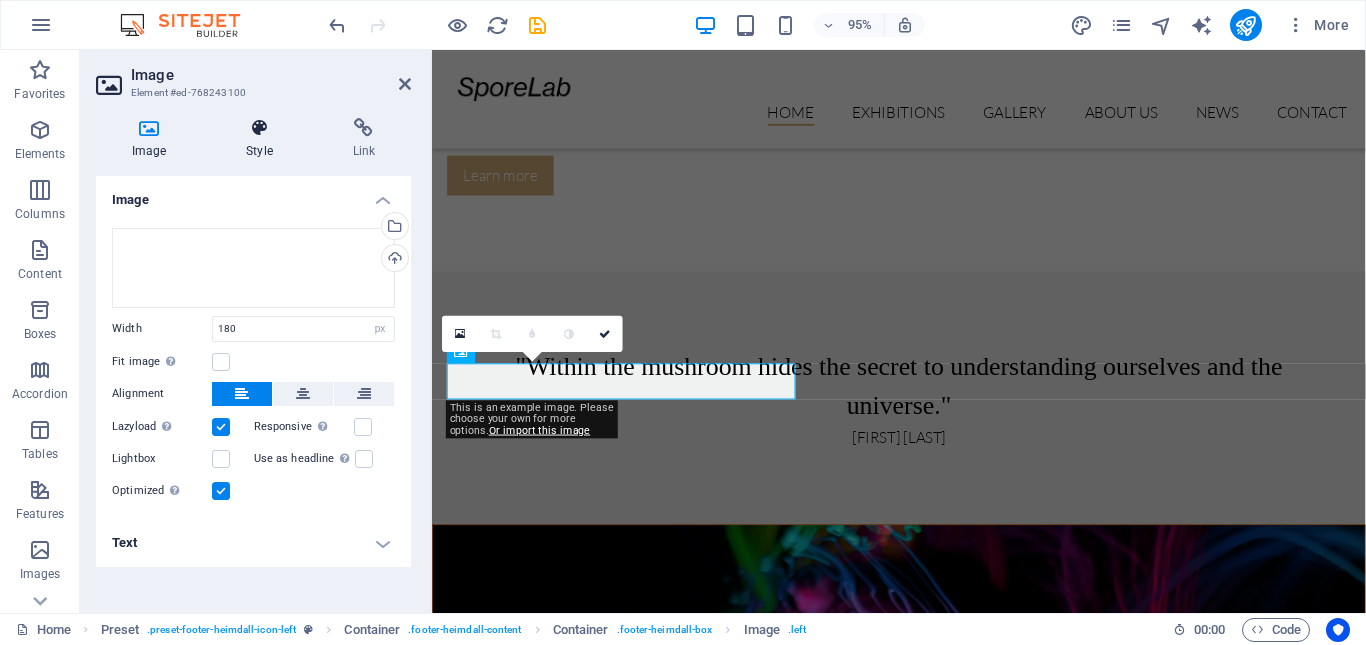 click on "Style" at bounding box center (263, 139) 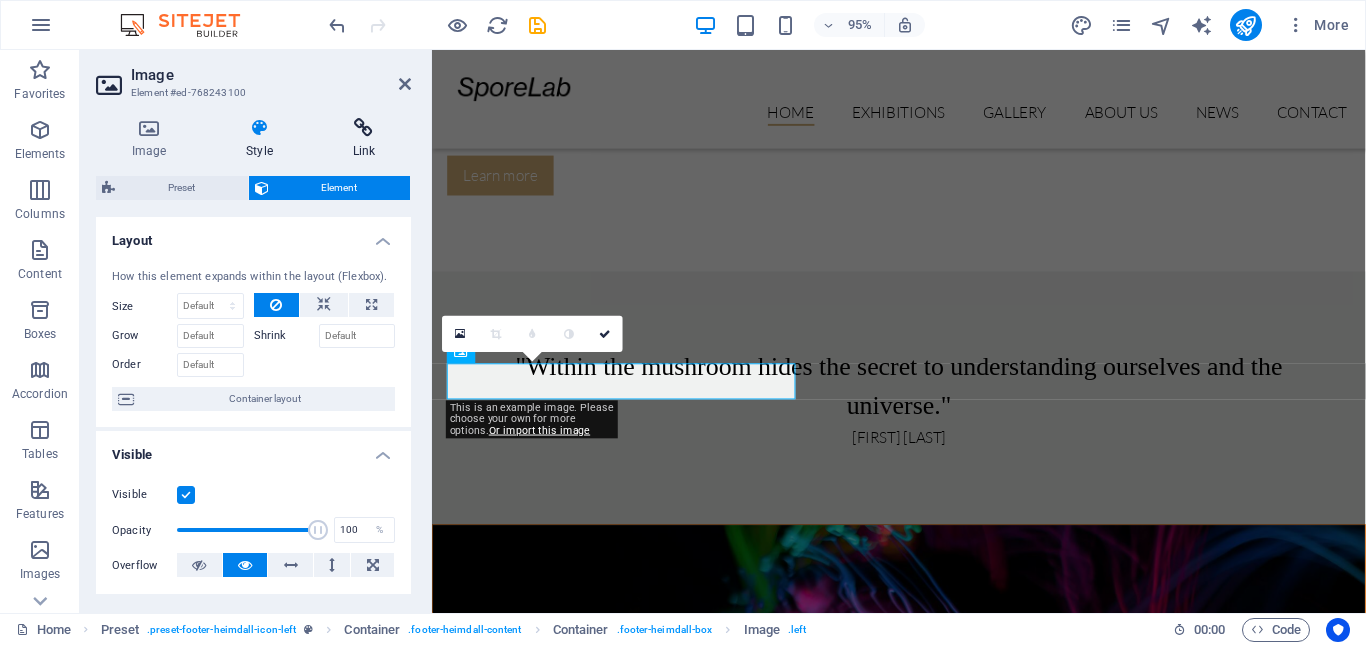 click at bounding box center [364, 128] 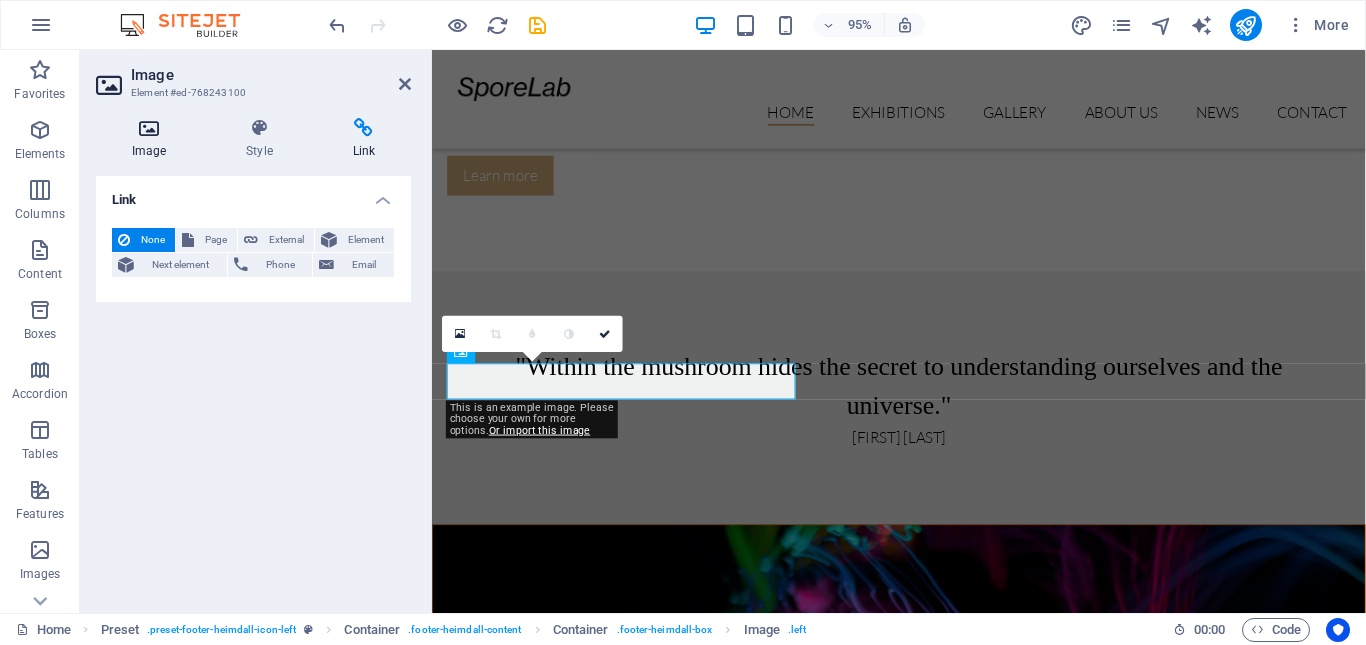 click on "Image" at bounding box center (153, 139) 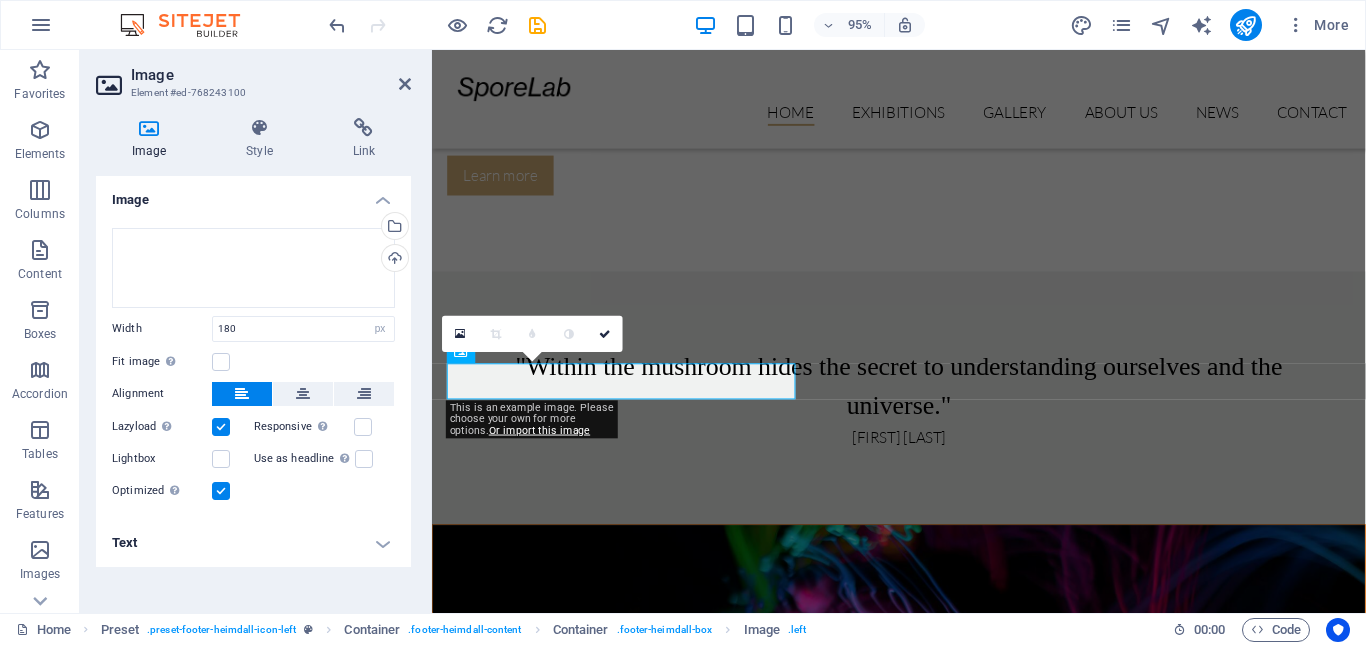 click on "Text" at bounding box center (253, 543) 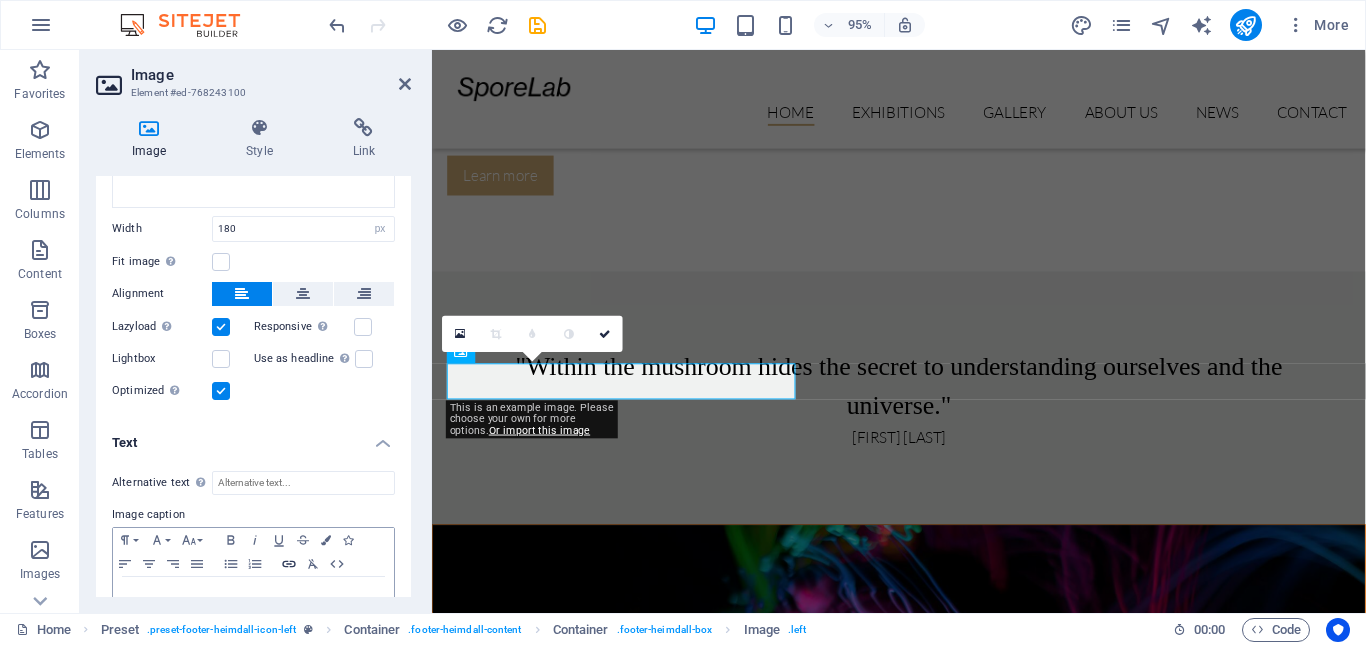 scroll, scrollTop: 158, scrollLeft: 0, axis: vertical 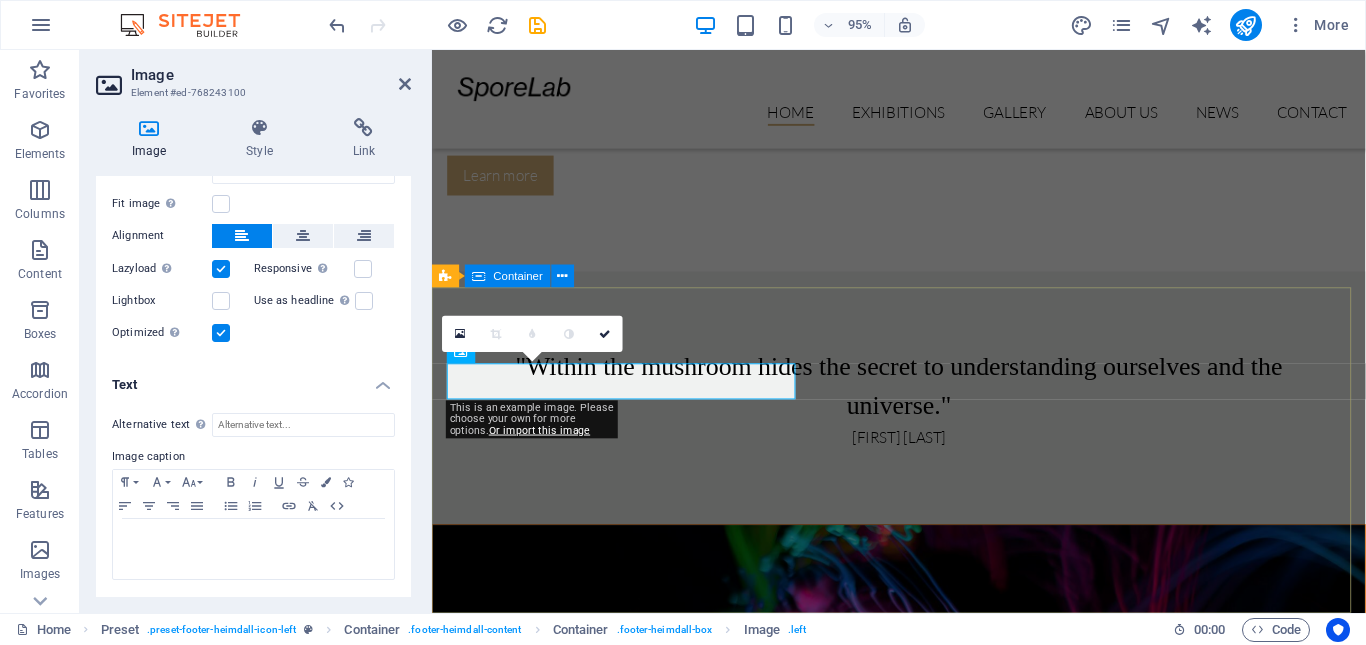 click on "Lorem ipsum dolor sit amet, consectetur elit adipisicing. Repellat, maiores, a libero atque assumenda elmo praesentium. Navigation Home Exhibitions Detail view Gallery About us News Contact Contact Durban, South Africa   4001 Phone:  0845870281   info@sporelab.co.za Legal Notice  |  Privacy" at bounding box center (923, 7765) 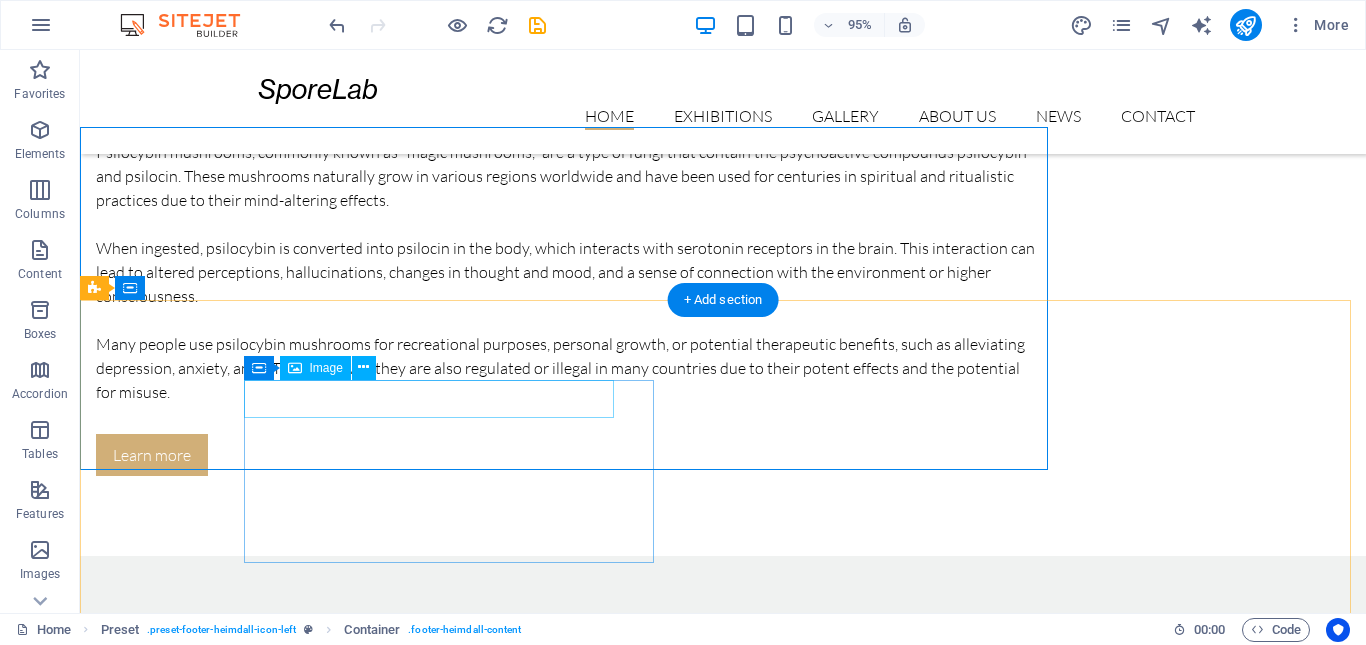 scroll, scrollTop: 3470, scrollLeft: 0, axis: vertical 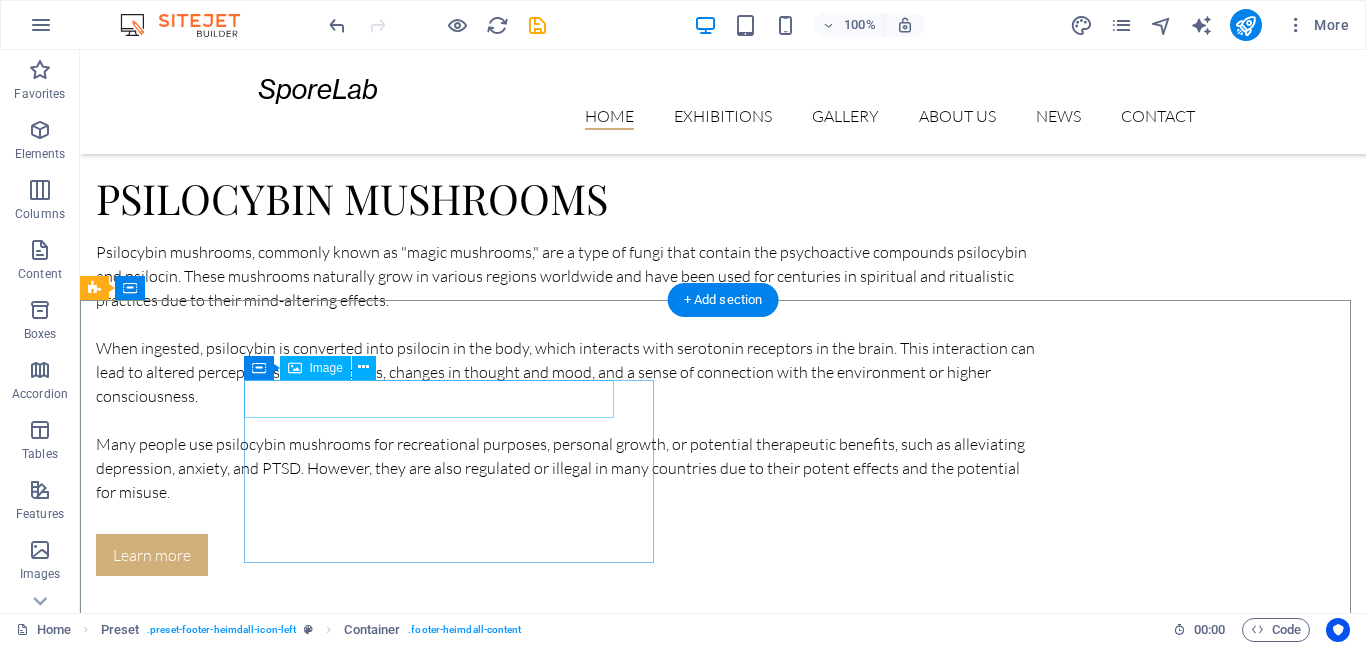 click at bounding box center [548, 7761] 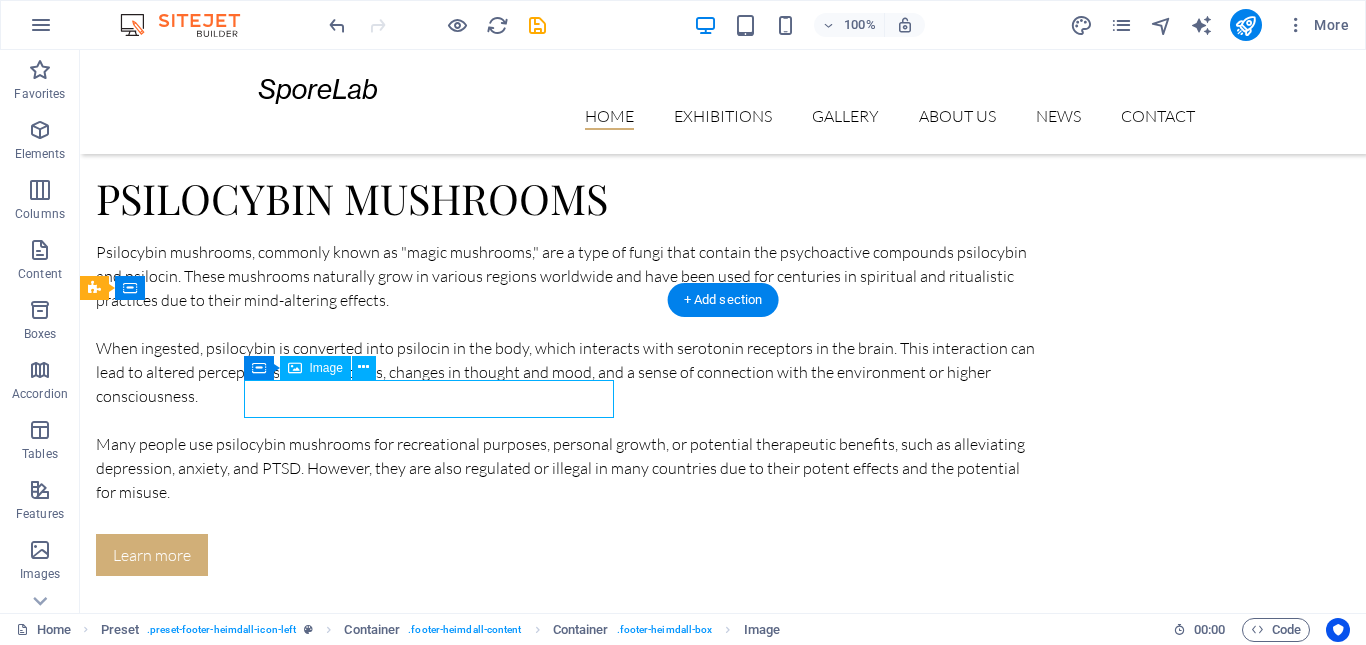 click at bounding box center (548, 7761) 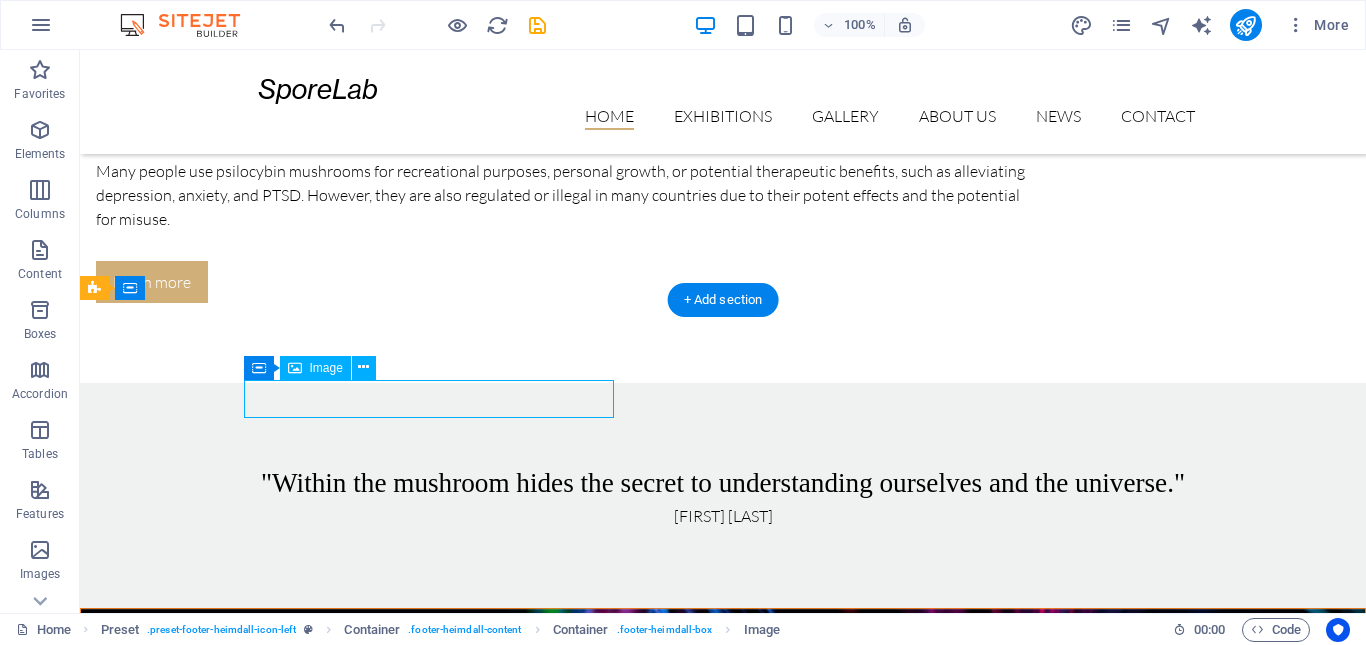 select on "px" 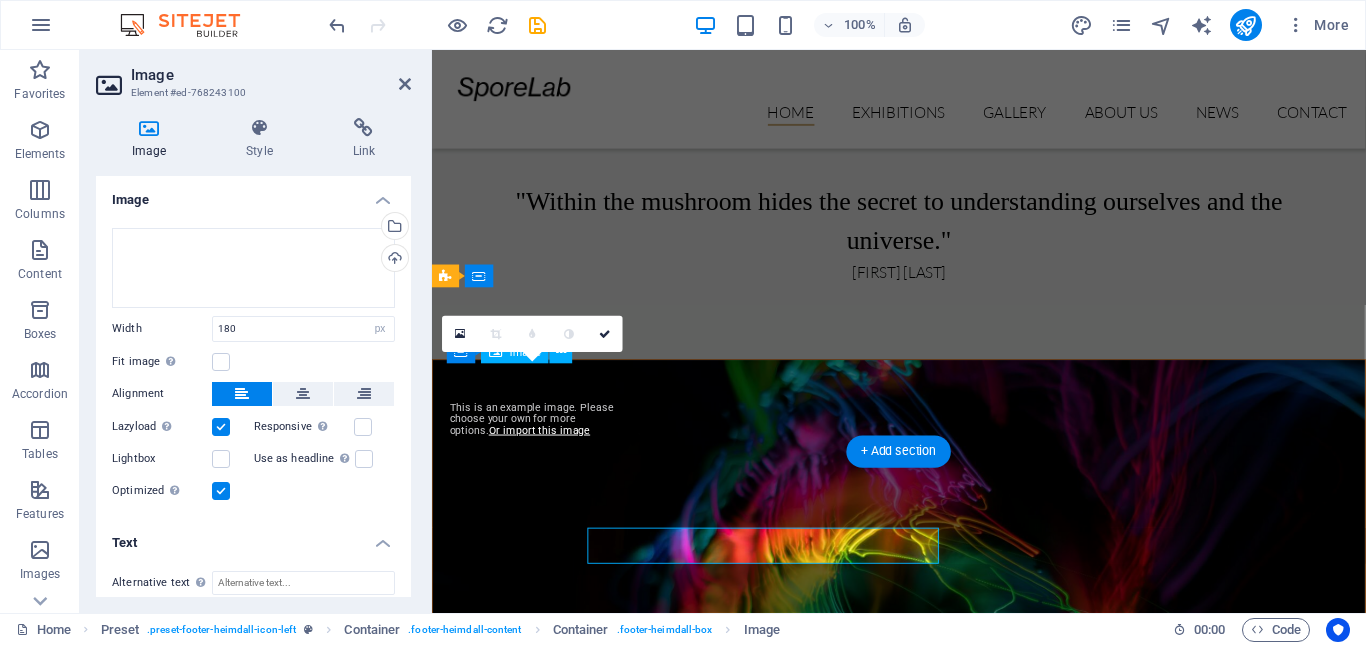 scroll, scrollTop: 3297, scrollLeft: 0, axis: vertical 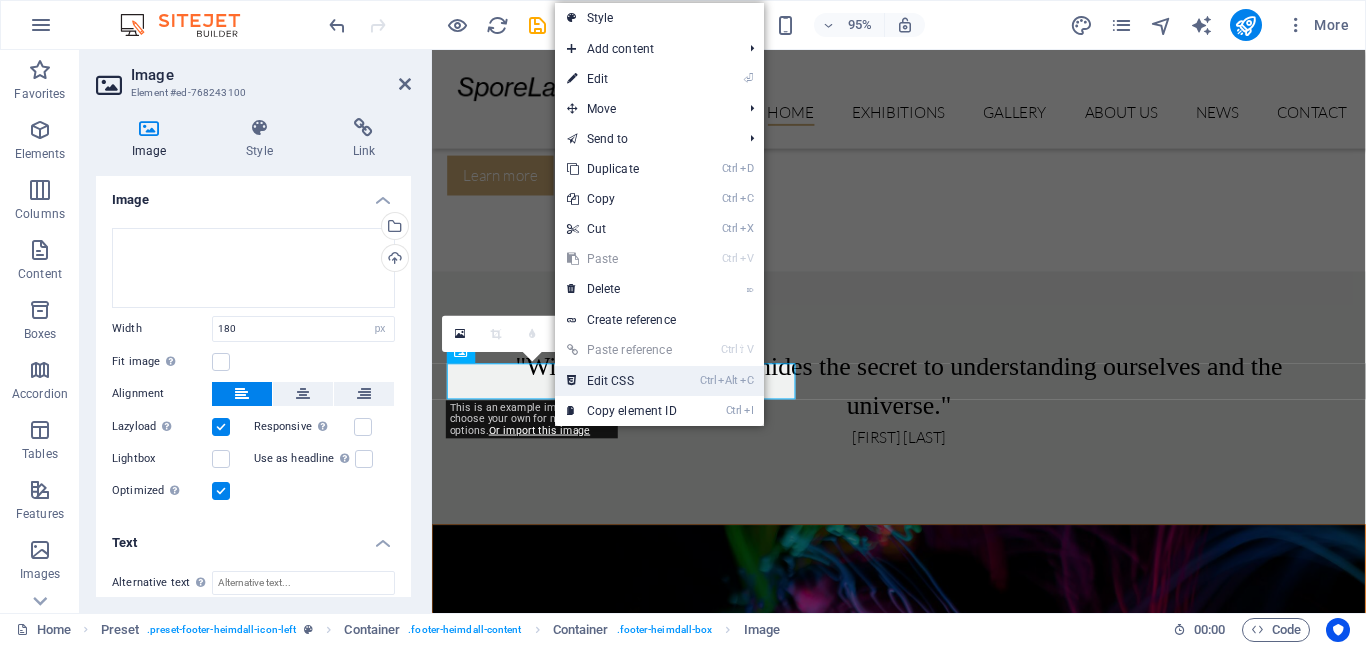 click on "Ctrl Alt C  Edit CSS" at bounding box center [622, 381] 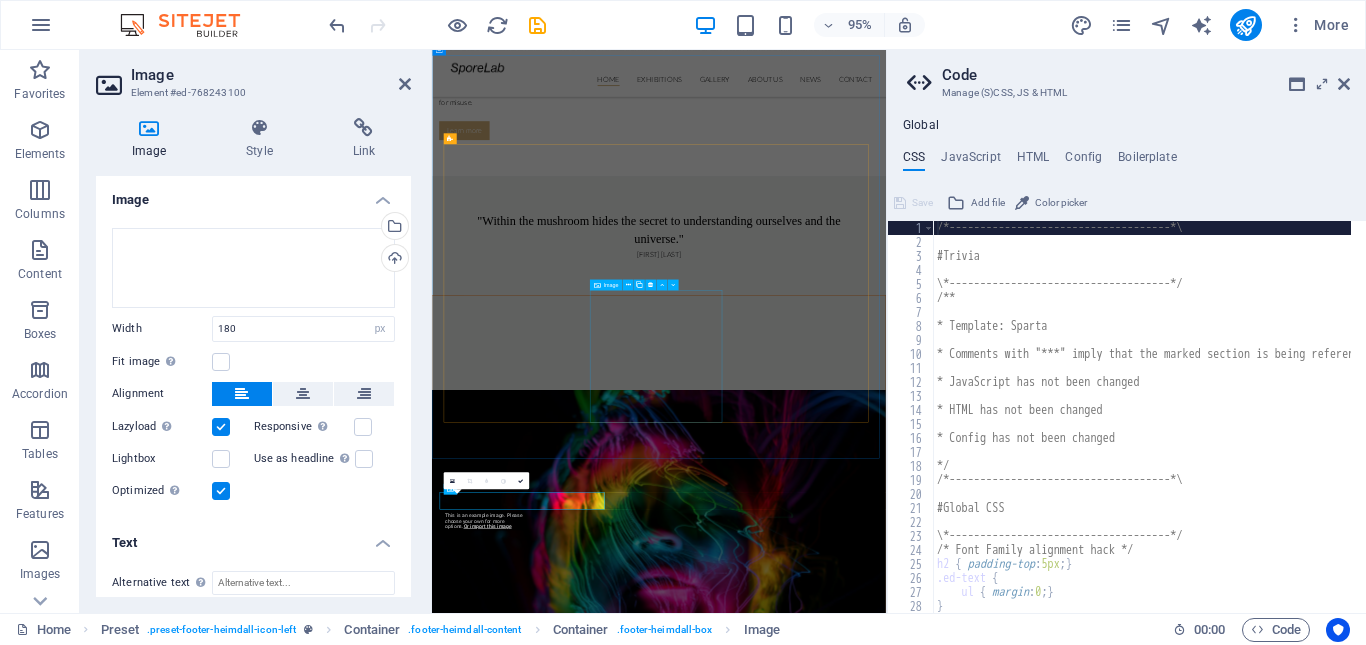scroll, scrollTop: 2644, scrollLeft: 0, axis: vertical 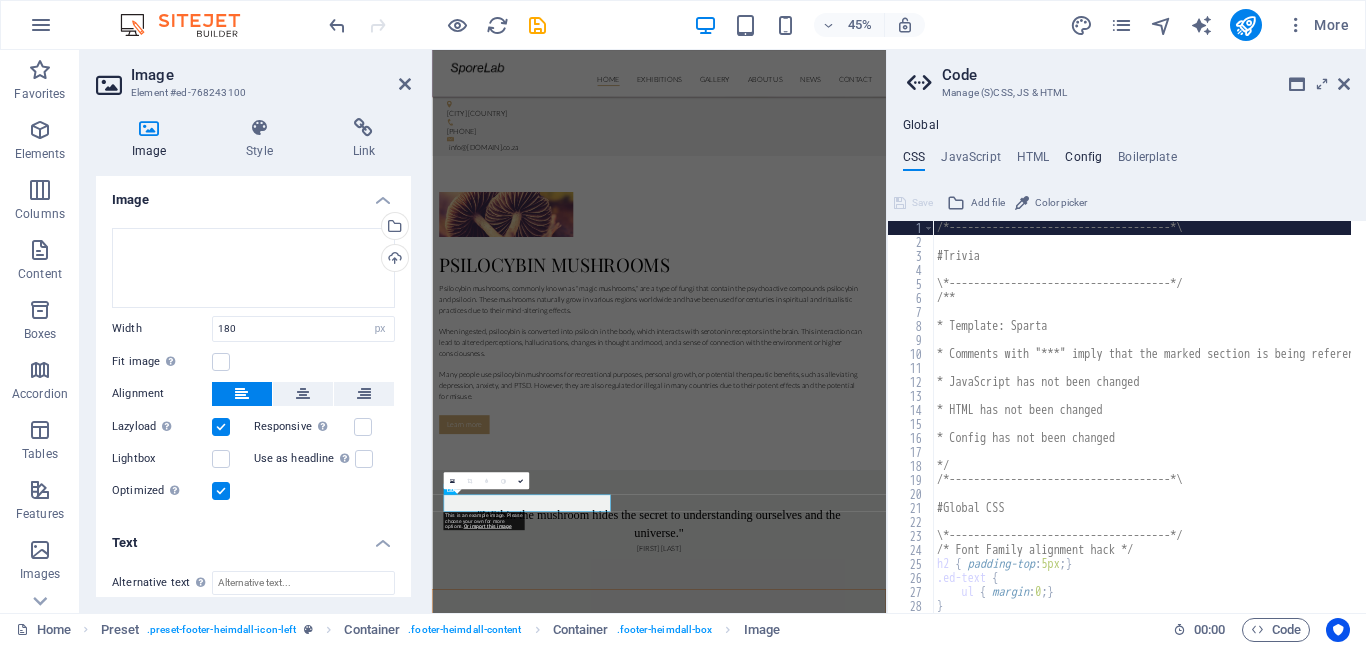 click on "Config" at bounding box center (1083, 161) 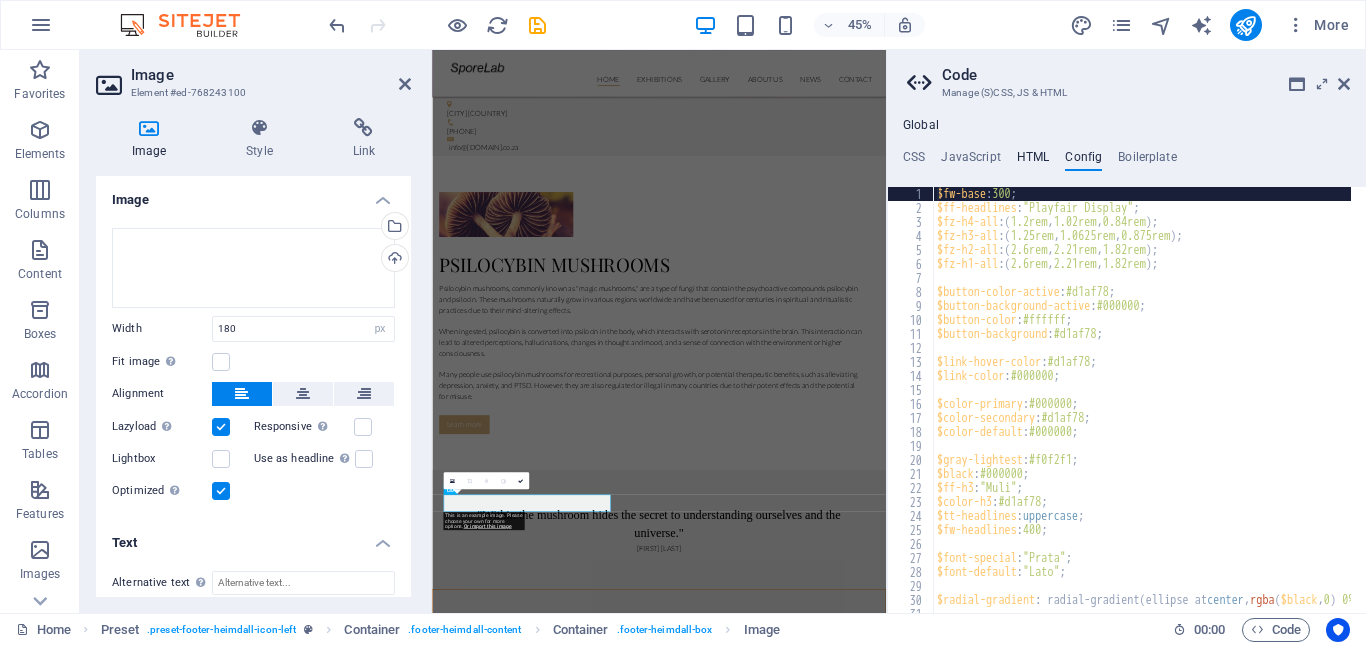 click on "HTML" at bounding box center (1033, 161) 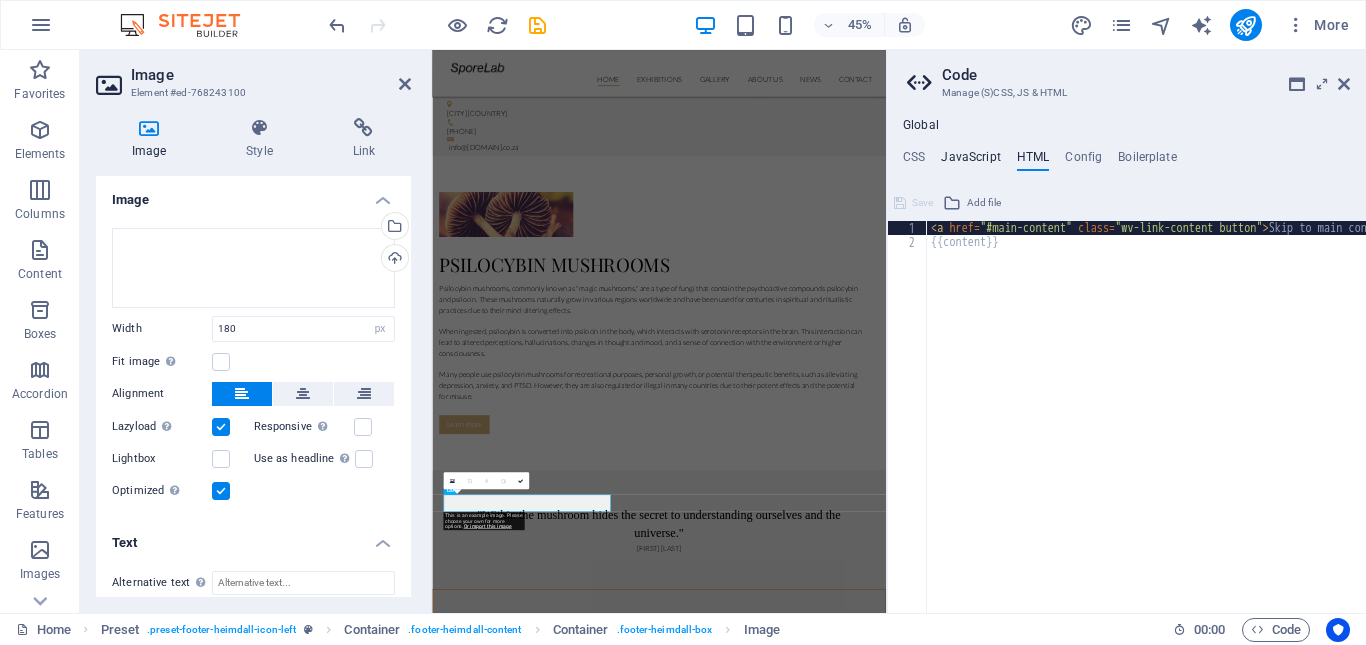 click on "JavaScript" at bounding box center (970, 161) 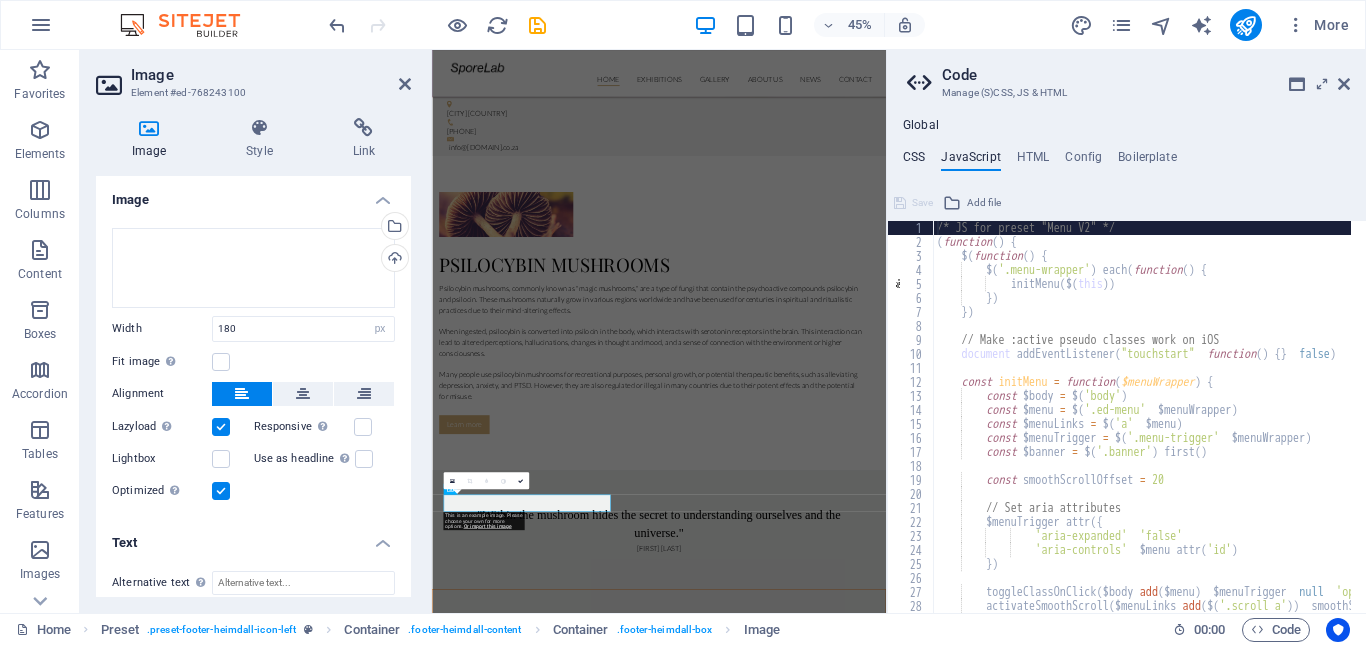 click on "CSS" at bounding box center [914, 161] 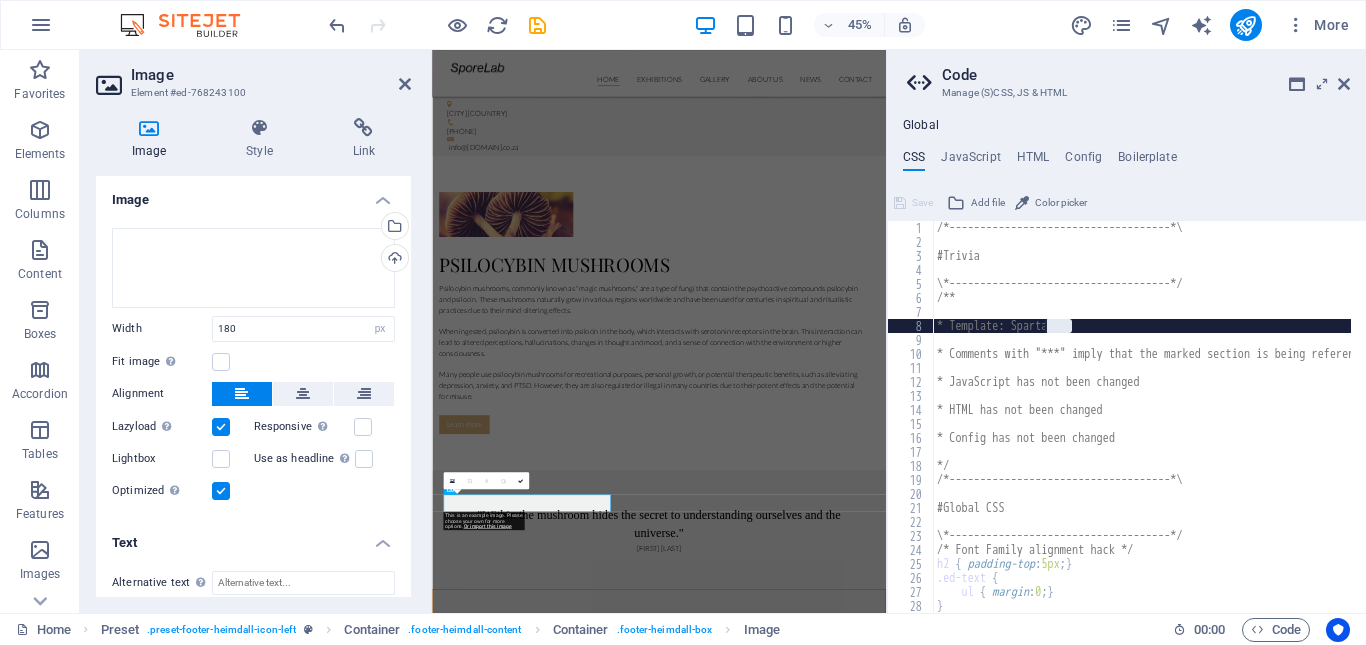 drag, startPoint x: 1073, startPoint y: 329, endPoint x: 1042, endPoint y: 327, distance: 31.06445 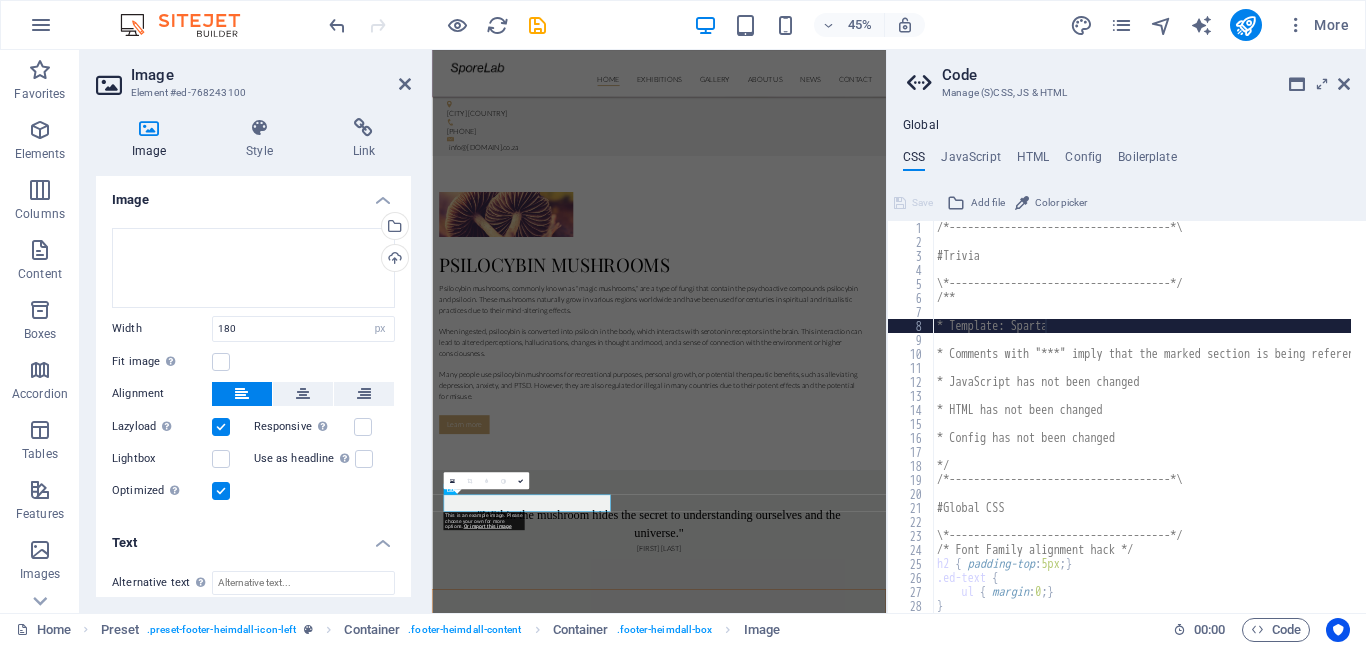 click on "/*------------------------------------*\     #Trivia \*------------------------------------*/ /**   * Template: Sparta   * Comments with "***" imply that the marked section is being referenced somewhere else   * JavaScript has not been changed   * HTML has not been changed   * Config has not been changed   */ /*------------------------------------*\     #Global CSS \*------------------------------------*/ /* Font Family alignment hack */ h2   {   padding-top :  5px ;  } .ed-text   {      ul   {   margin :  0 ;  } }" at bounding box center (1237, 423) 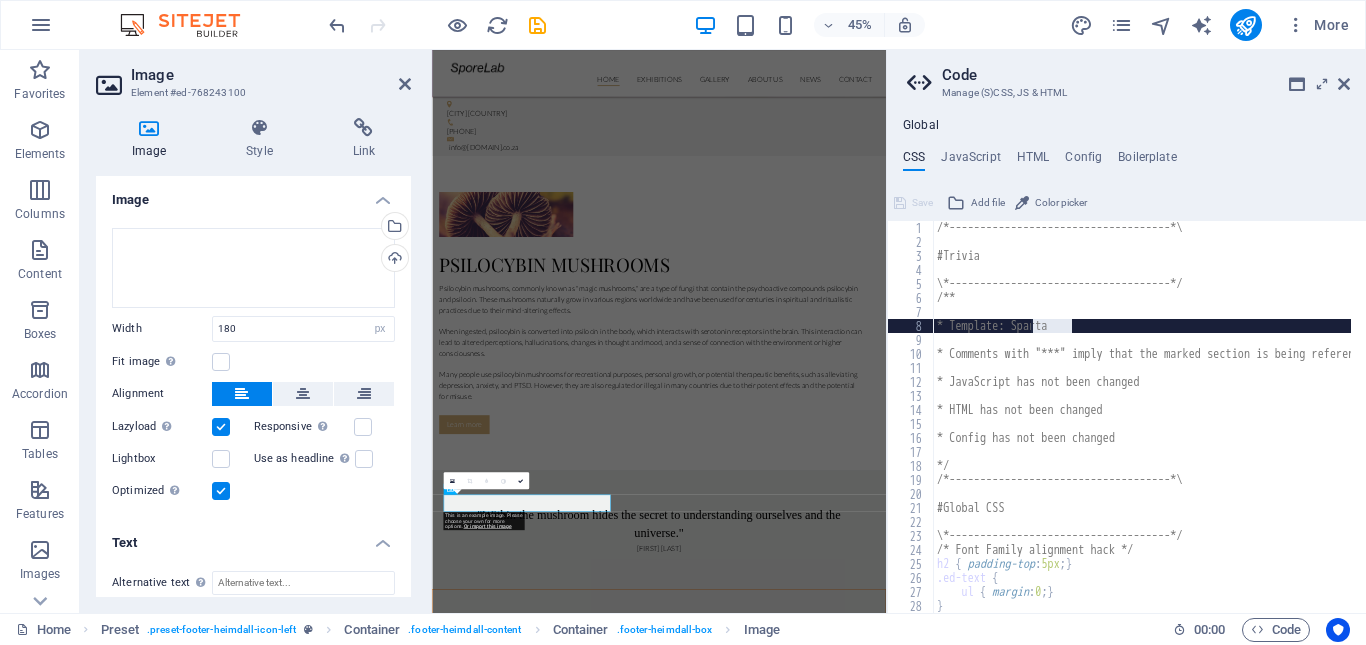 drag, startPoint x: 1076, startPoint y: 328, endPoint x: 1030, endPoint y: 329, distance: 46.010868 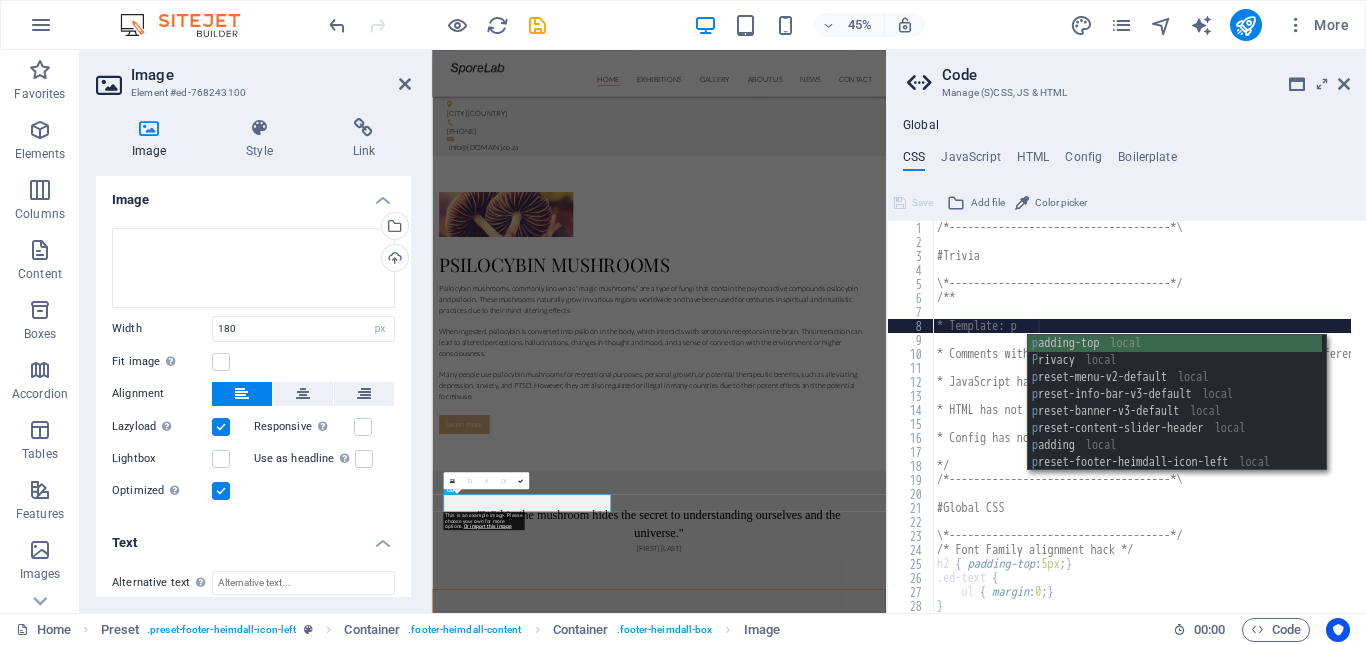 scroll, scrollTop: 0, scrollLeft: 7, axis: horizontal 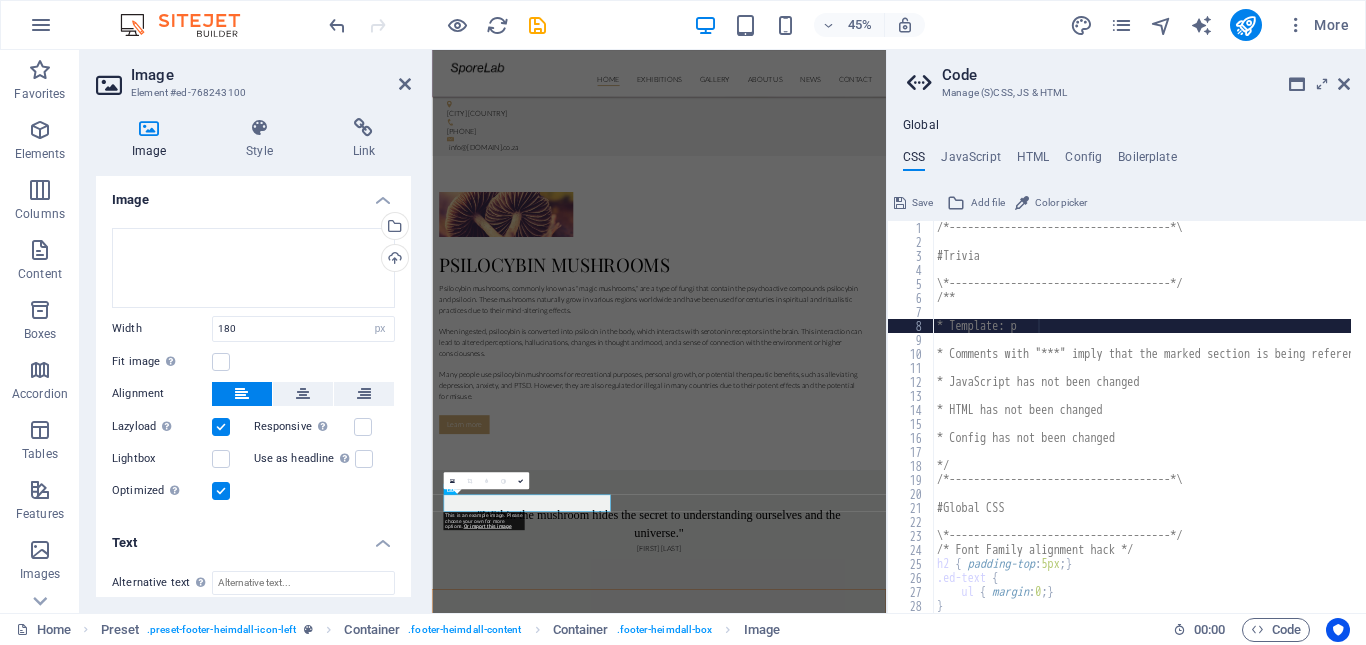 click on "/*------------------------------------*\     #Trivia \*------------------------------------*/ /**   * Template: p   * Comments with "***" imply that the marked section is being referenced somewhere else   * JavaScript has not been changed   * HTML has not been changed   * Config has not been changed   */ /*------------------------------------*\     #Global CSS \*------------------------------------*/ /* Font Family alignment hack */ h2   {   padding-top :  5px ;  } .ed-text   {      ul   {   margin :  0 ;  } }" at bounding box center [1237, 423] 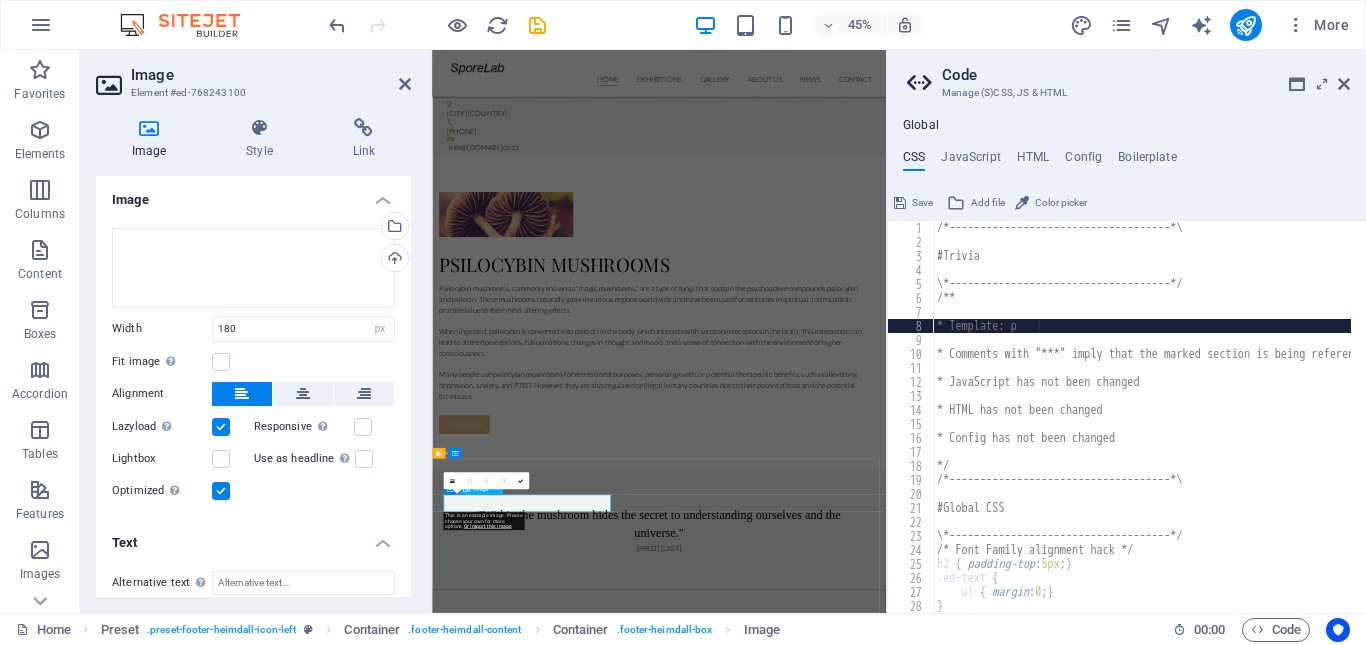 type on "* Template: p" 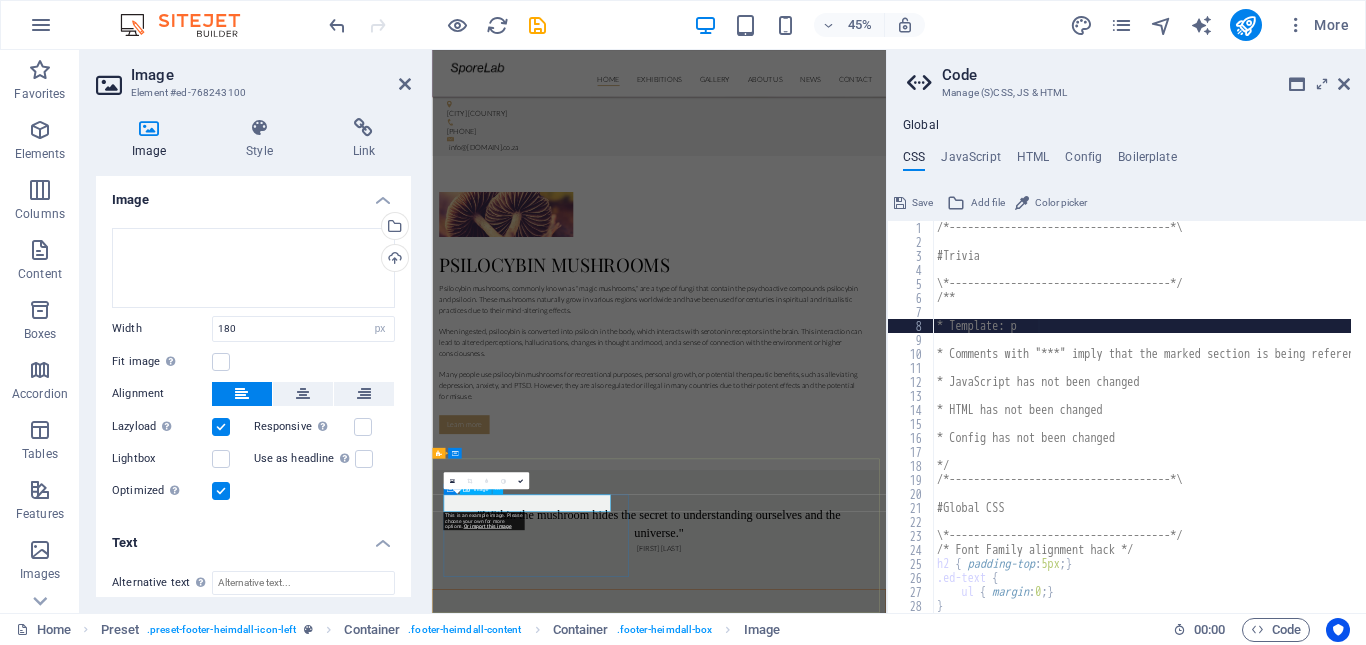 click at bounding box center [900, 8514] 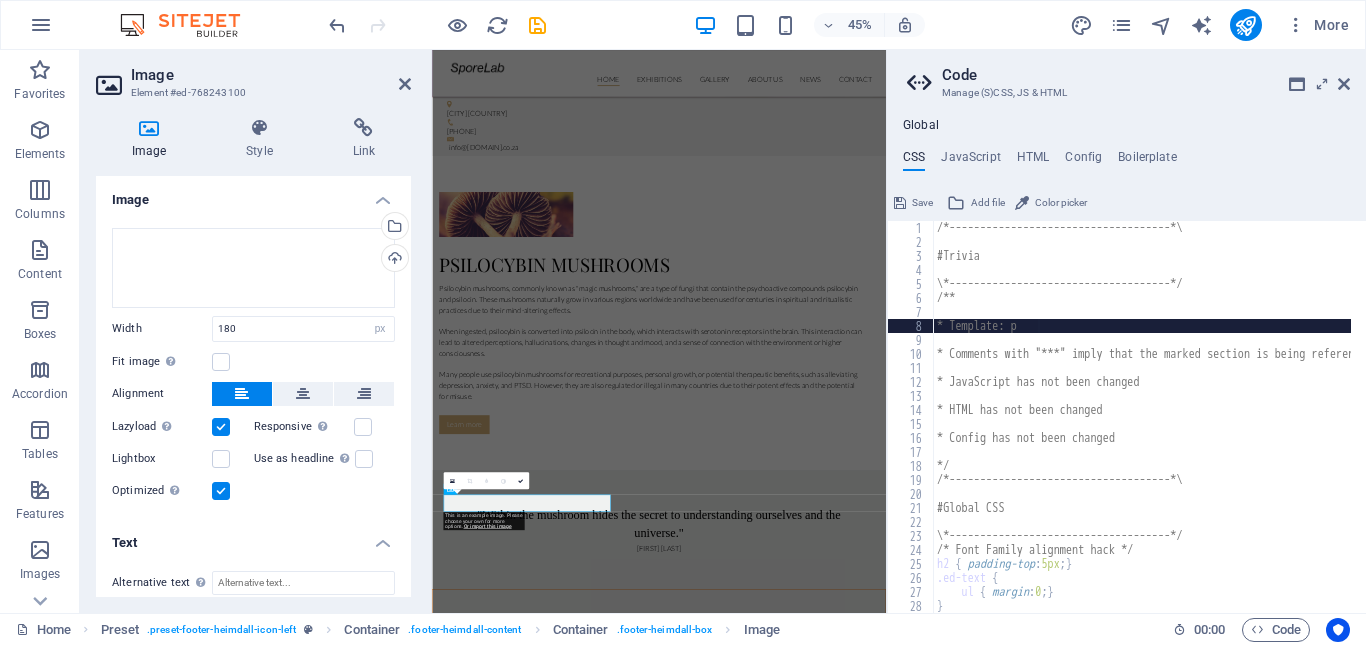 click on "This is an example image. Please choose your own for more options.  Or import this image" at bounding box center (483, 521) 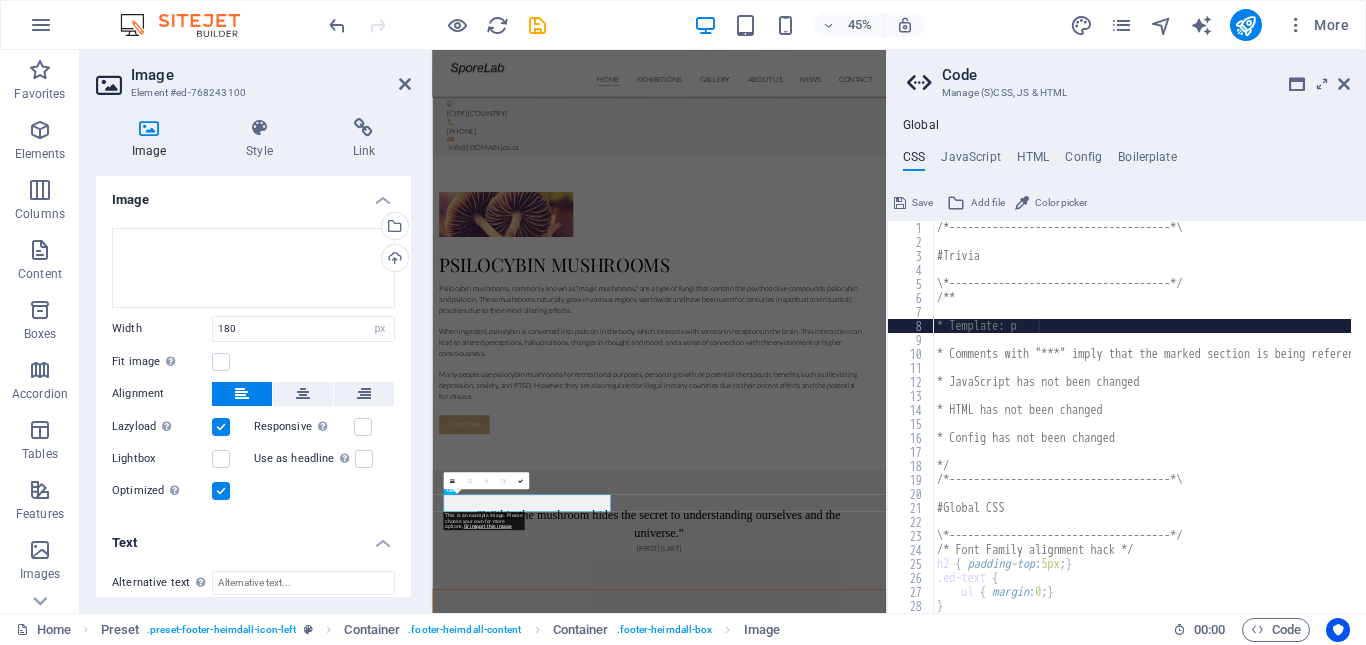 click on "/*------------------------------------*\     #Trivia \*------------------------------------*/ /**   * Template: p   * Comments with "***" imply that the marked section is being referenced somewhere else   * JavaScript has not been changed   * HTML has not been changed   * Config has not been changed   */ /*------------------------------------*\     #Global CSS \*------------------------------------*/ /* Font Family alignment hack */ h2   {   padding-top :  5px ;  } .ed-text   {      ul   {   margin :  0 ;  } }" at bounding box center (1237, 423) 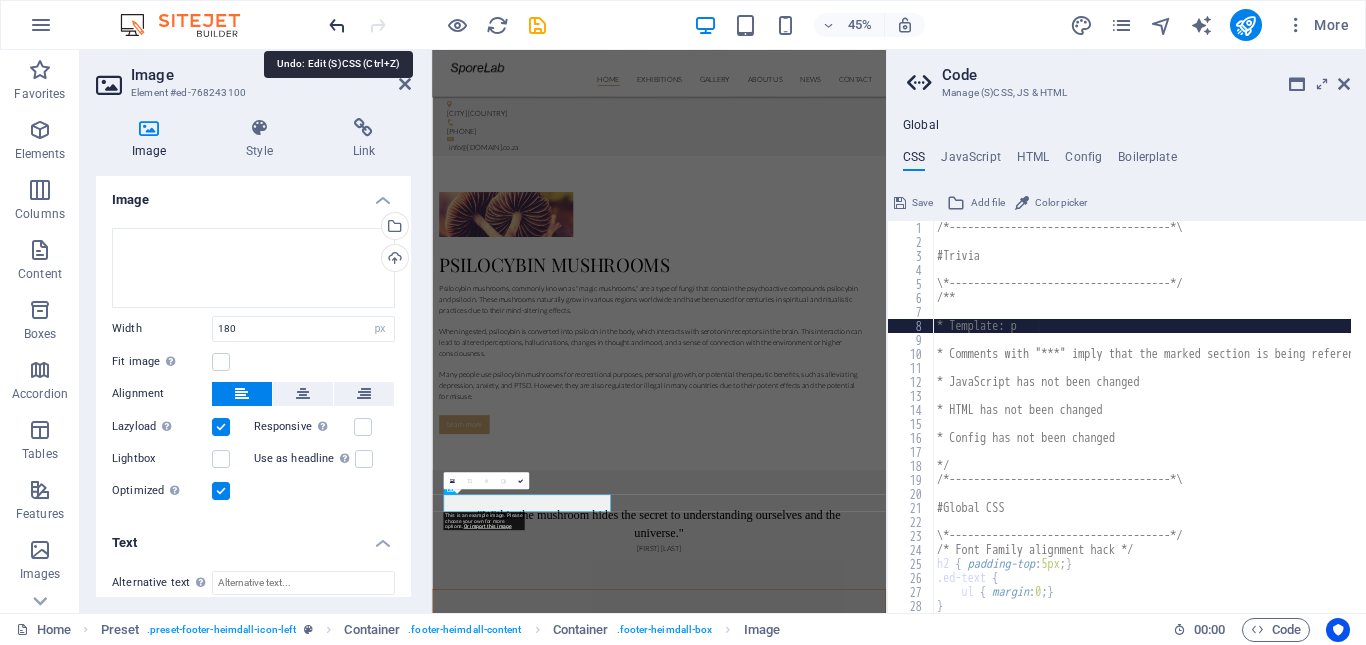 click at bounding box center [337, 25] 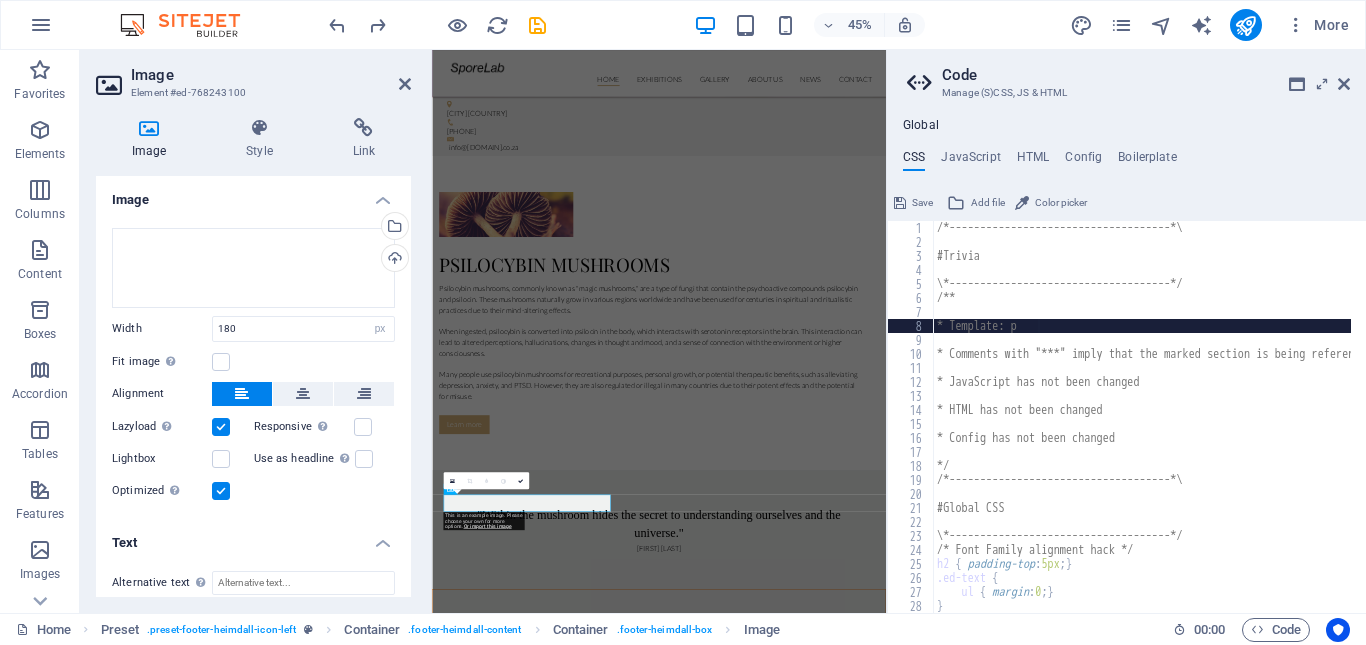 click on "/*------------------------------------*\     #Trivia \*------------------------------------*/ /**   * Template: p   * Comments with "***" imply that the marked section is being referenced somewhere else   * JavaScript has not been changed   * HTML has not been changed   * Config has not been changed   */ /*------------------------------------*\     #Global CSS \*------------------------------------*/ /* Font Family alignment hack */ h2   {   padding-top :  5px ;  } .ed-text   {      ul   {   margin :  0 ;  } }" at bounding box center [1237, 423] 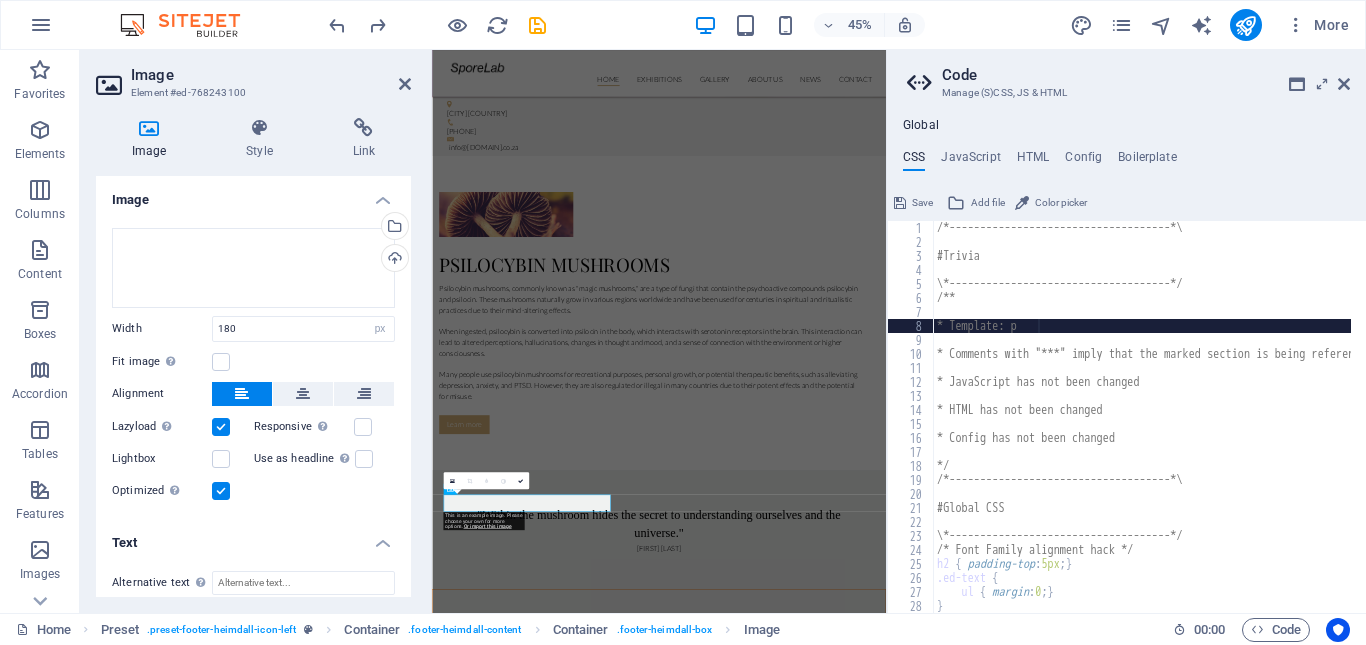 click on "/*------------------------------------*\     #Trivia \*------------------------------------*/ /**   * Template: p   * Comments with "***" imply that the marked section is being referenced somewhere else   * JavaScript has not been changed   * HTML has not been changed   * Config has not been changed   */ /*------------------------------------*\     #Global CSS \*------------------------------------*/ /* Font Family alignment hack */ h2   {   padding-top :  5px ;  } .ed-text   {      ul   {   margin :  0 ;  } }" at bounding box center [1237, 423] 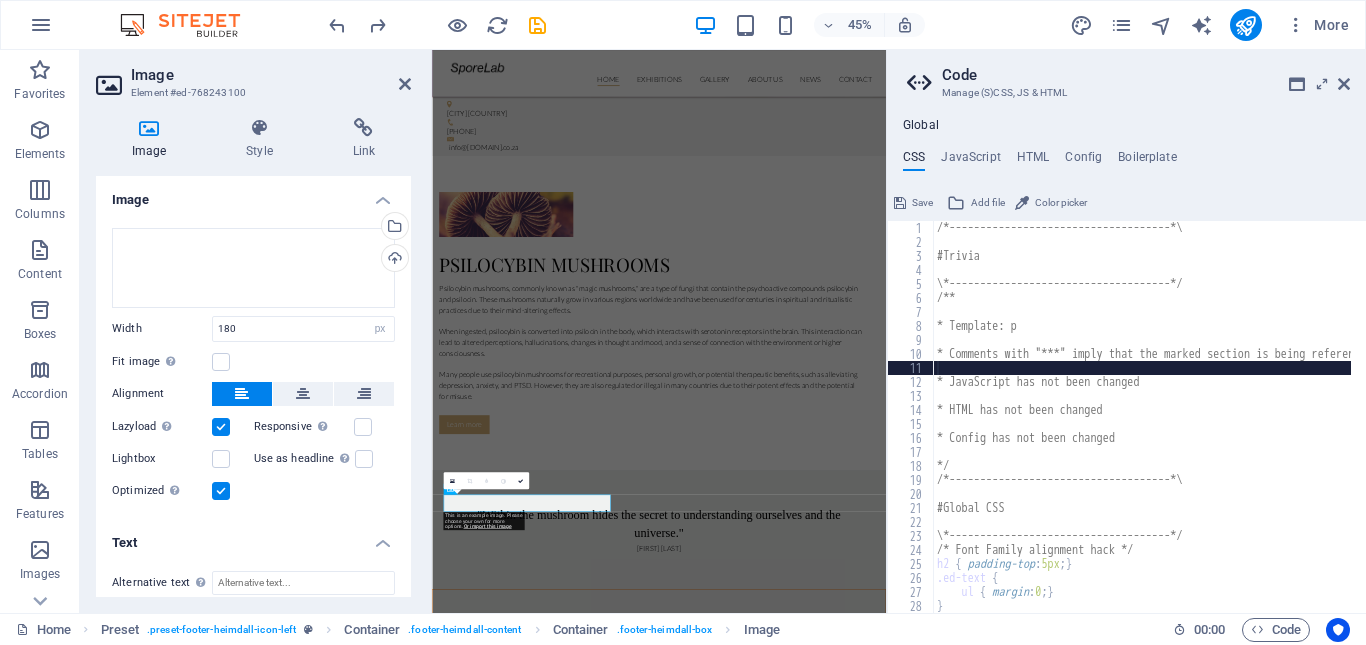 scroll, scrollTop: 0, scrollLeft: 0, axis: both 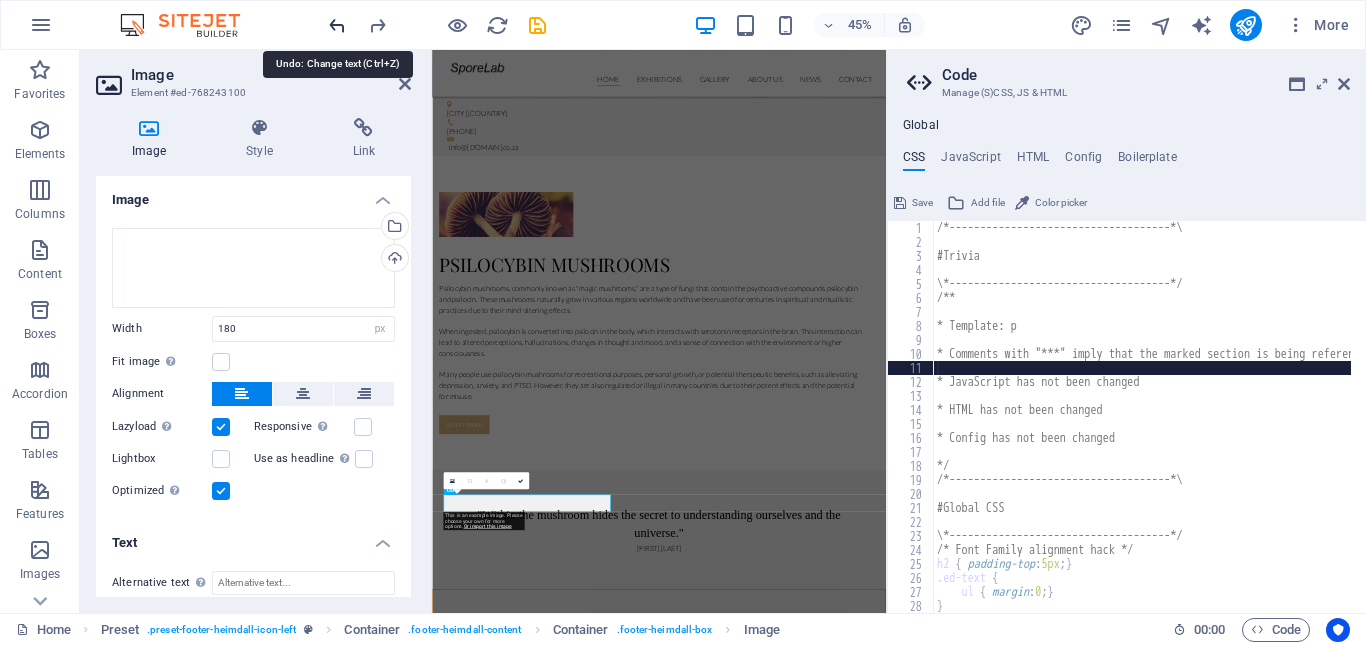 click at bounding box center (337, 25) 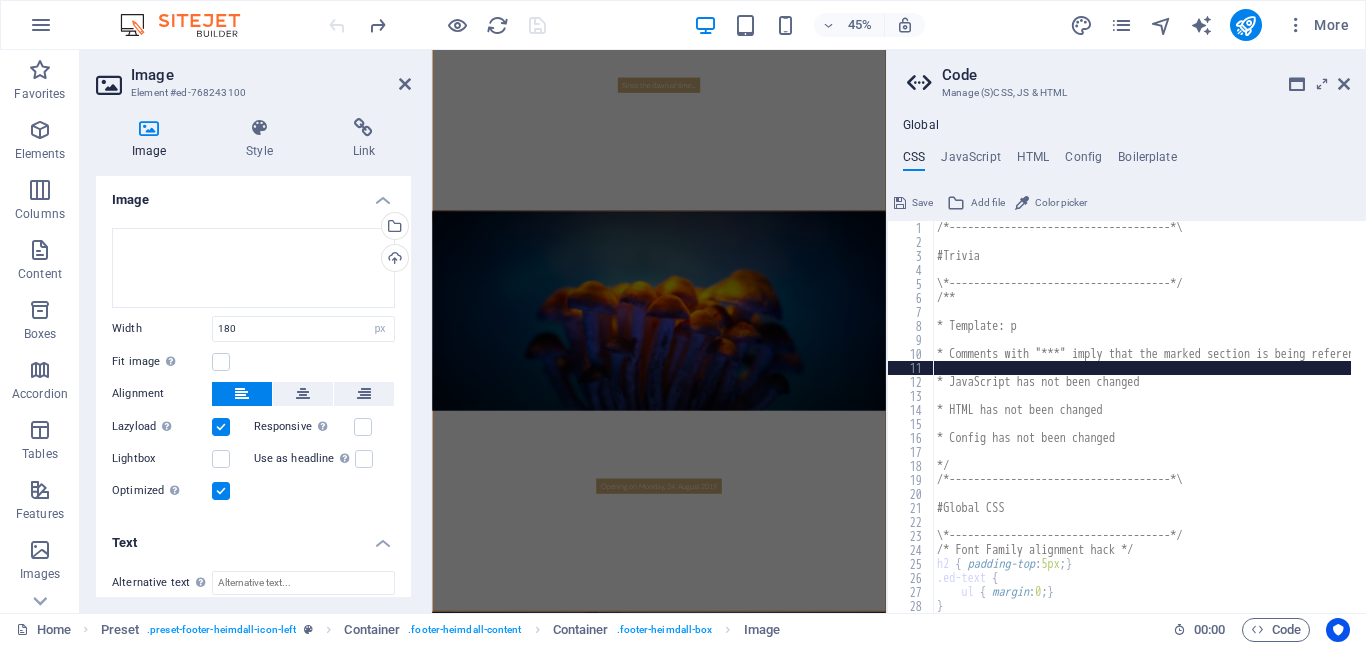 scroll, scrollTop: 76, scrollLeft: 0, axis: vertical 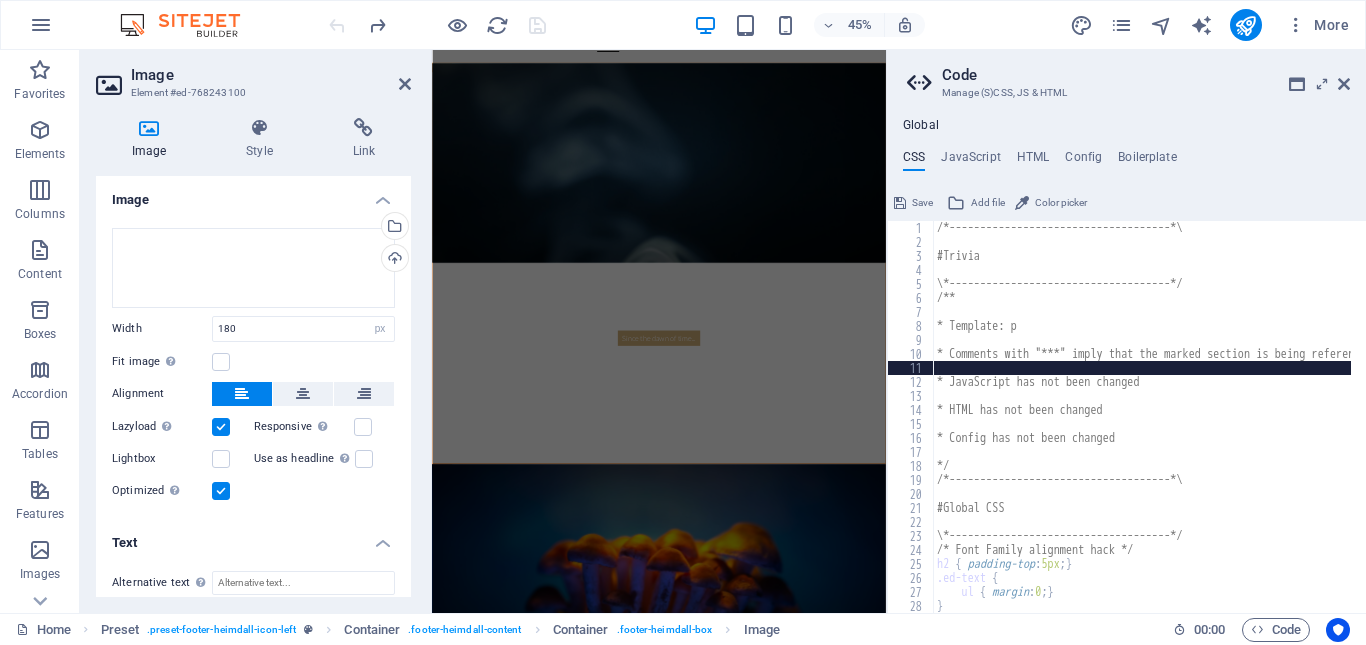 click on "/*------------------------------------*\     #Trivia \*------------------------------------*/ /**   * Template: p   * Comments with "***" imply that the marked section is being referenced somewhere else   * JavaScript has not been changed   * HTML has not been changed   * Config has not been changed   */ /*------------------------------------*\     #Global CSS \*------------------------------------*/ /* Font Family alignment hack */ h2   {   padding-top :  5px ;  } .ed-text   {      ul   {   margin :  0 ;  } }" at bounding box center (1237, 423) 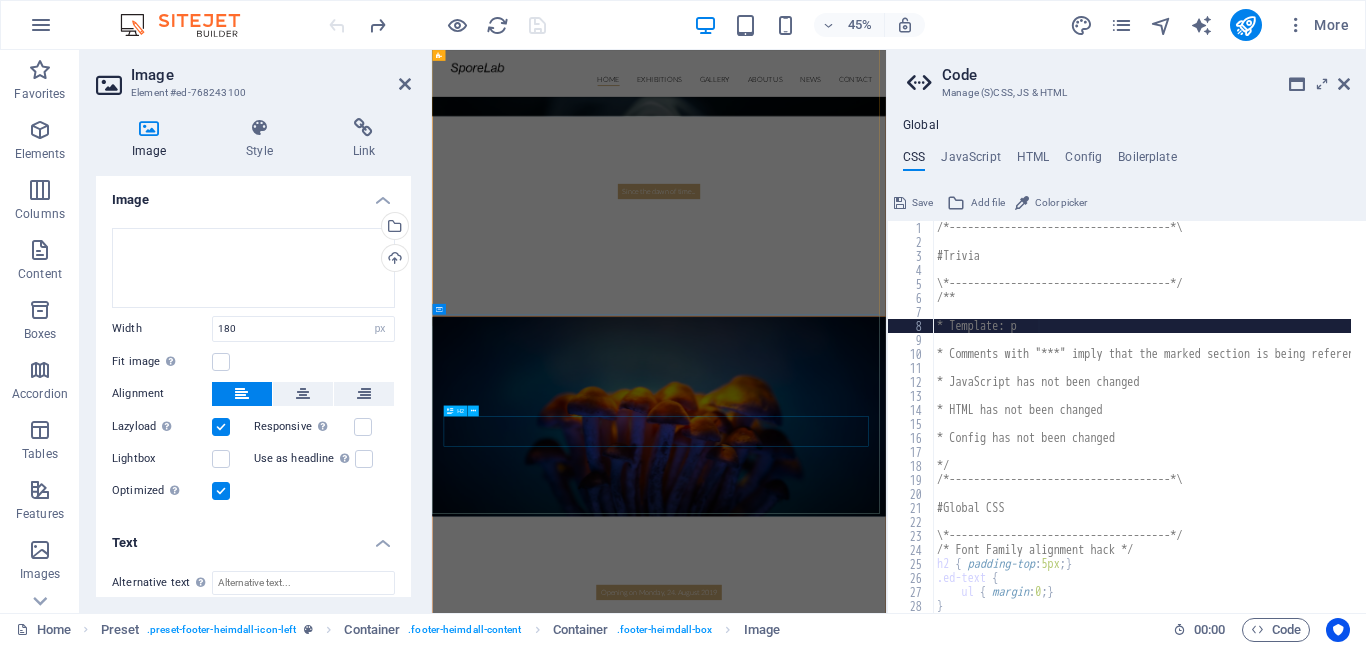scroll, scrollTop: 0, scrollLeft: 0, axis: both 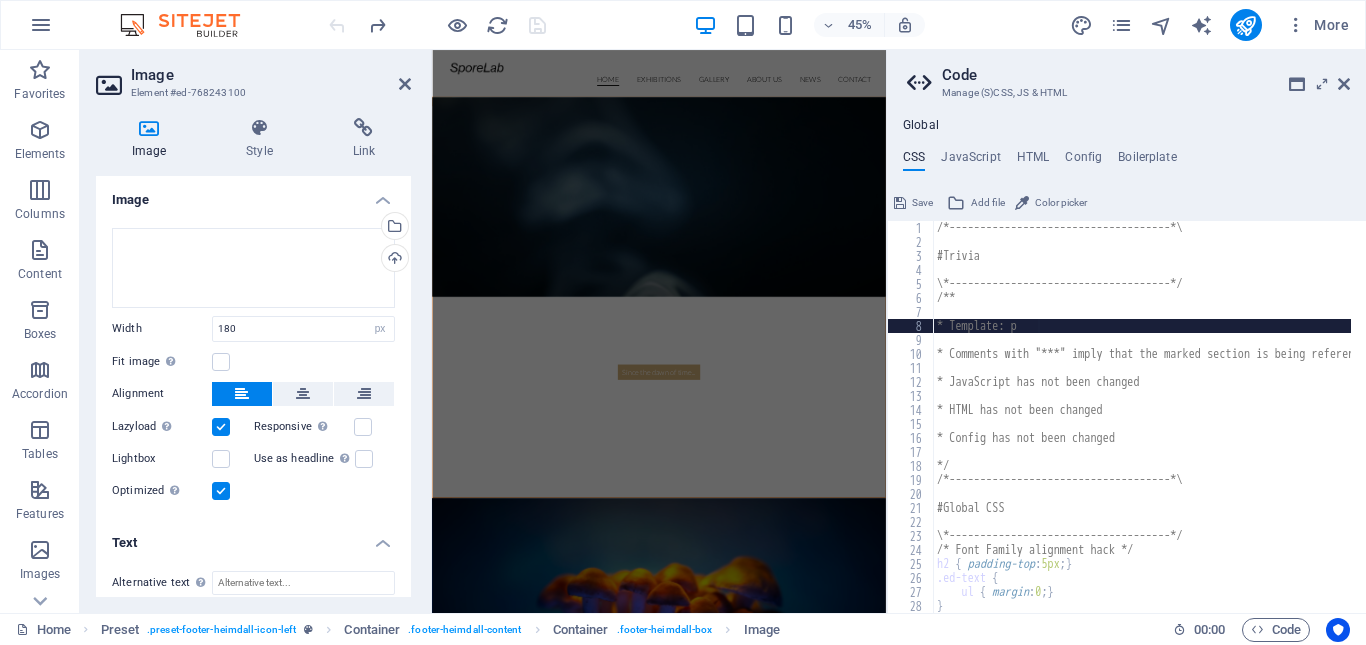 type on "* JavaScript has not been changed" 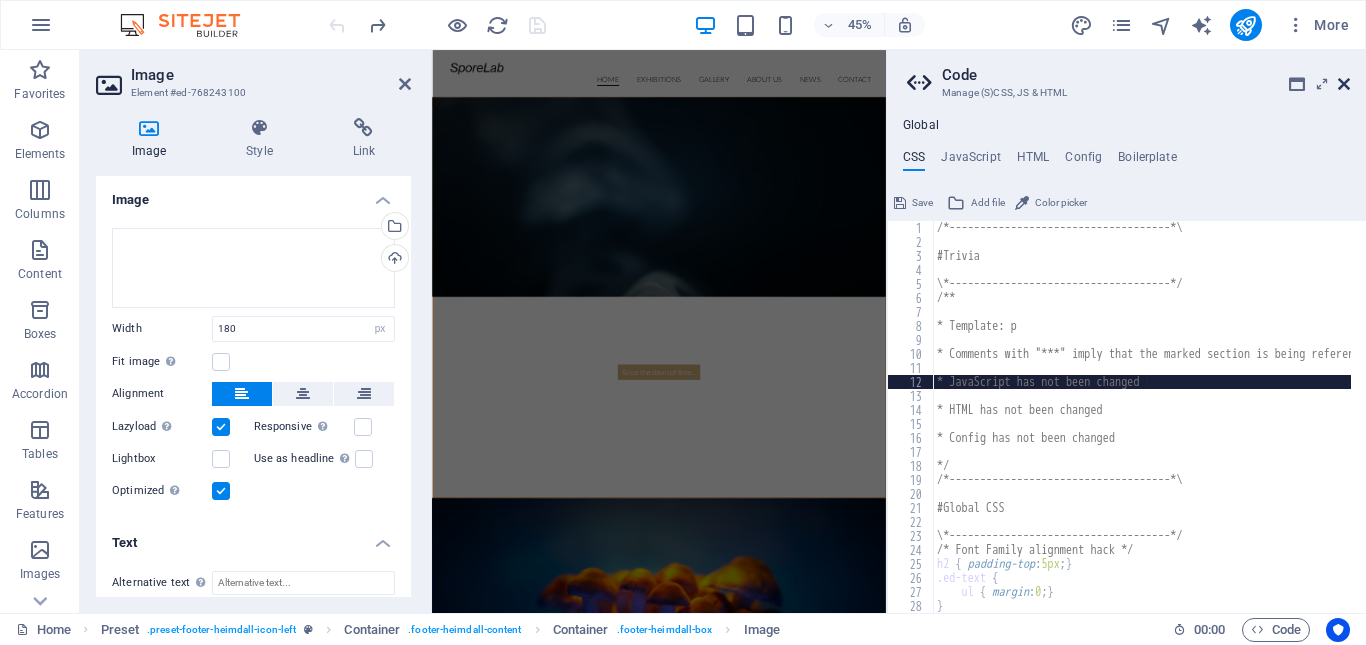 click at bounding box center (1344, 84) 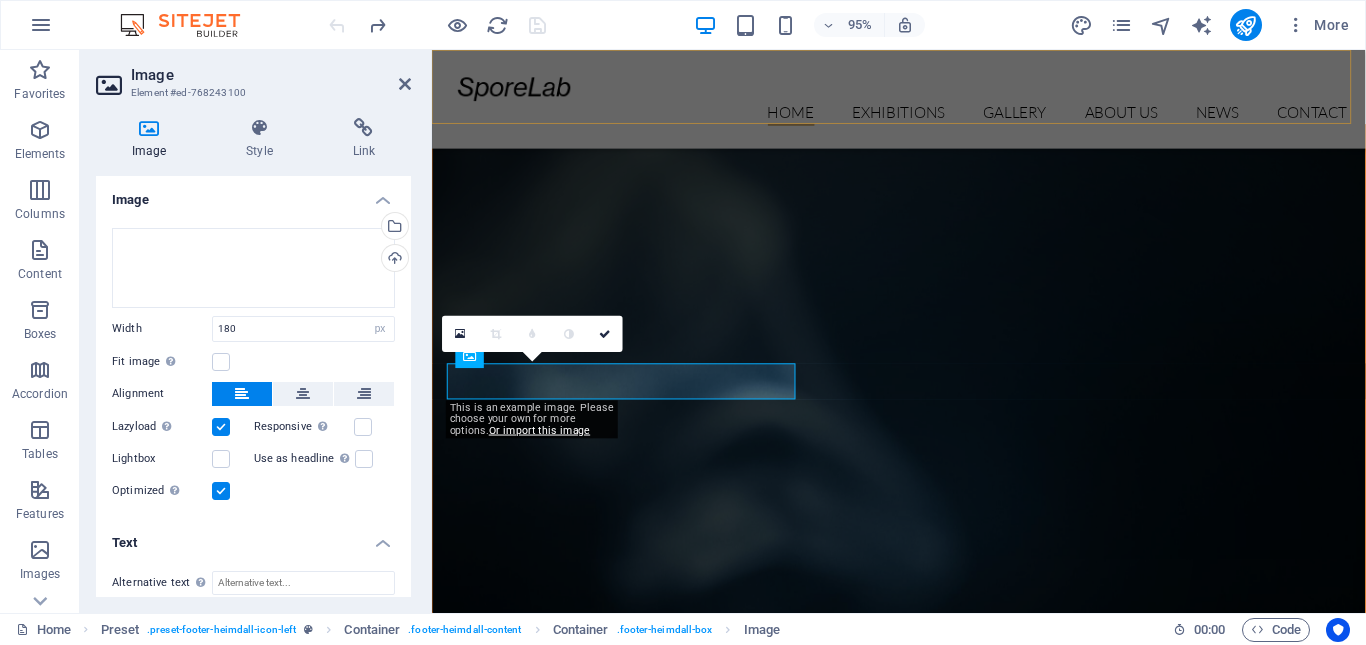 scroll, scrollTop: 3297, scrollLeft: 0, axis: vertical 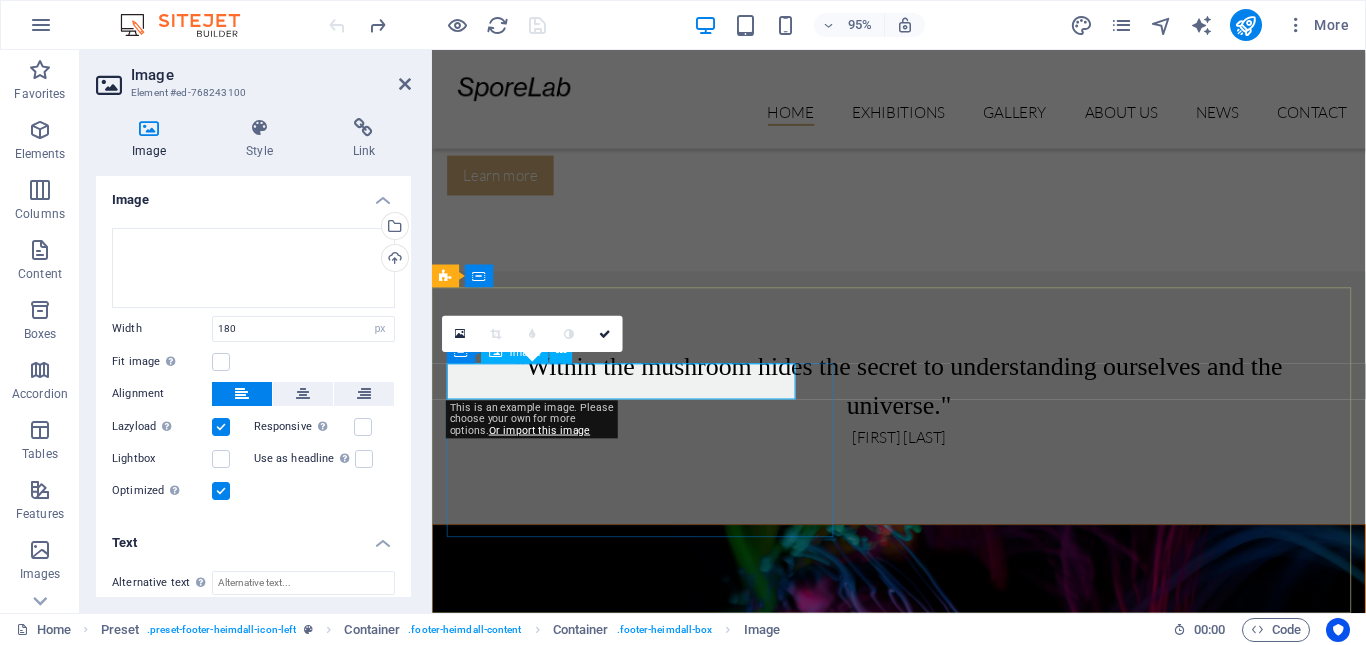 click at bounding box center (900, 7485) 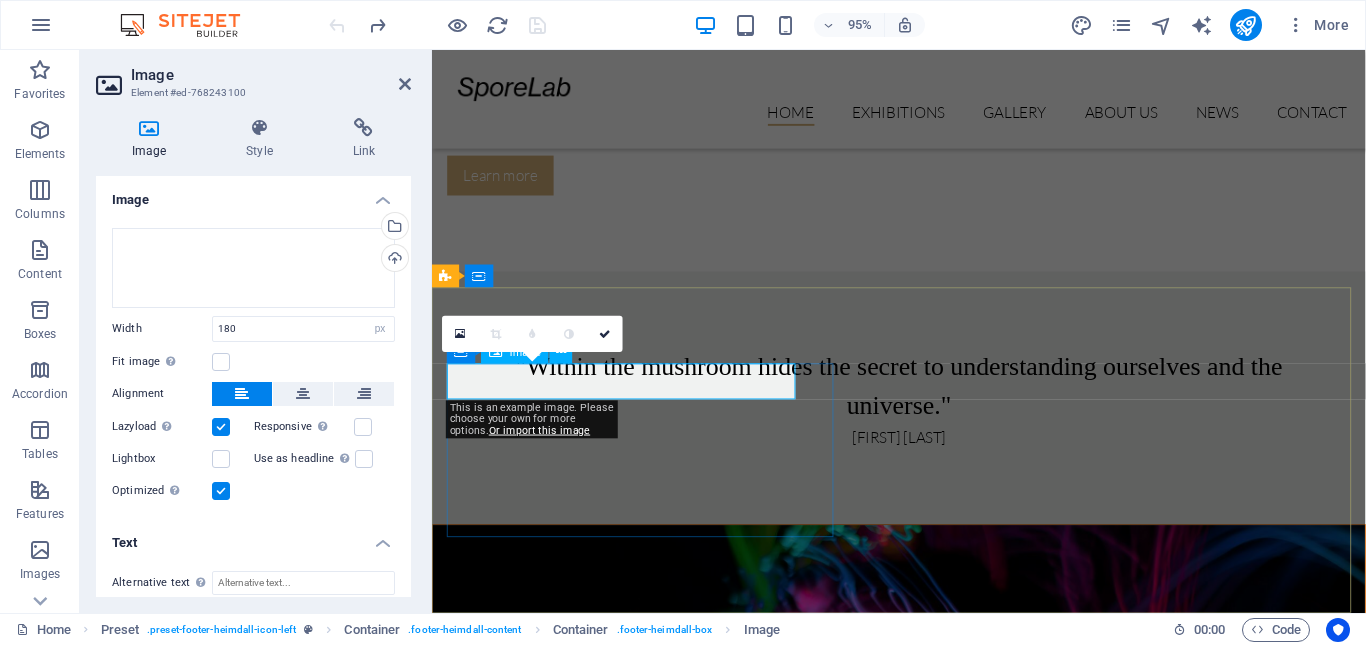 click at bounding box center (900, 7485) 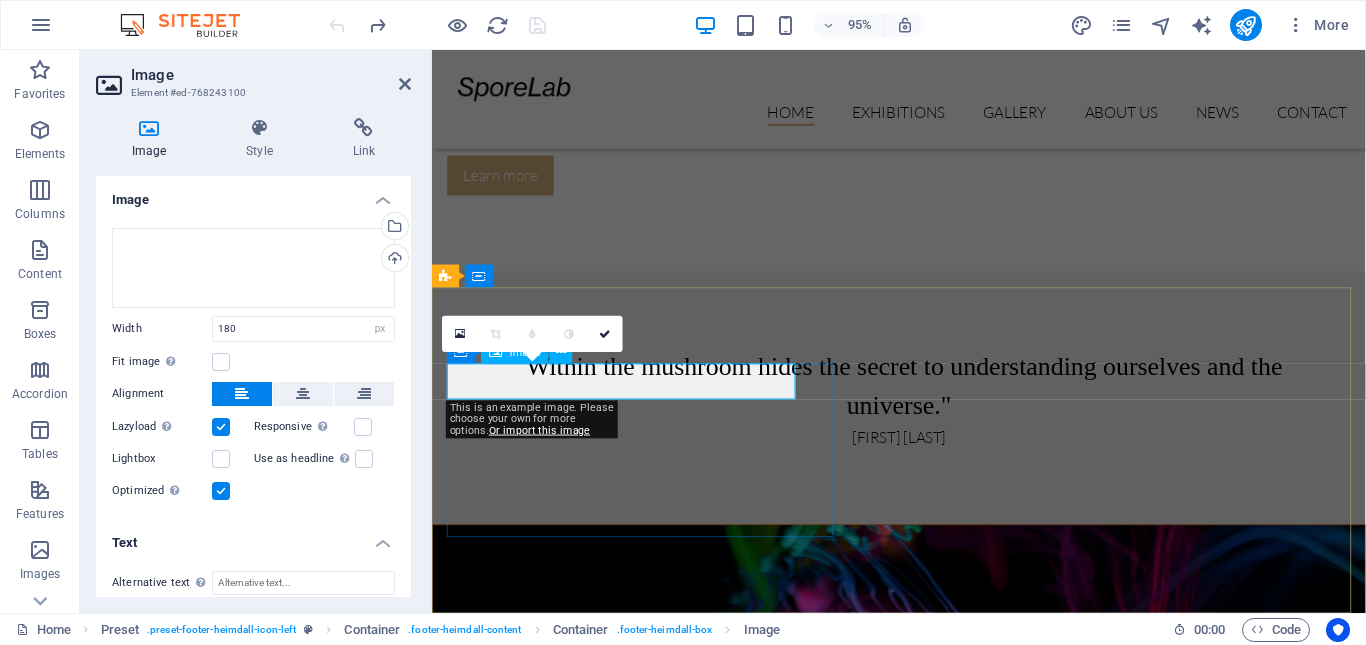 click at bounding box center [900, 7485] 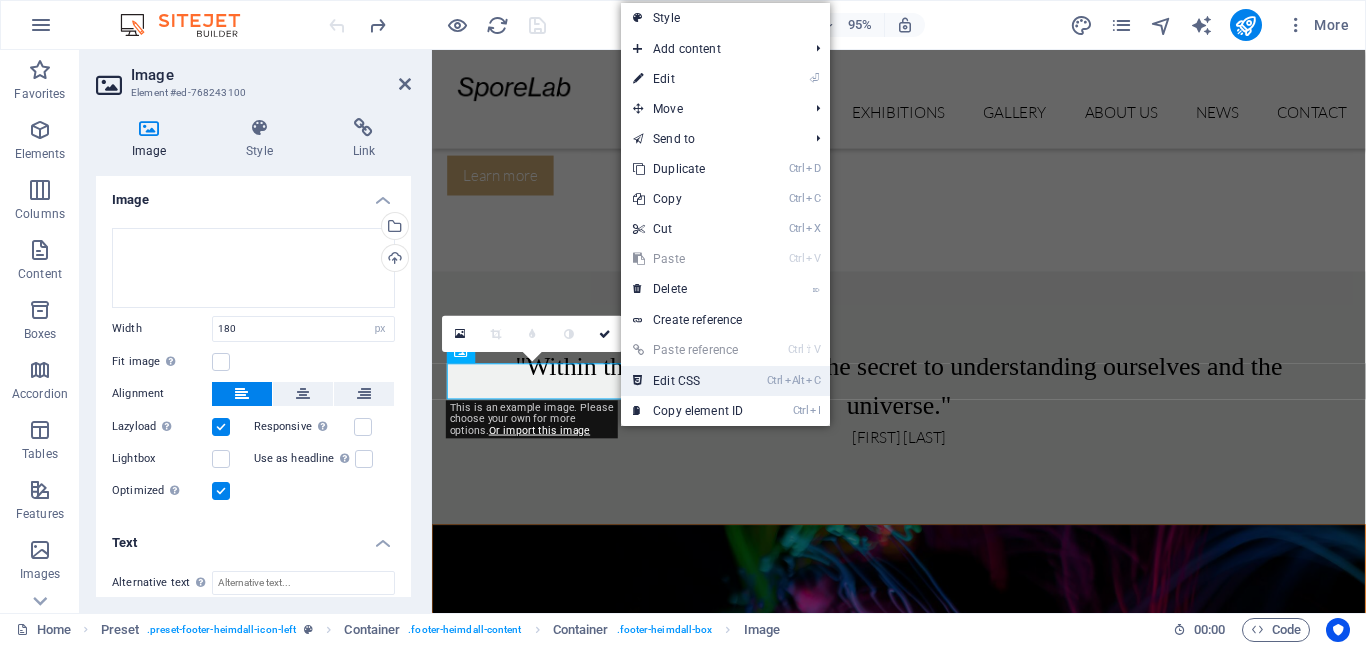click on "Ctrl Alt C  Edit CSS" at bounding box center (688, 381) 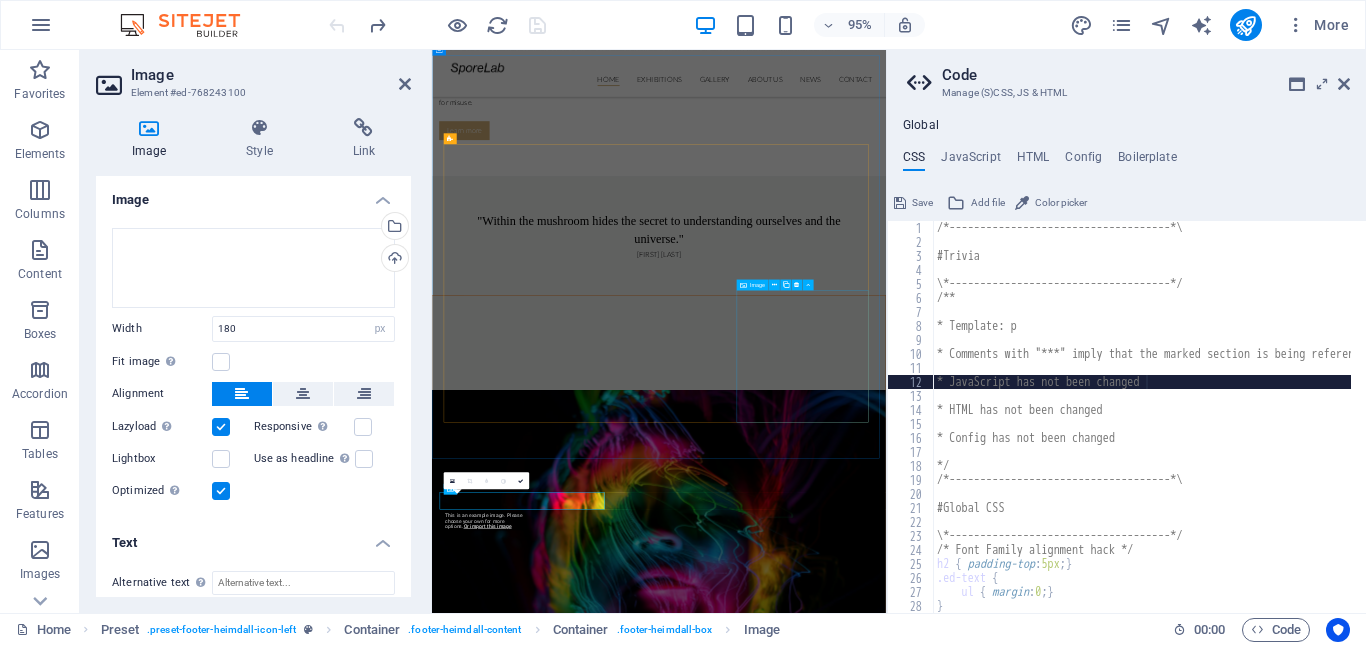 scroll, scrollTop: 2644, scrollLeft: 0, axis: vertical 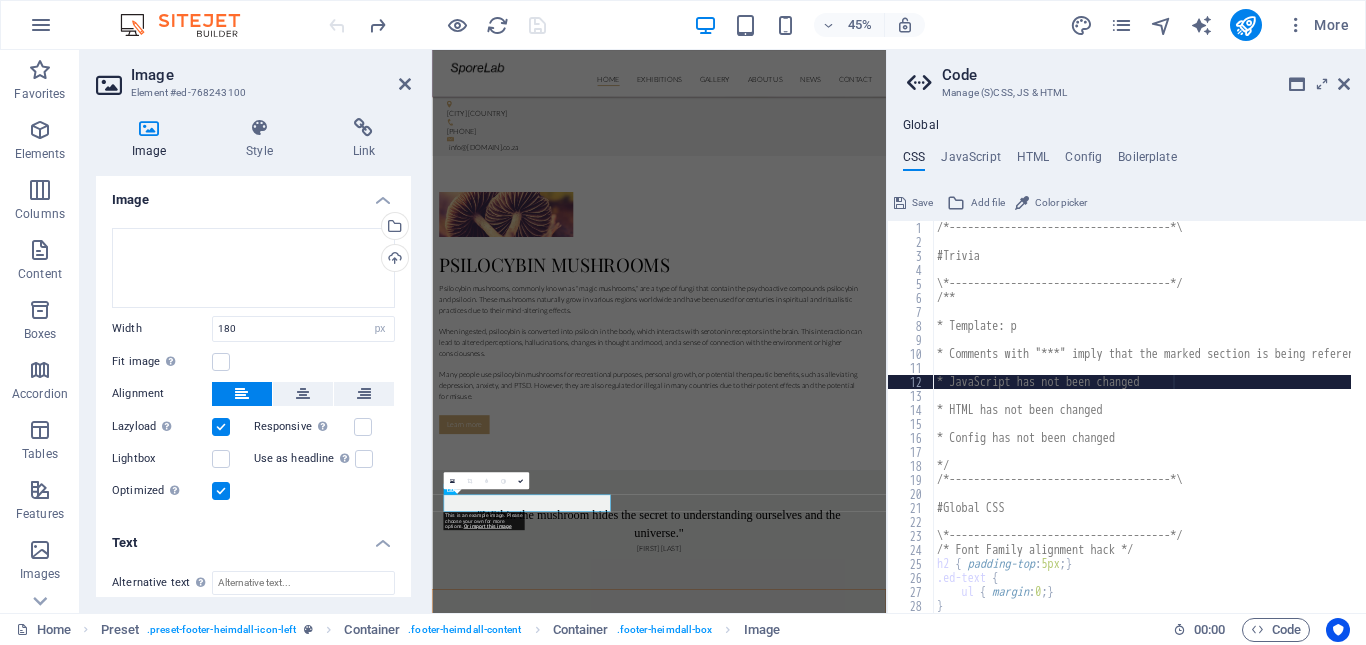 click on "/*------------------------------------*\     #Trivia \*------------------------------------*/ /**   * Template: p   * Comments with "***" imply that the marked section is being referenced somewhere else   * JavaScript has not been changed   * HTML has not been changed   * Config has not been changed   */ /*------------------------------------*\     #Global CSS \*------------------------------------*/ /* Font Family alignment hack */ h2   {   padding-top :  5px ;  } .ed-text   {      ul   {   margin :  0 ;  } }" at bounding box center [1237, 423] 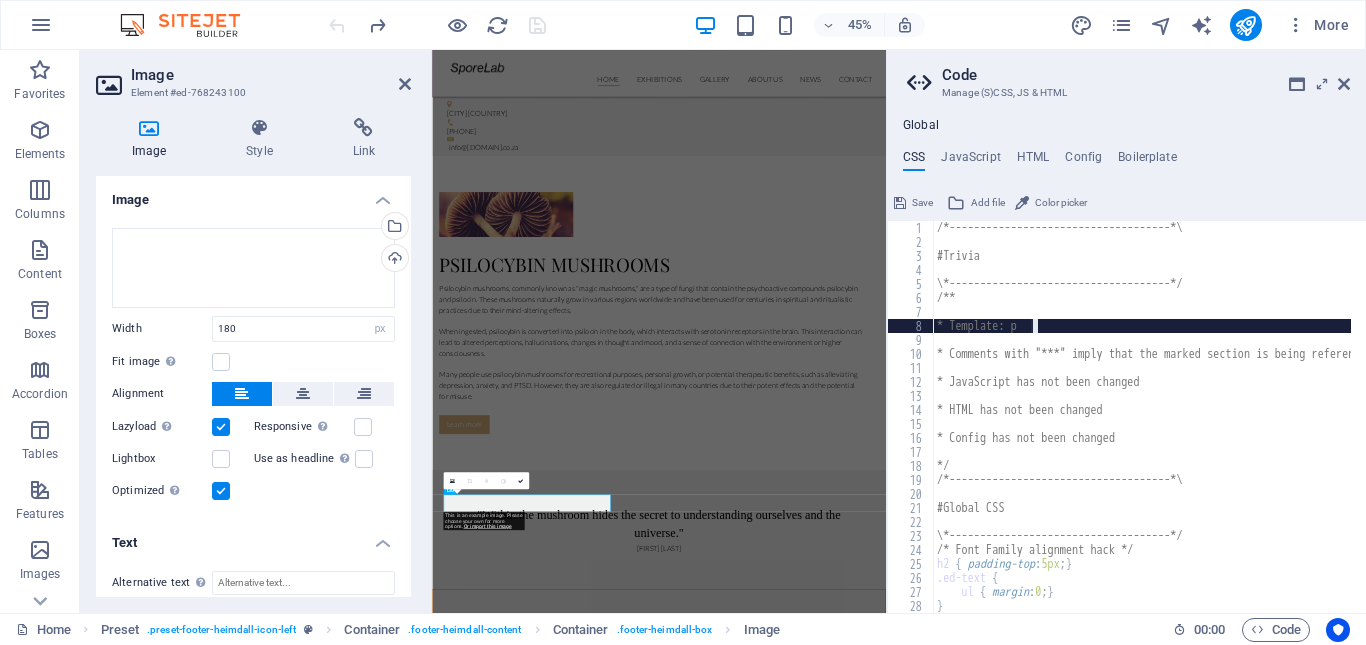 click on "/*------------------------------------*\     #Trivia \*------------------------------------*/ /**   * Template: p   * Comments with "***" imply that the marked section is being referenced somewhere else   * JavaScript has not been changed   * HTML has not been changed   * Config has not been changed   */ /*------------------------------------*\     #Global CSS \*------------------------------------*/ /* Font Family alignment hack */ h2   {   padding-top :  5px ;  } .ed-text   {      ul   {   margin :  0 ;  } }" at bounding box center (1237, 423) 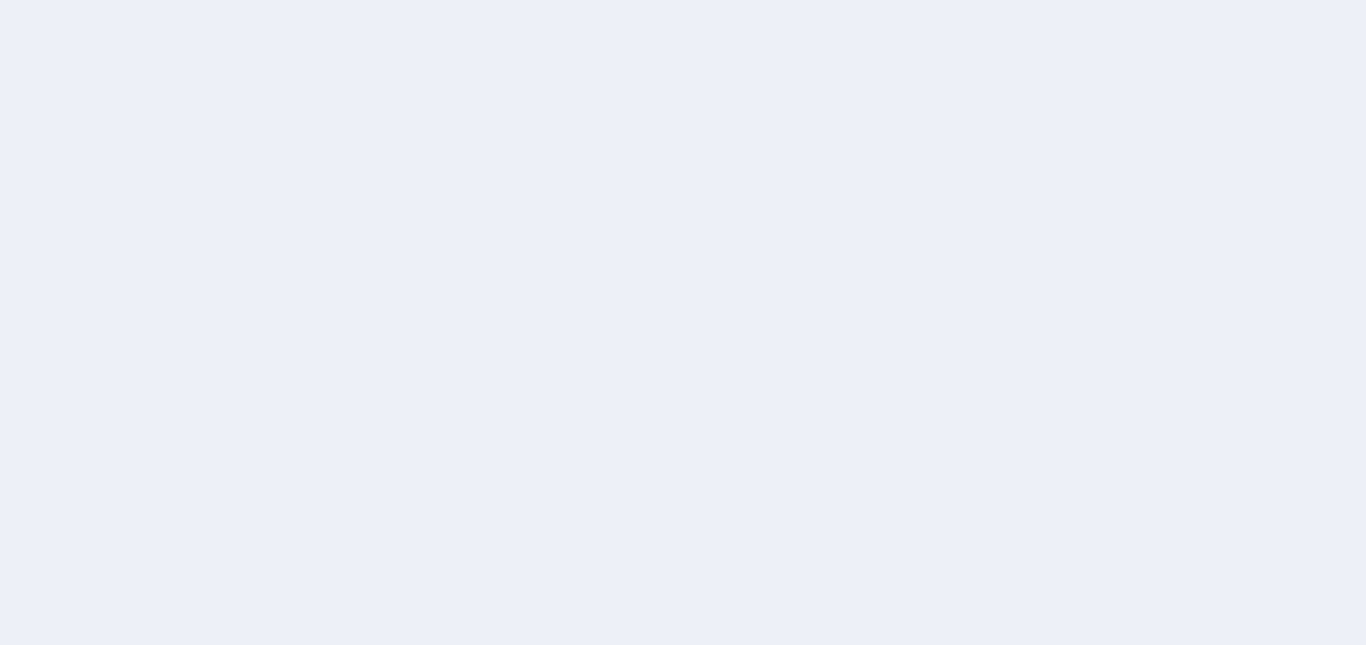 scroll, scrollTop: 0, scrollLeft: 0, axis: both 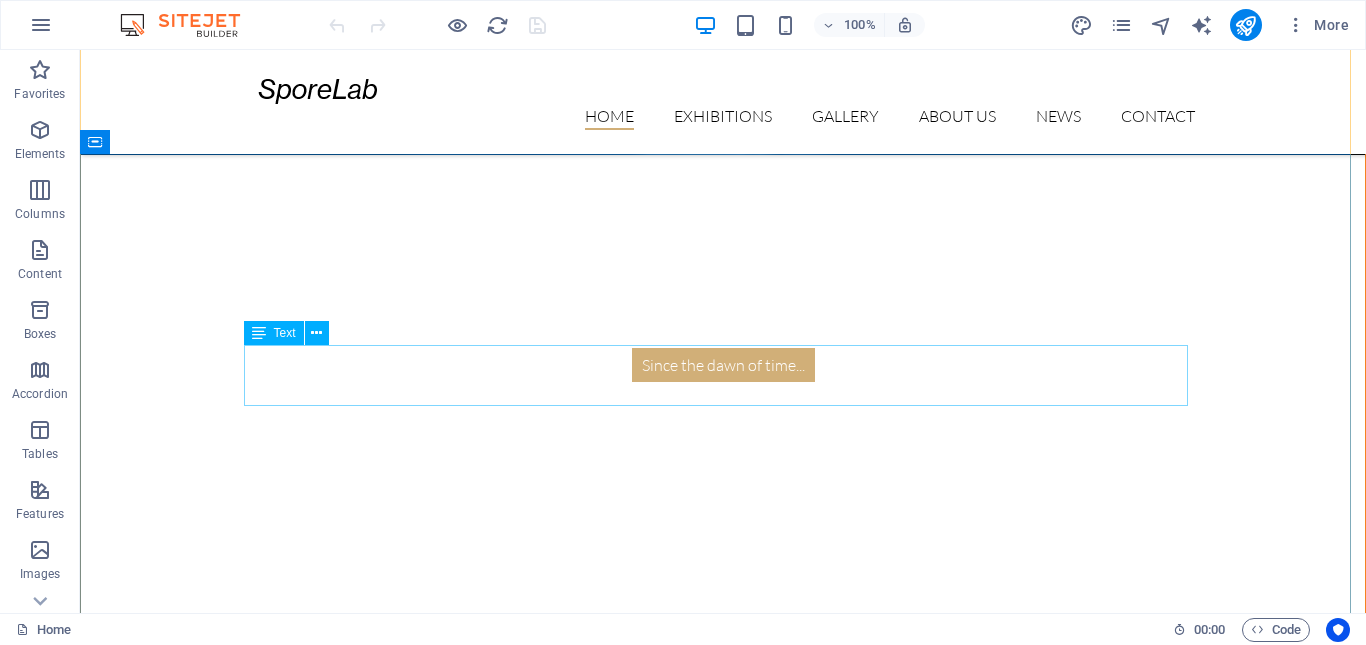 click on "Opening on Monday, 24. August 2019" at bounding box center (723, 1434) 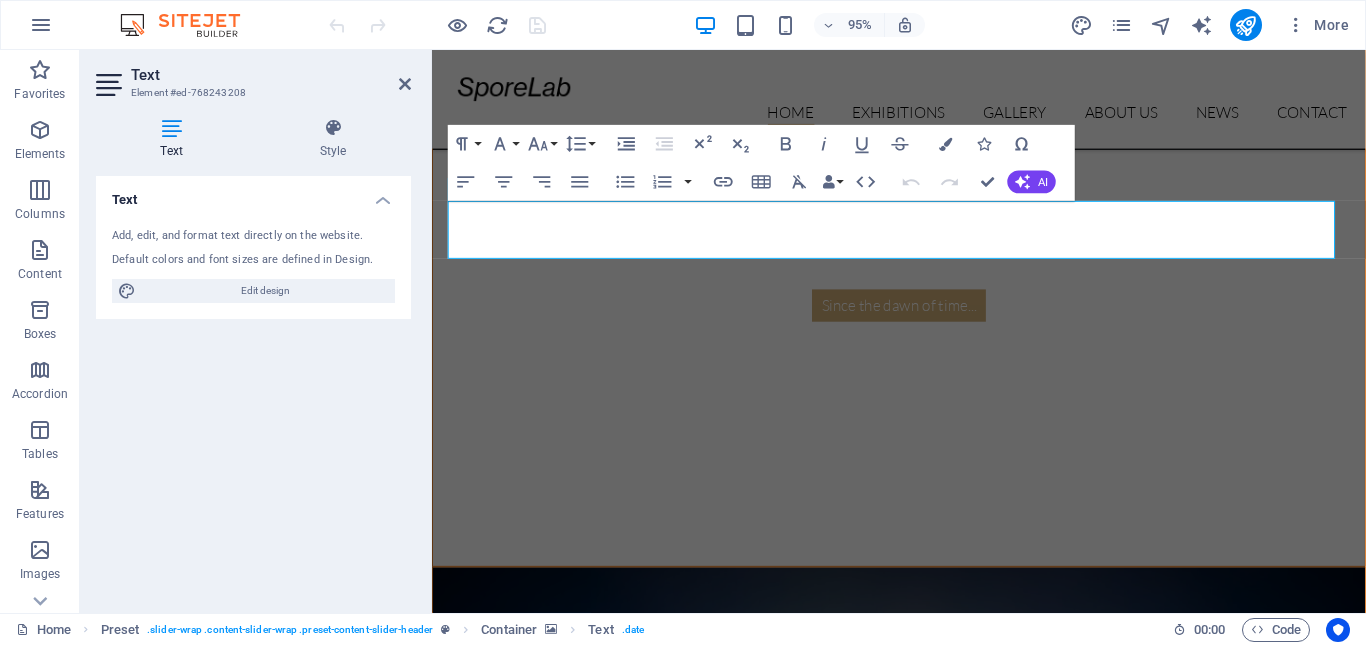 click at bounding box center [923, 858] 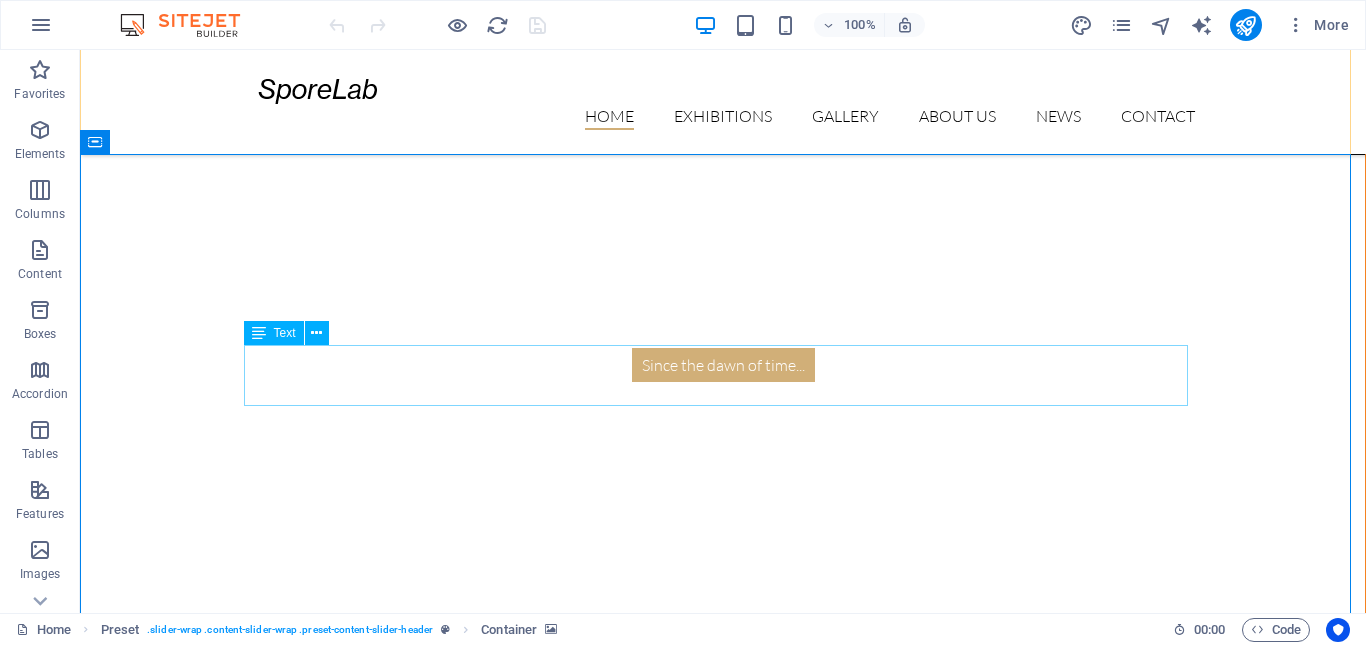 click on "Opening on Monday, 24. August 2019" at bounding box center (723, 1434) 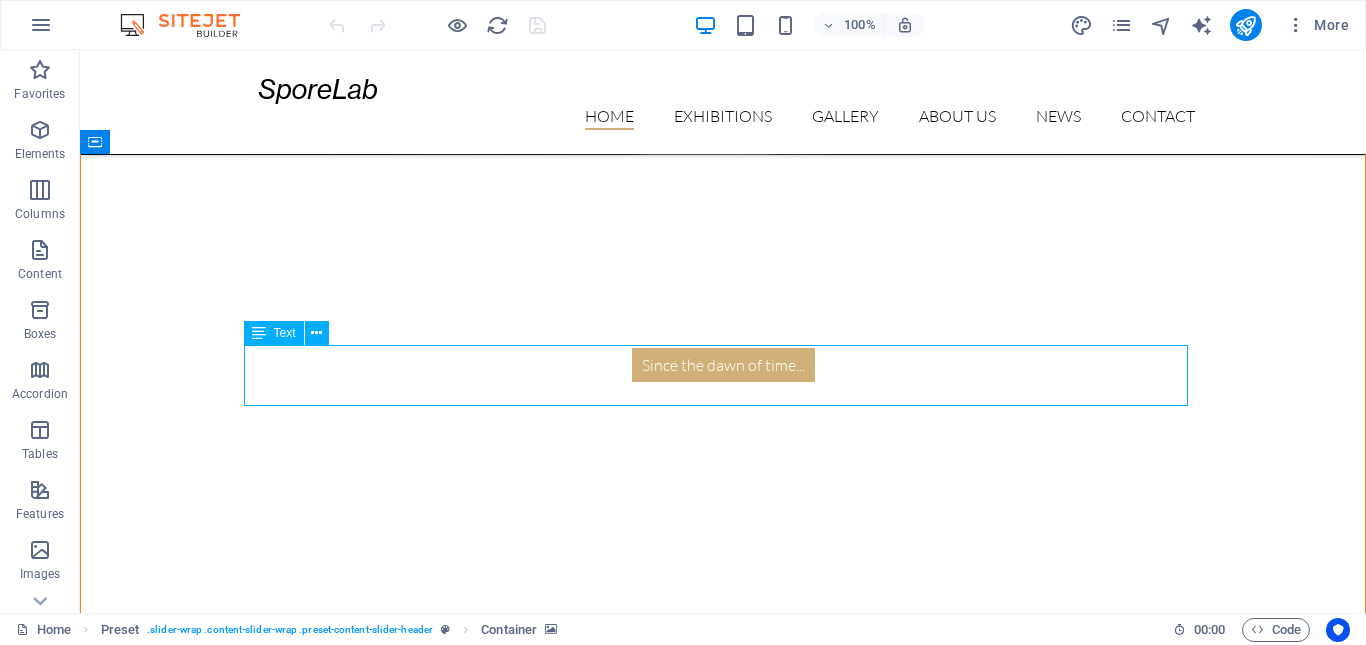 click on "Opening on Monday, 24. August 2019" at bounding box center [723, 1434] 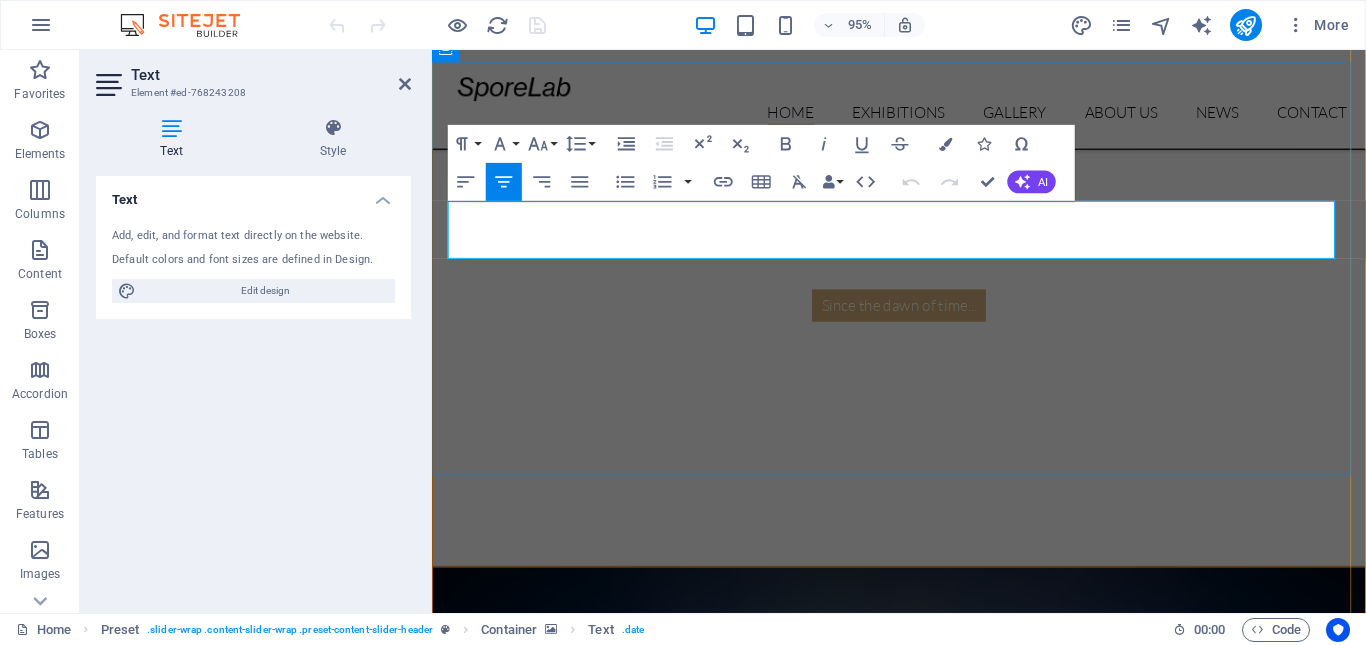 drag, startPoint x: 1042, startPoint y: 223, endPoint x: 787, endPoint y: 233, distance: 255.196 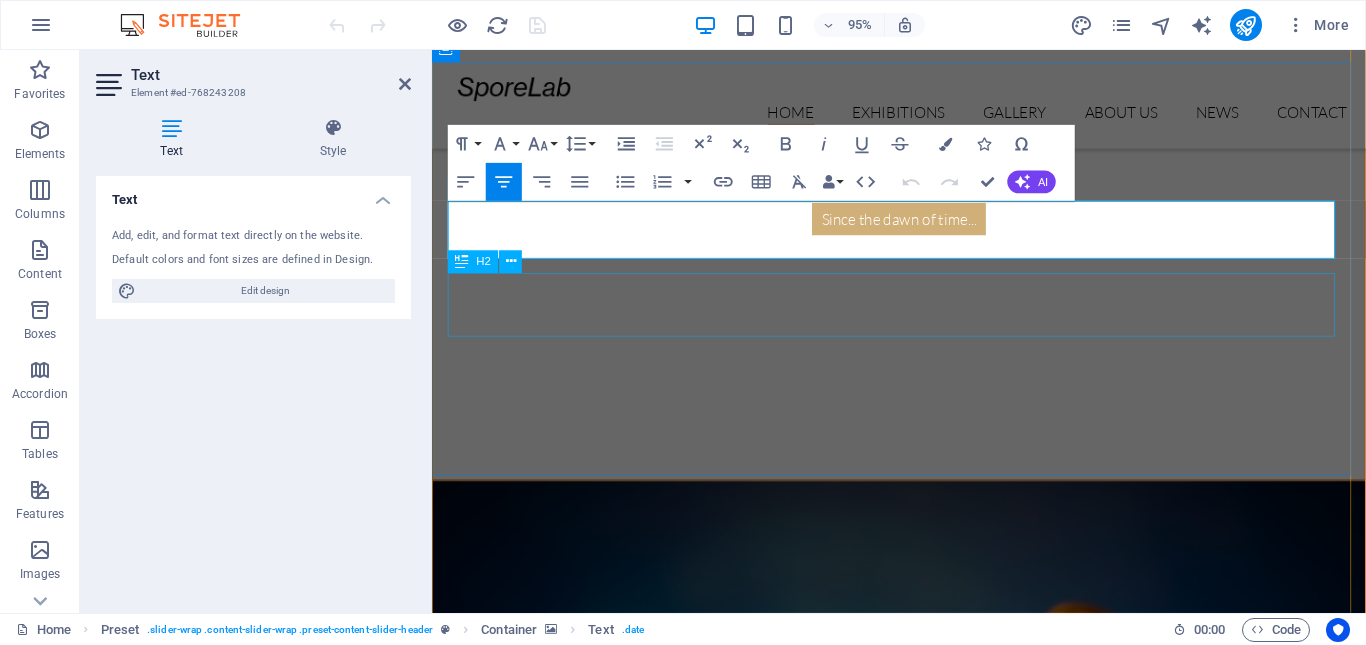 scroll, scrollTop: 525, scrollLeft: 4, axis: both 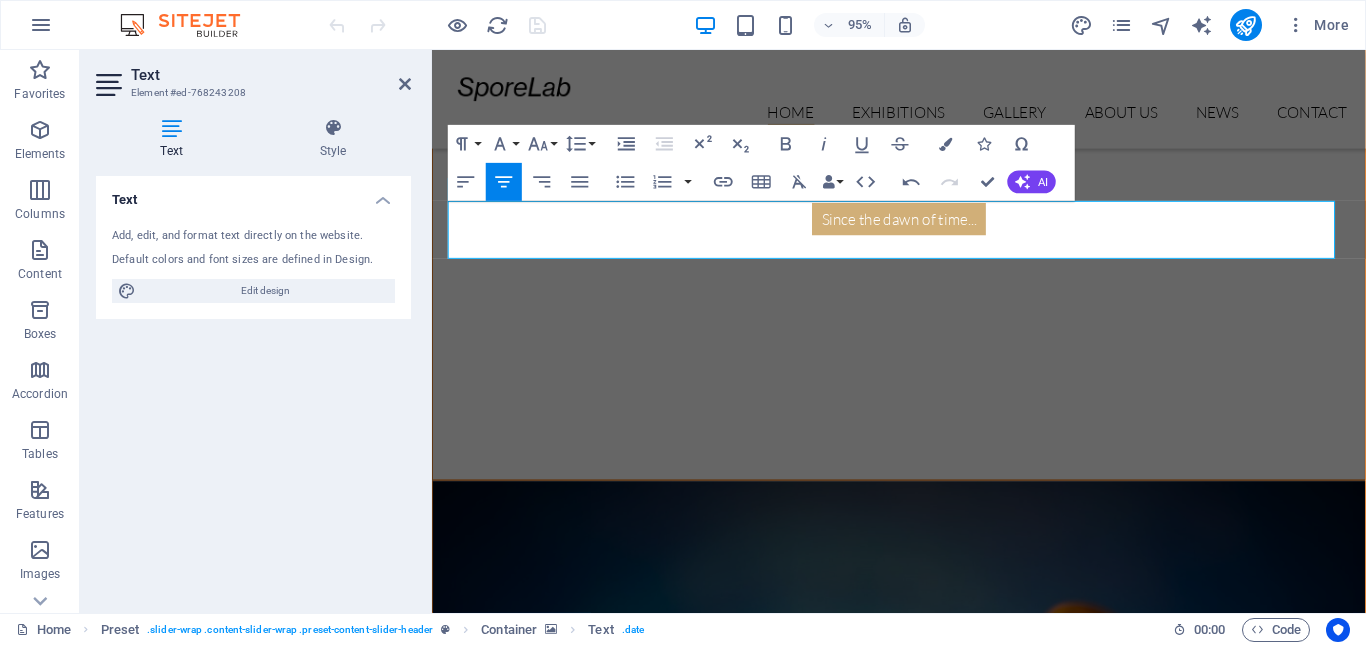 click at bounding box center [923, 721] 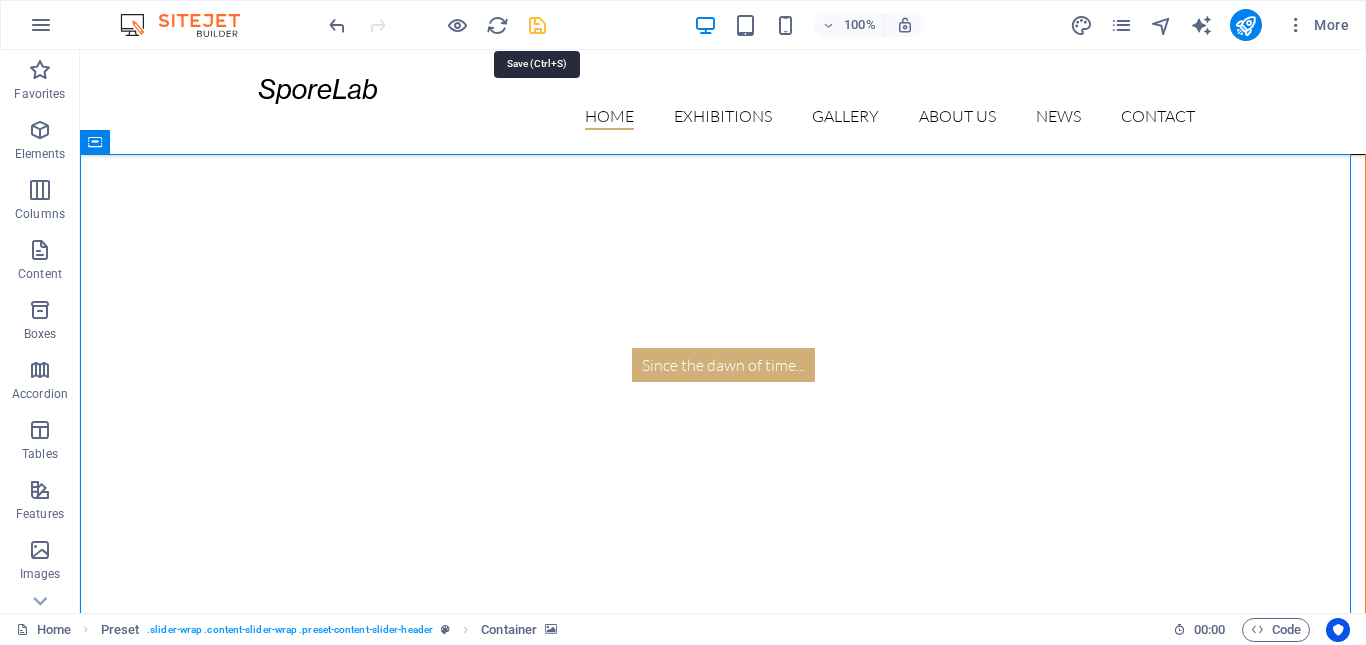 click at bounding box center [537, 25] 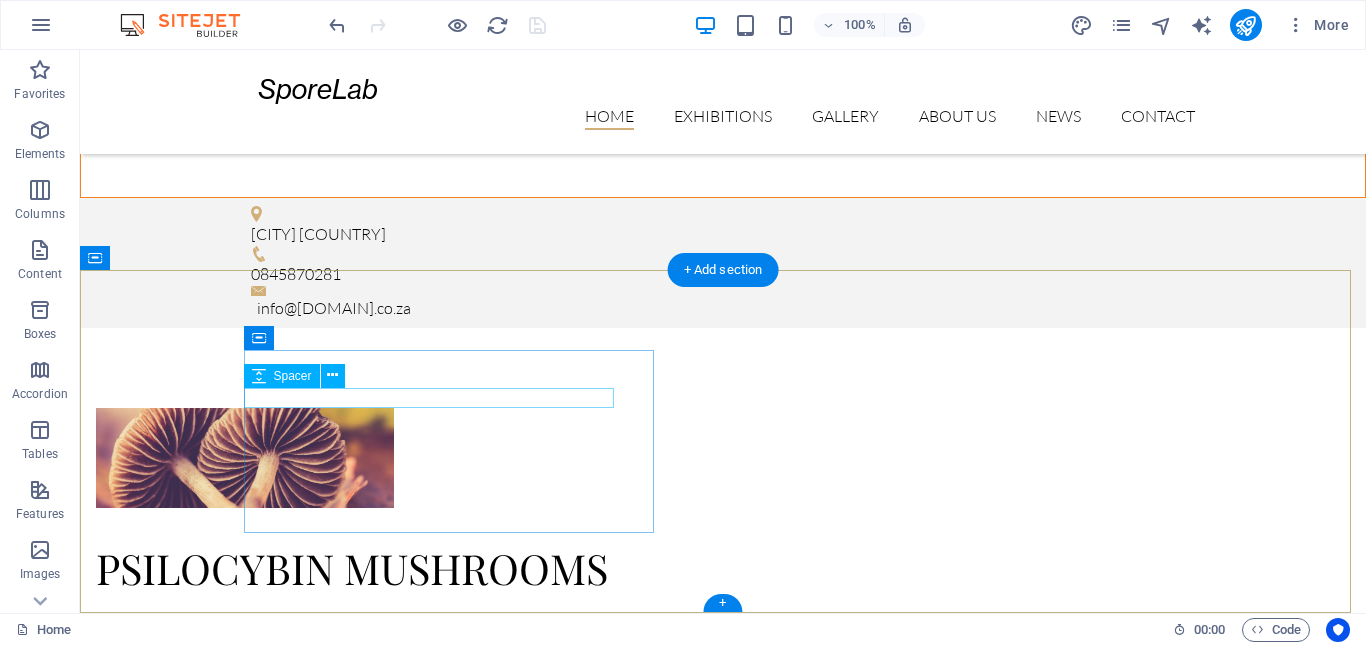 scroll, scrollTop: 3500, scrollLeft: 0, axis: vertical 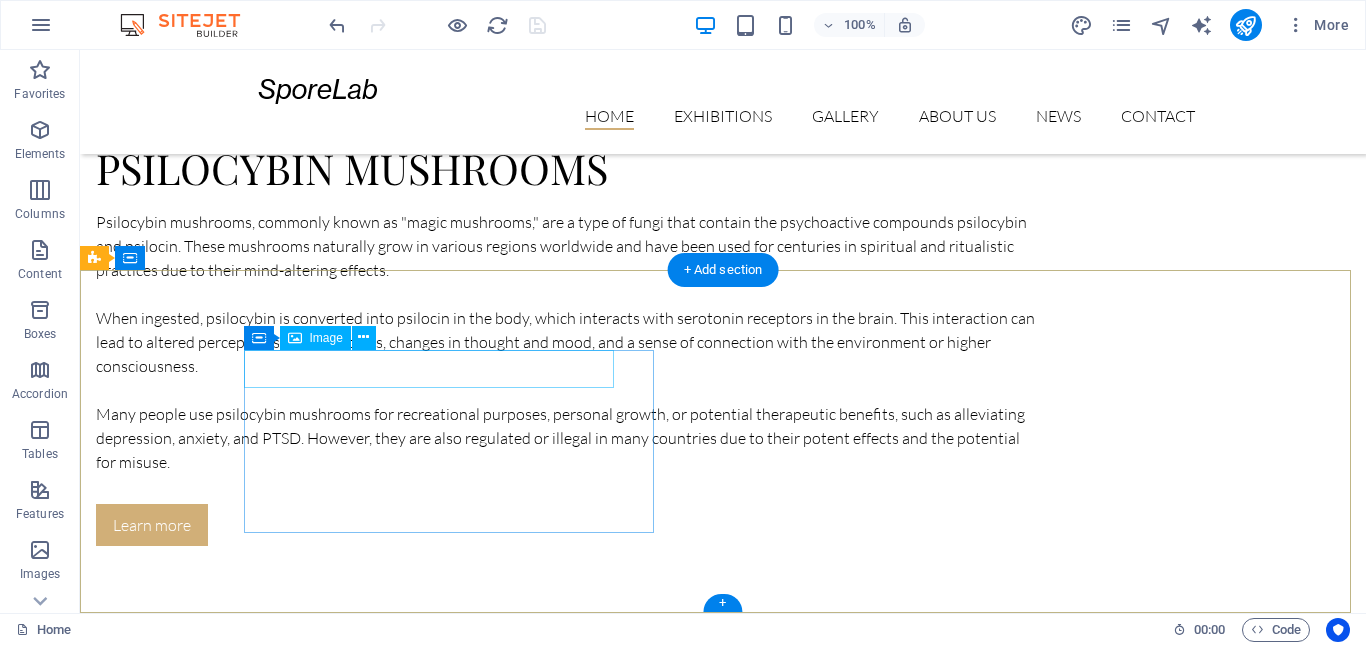 click at bounding box center [548, 7731] 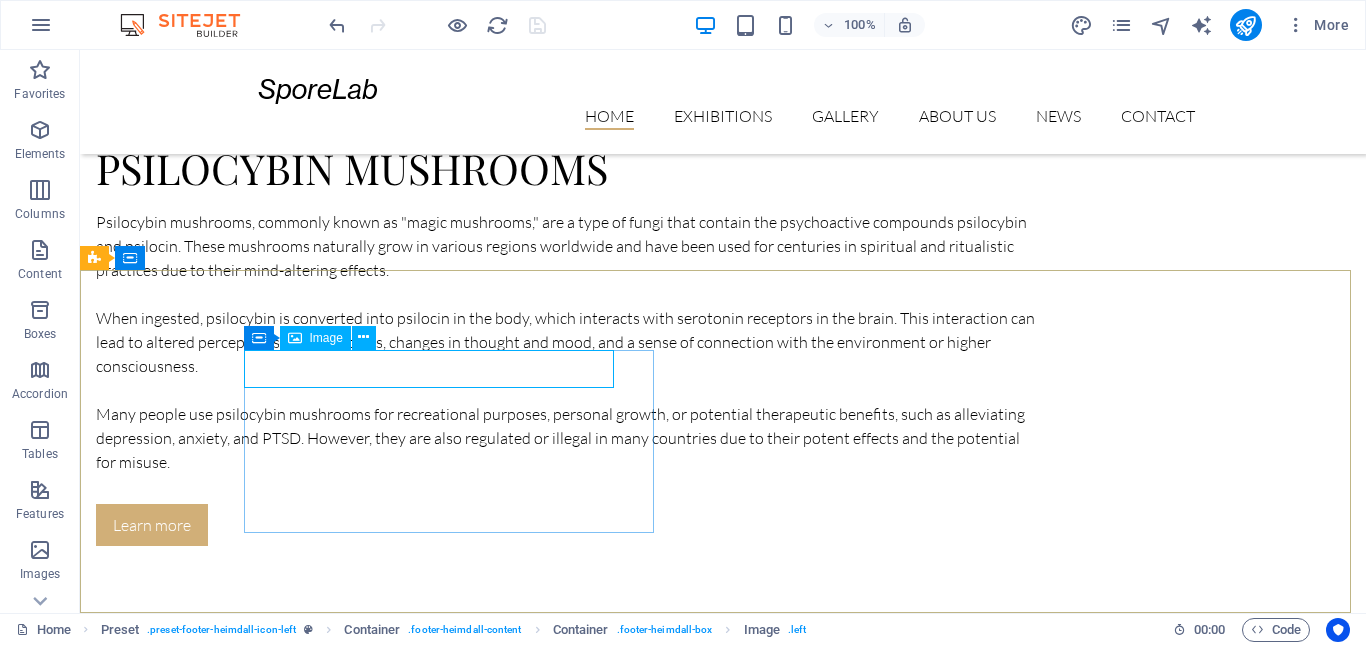 click on "Image" at bounding box center [326, 338] 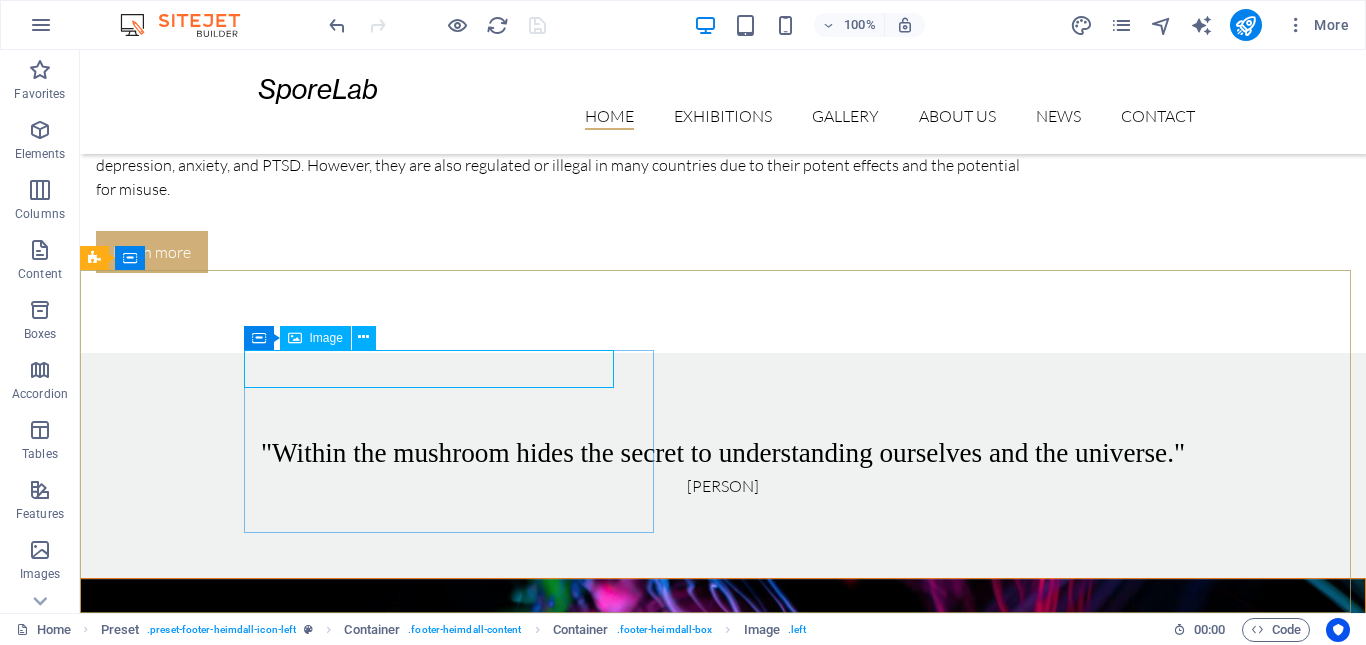 select on "px" 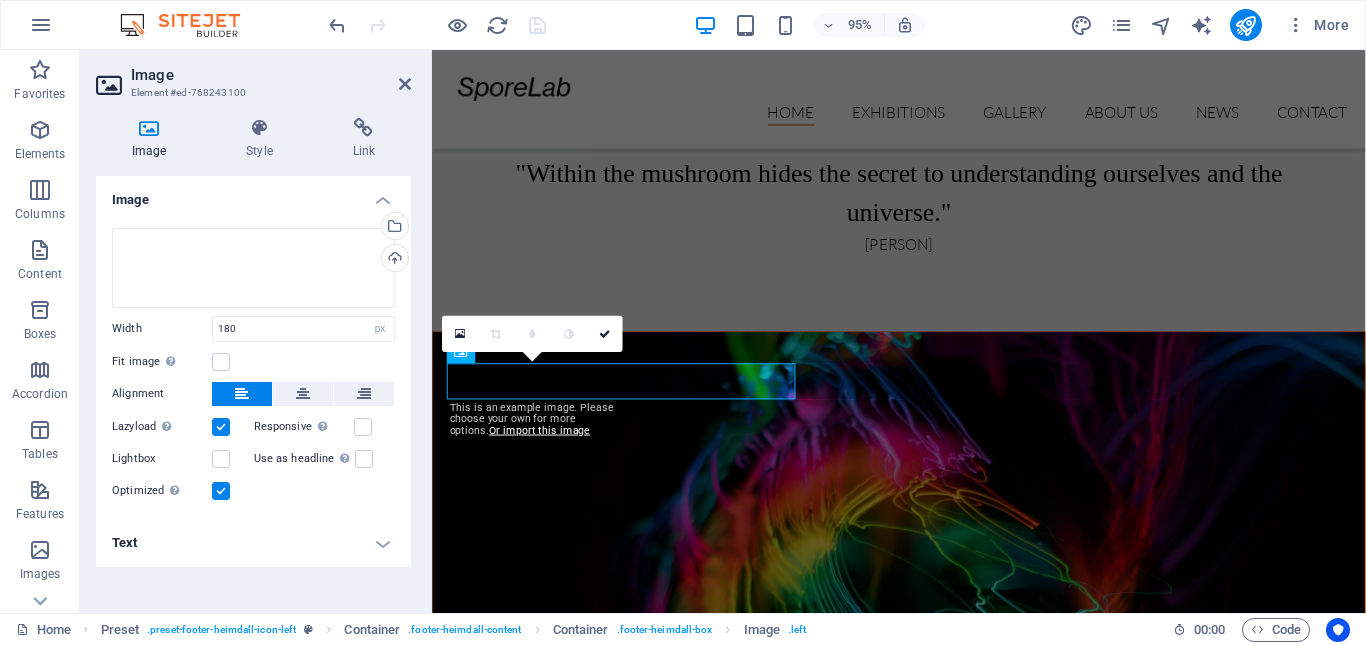 scroll, scrollTop: 3297, scrollLeft: 0, axis: vertical 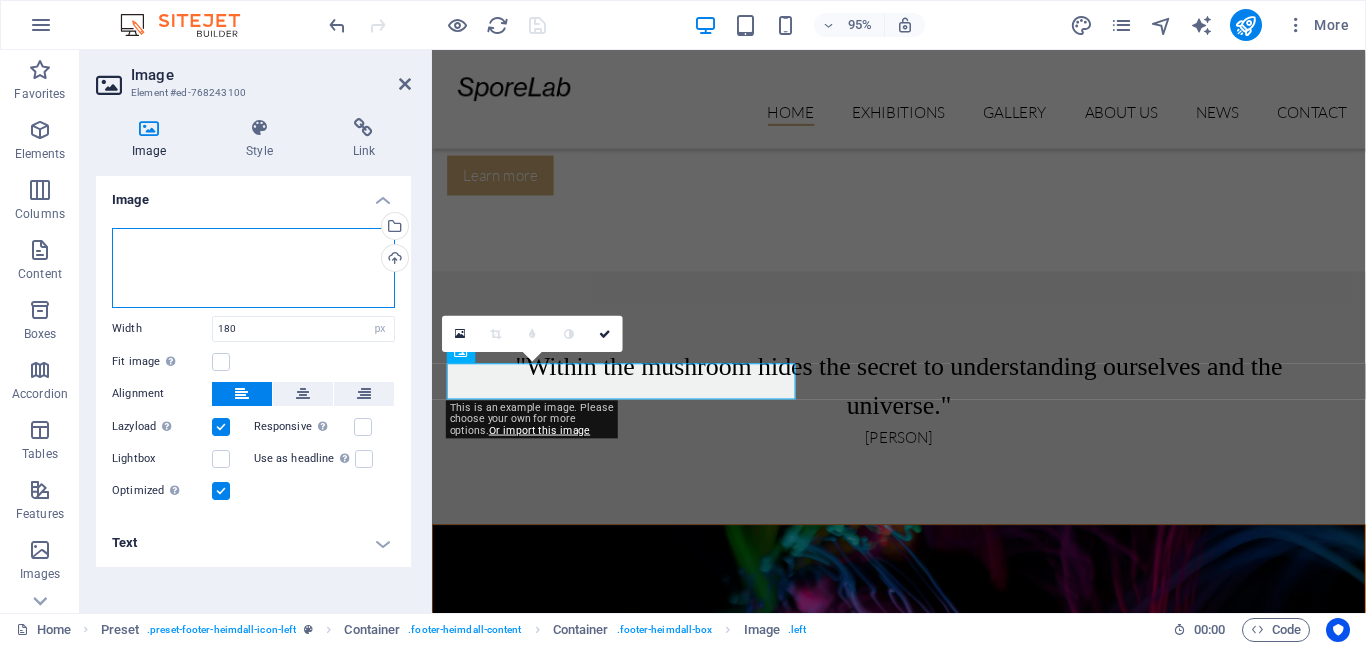 click on "Drag files here, click to choose files or select files from Files or our free stock photos & videos" at bounding box center [253, 268] 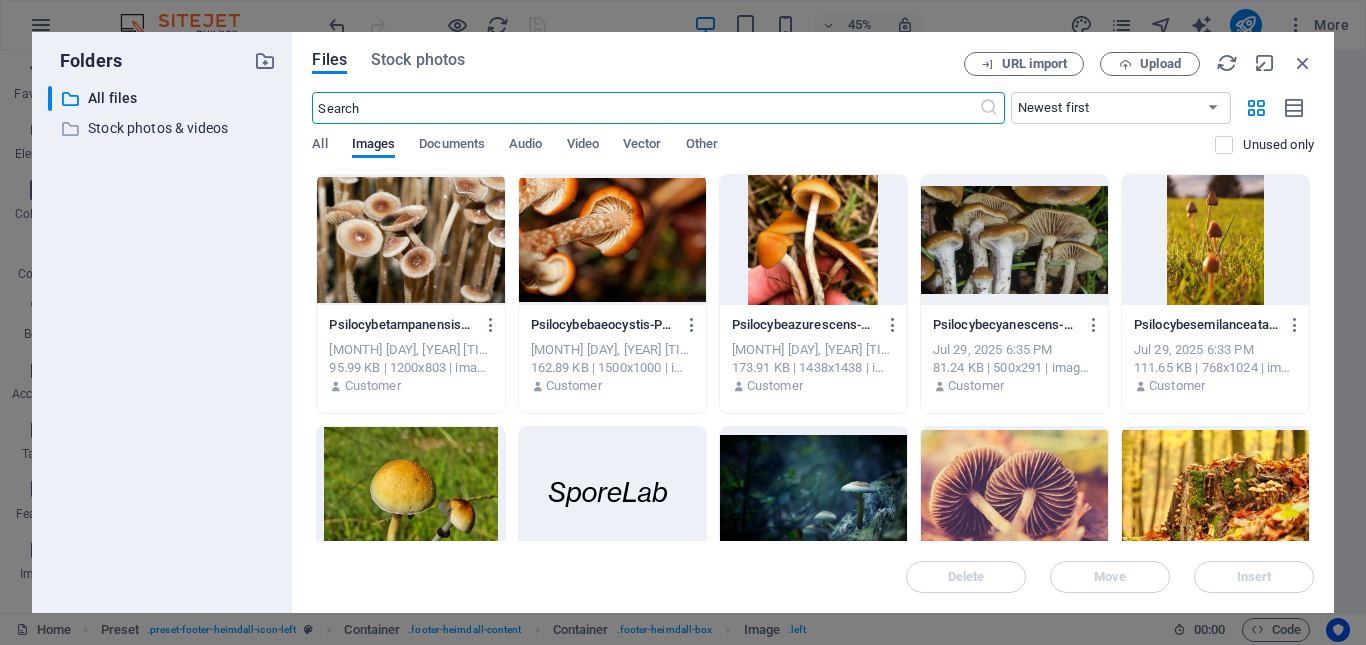 scroll, scrollTop: 2621, scrollLeft: 0, axis: vertical 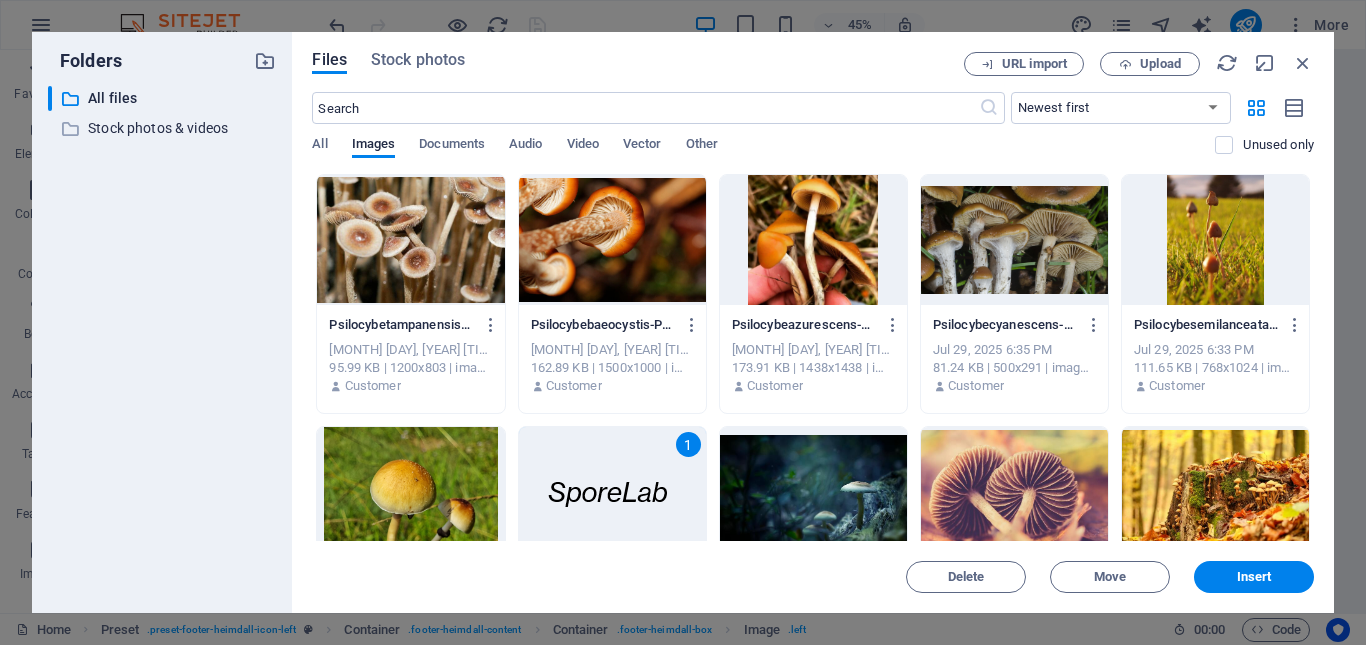 click on "​ All files All files ​ Stock photos & videos Stock photos & videos" at bounding box center (162, 341) 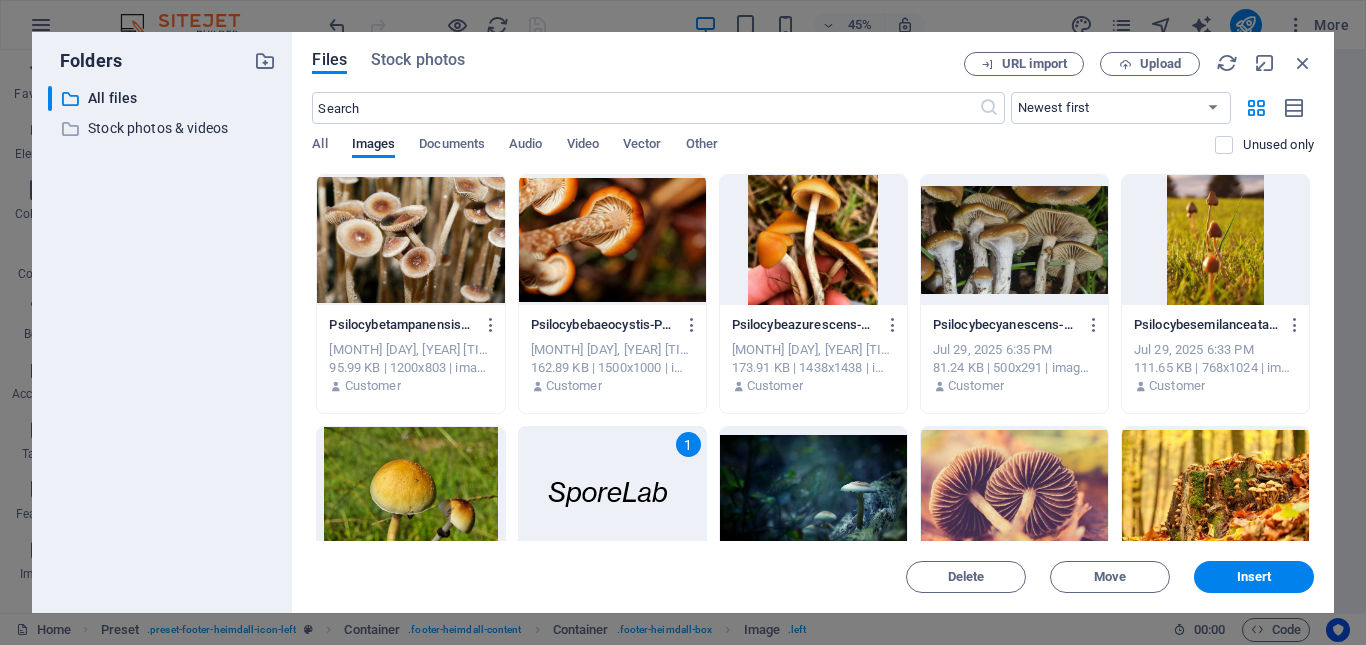 click on "1" at bounding box center [612, 492] 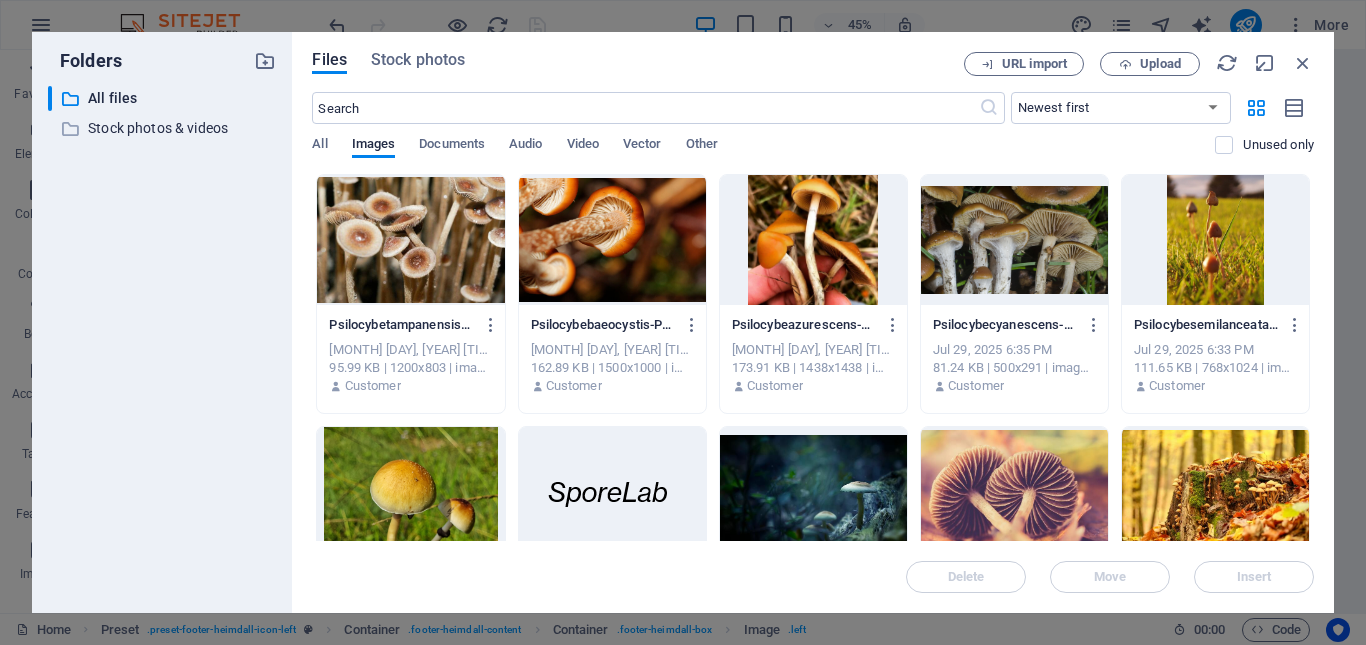 click at bounding box center [612, 492] 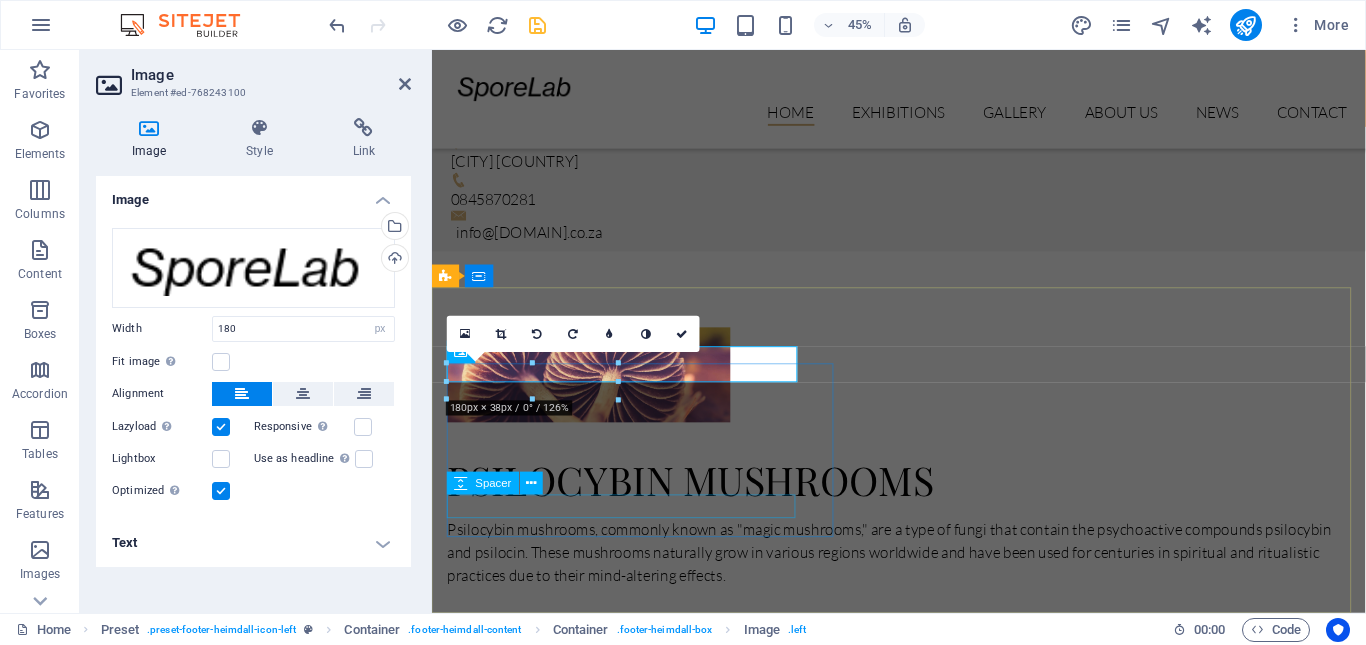 scroll, scrollTop: 3297, scrollLeft: 0, axis: vertical 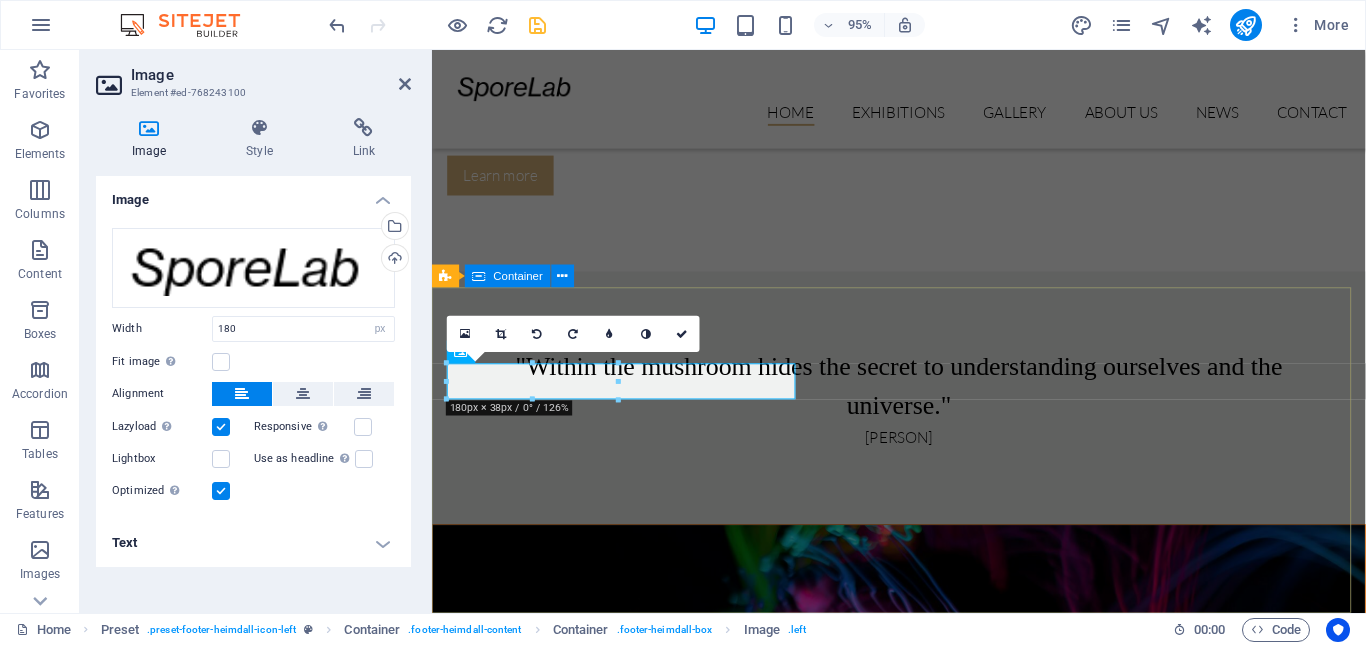click on "Lorem ipsum dolor sit amet, consectetur elit adipisicing. Repellat, maiores, a libero atque assumenda elmo praesentium. Navigation Home Exhibitions Detail view Gallery About us News Contact Contact [NUMBER] [STREET] [CITY], [COUNTRY] [POSTAL_CODE] Phone: [PHONE] info@sporelab.co.za Legal Notice | Privacy" at bounding box center (923, 7765) 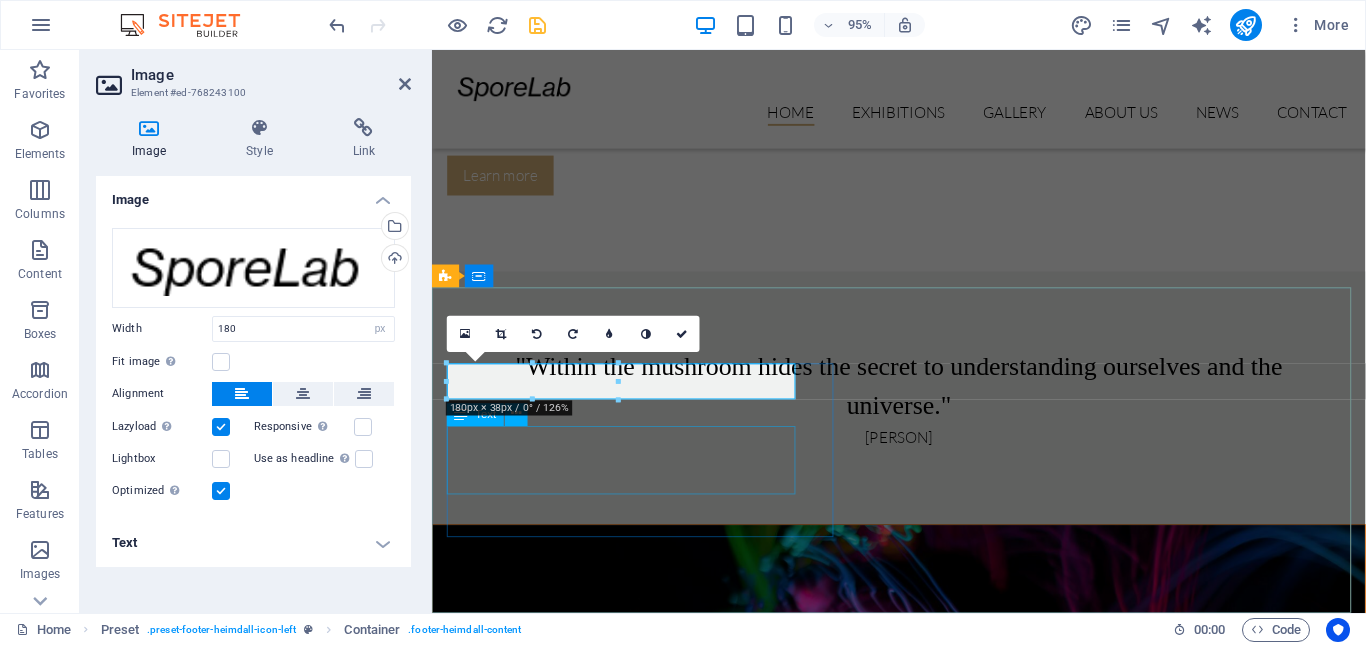 scroll, scrollTop: 3499, scrollLeft: 0, axis: vertical 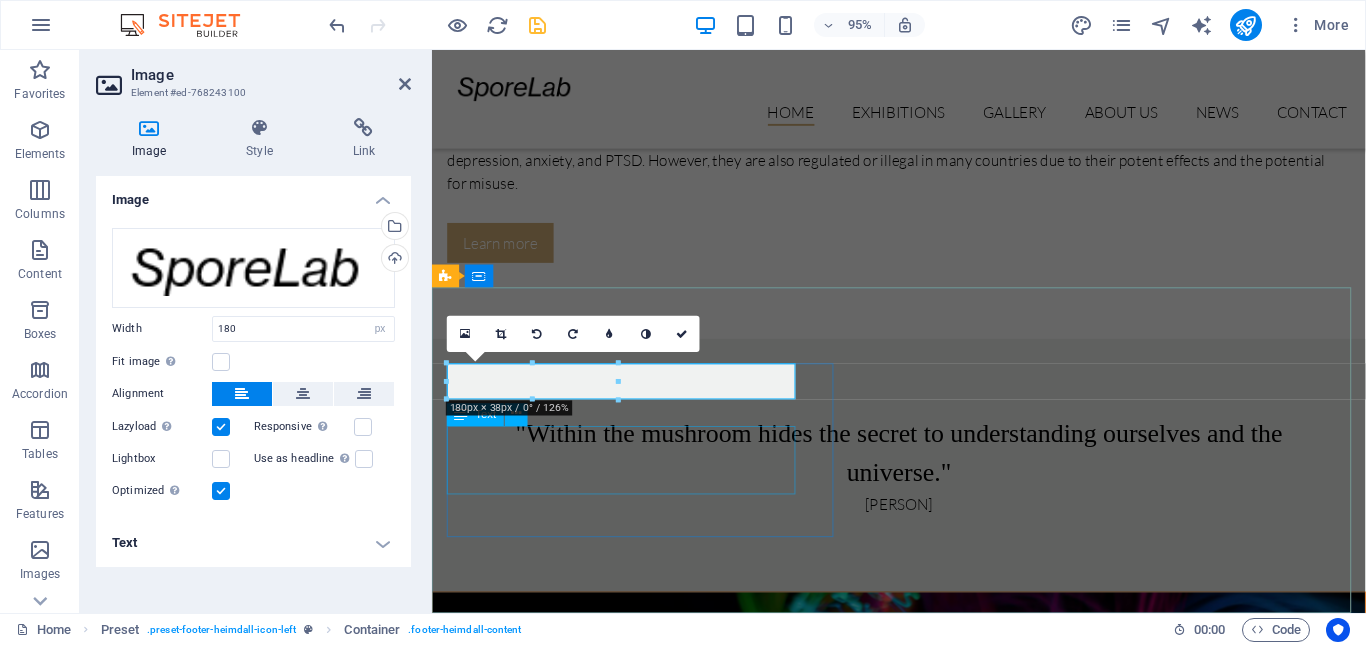 click on "Home Exhibitions Detail view Gallery About us News Contact" at bounding box center [920, 7832] 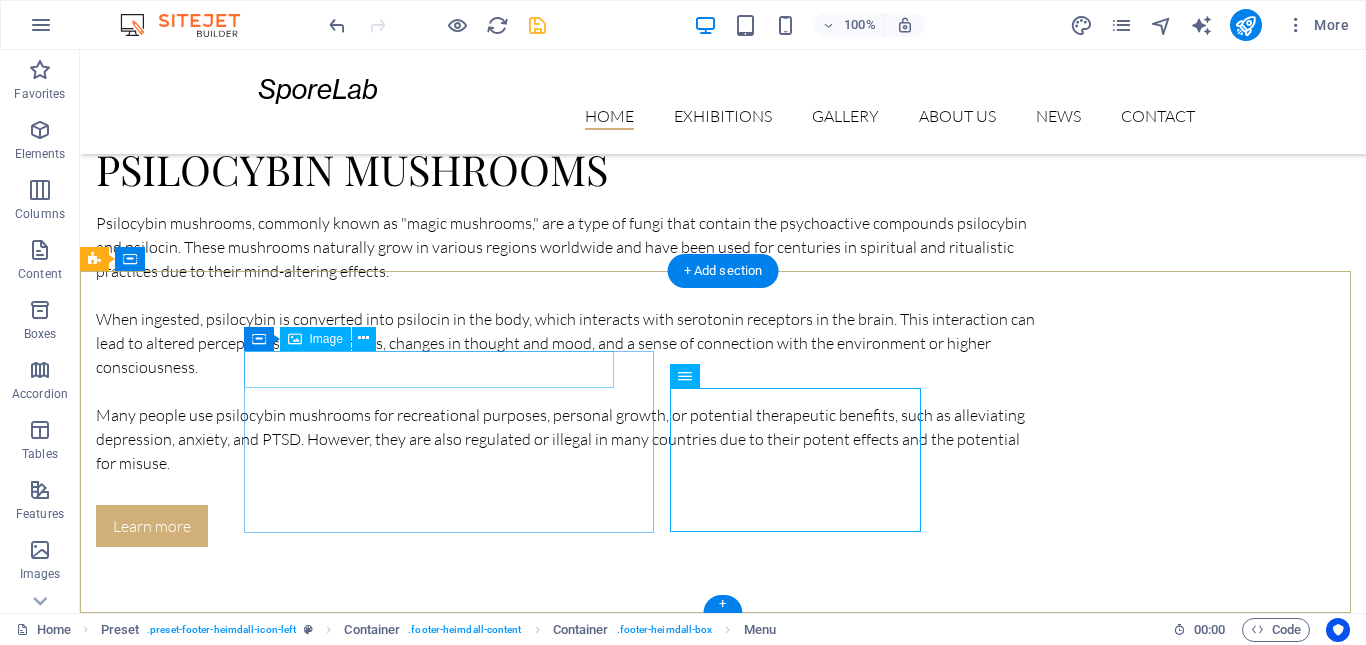 click at bounding box center (548, 7732) 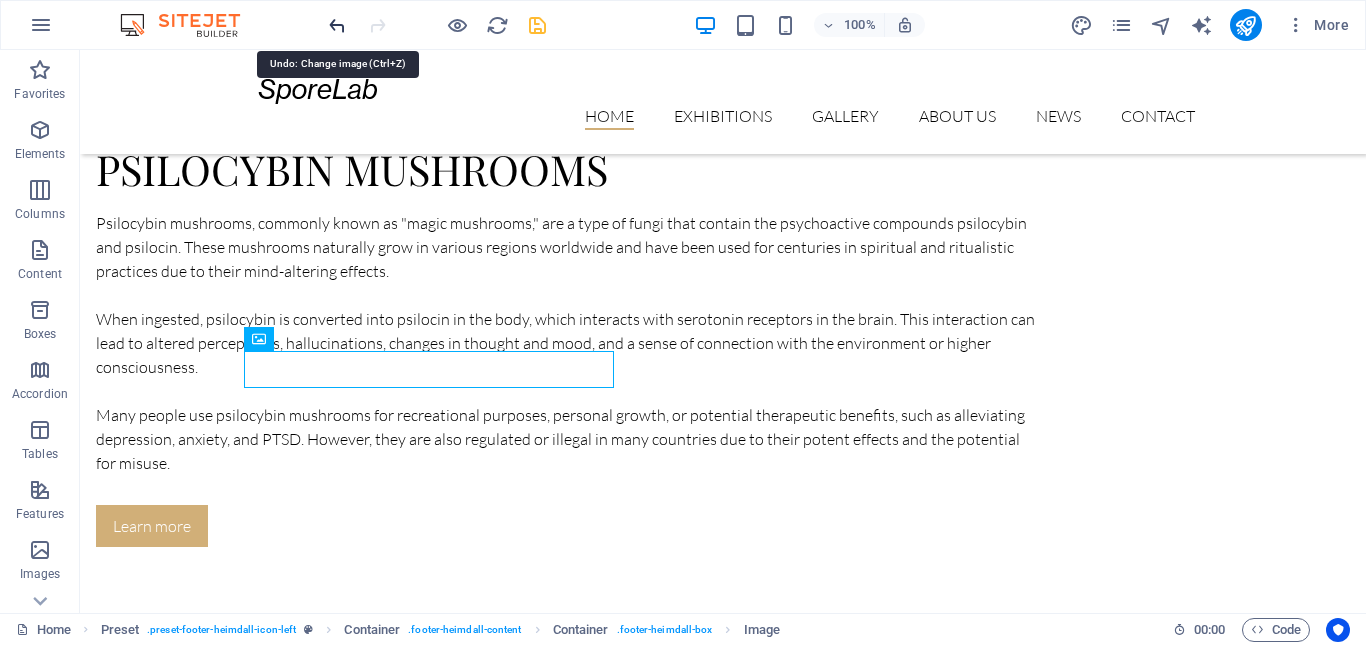 click at bounding box center (337, 25) 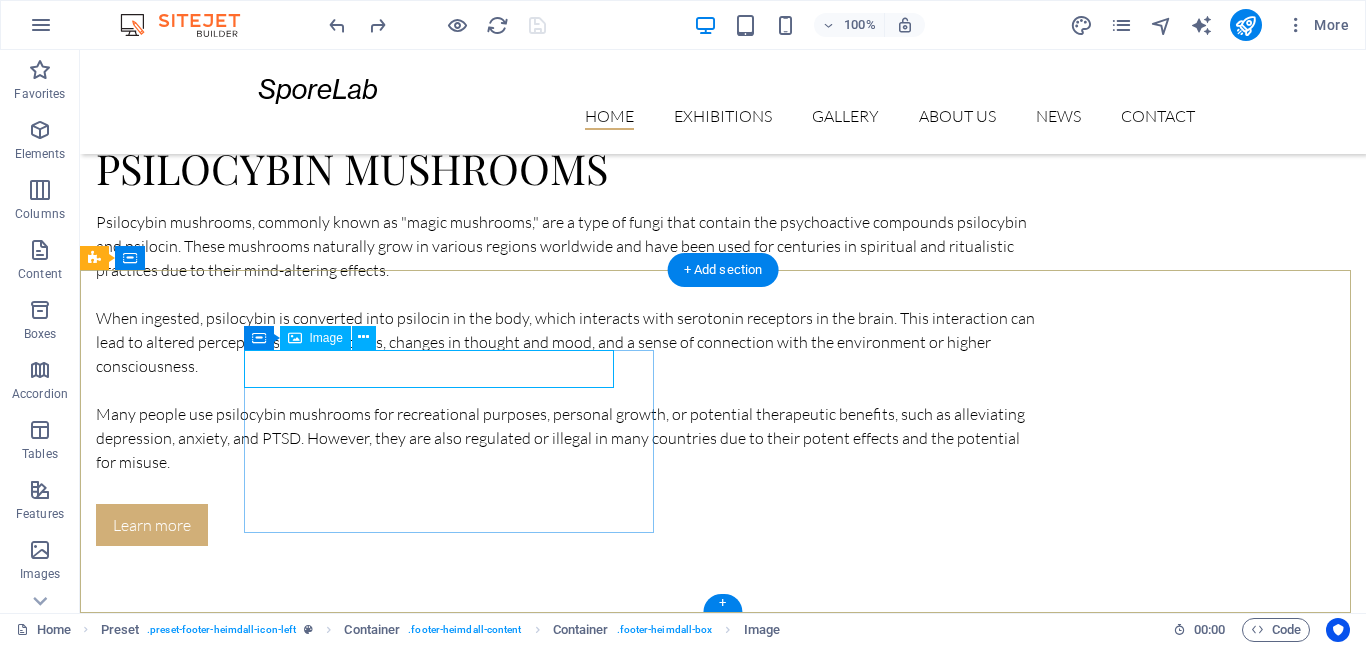 click at bounding box center [548, 7731] 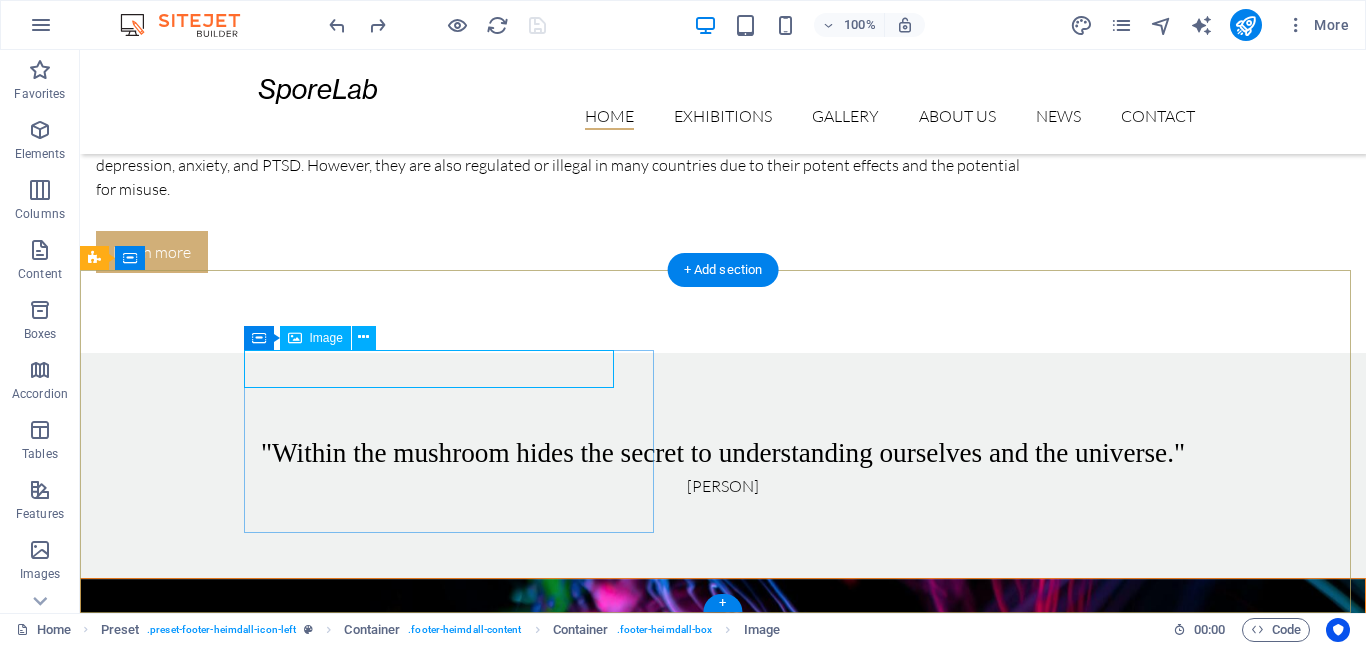 scroll, scrollTop: 3297, scrollLeft: 0, axis: vertical 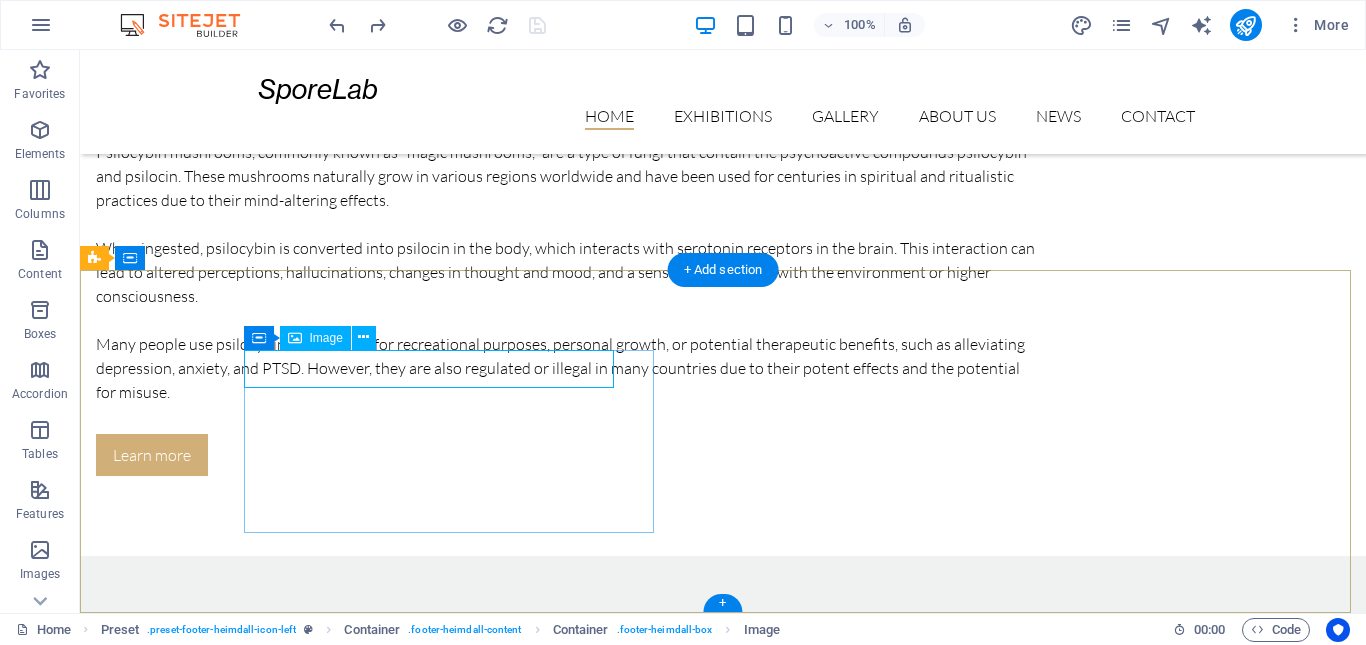 select on "px" 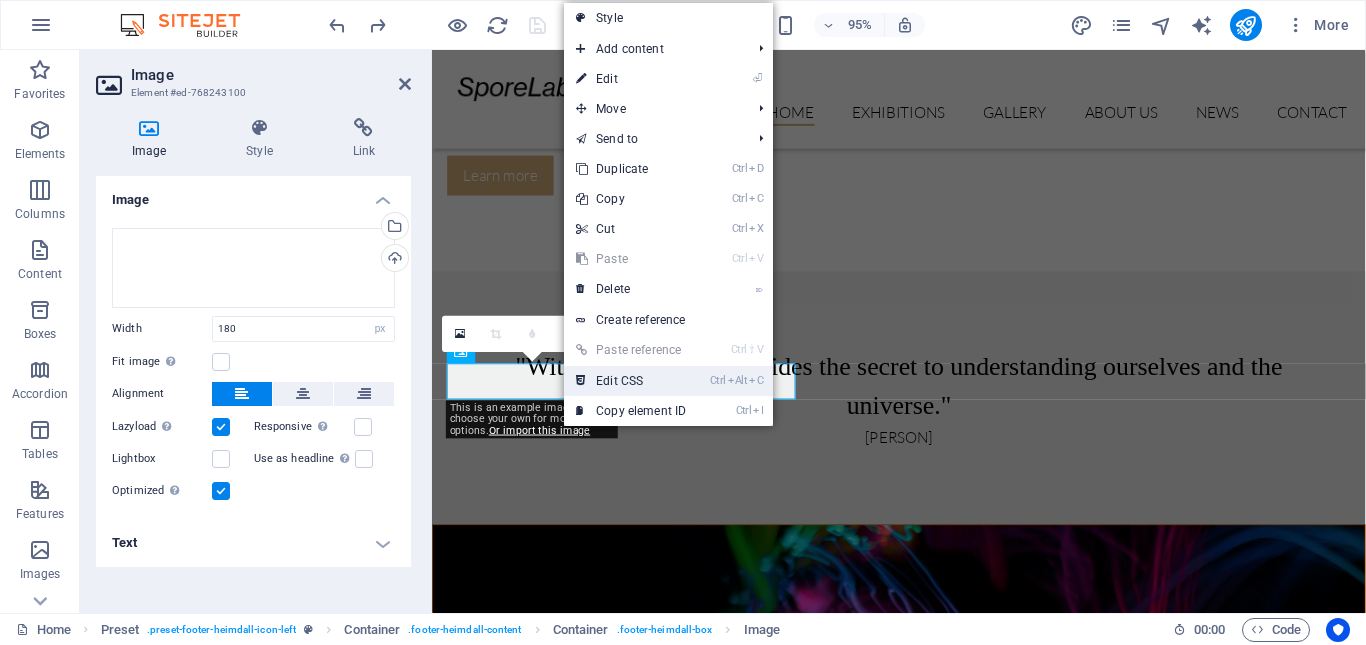 click on "Ctrl Alt C  Edit CSS" at bounding box center (631, 381) 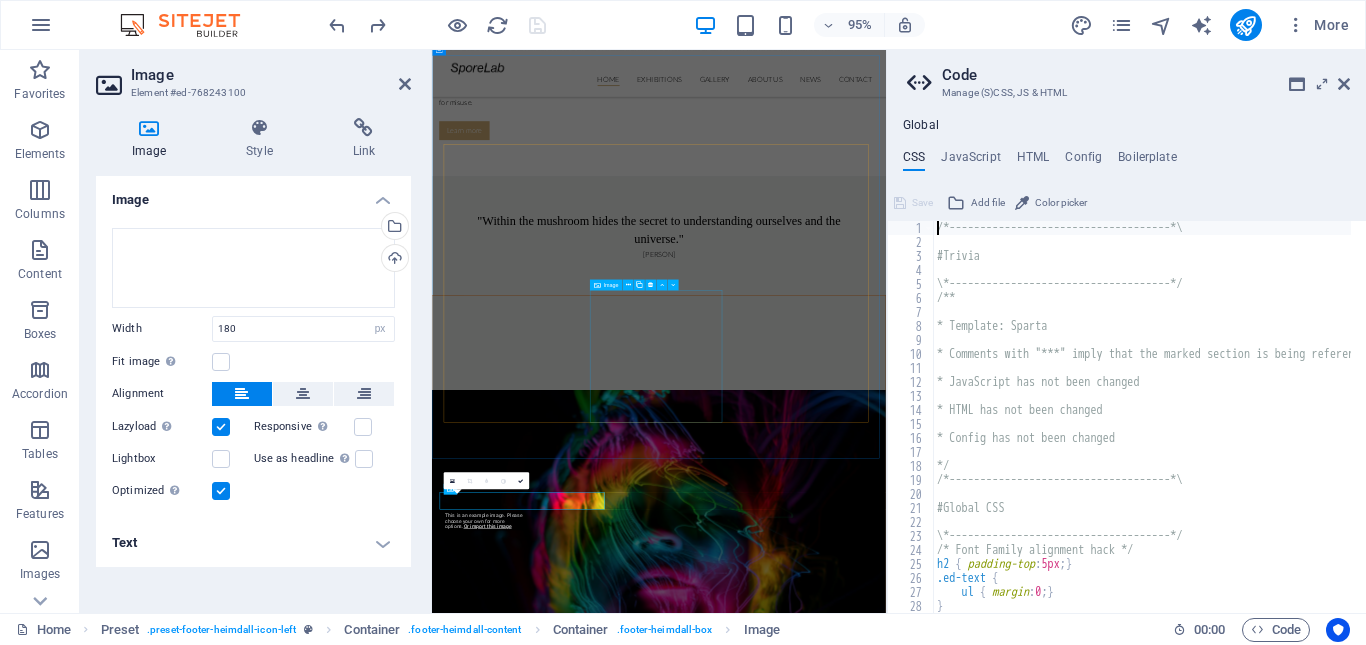scroll, scrollTop: 2644, scrollLeft: 0, axis: vertical 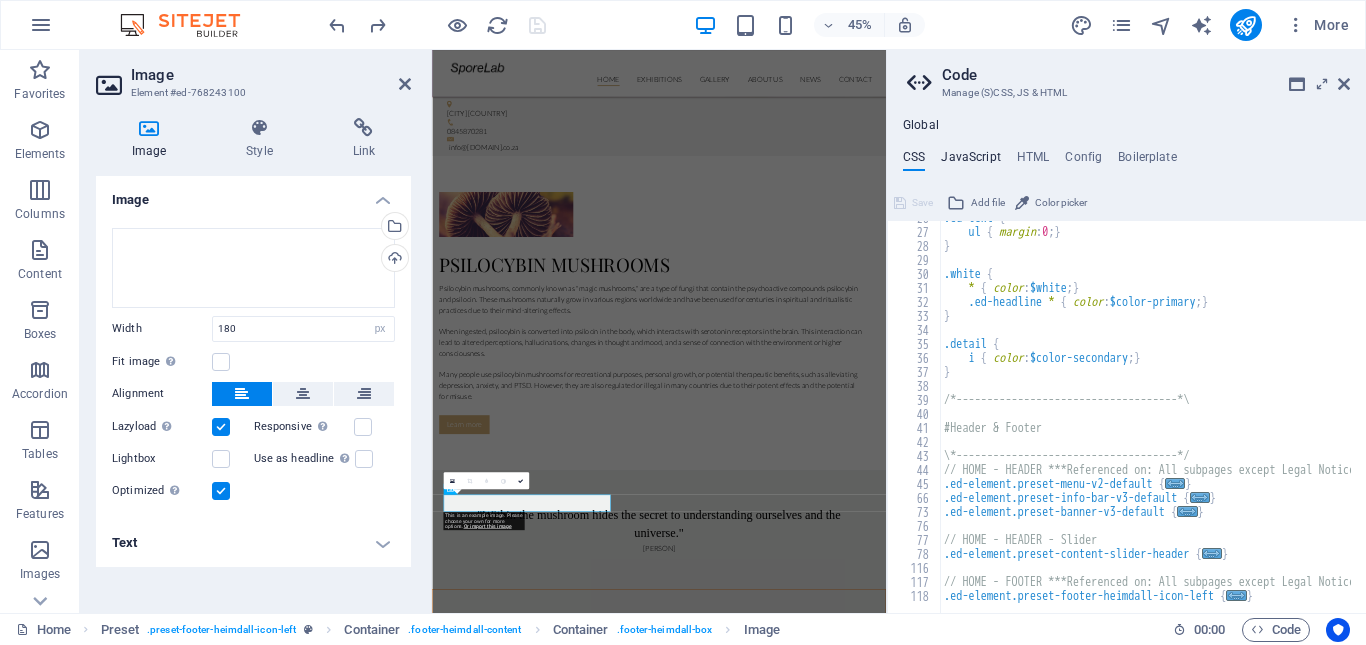 click on "JavaScript" at bounding box center (970, 161) 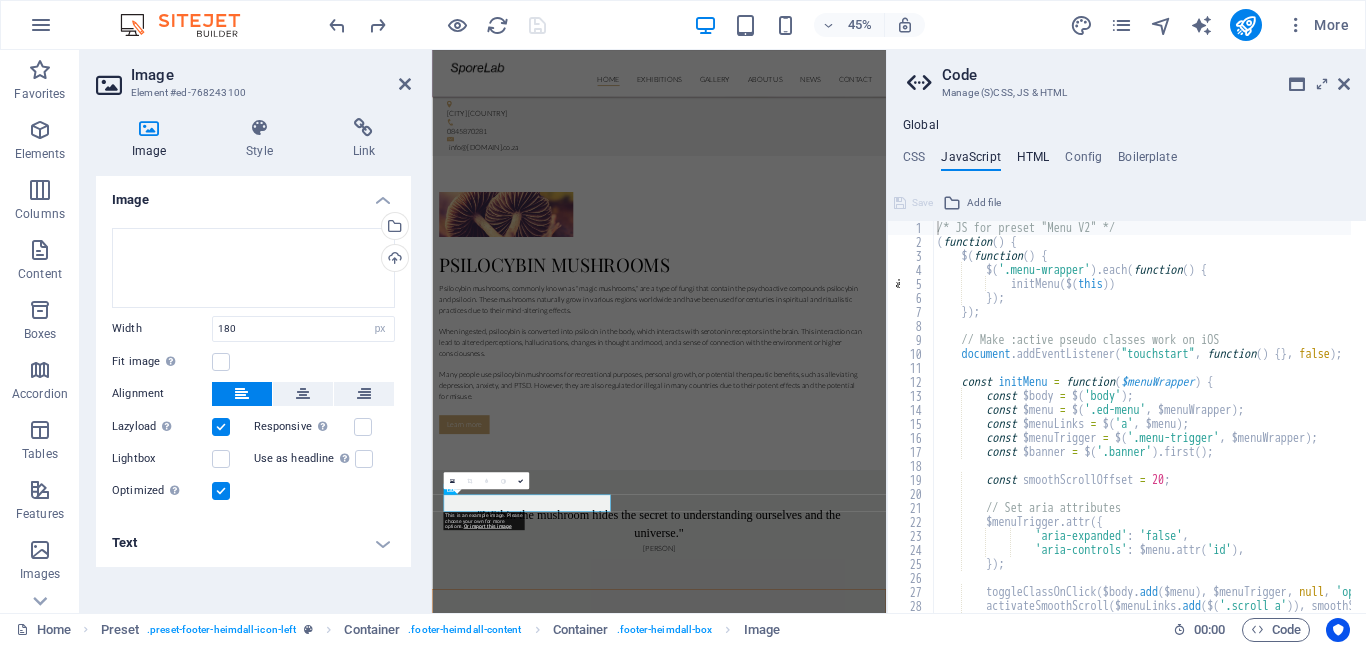 click on "HTML" at bounding box center [1033, 161] 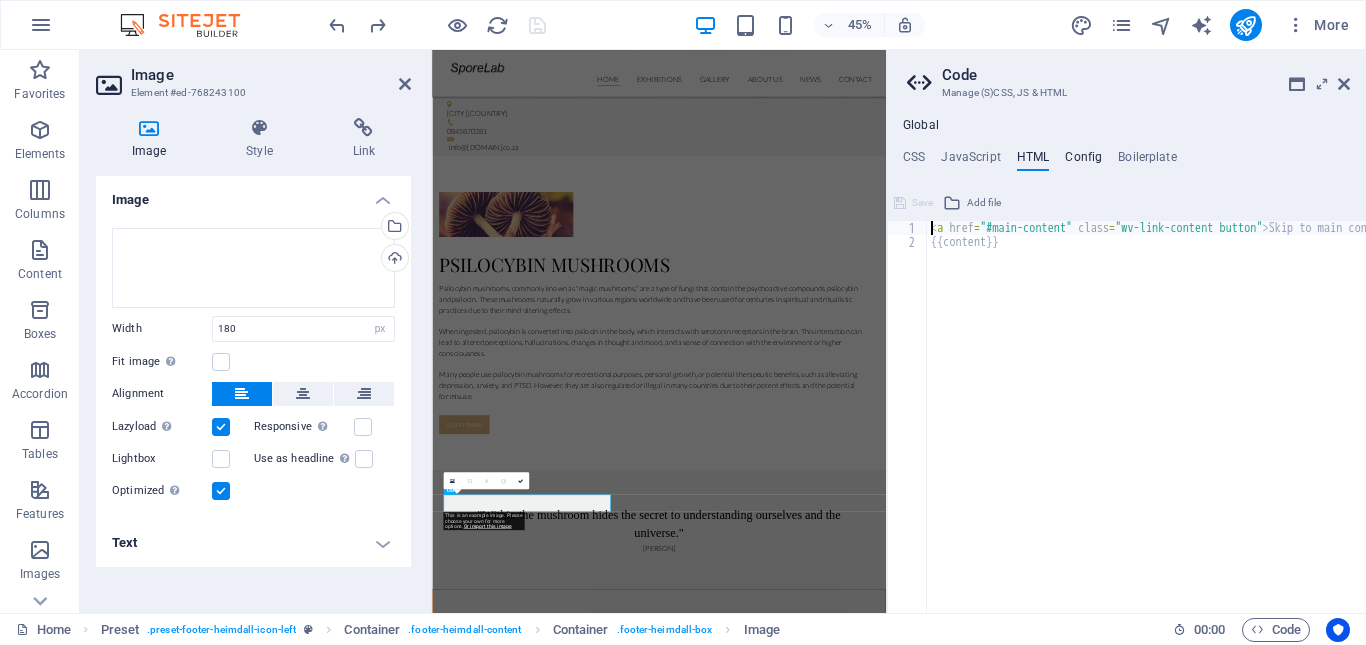 click on "Config" at bounding box center (1083, 161) 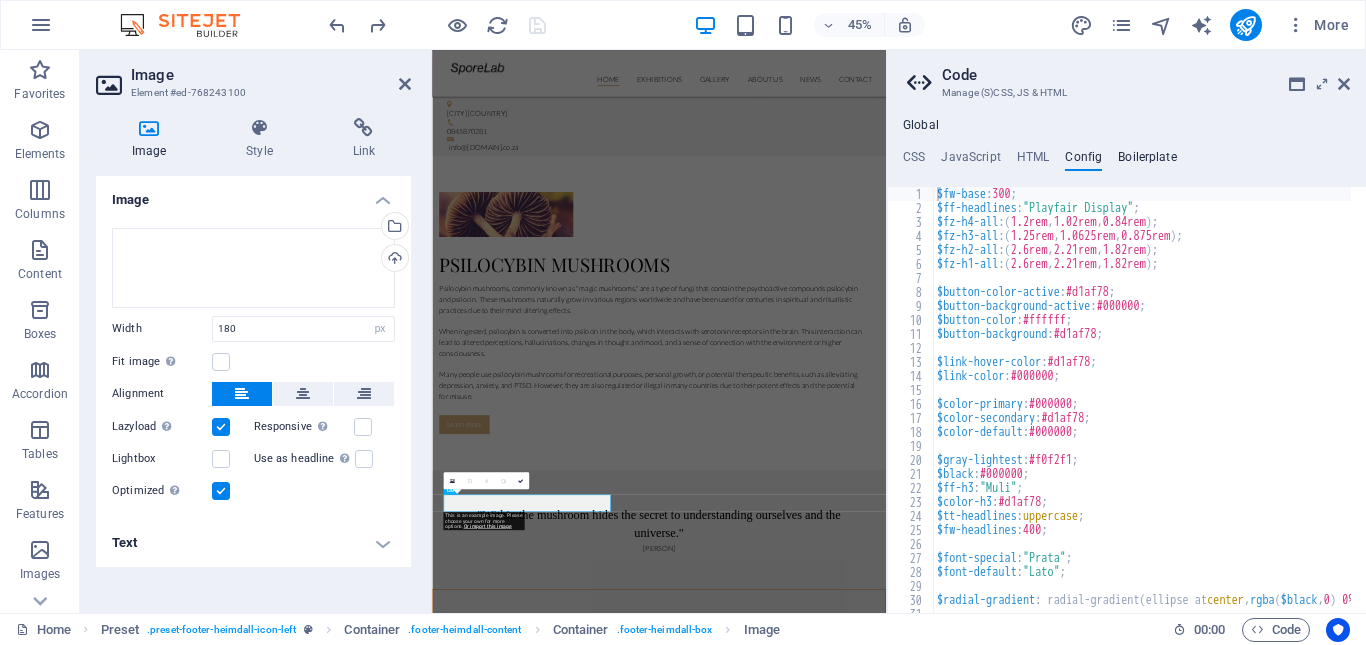click on "Boilerplate" at bounding box center [1147, 161] 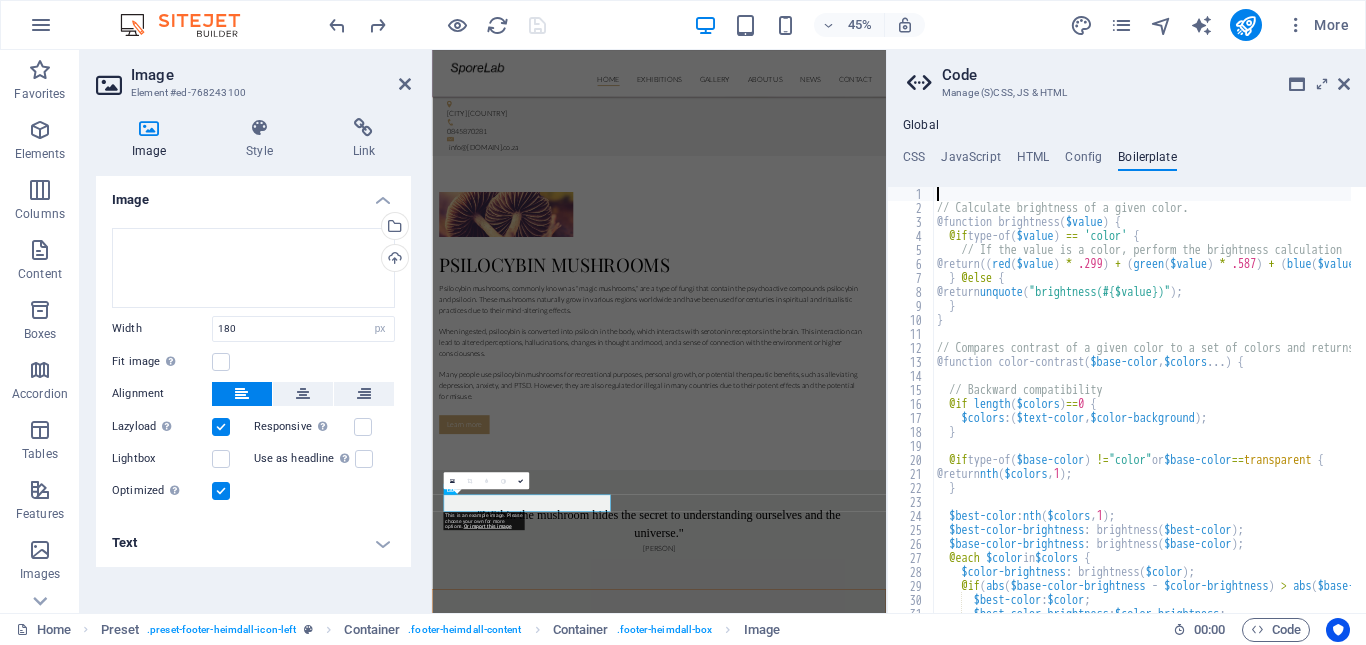 scroll, scrollTop: 0, scrollLeft: 0, axis: both 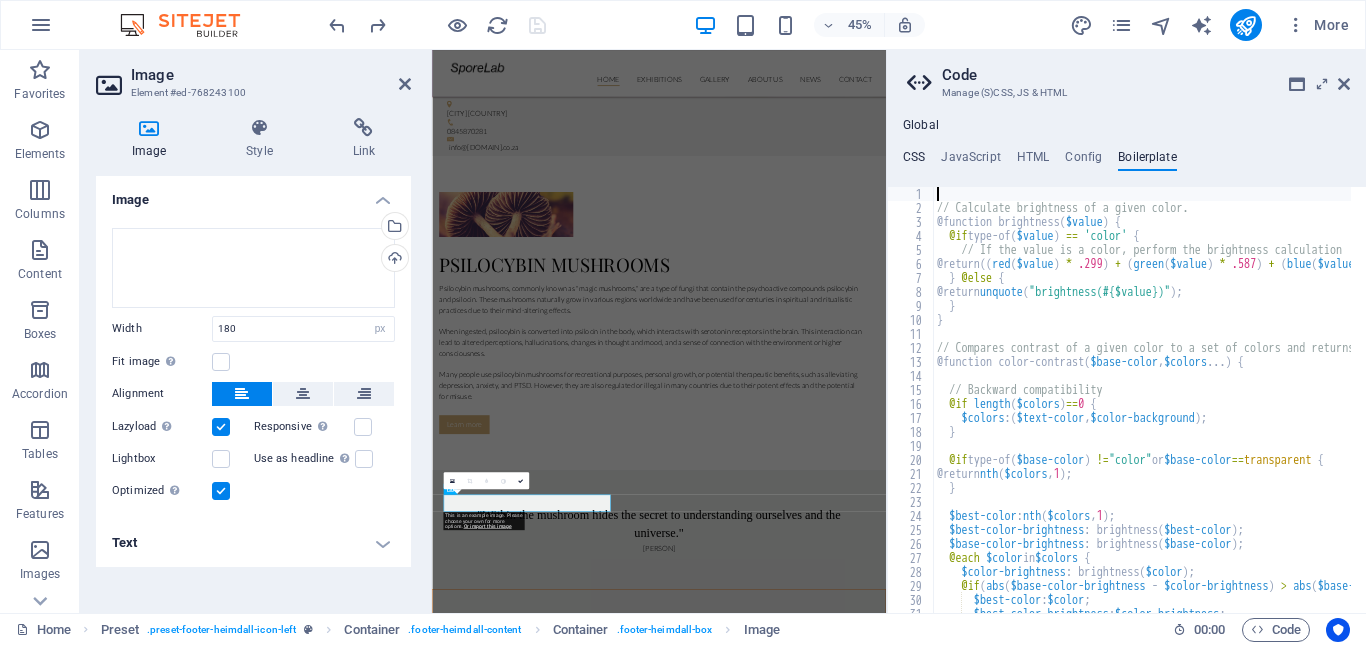 click on "CSS" at bounding box center (914, 161) 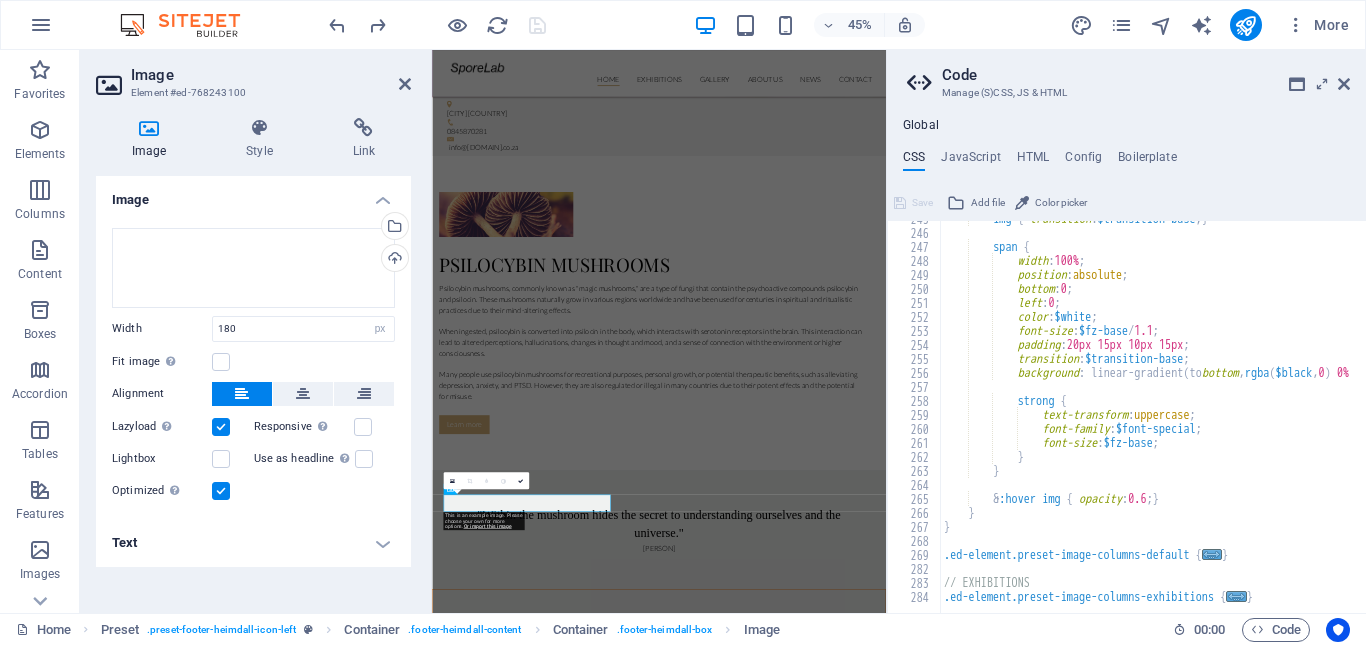 scroll, scrollTop: 985, scrollLeft: 0, axis: vertical 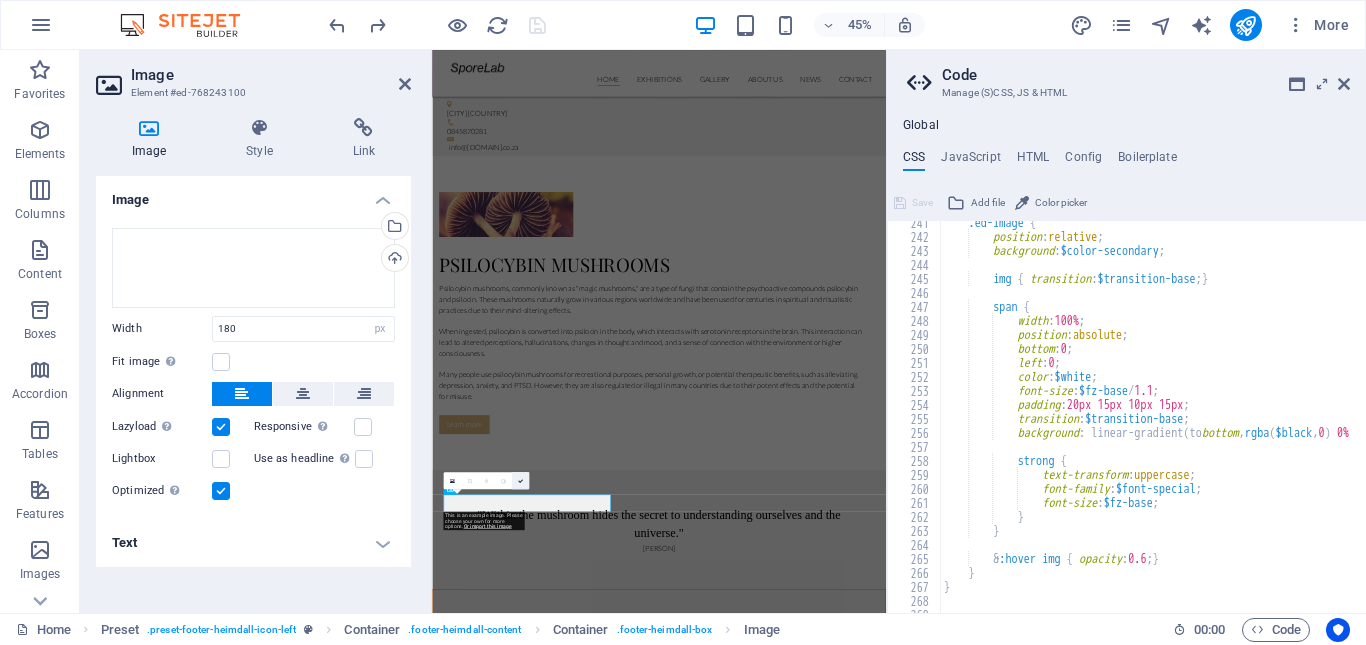 click at bounding box center [519, 480] 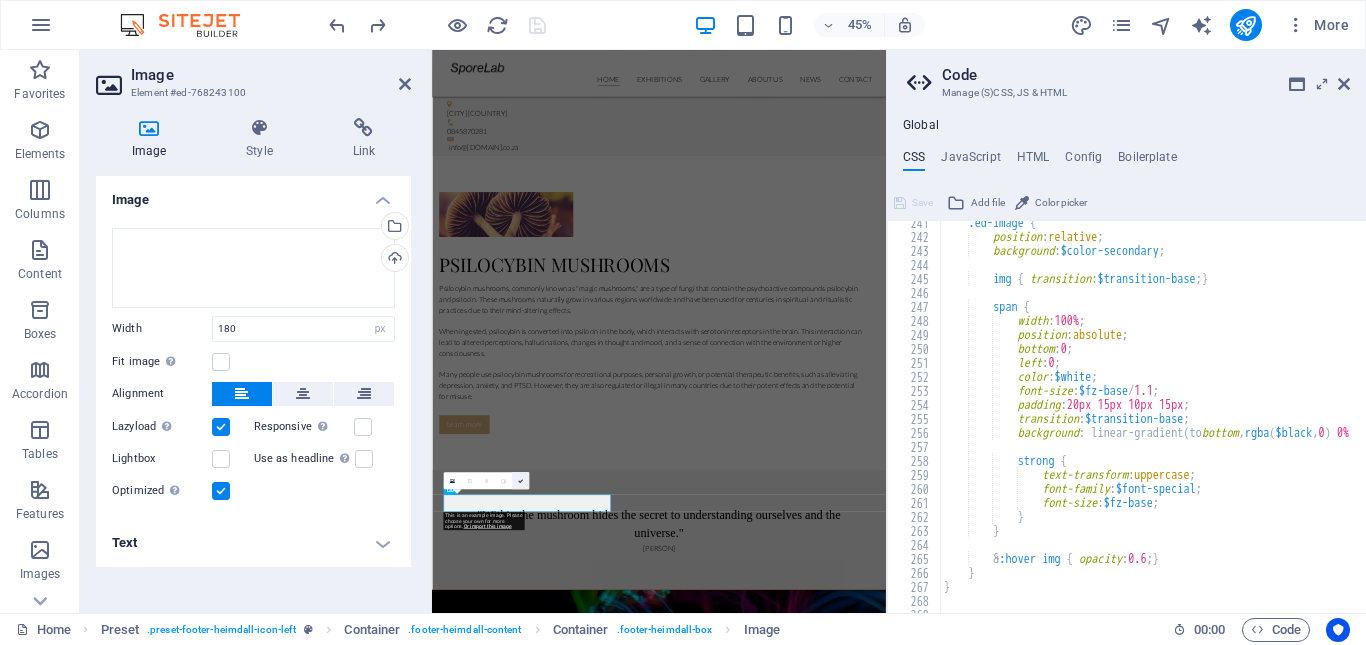 scroll, scrollTop: 3190, scrollLeft: 0, axis: vertical 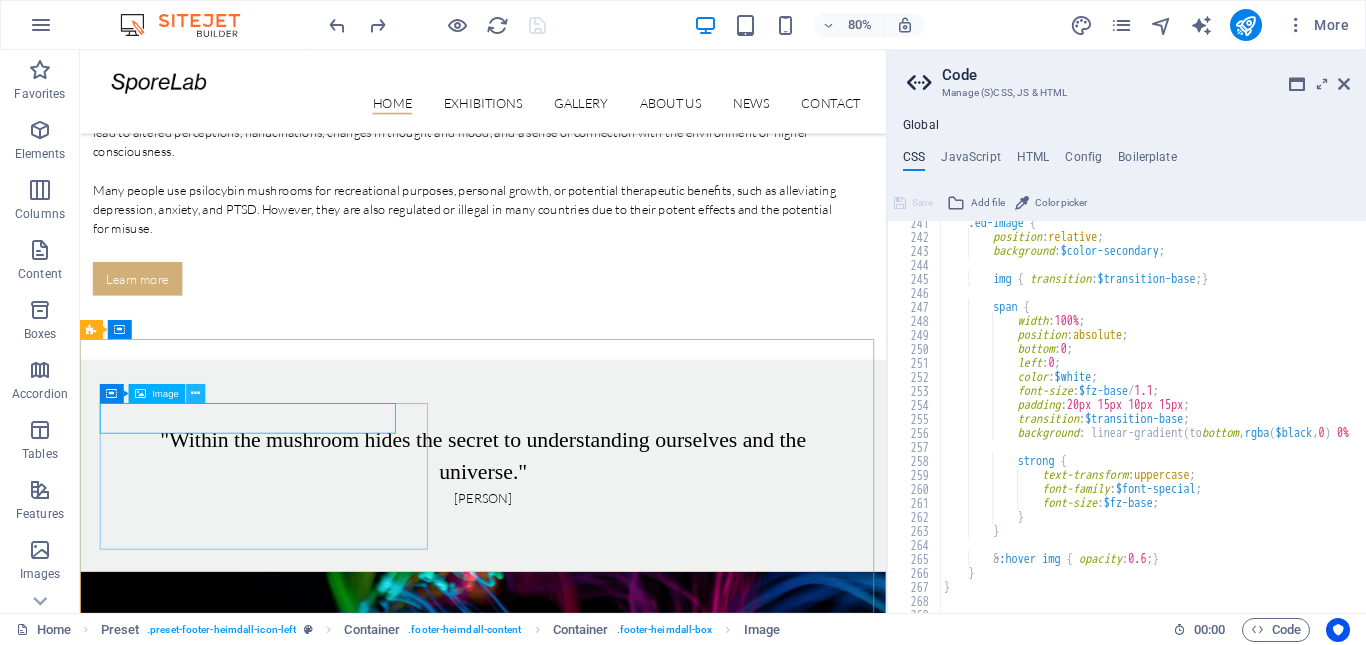 click at bounding box center [195, 393] 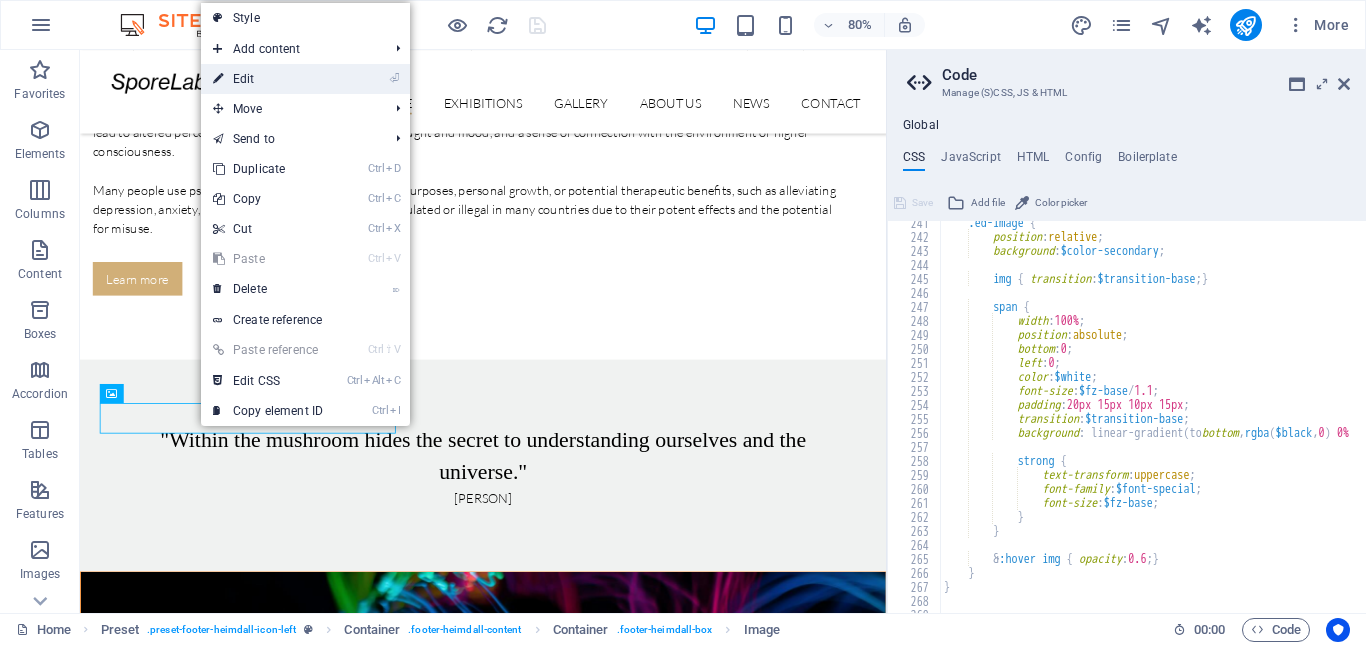click on "⏎  Edit" at bounding box center (268, 79) 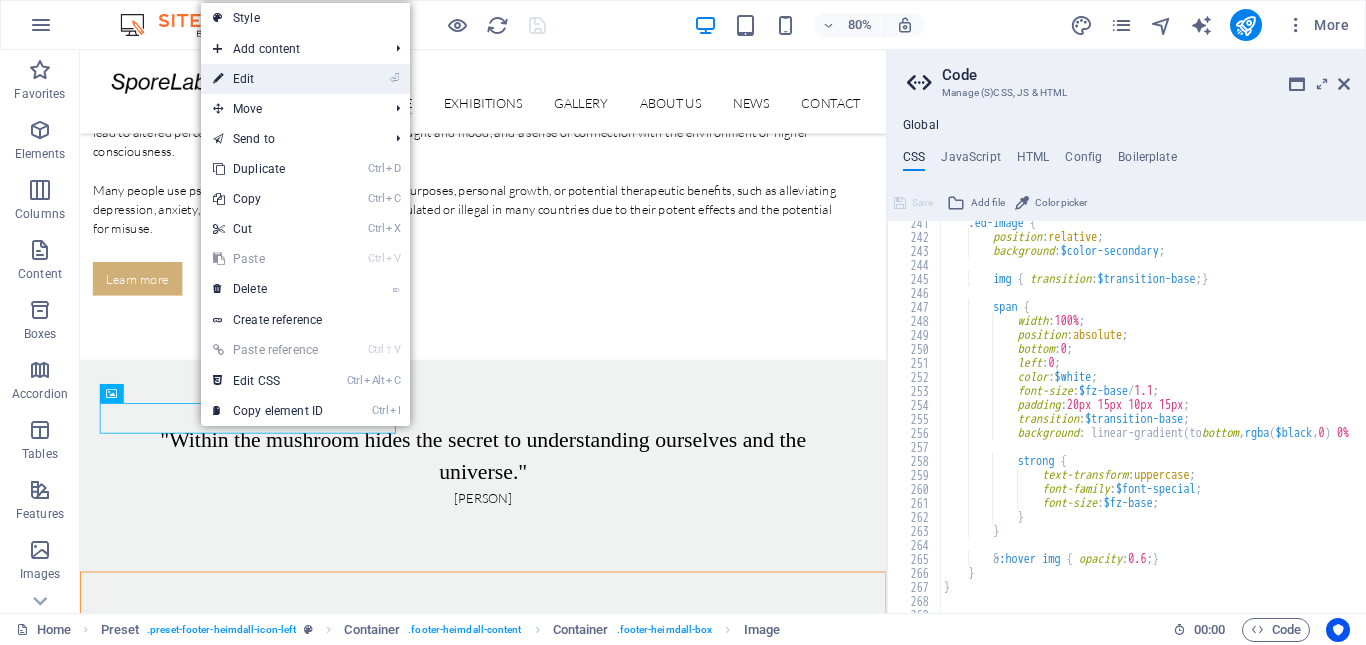 select on "px" 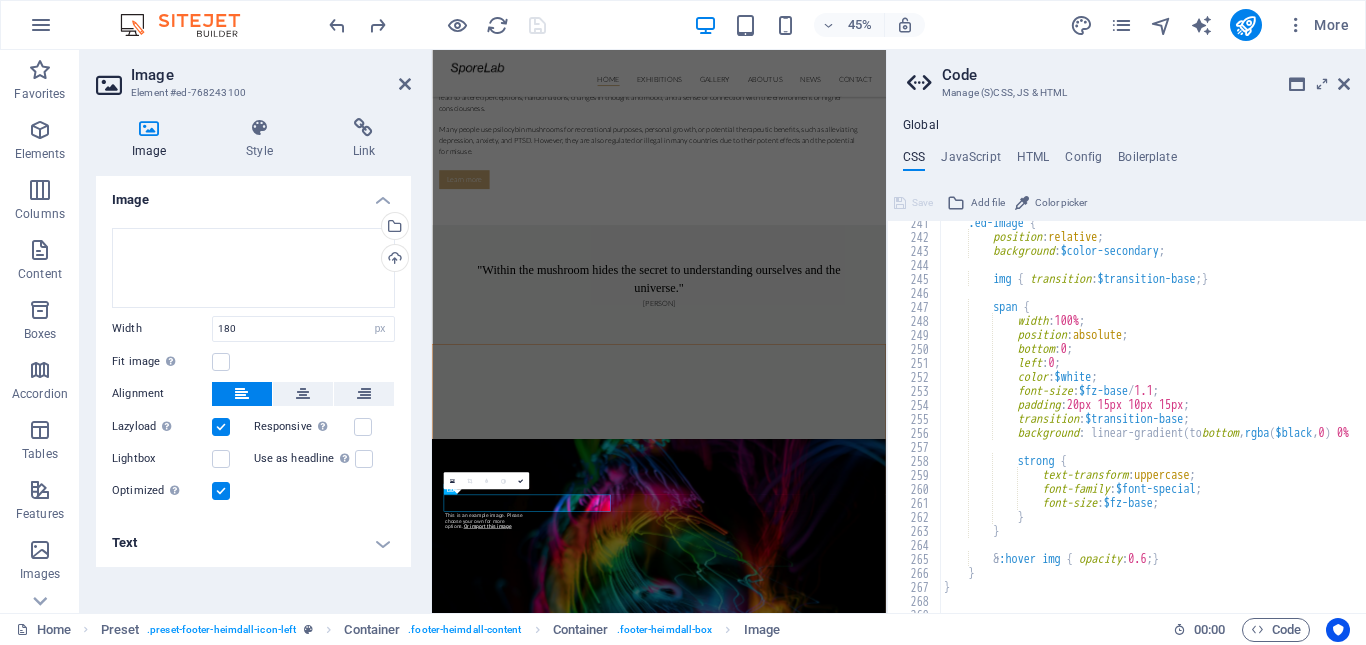 scroll, scrollTop: 2644, scrollLeft: 0, axis: vertical 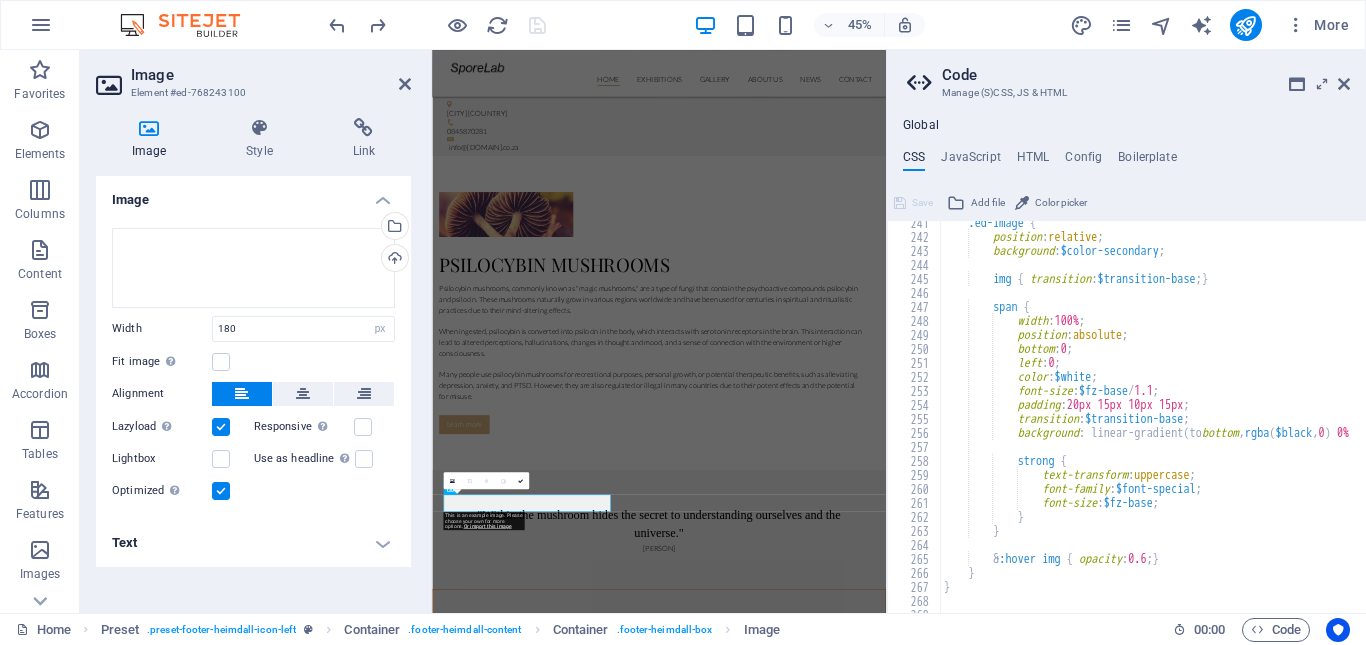 click on "Text" at bounding box center (253, 543) 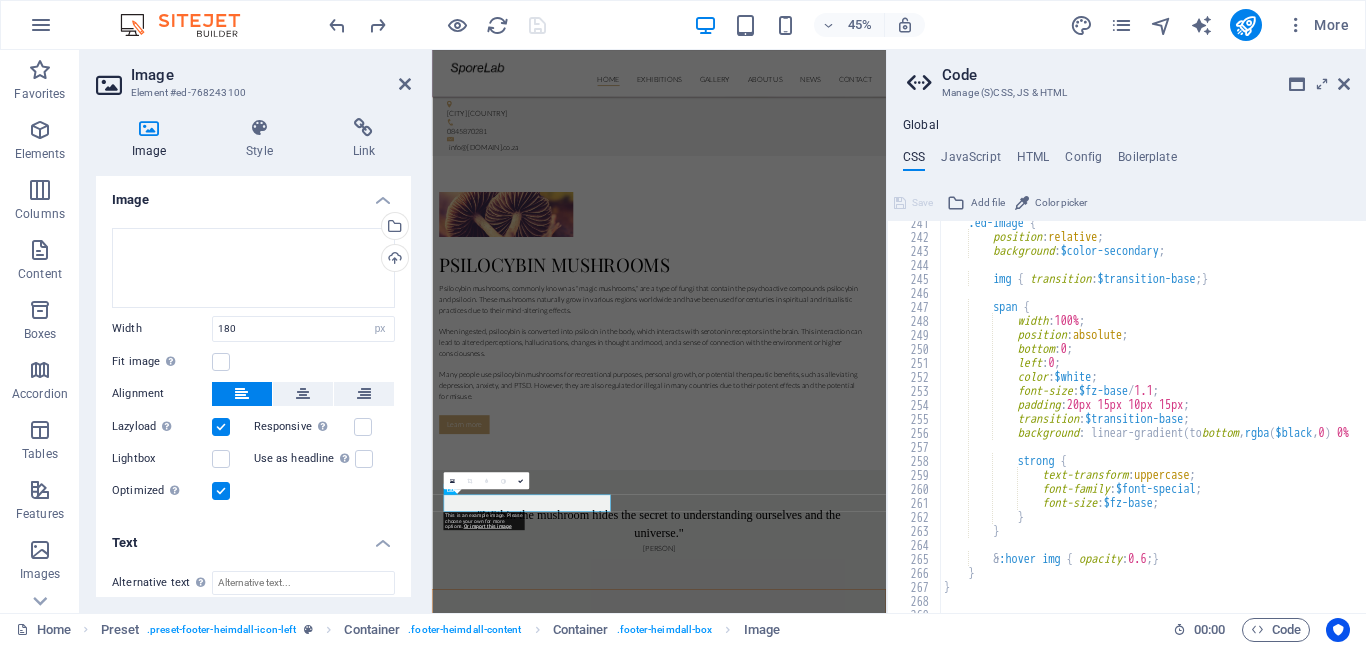 scroll, scrollTop: 158, scrollLeft: 0, axis: vertical 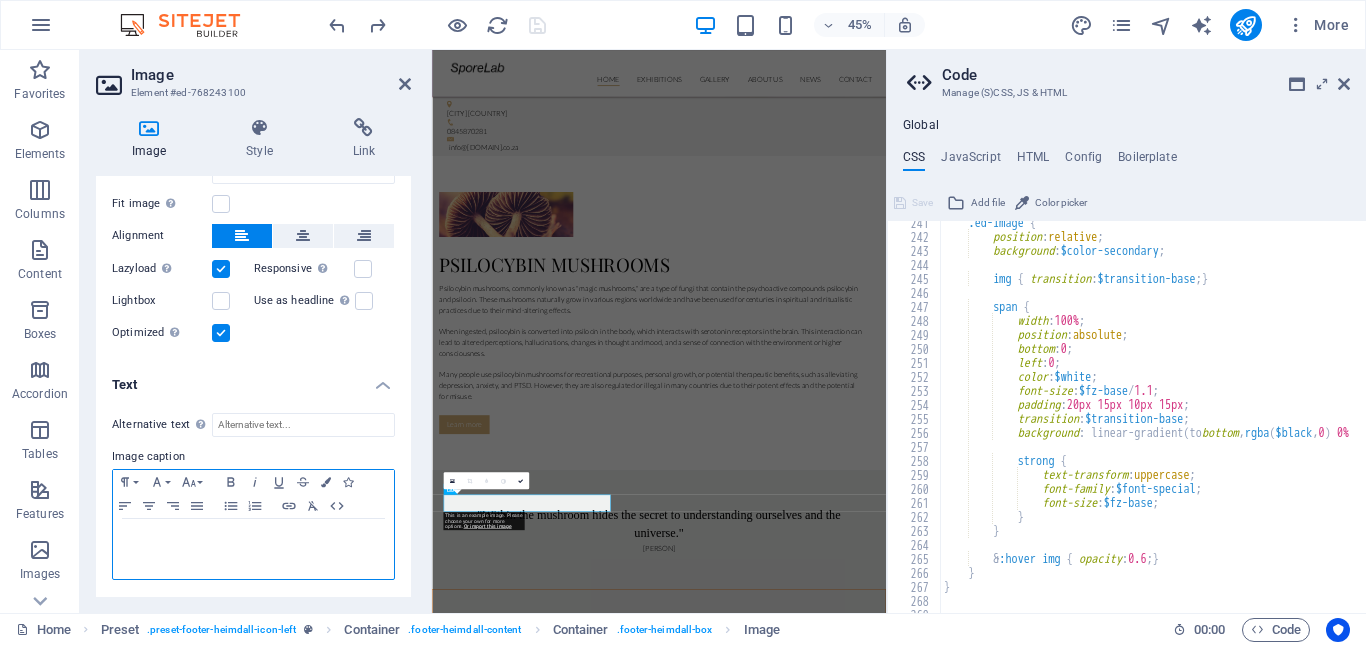 click at bounding box center (253, 538) 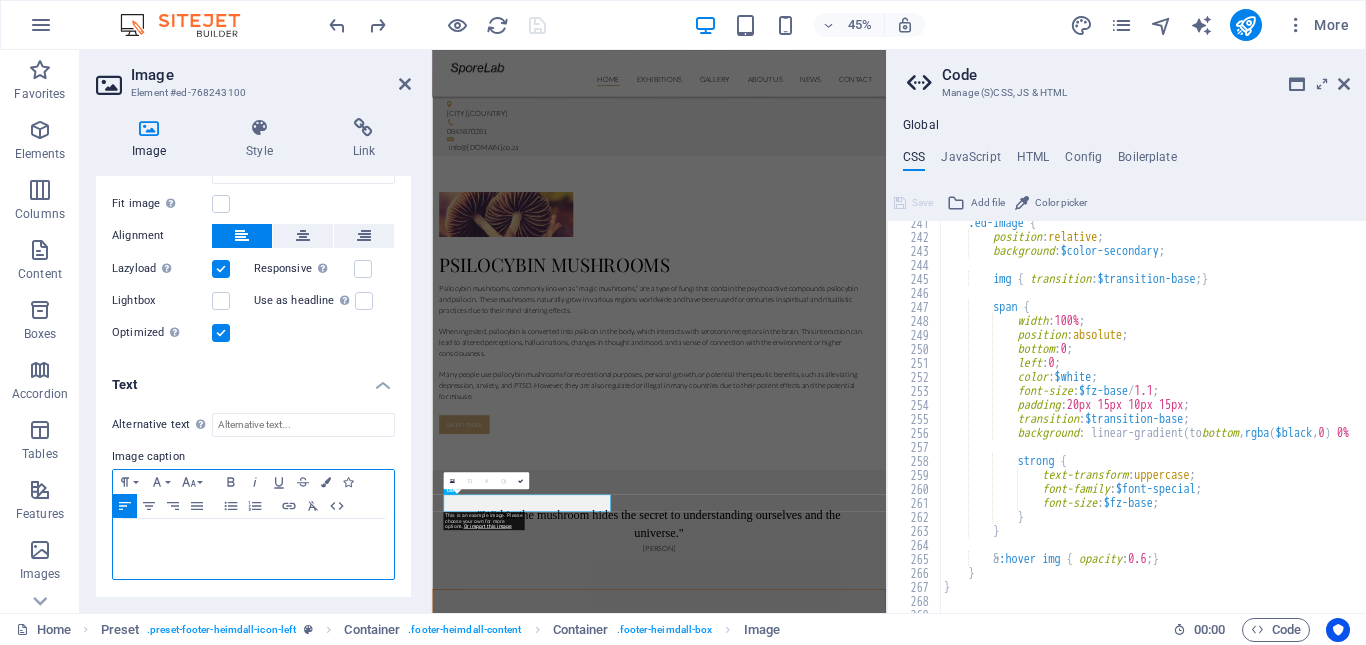 drag, startPoint x: 188, startPoint y: 559, endPoint x: 88, endPoint y: 495, distance: 118.72658 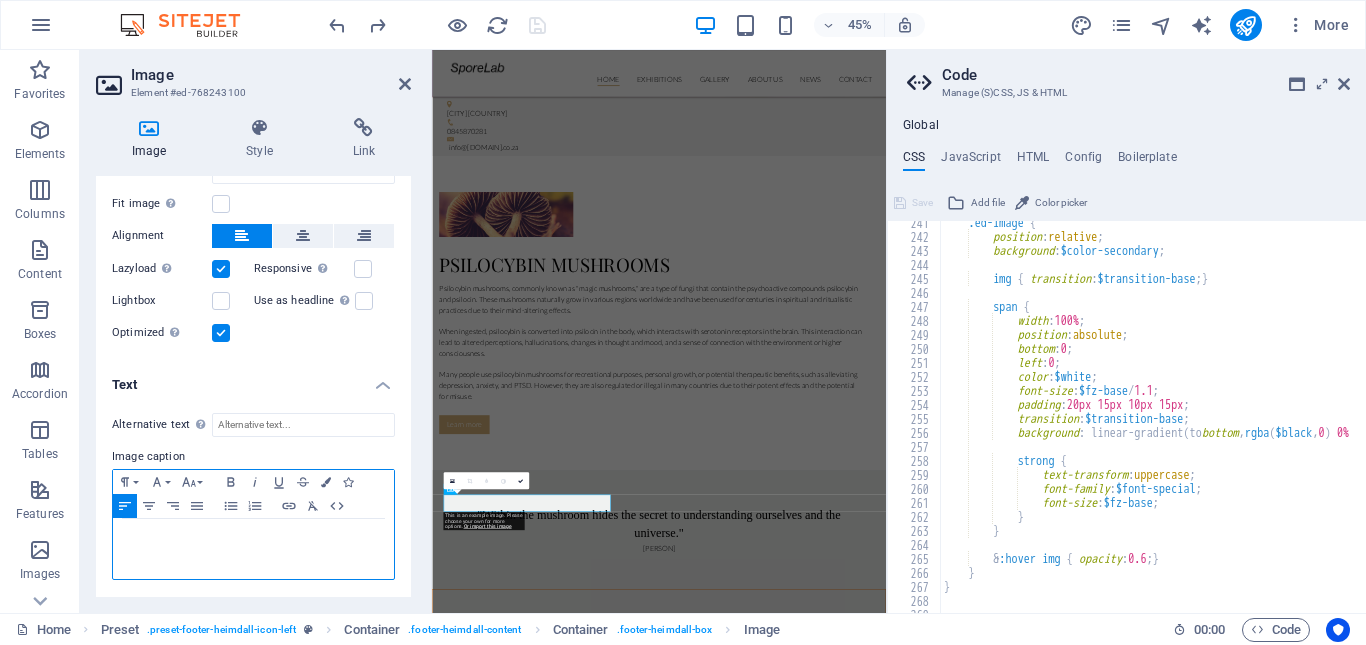 scroll, scrollTop: 0, scrollLeft: 0, axis: both 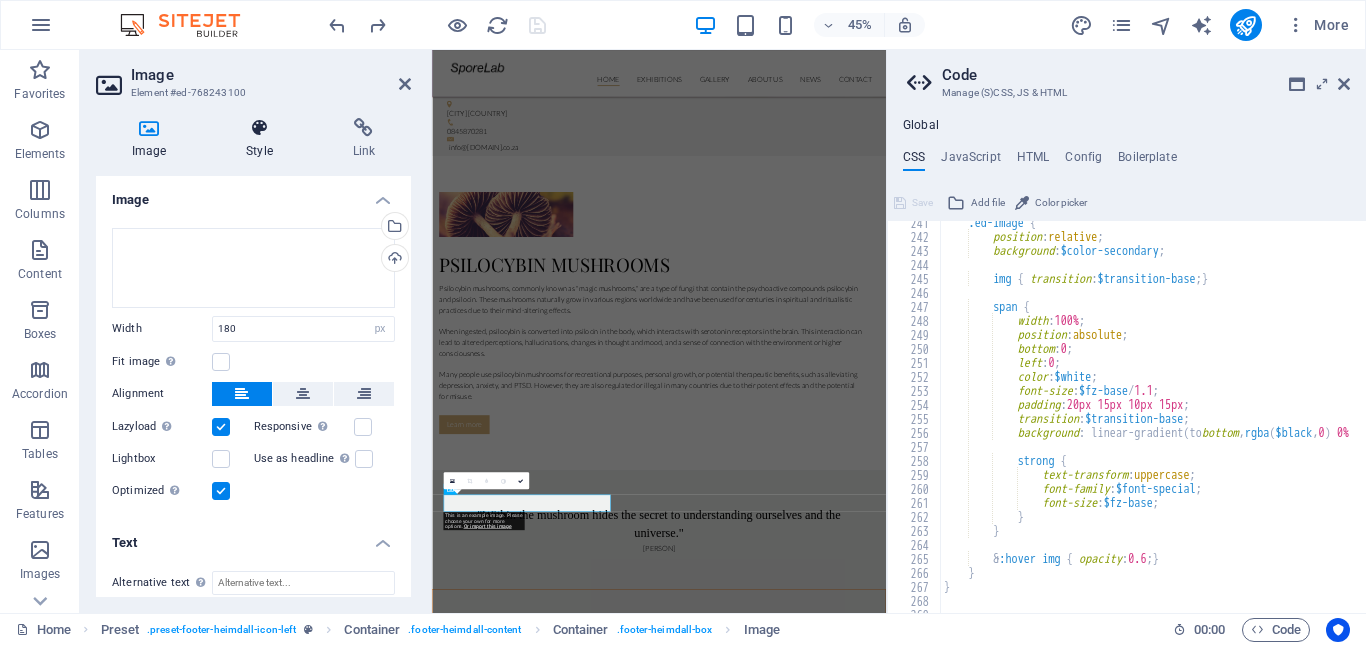 click on "Style" at bounding box center (263, 139) 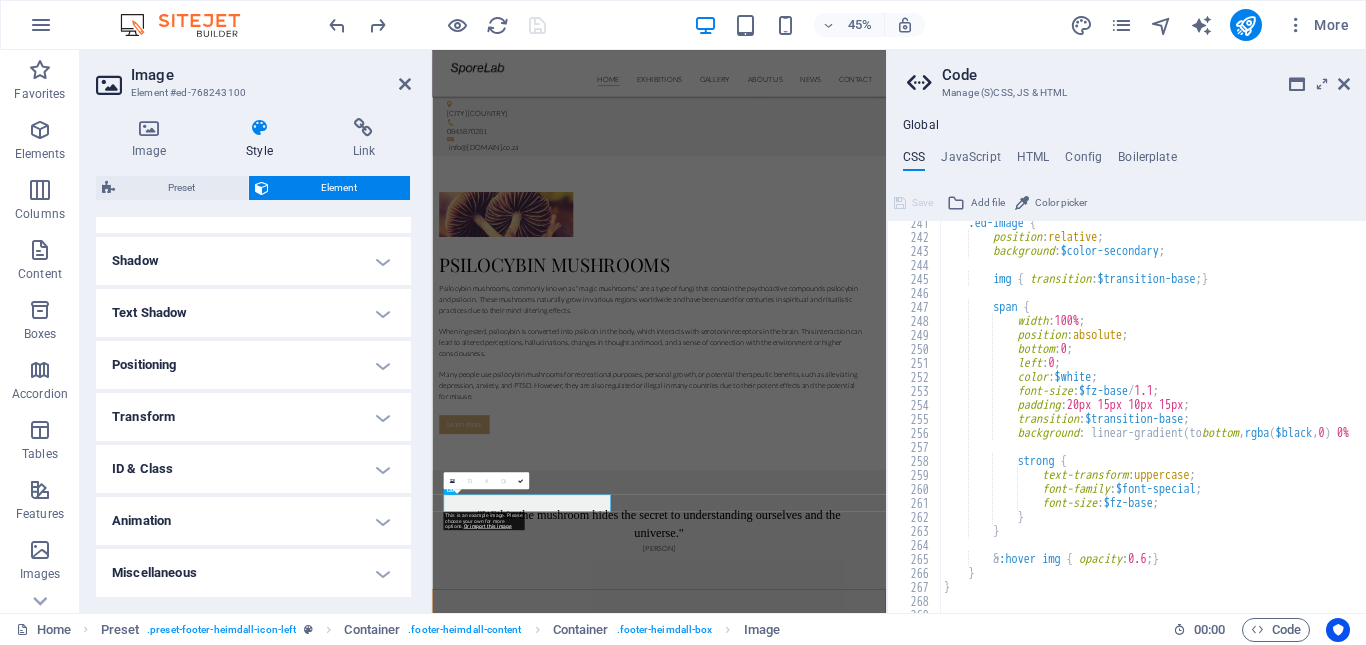 scroll, scrollTop: 0, scrollLeft: 0, axis: both 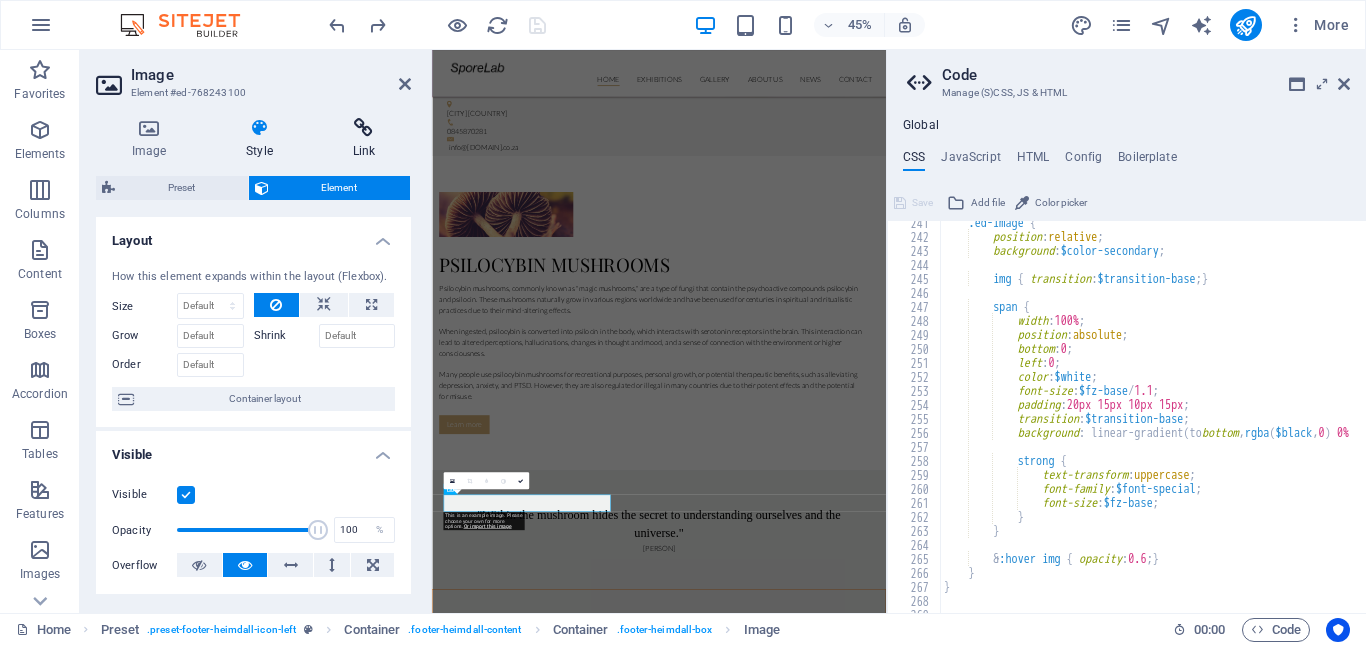 click on "Link" at bounding box center (364, 139) 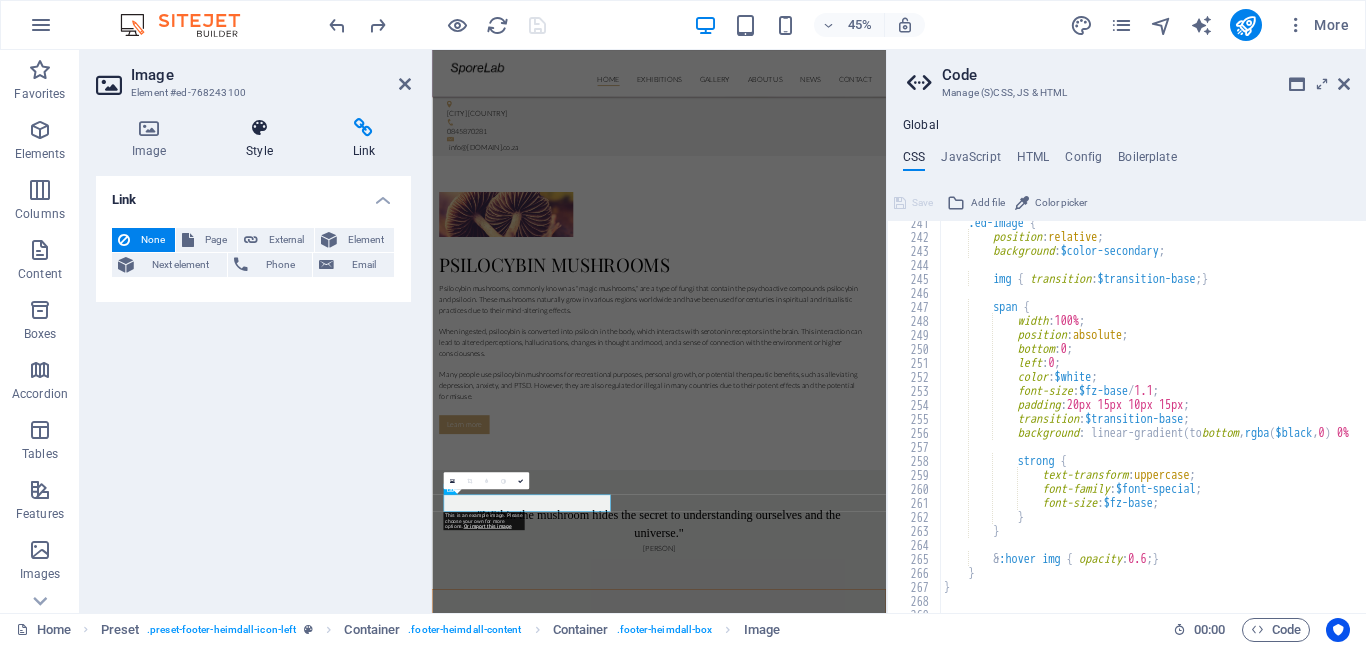 click at bounding box center (259, 128) 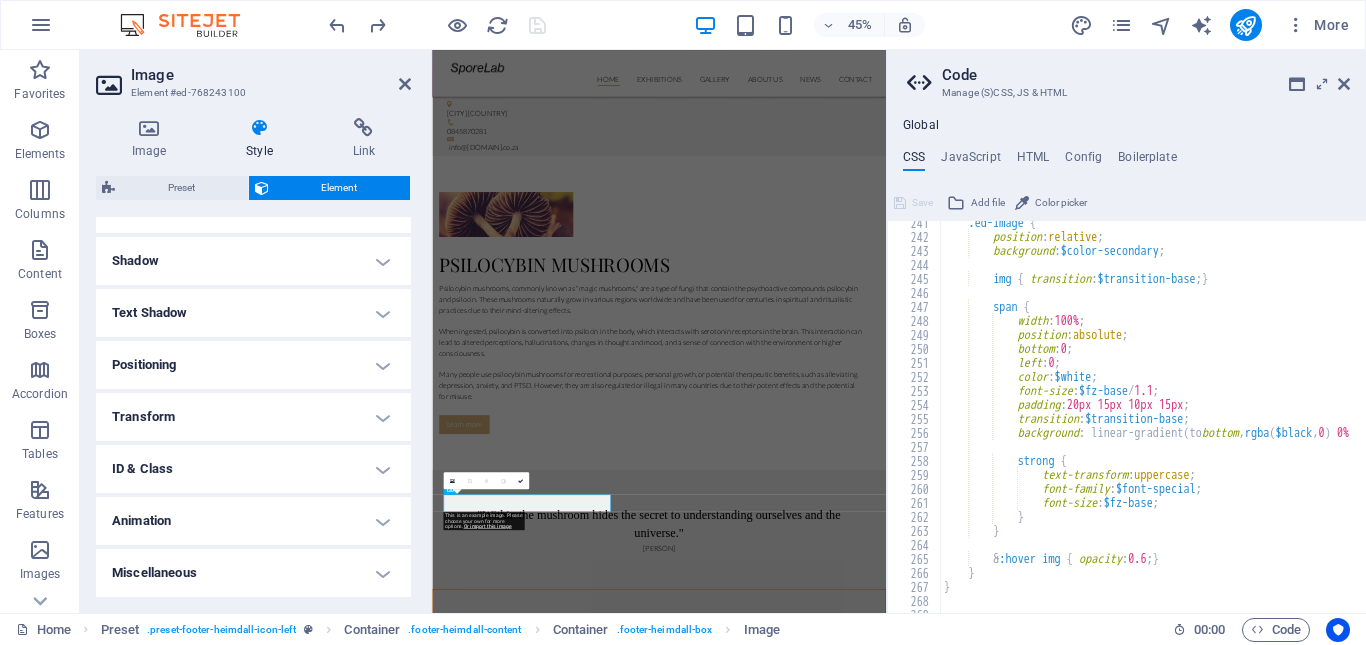 scroll, scrollTop: 0, scrollLeft: 0, axis: both 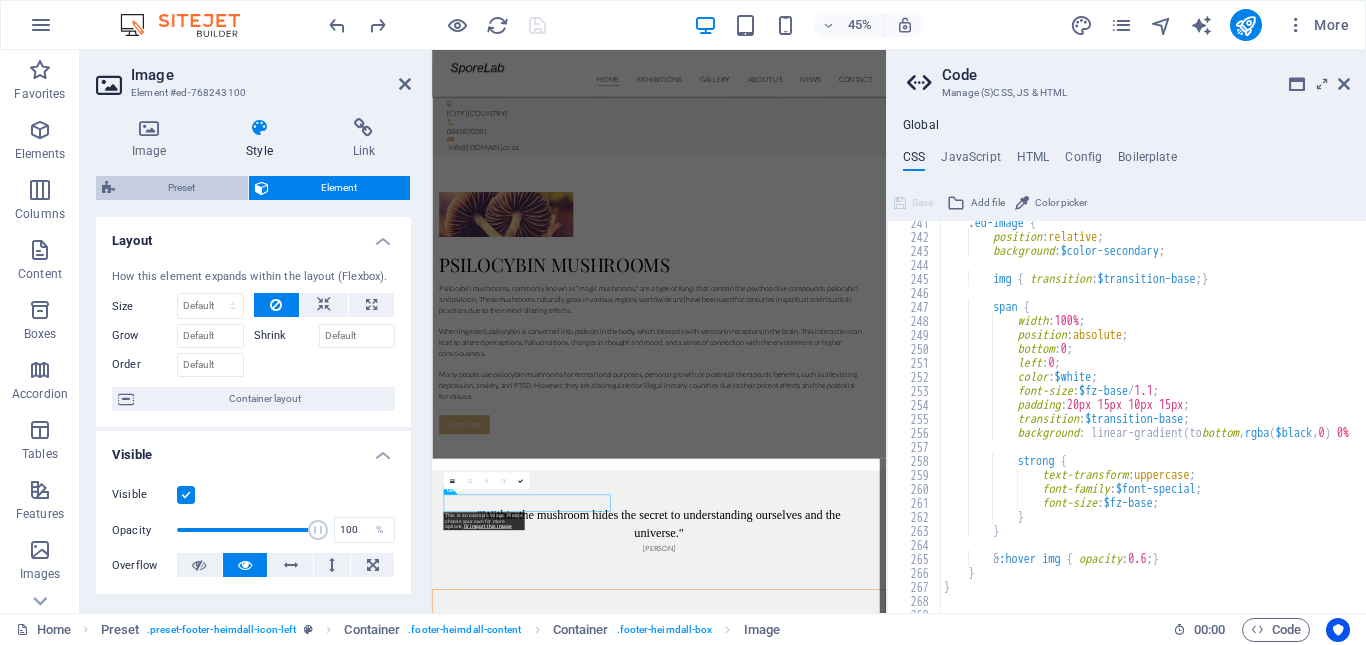 click on "Preset" at bounding box center [181, 188] 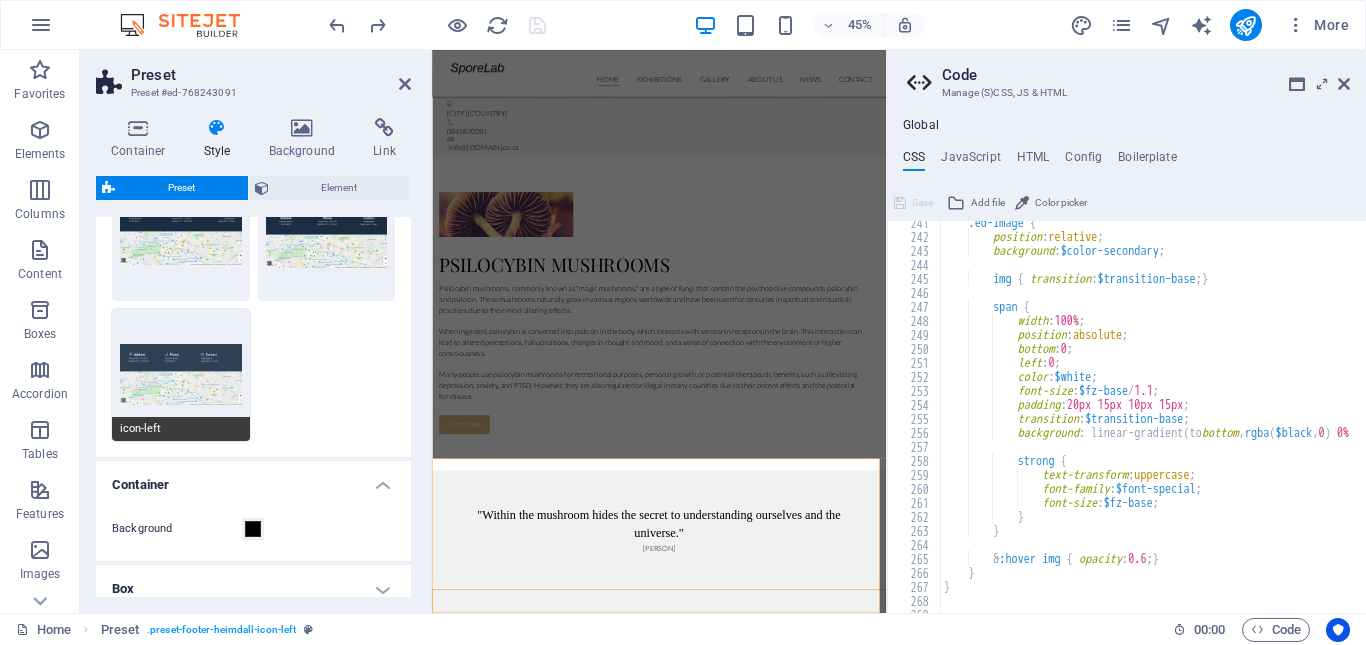scroll, scrollTop: 0, scrollLeft: 0, axis: both 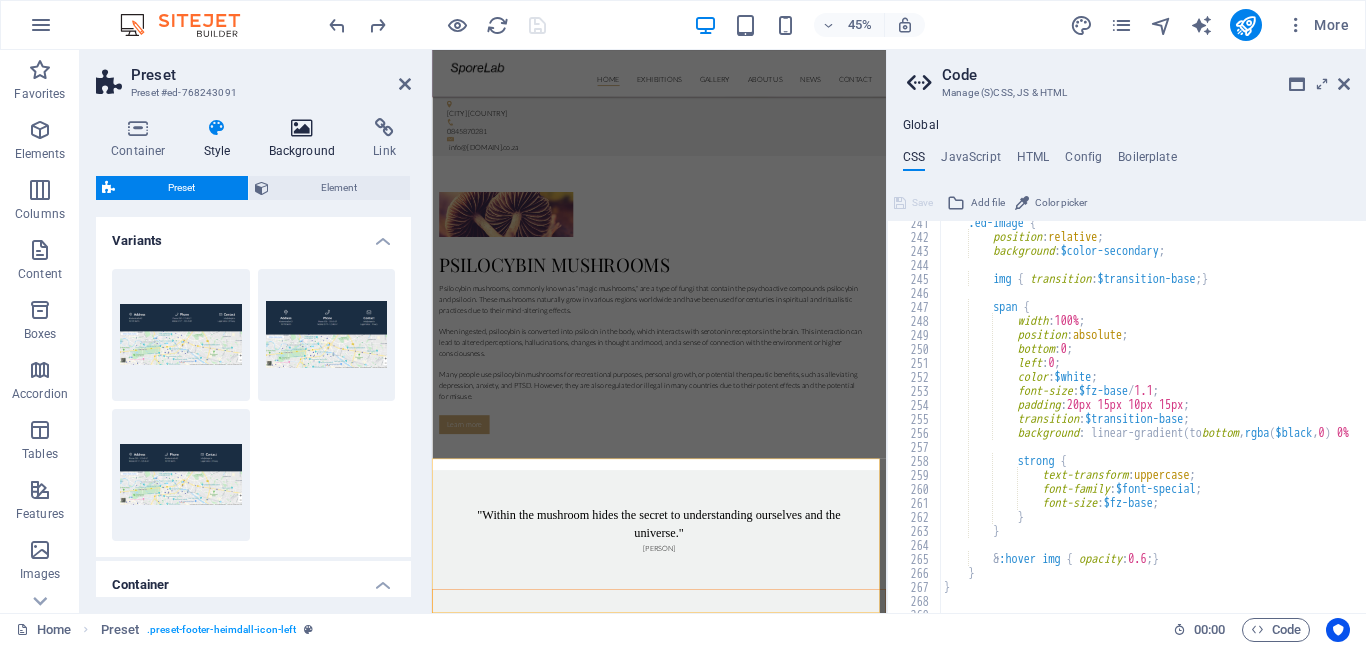 click at bounding box center (302, 128) 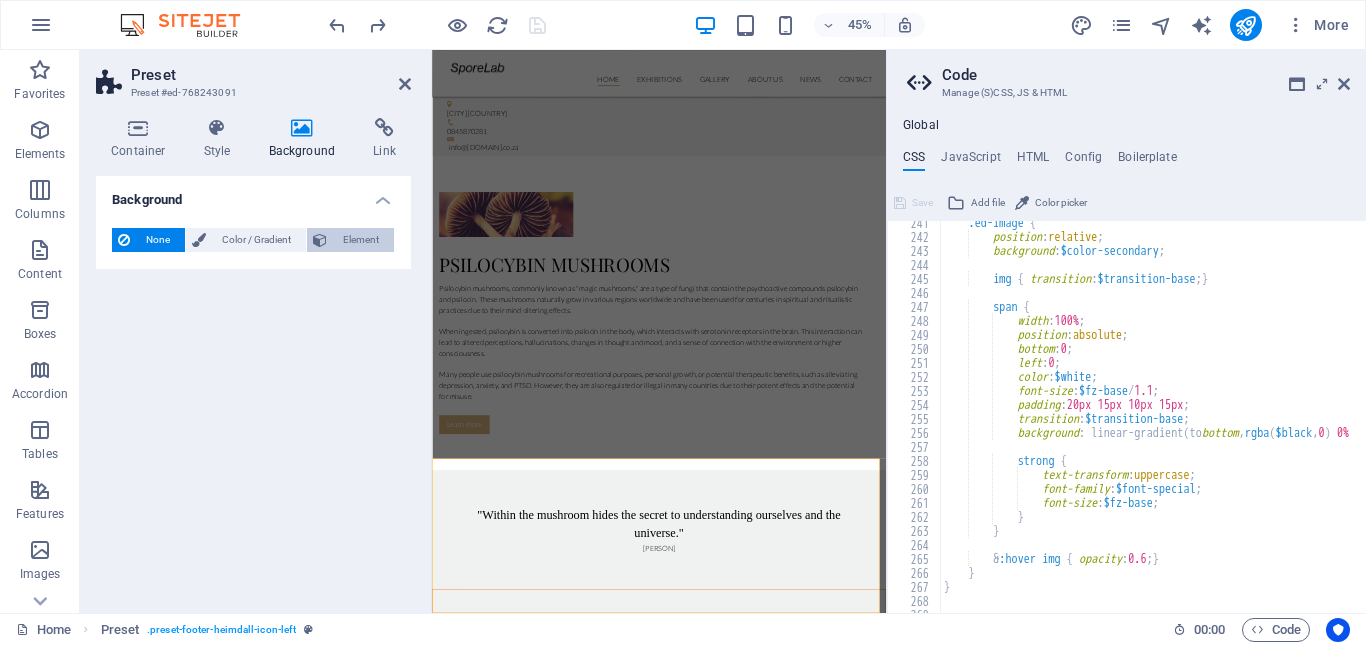 click on "Element" at bounding box center [360, 240] 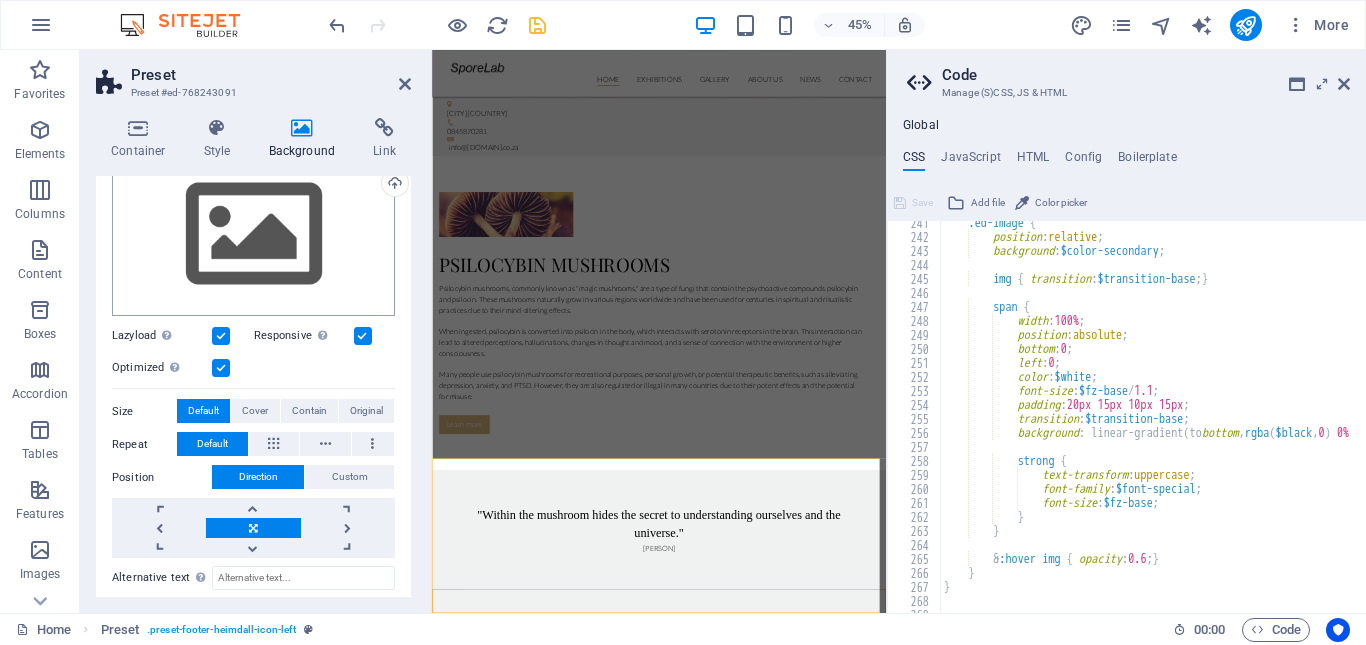 scroll, scrollTop: 351, scrollLeft: 0, axis: vertical 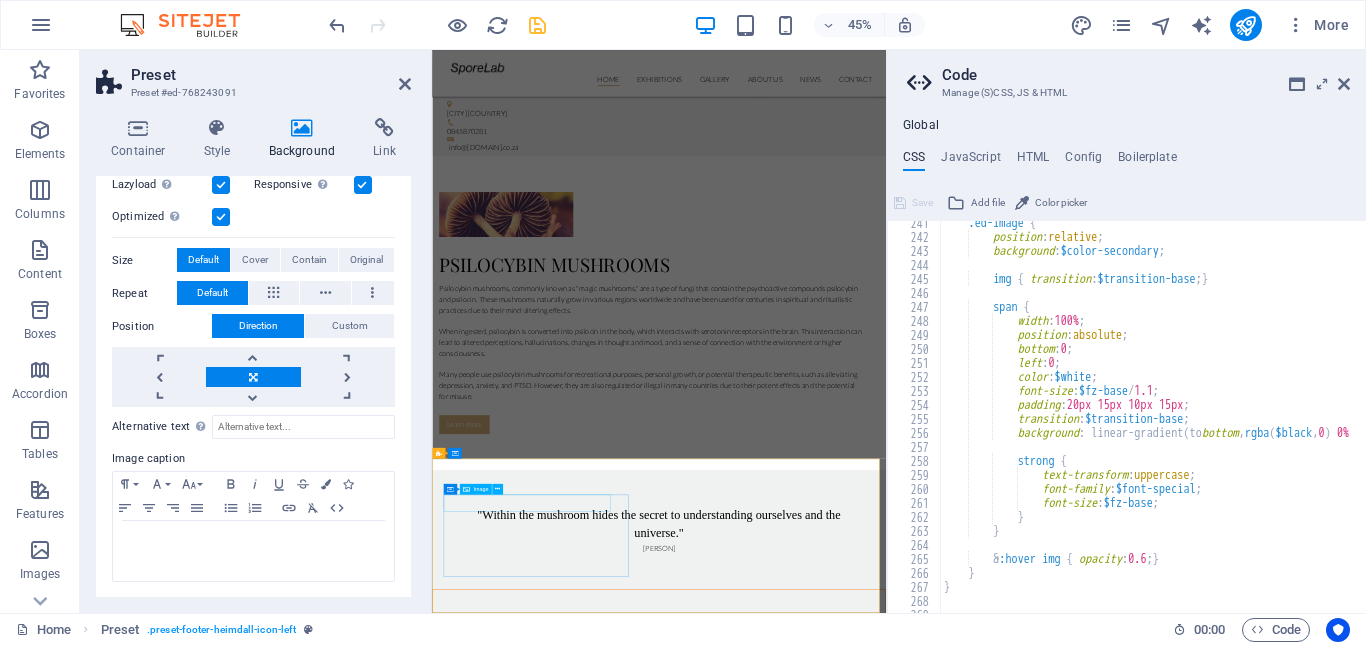 click at bounding box center (900, 8857) 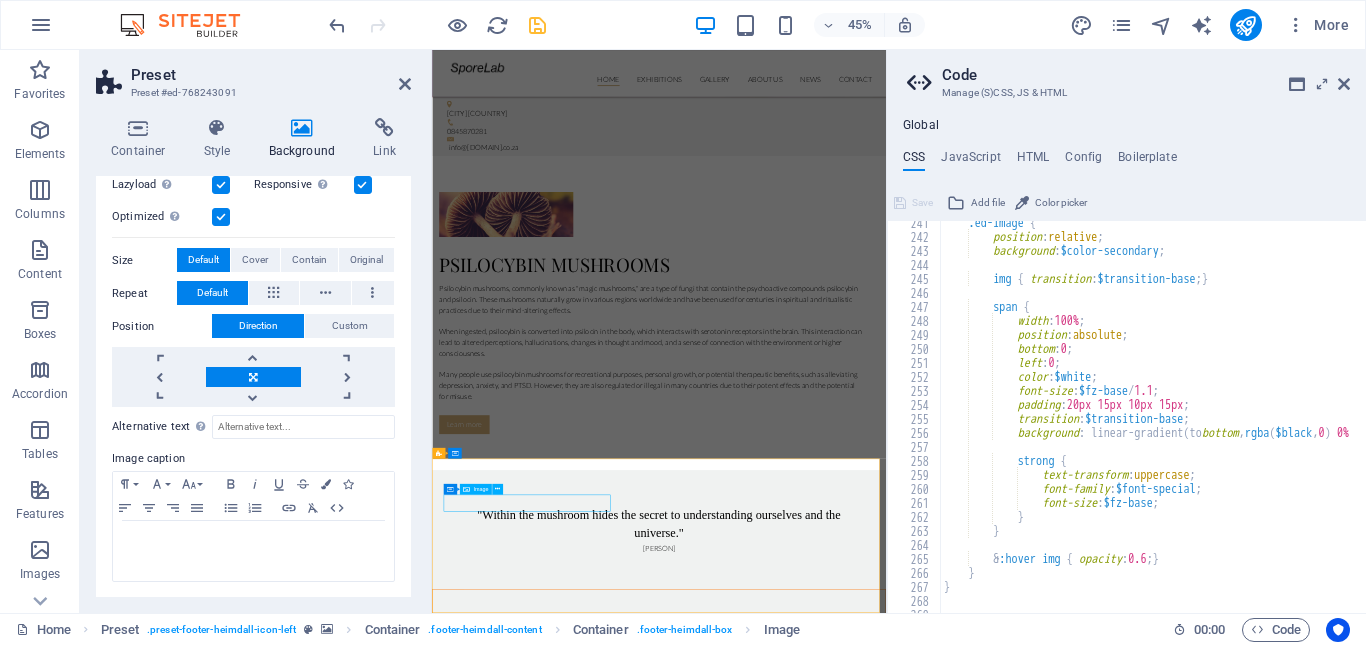click at bounding box center (900, 8857) 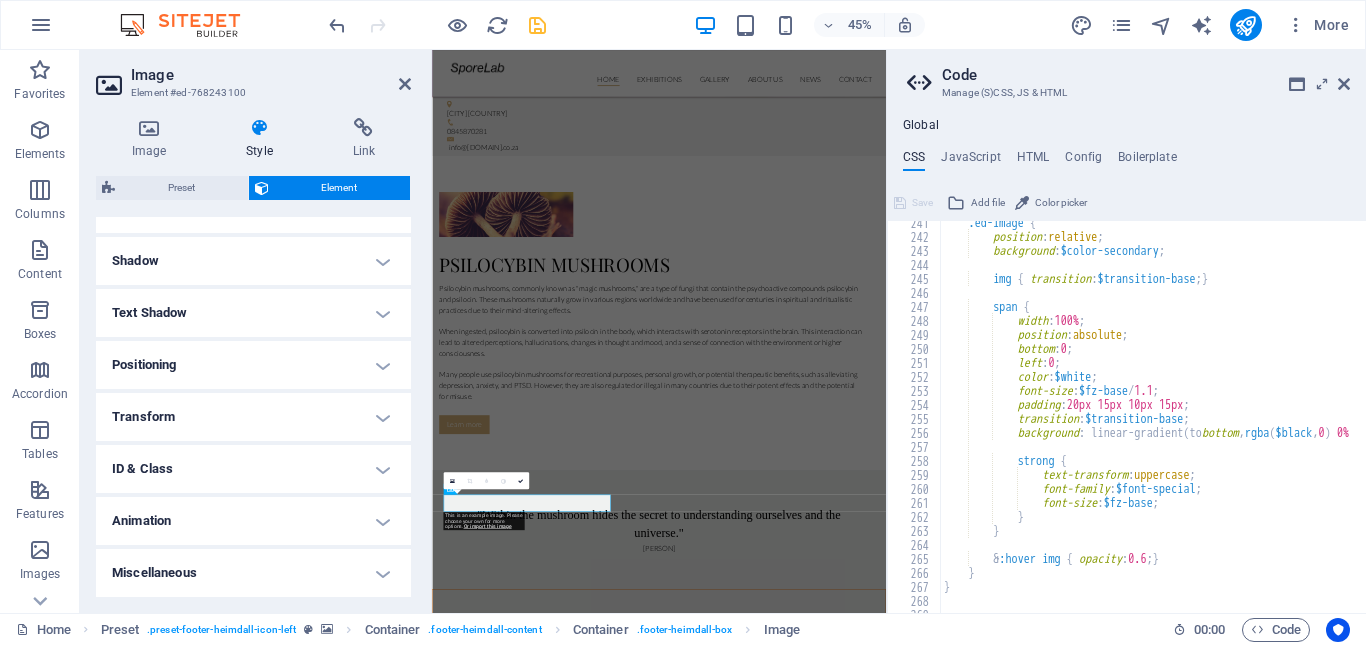 scroll, scrollTop: 0, scrollLeft: 0, axis: both 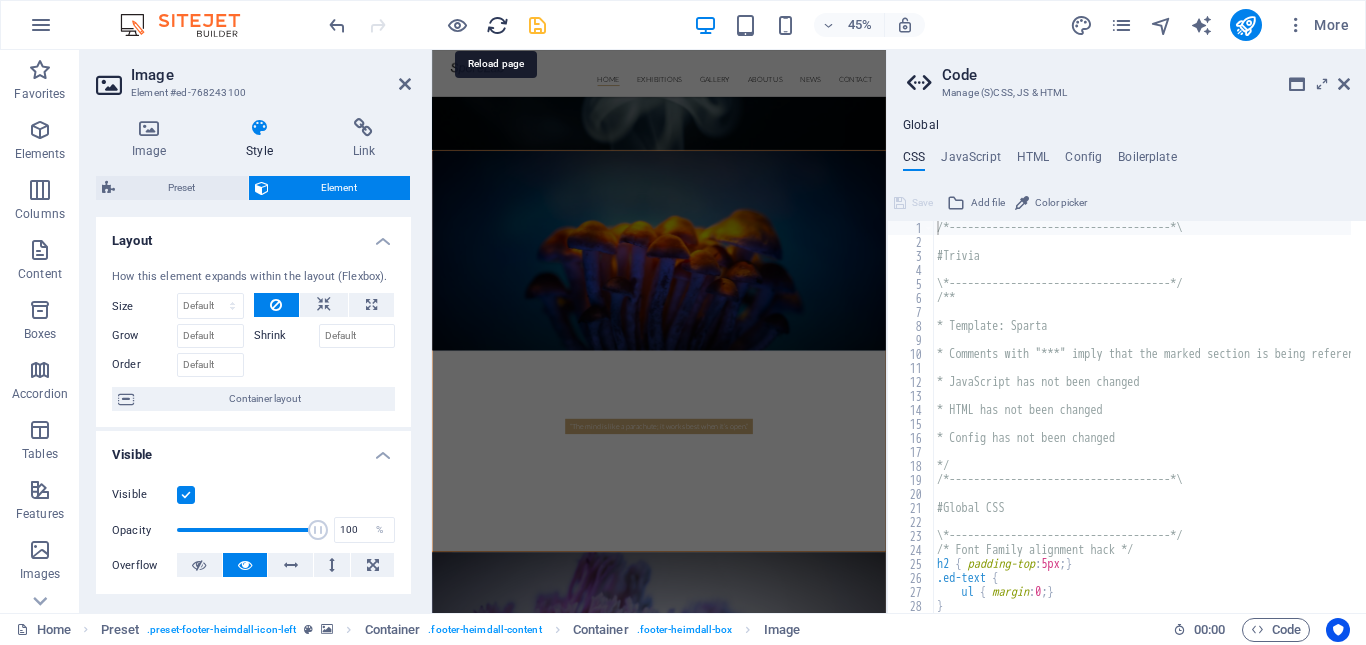 drag, startPoint x: 503, startPoint y: 24, endPoint x: 893, endPoint y: 22, distance: 390.00513 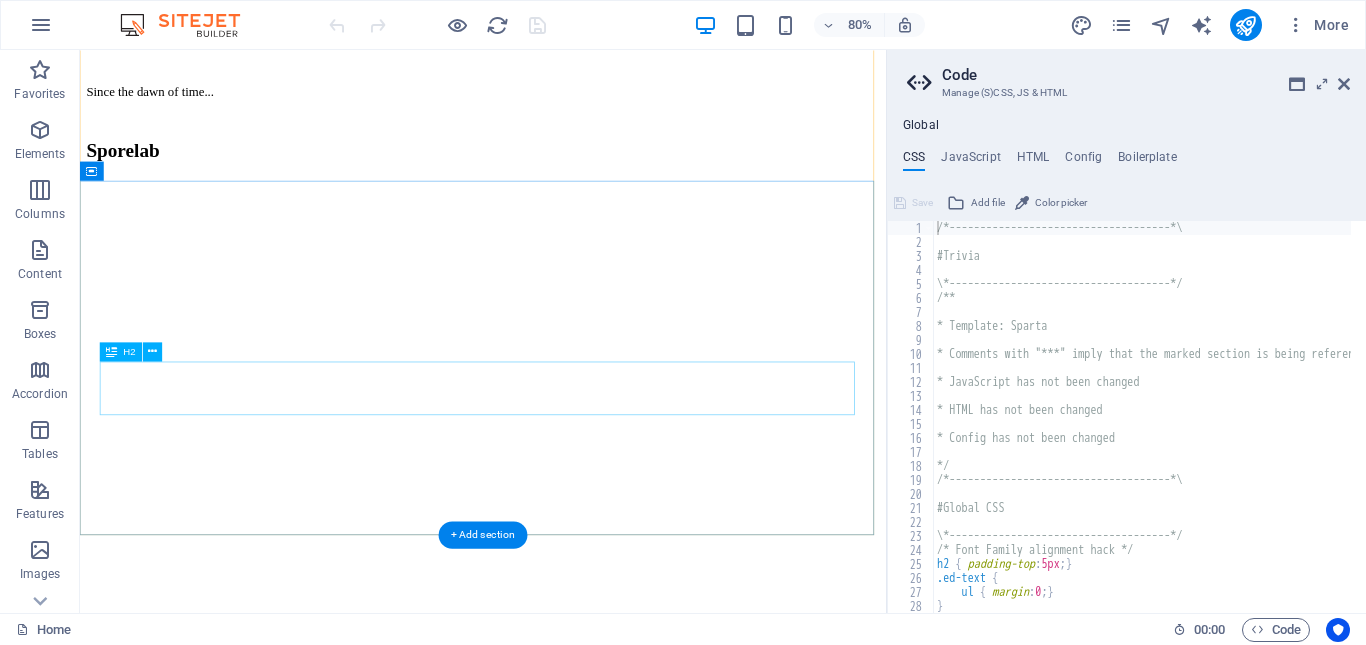 scroll, scrollTop: 400, scrollLeft: 0, axis: vertical 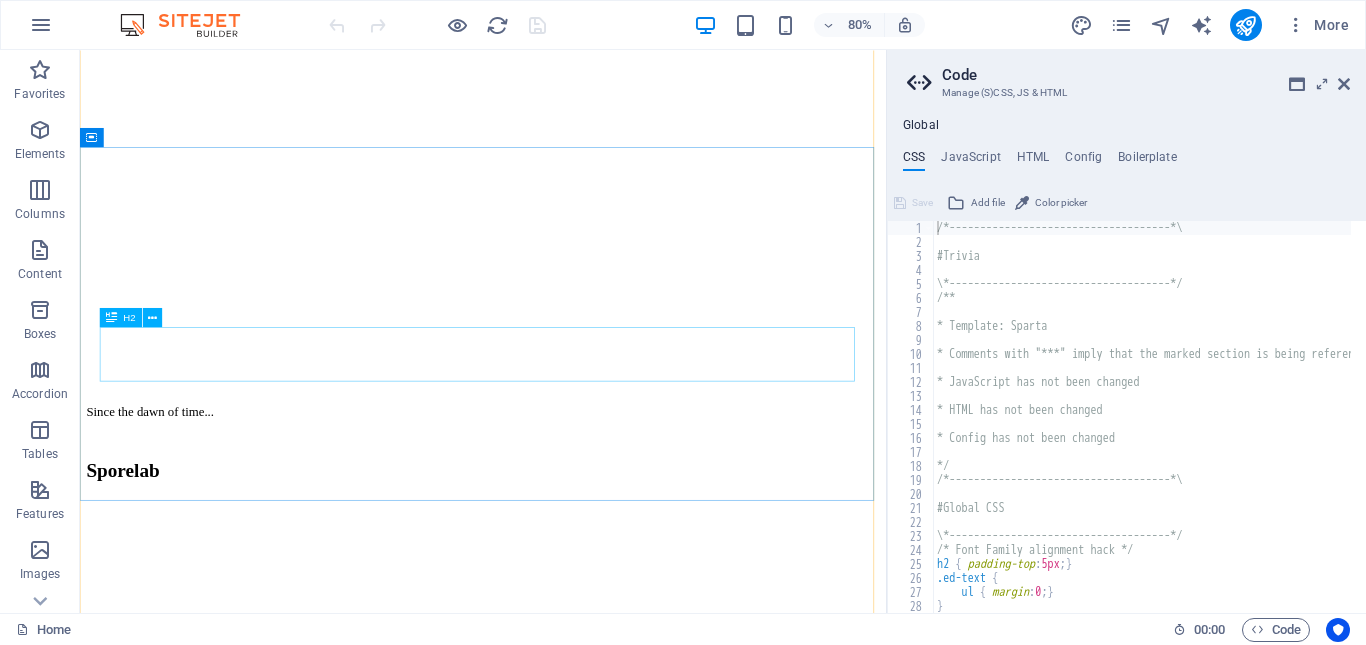 click on "The Legends Exhibition" at bounding box center [584, 1448] 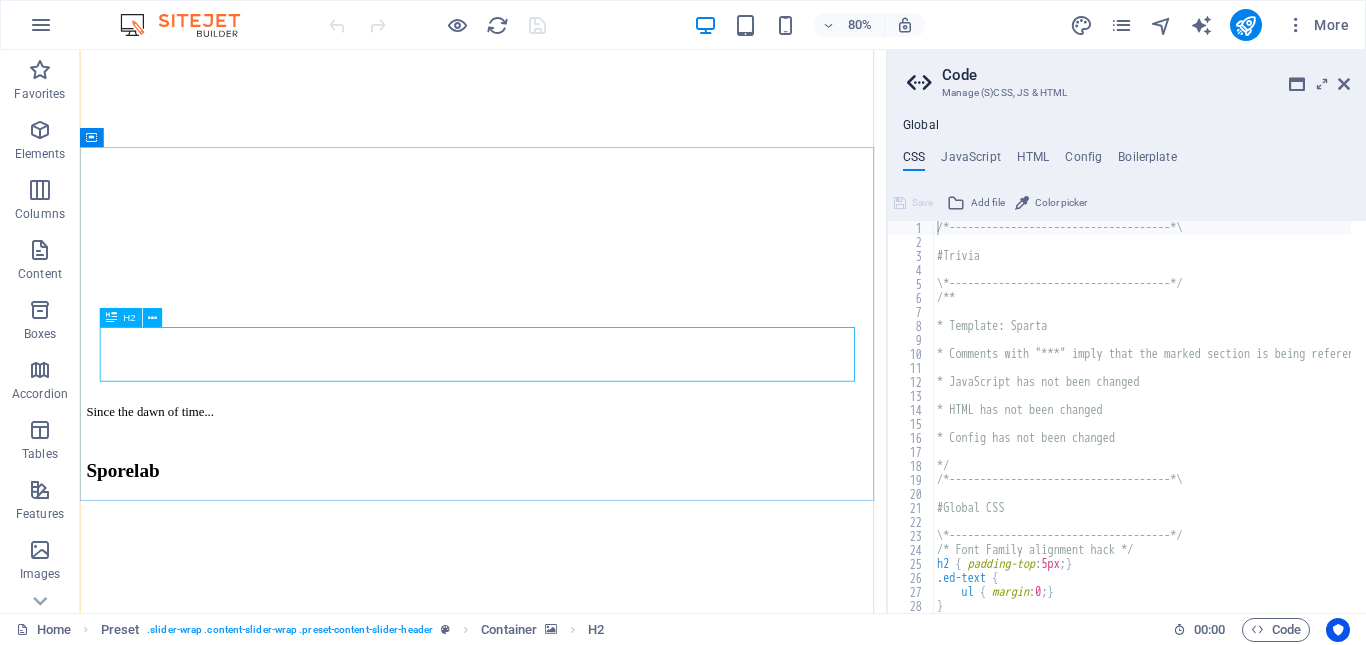 click on "The Legends Exhibition" at bounding box center (584, 1448) 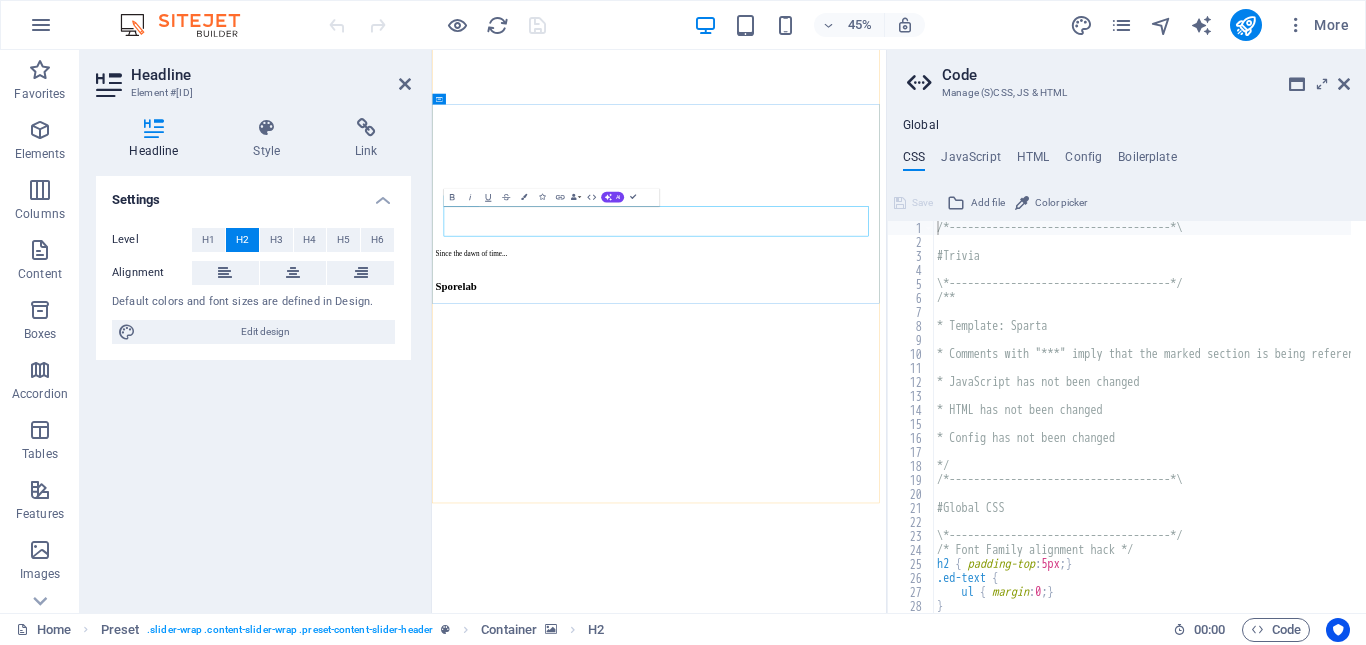 drag, startPoint x: 1203, startPoint y: 425, endPoint x: 669, endPoint y: 445, distance: 534.3744 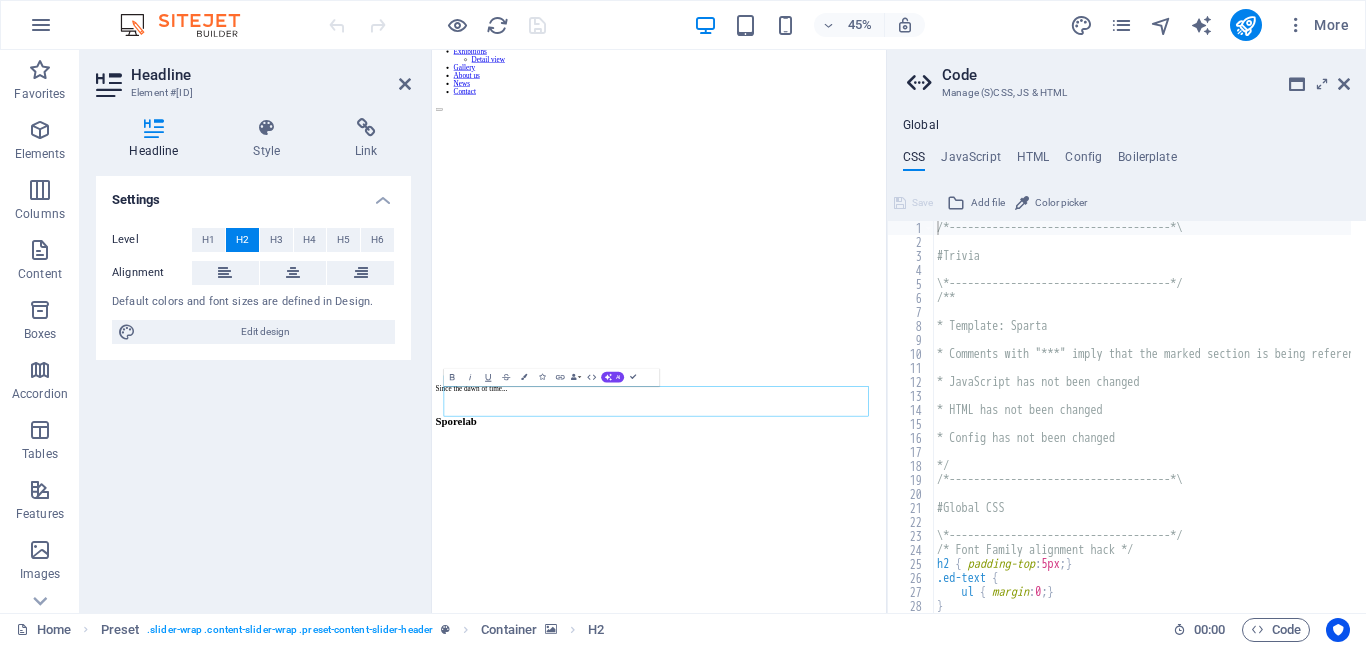 scroll, scrollTop: 0, scrollLeft: 0, axis: both 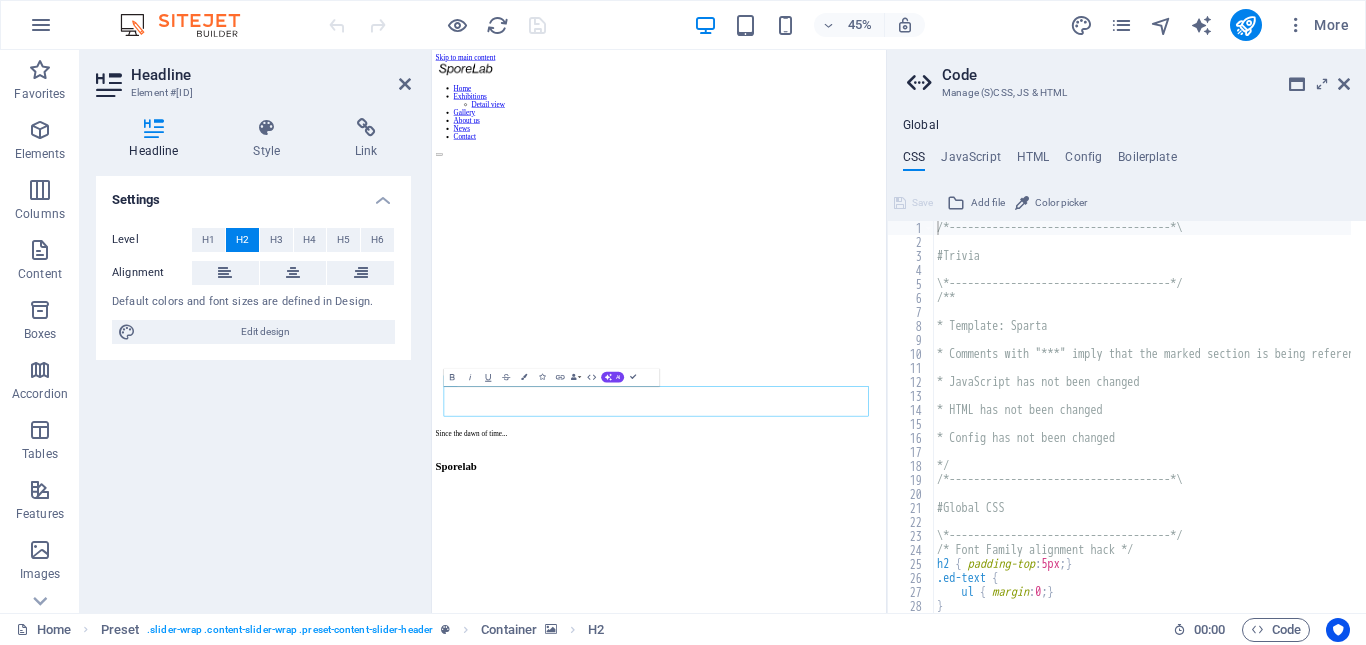 click at bounding box center (936, 286) 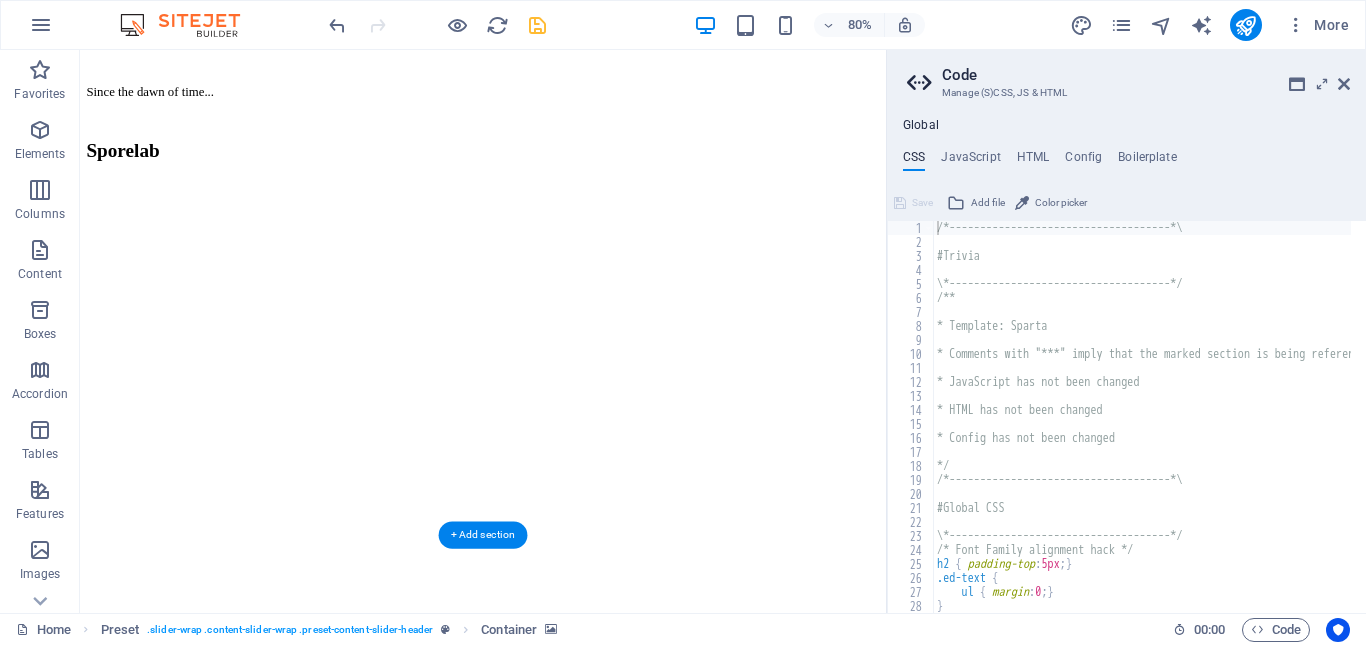 scroll, scrollTop: 900, scrollLeft: 0, axis: vertical 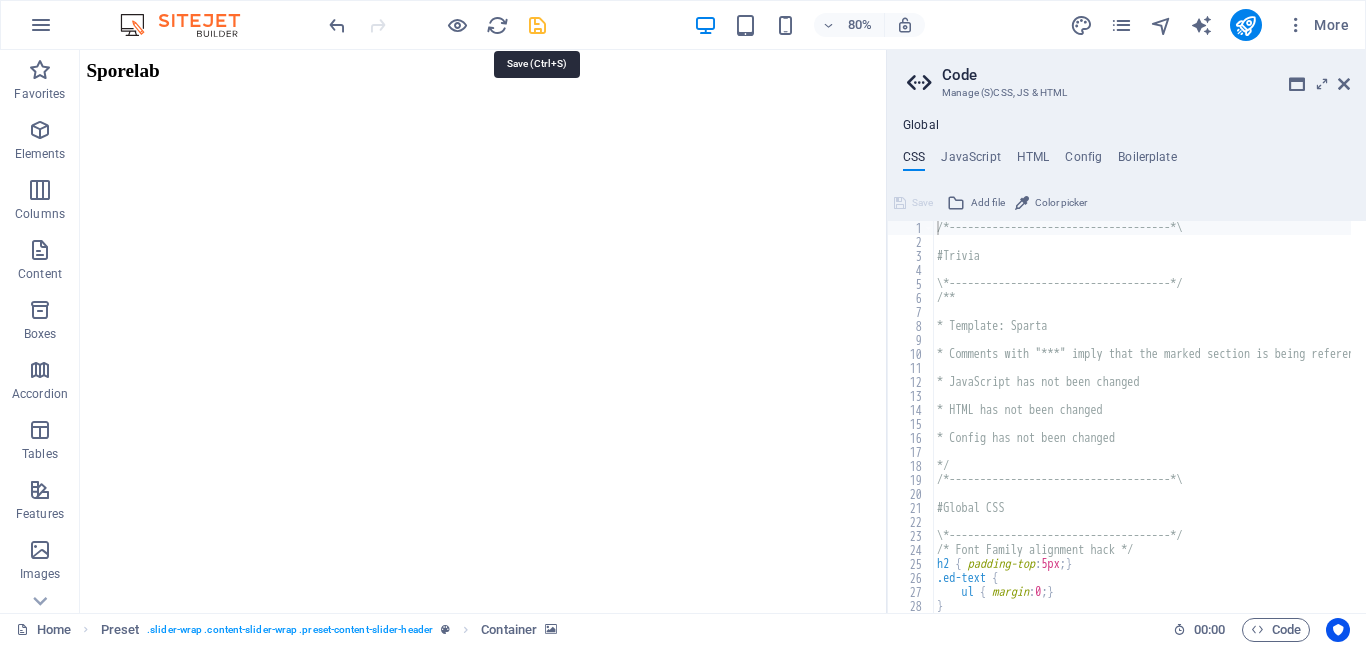 click at bounding box center [537, 25] 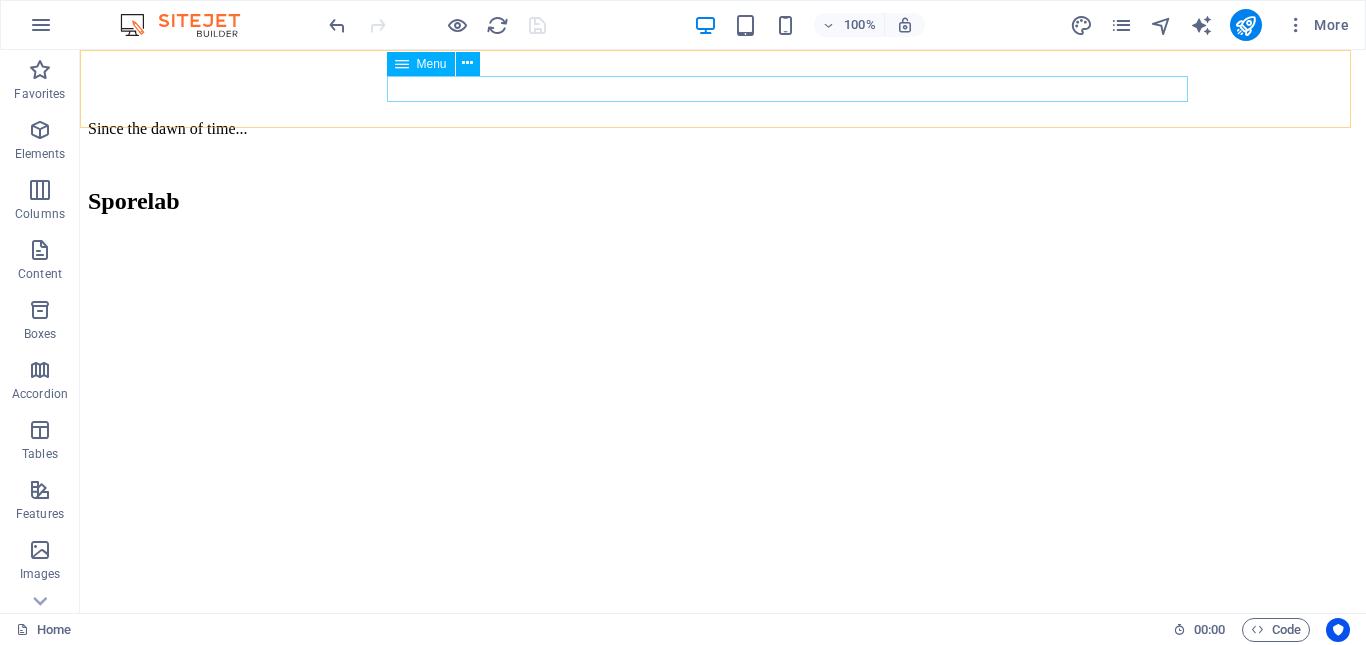 click on "Home Exhibitions Detail view Gallery About us News Contact" at bounding box center (723, -711) 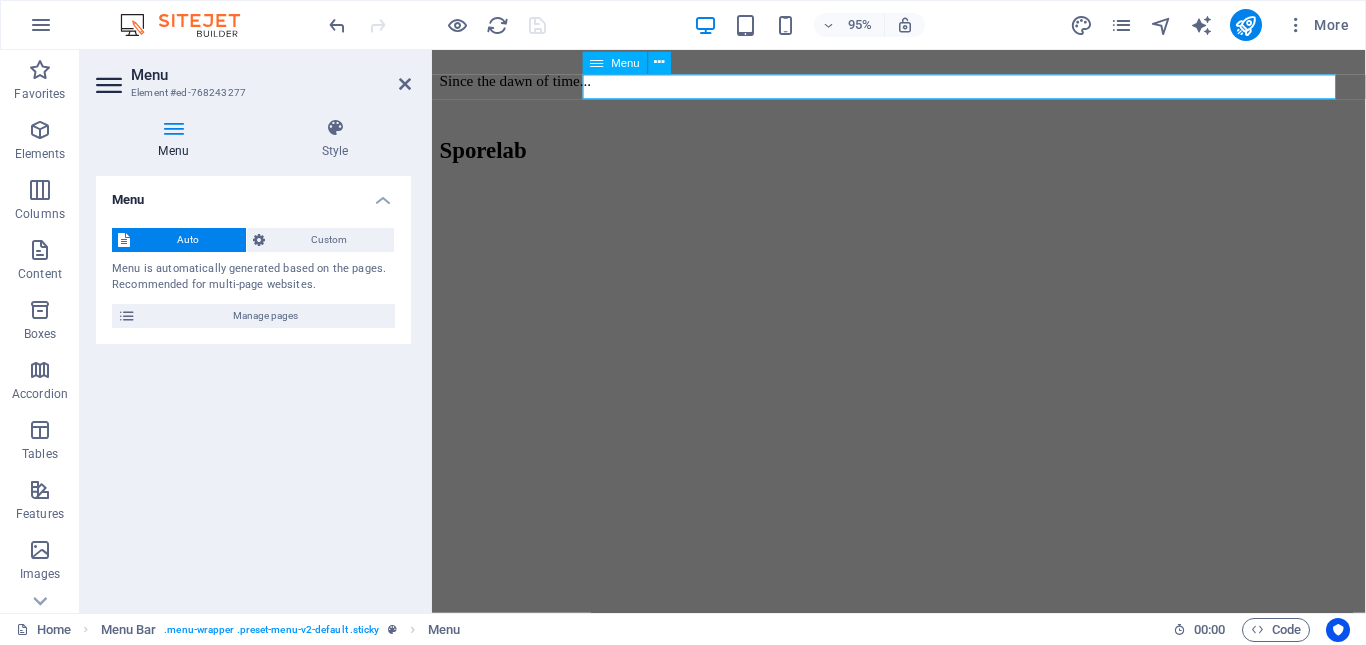 click on "Home Exhibitions Detail view Gallery About us News Contact" at bounding box center [923, -711] 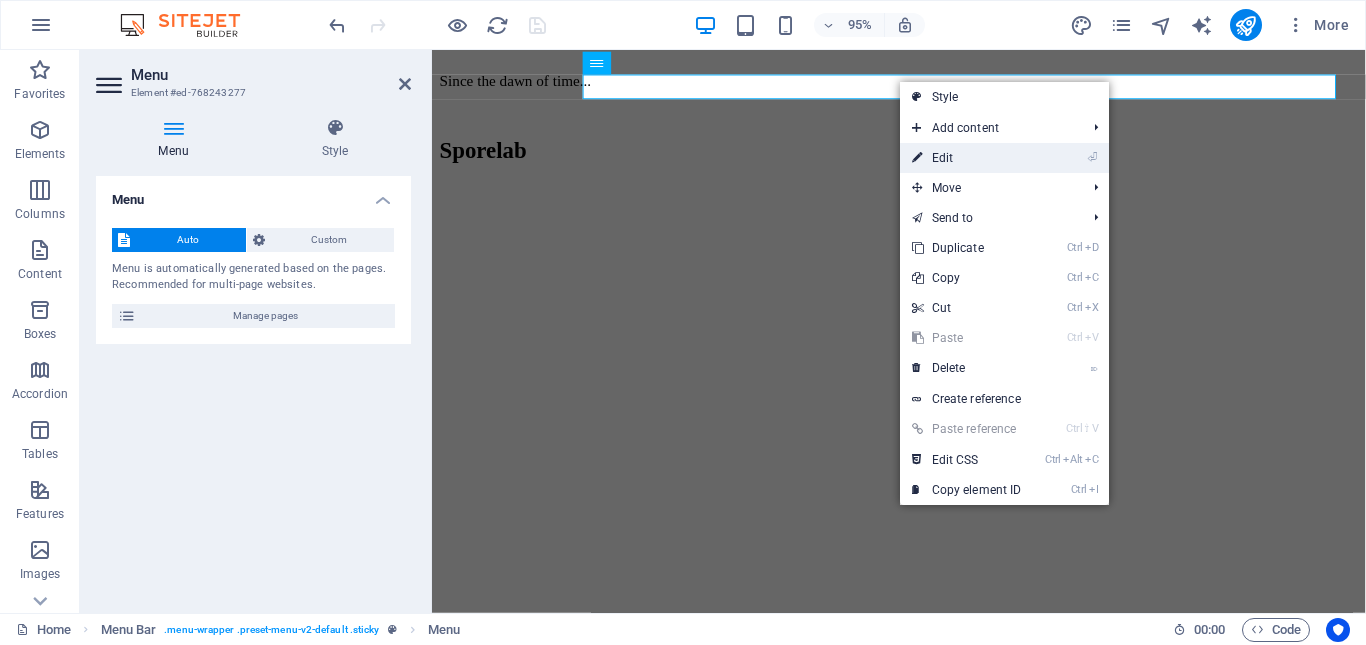 click on "⏎  Edit" at bounding box center (967, 158) 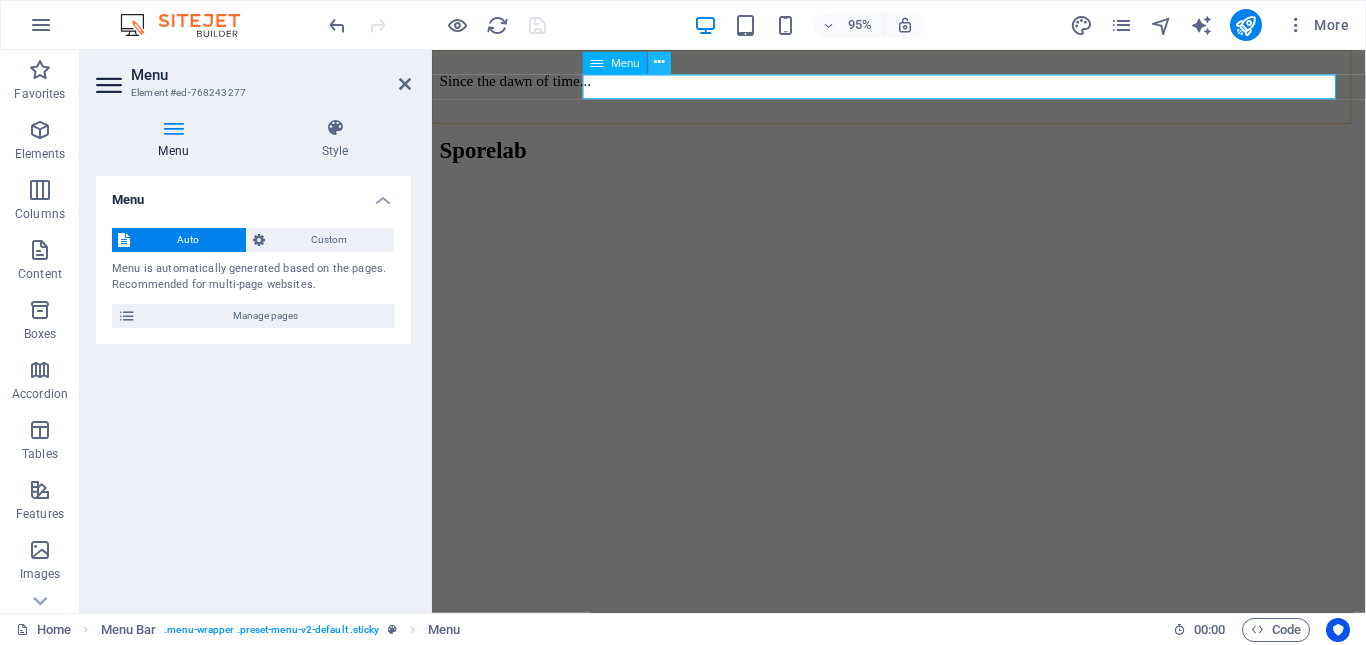click at bounding box center (660, 63) 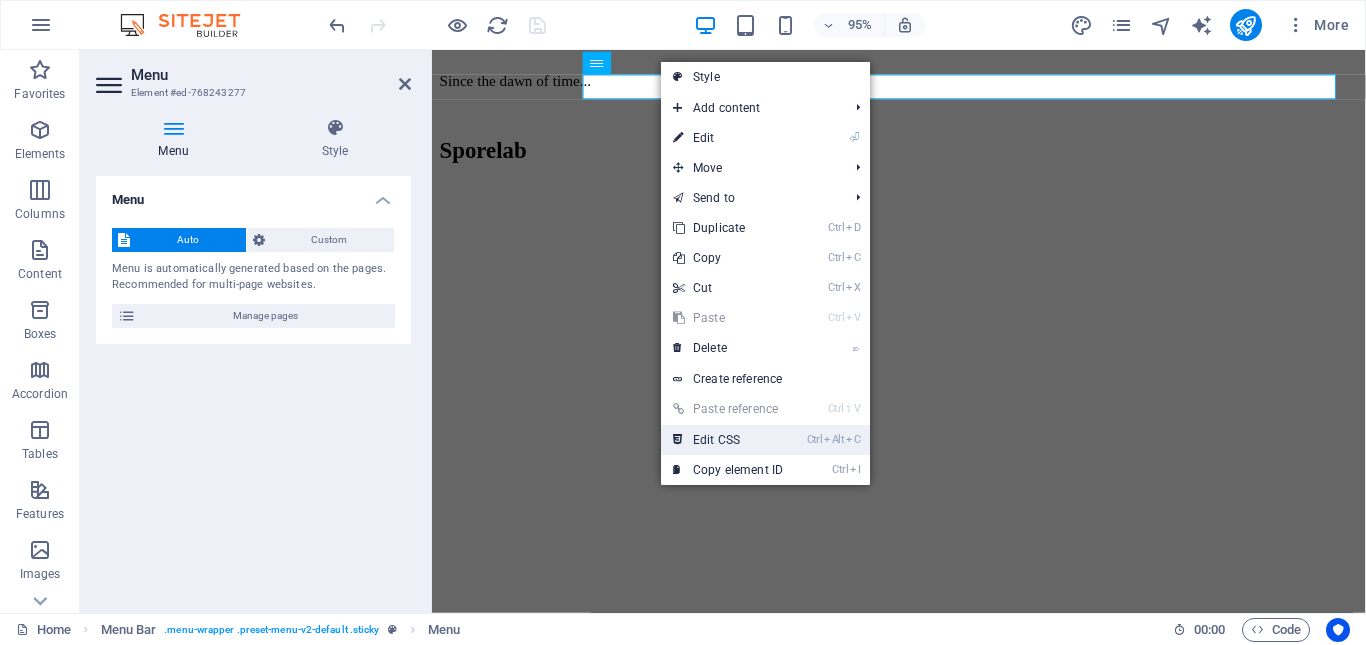 click on "Ctrl Alt C  Edit CSS" at bounding box center (728, 440) 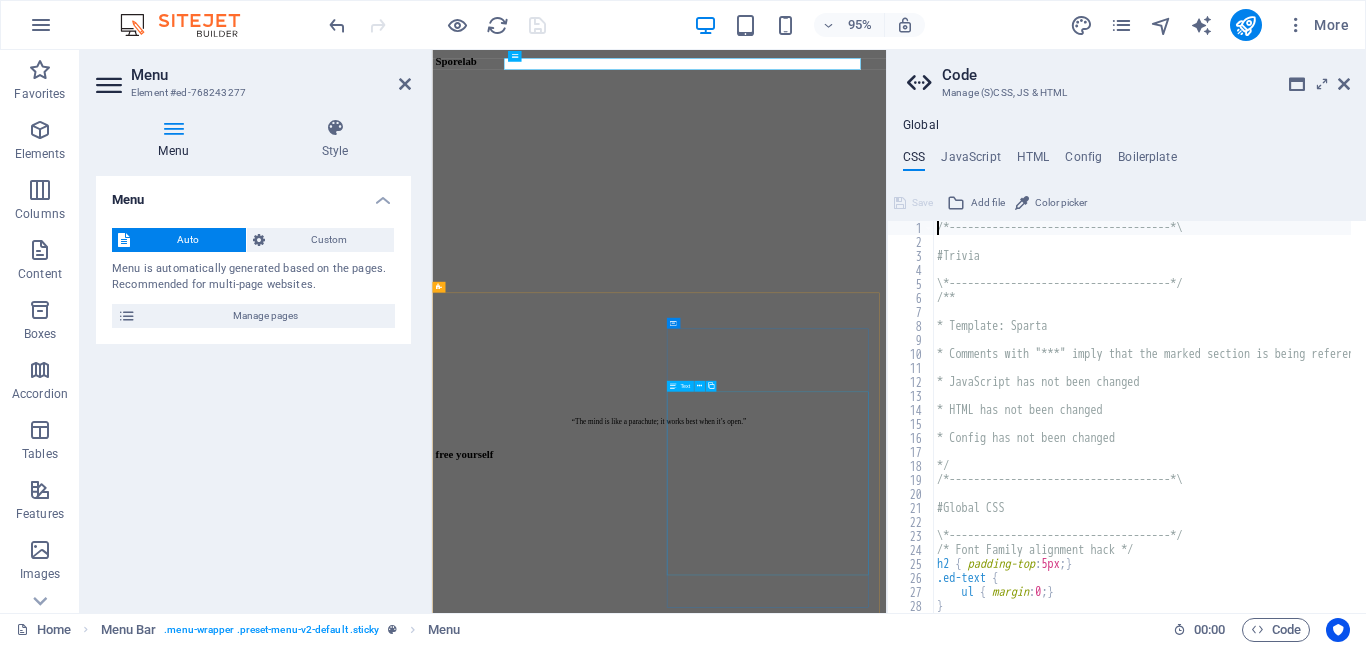 scroll, scrollTop: 908, scrollLeft: 0, axis: vertical 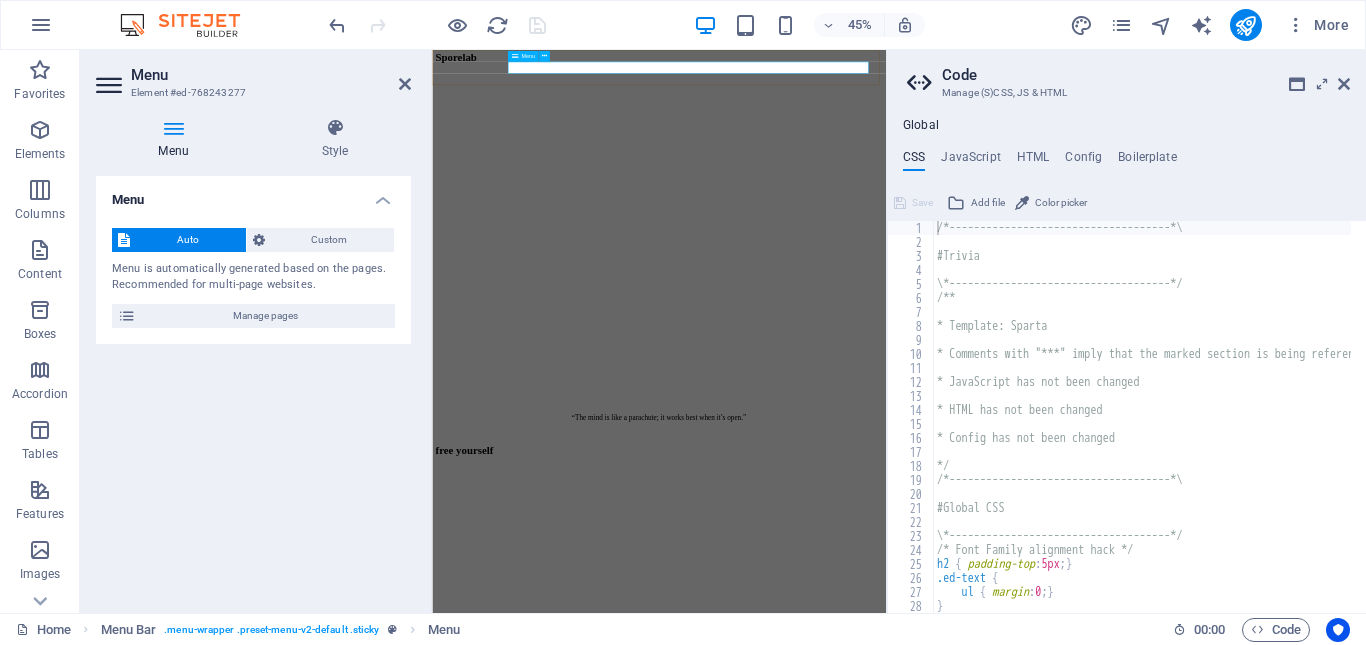 click on "Home Exhibitions Detail view Gallery About us News Contact" at bounding box center [936, -719] 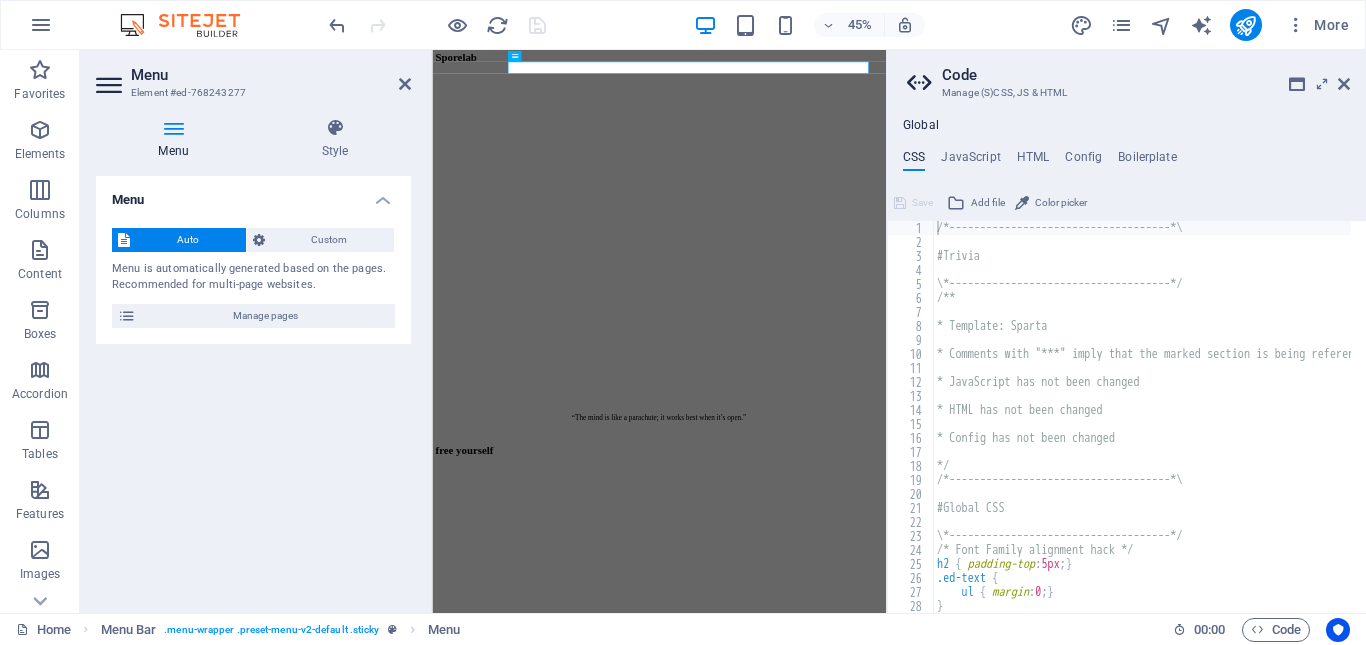 click on "Menu" at bounding box center (177, 139) 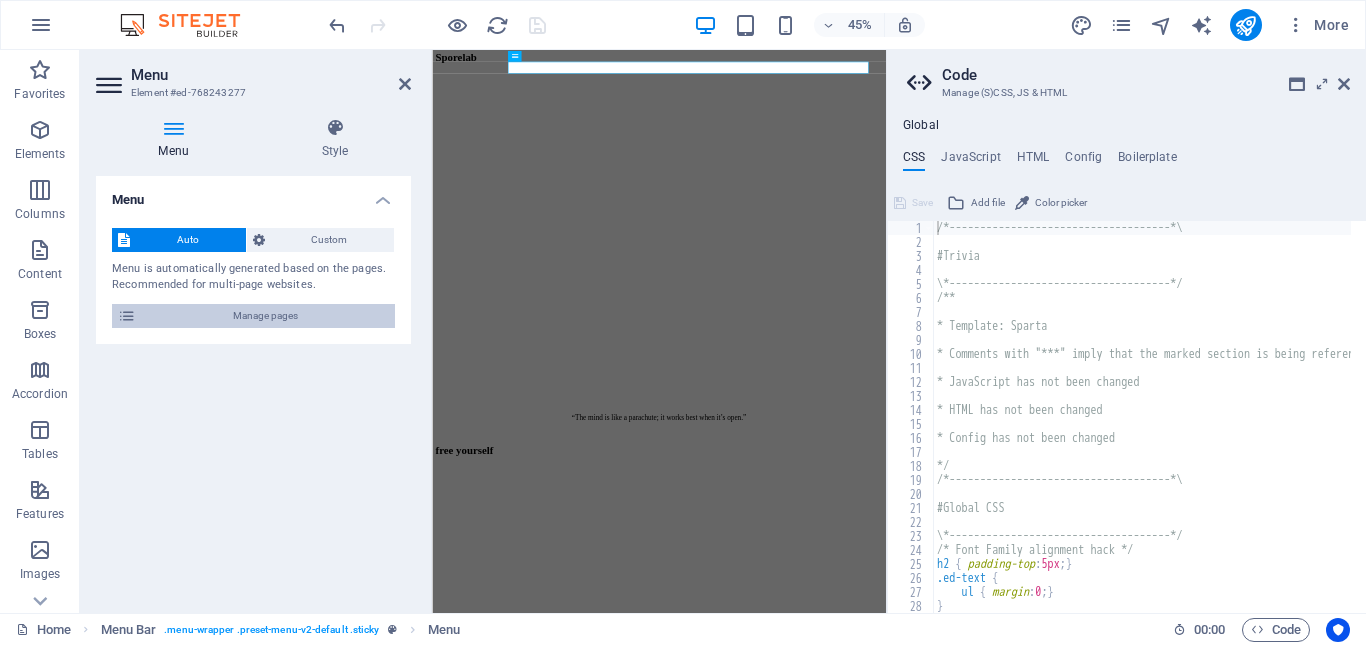 click on "Manage pages" at bounding box center [265, 316] 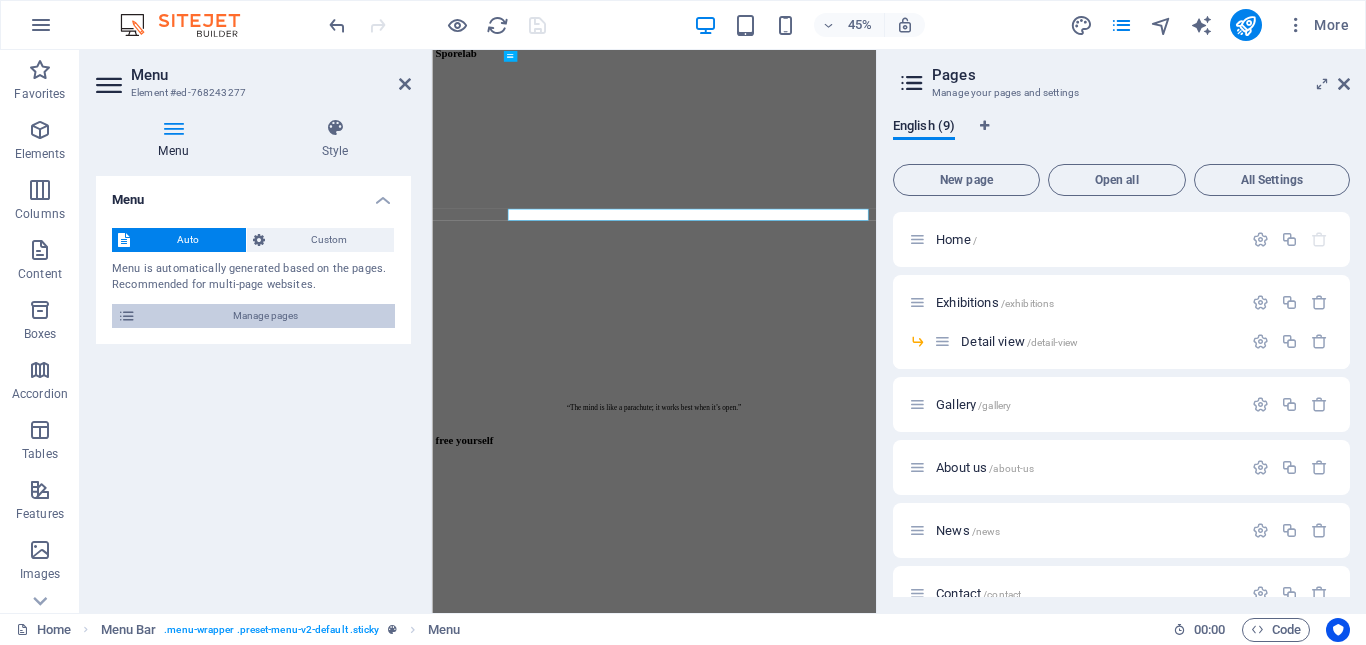 scroll, scrollTop: 581, scrollLeft: 0, axis: vertical 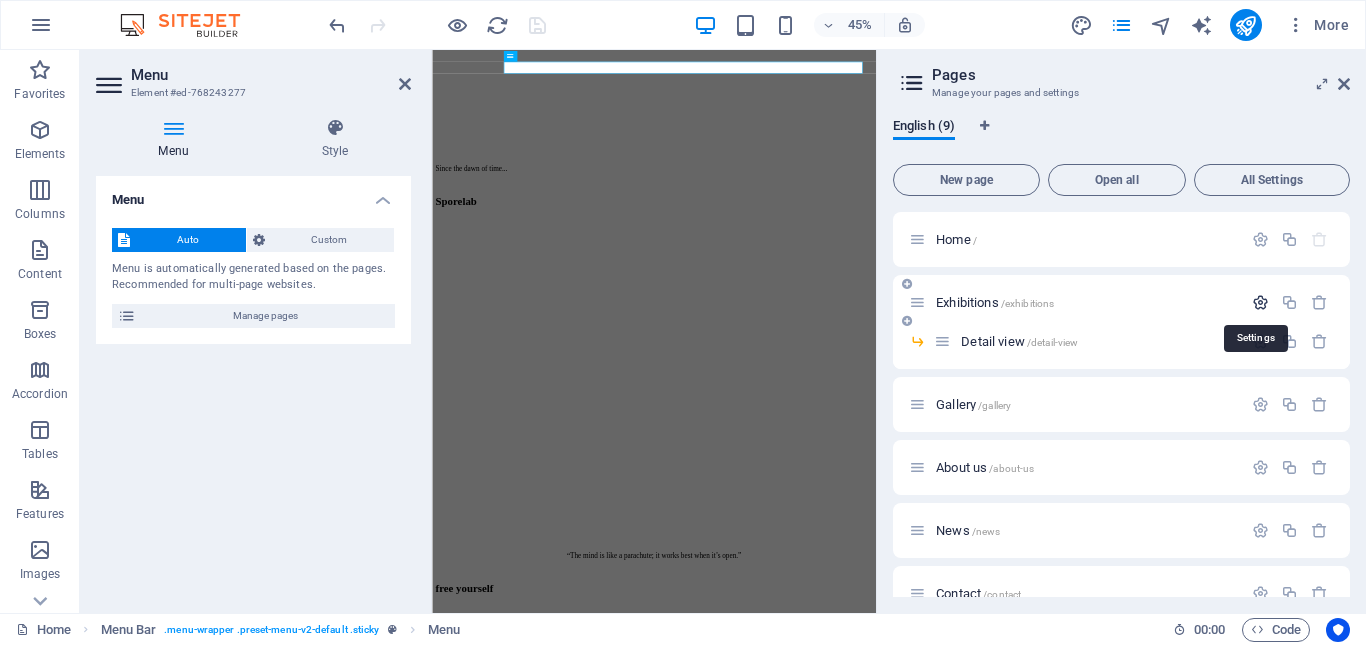click at bounding box center [1260, 302] 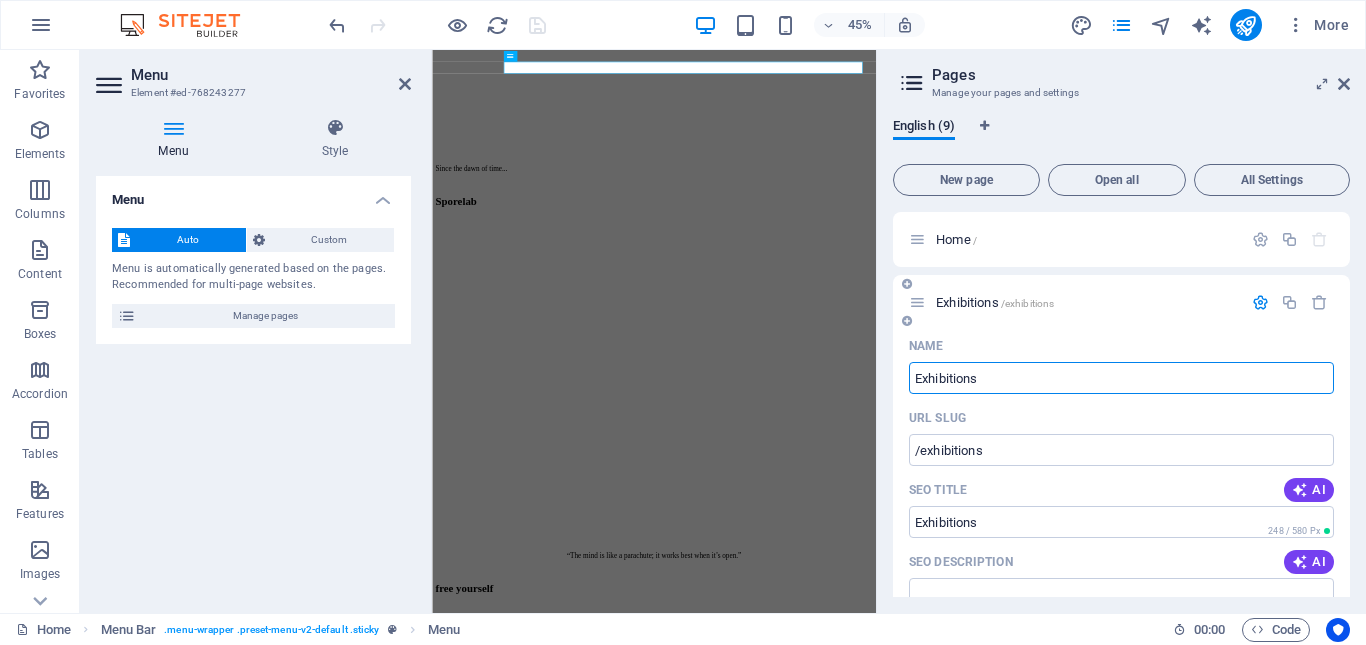 drag, startPoint x: 1000, startPoint y: 372, endPoint x: 900, endPoint y: 377, distance: 100.12492 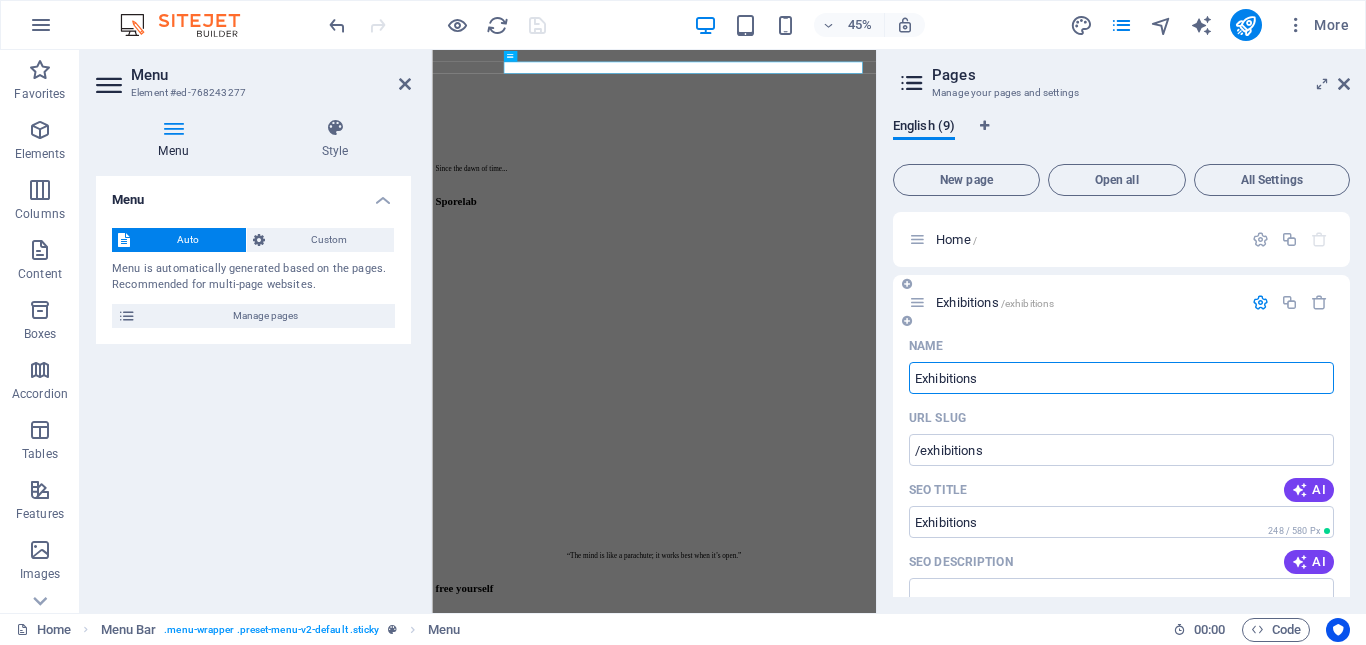 paste on "Microdosing" 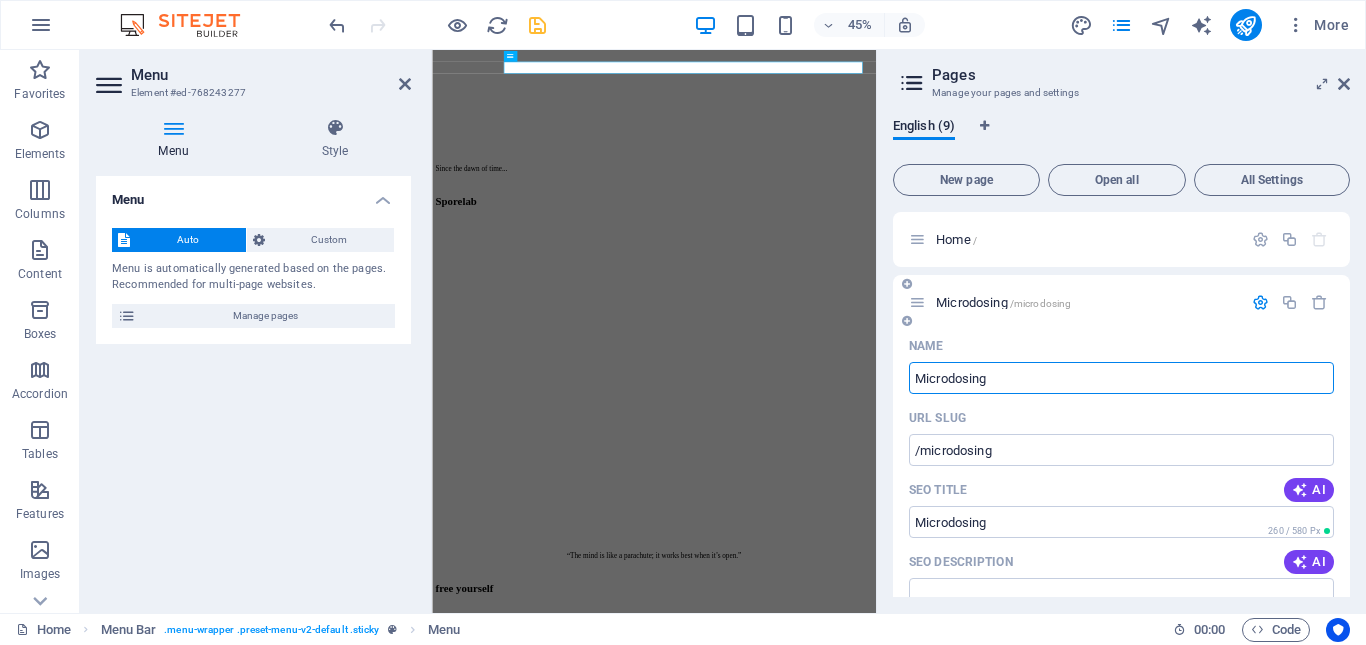 type on "Microdosing" 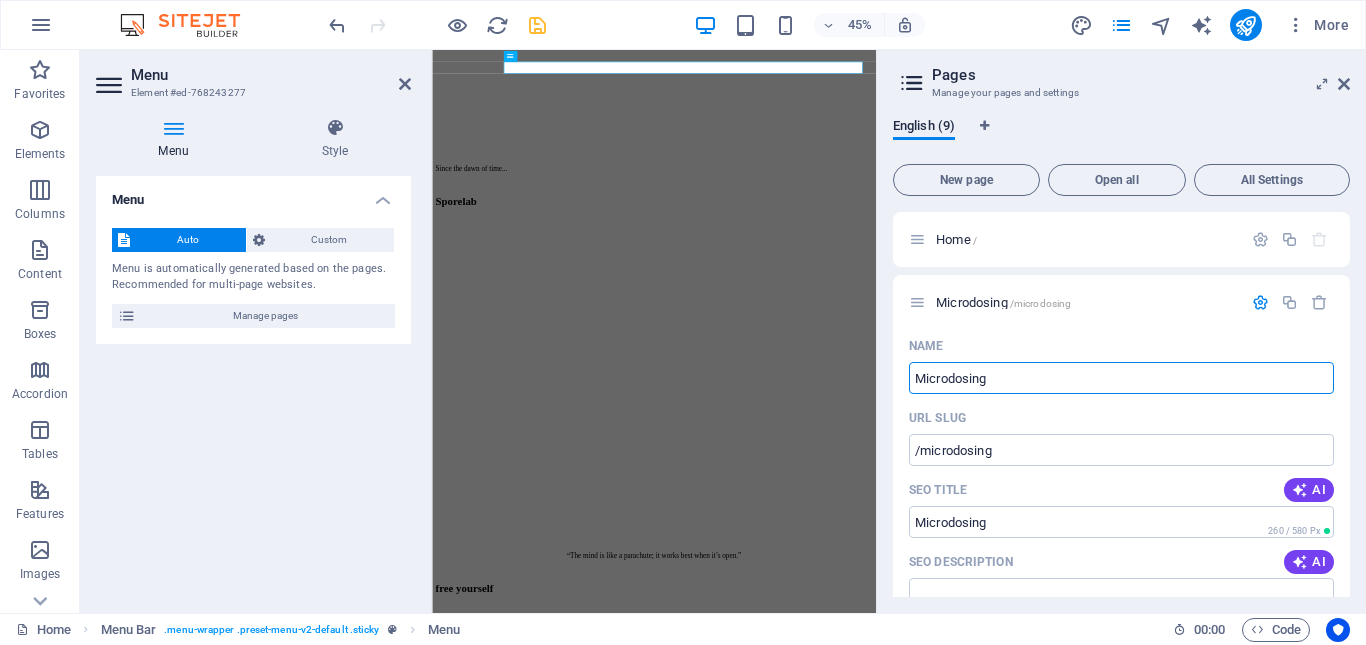type on "Microdosing" 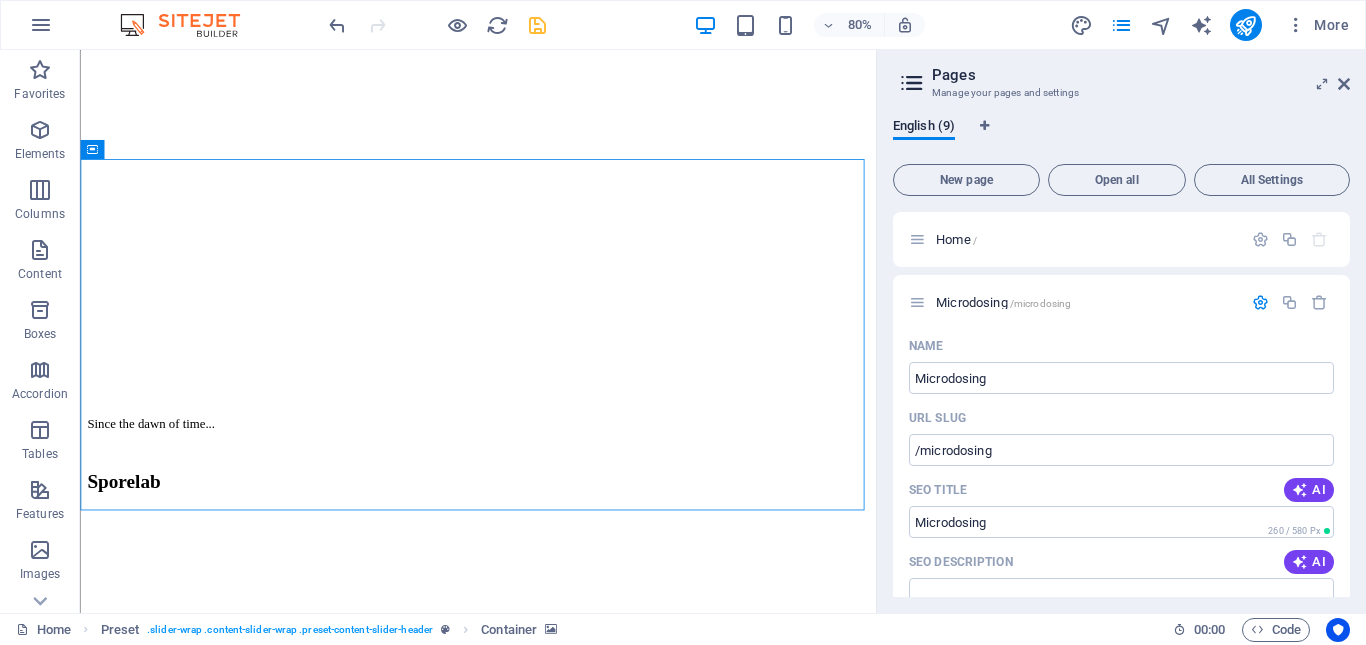 scroll, scrollTop: 281, scrollLeft: 0, axis: vertical 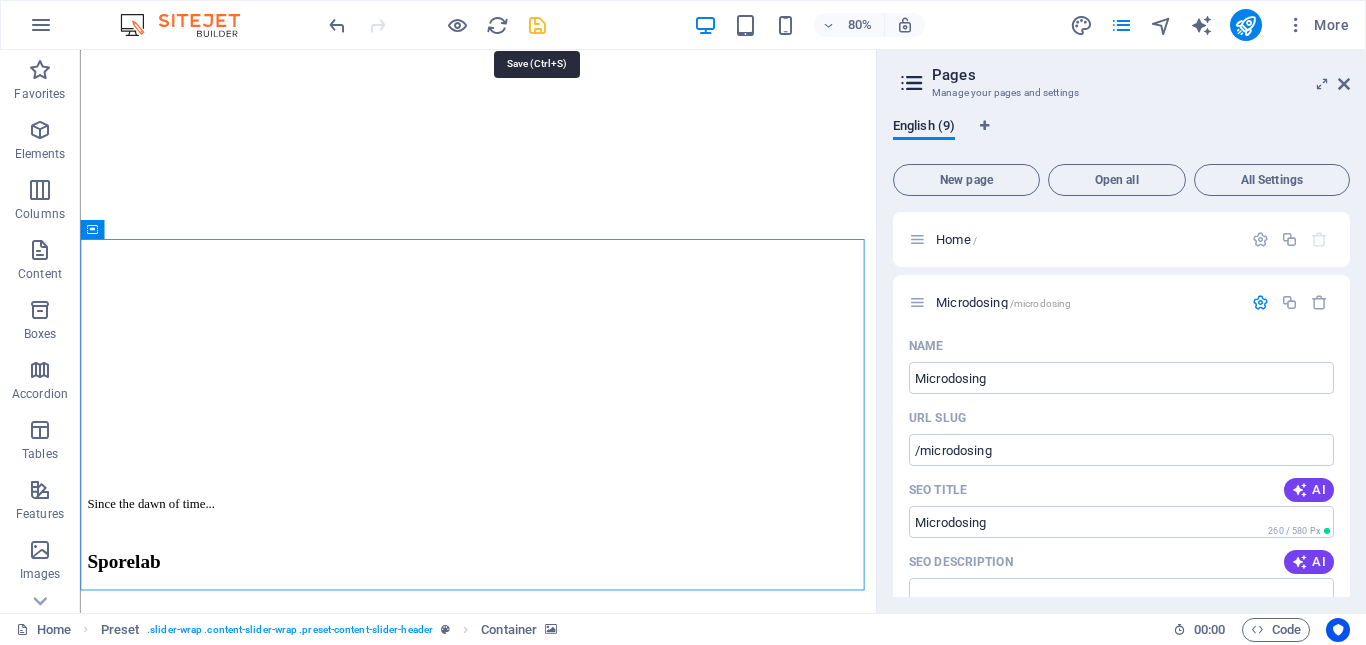 click at bounding box center (537, 25) 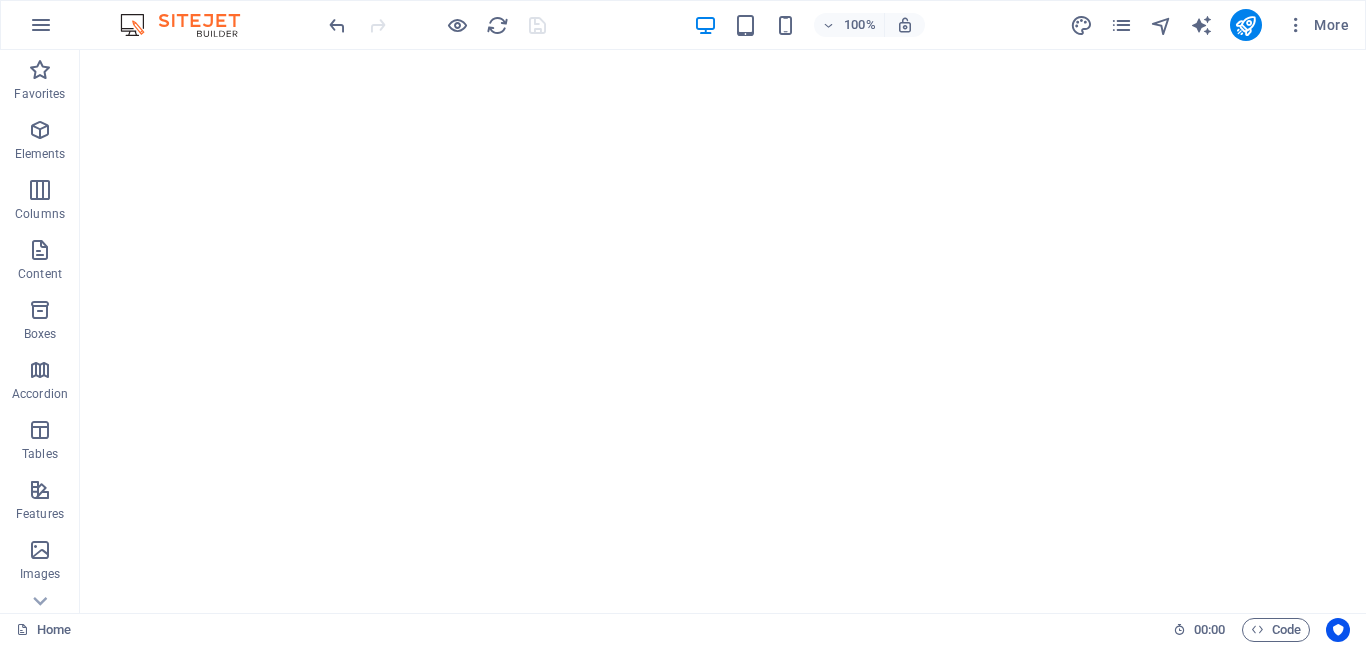 scroll, scrollTop: 1000, scrollLeft: 0, axis: vertical 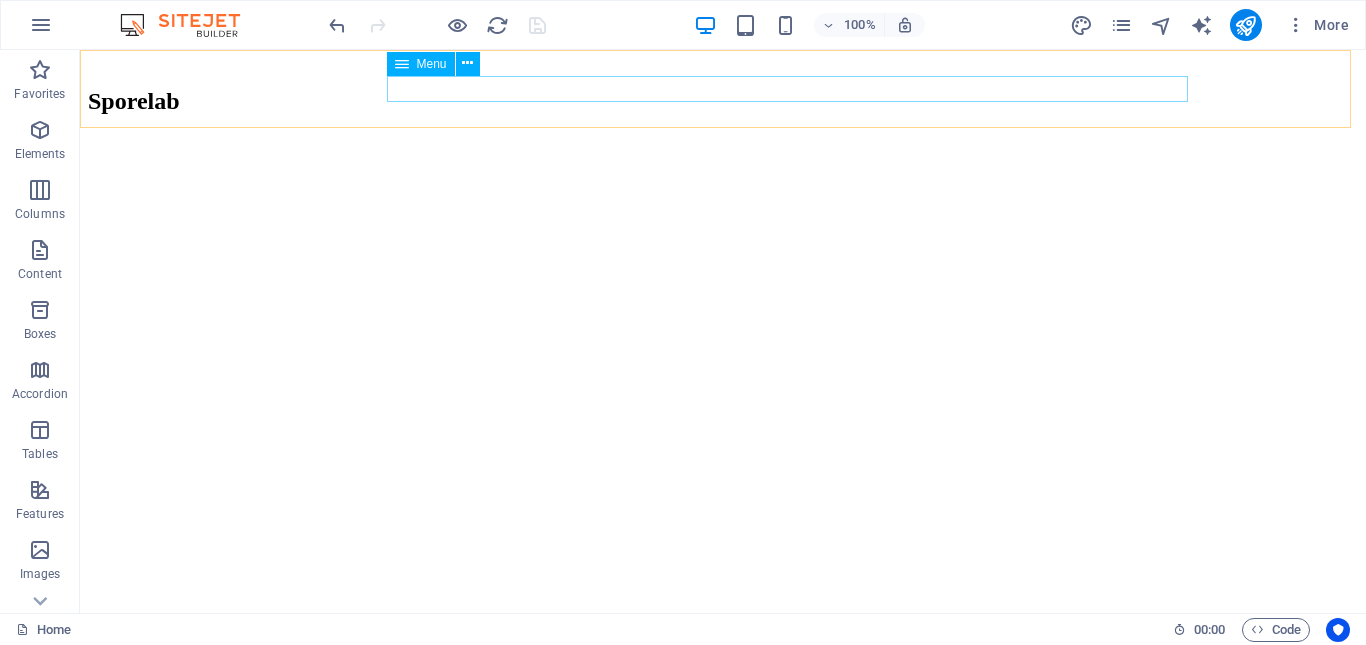 click on "Home Microdosing Detail view Gallery About us News Contact" at bounding box center [723, -811] 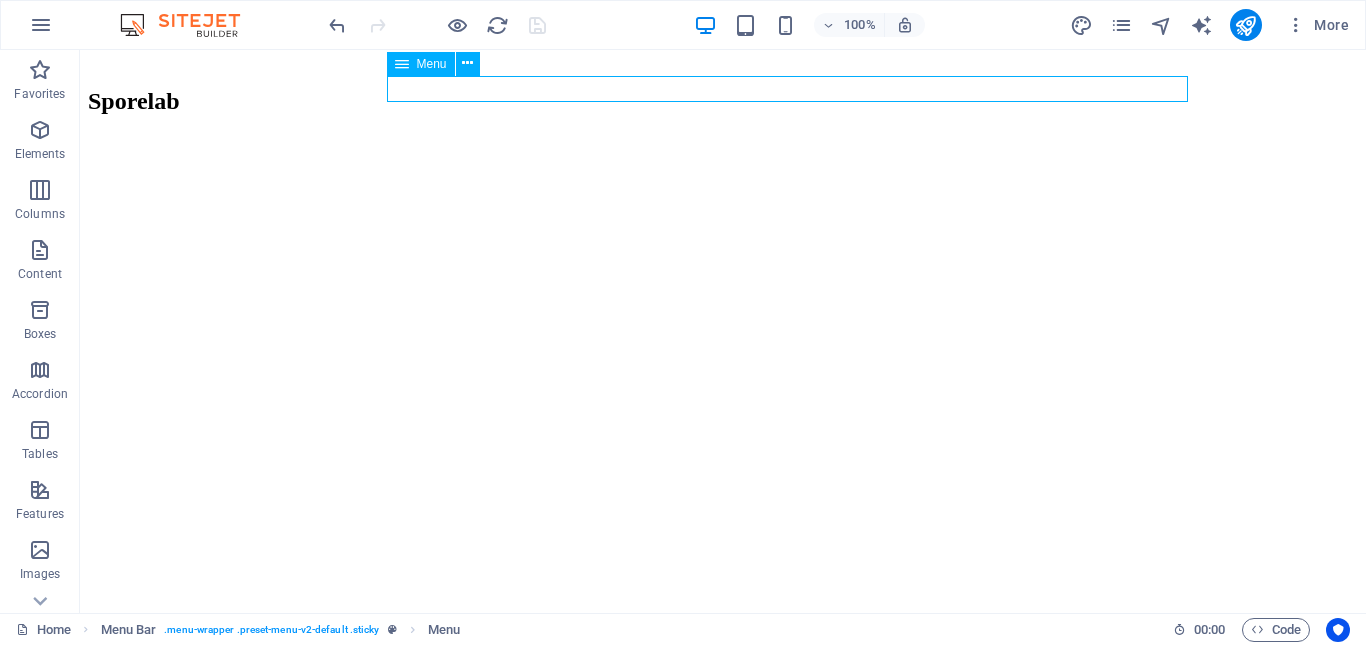 click on "Home Microdosing Detail view Gallery About us News Contact" at bounding box center [723, -811] 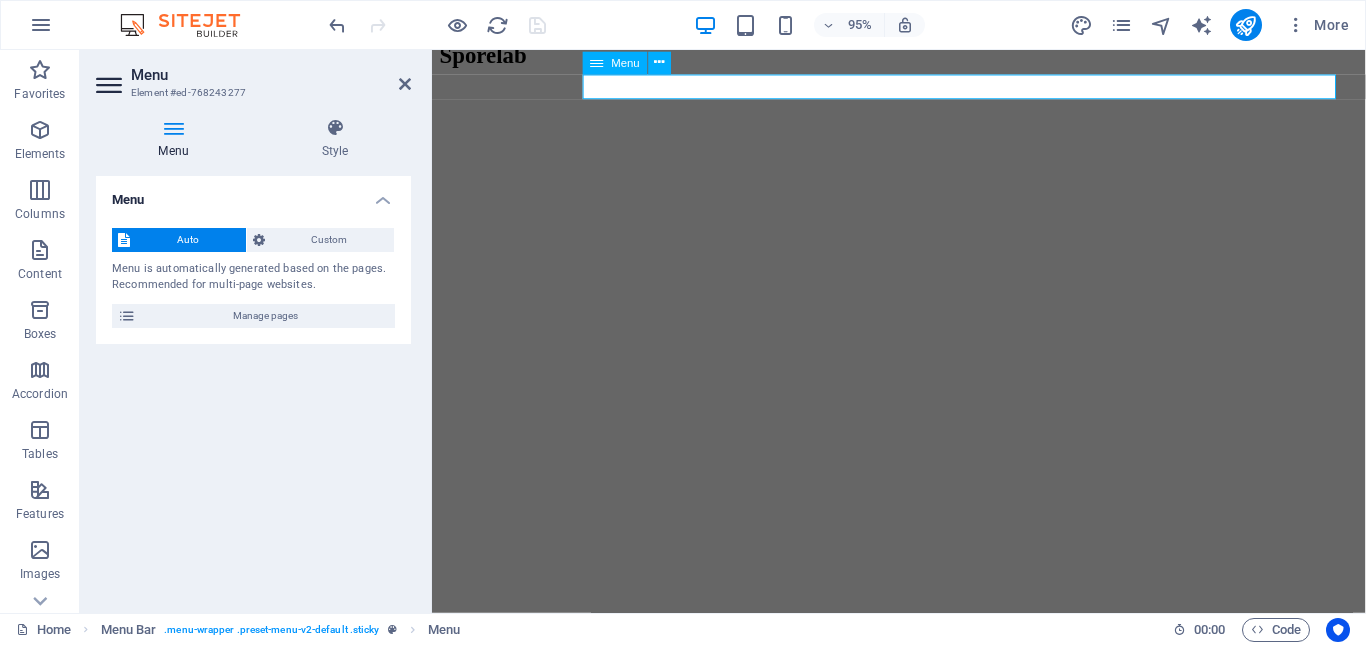 click on "Home Microdosing Detail view Gallery About us News Contact" at bounding box center [923, -811] 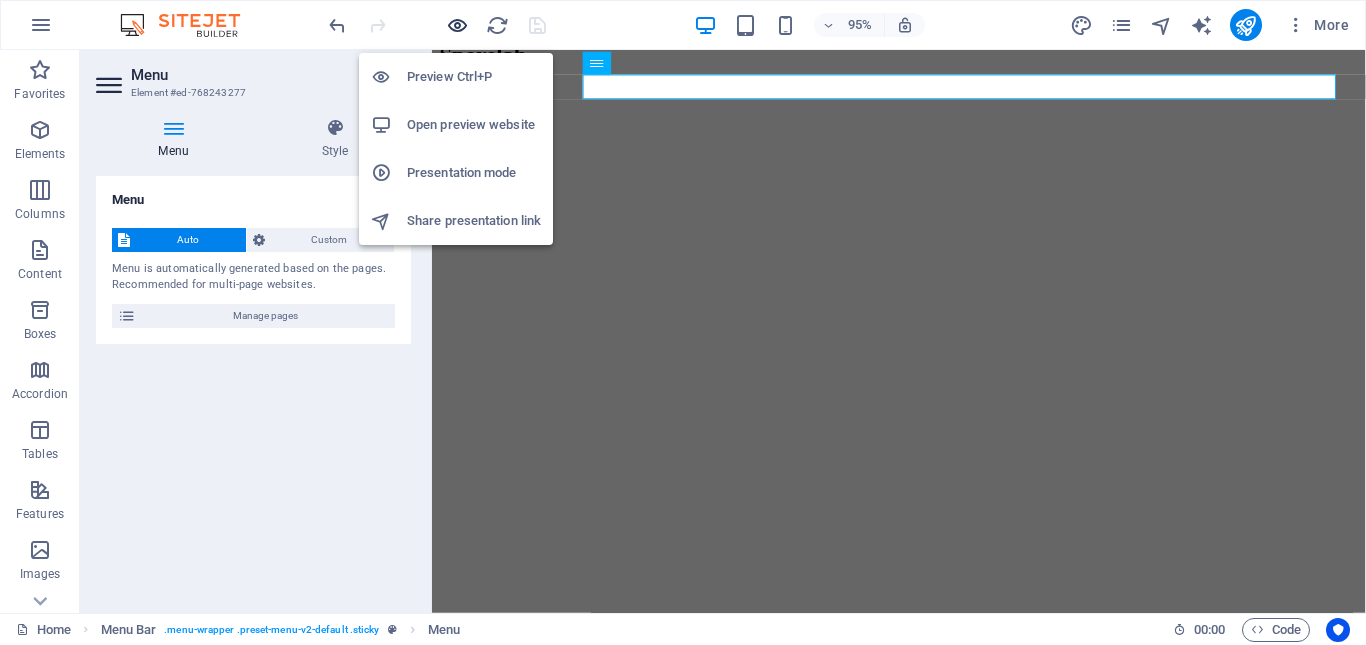 click at bounding box center [457, 25] 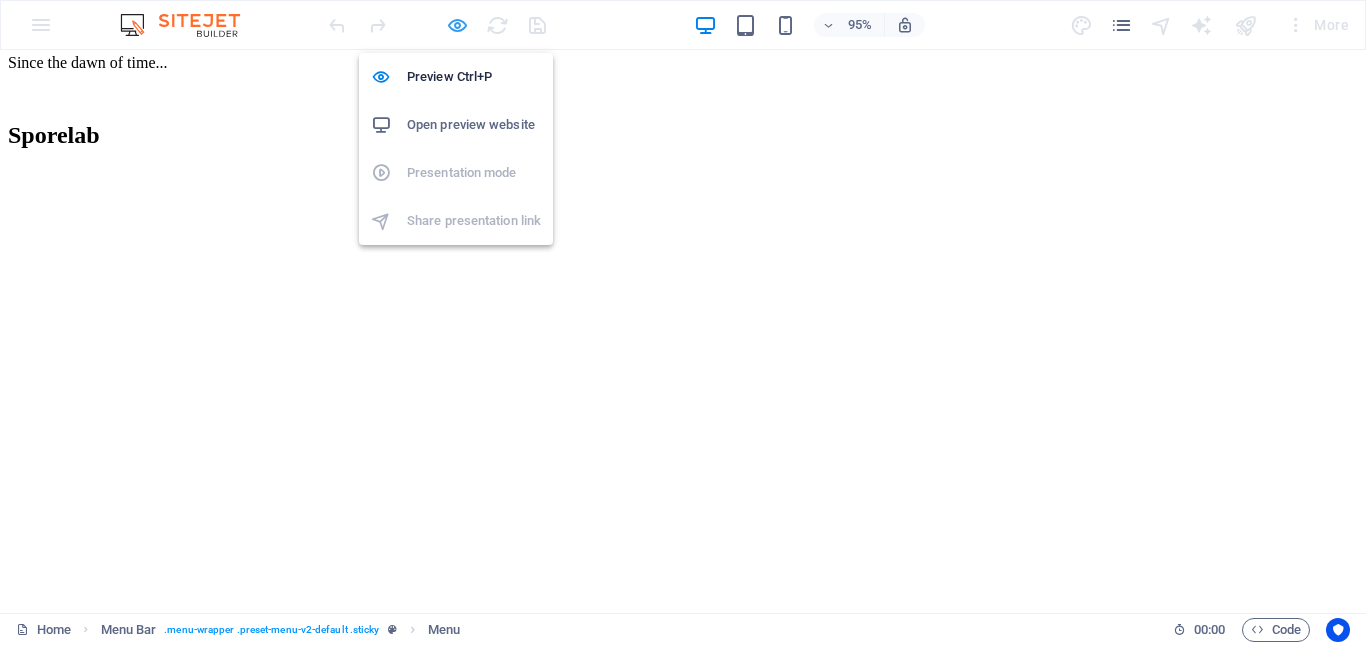 scroll, scrollTop: 1226, scrollLeft: 0, axis: vertical 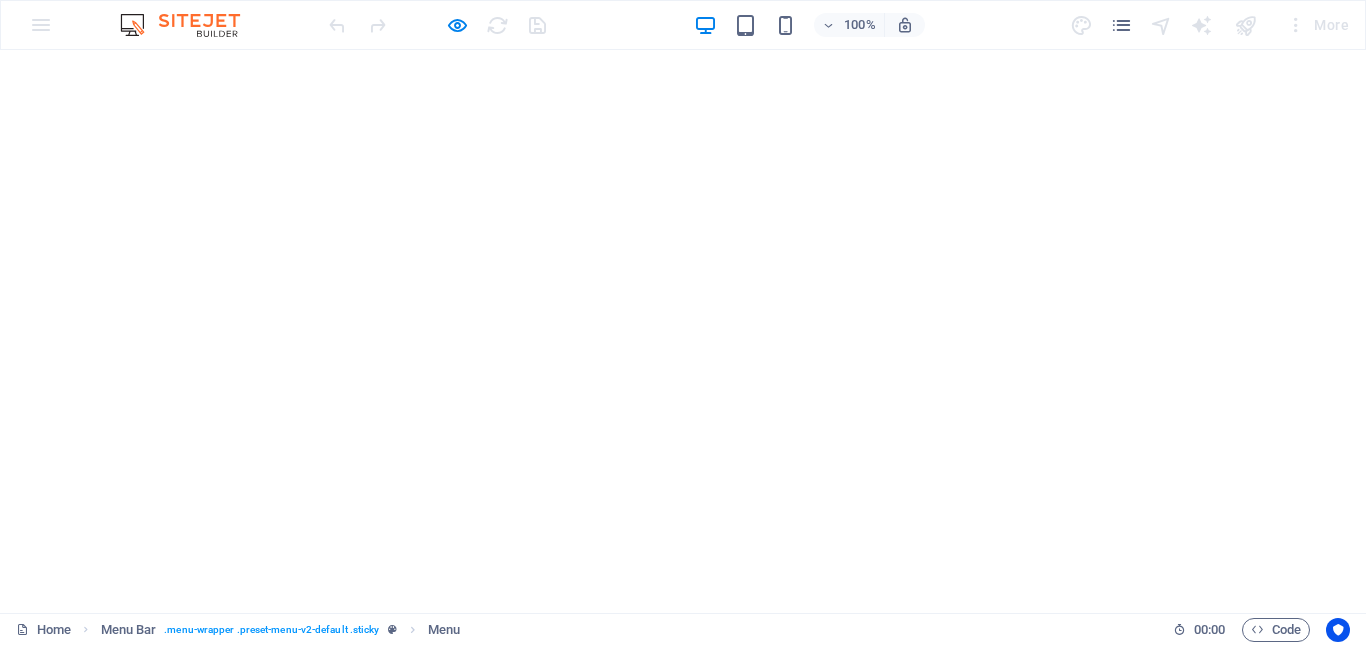 click on "Detail view" at bounding box center (125, -1056) 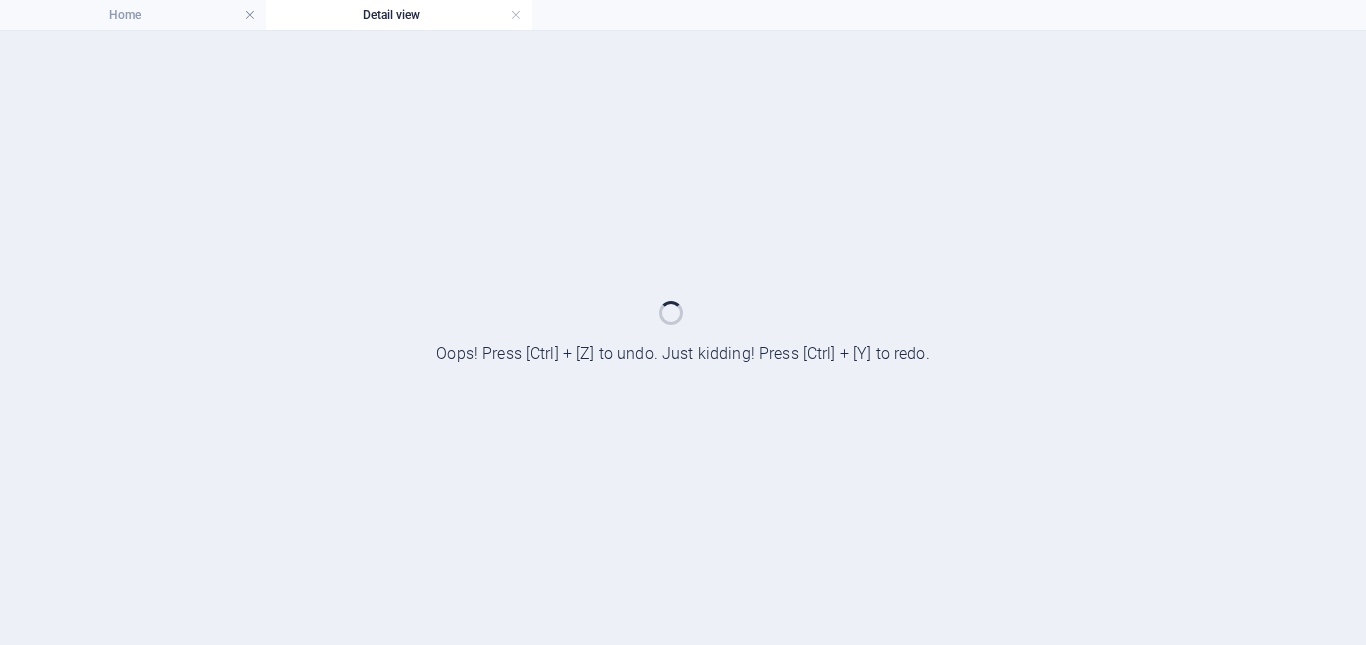 scroll, scrollTop: 0, scrollLeft: 0, axis: both 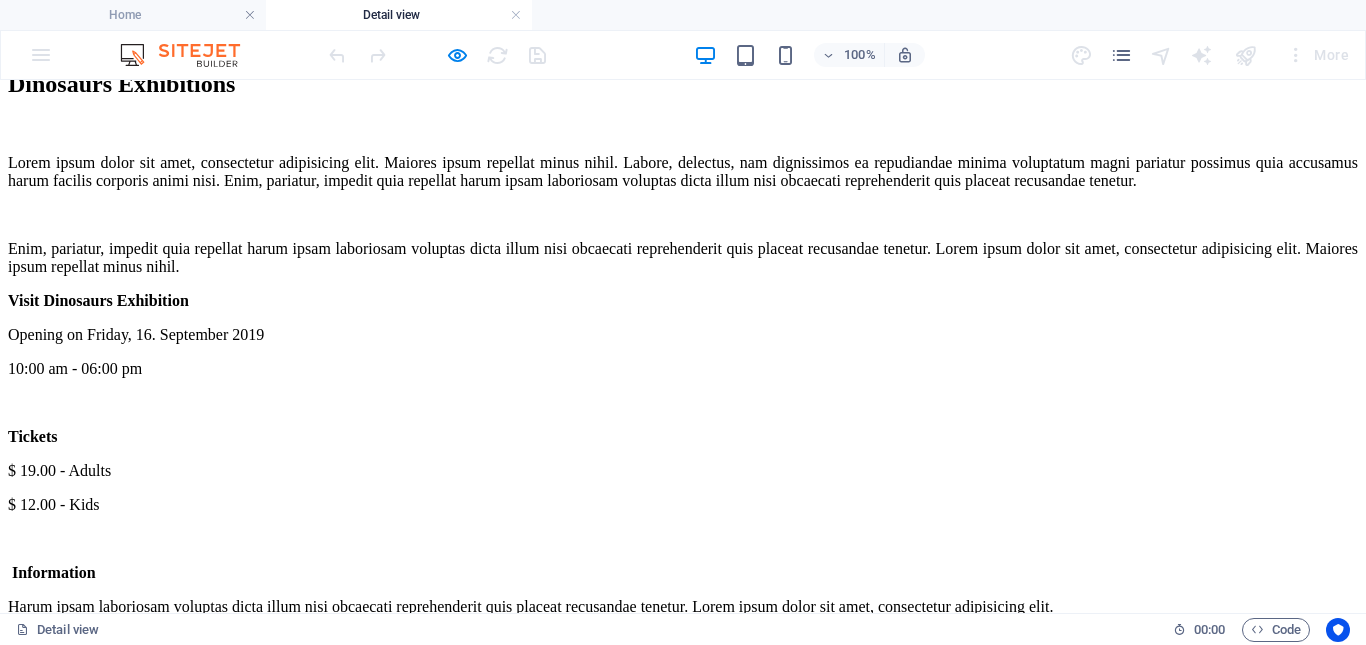 click at bounding box center [448, 2677] 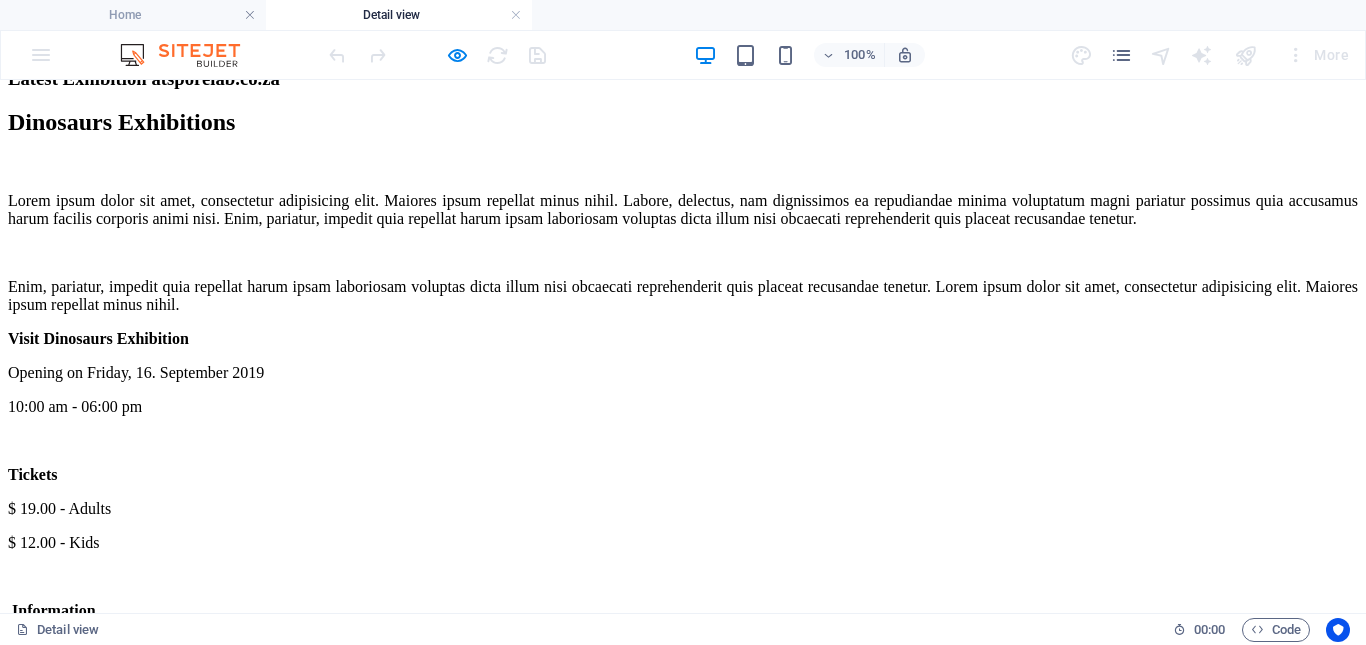 scroll, scrollTop: 39, scrollLeft: 0, axis: vertical 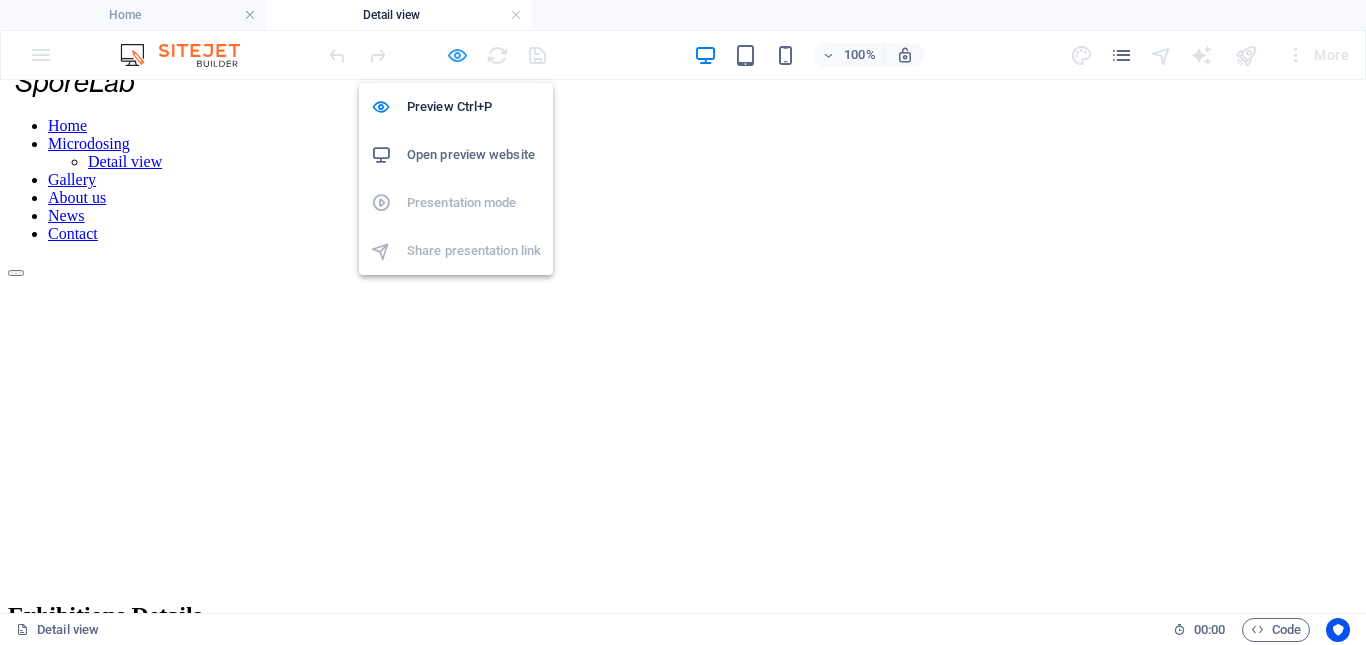 click at bounding box center (457, 55) 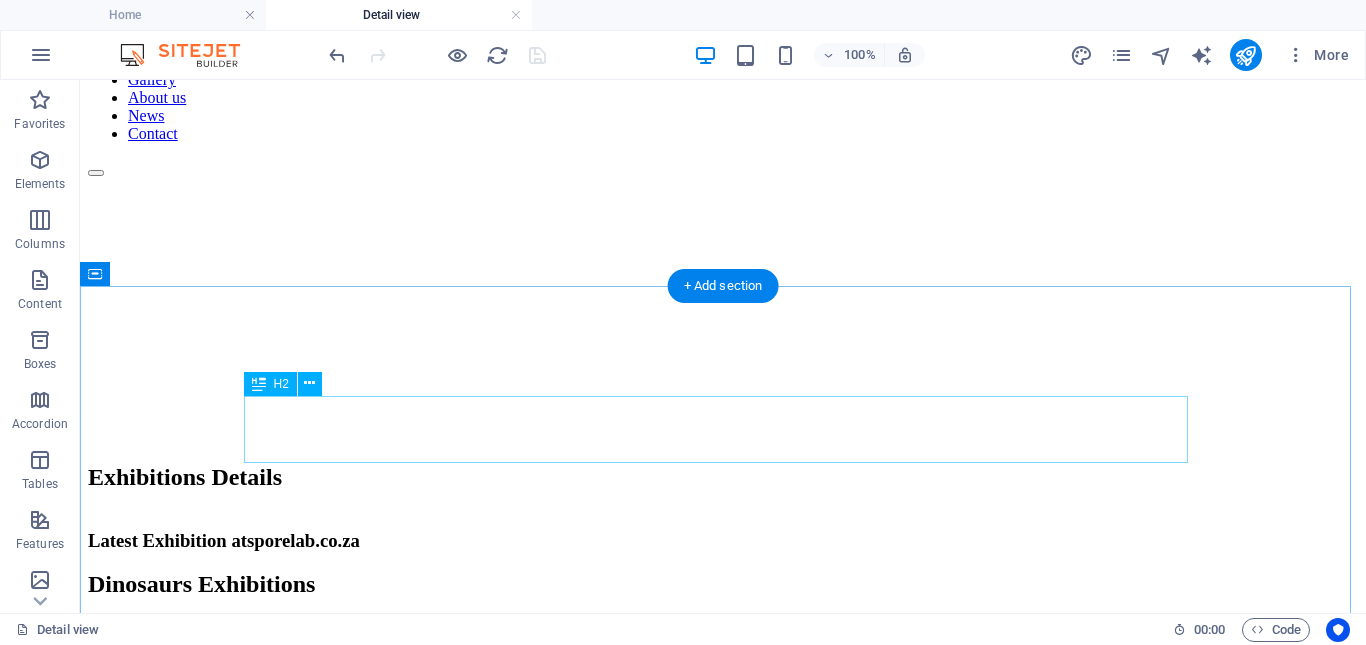 scroll, scrollTop: 0, scrollLeft: 0, axis: both 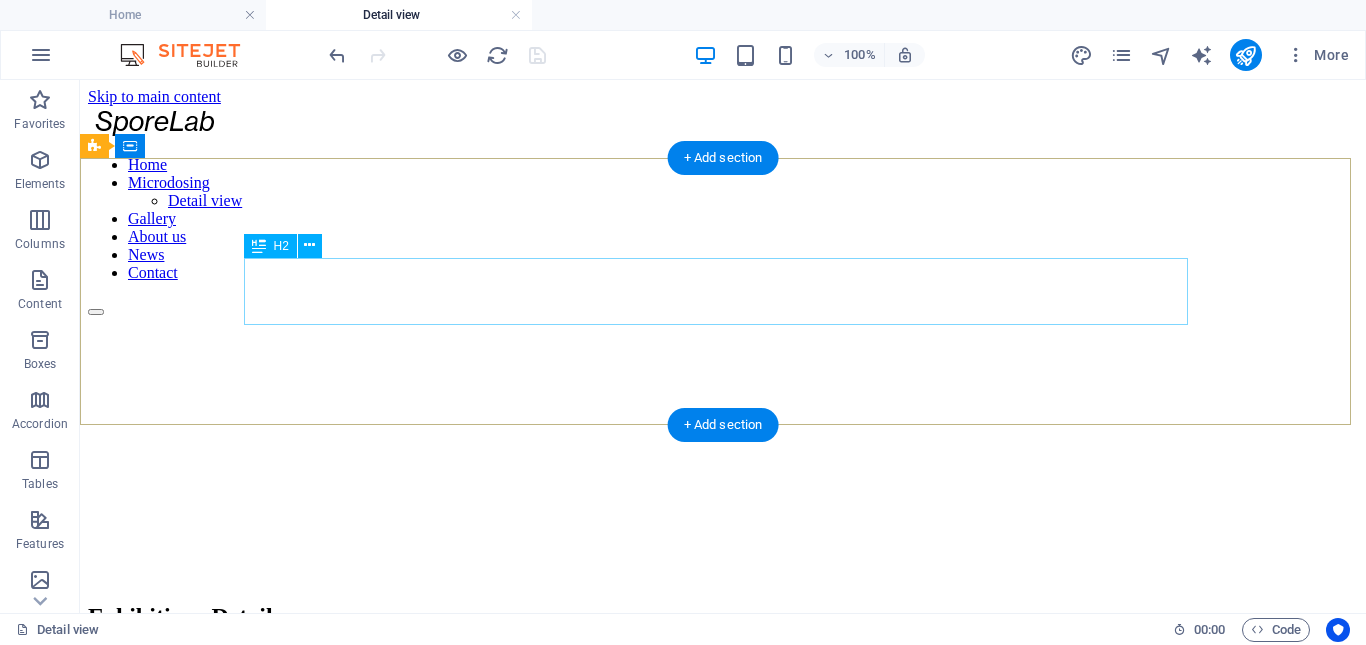 click on "Exhibitions Details" at bounding box center (723, 616) 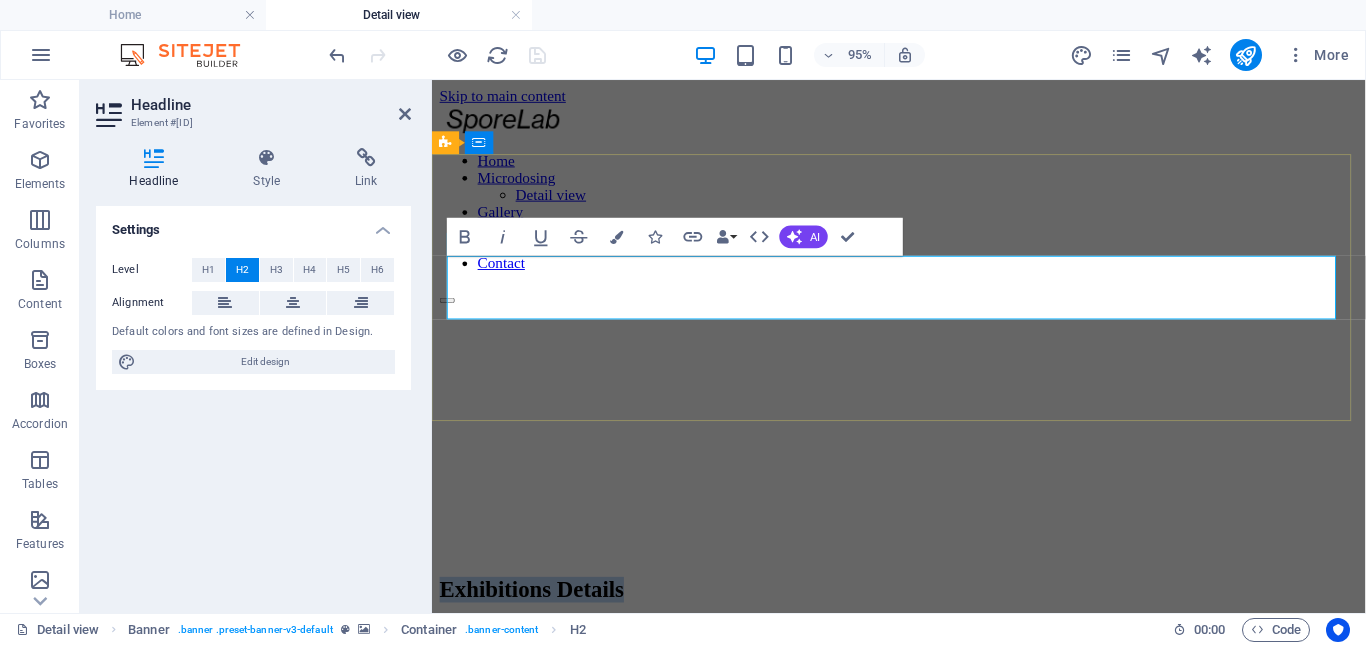 drag, startPoint x: 1128, startPoint y: 305, endPoint x: 666, endPoint y: 305, distance: 462 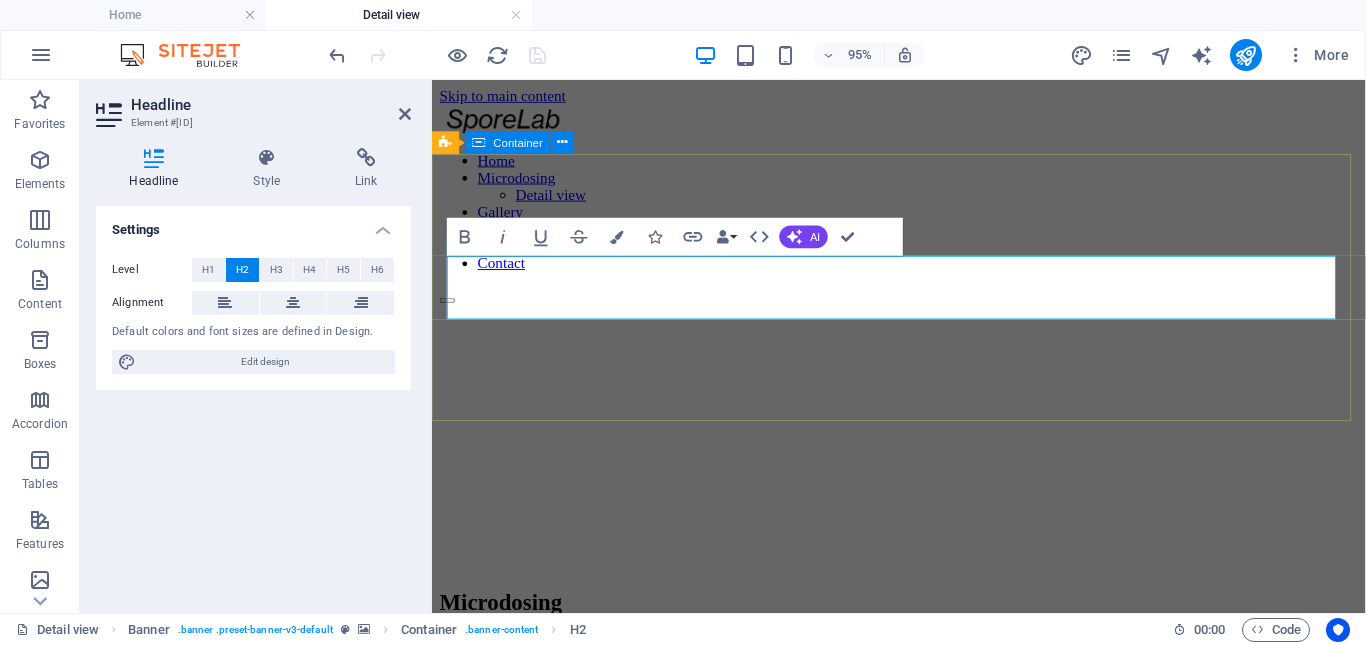 scroll, scrollTop: 100, scrollLeft: 0, axis: vertical 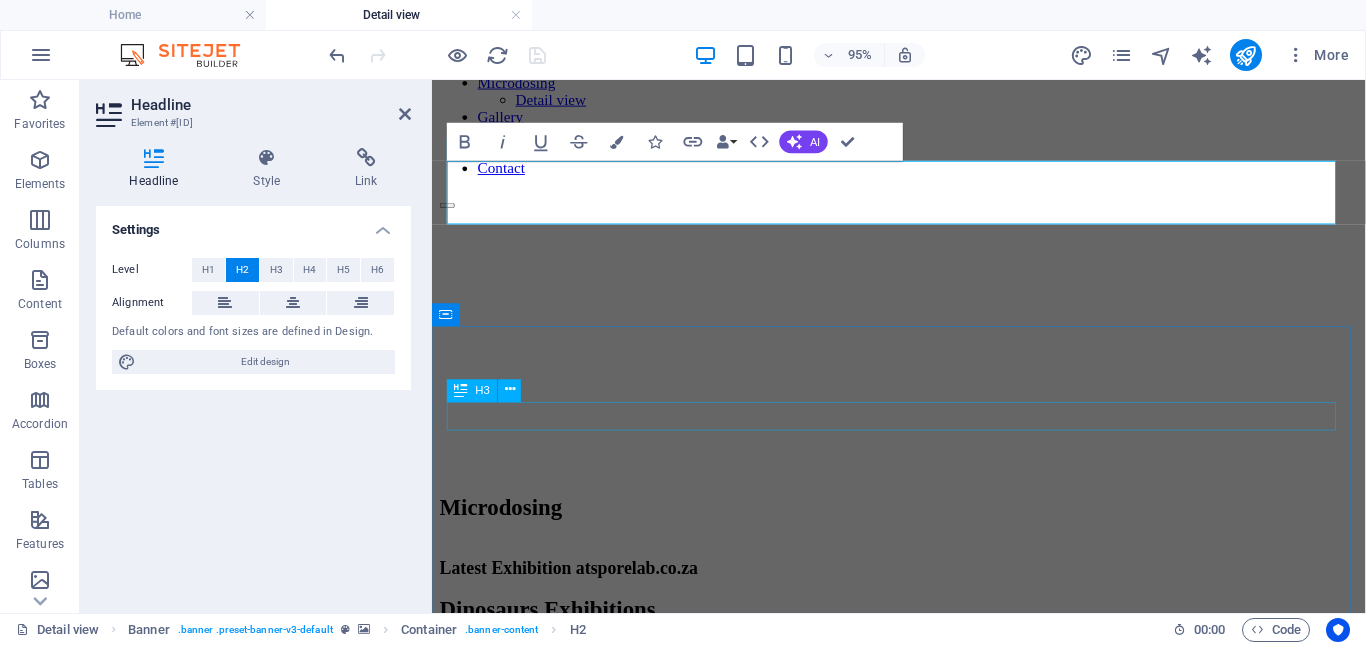 click on "Latest Exhibition at  sporelab.co.za" at bounding box center (923, 594) 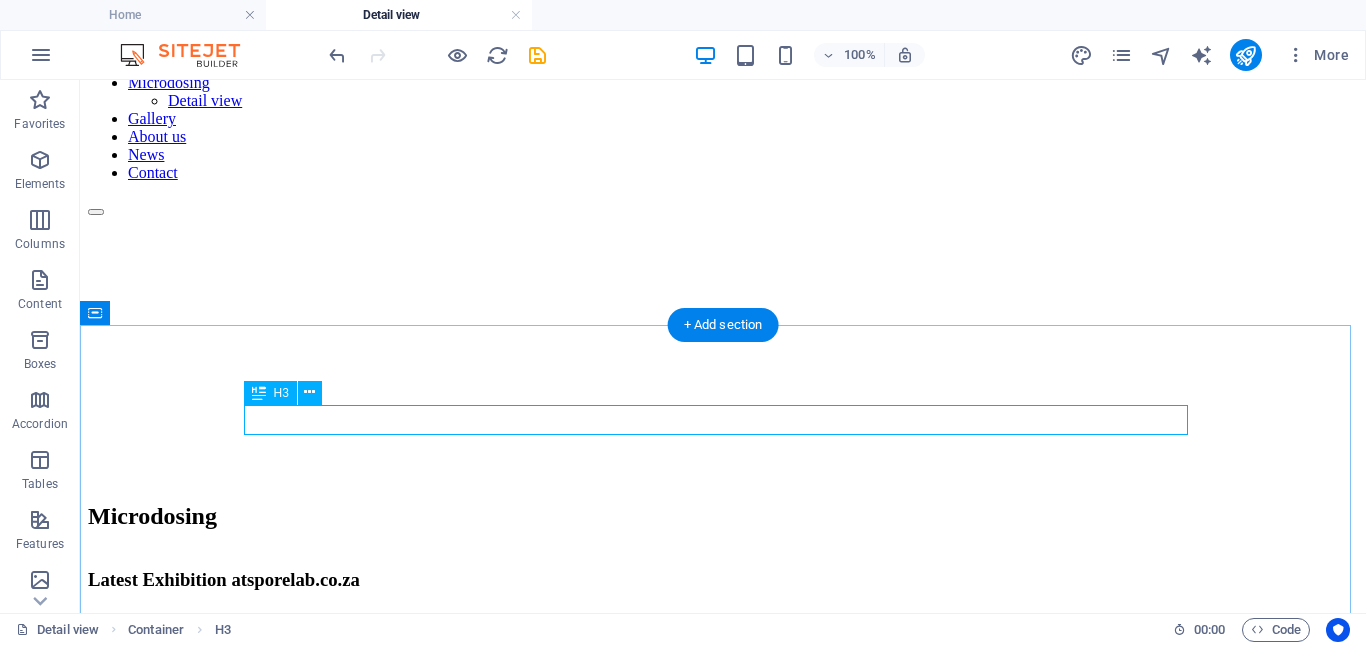 click on "Latest Exhibition at  sporelab.co.za" at bounding box center (723, 580) 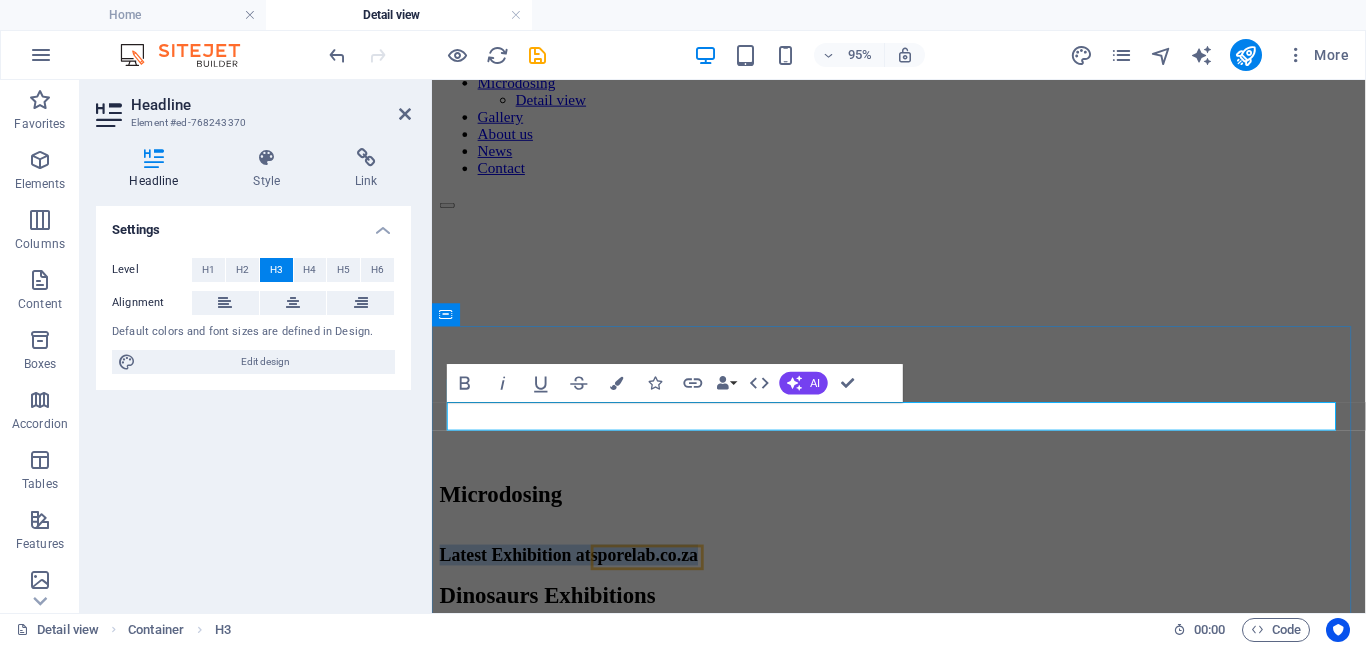 click on "Latest Exhibition at  sporelab.co.za" at bounding box center [923, 580] 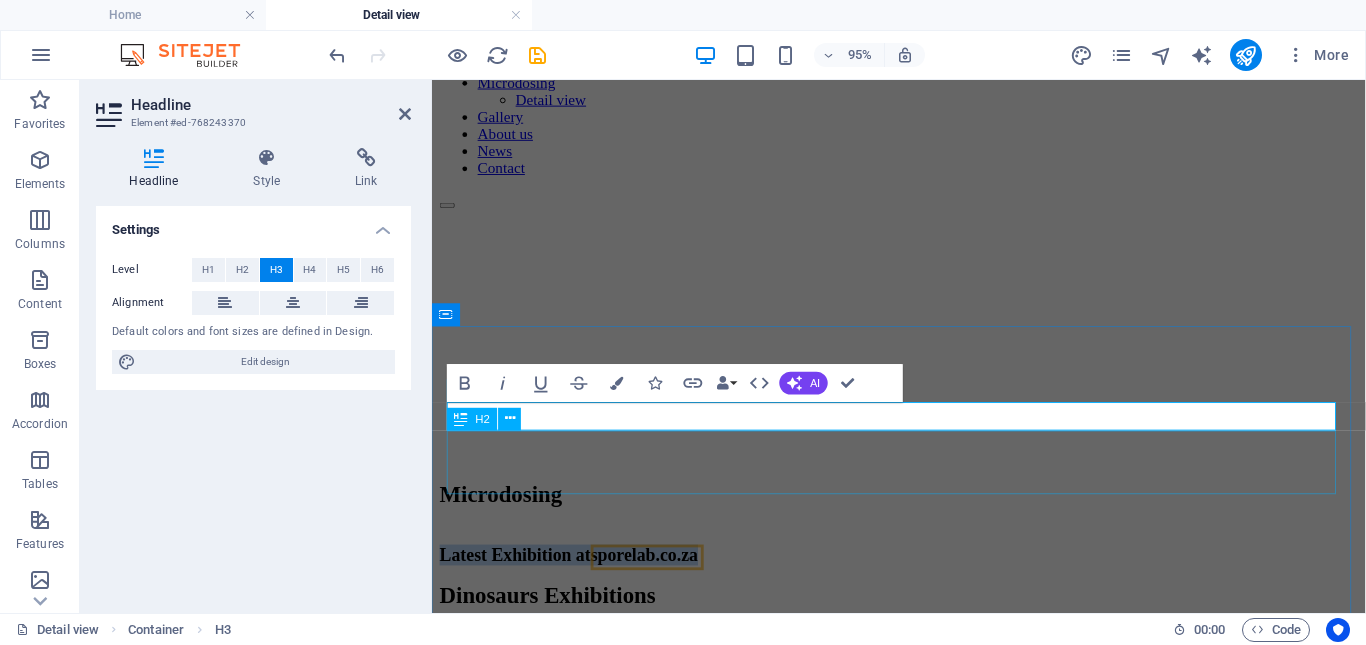 drag, startPoint x: 1126, startPoint y: 433, endPoint x: 710, endPoint y: 448, distance: 416.27036 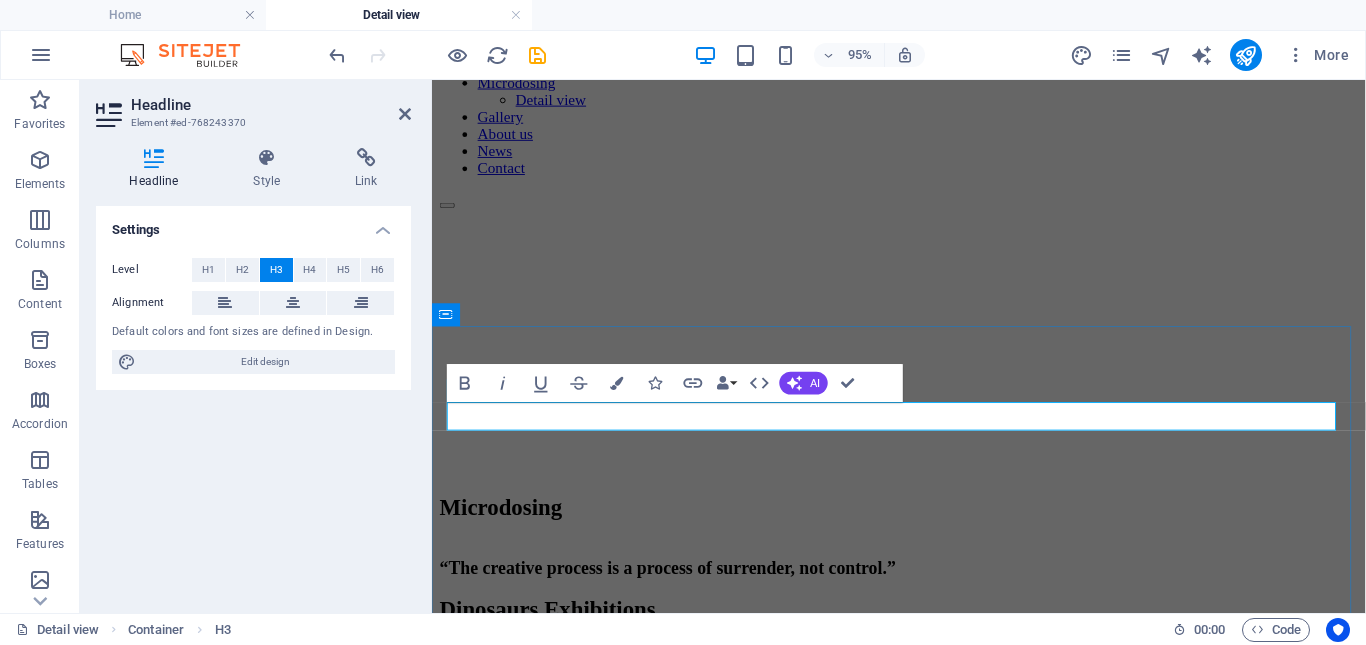 click on "“The creative process is a process of surrender, not control.”" at bounding box center [923, 594] 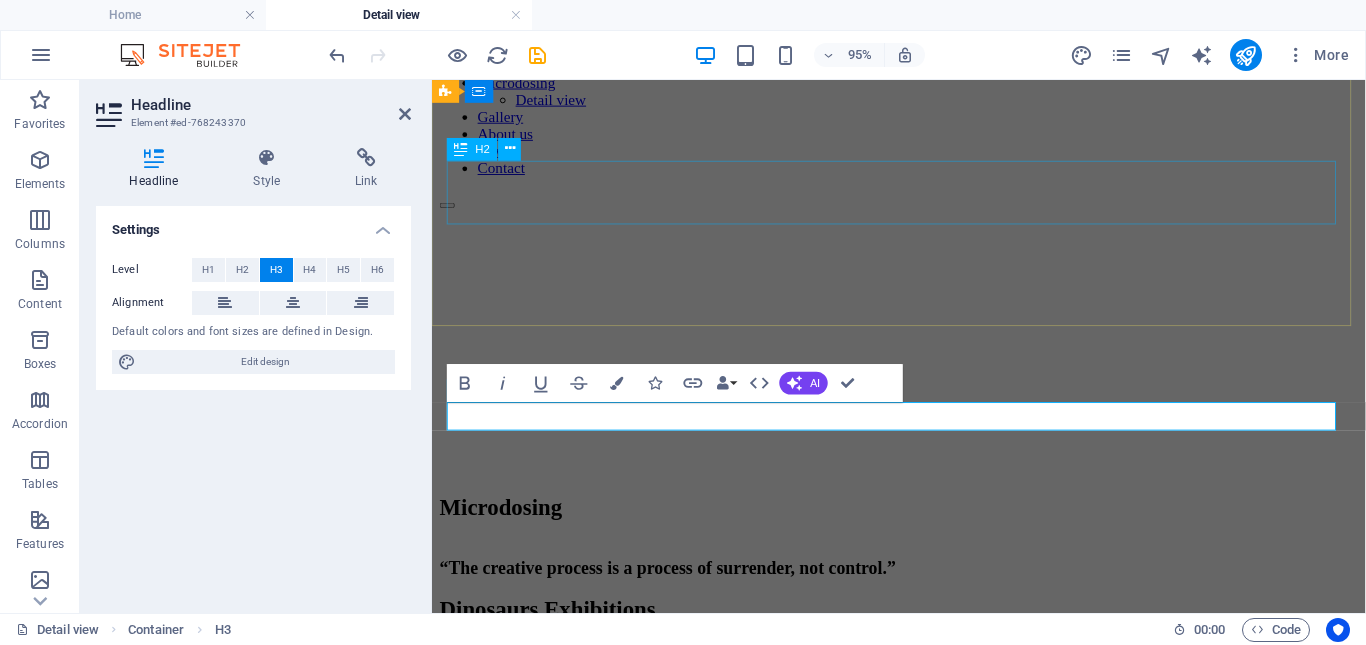 click on "Microdosing" at bounding box center (923, 530) 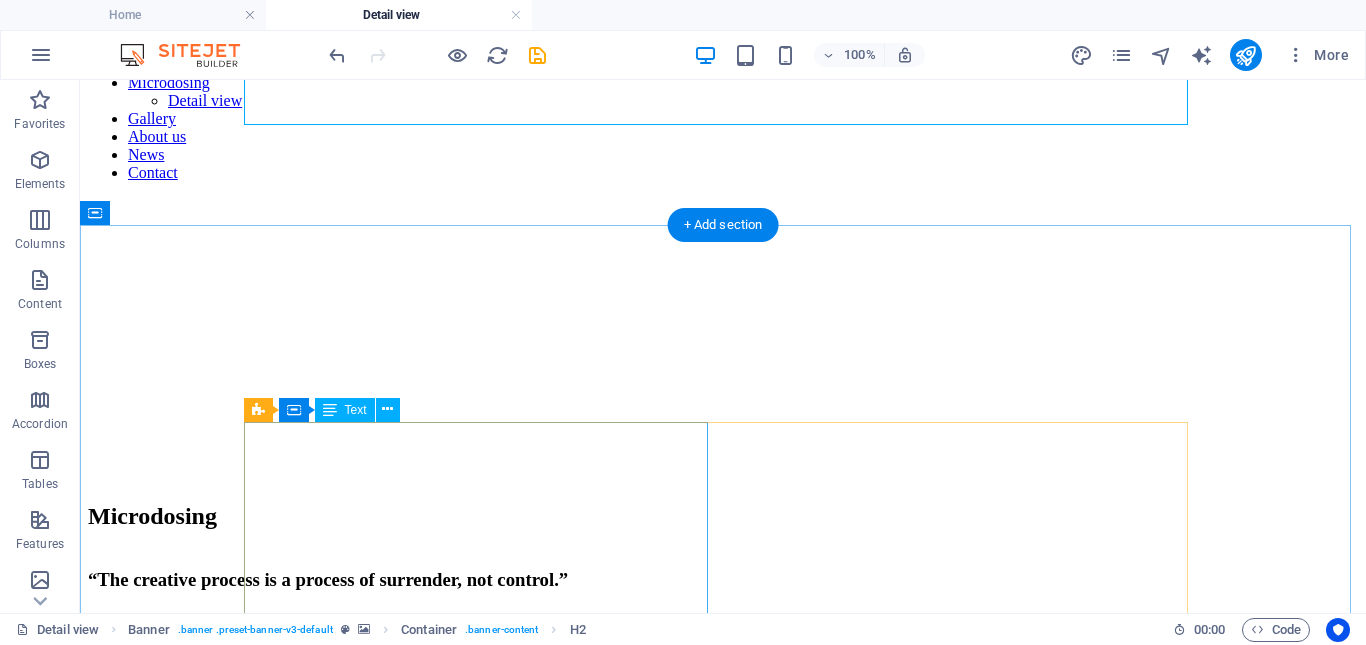 scroll, scrollTop: 200, scrollLeft: 0, axis: vertical 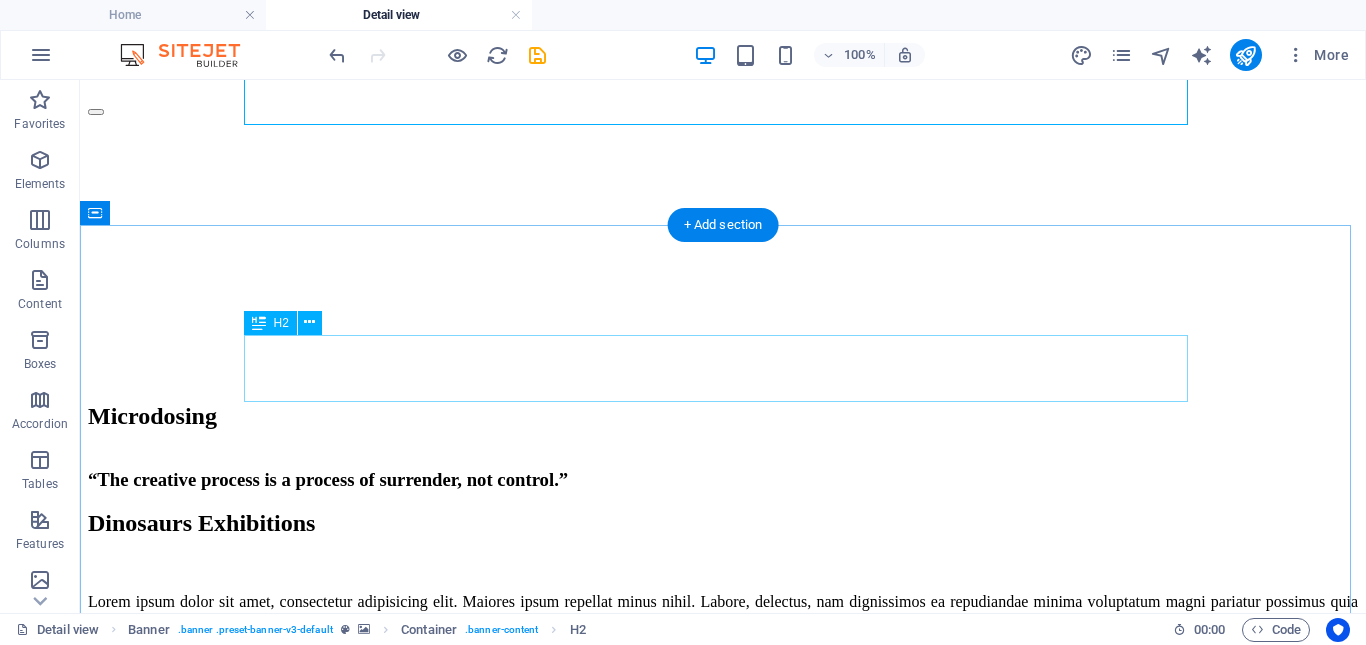 click on "Dinosaurs Exhibitions" at bounding box center [723, 523] 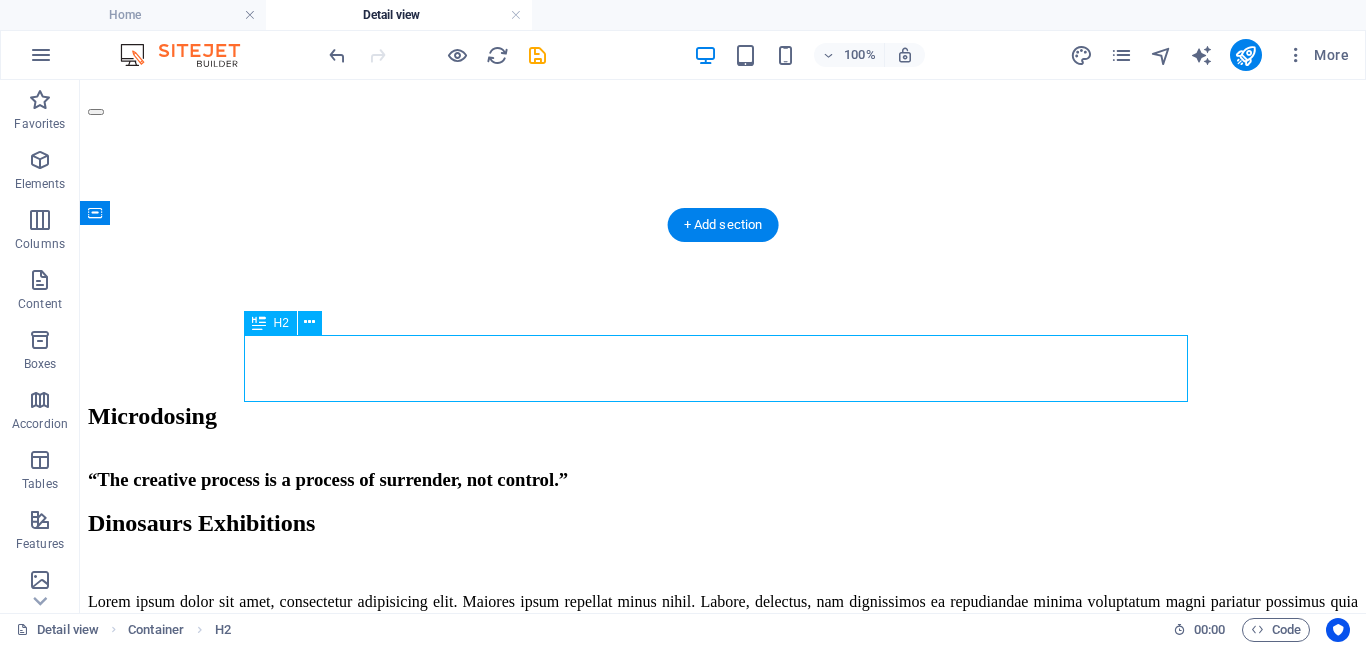 click on "Dinosaurs Exhibitions" at bounding box center (723, 523) 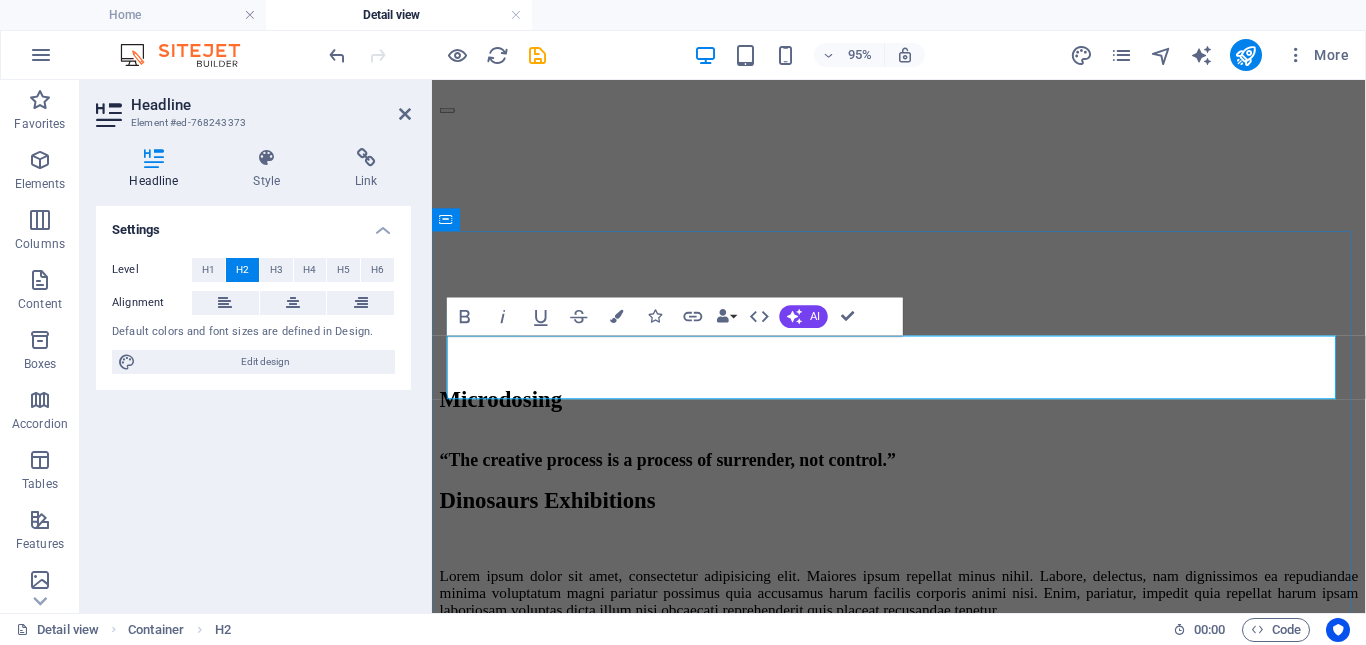 type 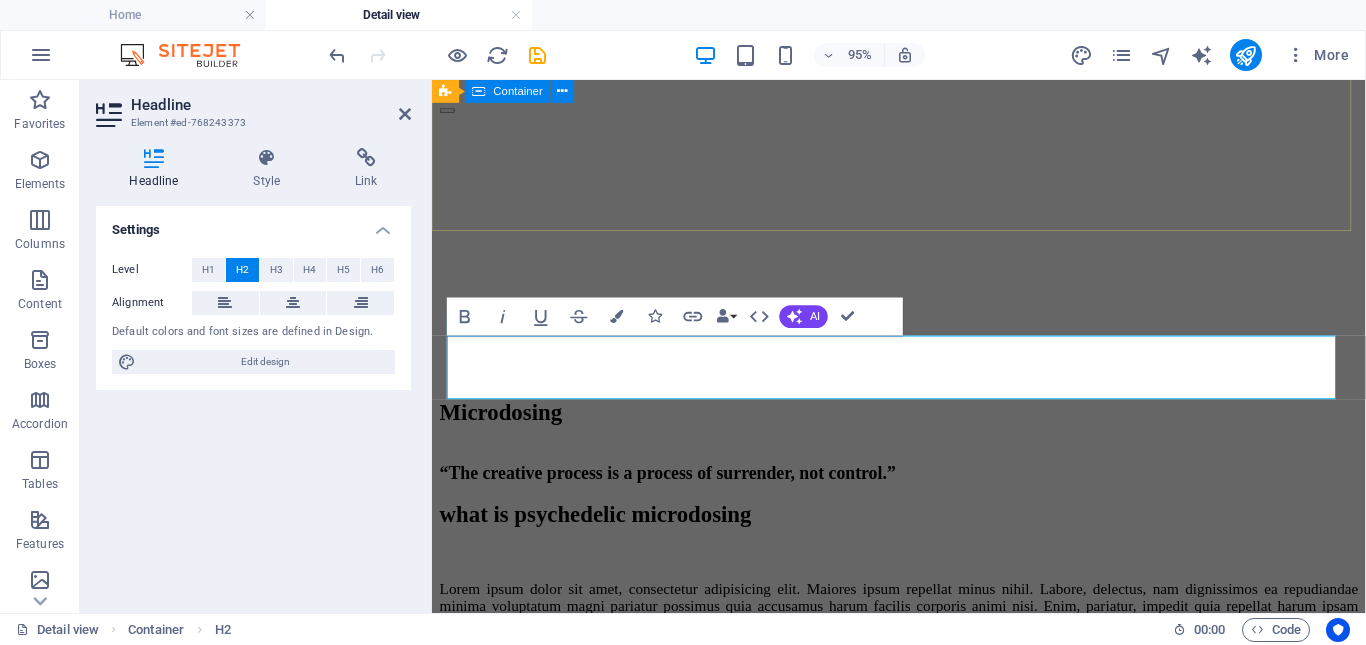 scroll, scrollTop: 0, scrollLeft: 7, axis: horizontal 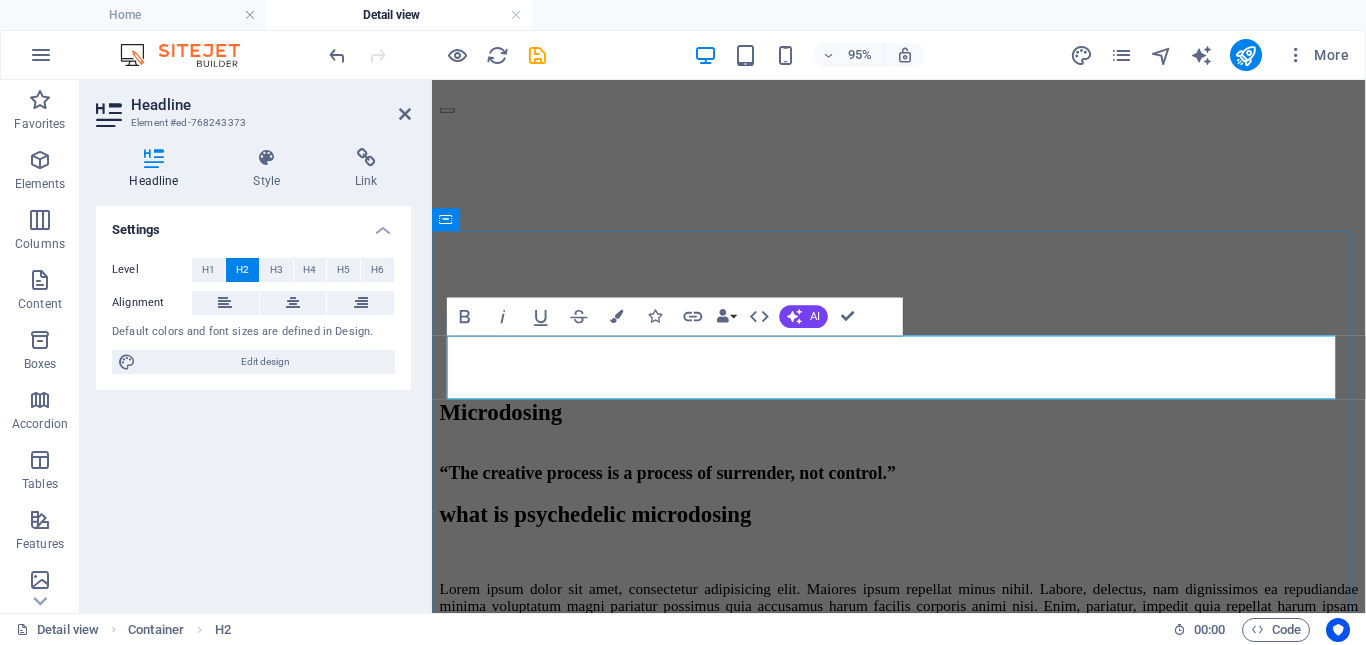click on "what is psychedelic microdosing" at bounding box center [923, 537] 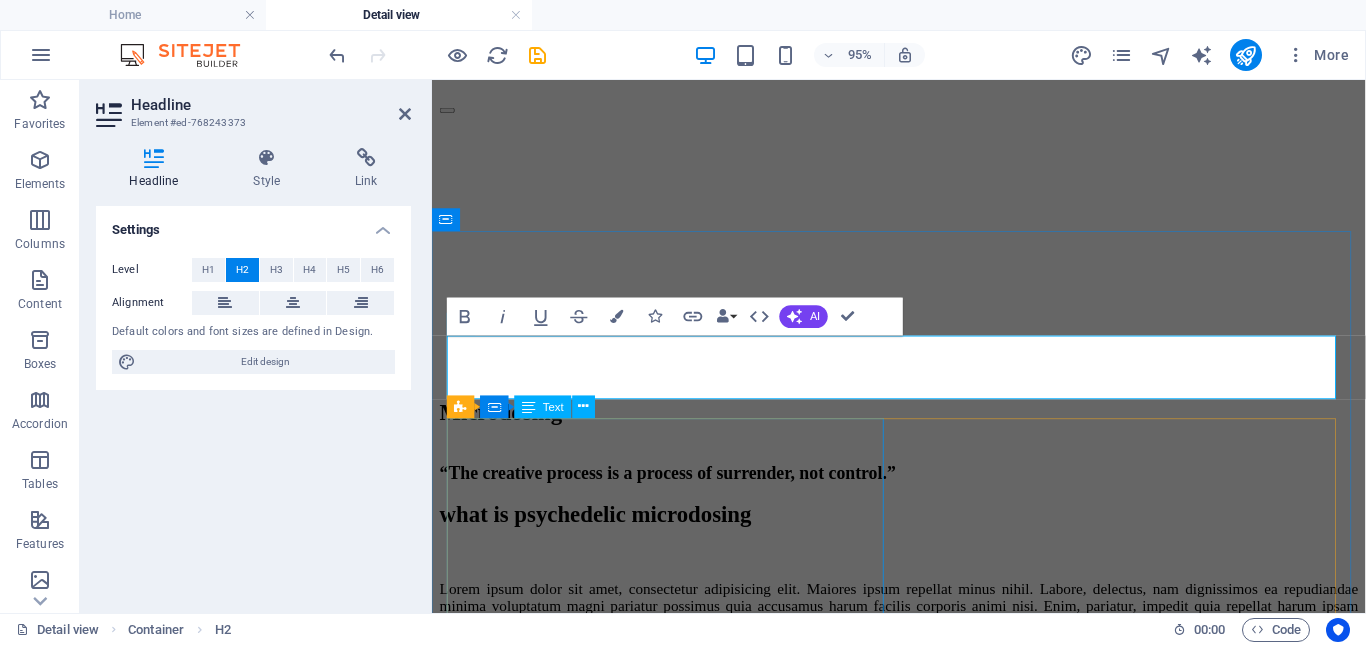 click on "Lorem ipsum dolor sit amet, consectetur adipisicing elit. Maiores ipsum repellat minus nihil. Labore, delectus, nam dignissimos ea repudiandae minima voluptatum magni pariatur possimus quia accusamus harum facilis corporis animi nisi. Enim, pariatur, impedit quia repellat harum ipsam laboriosam voluptas dicta illum nisi obcaecati reprehenderit quis placeat recusandae tenetur.  Enim, pariatur, impedit quia repellat harum ipsam laboriosam voluptas dicta illum nisi obcaecati reprehenderit quis placeat recusandae tenetur. Lorem ipsum dolor sit amet, consectetur adipisicing elit. Maiores ipsum repellat minus nihil." at bounding box center [923, 677] 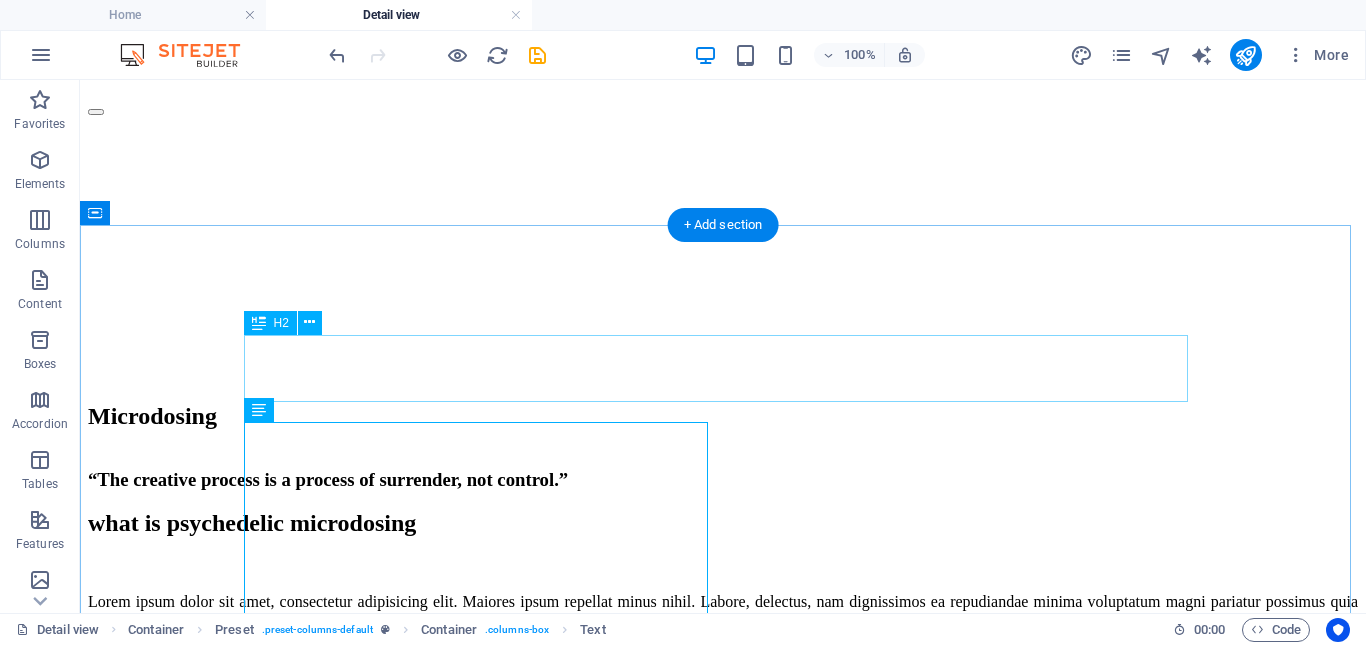 scroll, scrollTop: 400, scrollLeft: 0, axis: vertical 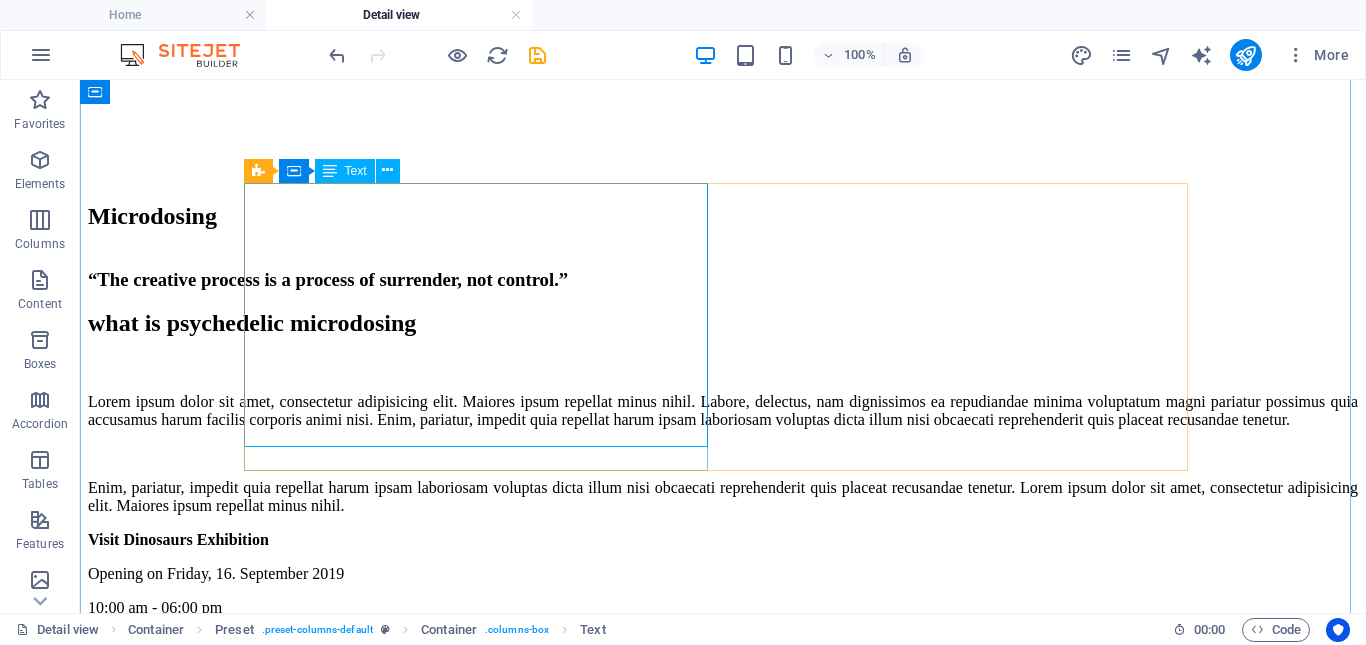 click on "Lorem ipsum dolor sit amet, consectetur adipisicing elit. Maiores ipsum repellat minus nihil. Labore, delectus, nam dignissimos ea repudiandae minima voluptatum magni pariatur possimus quia accusamus harum facilis corporis animi nisi. Enim, pariatur, impedit quia repellat harum ipsam laboriosam voluptas dicta illum nisi obcaecati reprehenderit quis placeat recusandae tenetur.  Enim, pariatur, impedit quia repellat harum ipsam laboriosam voluptas dicta illum nisi obcaecati reprehenderit quis placeat recusandae tenetur. Lorem ipsum dolor sit amet, consectetur adipisicing elit. Maiores ipsum repellat minus nihil." at bounding box center [723, 454] 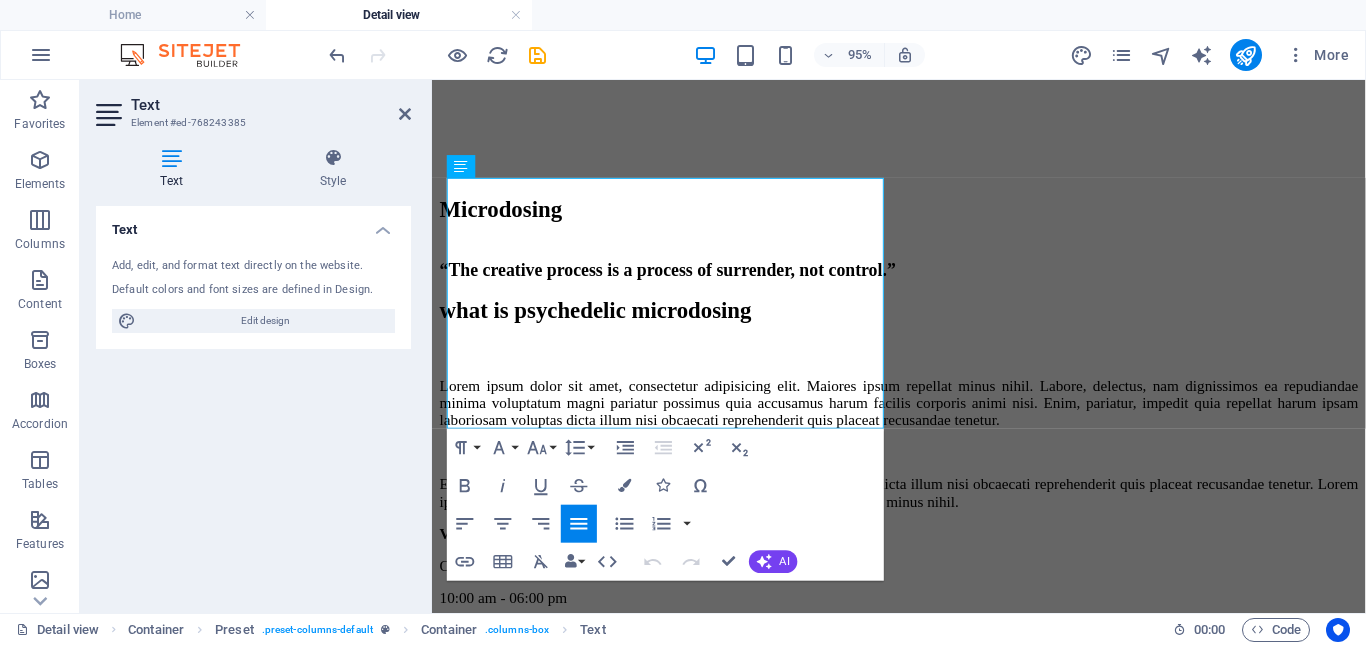 click at bounding box center [171, 158] 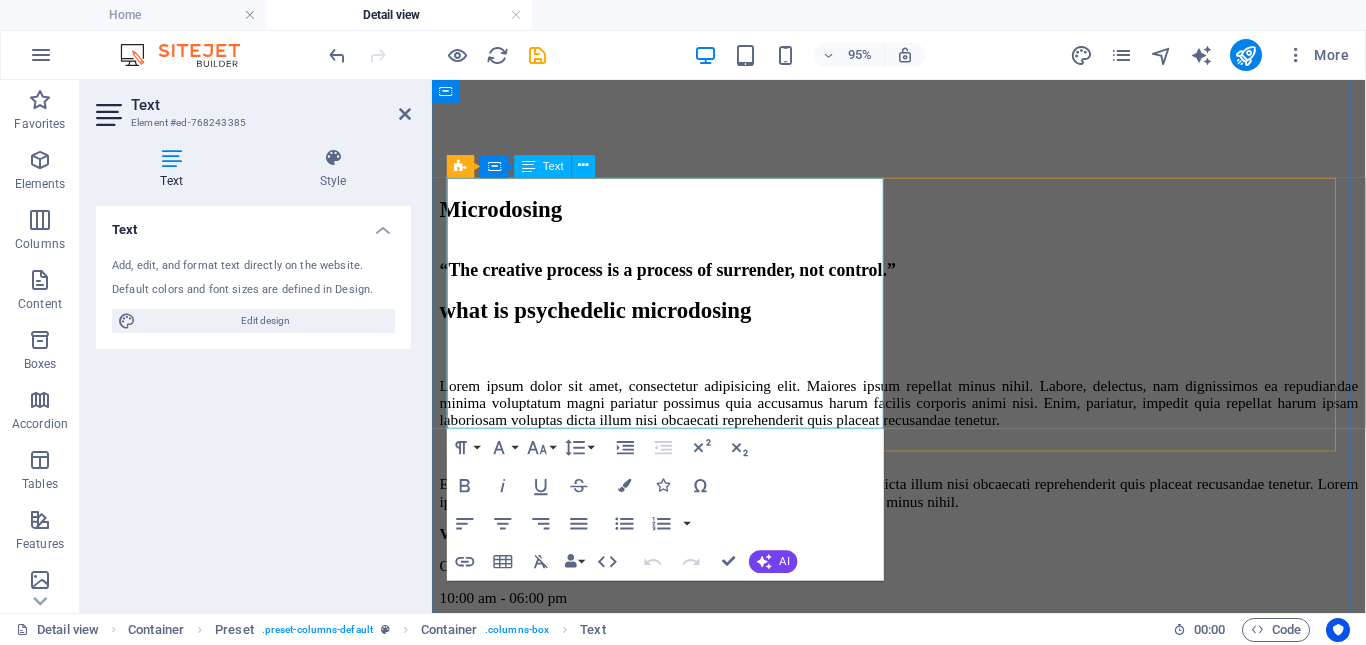 click on "Enim, pariatur, impedit quia repellat harum ipsam laboriosam voluptas dicta illum nisi obcaecati reprehenderit quis placeat recusandae tenetur. Lorem ipsum dolor sit amet, consectetur adipisicing elit. Maiores ipsum repellat minus nihil." at bounding box center (923, 515) 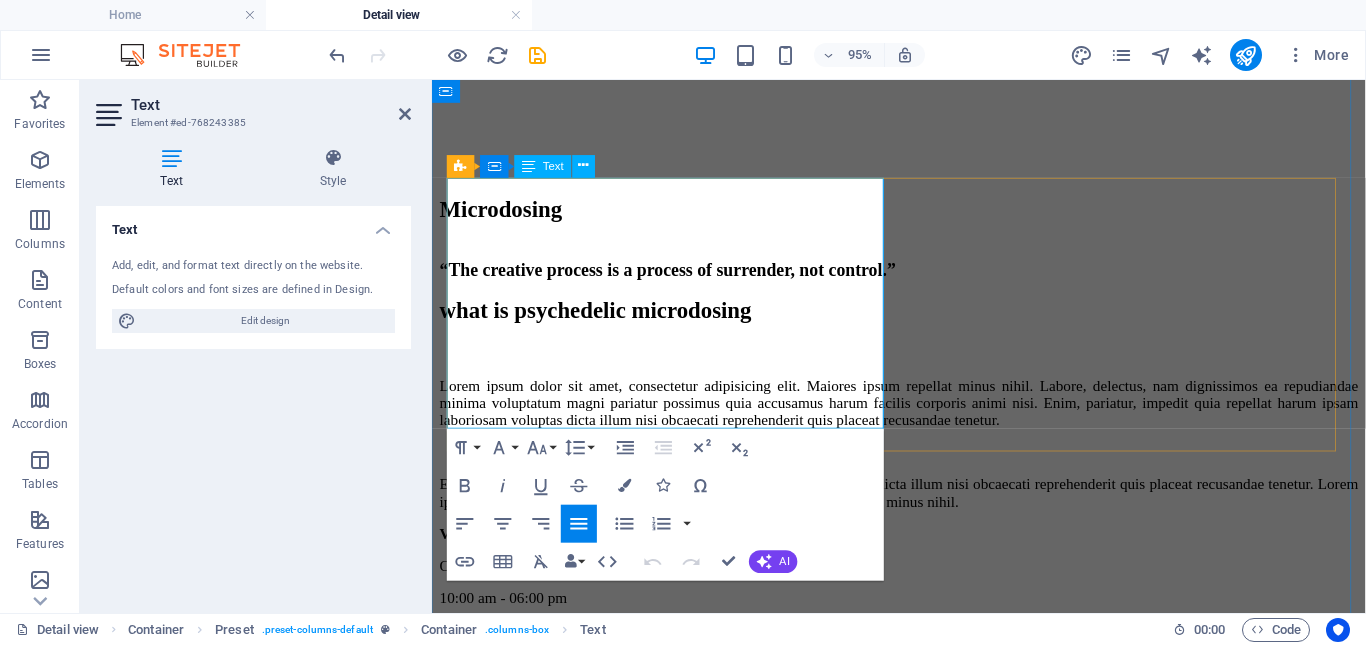 scroll, scrollTop: 500, scrollLeft: 0, axis: vertical 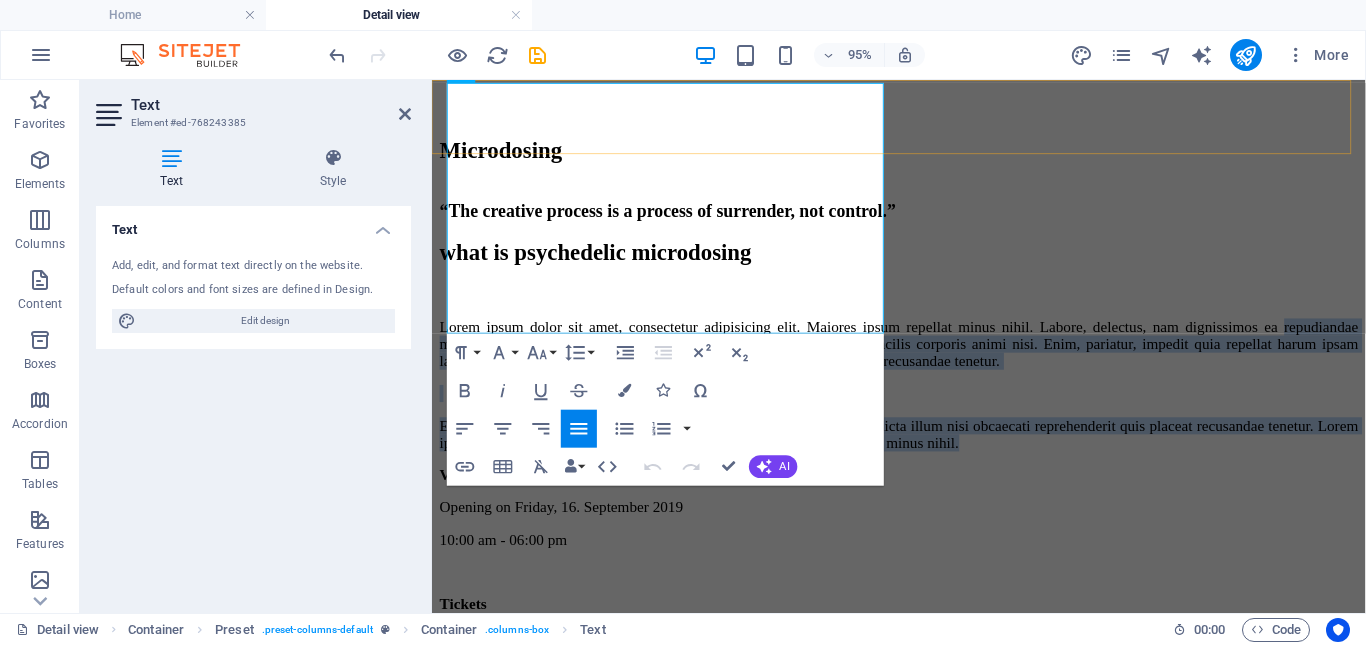 drag, startPoint x: 802, startPoint y: 336, endPoint x: 433, endPoint y: 133, distance: 421.15317 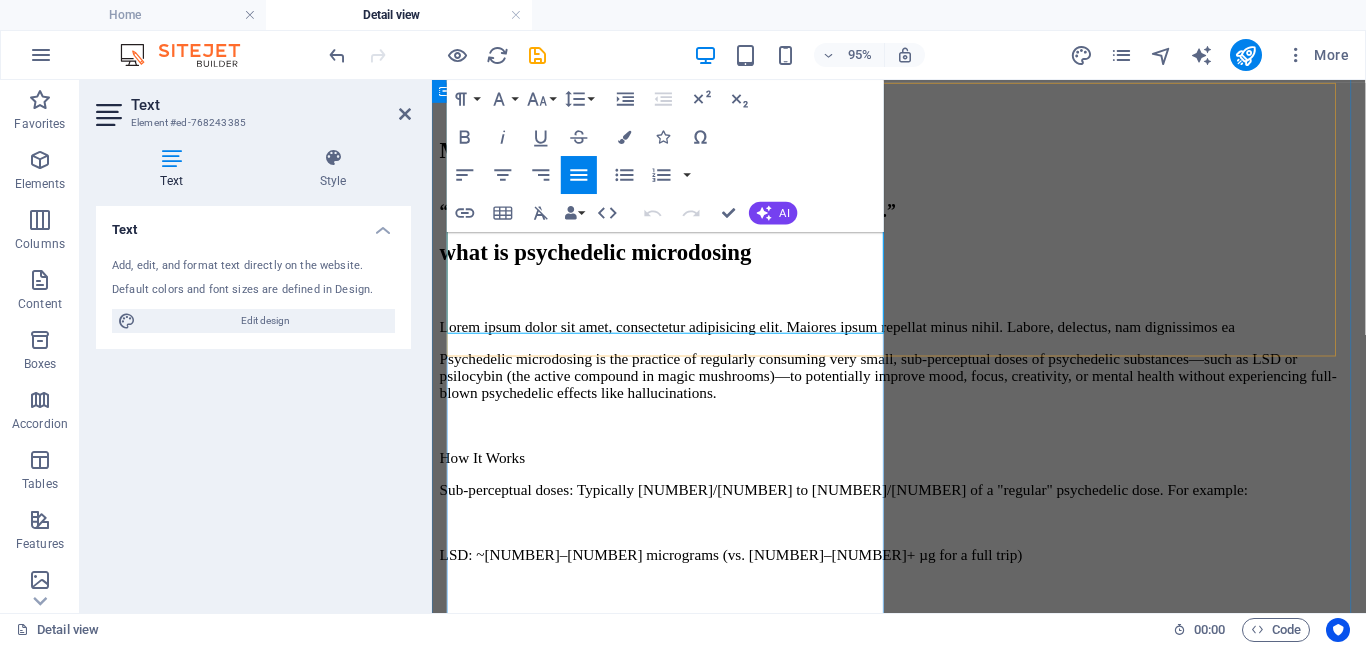 scroll, scrollTop: 36878, scrollLeft: 7, axis: both 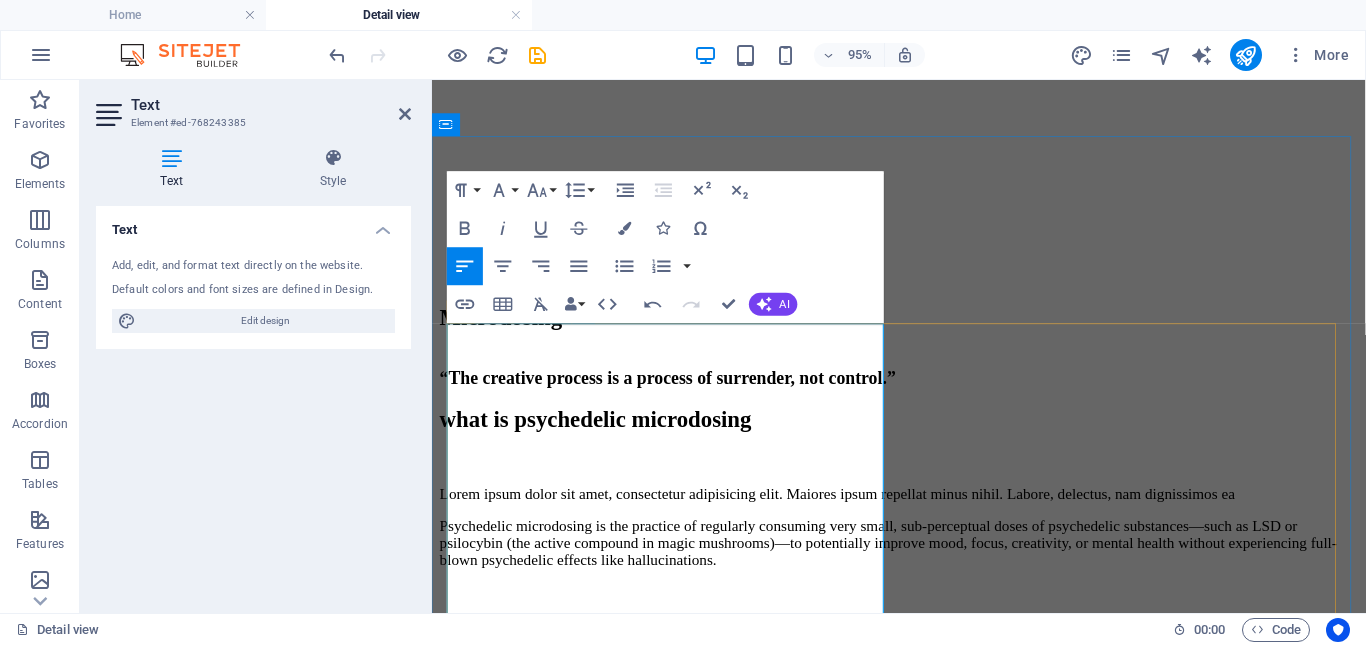 click on "Psychedelic microdosing is the practice of regularly consuming very small, sub-perceptual doses of psychedelic substances—such as LSD or psilocybin (the active compound in magic mushrooms)—to potentially improve mood, focus, creativity, or mental health without experiencing full-blown psychedelic effects like hallucinations." at bounding box center [923, 568] 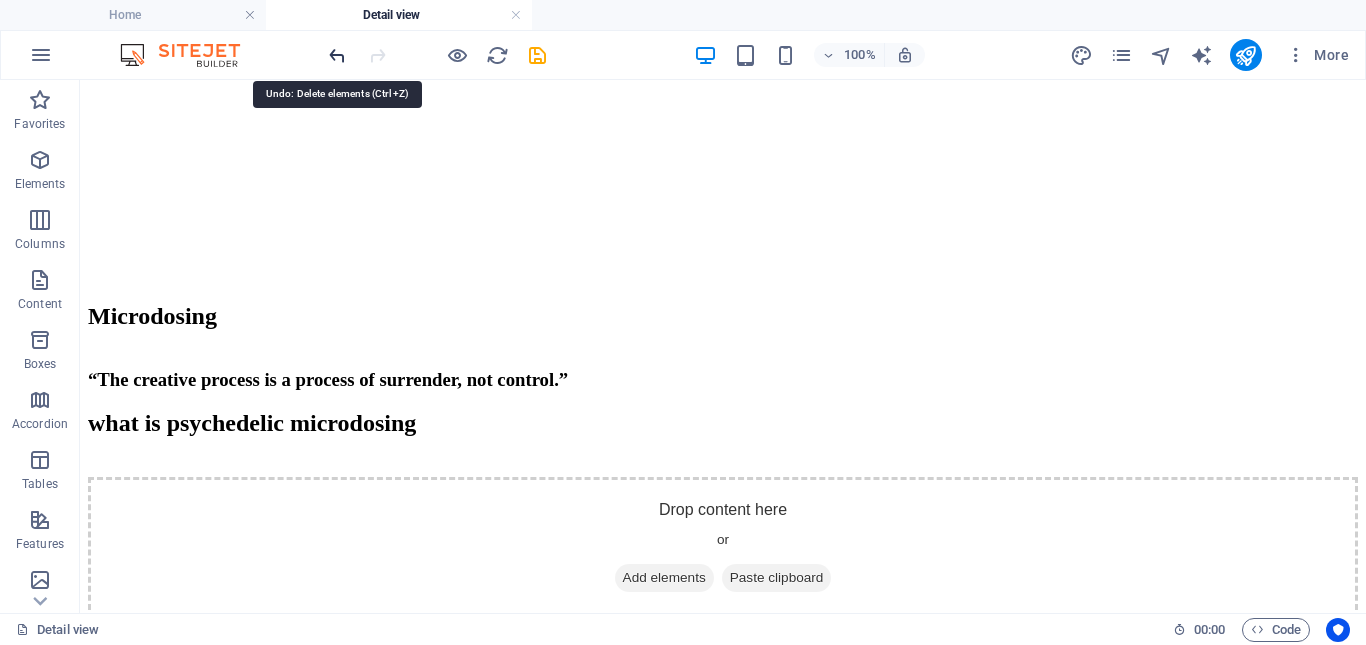 click at bounding box center [337, 55] 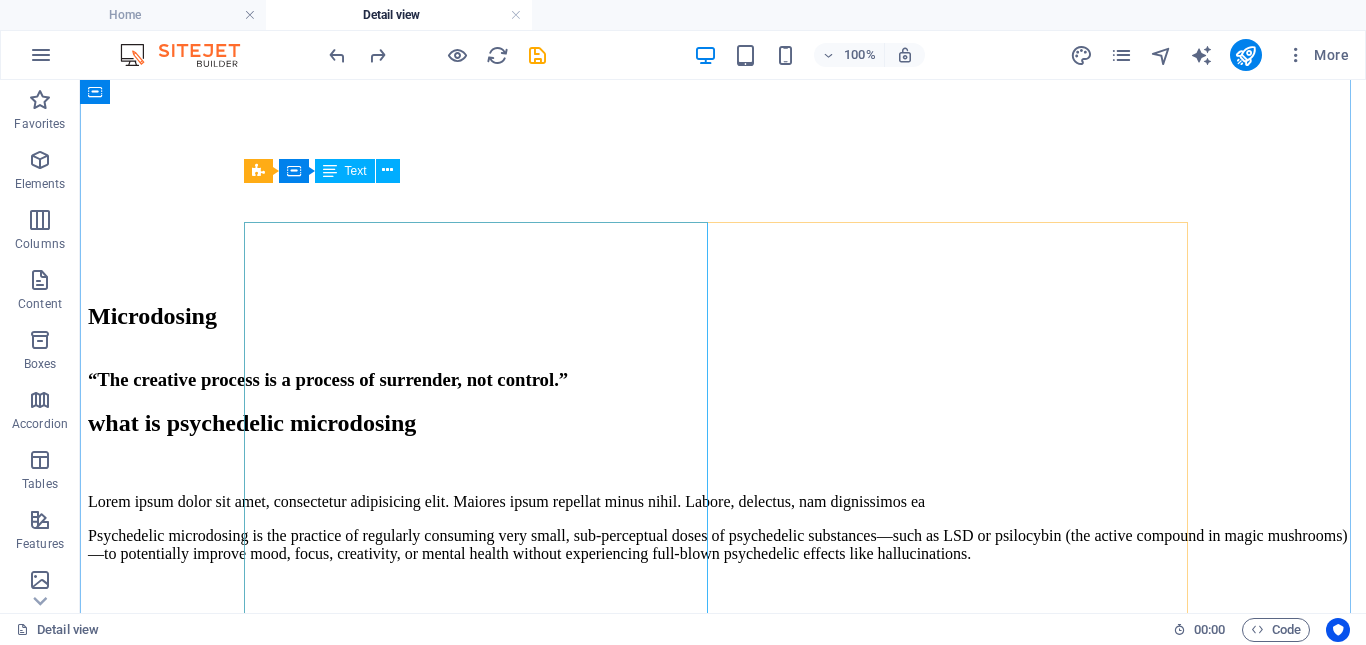 scroll, scrollTop: 400, scrollLeft: 0, axis: vertical 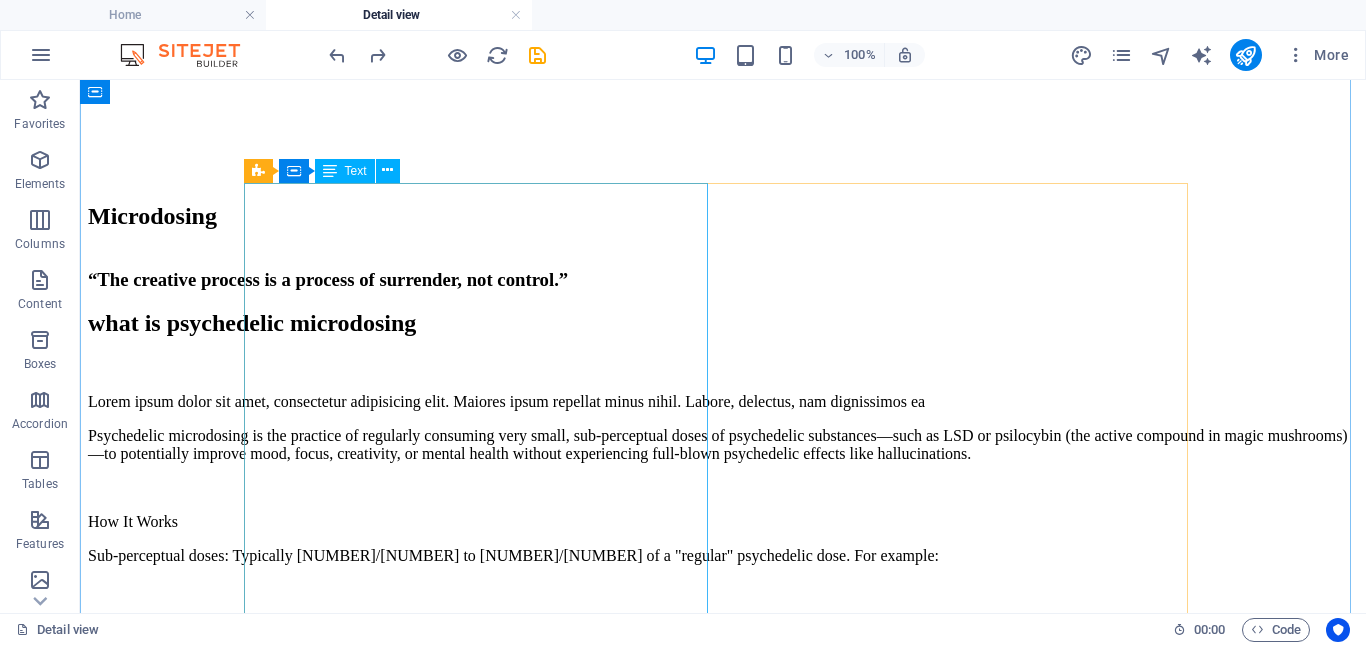 click on "Lorem ipsum dolor sit amet, consectetur adipisicing elit. Maiores ipsum repellat minus nihil. Labore, delectus, nam dignissimos ea  Psychedelic microdosing is the practice of regularly consuming very small, sub-perceptual doses of psychedelic substances—such as LSD or psilocybin (the active compound in magic mushrooms)—to potentially improve mood, focus, creativity, or mental health without experiencing full-blown psychedelic effects like hallucinations. How It Works Sub-perceptual doses: Typically 1/10 to 1/20 of a "regular" psychedelic dose. For example: LSD: ~5–20 micrograms (vs. 100–200+ µg for a full trip) Psilocybin: ~0.1–0.3 grams of dried mushrooms (vs. 2–3.5+ grams for a full trip) Dosing schedules vary. Common ones include: Fadiman Protocol: Dose every 3rd day (Day 1 dose, Day 2 rest, Day 3 rest, repeat) Stamets Stack: Combines psilocybin with lion’s mane mushroom and niacin (vitamin B3), often dosed 4 days on, 3 days off Reported Benefits (Anecdotal and early-stage research)" at bounding box center [723, 1312] 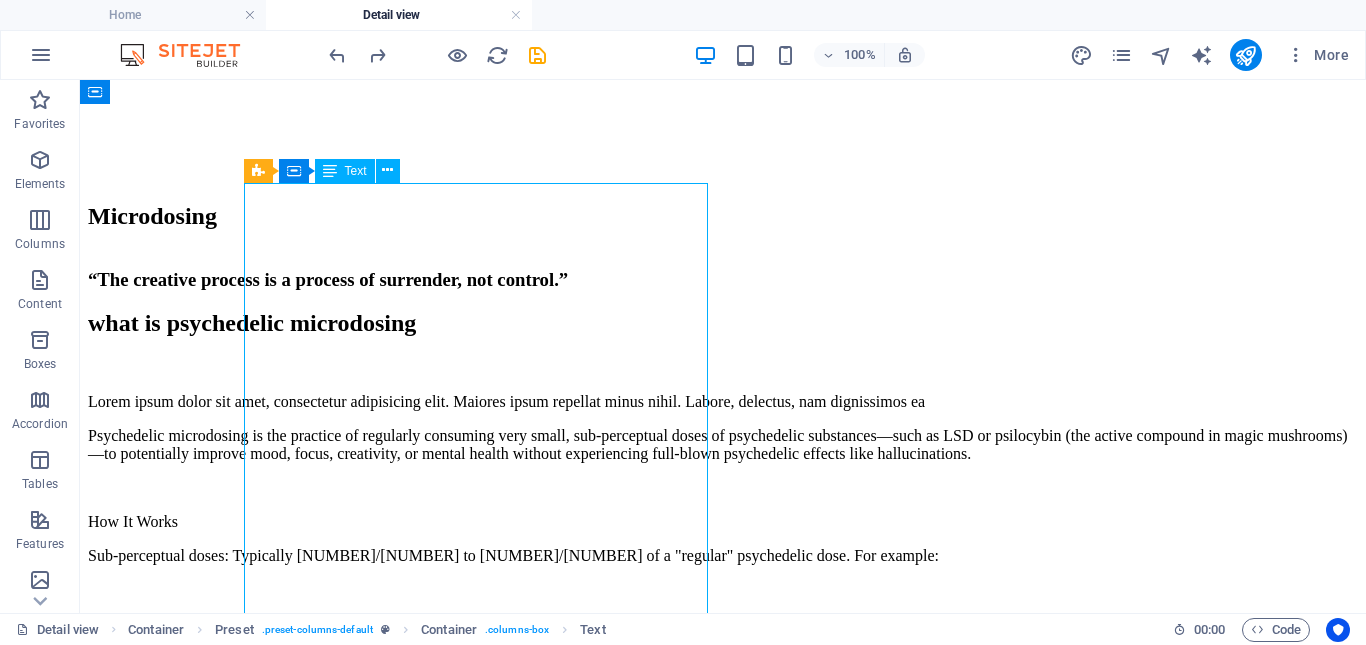 click on "Lorem ipsum dolor sit amet, consectetur adipisicing elit. Maiores ipsum repellat minus nihil. Labore, delectus, nam dignissimos ea  Psychedelic microdosing is the practice of regularly consuming very small, sub-perceptual doses of psychedelic substances—such as LSD or psilocybin (the active compound in magic mushrooms)—to potentially improve mood, focus, creativity, or mental health without experiencing full-blown psychedelic effects like hallucinations. How It Works Sub-perceptual doses: Typically 1/10 to 1/20 of a "regular" psychedelic dose. For example: LSD: ~5–20 micrograms (vs. 100–200+ µg for a full trip) Psilocybin: ~0.1–0.3 grams of dried mushrooms (vs. 2–3.5+ grams for a full trip) Dosing schedules vary. Common ones include: Fadiman Protocol: Dose every 3rd day (Day 1 dose, Day 2 rest, Day 3 rest, repeat) Stamets Stack: Combines psilocybin with lion’s mane mushroom and niacin (vitamin B3), often dosed 4 days on, 3 days off Reported Benefits (Anecdotal and early-stage research)" at bounding box center (723, 1312) 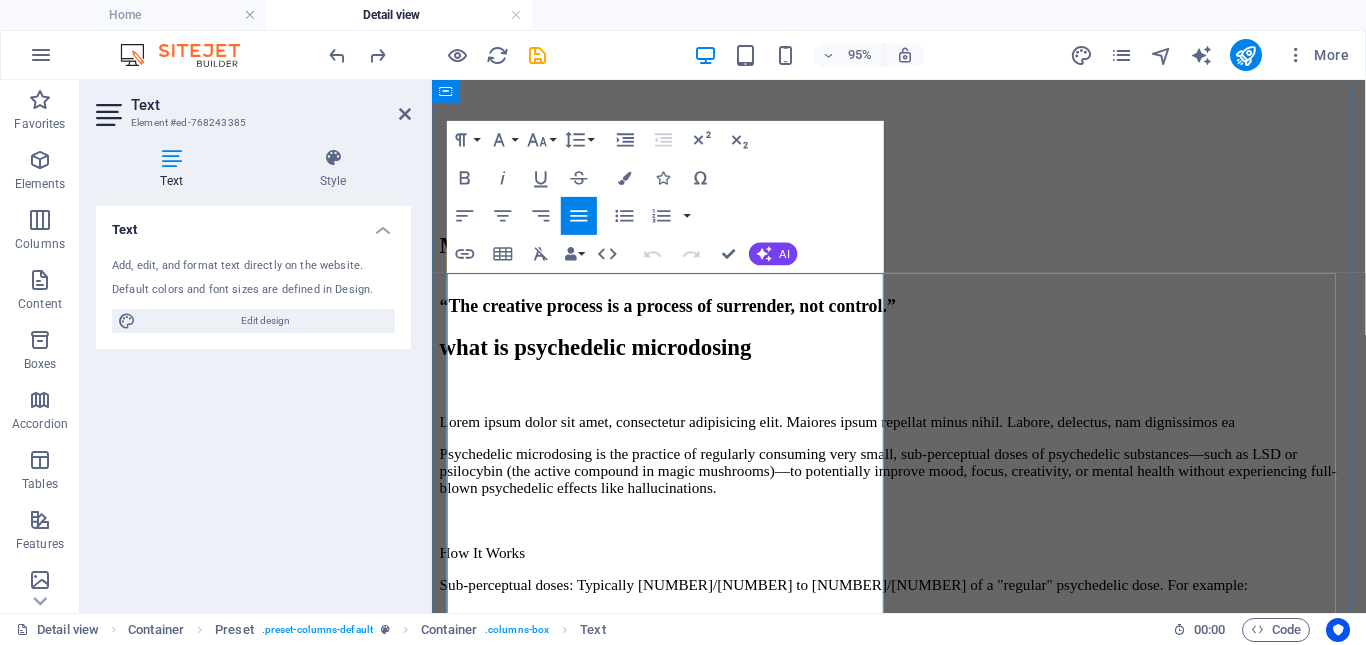 scroll, scrollTop: 300, scrollLeft: 0, axis: vertical 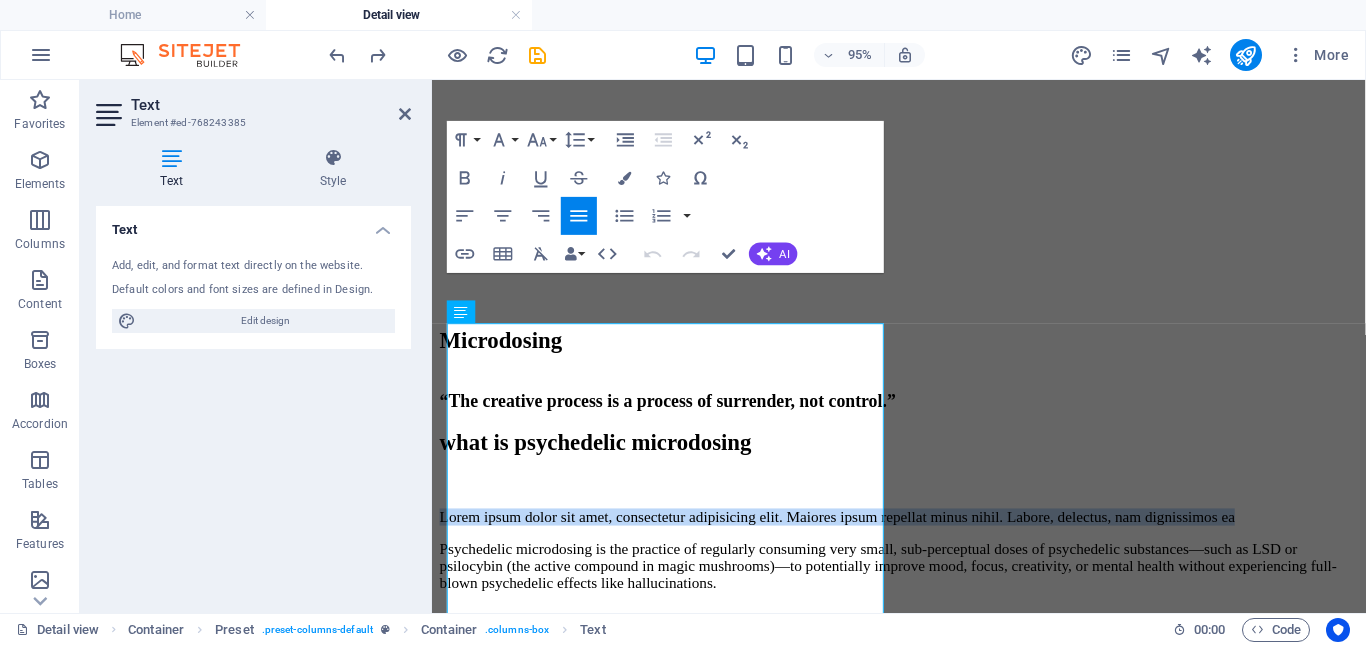 drag, startPoint x: 881, startPoint y: 371, endPoint x: 396, endPoint y: 347, distance: 485.59344 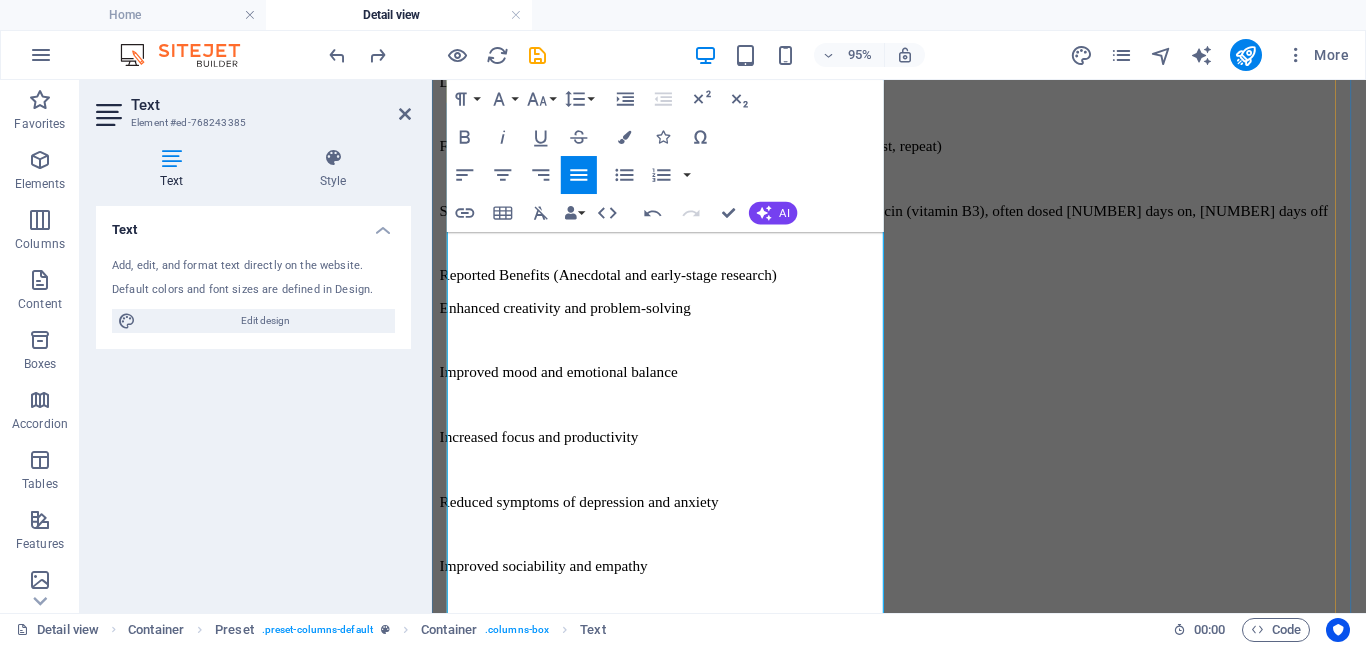 scroll, scrollTop: 400, scrollLeft: 0, axis: vertical 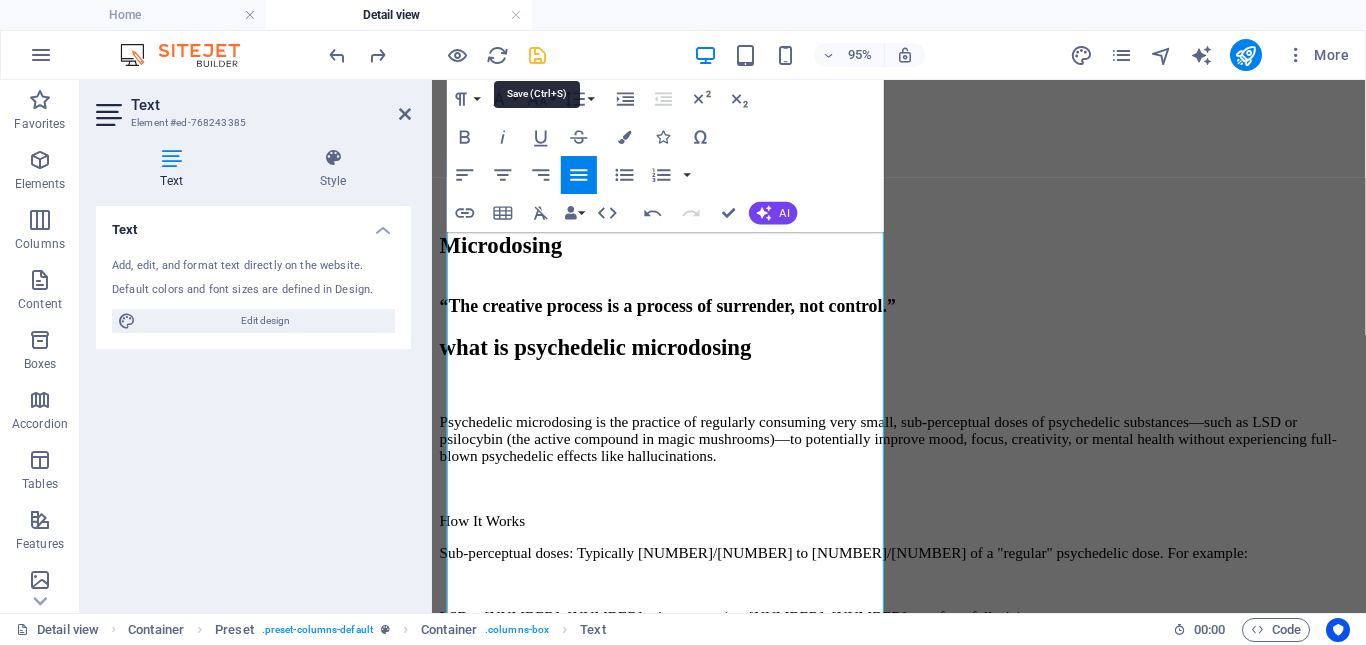 click at bounding box center (537, 55) 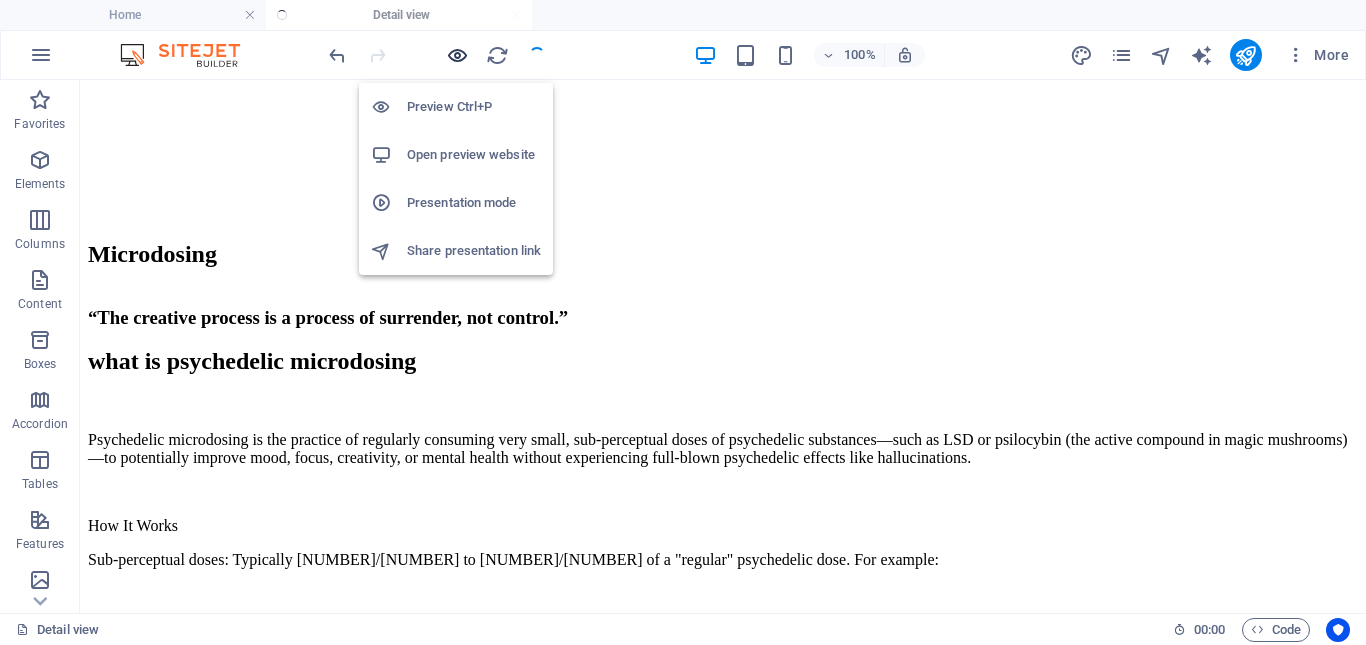 click at bounding box center [457, 55] 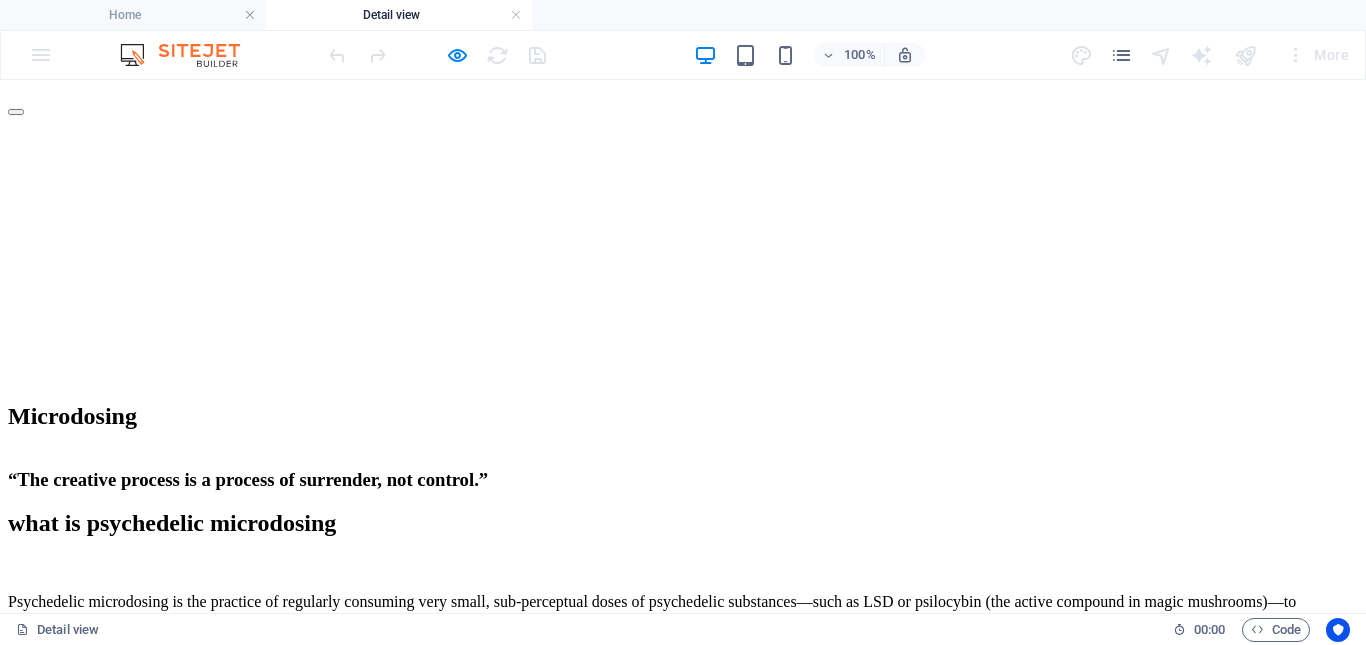scroll, scrollTop: 300, scrollLeft: 0, axis: vertical 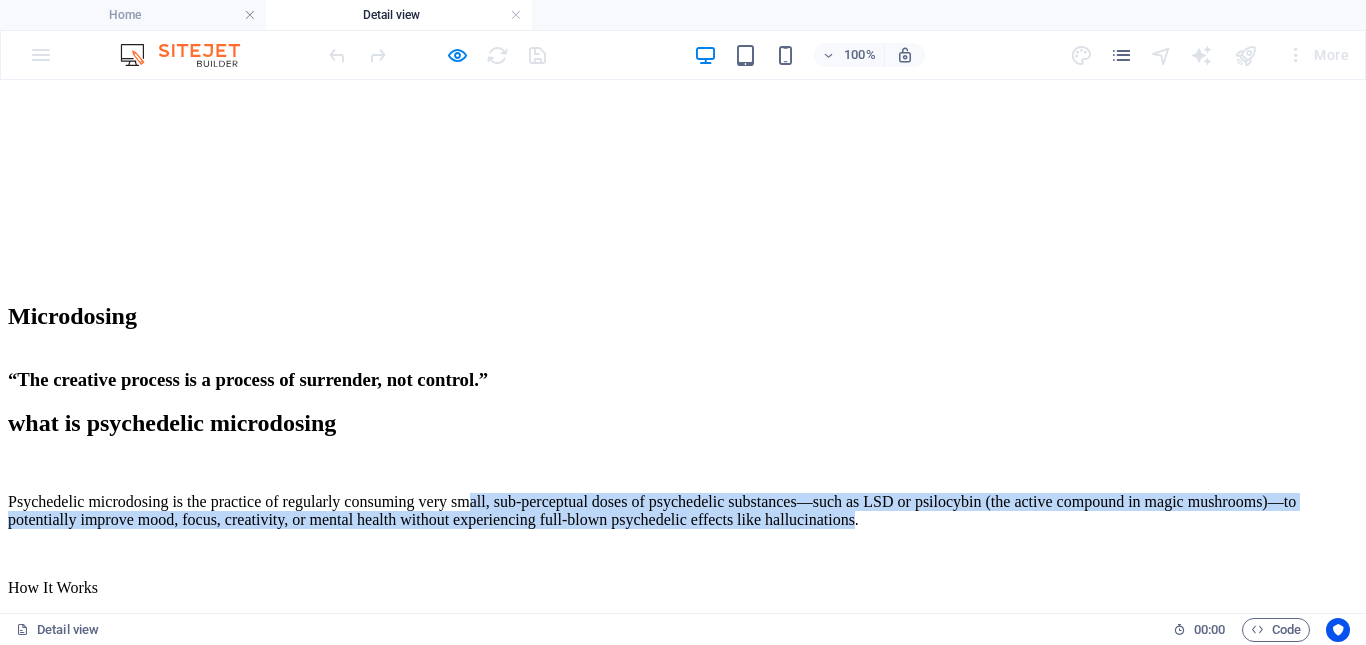 drag, startPoint x: 616, startPoint y: 435, endPoint x: 219, endPoint y: 357, distance: 404.5899 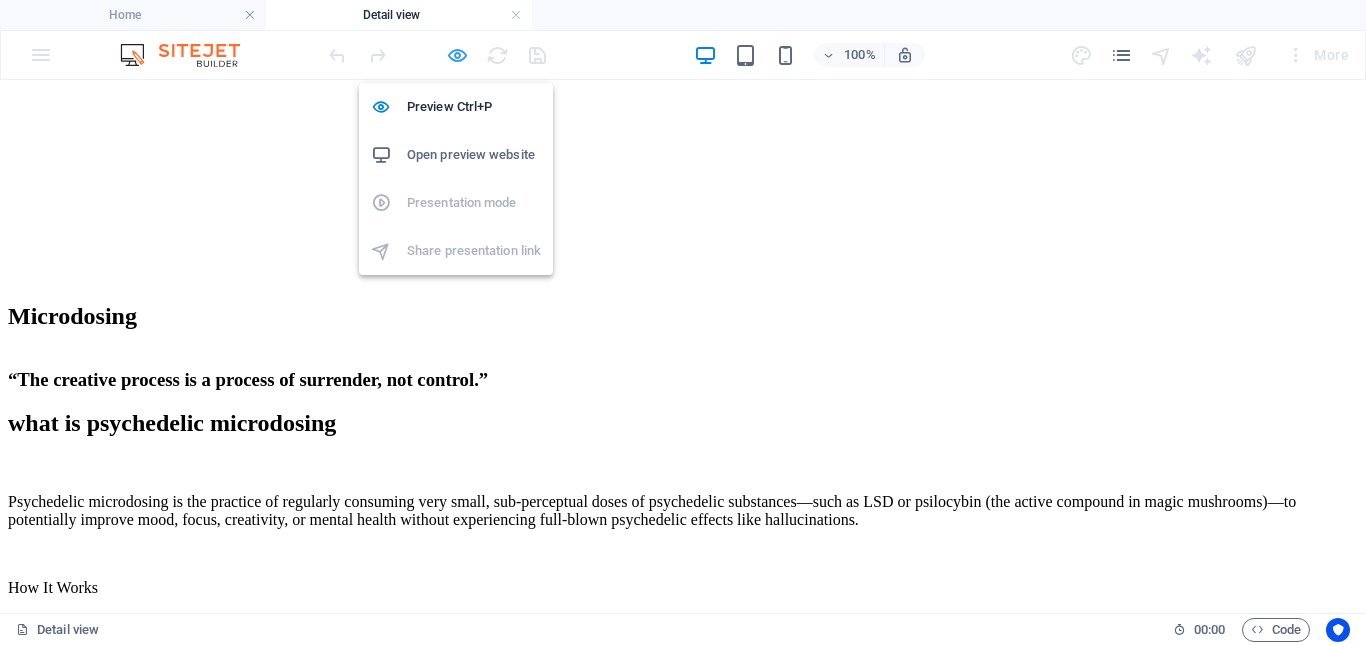 click at bounding box center (457, 55) 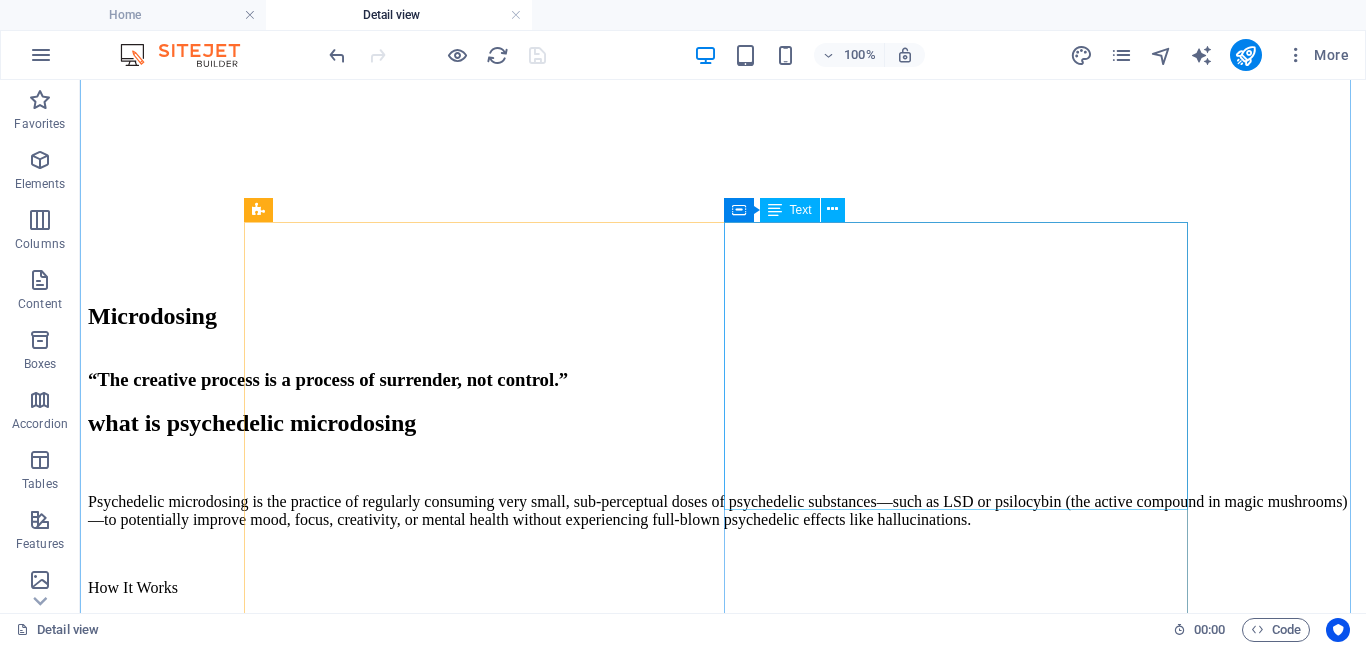 scroll, scrollTop: 400, scrollLeft: 0, axis: vertical 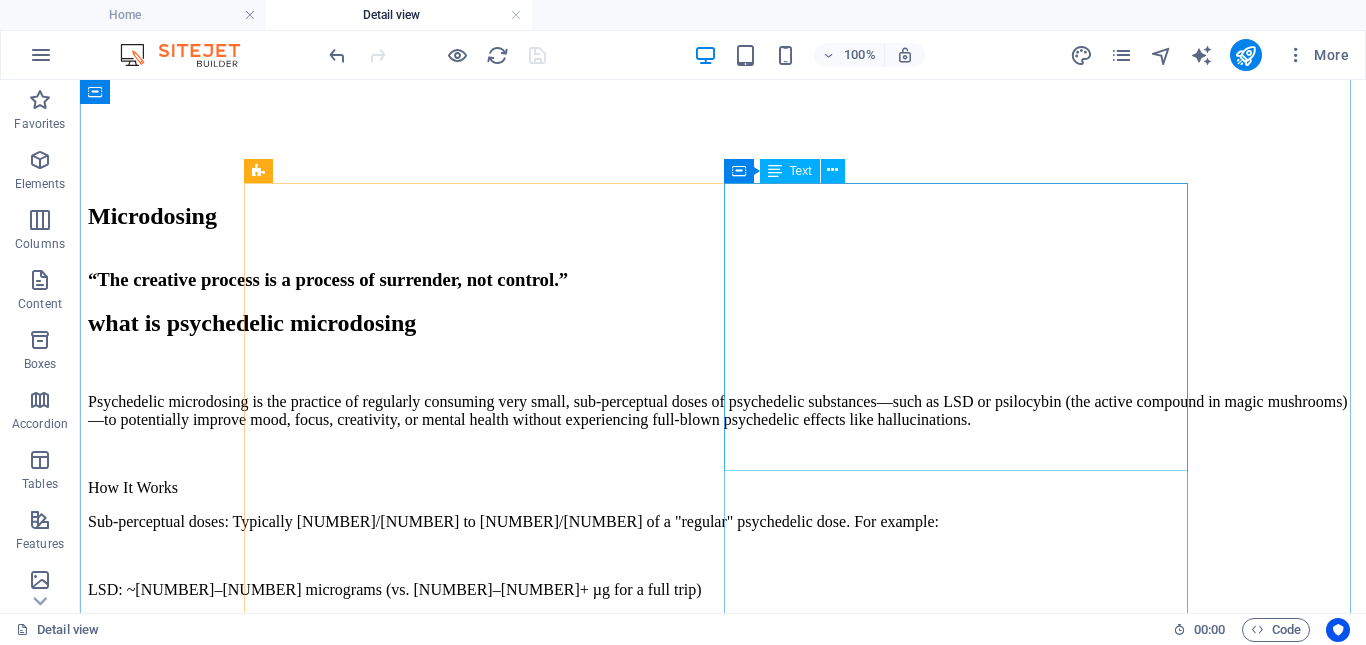 click on "Visit Dinosaurs Exhibition Opening on Friday, 16. September 2019 10:00 am - 06:00 pm   Tickets $ 19.00 - Adults $ 12.00 - Kids   Information Harum ipsam laboriosam voluptas dicta illum nisi obcaecati reprehenderit quis placeat recusandae tenetur. Lorem ipsum dolor sit amet, consectetur adipisicing elit." at bounding box center [723, 2375] 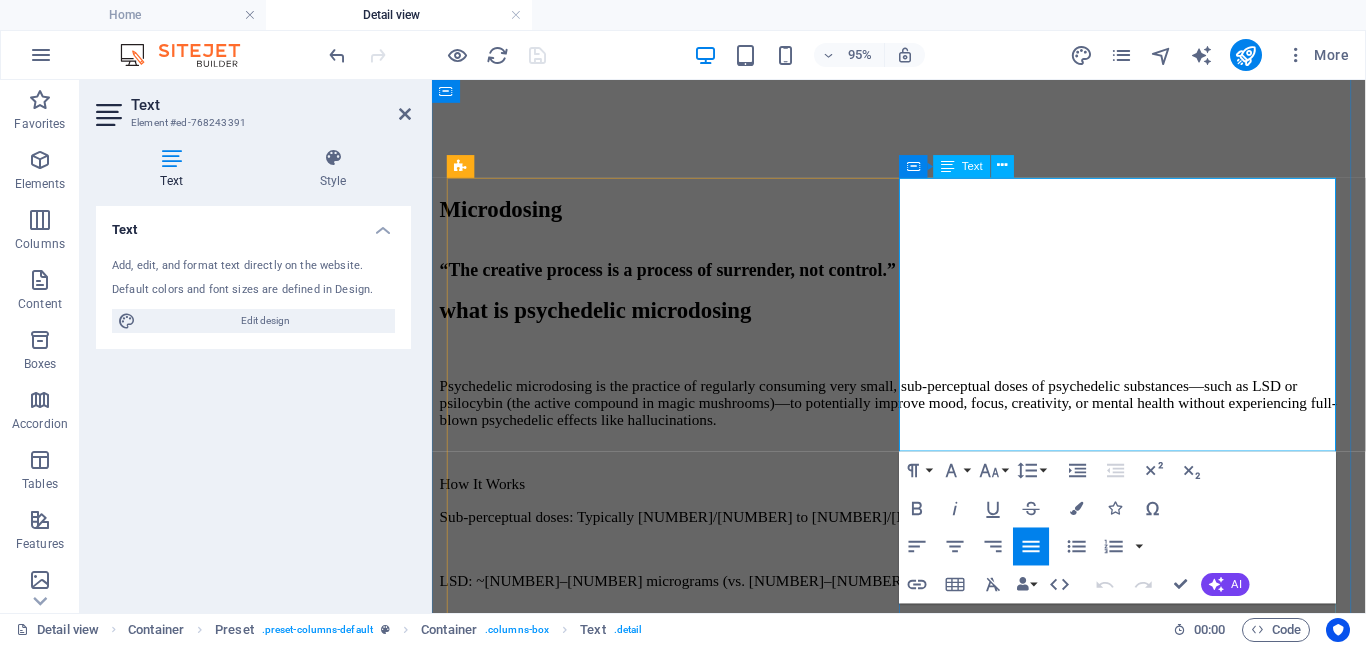 drag, startPoint x: 1130, startPoint y: 196, endPoint x: 944, endPoint y: 205, distance: 186.21762 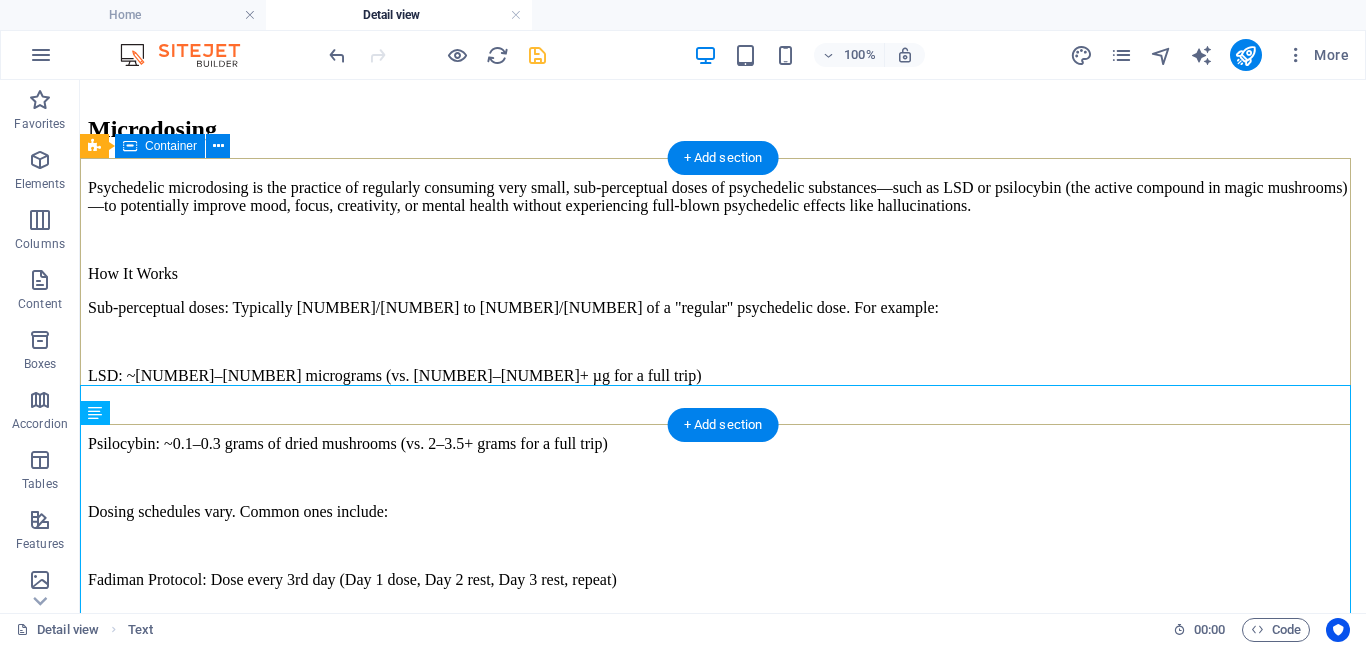 scroll, scrollTop: 0, scrollLeft: 0, axis: both 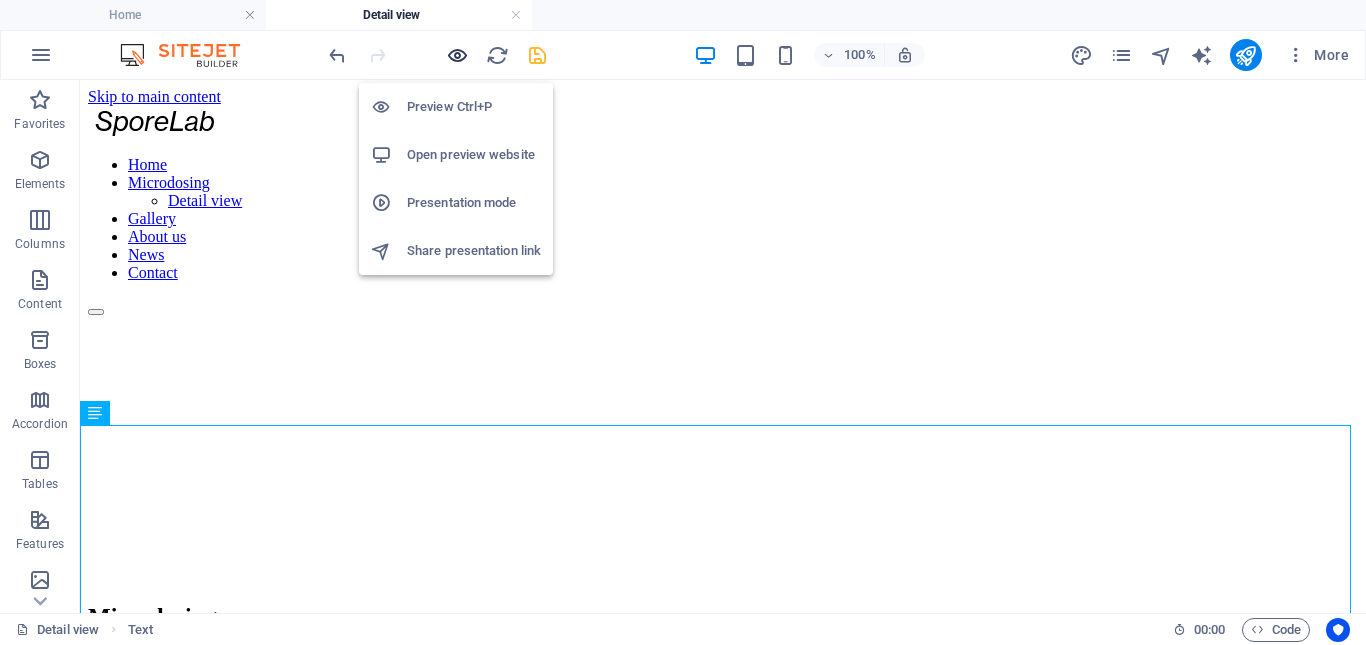 click at bounding box center (457, 55) 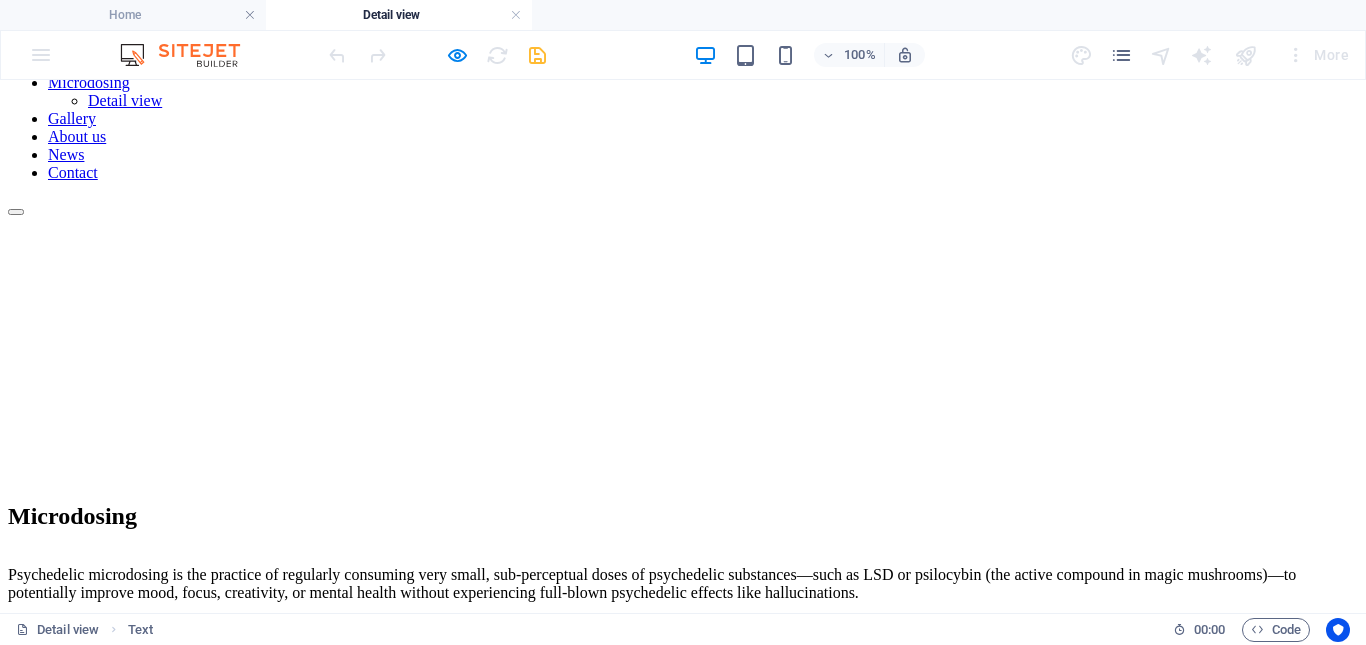 scroll, scrollTop: 0, scrollLeft: 0, axis: both 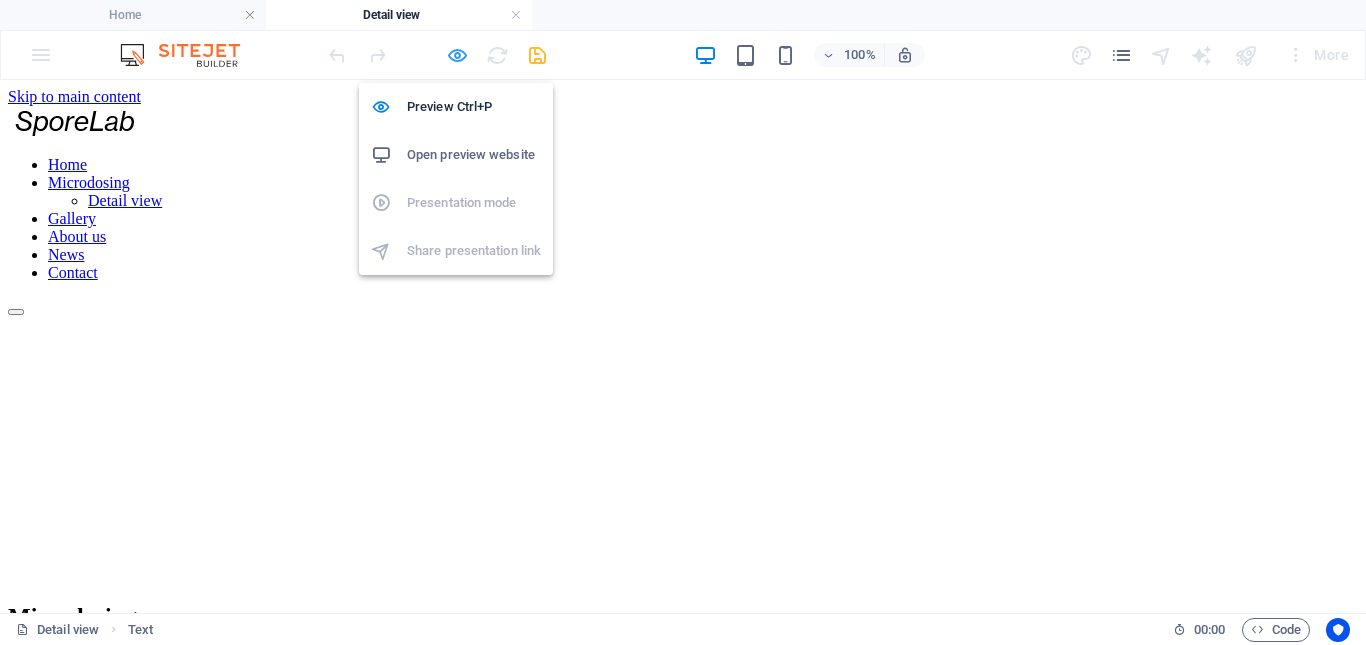 click at bounding box center (457, 55) 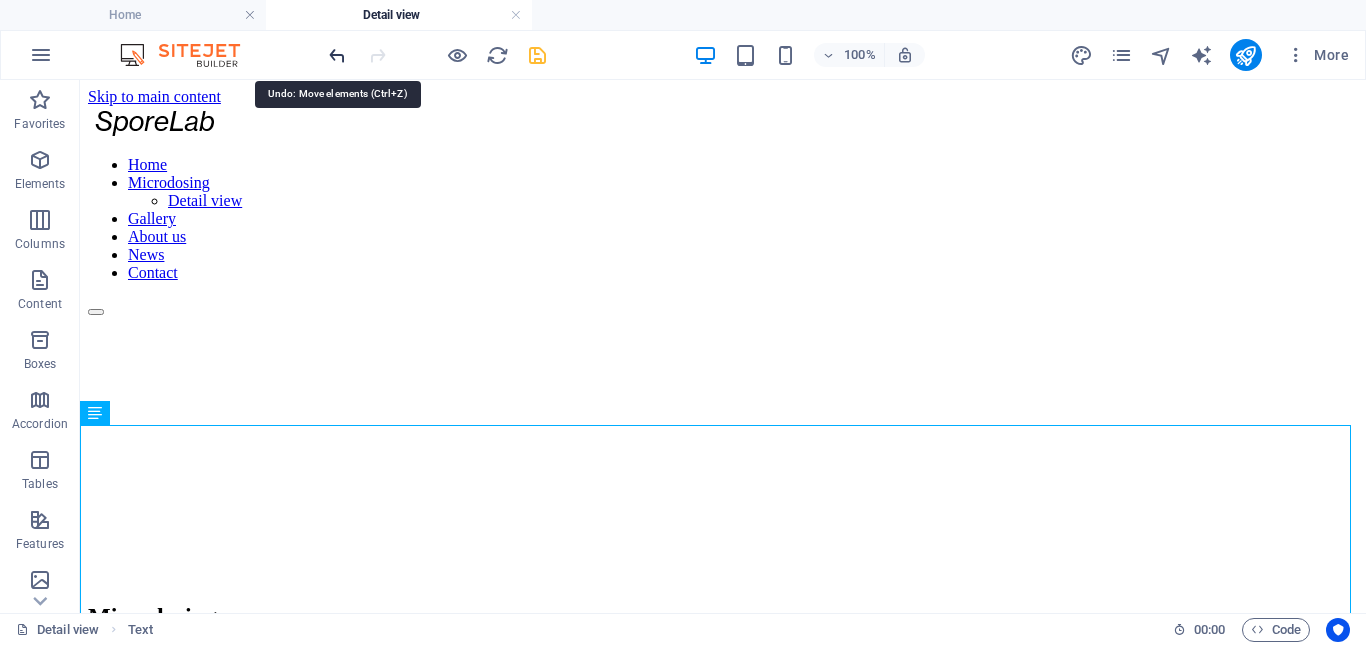click at bounding box center (337, 55) 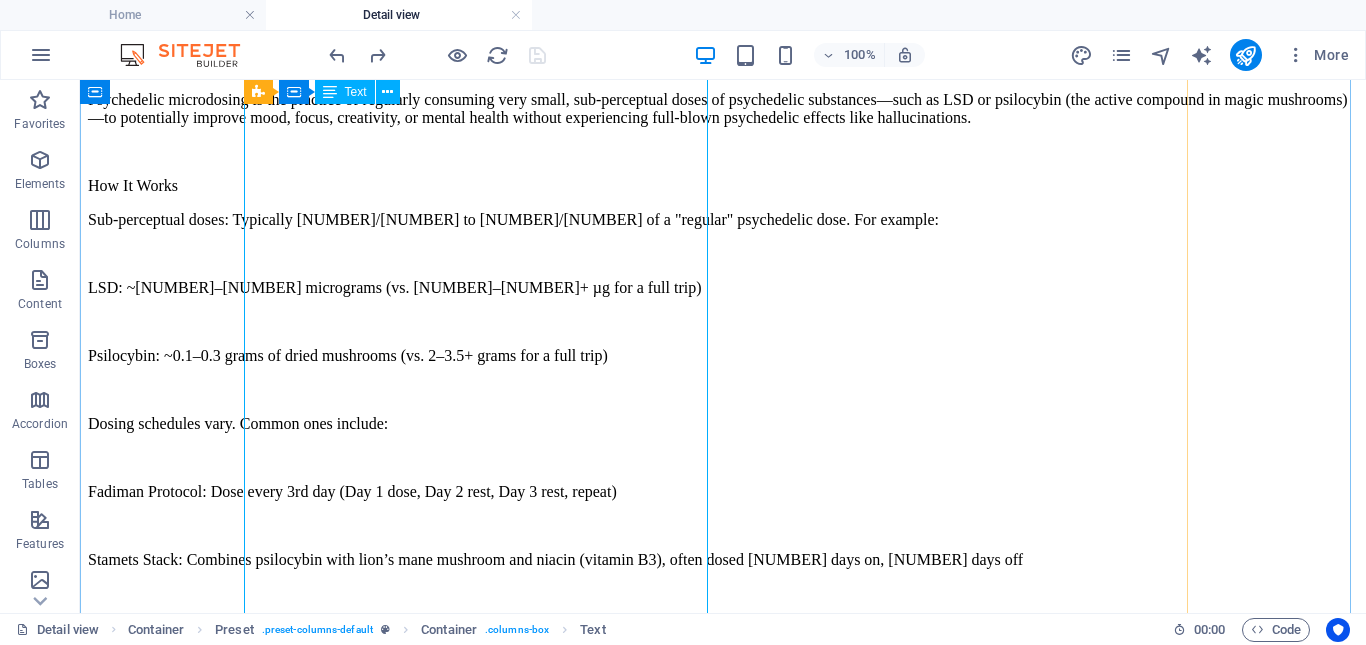 scroll, scrollTop: 840, scrollLeft: 0, axis: vertical 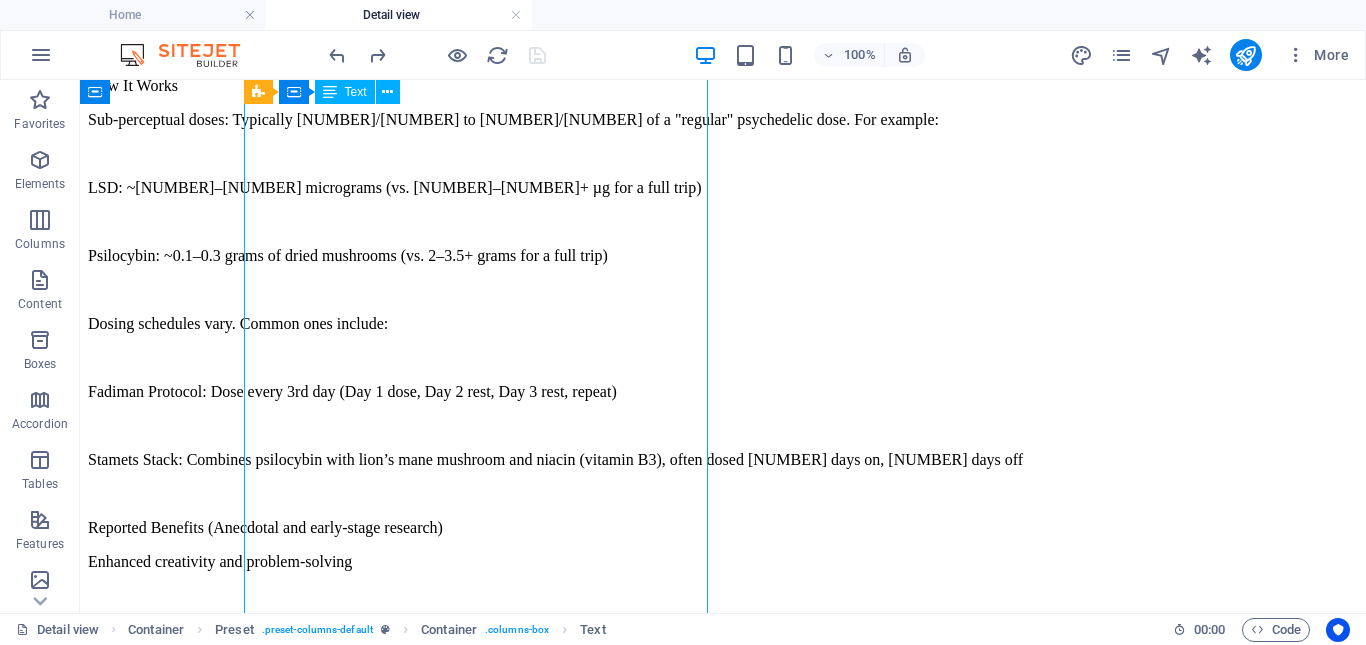 drag, startPoint x: 479, startPoint y: 520, endPoint x: 392, endPoint y: 494, distance: 90.80198 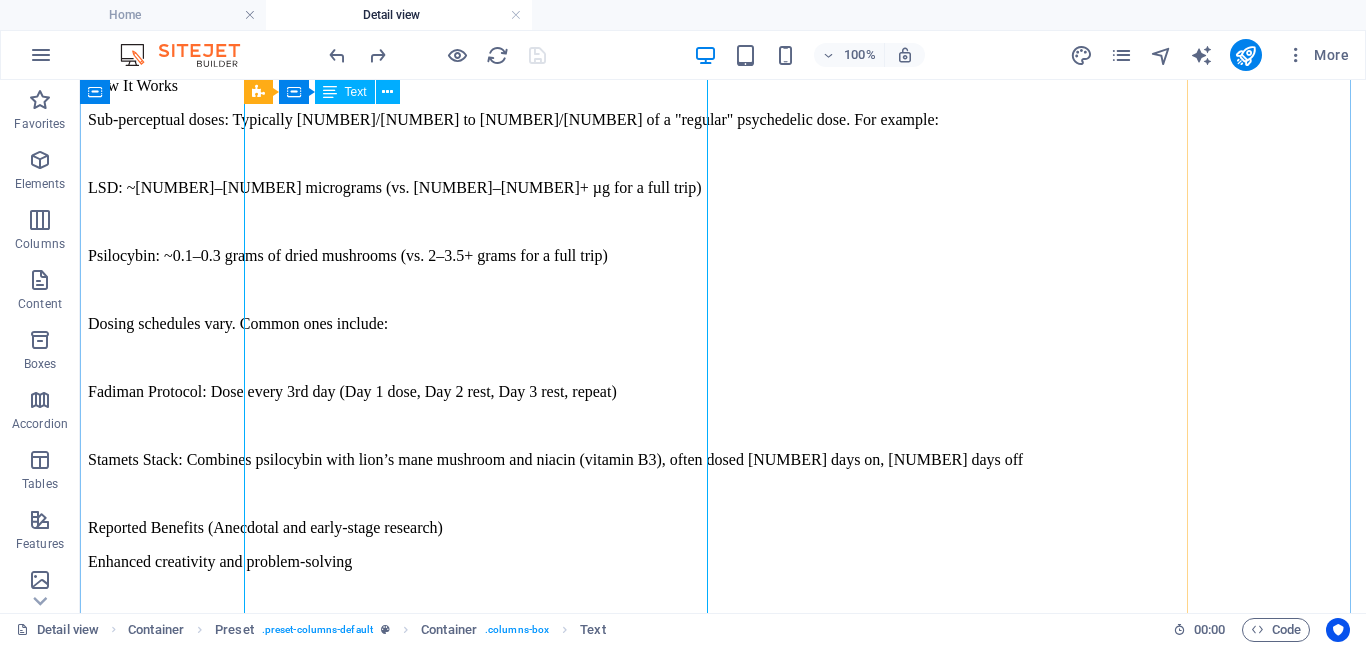 click on "Psychedelic microdosing is the practice of regularly consuming very small, sub-perceptual doses of psychedelic substances—such as LSD or psilocybin (the active compound in magic mushrooms)—to potentially improve mood, focus, creativity, or mental health without experiencing full-blown psychedelic effects like hallucinations. How It Works Sub-perceptual doses: Typically 1/10 to 1/20 of a "regular" psychedelic dose. For example: LSD: ~5–20 micrograms (vs. 100–200+ µg for a full trip) Psilocybin: ~0.1–0.3 grams of dried mushrooms (vs. 2–3.5+ grams for a full trip) Dosing schedules vary. Common ones include: Fadiman Protocol: Dose every 3rd day (Day 1 dose, Day 2 rest, Day 3 rest, repeat) Stamets Stack: Combines psilocybin with lion’s mane mushroom and niacin (vitamin B3), often dosed 4 days on, 3 days off Reported Benefits (Anecdotal and early-stage research) Enhanced creativity and problem-solving Improved mood and emotional balance Increased focus and productivity Risks and Caveats" at bounding box center (723, 893) 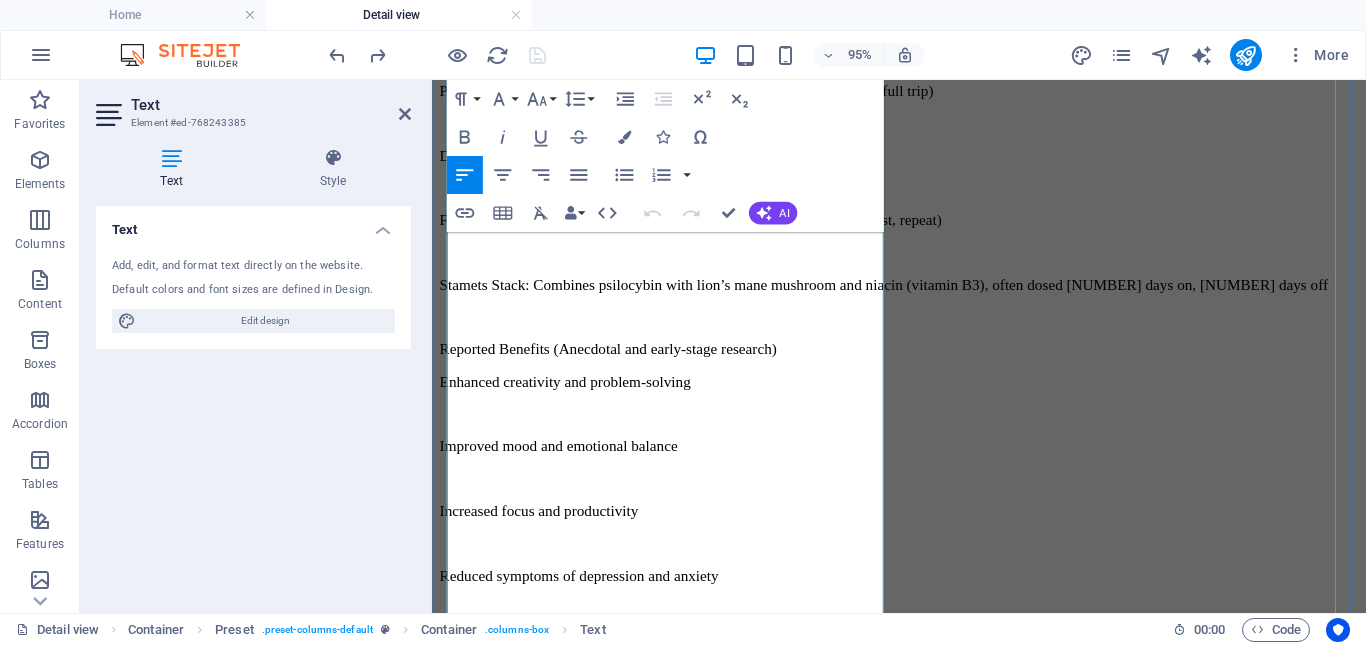 scroll, scrollTop: 822, scrollLeft: 0, axis: vertical 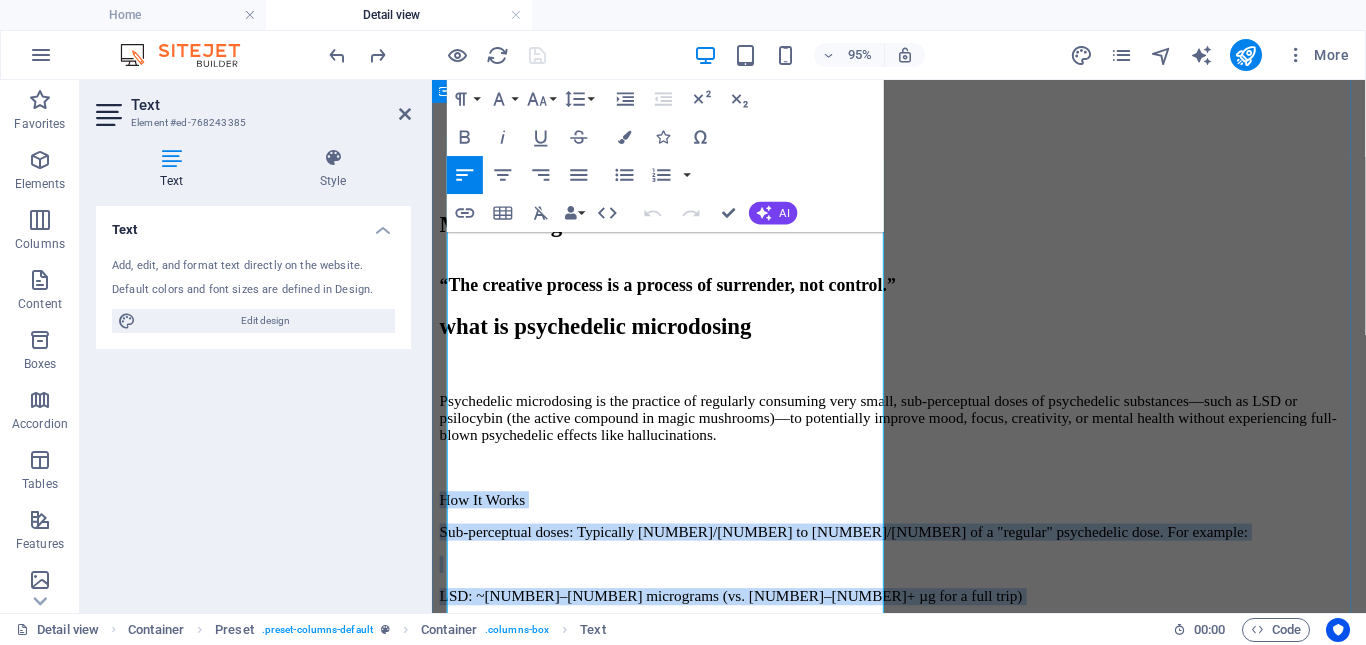 drag, startPoint x: 683, startPoint y: 537, endPoint x: 436, endPoint y: 316, distance: 331.43628 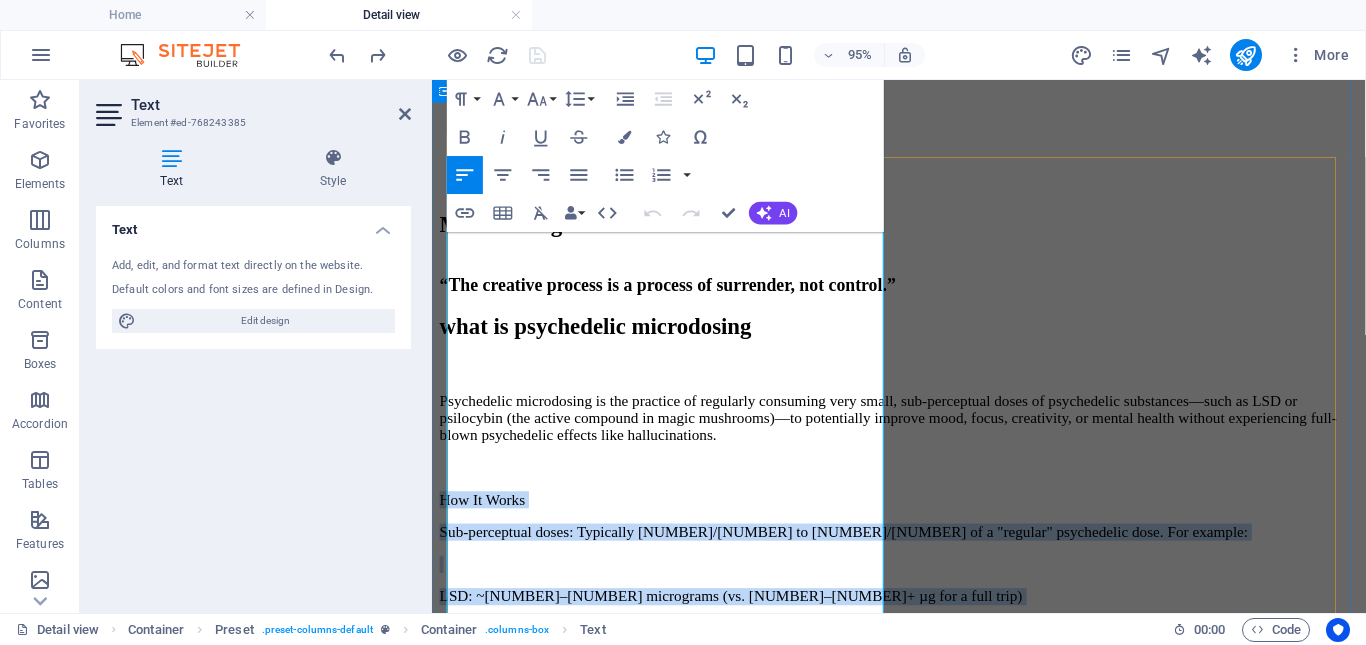 type 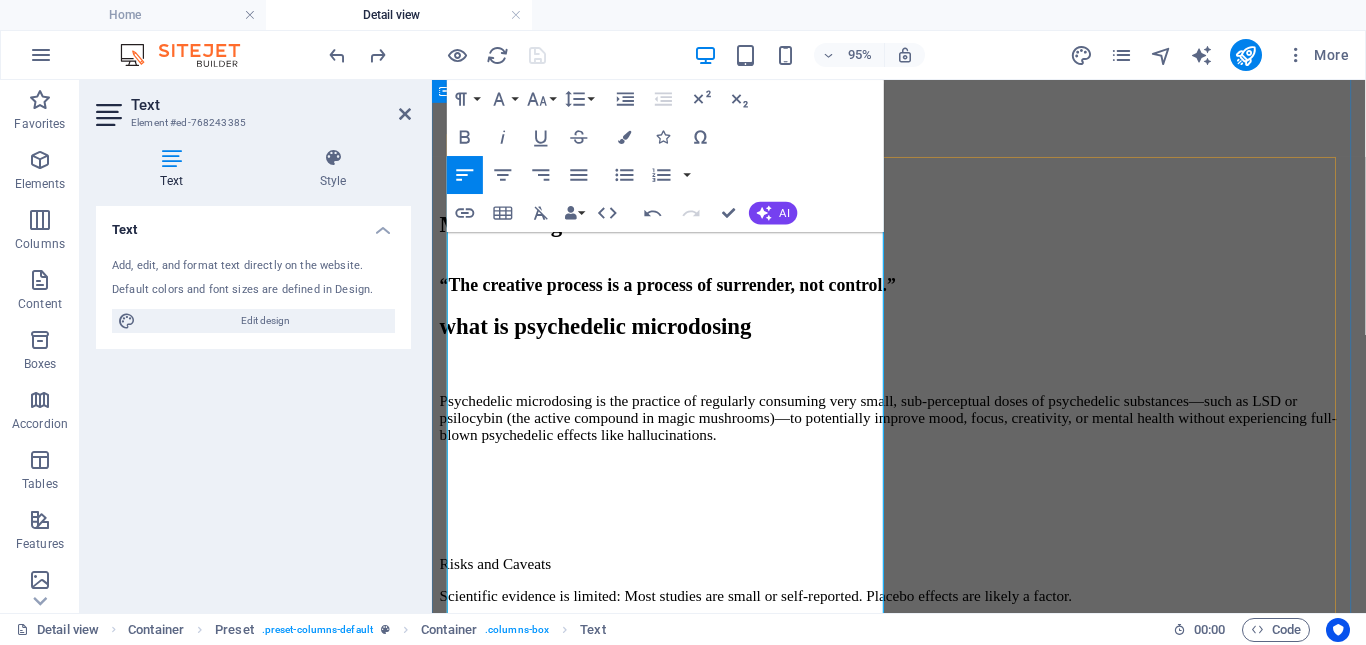 click at bounding box center (923, 556) 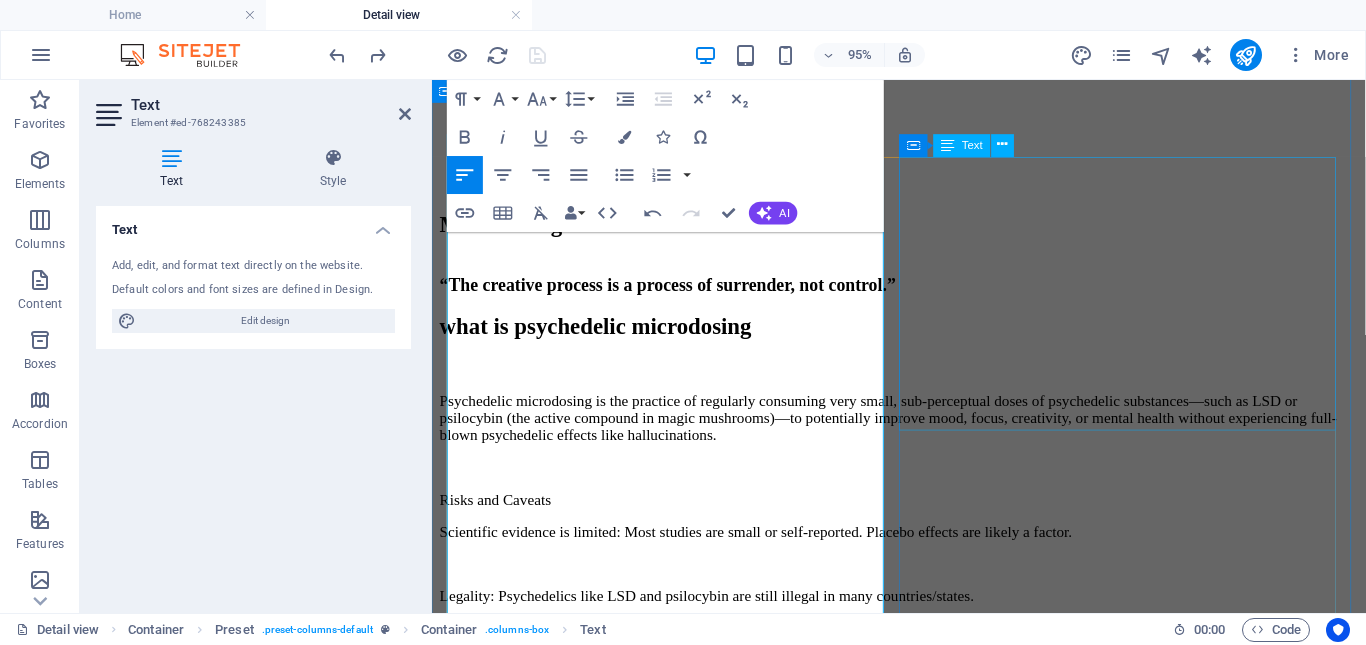 click on "Visit Dinosaurs Exhibition Opening on Friday, 16. September 2019 10:00 am - 06:00 pm   Tickets $ 19.00 - Adults $ 12.00 - Kids   Information Harum ipsam laboriosam voluptas dicta illum nisi obcaecati reprehenderit quis placeat recusandae tenetur. Lorem ipsum dolor sit amet, consectetur adipisicing elit." at bounding box center (923, 1602) 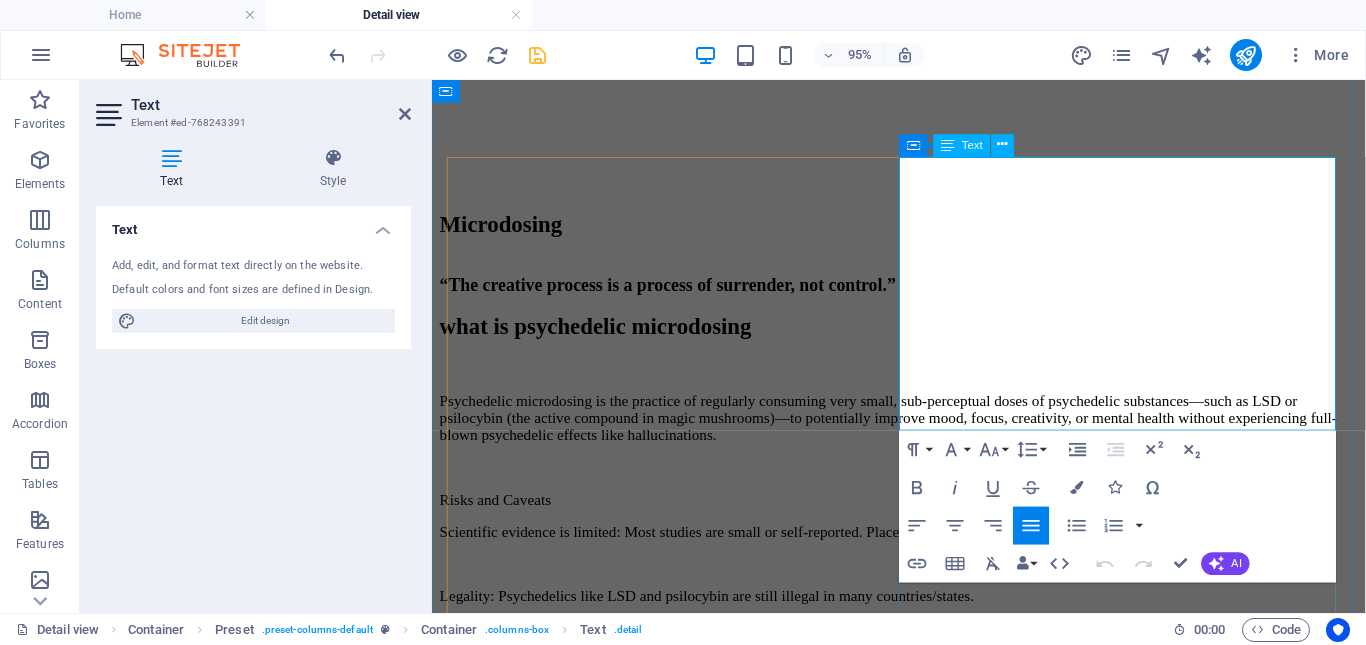 drag, startPoint x: 1121, startPoint y: 172, endPoint x: 991, endPoint y: 169, distance: 130.0346 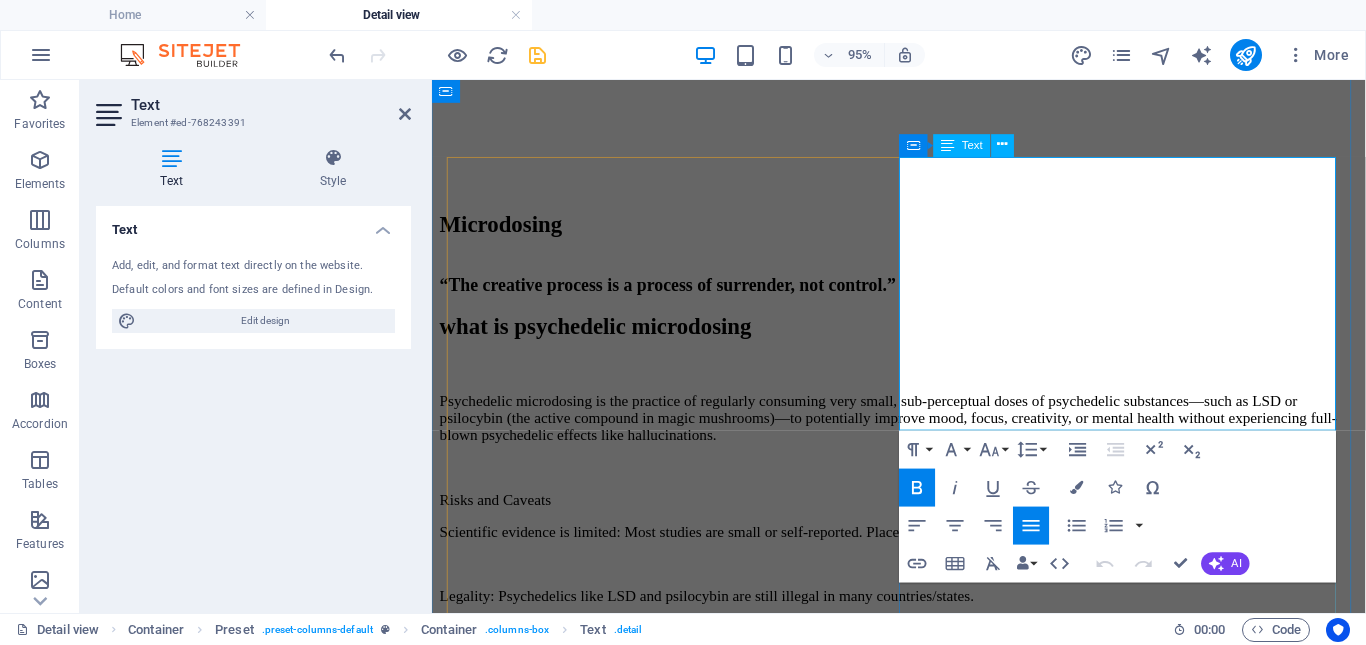 drag, startPoint x: 1144, startPoint y: 169, endPoint x: 943, endPoint y: 172, distance: 201.02238 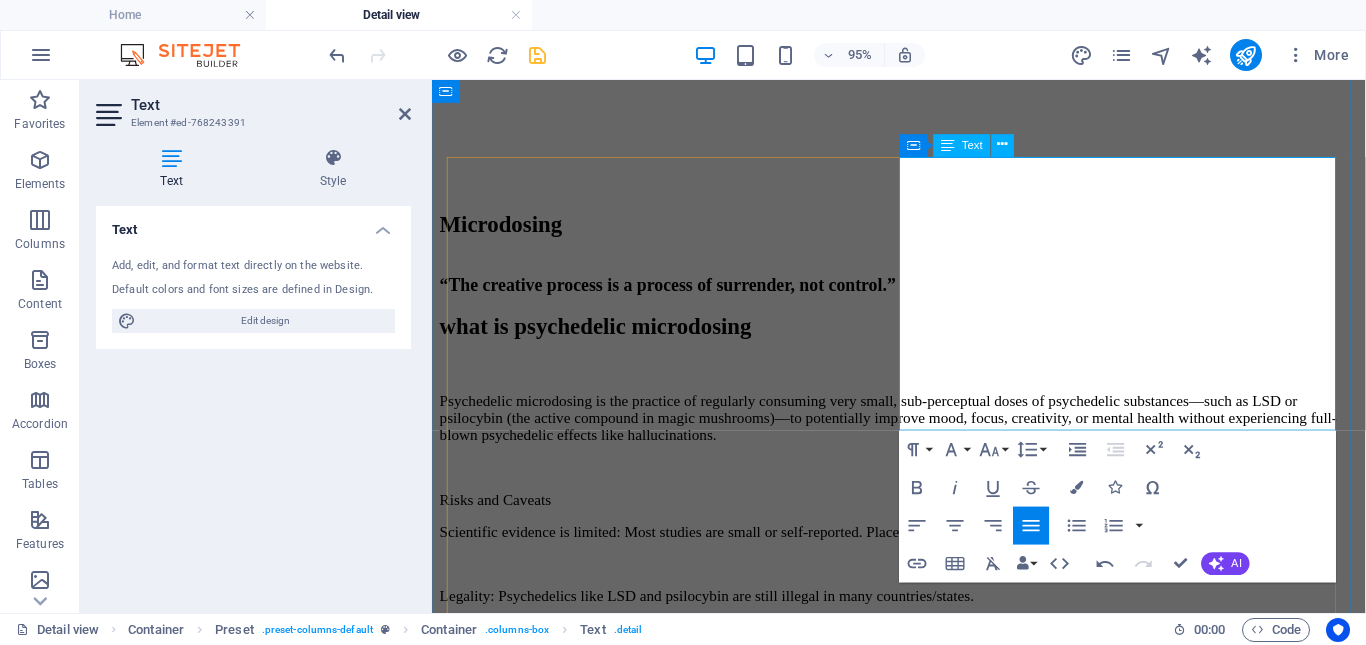 click at bounding box center (923, 1678) 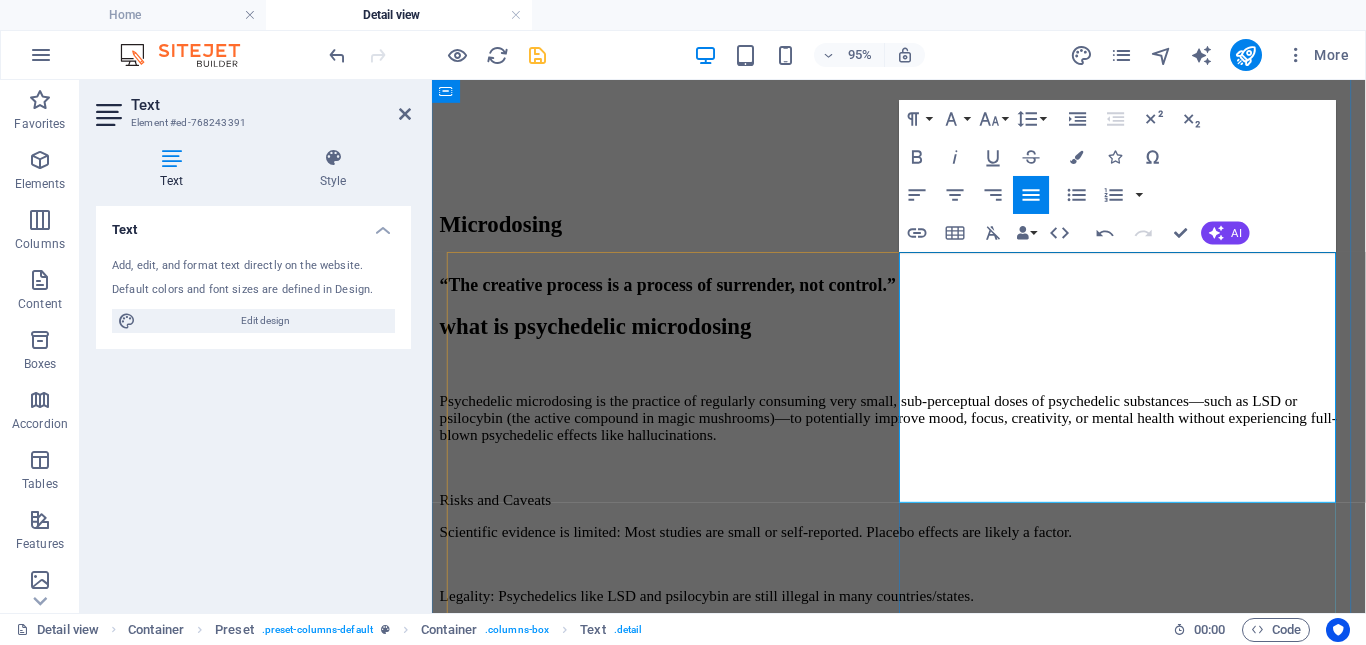 scroll, scrollTop: 322, scrollLeft: 0, axis: vertical 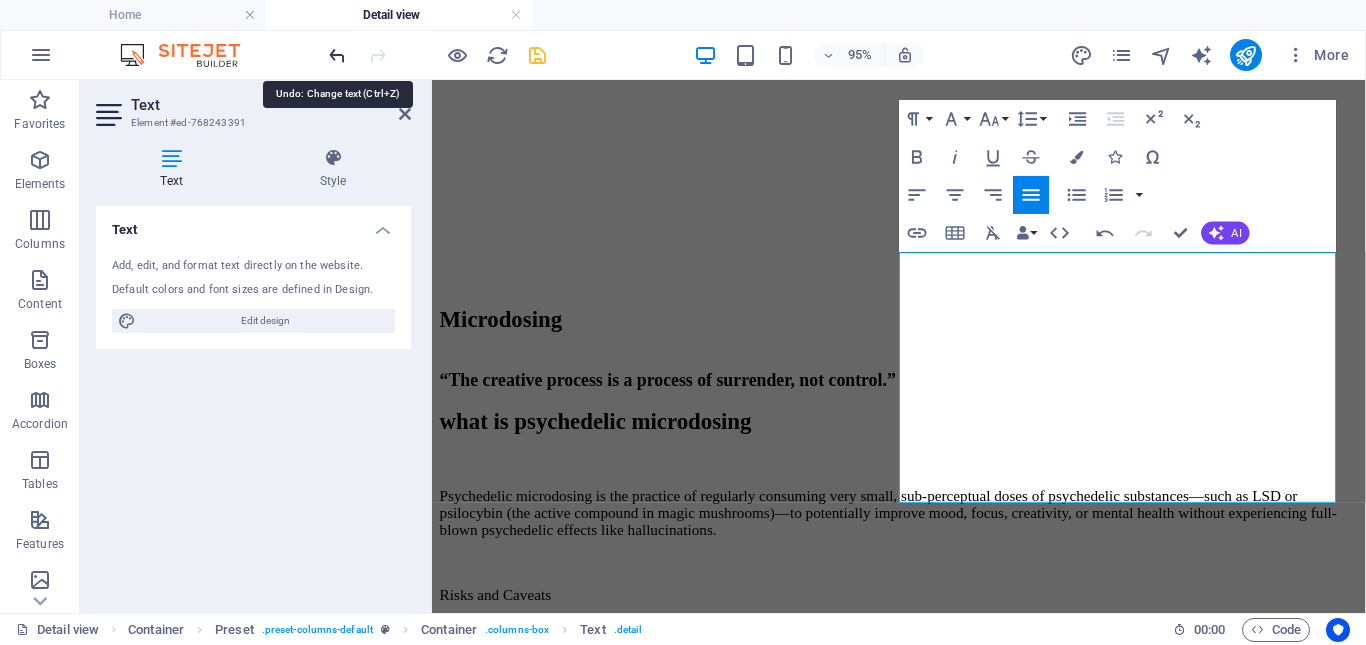 click at bounding box center [337, 55] 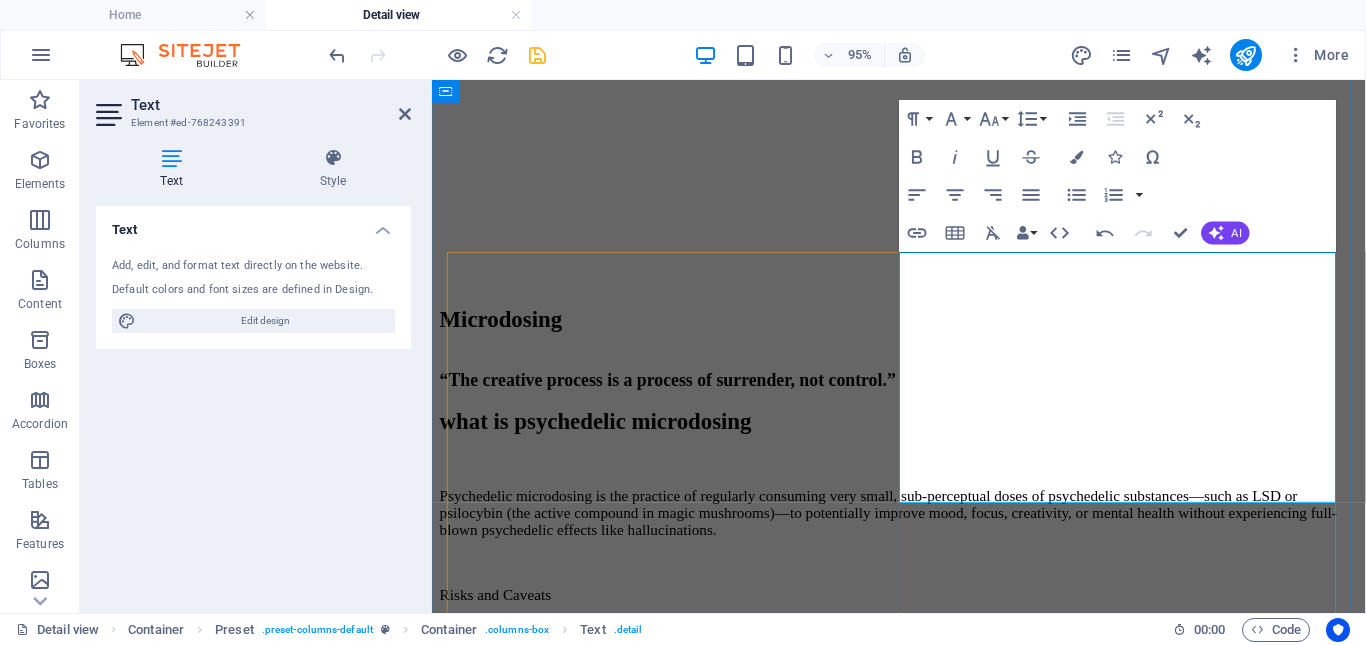 click on "Tickets" at bounding box center (923, 1642) 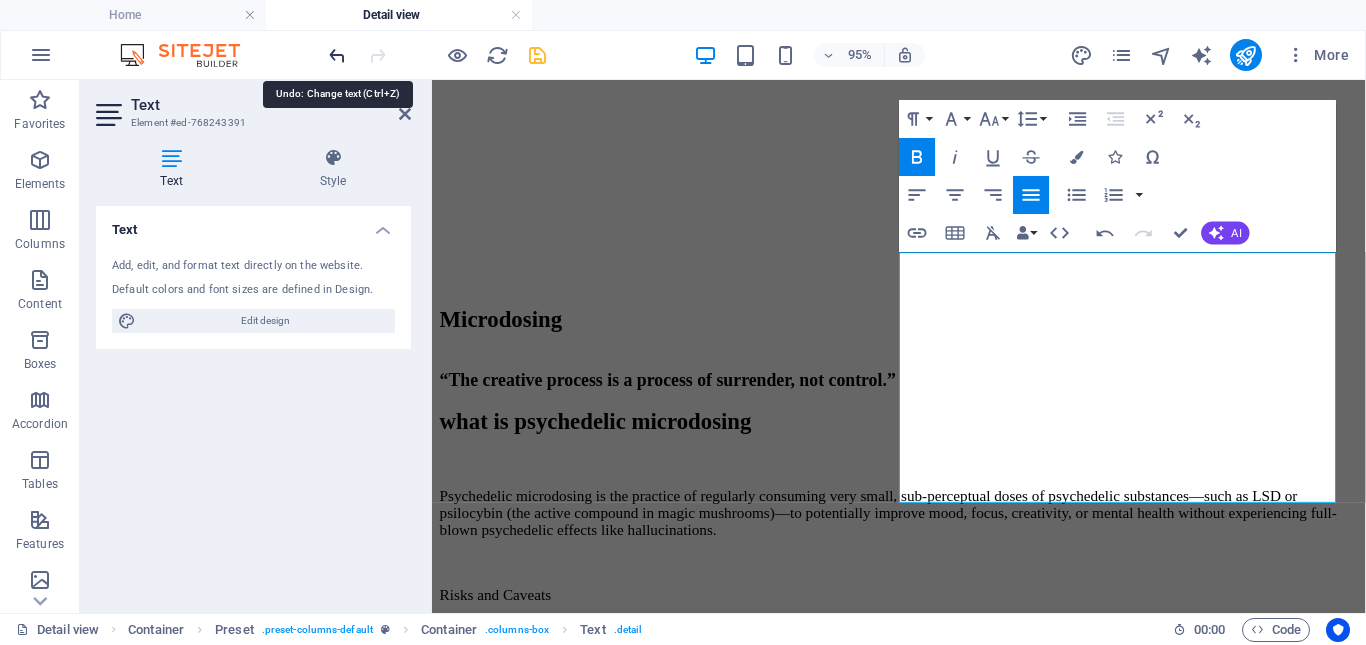 click at bounding box center (337, 55) 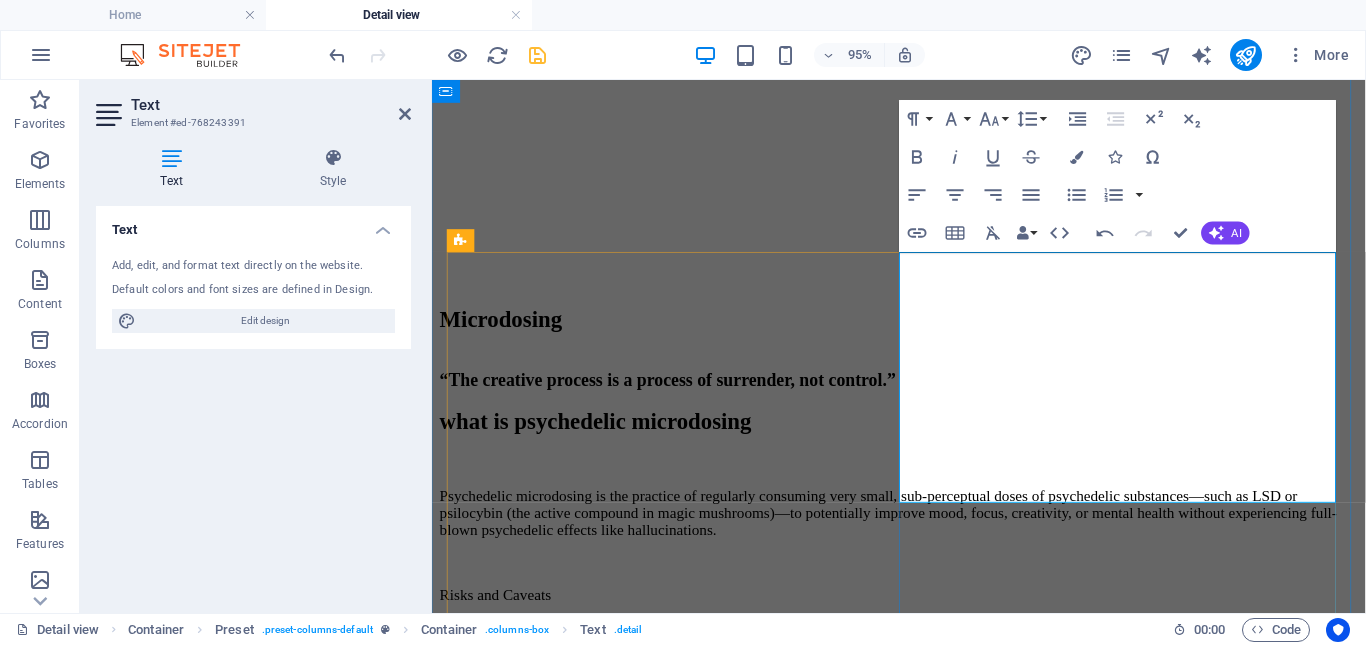click on "10:00 am - 06:00 pm" at bounding box center [923, 1574] 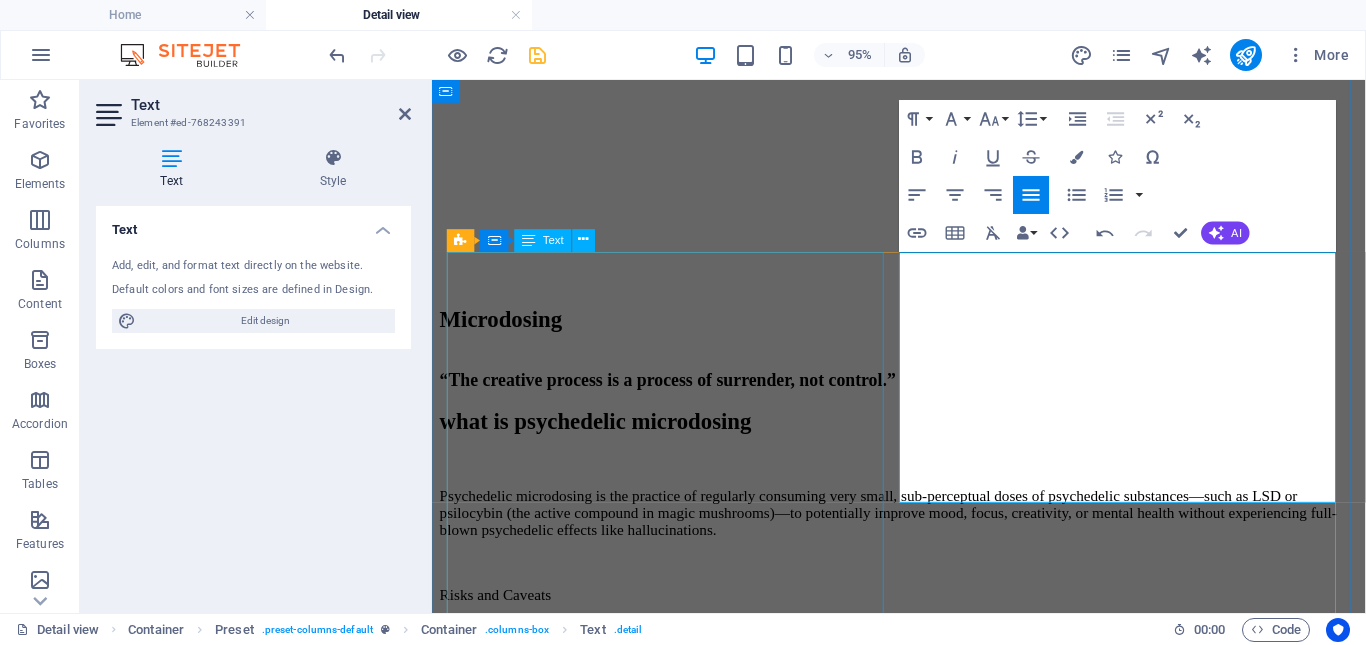 click on "Psychedelic microdosing is the practice of regularly consuming very small, sub-perceptual doses of psychedelic substances—such as LSD or psilocybin (the active compound in magic mushrooms)—to potentially improve mood, focus, creativity, or mental health without experiencing full-blown psychedelic effects like hallucinations. Risks and Caveats Scientific evidence is limited: Most studies are small or self-reported. Placebo effects are likely a factor. Legality: Psychedelics like LSD and psilocybin are still illegal in many countries/states. Potential risks: Anxiety or discomfort, even at low doses Long-term effects are not well understood May not be suitable for people with a history of psychosis or certain mental health conditions Current Research Interest in microdosing is growing in both science and tech communities. Recent clinical trials are exploring microdosing for depression, PTSD, and neuroplasticity. Preliminary results are mixed—some show benefit, others show placebo-level outcomes." at bounding box center (923, 1012) 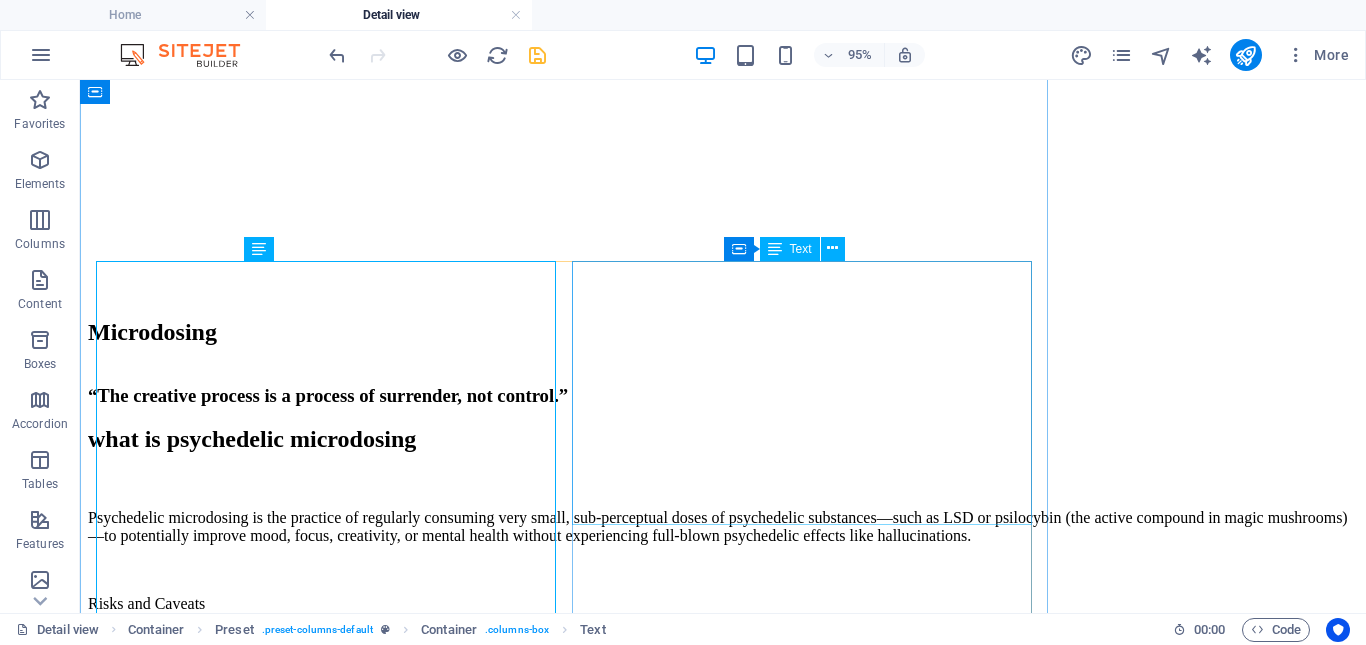 click on "Opening on Friday, 16. September 2019 10:00 am - 06:00 pm   Tickets $ 19.00 - Adults $ 12.00 - Kids   Information Harum ipsam laboriosam voluptas dicta illum nisi obcaecati reprehenderit quis placeat recusandae tenetur. Lorem ipsum dolor sit amet, consectetur adipisicing elit." at bounding box center (723, 1658) 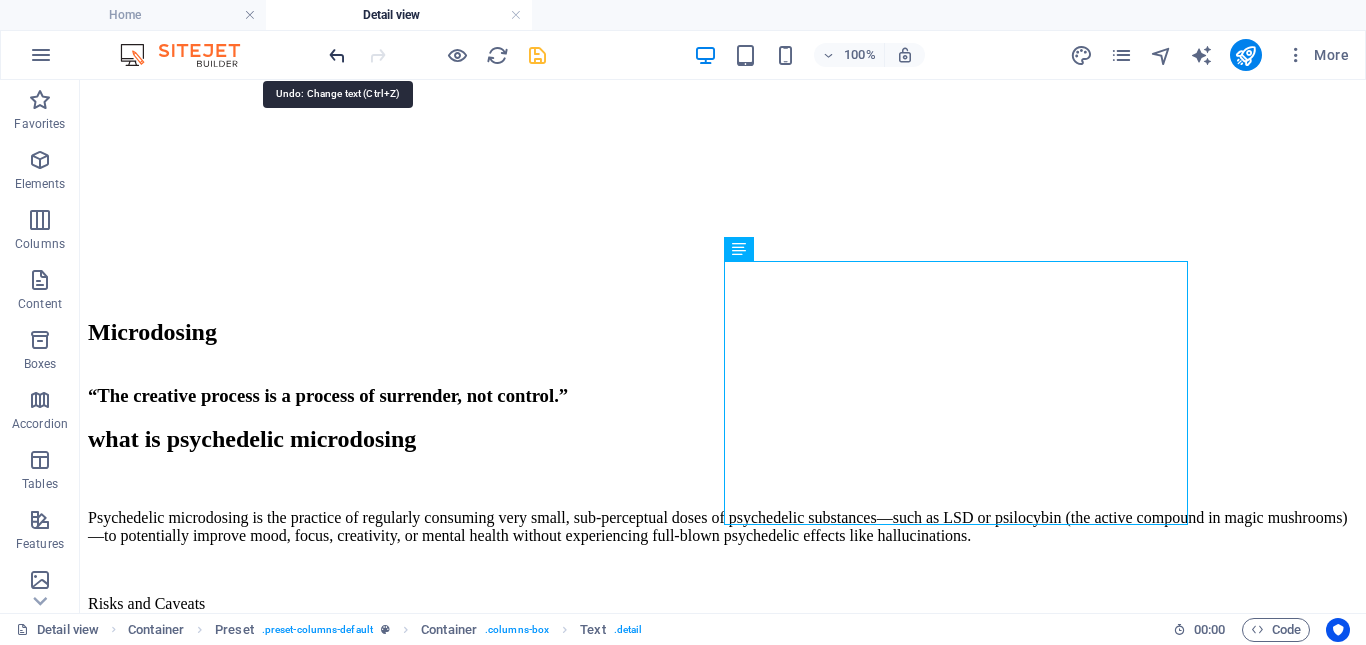 click at bounding box center [337, 55] 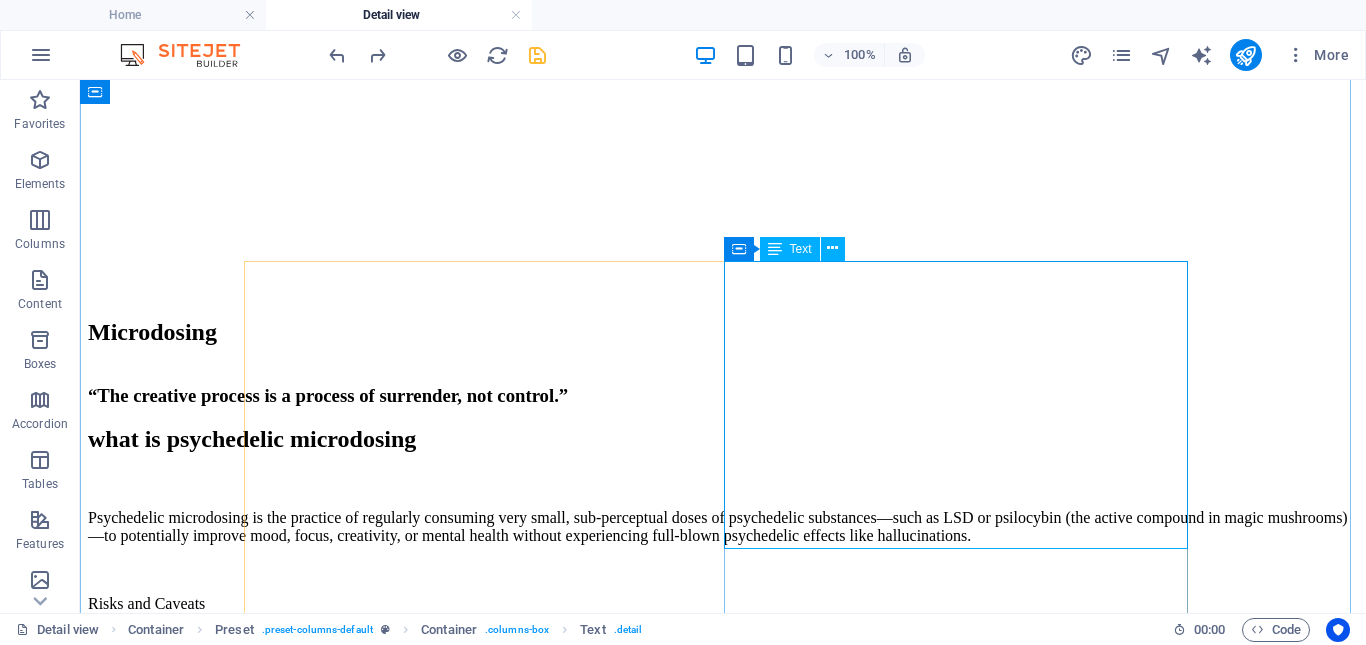 click on "Visit Dinosaurs Exhibition Opening on Friday, 16. September 2019 10:00 am - 06:00 pm   Tickets $ 19.00 - Adults $ 12.00 - Kids   Information Harum ipsam laboriosam voluptas dicta illum nisi obcaecati reprehenderit quis placeat recusandae tenetur. Lorem ipsum dolor sit amet, consectetur adipisicing elit." at bounding box center (723, 1675) 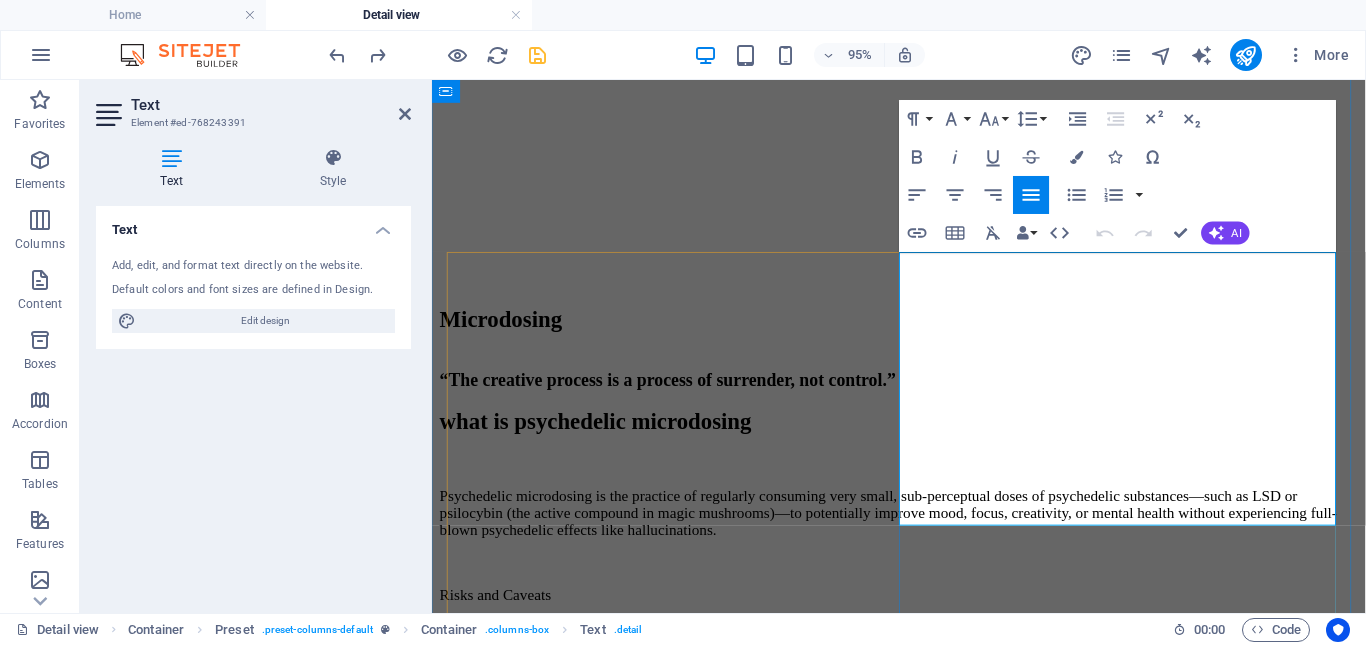 drag, startPoint x: 1124, startPoint y: 274, endPoint x: 954, endPoint y: 273, distance: 170.00294 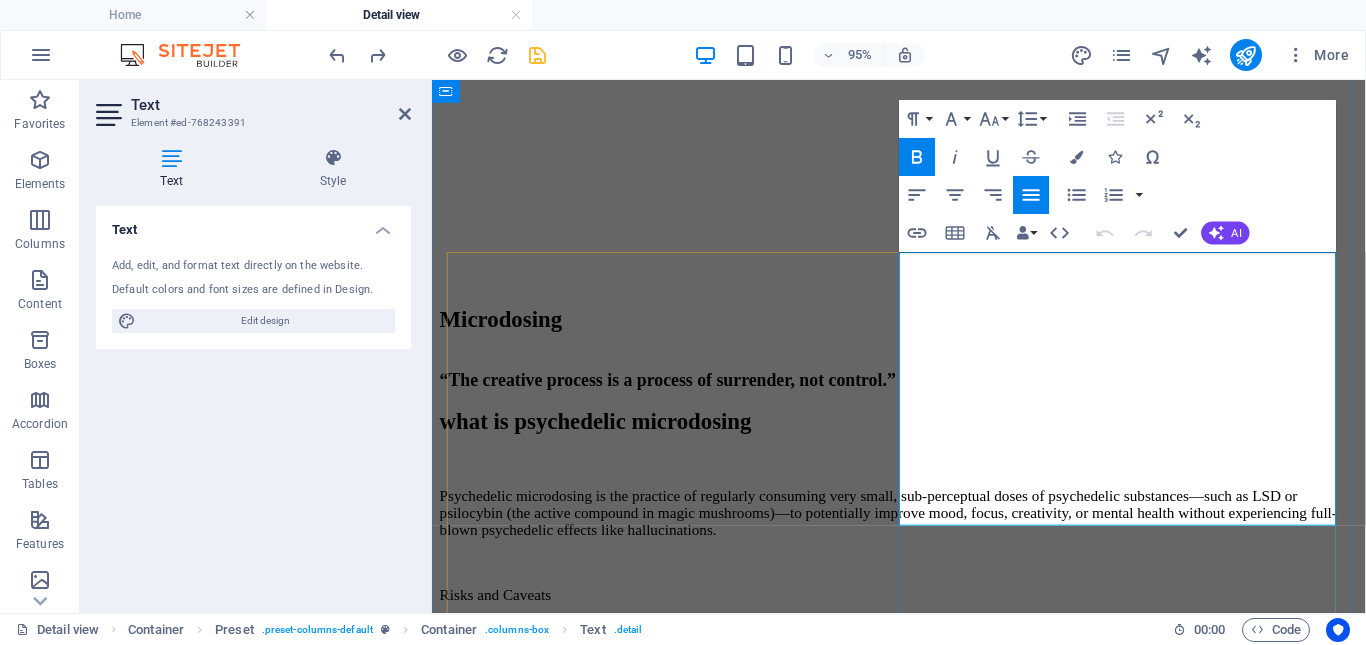 type 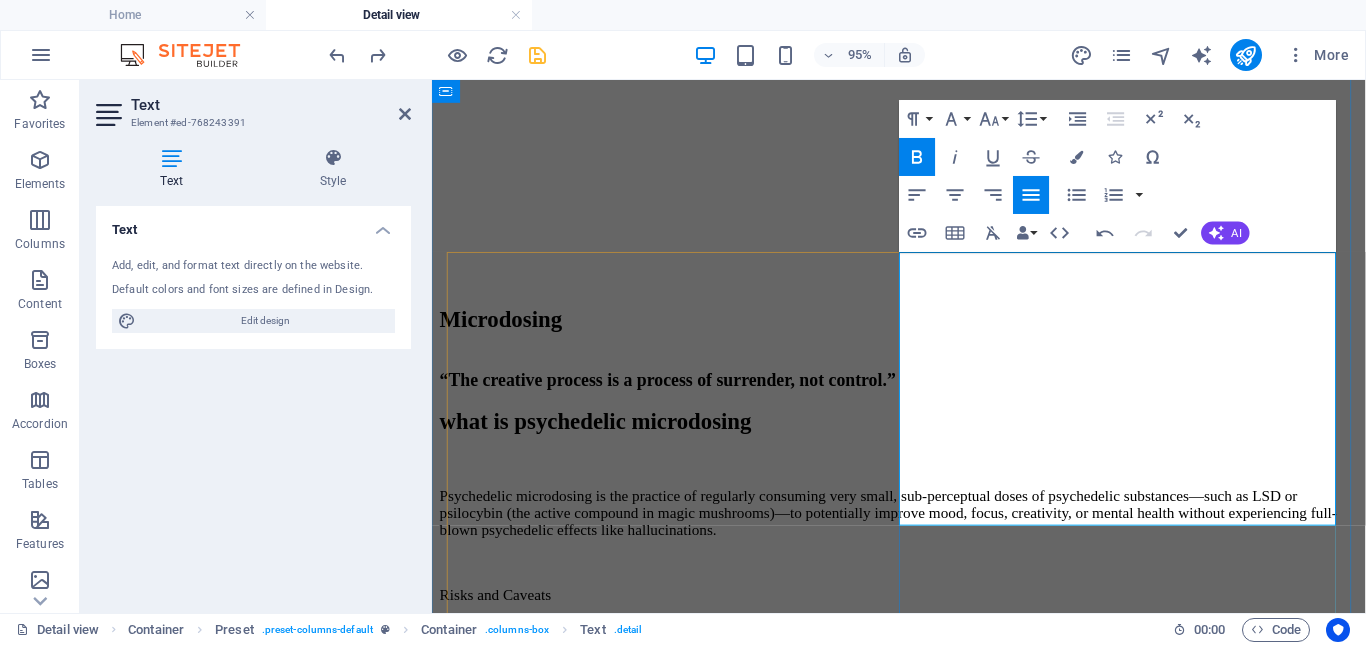 click on "VHow it works" at bounding box center (491, 1539) 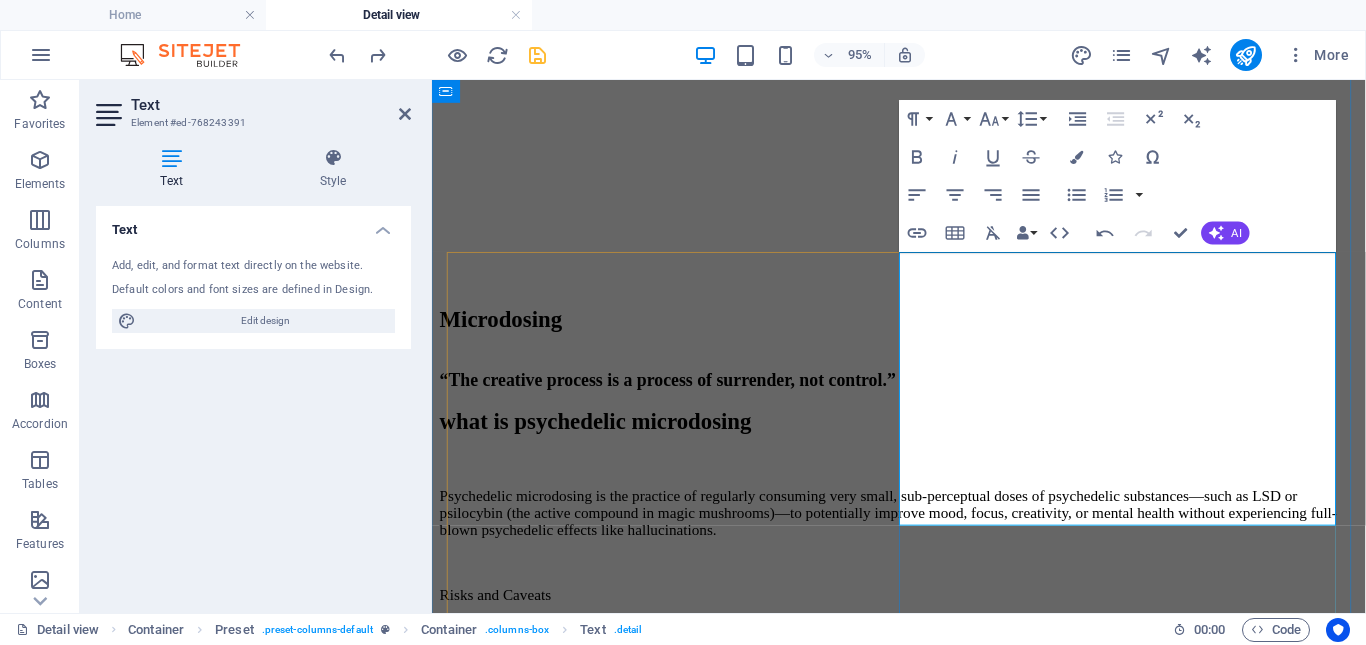 click on "Tickets" at bounding box center [923, 1676] 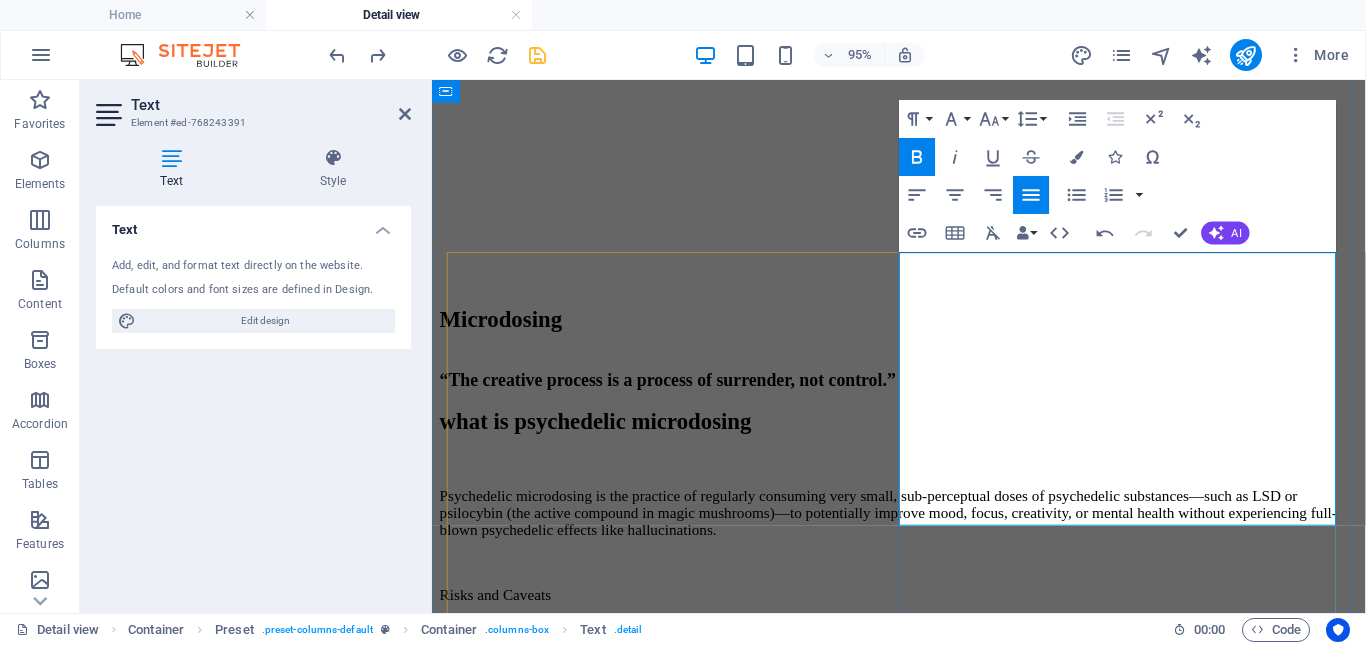 drag, startPoint x: 1057, startPoint y: 318, endPoint x: 927, endPoint y: 299, distance: 131.38112 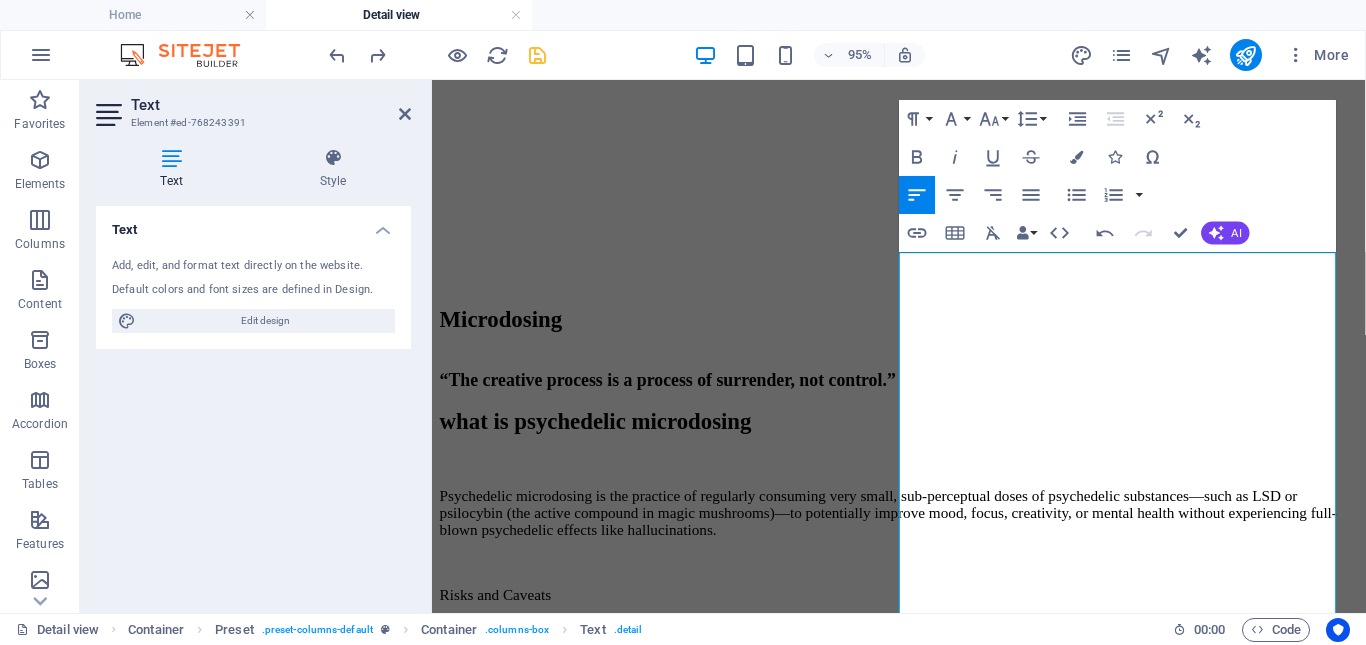 scroll, scrollTop: 13262, scrollLeft: 6, axis: both 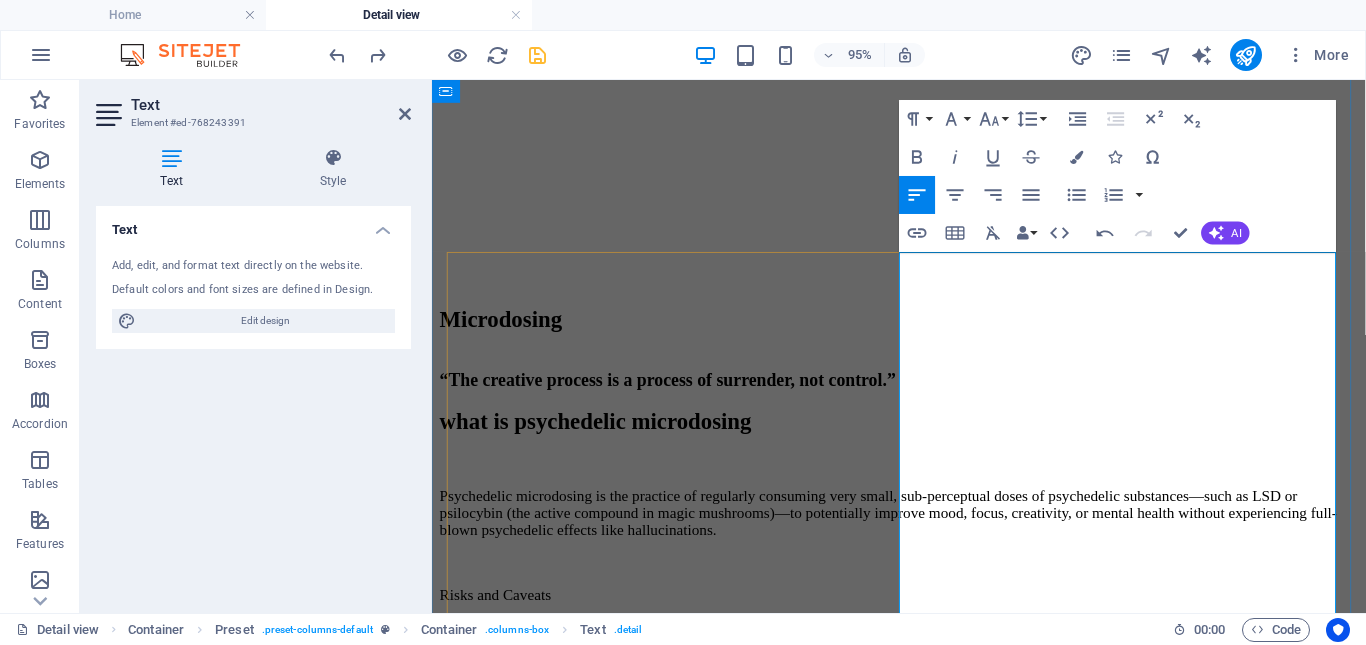 click at bounding box center (923, 1608) 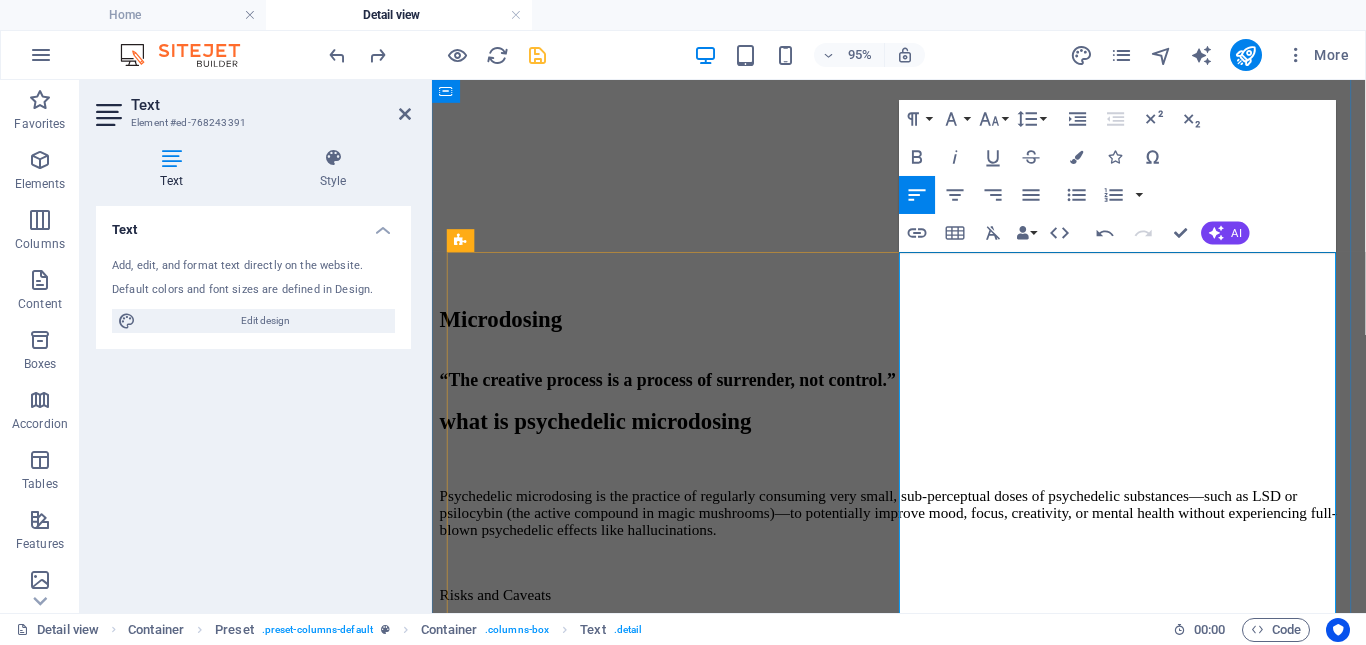 click at bounding box center [923, 1642] 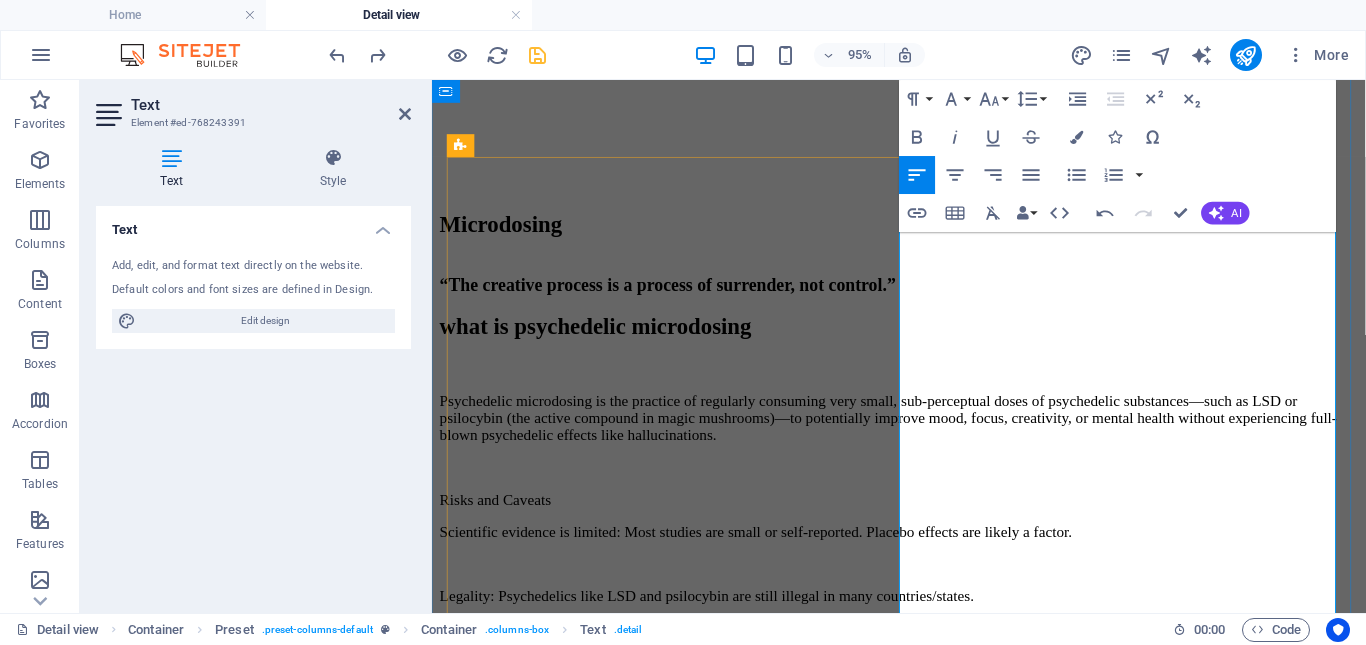 scroll, scrollTop: 522, scrollLeft: 0, axis: vertical 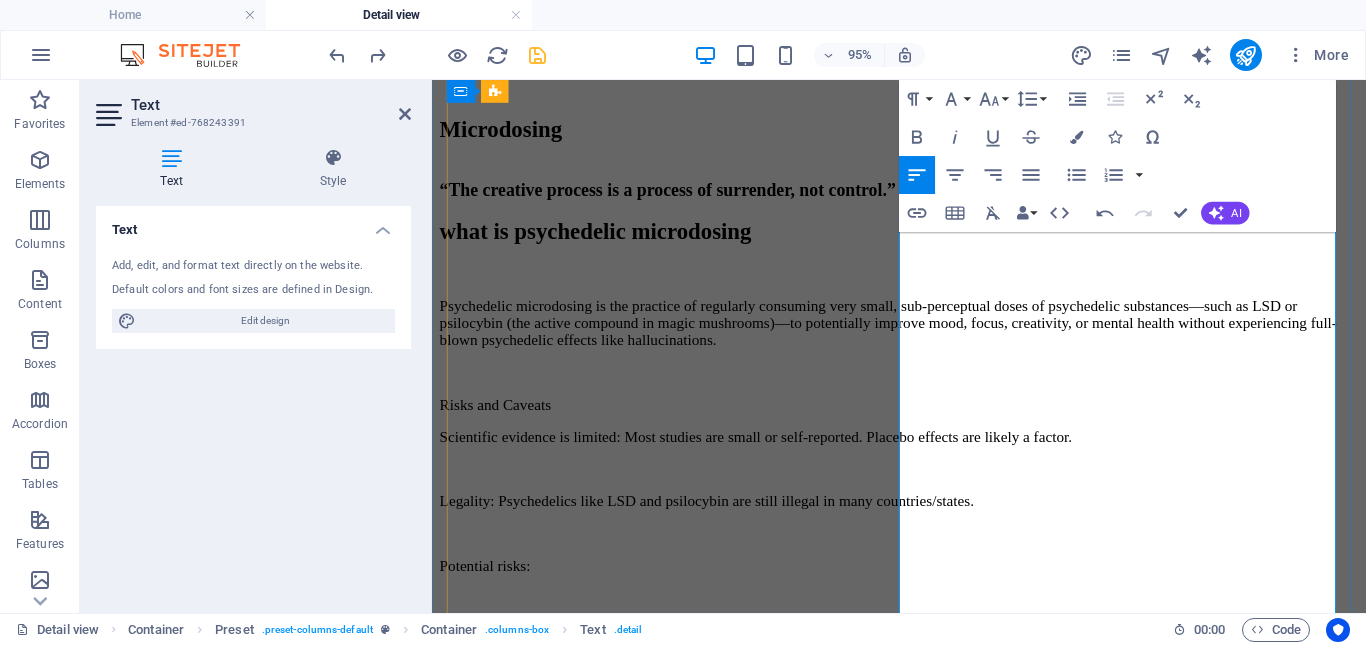 click on "Improved sociability and empathy" at bounding box center (923, 1918) 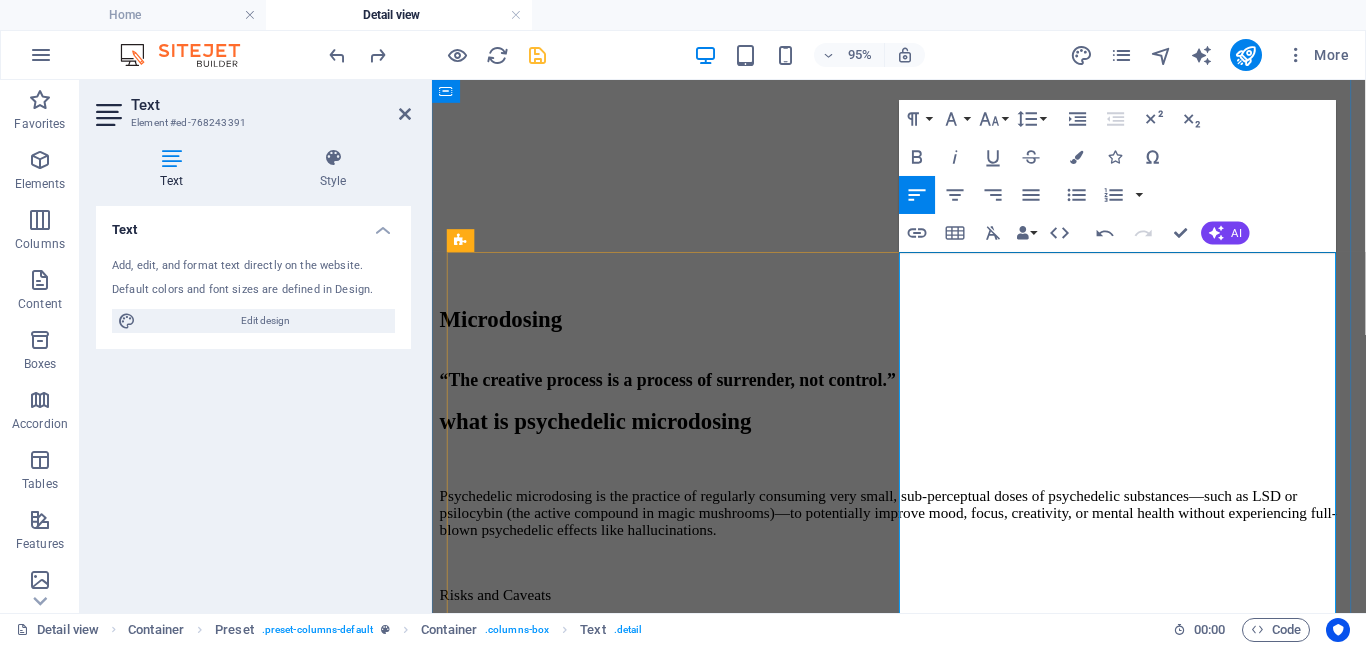 click on "Psilocybin: ~0.1–0.3 grams of dried mushrooms (vs. 2–3.5+ grams for a full trip)" at bounding box center [923, 1676] 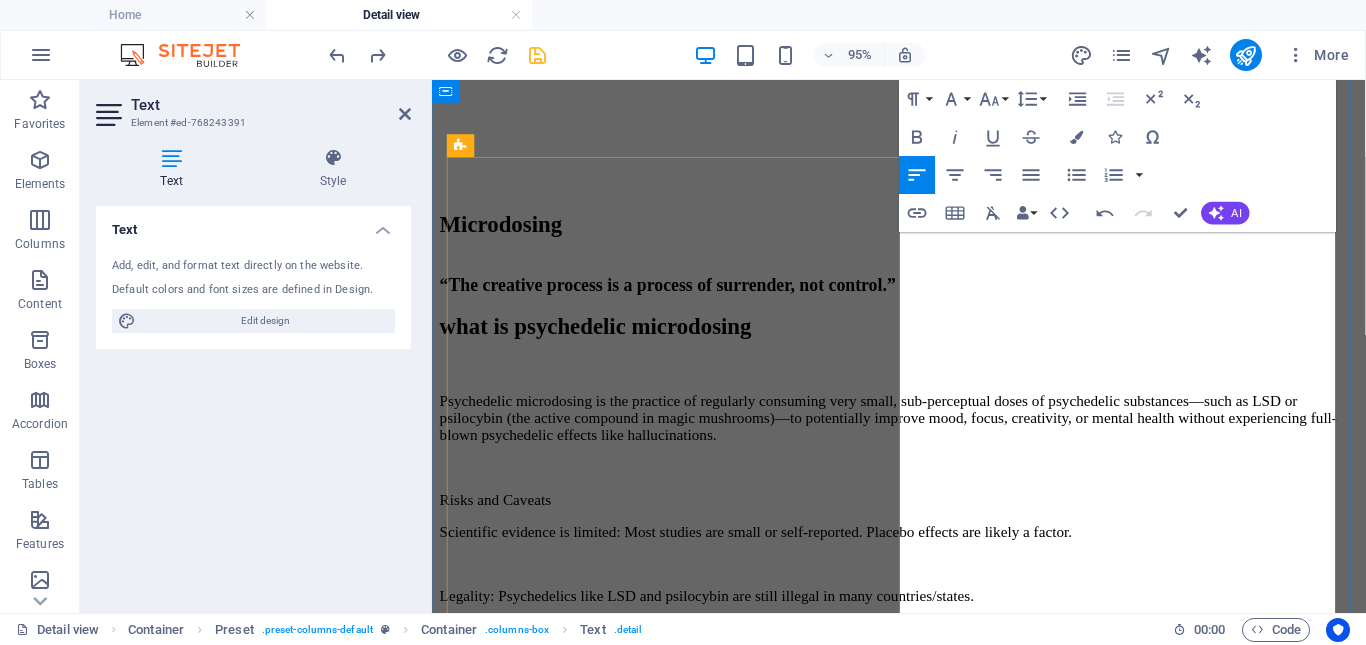 scroll, scrollTop: 522, scrollLeft: 0, axis: vertical 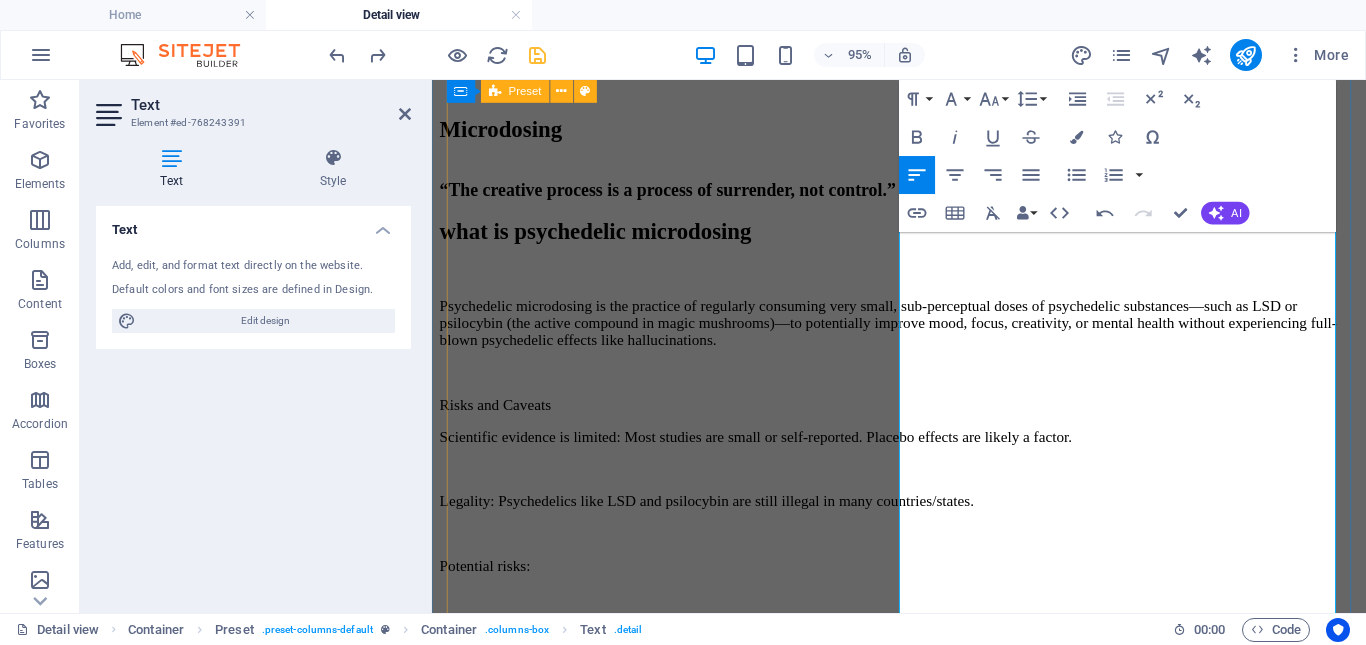 drag, startPoint x: 1154, startPoint y: 551, endPoint x: 922, endPoint y: 332, distance: 319.03763 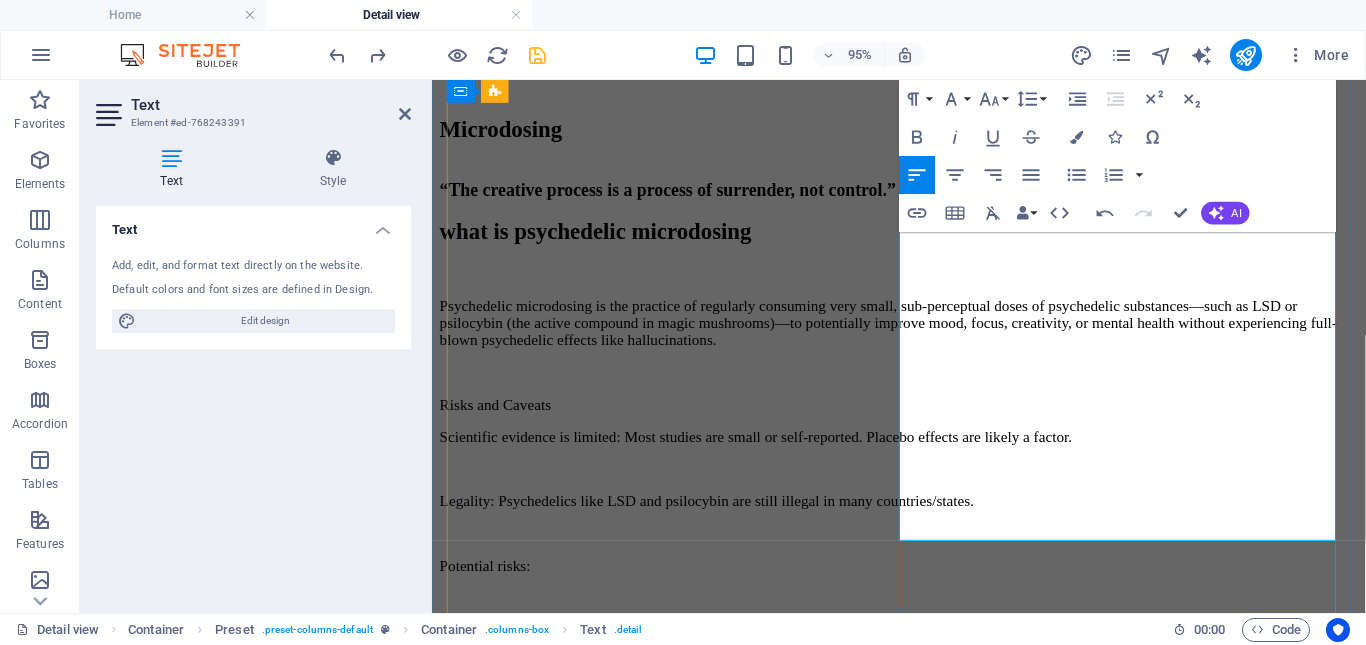 click at bounding box center (923, 1646) 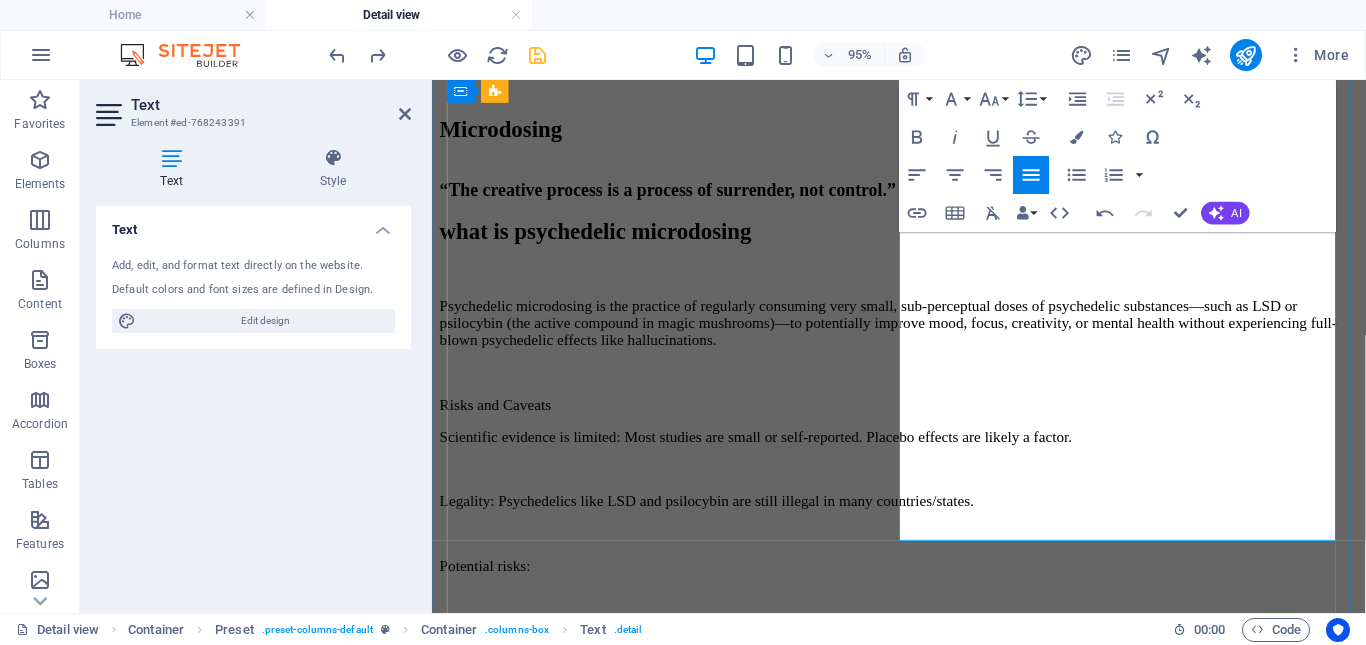 click at bounding box center (923, 1612) 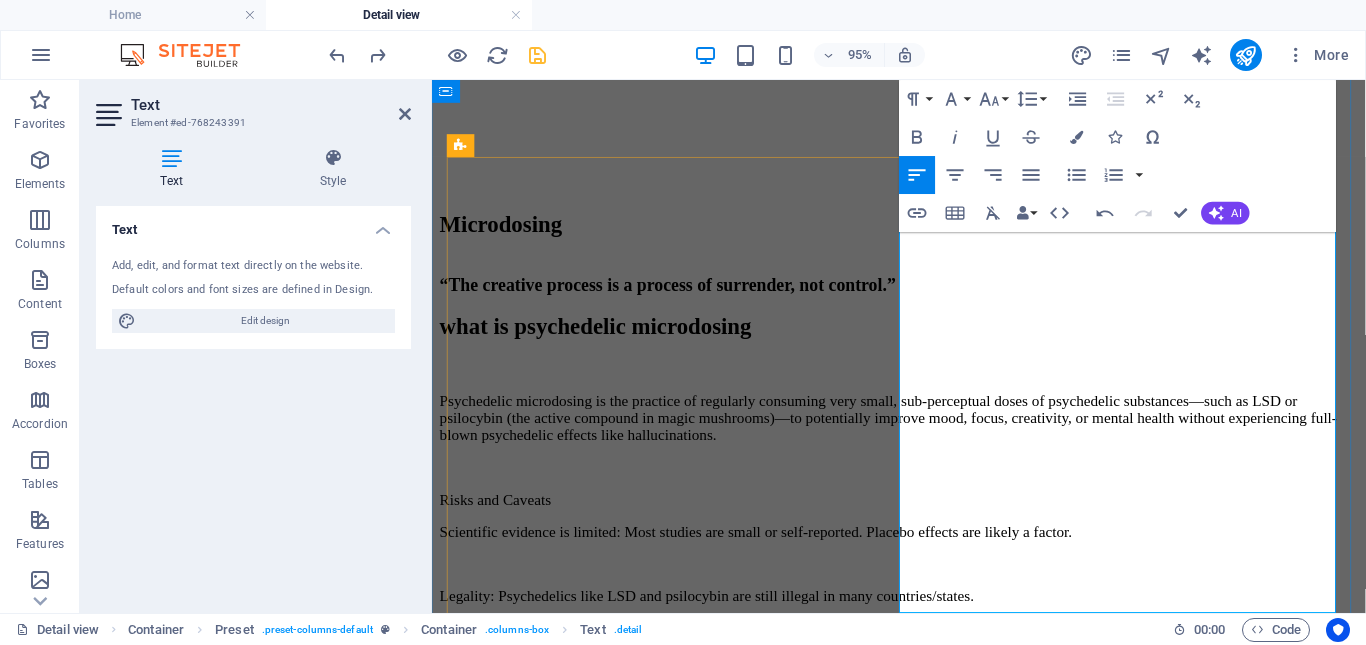scroll, scrollTop: 322, scrollLeft: 0, axis: vertical 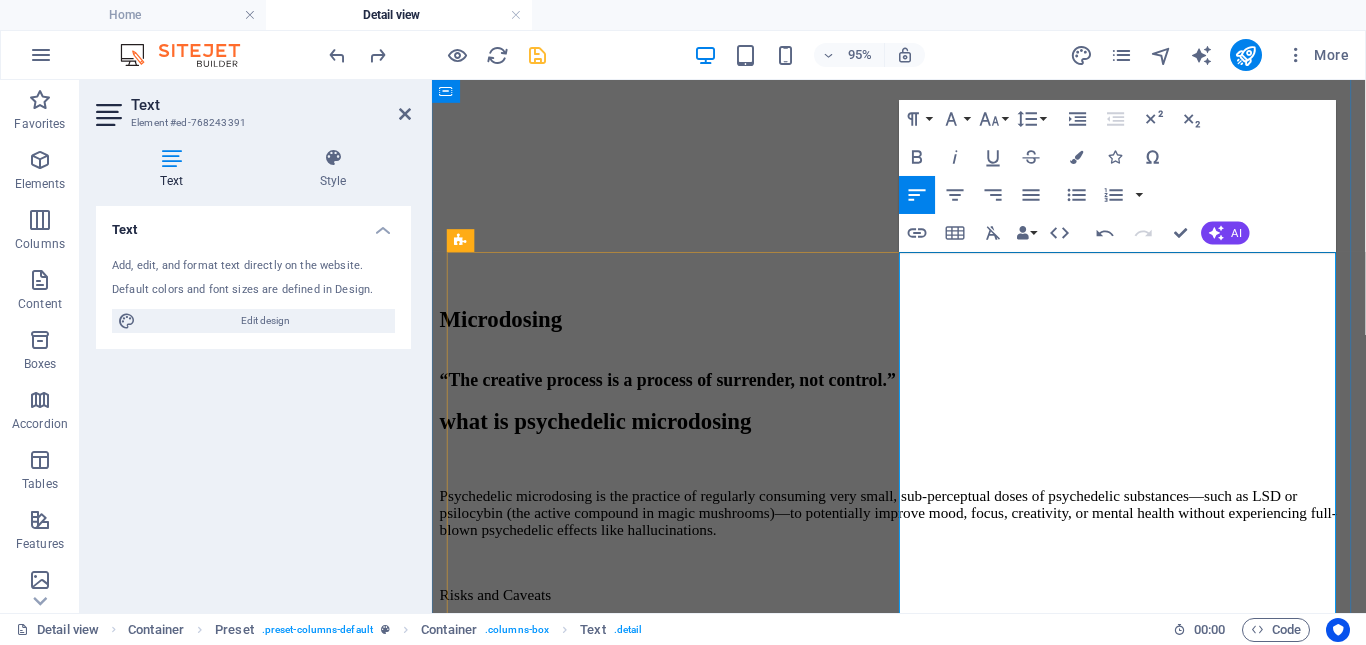 drag, startPoint x: 1288, startPoint y: 510, endPoint x: 923, endPoint y: 325, distance: 409.20654 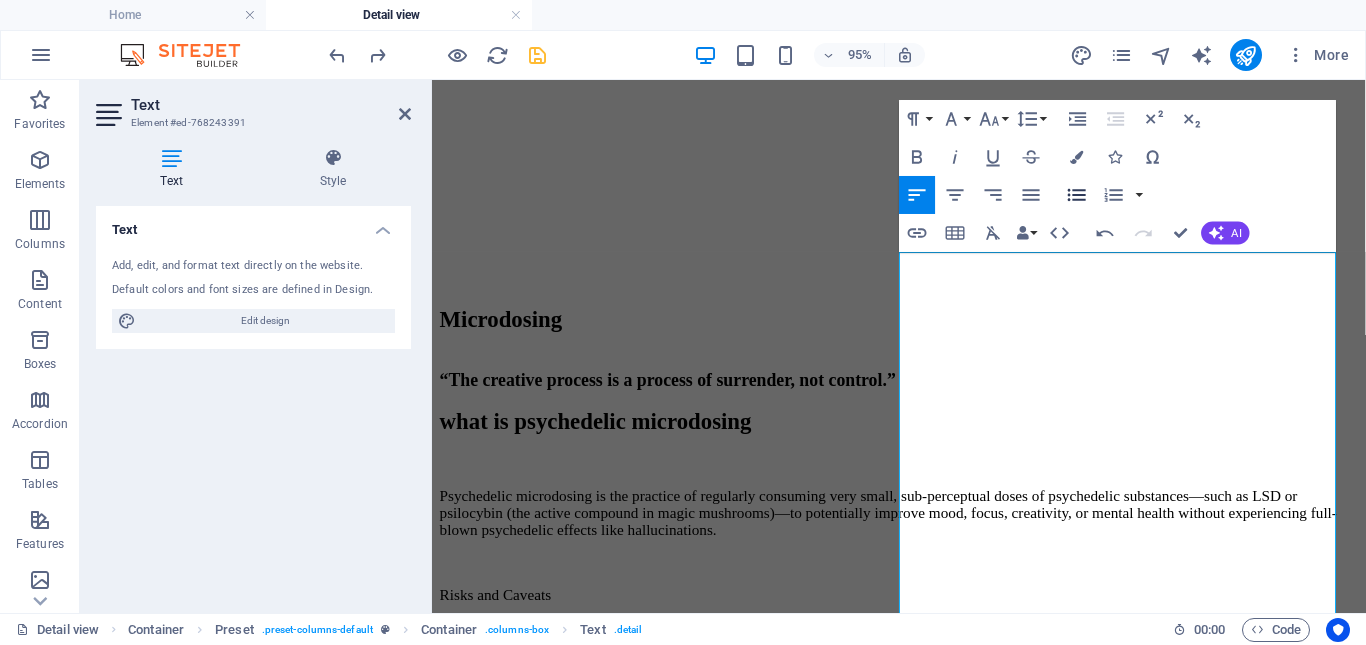 click 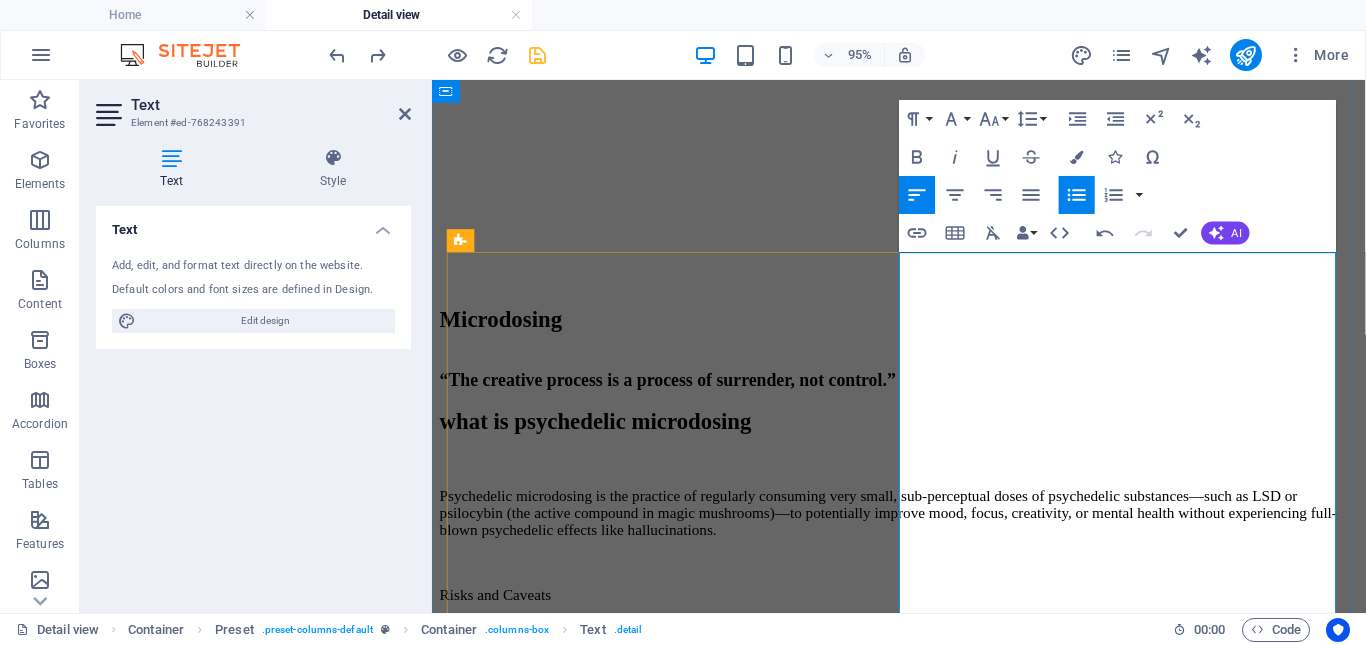 click on "Typically 1/10 to 1/20 of a "regular" psychedelic dose. For example:" at bounding box center (943, 1608) 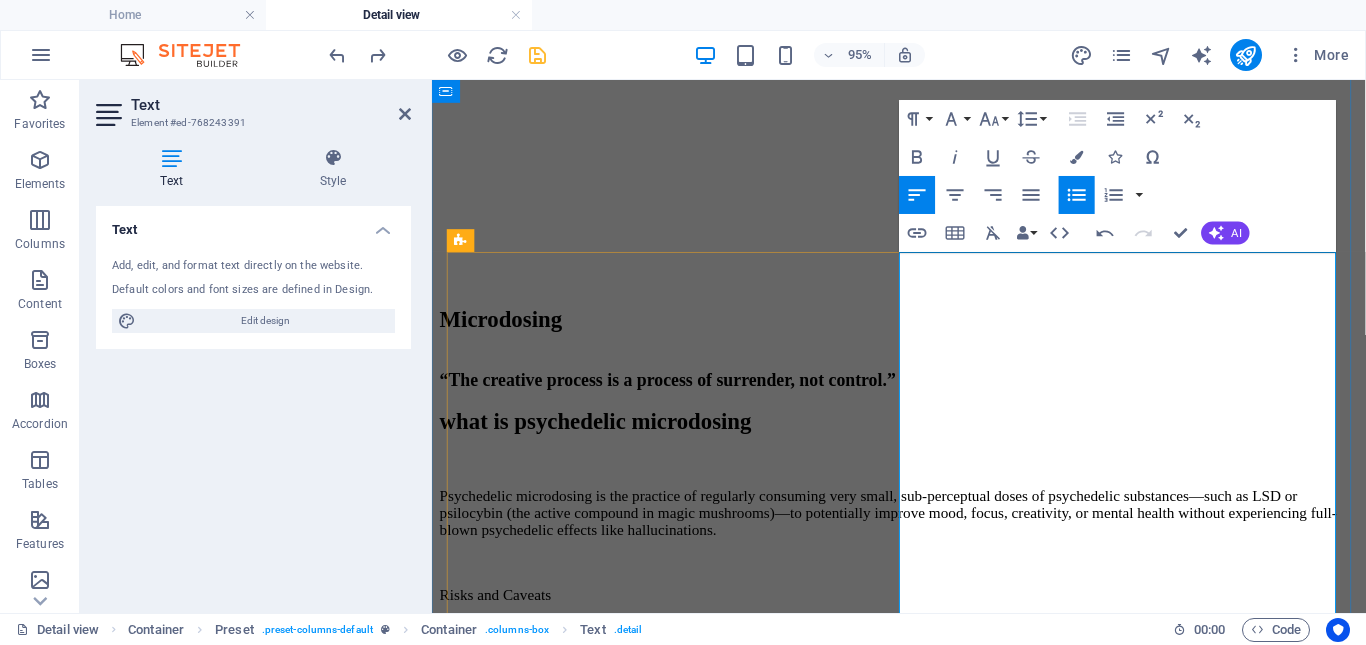 scroll, scrollTop: 422, scrollLeft: 0, axis: vertical 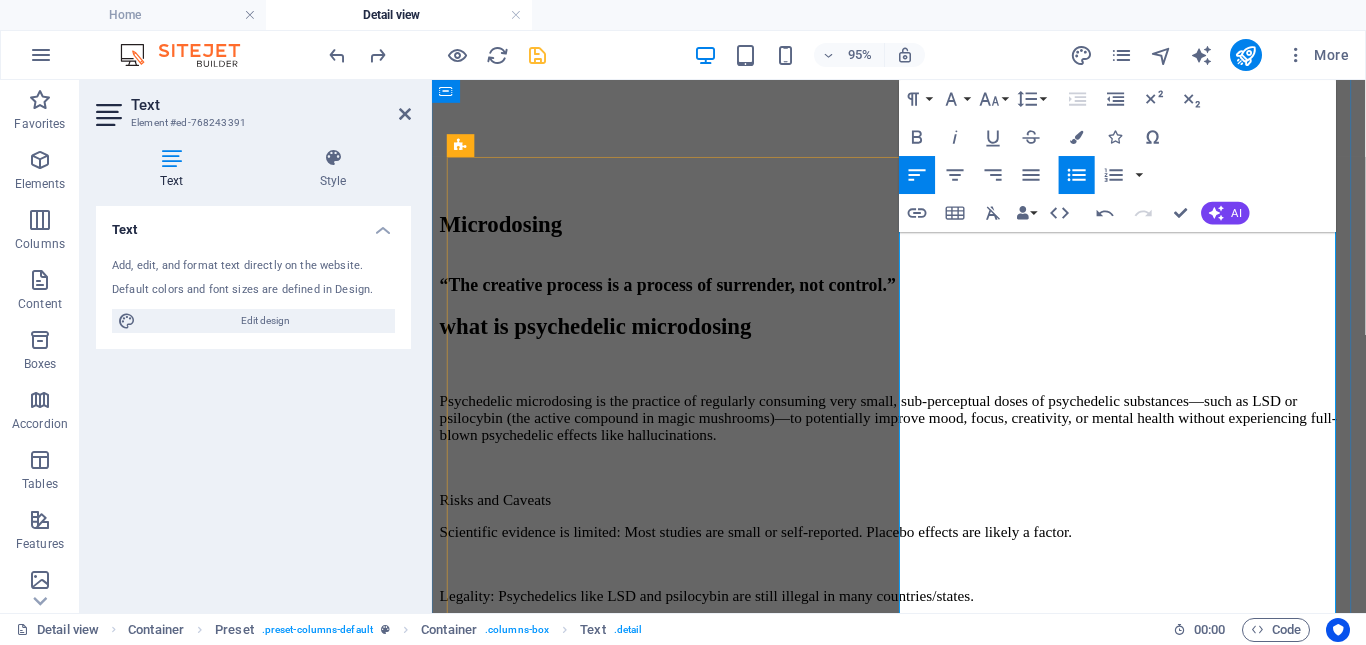 click on "Dosing schedules vary. Common ones include:" at bounding box center (943, 1562) 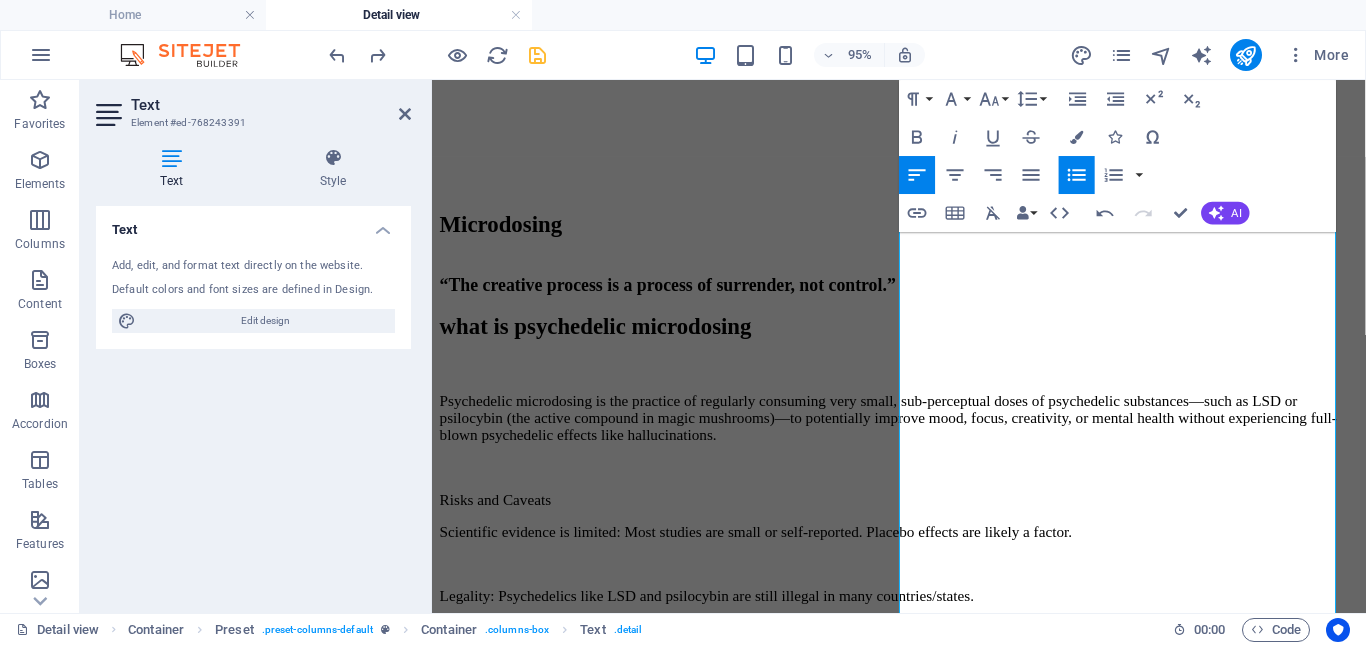 click 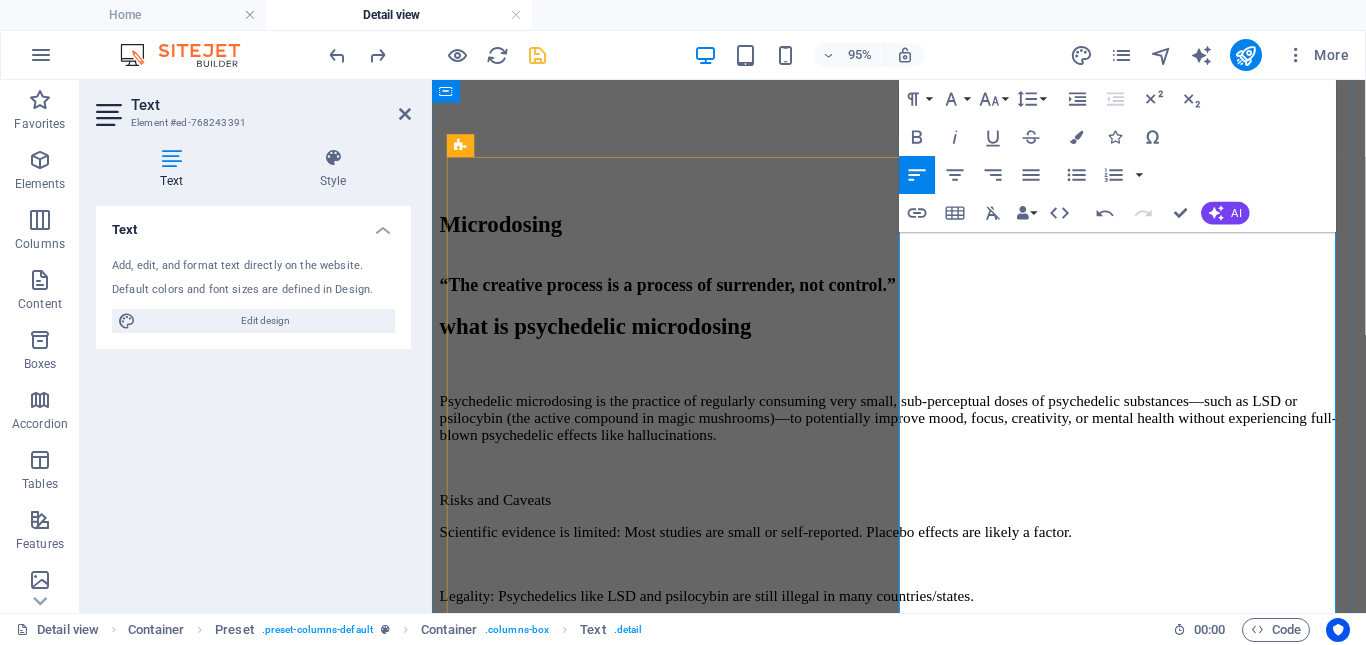click on "Psilocybin: ~0.1–0.3 grams of dried mushrooms (vs. 2–3.5+ grams for a full trip)" at bounding box center [943, 1544] 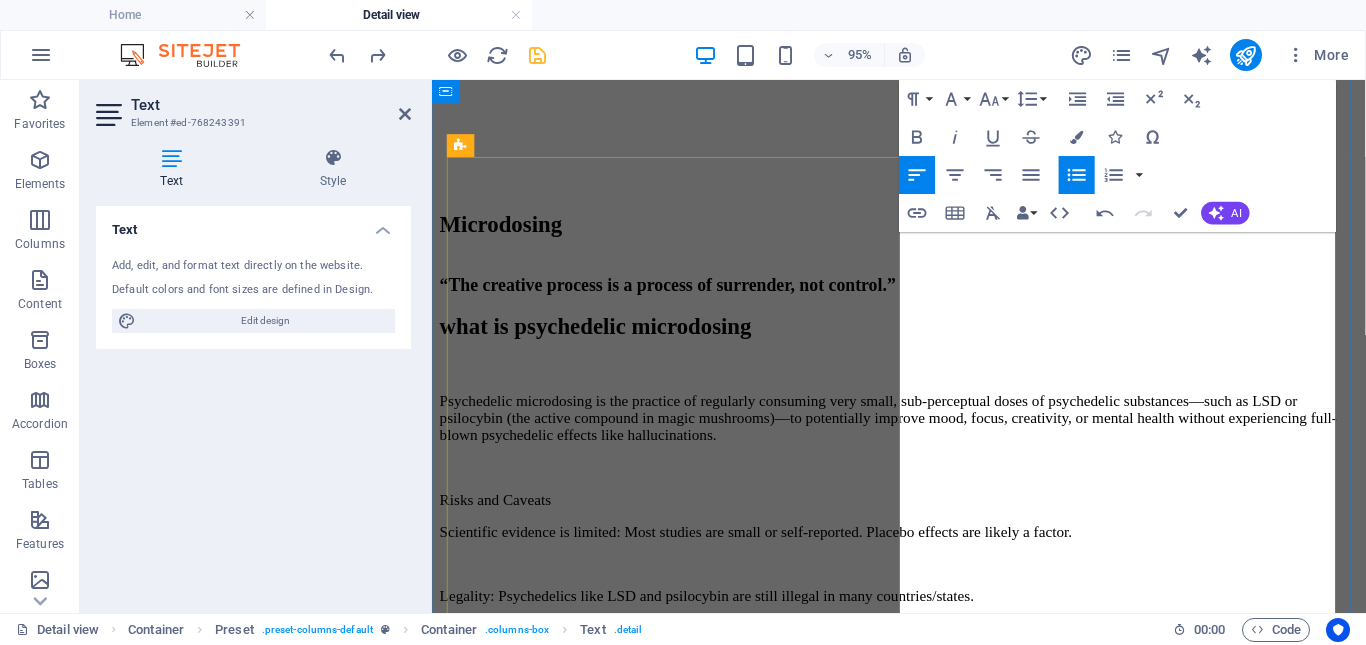 click on "Dosing schedules vary. Common ones include:" at bounding box center (923, 1596) 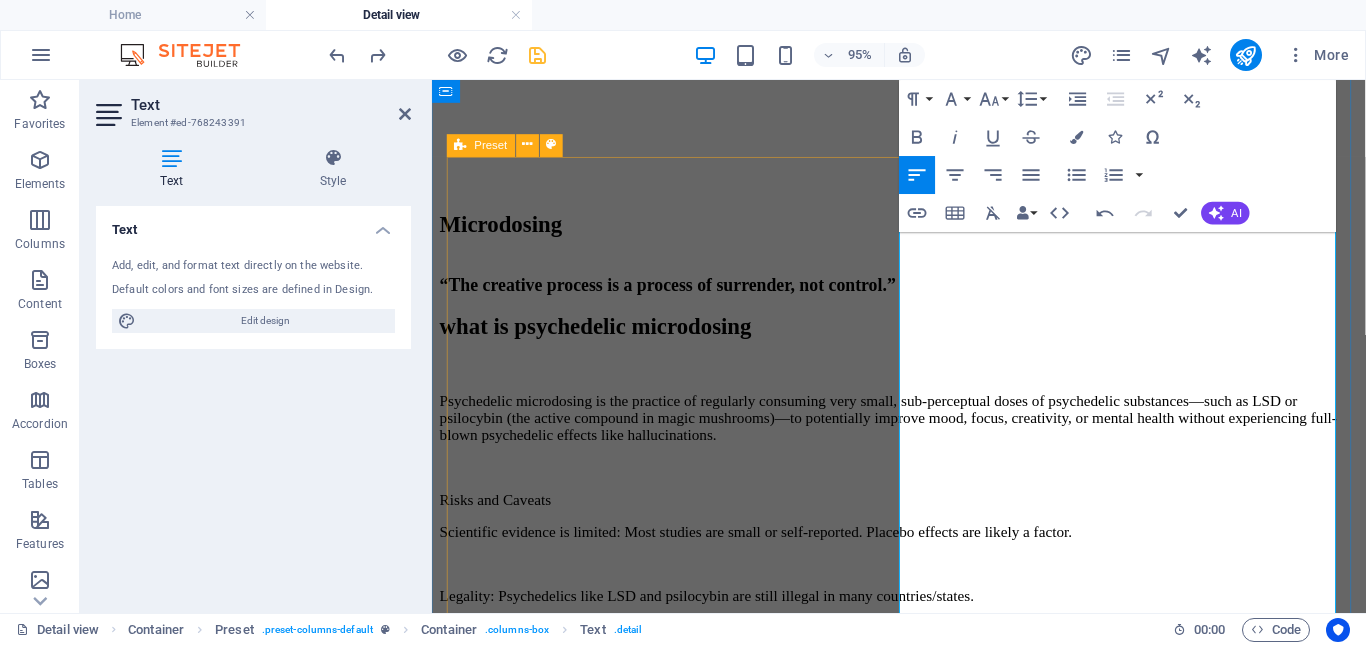 drag, startPoint x: 1341, startPoint y: 270, endPoint x: 919, endPoint y: 279, distance: 422.09595 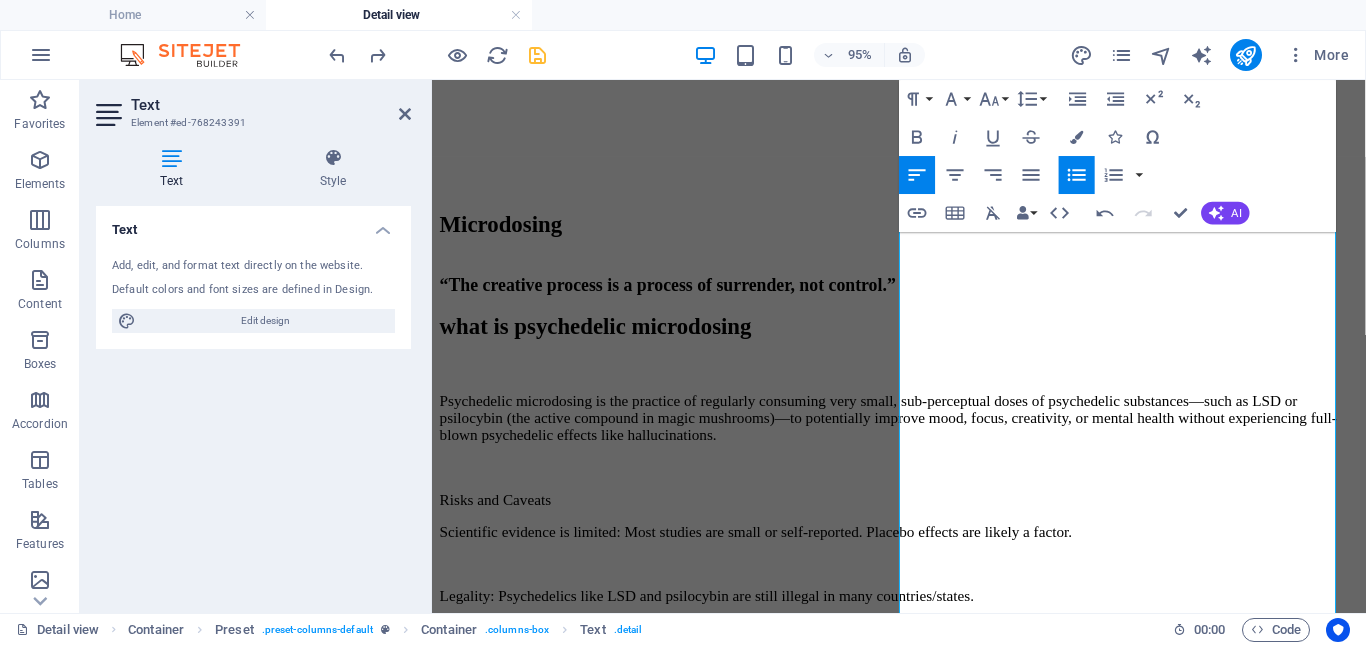 click 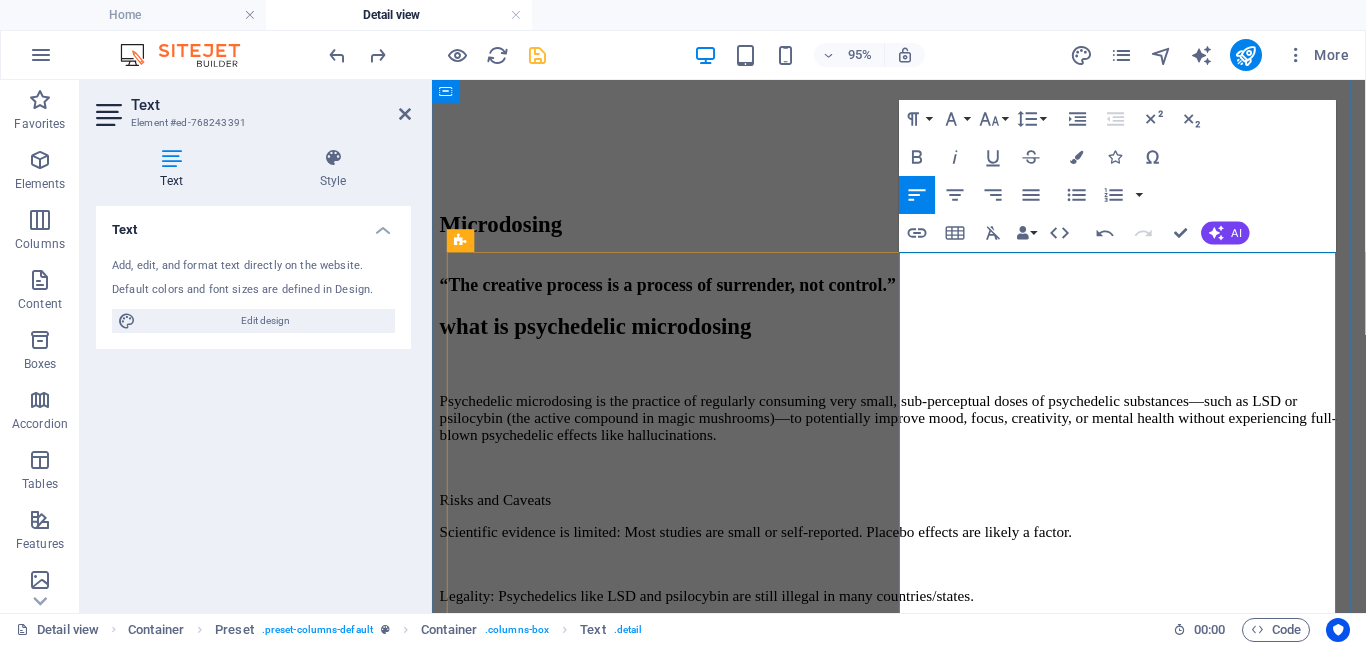 scroll, scrollTop: 322, scrollLeft: 0, axis: vertical 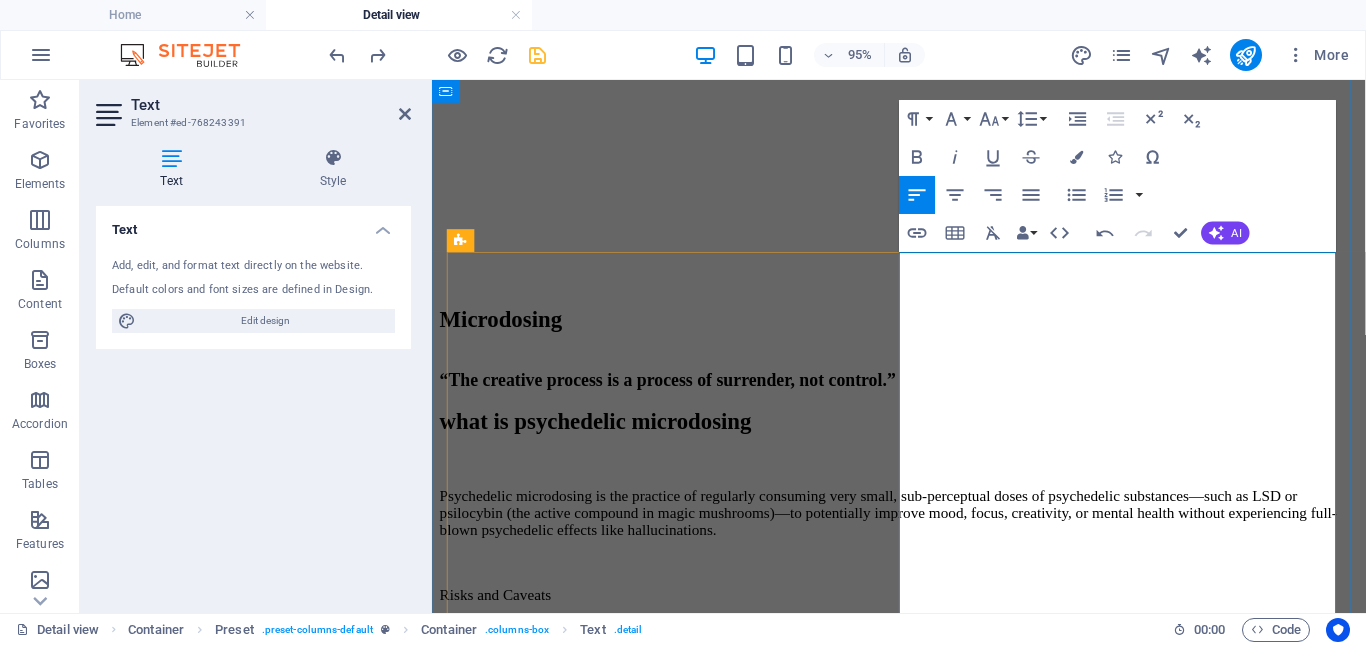 drag, startPoint x: 1087, startPoint y: 397, endPoint x: 1094, endPoint y: 386, distance: 13.038404 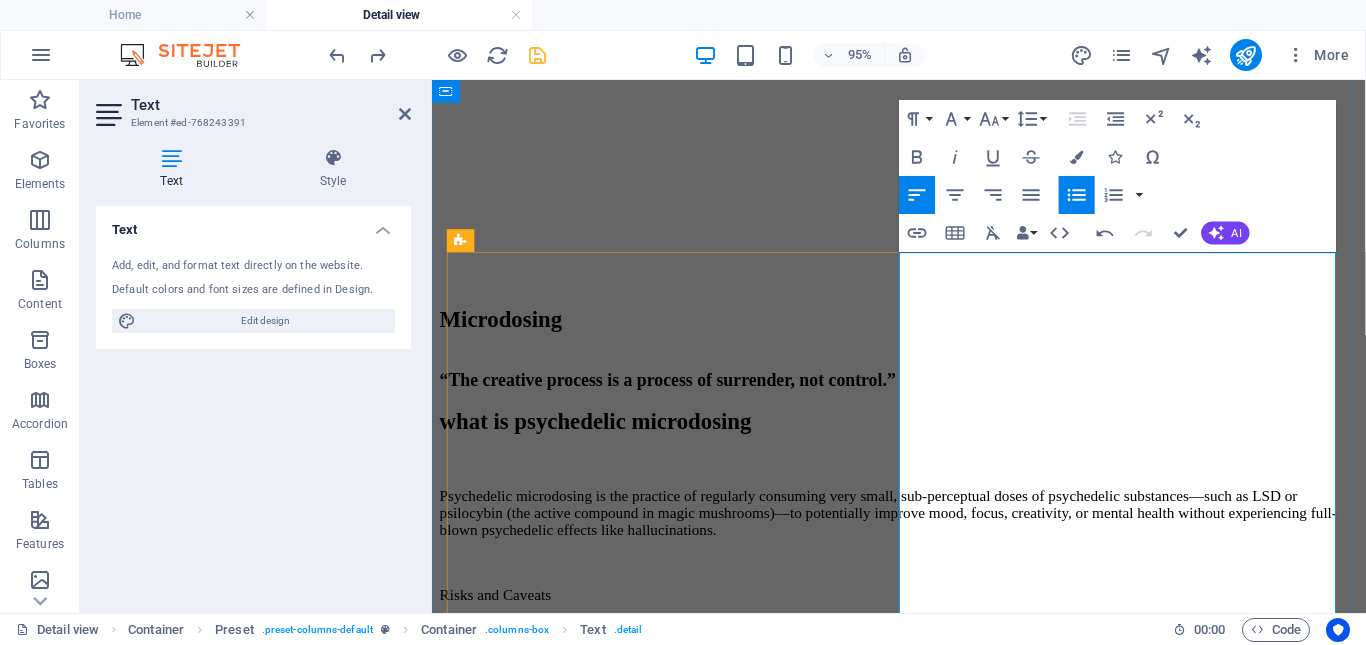 click on "Sub-perceptual doses:" at bounding box center (923, 1574) 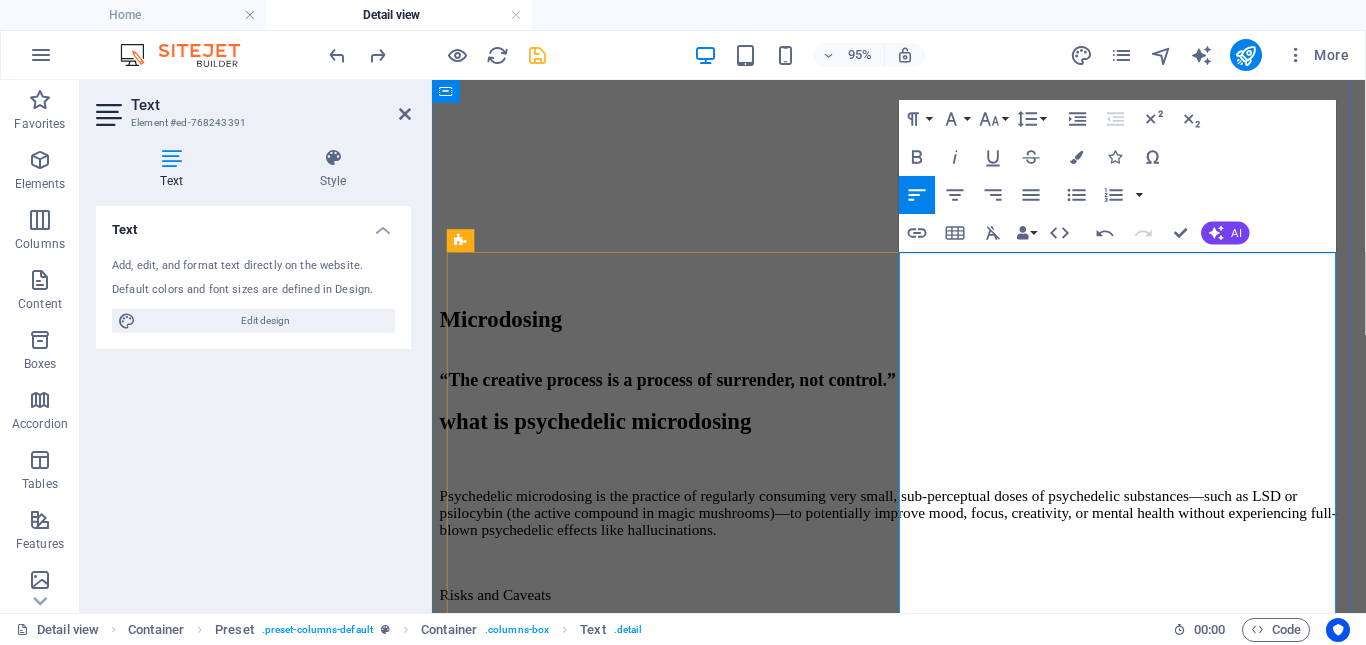 click on "Sub-perceptual doses:" at bounding box center [923, 1574] 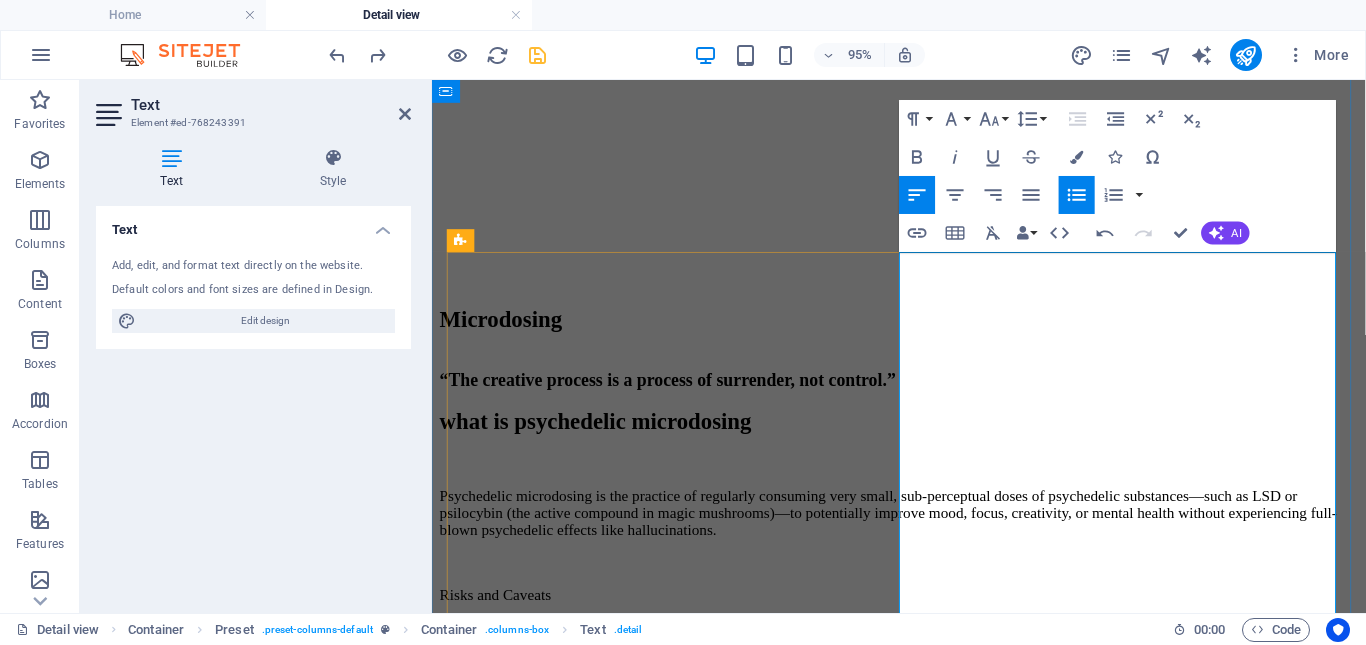 click at bounding box center (923, 1676) 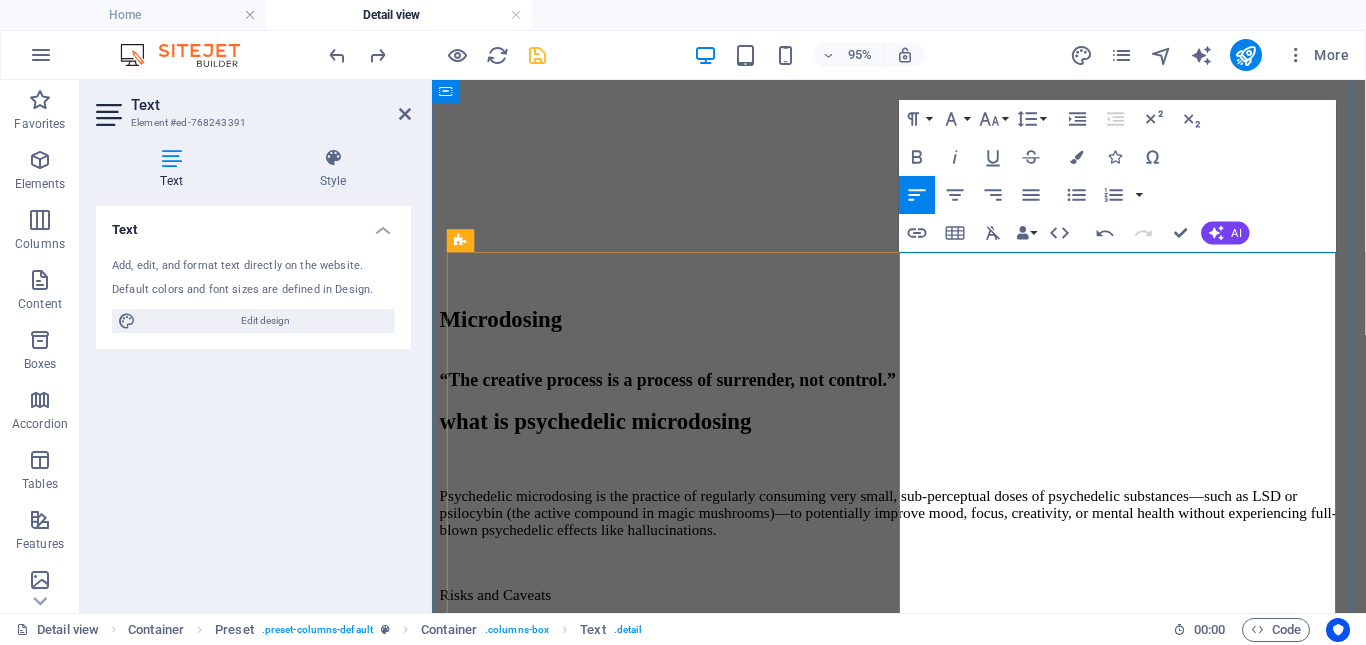click at bounding box center (943, 1728) 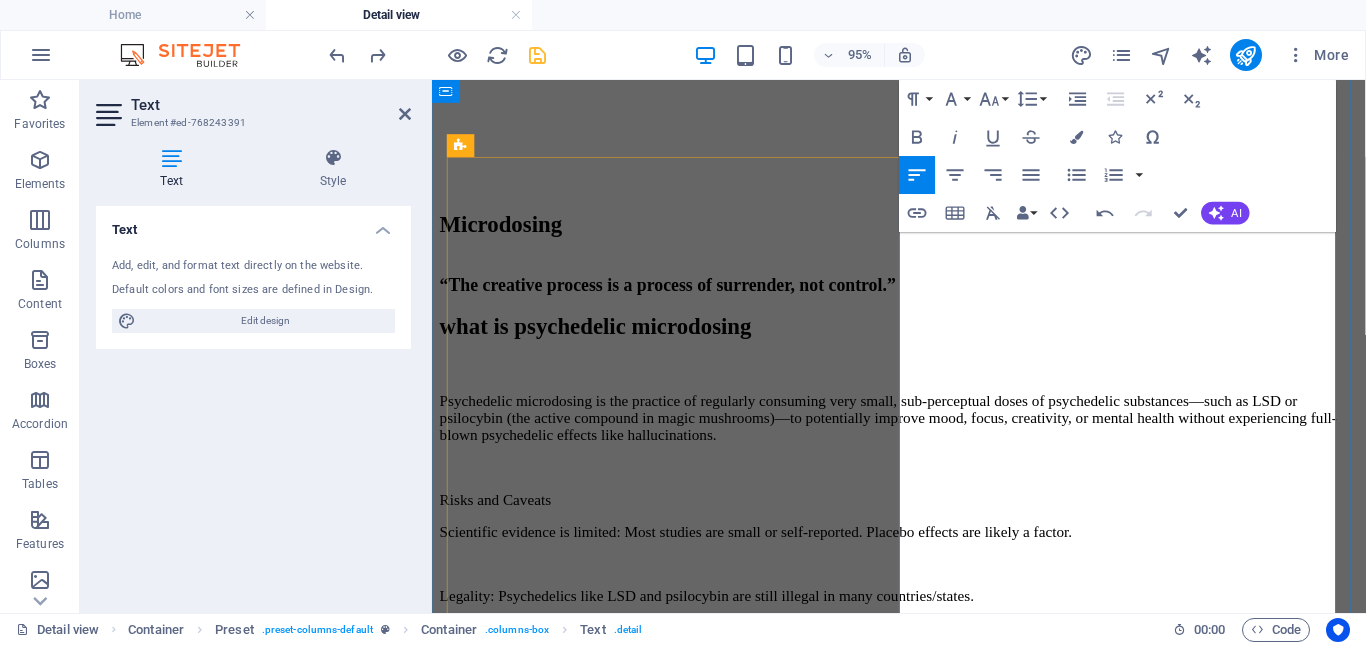 click on "Fadiman Protocol: Dose every 3rd day (Day 1 dose, Day 2 rest, Day 3 rest, repeat)" at bounding box center [943, 1746] 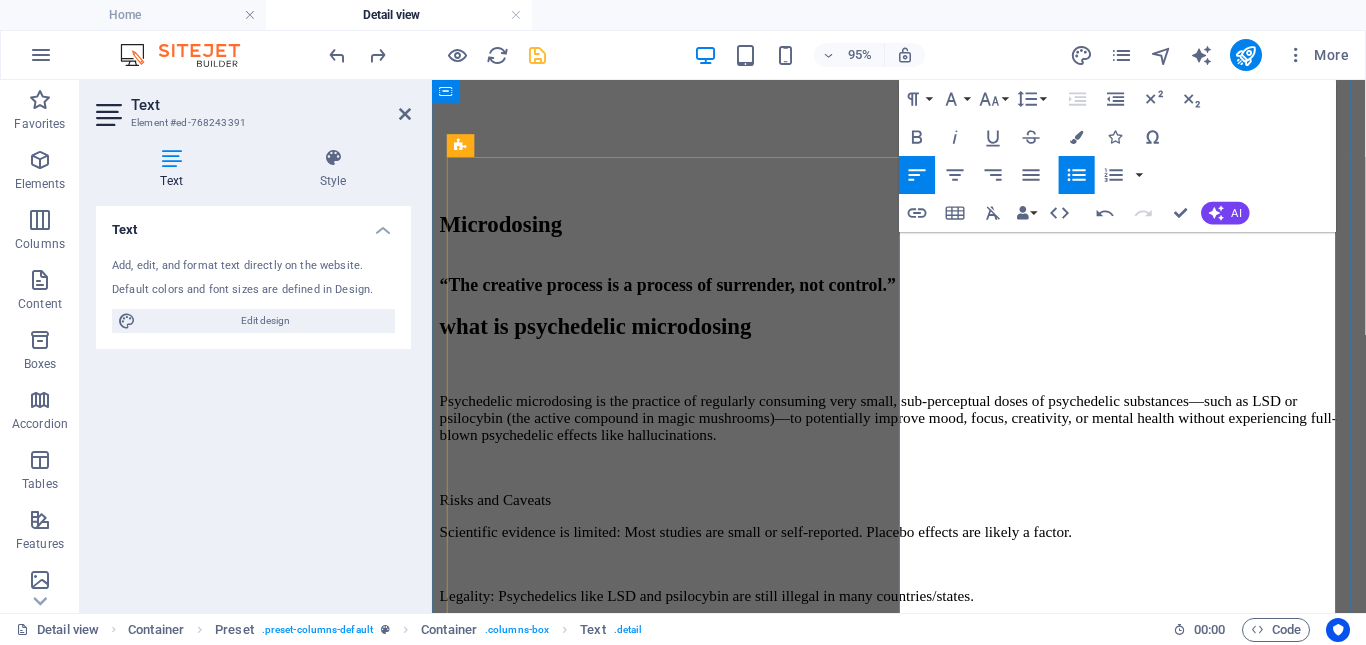 scroll, scrollTop: 322, scrollLeft: 0, axis: vertical 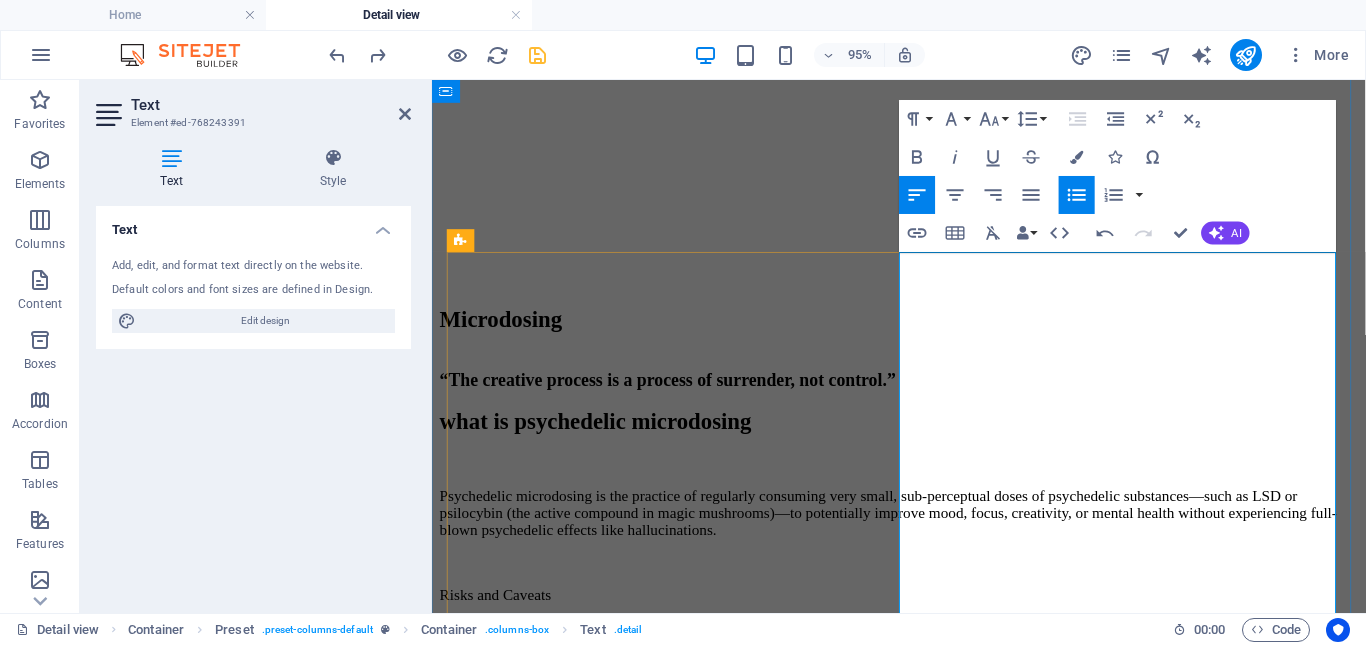 click at bounding box center (923, 1676) 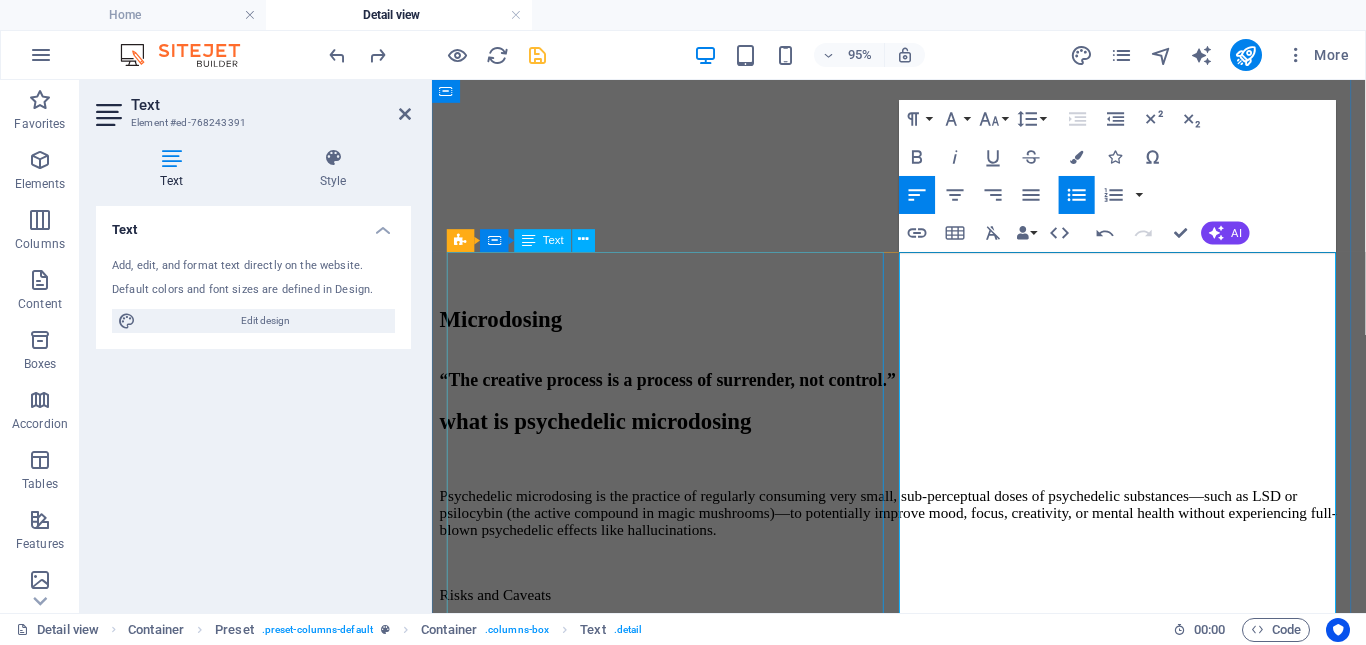 drag, startPoint x: 1081, startPoint y: 295, endPoint x: 898, endPoint y: 298, distance: 183.02458 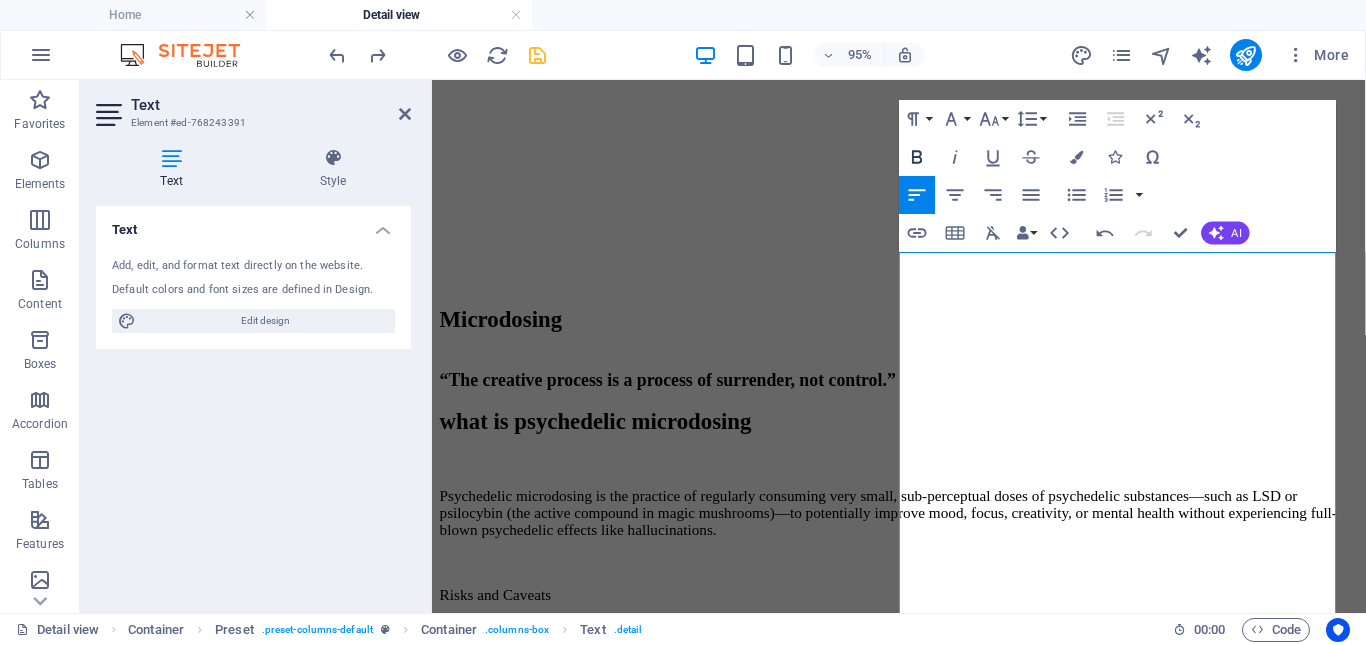 click 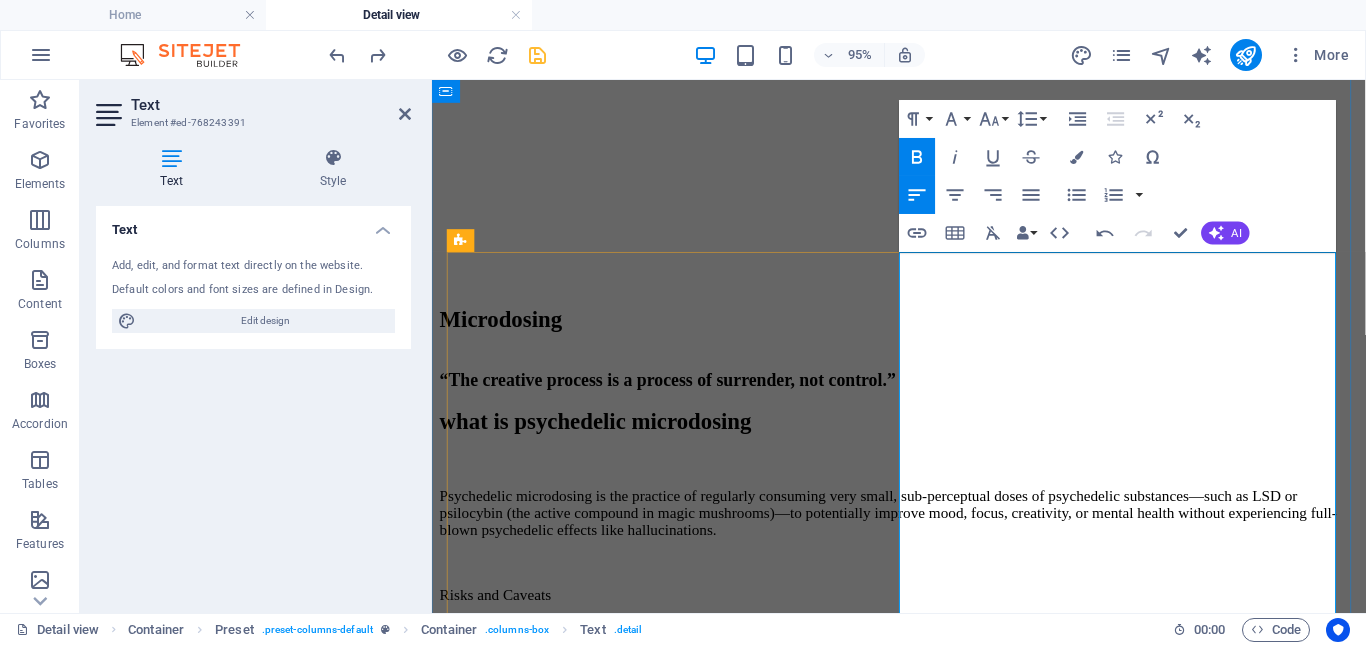 drag, startPoint x: 1256, startPoint y: 468, endPoint x: 924, endPoint y: 463, distance: 332.03766 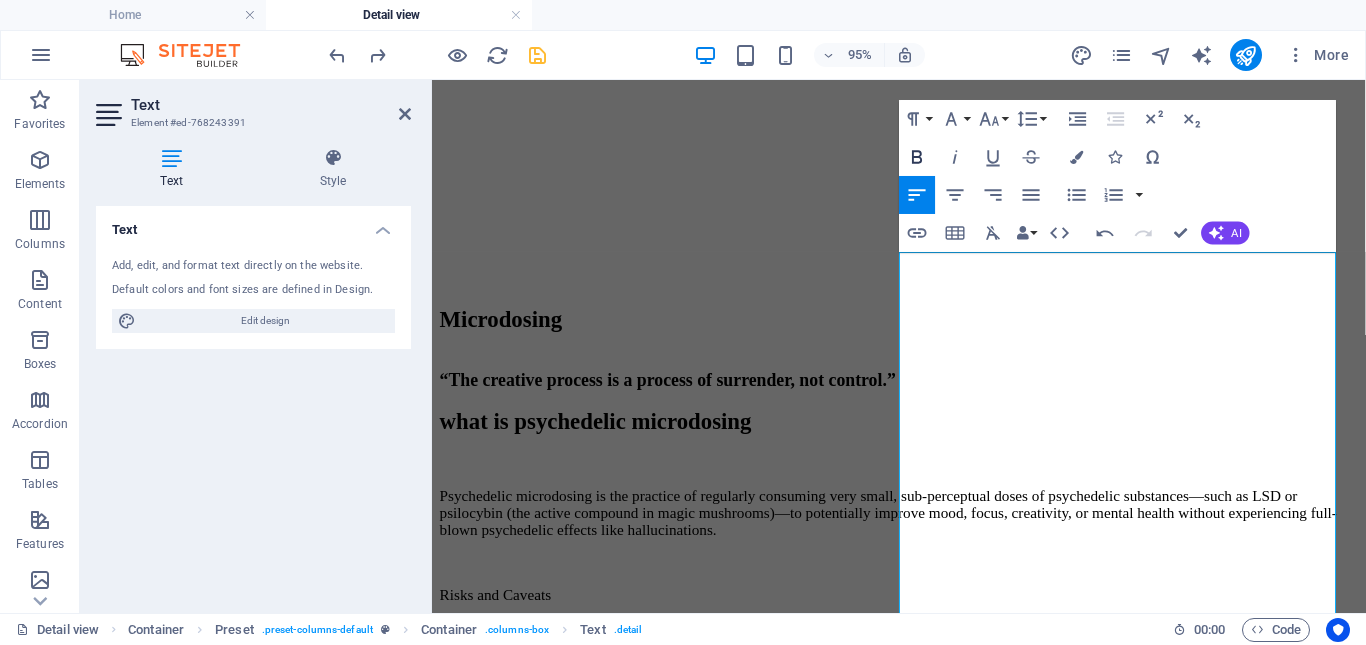 click 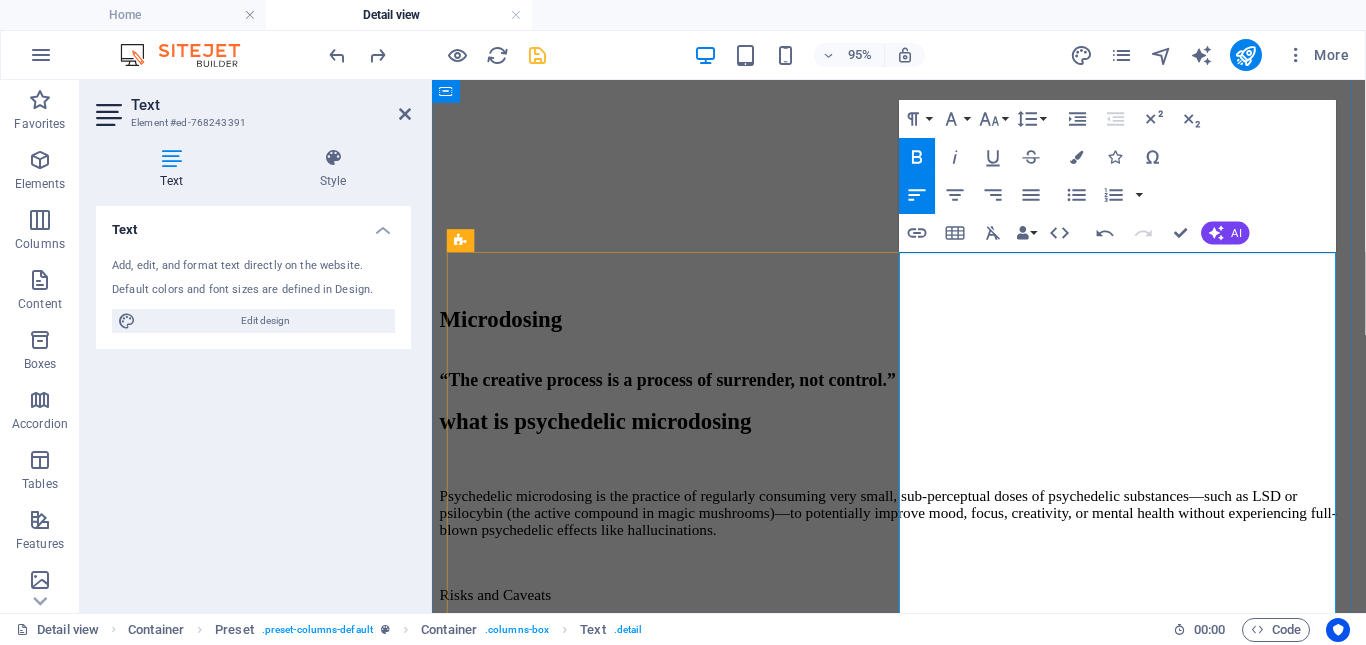 click on "Psilocybin: ~0.1–0.3 grams of dried mushrooms (vs. 2–3.5+ grams for a full trip)" at bounding box center [943, 1676] 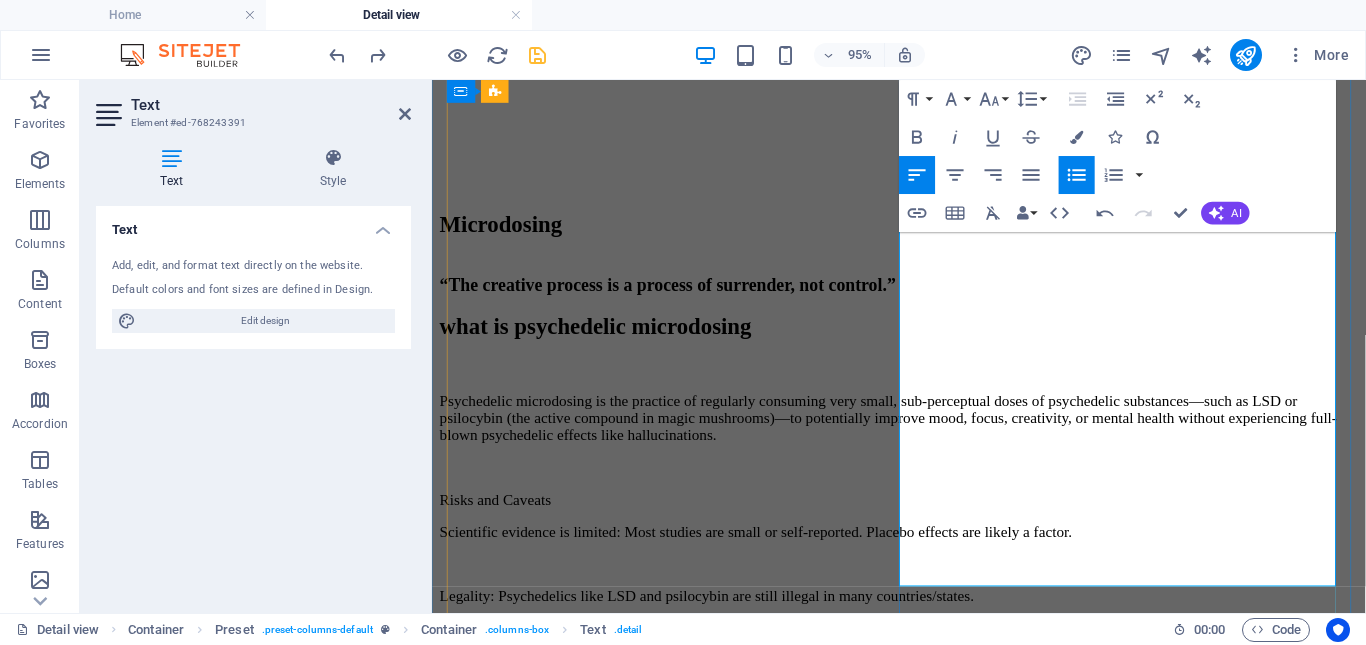 scroll, scrollTop: 522, scrollLeft: 0, axis: vertical 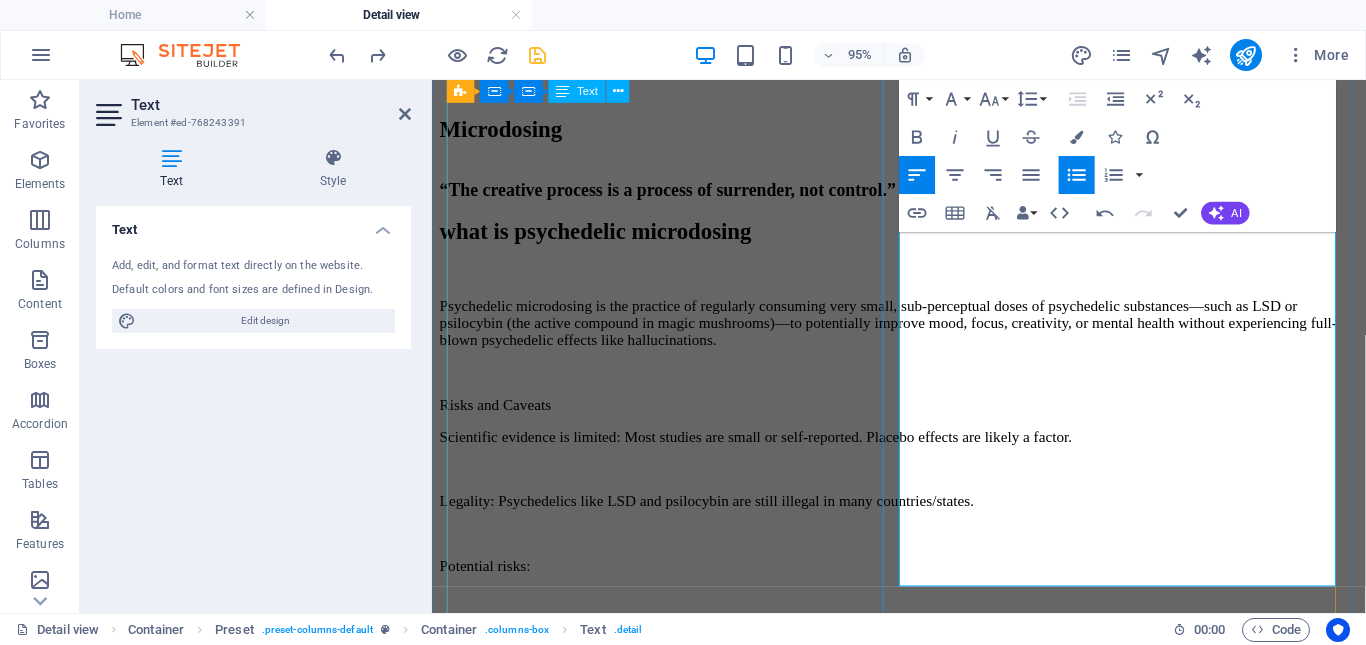 click on "Psychedelic microdosing is the practice of regularly consuming very small, sub-perceptual doses of psychedelic substances—such as LSD or psilocybin (the active compound in magic mushrooms)—to potentially improve mood, focus, creativity, or mental health without experiencing full-blown psychedelic effects like hallucinations. Risks and Caveats Scientific evidence is limited: Most studies are small or self-reported. Placebo effects are likely a factor. Legality: Psychedelics like LSD and psilocybin are still illegal in many countries/states. Potential risks: Anxiety or discomfort, even at low doses Long-term effects are not well understood May not be suitable for people with a history of psychosis or certain mental health conditions Current Research Interest in microdosing is growing in both science and tech communities. Recent clinical trials are exploring microdosing for depression, PTSD, and neuroplasticity. Preliminary results are mixed—some show benefit, others show placebo-level outcomes." at bounding box center (923, 812) 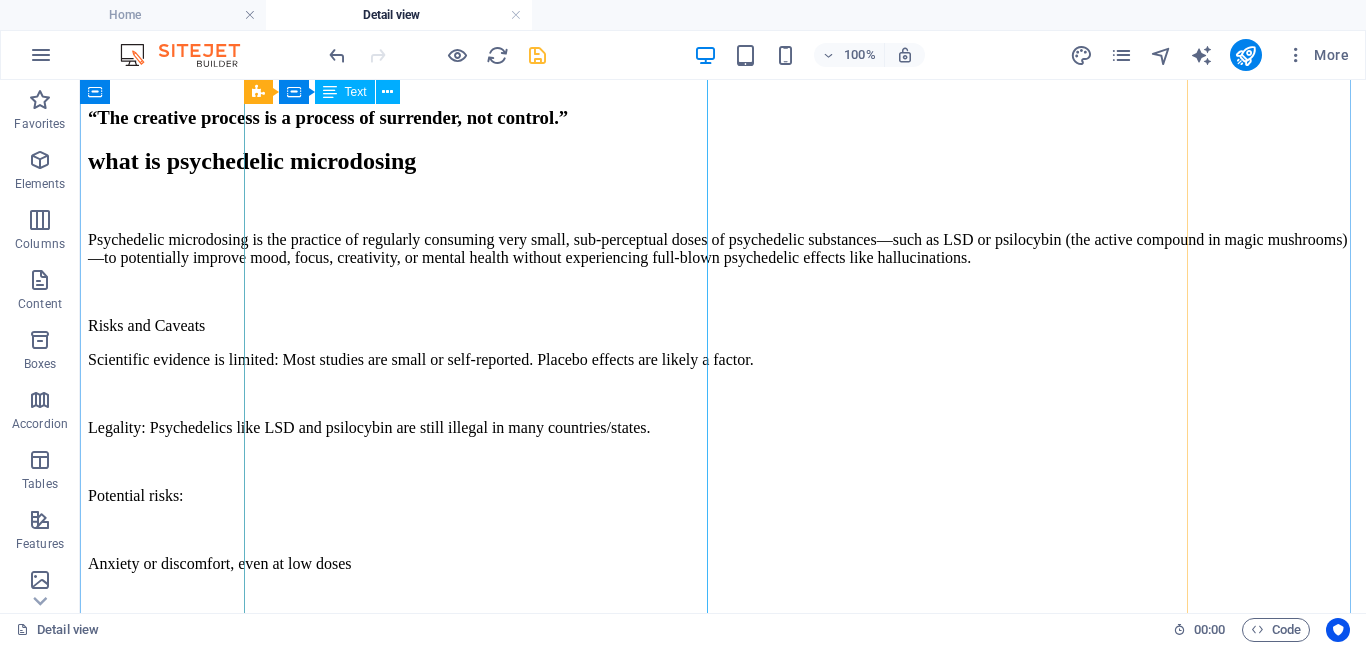 scroll, scrollTop: 700, scrollLeft: 0, axis: vertical 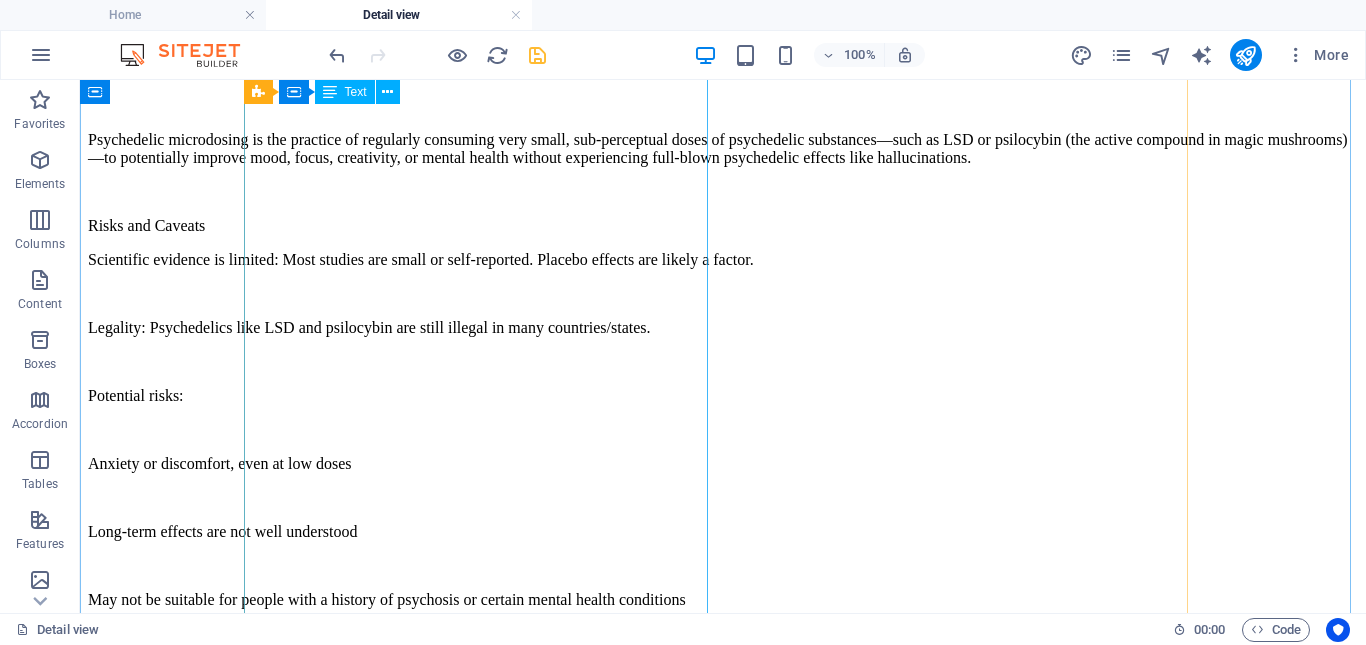click on "Psychedelic microdosing is the practice of regularly consuming very small, sub-perceptual doses of psychedelic substances—such as LSD or psilocybin (the active compound in magic mushrooms)—to potentially improve mood, focus, creativity, or mental health without experiencing full-blown psychedelic effects like hallucinations. Risks and Caveats Scientific evidence is limited: Most studies are small or self-reported. Placebo effects are likely a factor. Legality: Psychedelics like LSD and psilocybin are still illegal in many countries/states. Potential risks: Anxiety or discomfort, even at low doses Long-term effects are not well understood May not be suitable for people with a history of psychosis or certain mental health conditions Current Research Interest in microdosing is growing in both science and tech communities. Recent clinical trials are exploring microdosing for depression, PTSD, and neuroplasticity. Preliminary results are mixed—some show benefit, others show placebo-level outcomes." at bounding box center [723, 625] 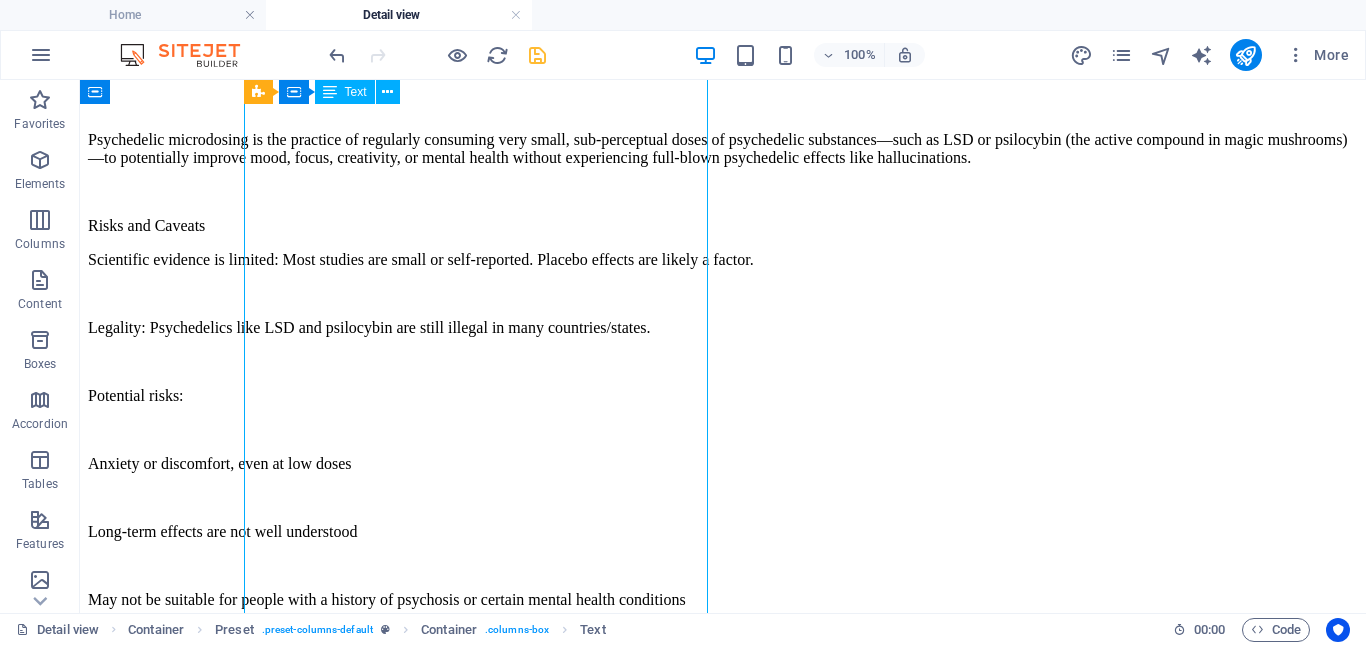 click on "Psychedelic microdosing is the practice of regularly consuming very small, sub-perceptual doses of psychedelic substances—such as LSD or psilocybin (the active compound in magic mushrooms)—to potentially improve mood, focus, creativity, or mental health without experiencing full-blown psychedelic effects like hallucinations. Risks and Caveats Scientific evidence is limited: Most studies are small or self-reported. Placebo effects are likely a factor. Legality: Psychedelics like LSD and psilocybin are still illegal in many countries/states. Potential risks: Anxiety or discomfort, even at low doses Long-term effects are not well understood May not be suitable for people with a history of psychosis or certain mental health conditions Current Research Interest in microdosing is growing in both science and tech communities. Recent clinical trials are exploring microdosing for depression, PTSD, and neuroplasticity. Preliminary results are mixed—some show benefit, others show placebo-level outcomes." at bounding box center (723, 625) 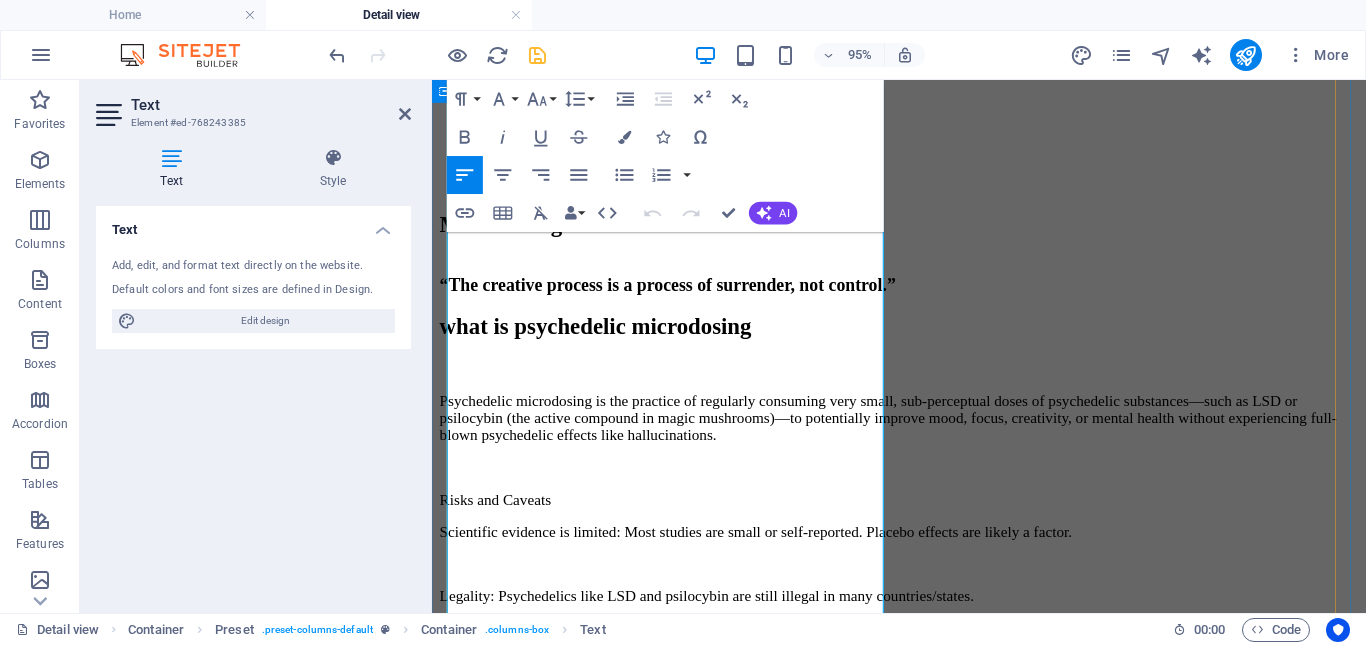 scroll, scrollTop: 522, scrollLeft: 0, axis: vertical 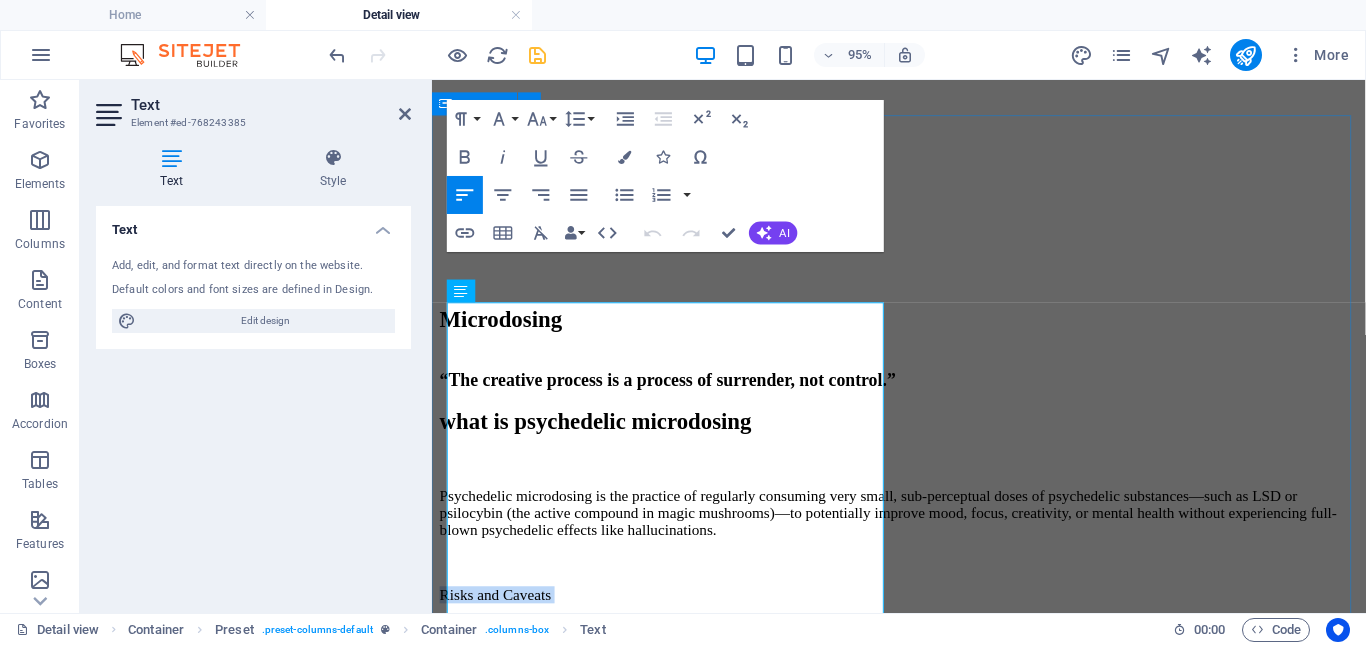 drag, startPoint x: 625, startPoint y: 552, endPoint x: 441, endPoint y: 463, distance: 204.39423 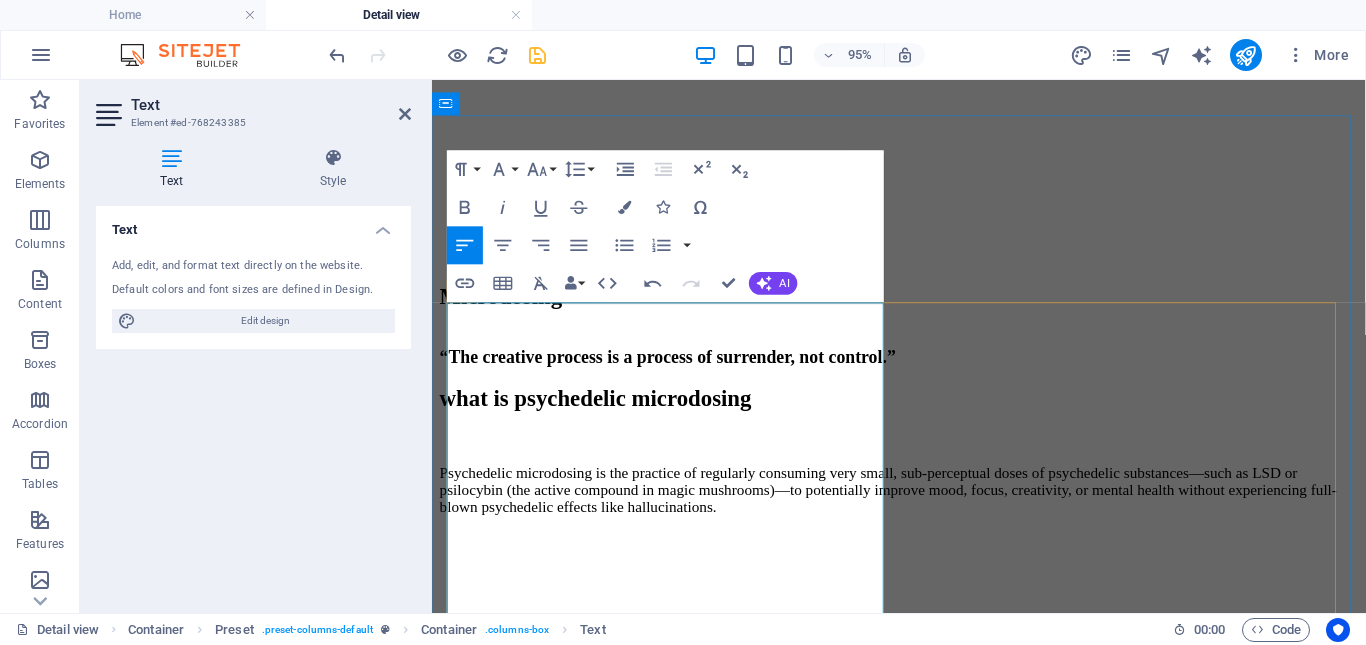click at bounding box center (923, 632) 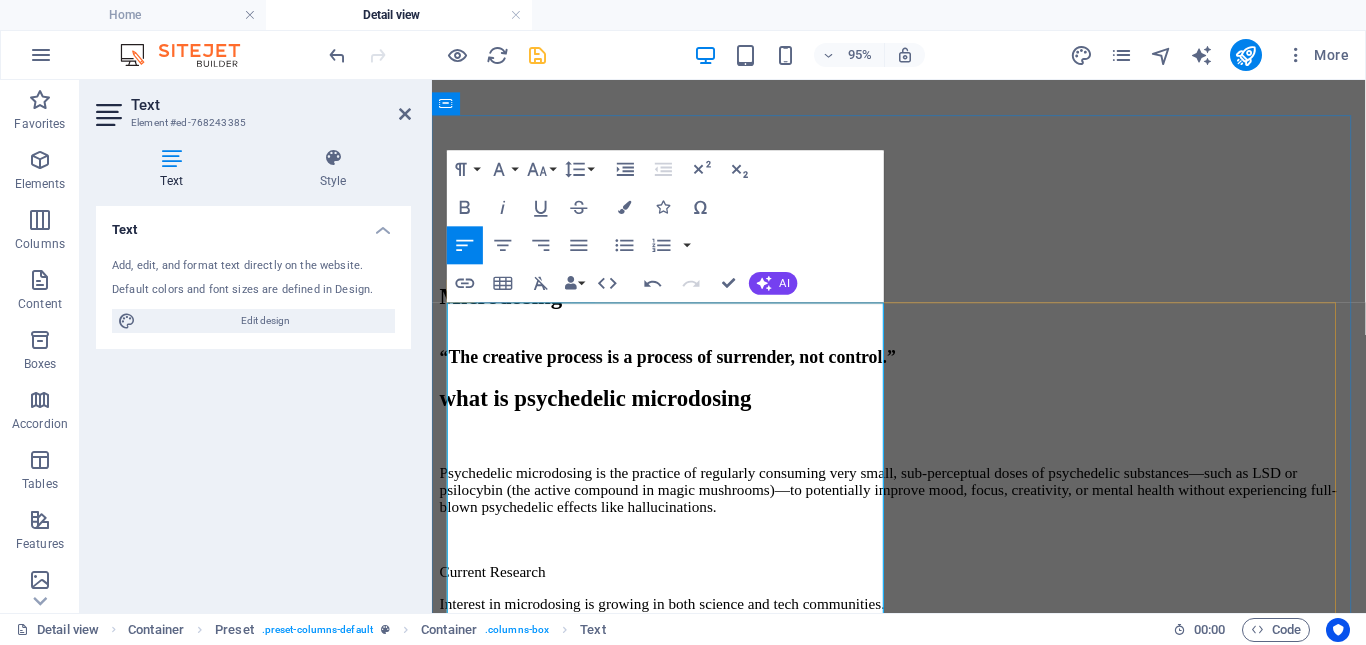 click at bounding box center [923, 564] 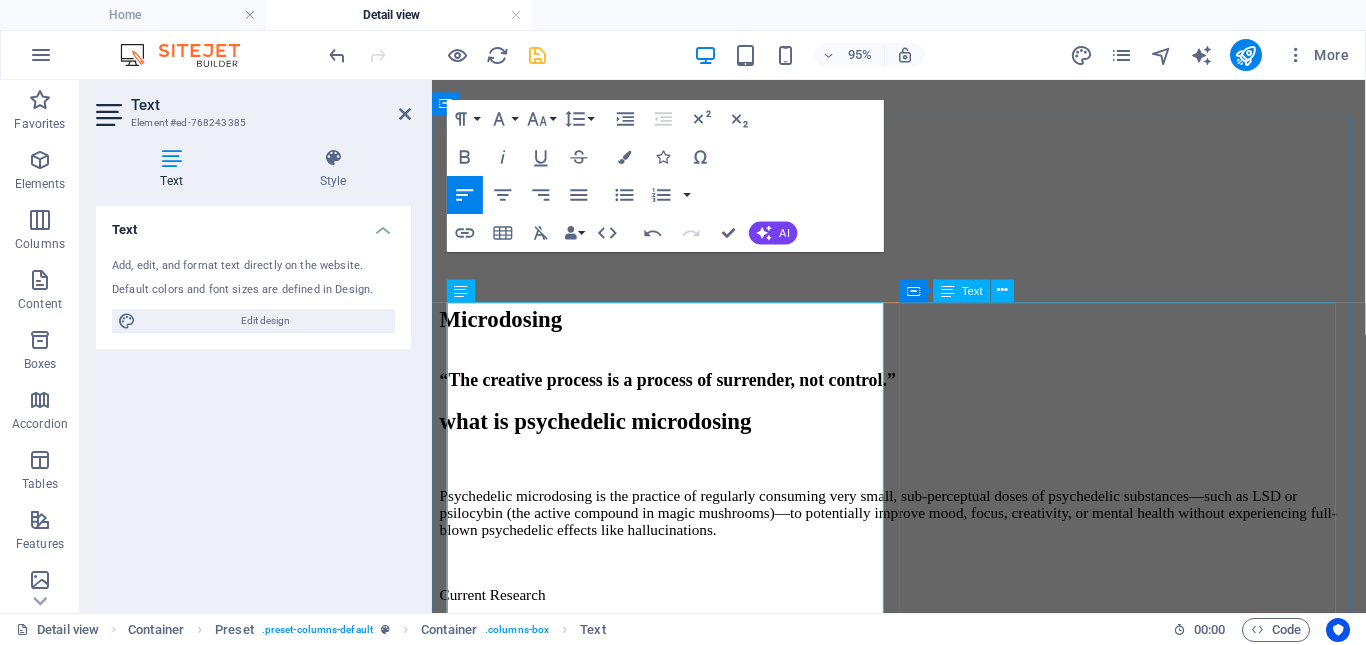 scroll, scrollTop: 522, scrollLeft: 0, axis: vertical 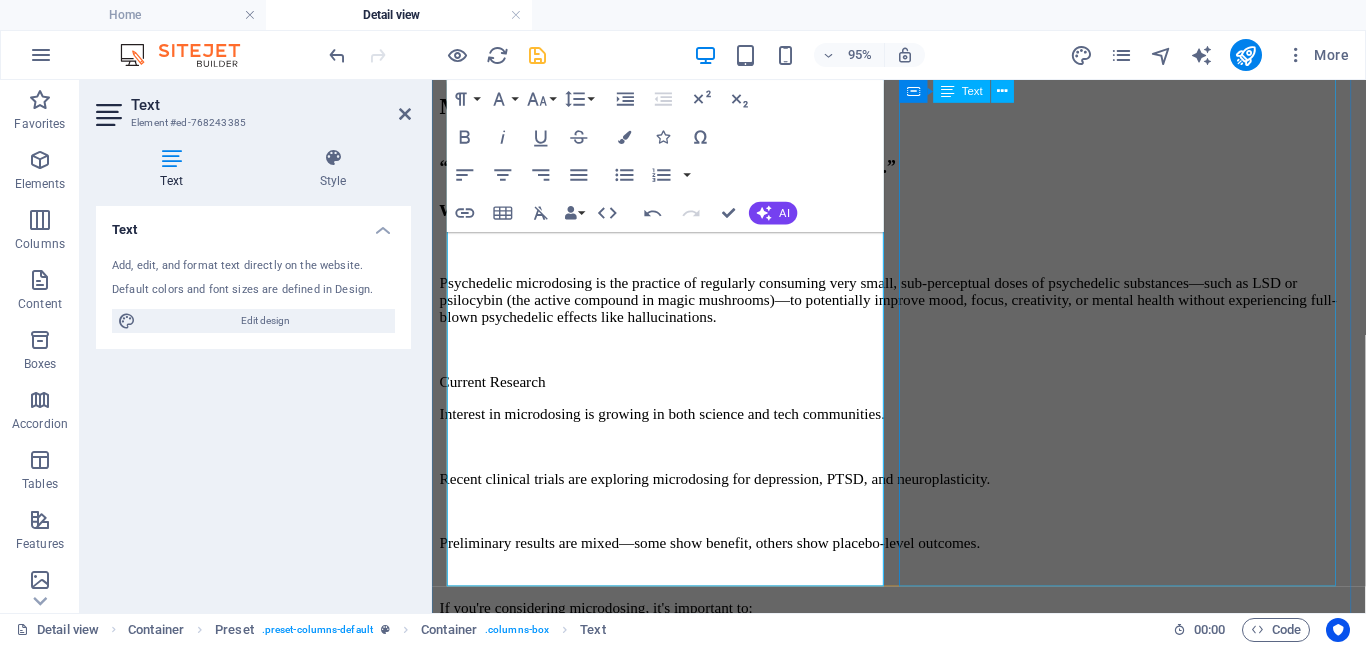 click on "How it works Sub-perceptual doses:   Typically 1/10 to 1/20 of a "regular" psychedelic dose. For example: Psilocybin: ~0.1–0.3 grams of dried mushrooms (vs. 2–3.5+ grams for a full trip) Dosing schedules vary. Common ones include: Fadiman Protocol: Dose every 3rd day (Day 1 dose, Day 2 rest, Day 3 rest, repeat) Stamets Stack: Combines psilocybin with lion’s mane mushroom and niacin (vitamin B3), often dosed 4 days on, 3 days off   Tickets $ 19.00 - Adults $ 12.00 - Kids   Information Harum ipsam laboriosam voluptas dicta illum nisi obcaecati reprehenderit quis placeat recusandae tenetur. Lorem ipsum dolor sit amet, consectetur adipisicing elit." at bounding box center [923, 1156] 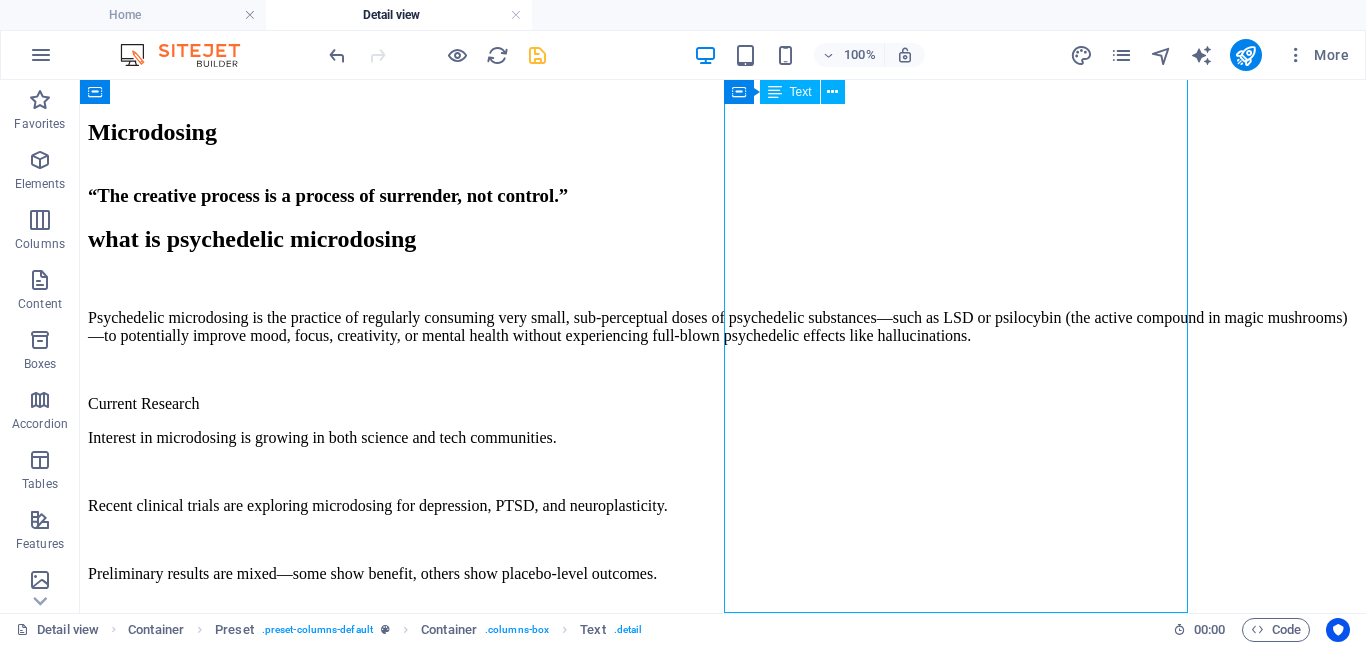 click on "How it works Sub-perceptual doses:   Typically 1/10 to 1/20 of a "regular" psychedelic dose. For example: Psilocybin: ~0.1–0.3 grams of dried mushrooms (vs. 2–3.5+ grams for a full trip) Dosing schedules vary. Common ones include: Fadiman Protocol: Dose every 3rd day (Day 1 dose, Day 2 rest, Day 3 rest, repeat) Stamets Stack: Combines psilocybin with lion’s mane mushroom and niacin (vitamin B3), often dosed 4 days on, 3 days off   Tickets $ 19.00 - Adults $ 12.00 - Kids   Information Harum ipsam laboriosam voluptas dicta illum nisi obcaecati reprehenderit quis placeat recusandae tenetur. Lorem ipsum dolor sit amet, consectetur adipisicing elit." at bounding box center (723, 1144) 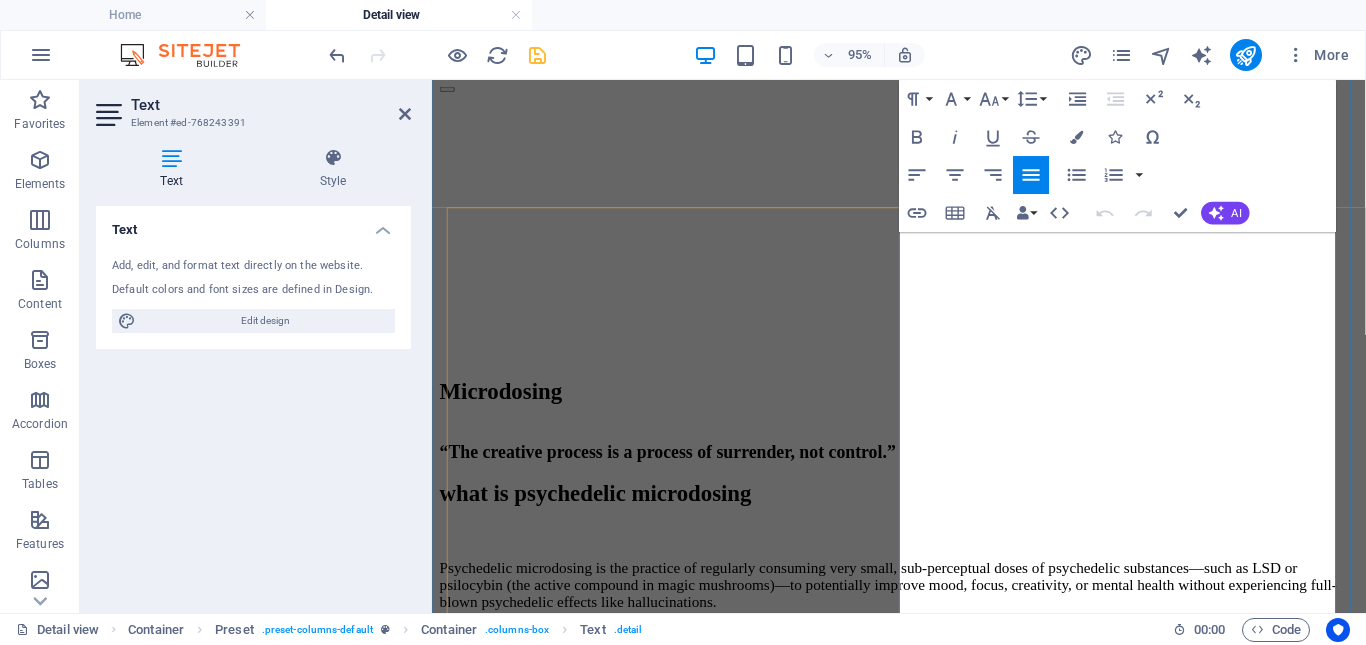 scroll, scrollTop: 522, scrollLeft: 0, axis: vertical 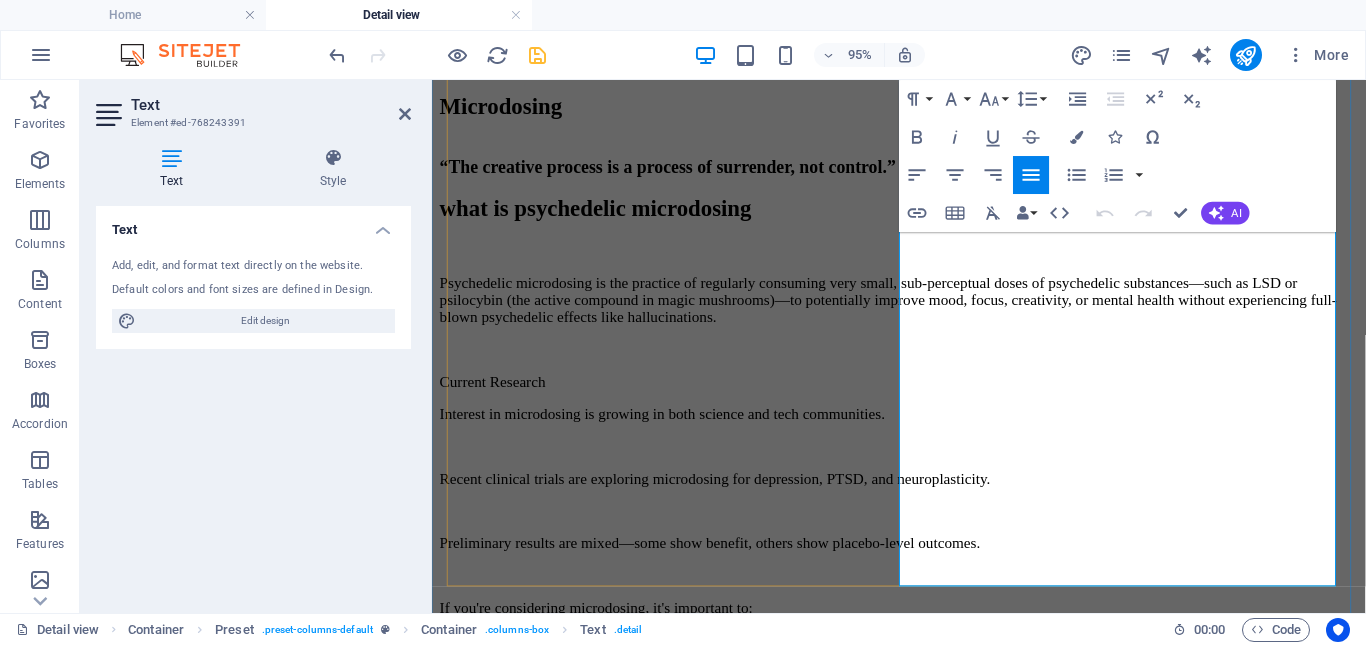 drag, startPoint x: 995, startPoint y: 431, endPoint x: 951, endPoint y: 433, distance: 44.04543 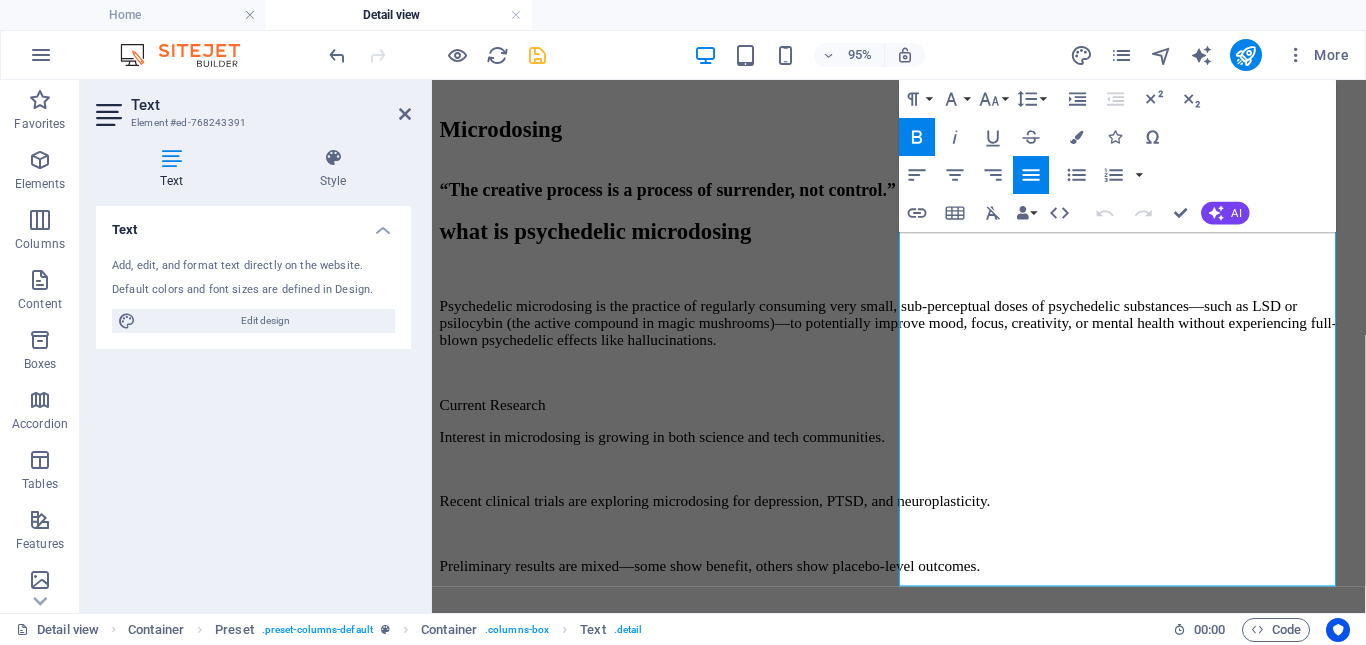 scroll, scrollTop: 0, scrollLeft: 5, axis: horizontal 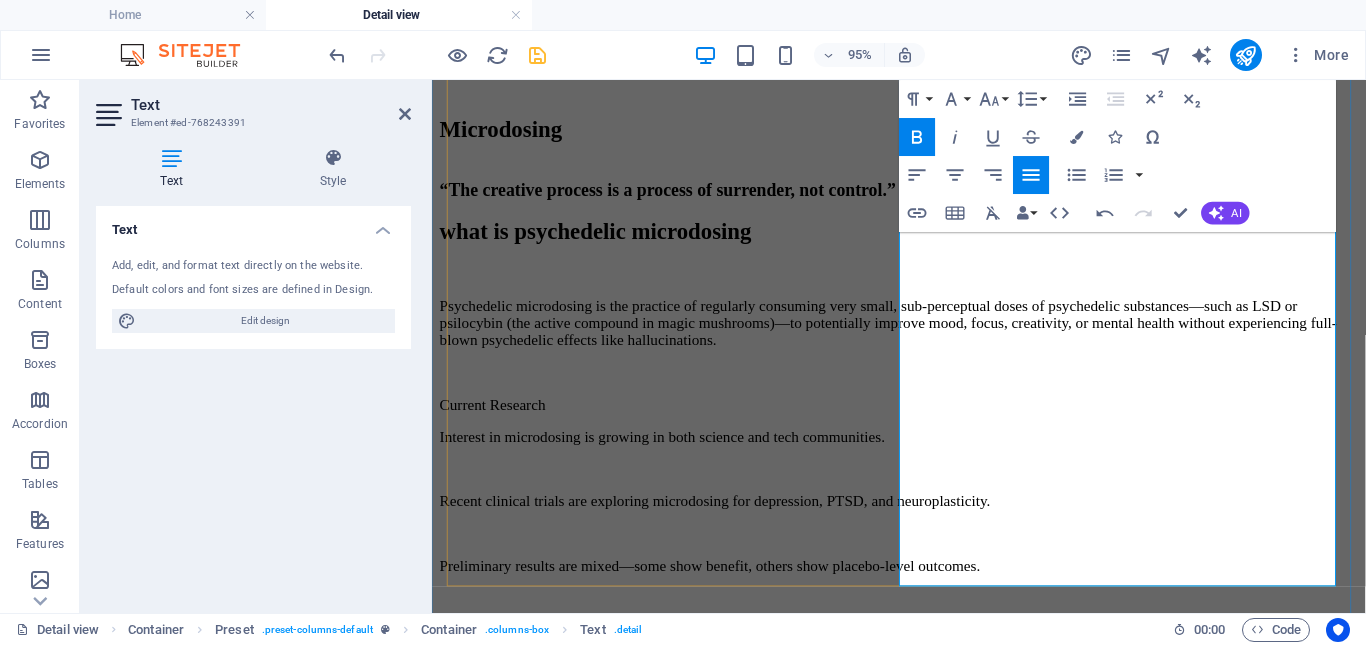 click on "TReported Benefits" at bounding box center [507, 1273] 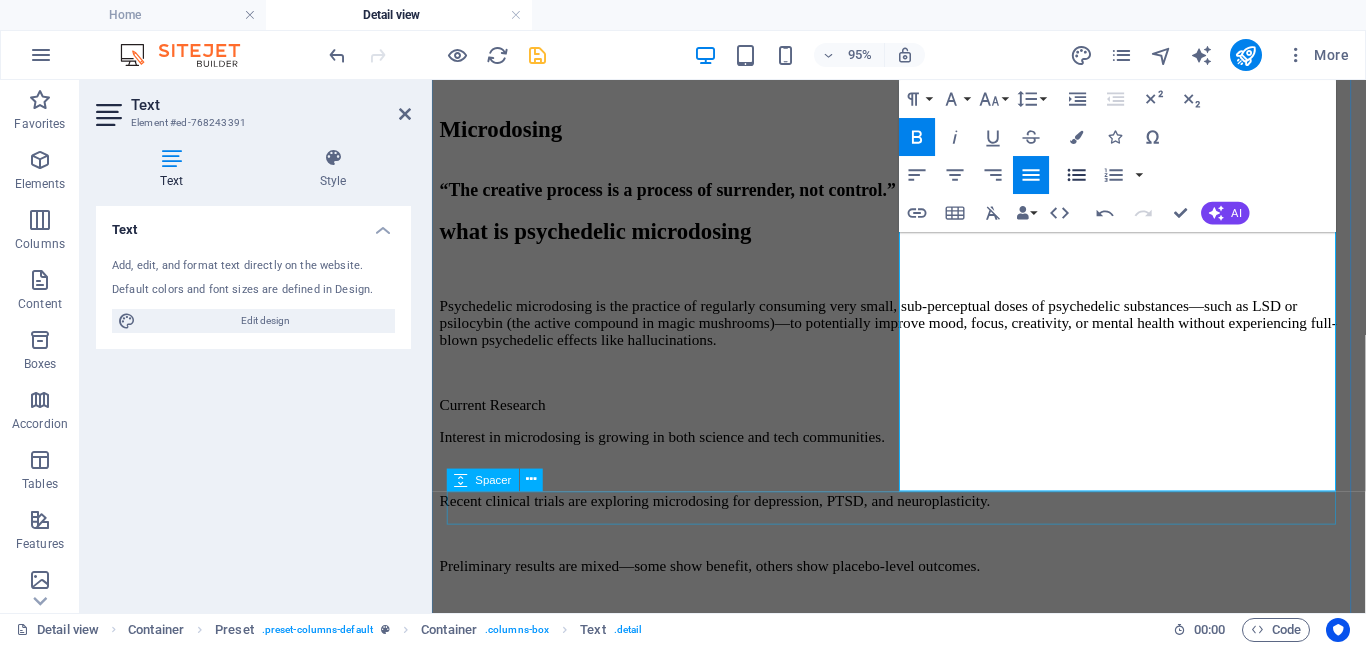 scroll, scrollTop: 722, scrollLeft: 0, axis: vertical 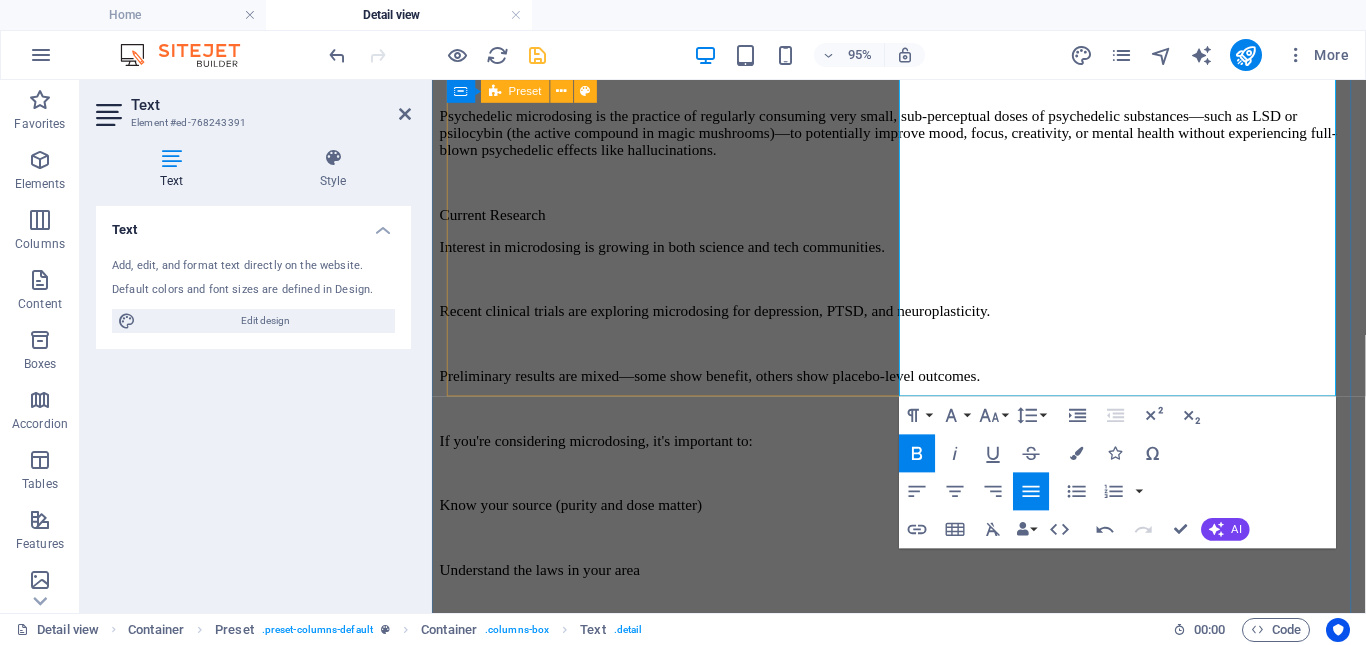 drag, startPoint x: 1190, startPoint y: 398, endPoint x: 921, endPoint y: 326, distance: 278.46902 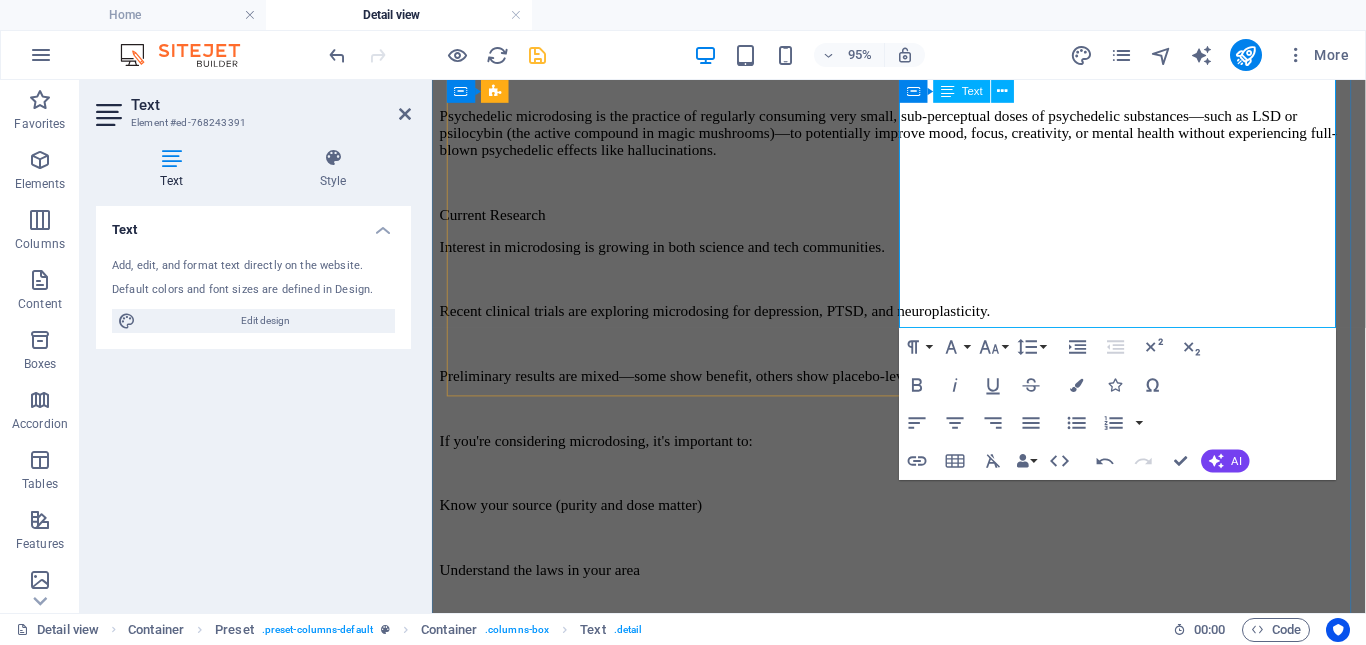 click on "Stamets Stack: Combines psilocybin with lion’s mane mushroom and niacin (vitamin B3), often dosed 4 days on, 3 days off" at bounding box center (943, 997) 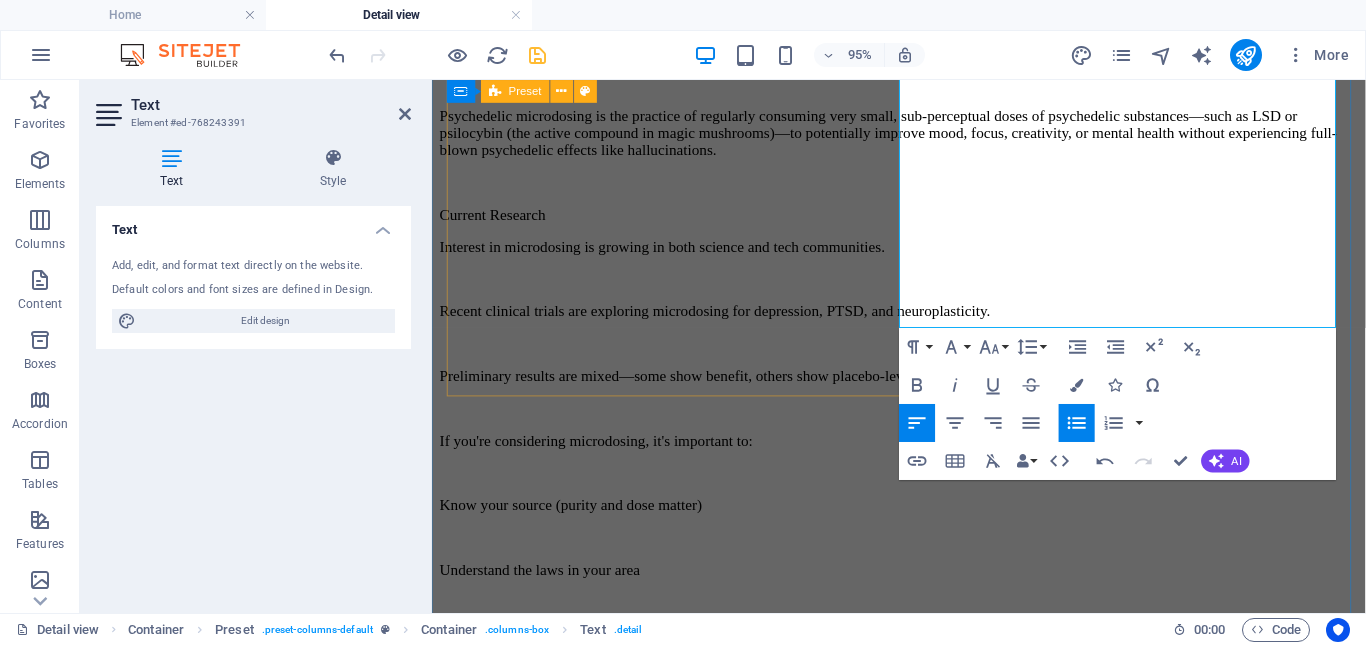 drag, startPoint x: 1039, startPoint y: 281, endPoint x: 919, endPoint y: 257, distance: 122.376465 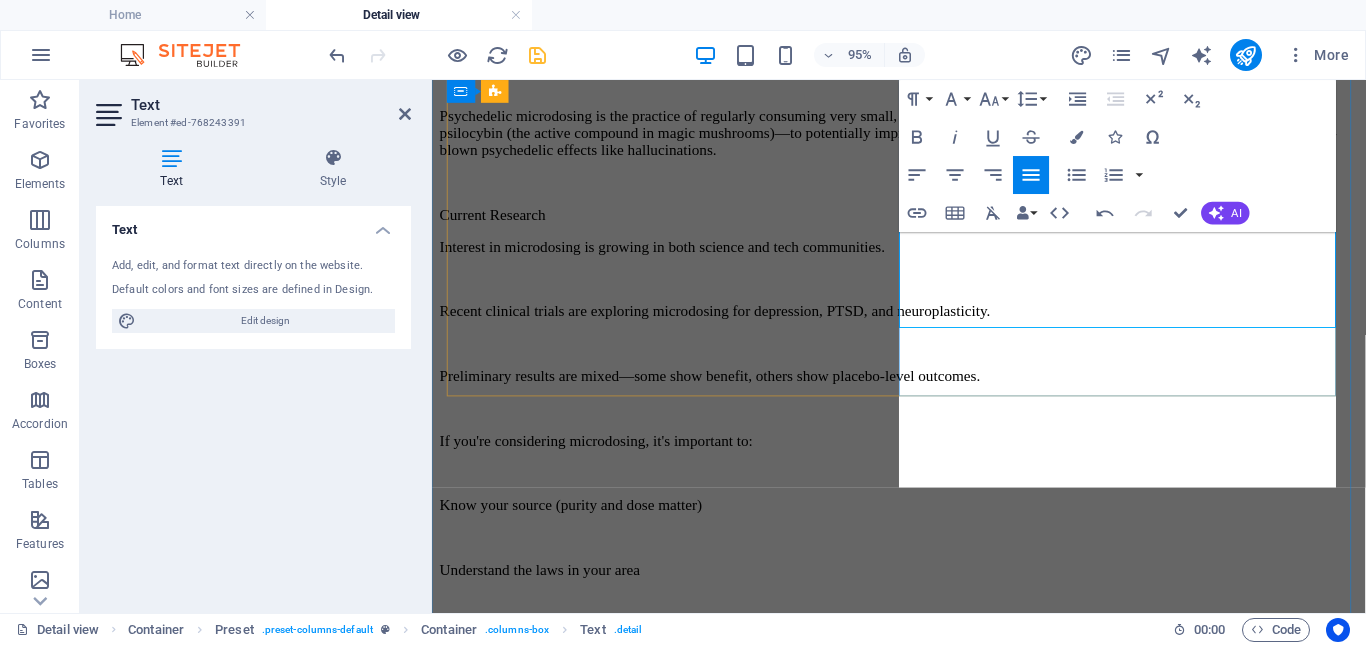 scroll, scrollTop: 3156, scrollLeft: 6, axis: both 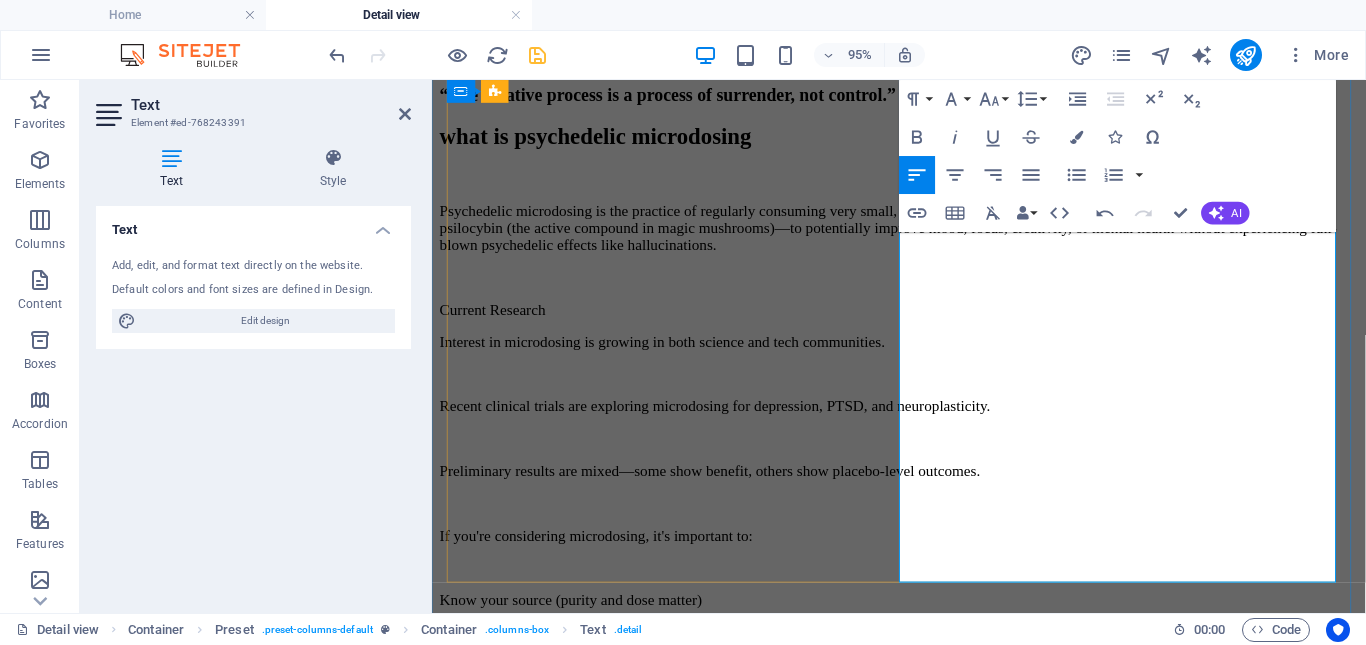 click on "Reported Benefits" at bounding box center (923, 1174) 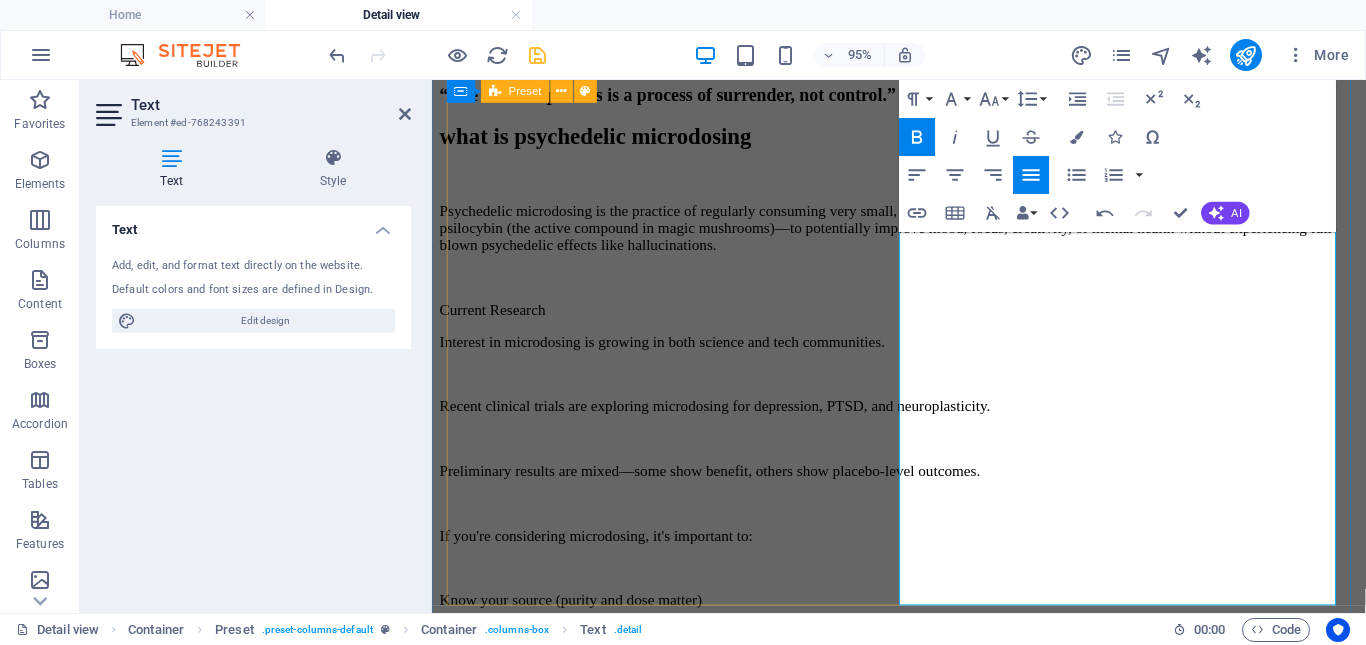 drag, startPoint x: 1157, startPoint y: 574, endPoint x: 922, endPoint y: 375, distance: 307.9383 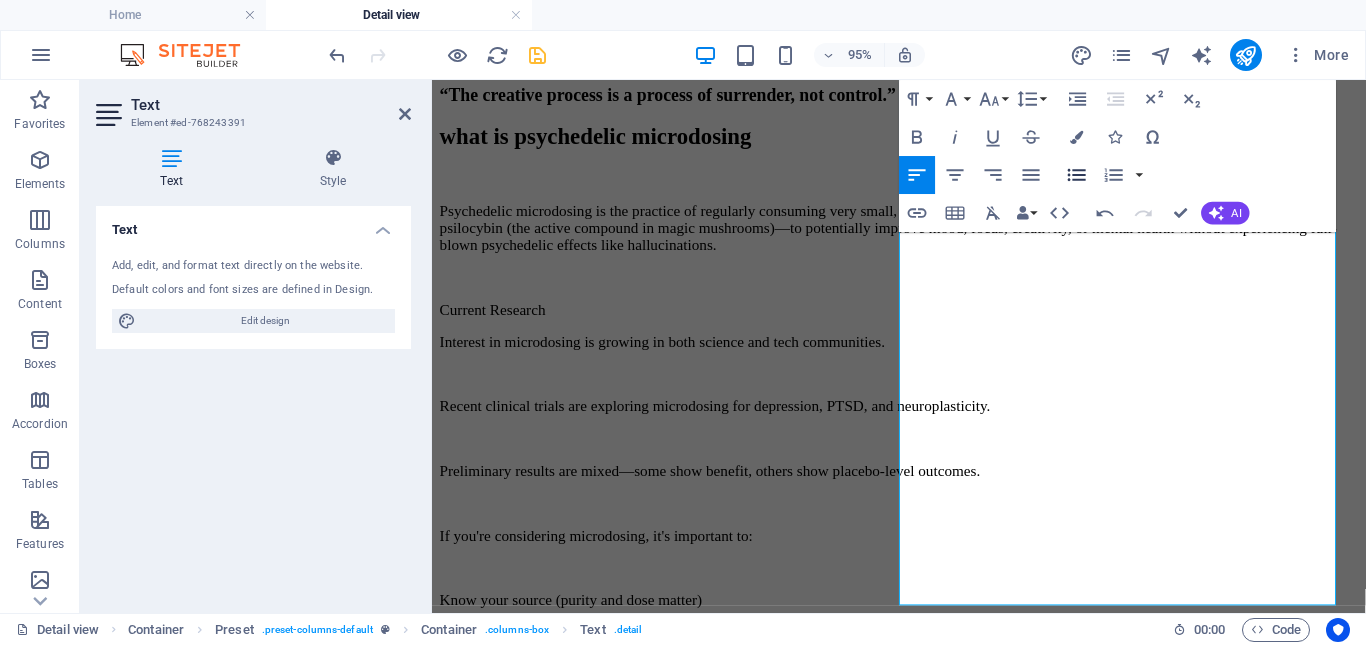 click 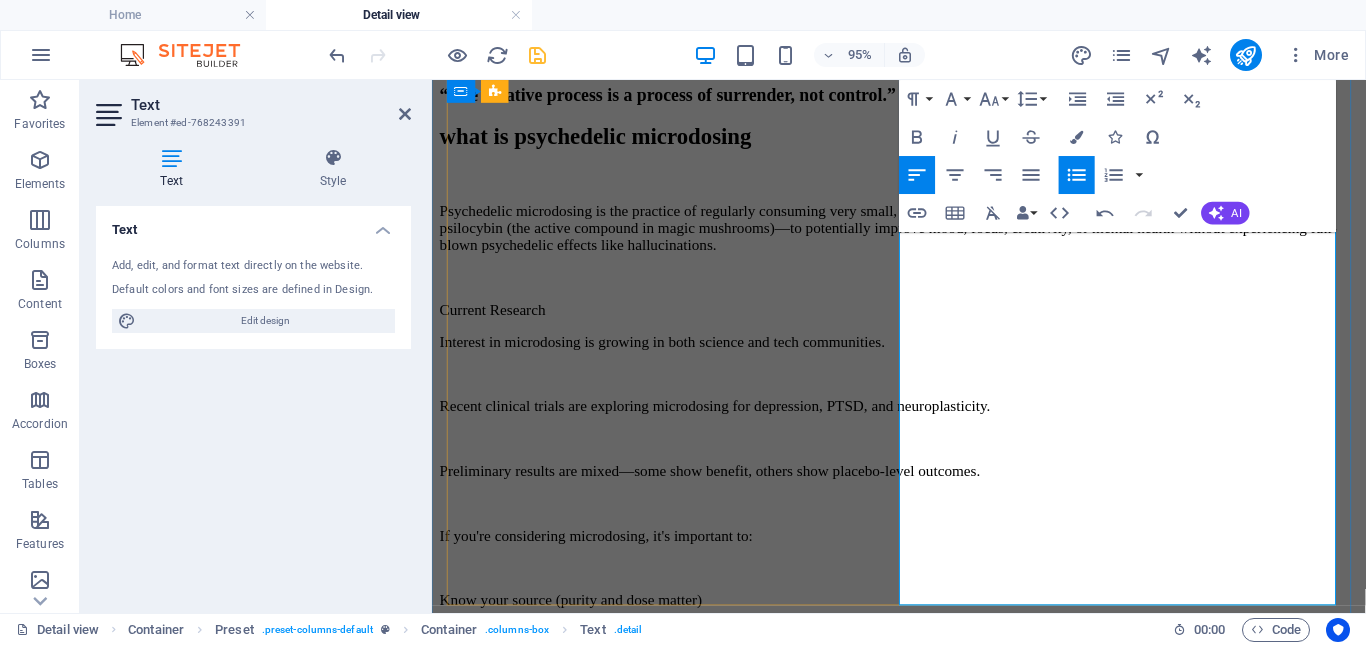 click on "Improved mood and emotional balance" at bounding box center [943, 1262] 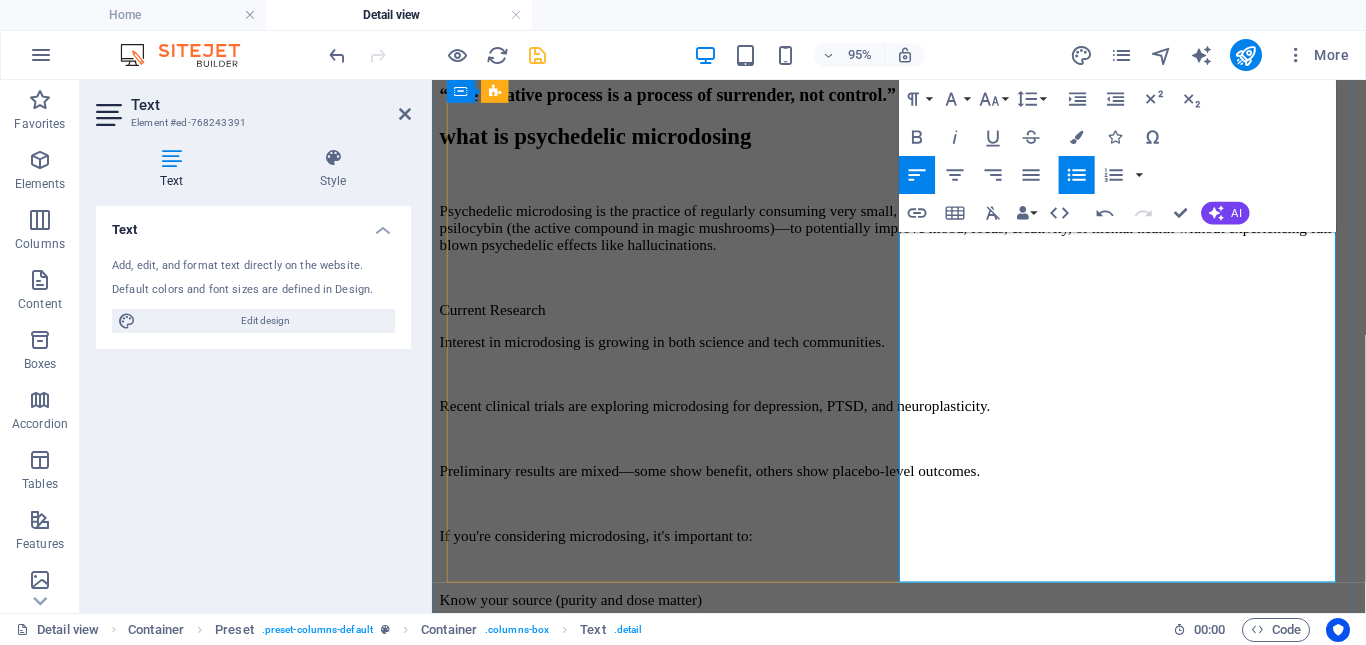 click at bounding box center [943, 1262] 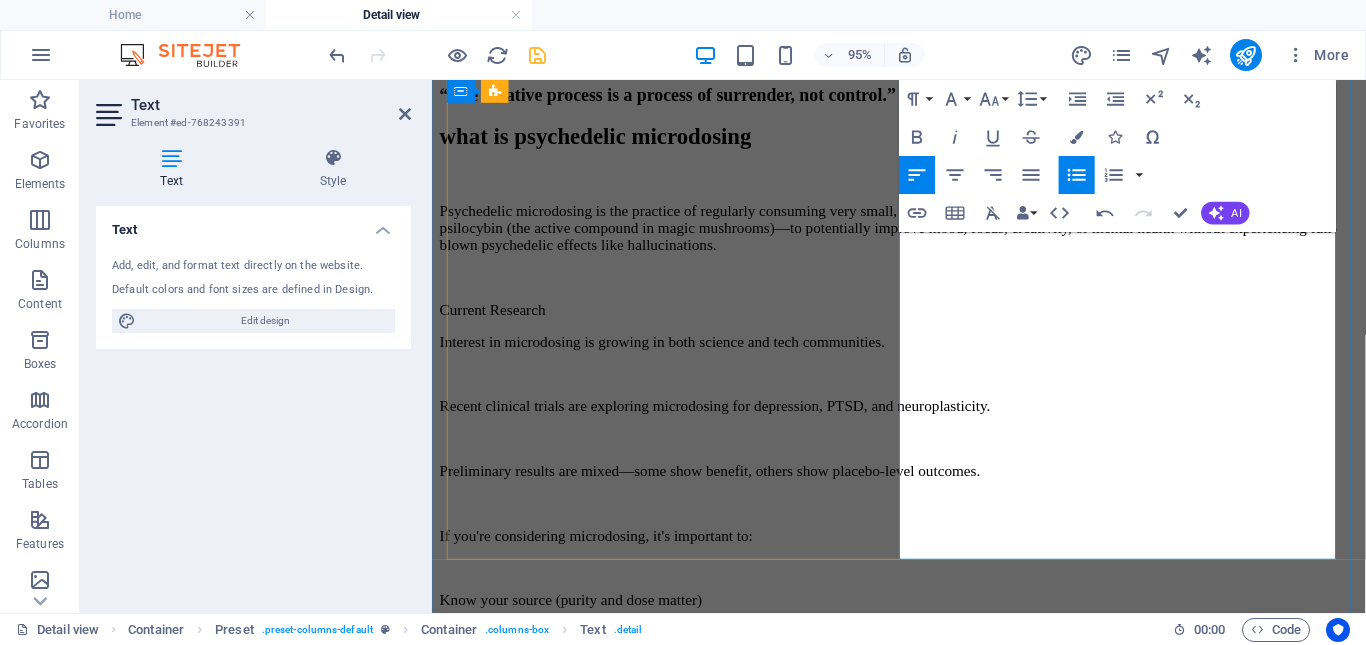click at bounding box center [943, 1280] 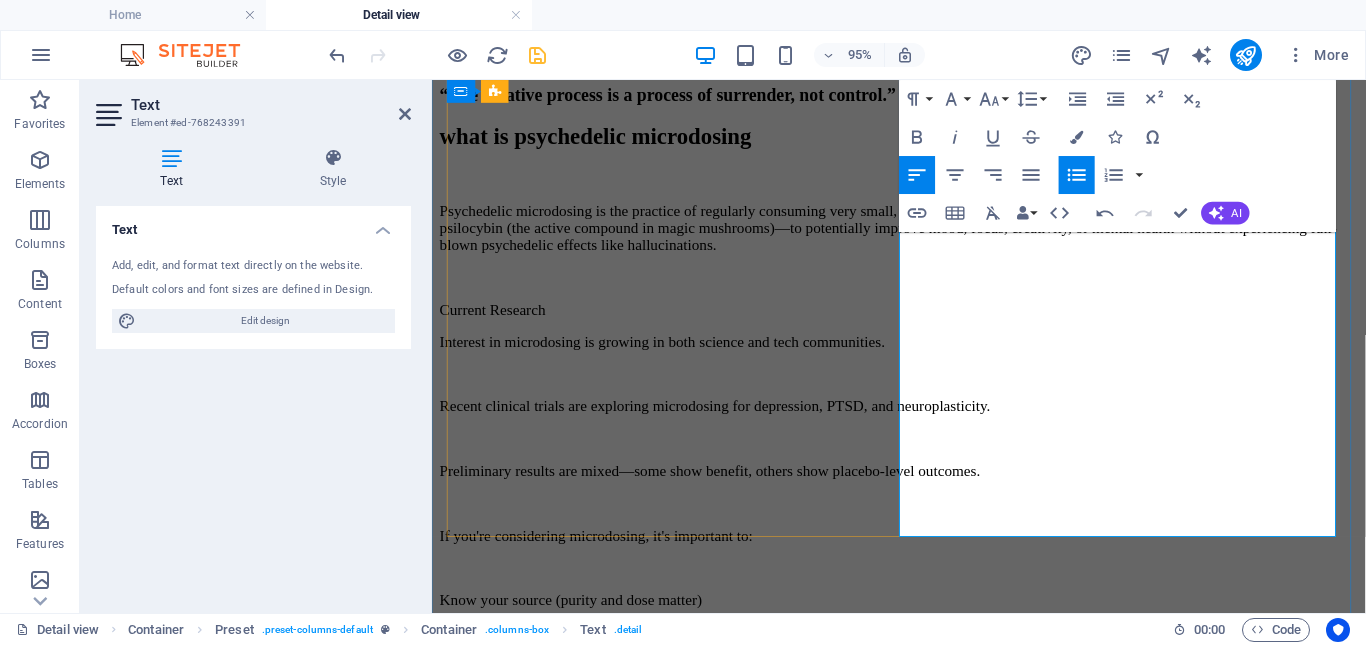 click at bounding box center (943, 1298) 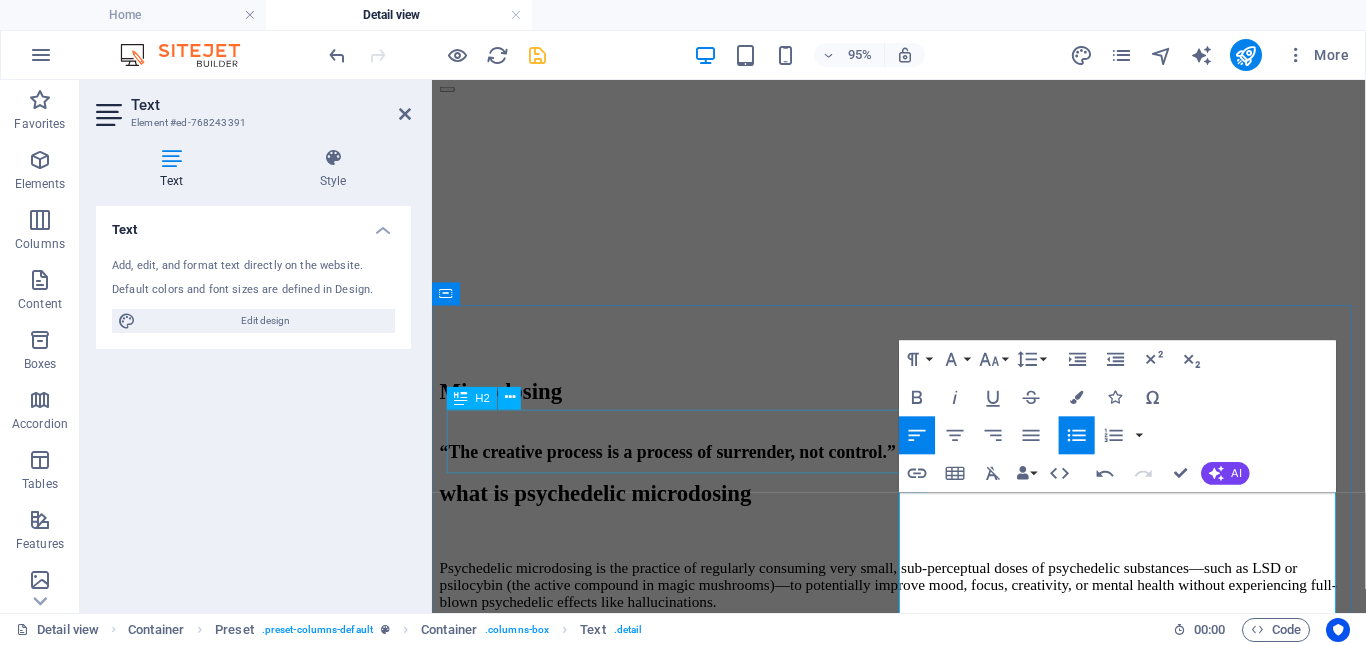 scroll, scrollTop: 122, scrollLeft: 0, axis: vertical 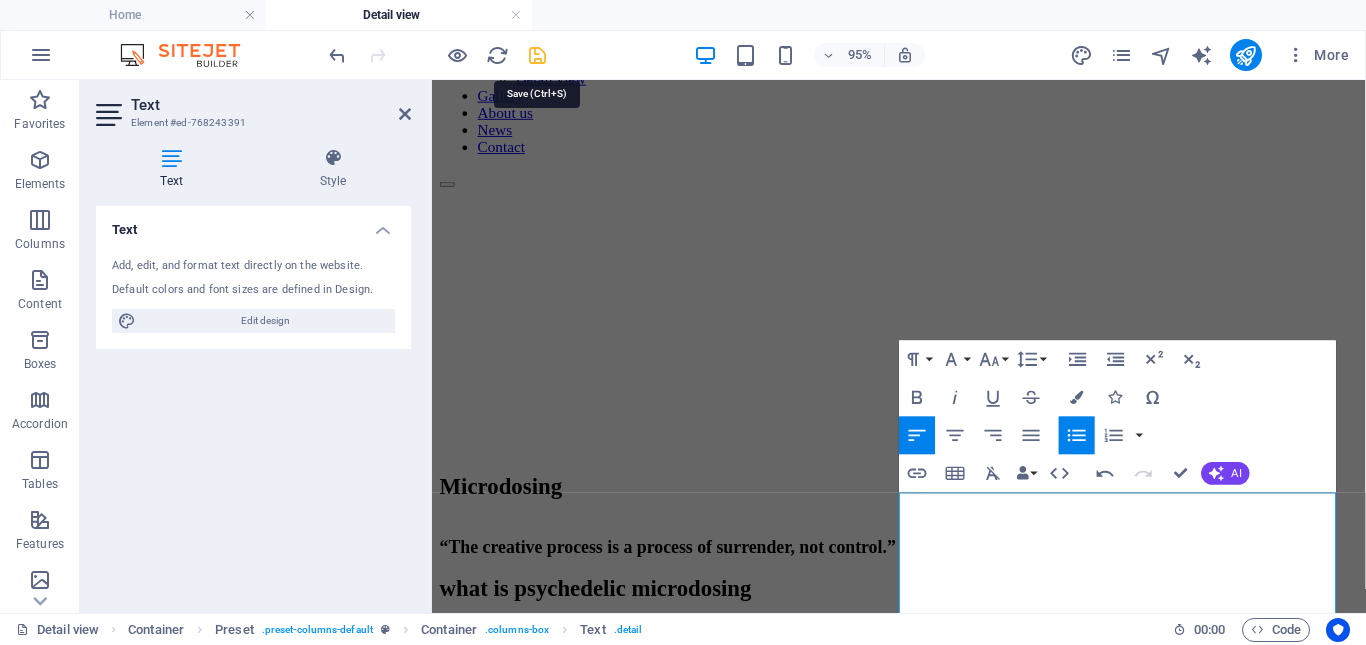 click at bounding box center (537, 55) 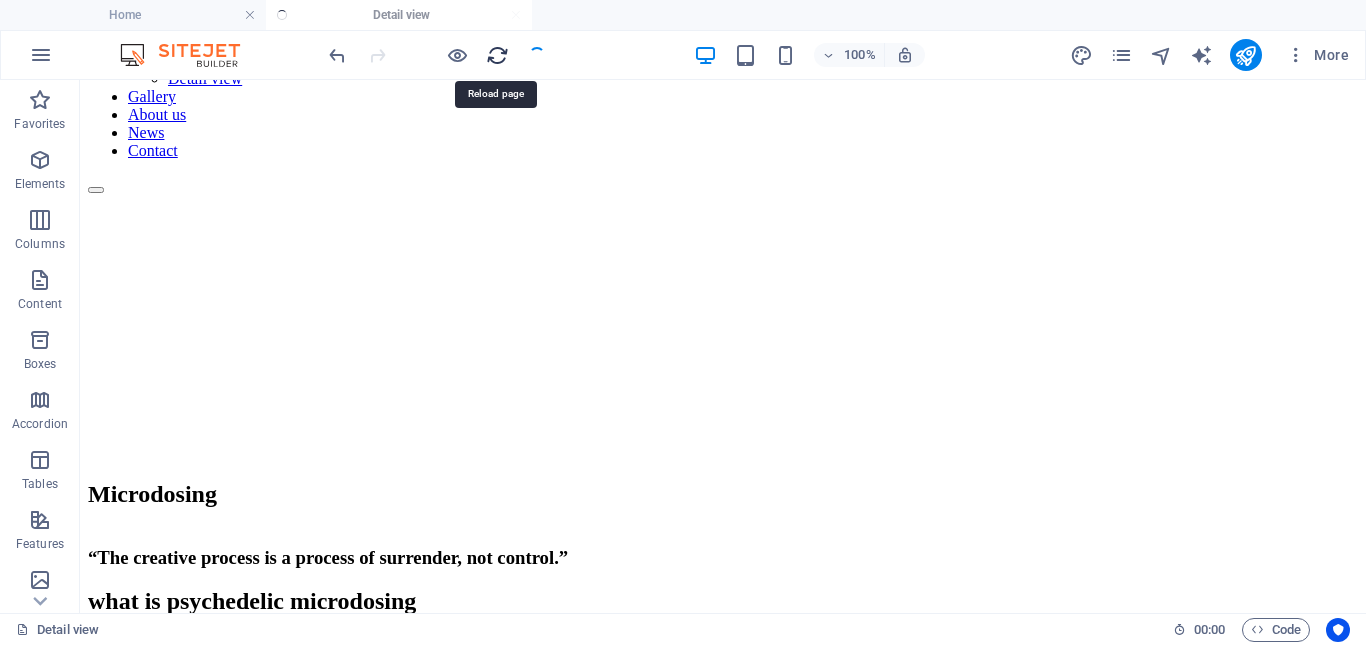 click at bounding box center [497, 55] 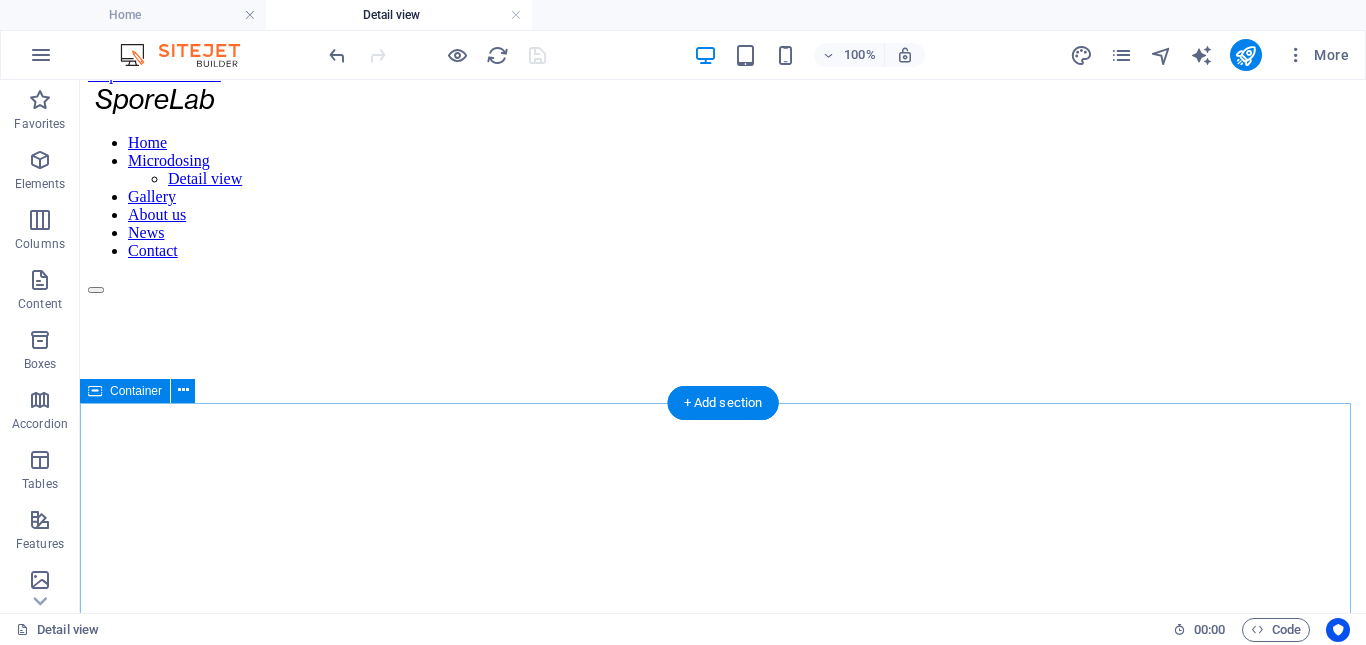 scroll, scrollTop: 0, scrollLeft: 0, axis: both 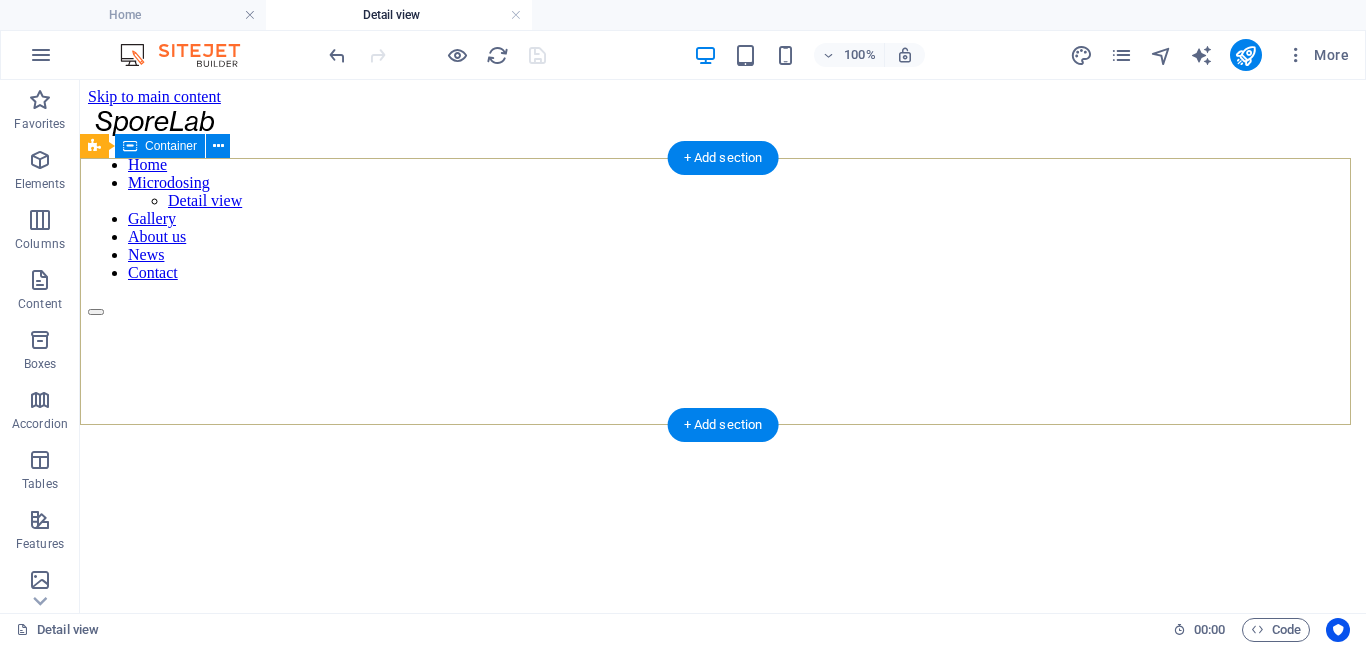 click on "Microdosing" at bounding box center [723, 654] 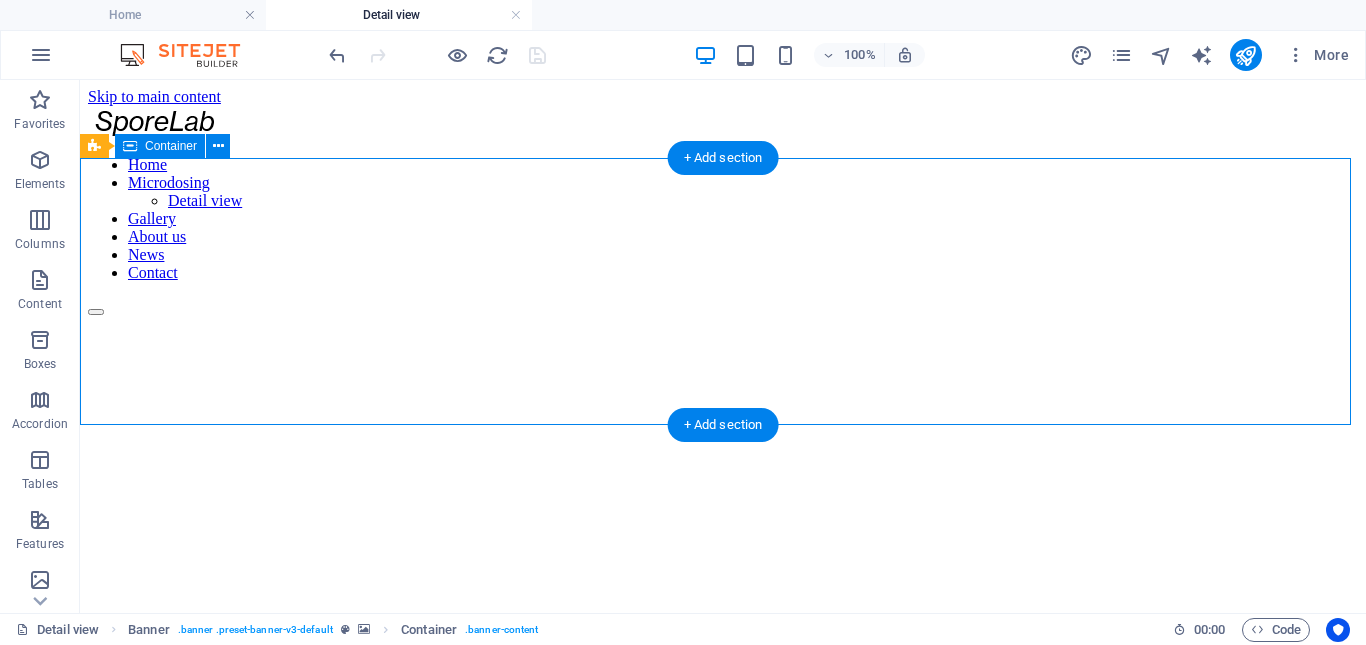 click on "Microdosing" at bounding box center [723, 654] 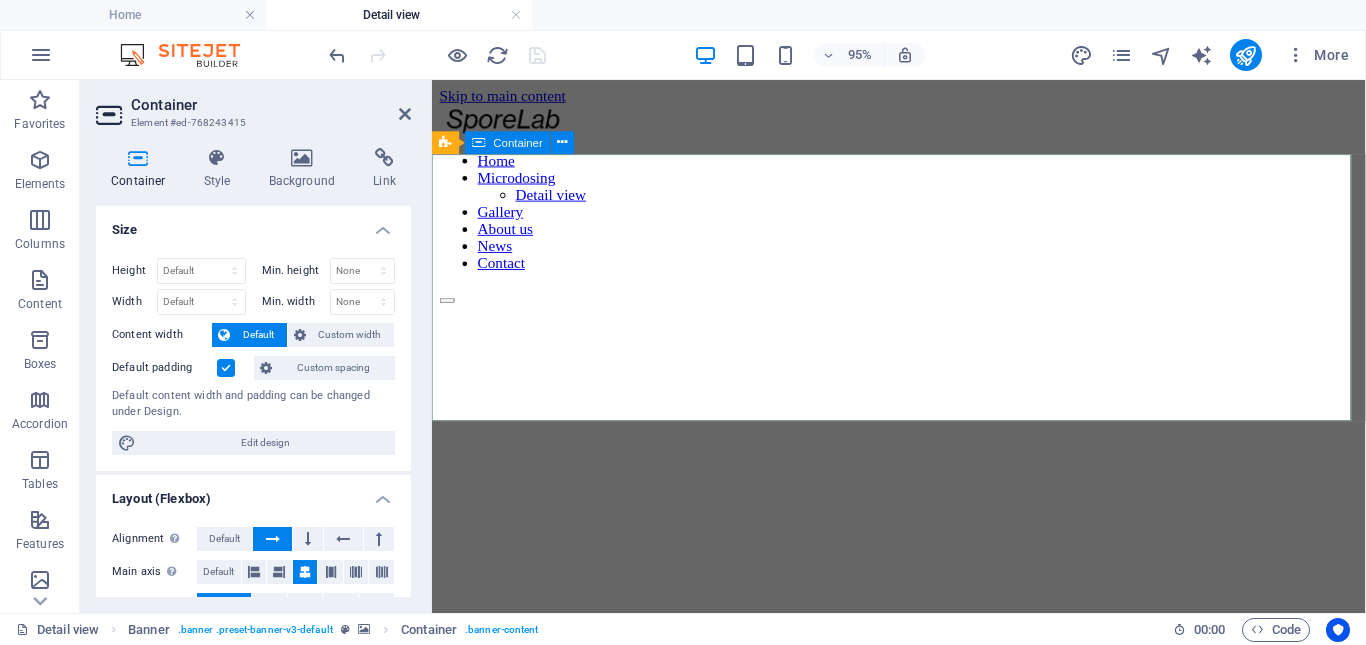 click on "Microdosing" at bounding box center (923, 654) 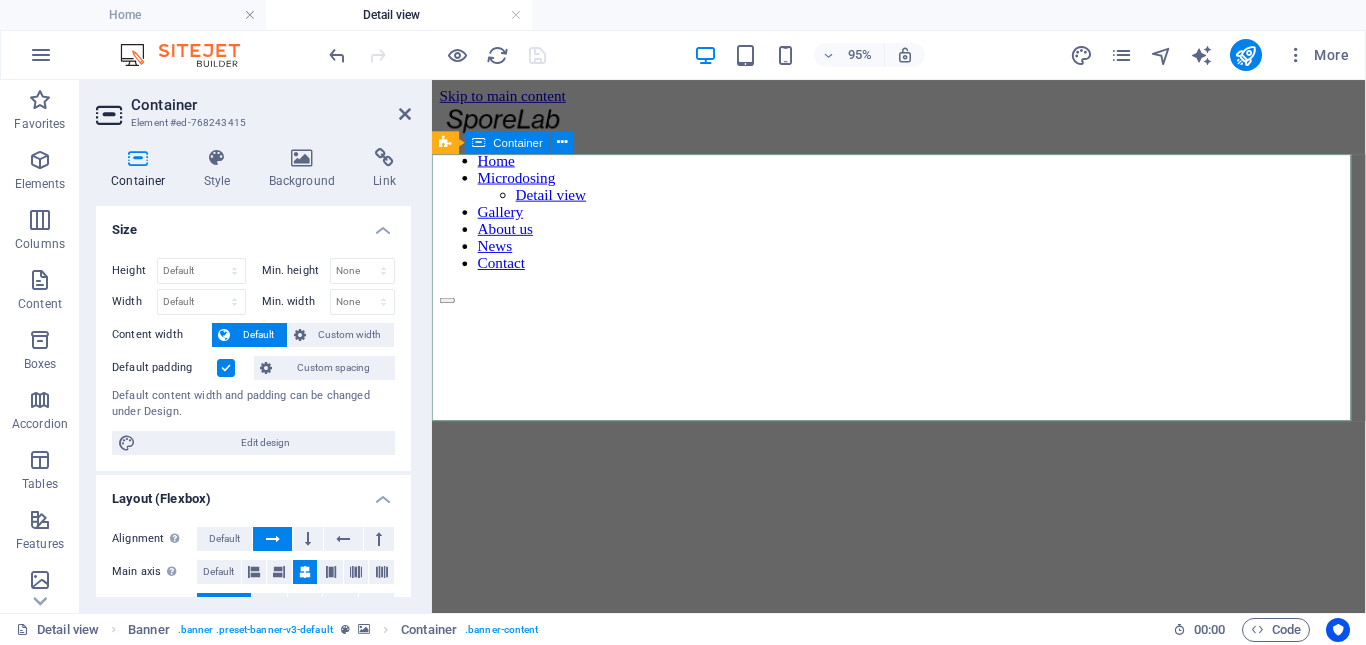 click on "Microdosing" at bounding box center [923, 654] 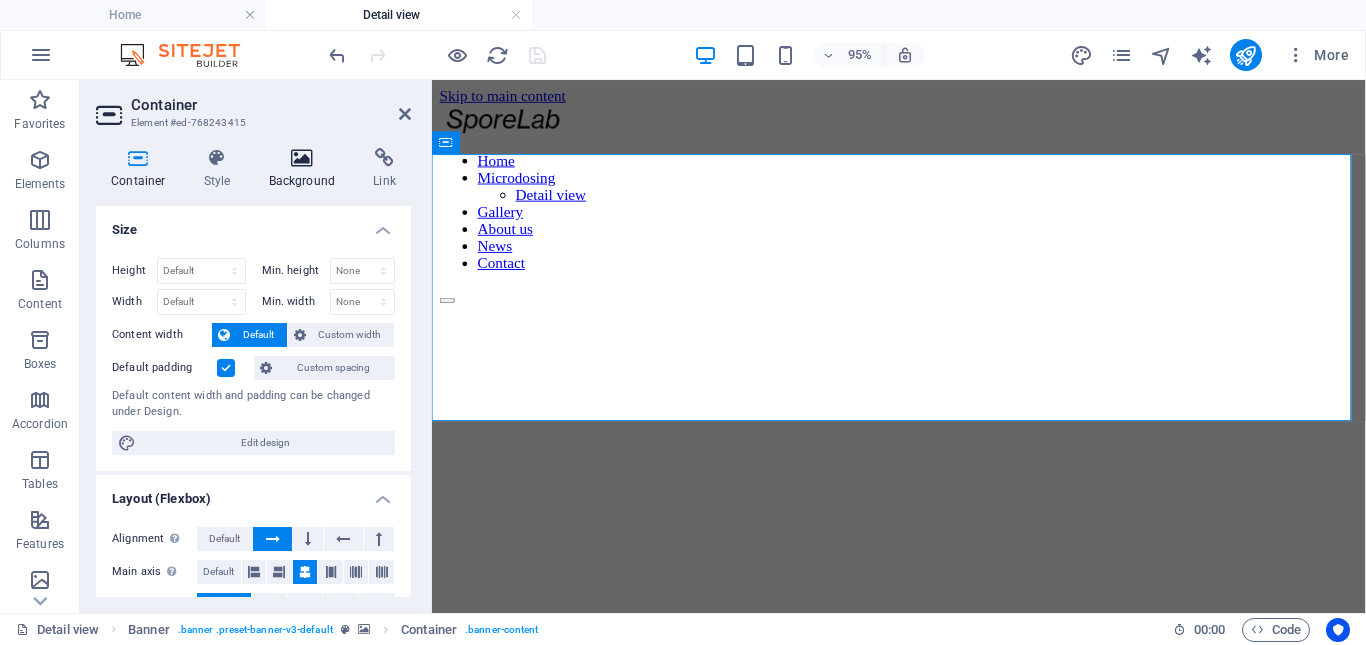 click at bounding box center [302, 158] 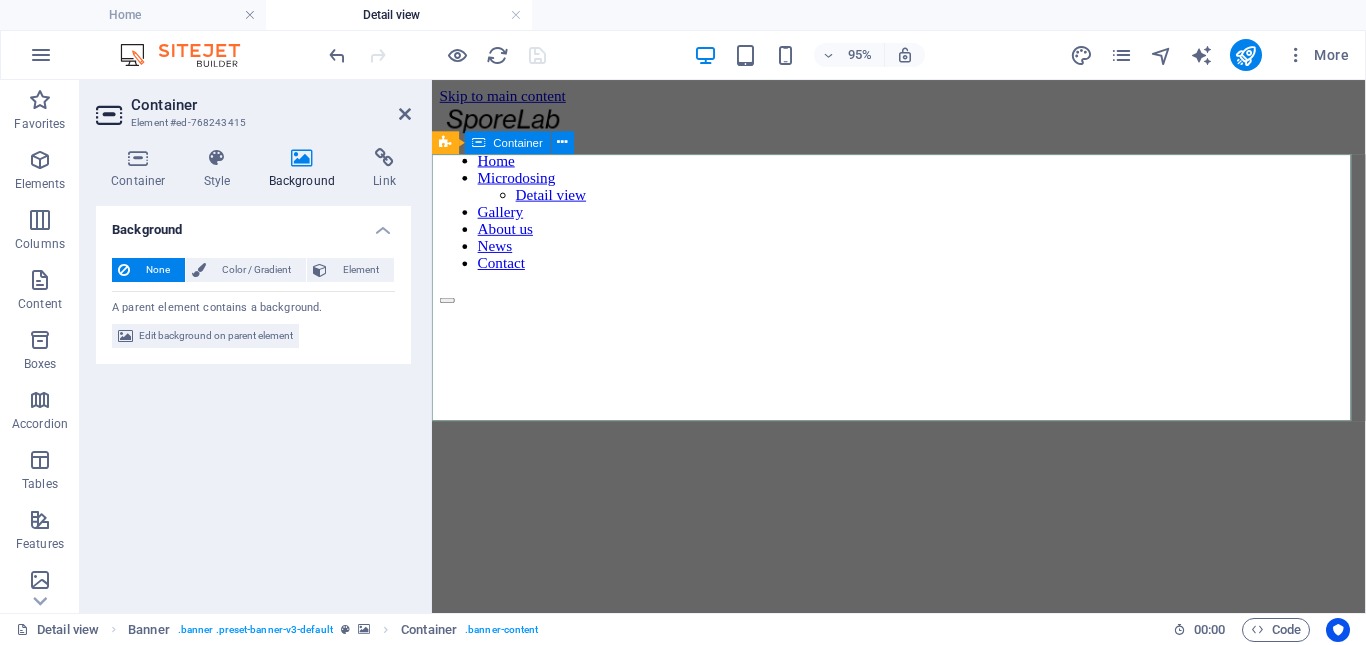 click on "Microdosing" at bounding box center (923, 654) 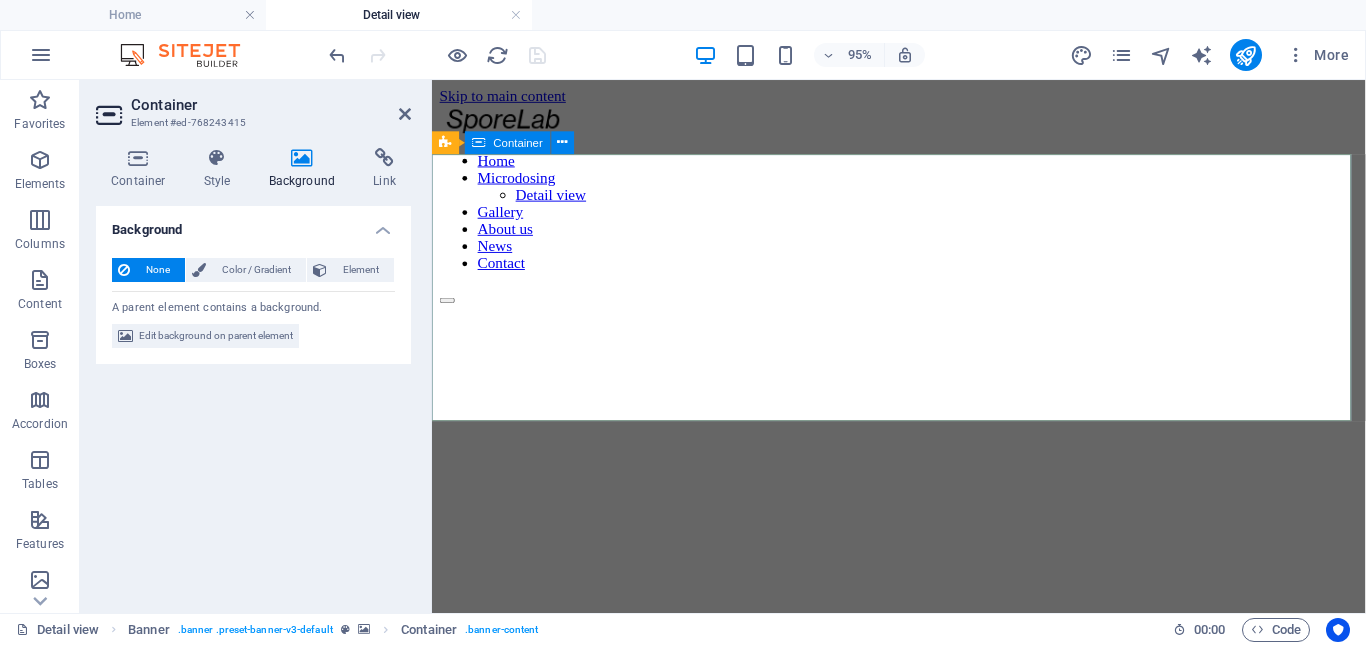 click on "Microdosing" at bounding box center (923, 654) 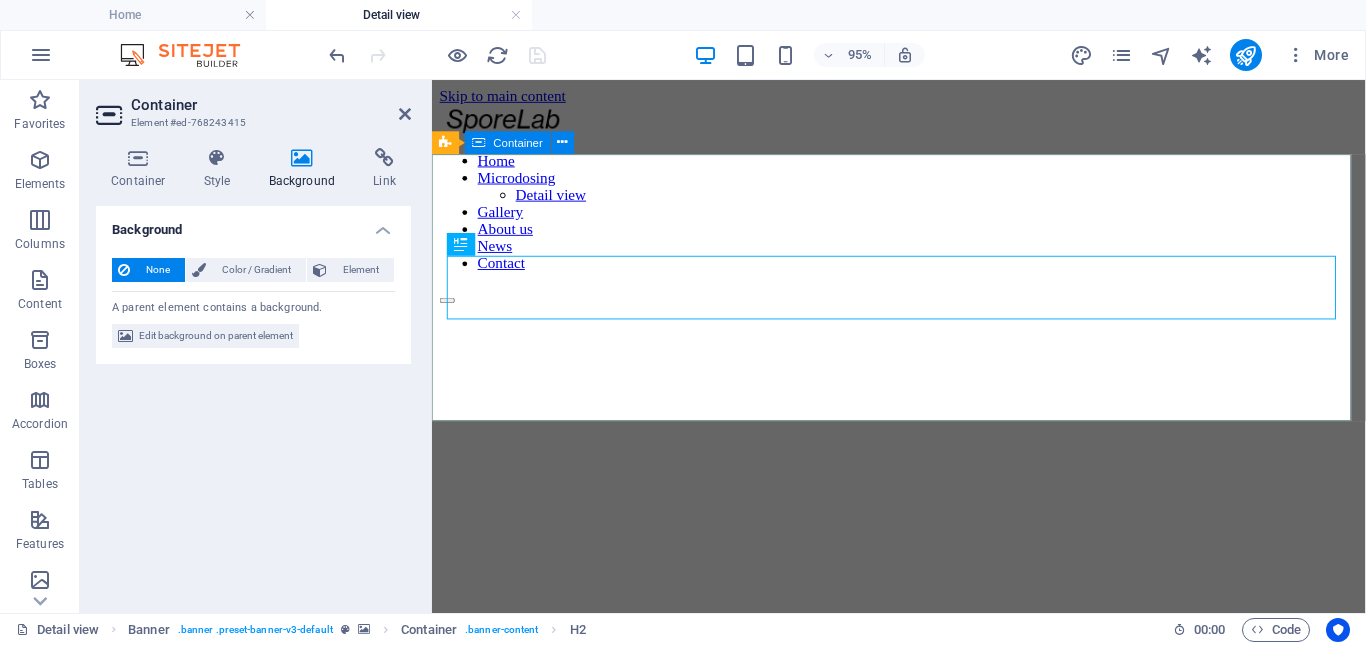 click on "Microdosing" at bounding box center [923, 654] 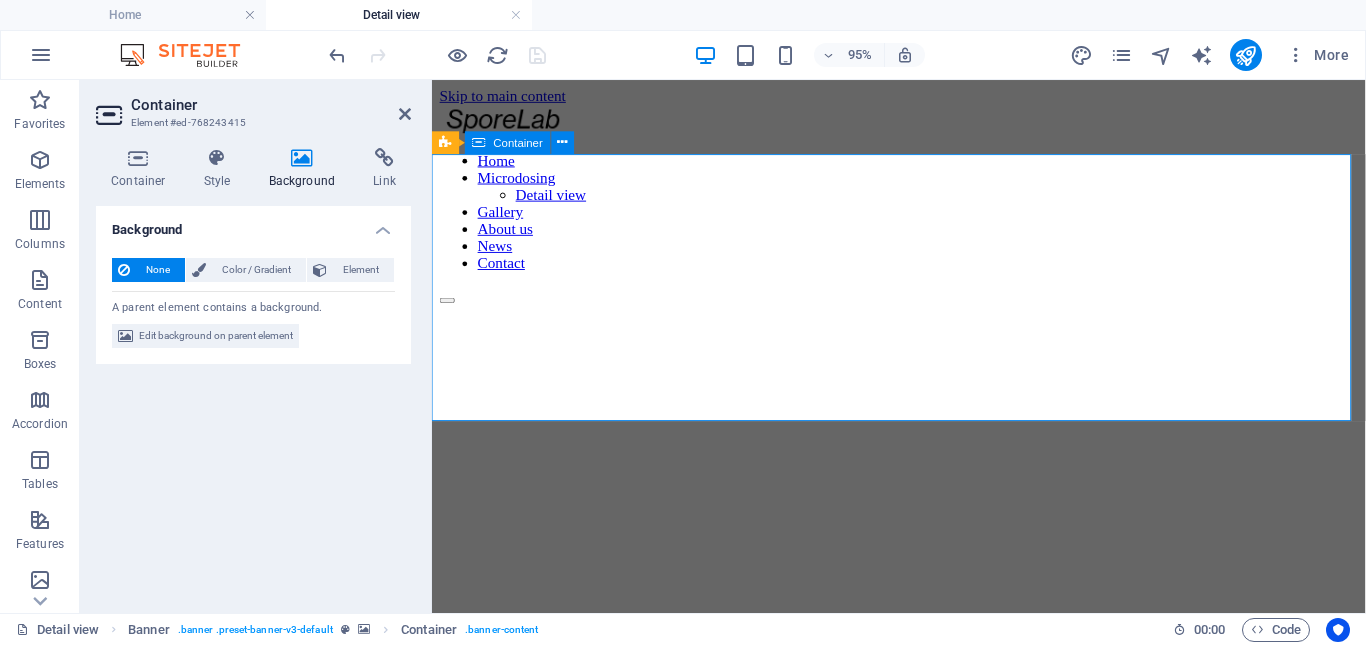 click on "Microdosing" at bounding box center [923, 654] 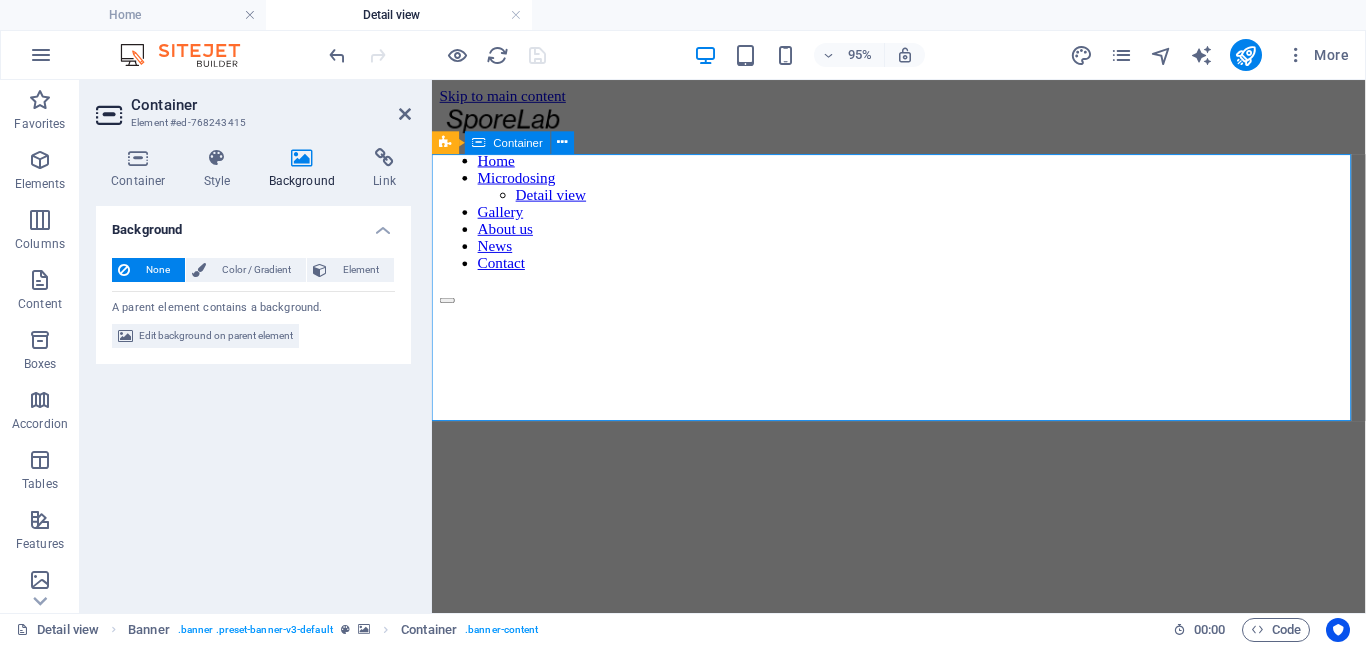click on "Microdosing" at bounding box center [923, 654] 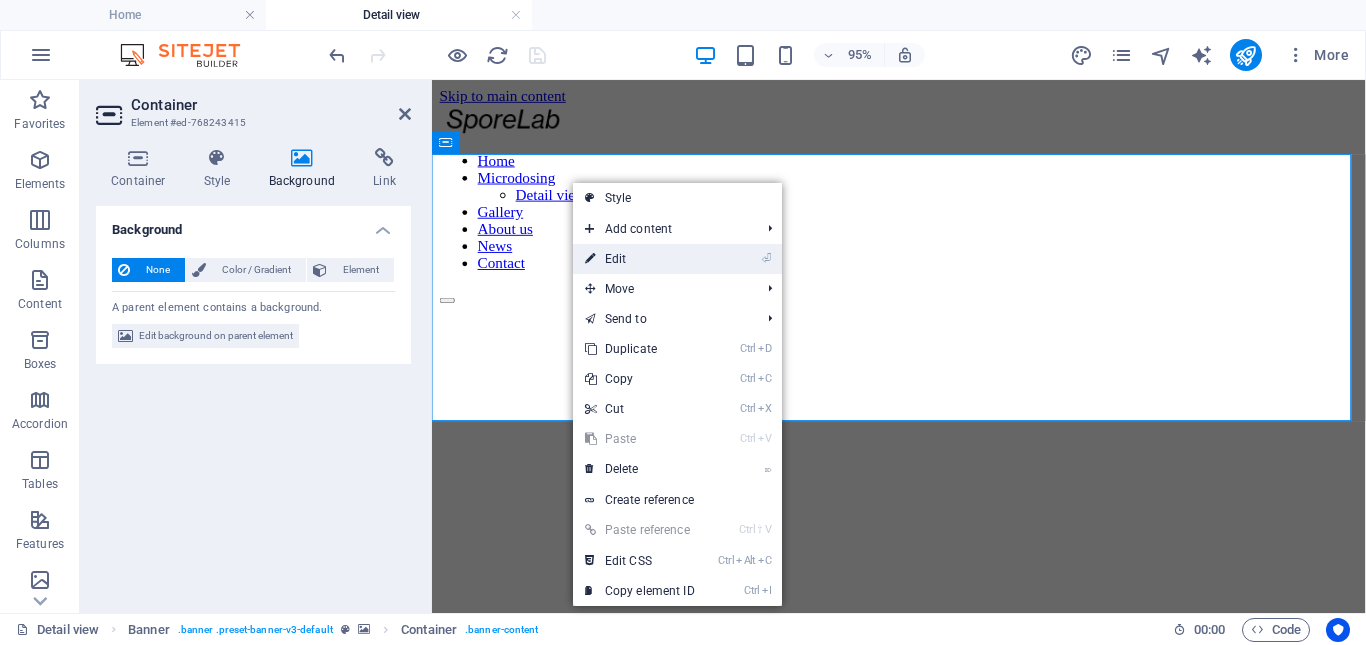 click on "⏎  Edit" at bounding box center [640, 259] 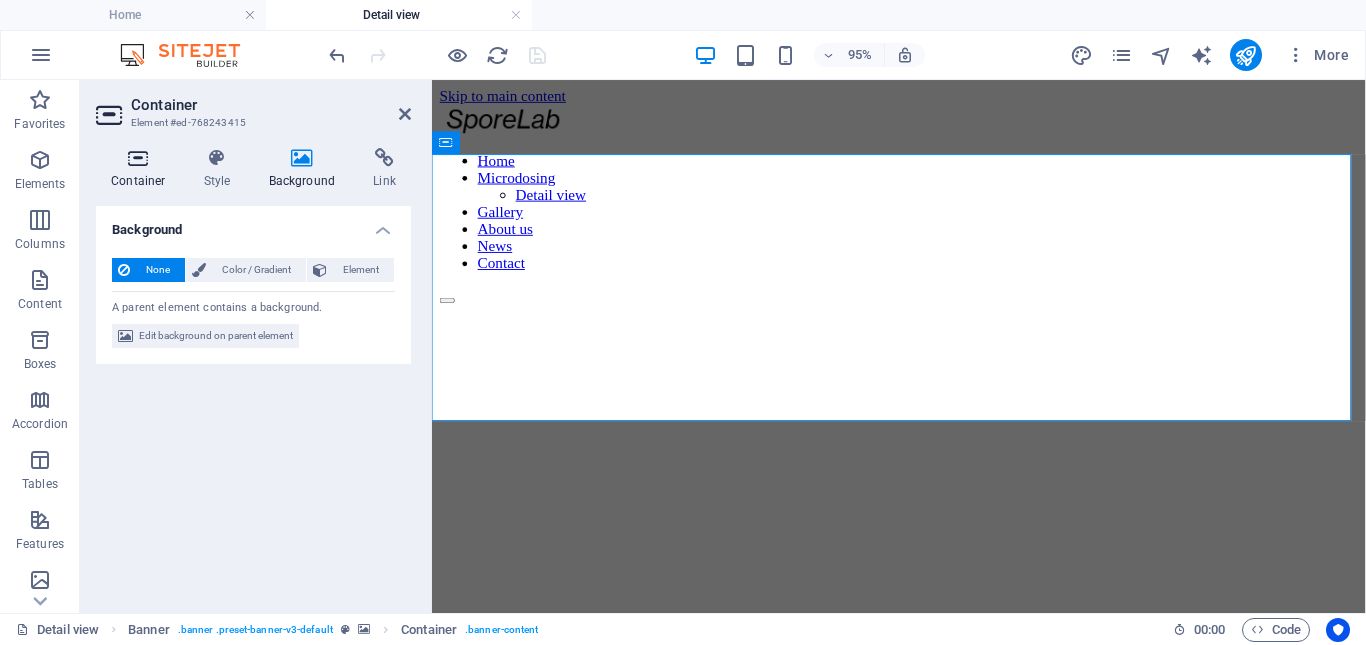 click at bounding box center (138, 158) 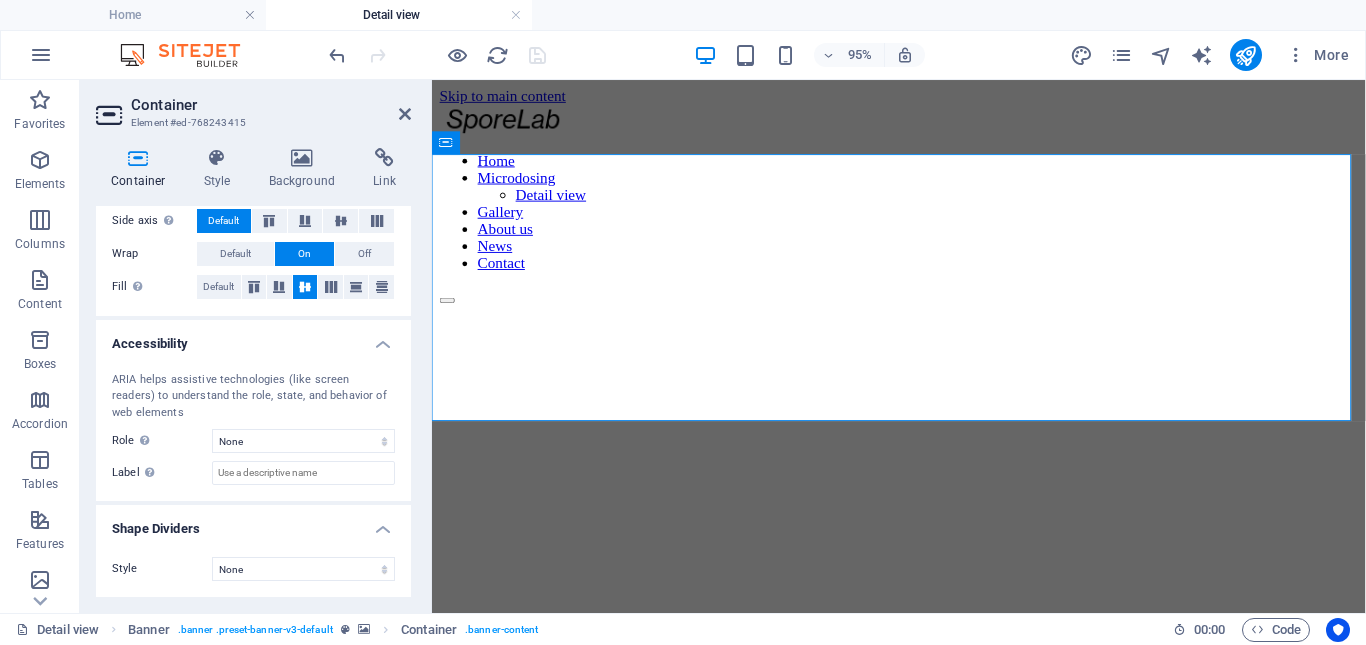 scroll, scrollTop: 0, scrollLeft: 0, axis: both 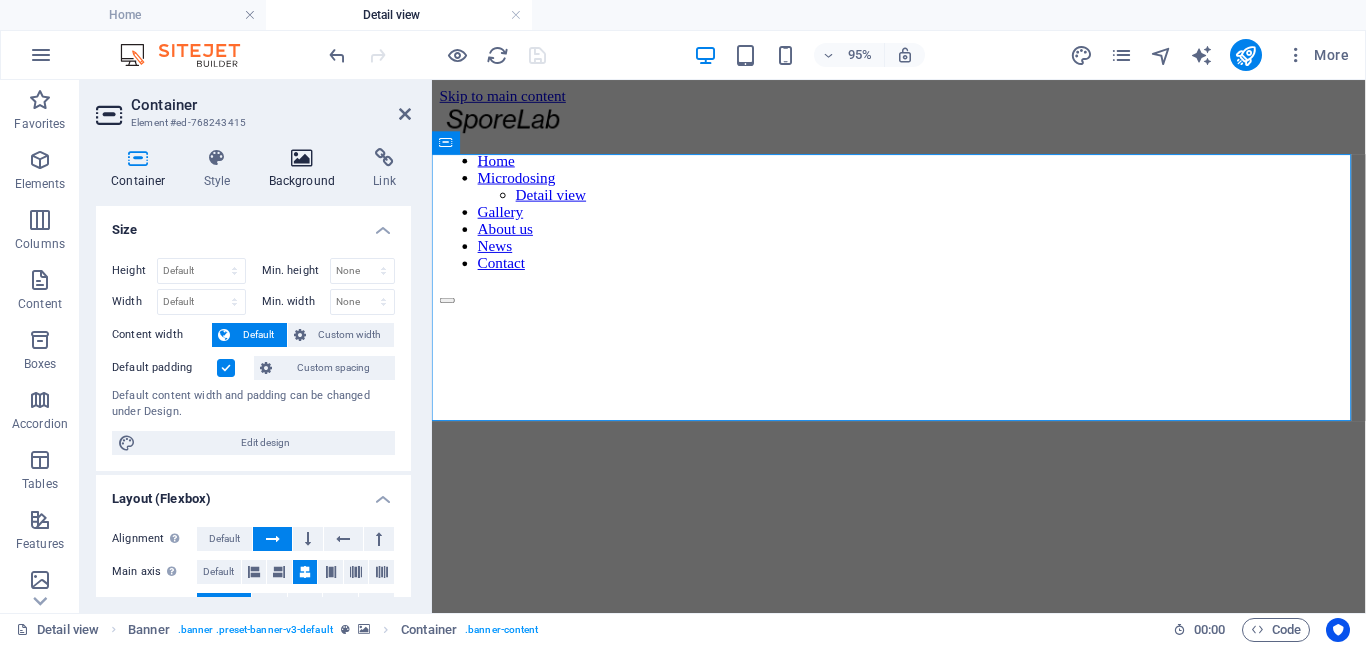click at bounding box center [302, 158] 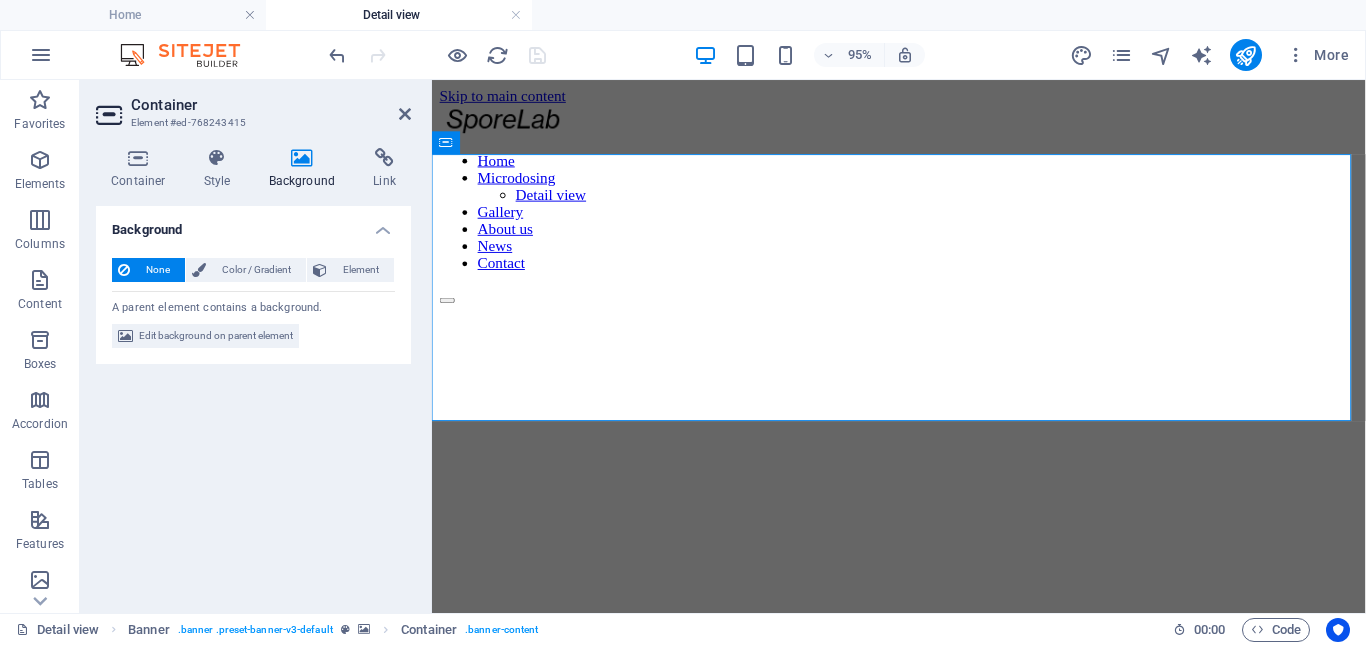 click on "Background" at bounding box center [253, 224] 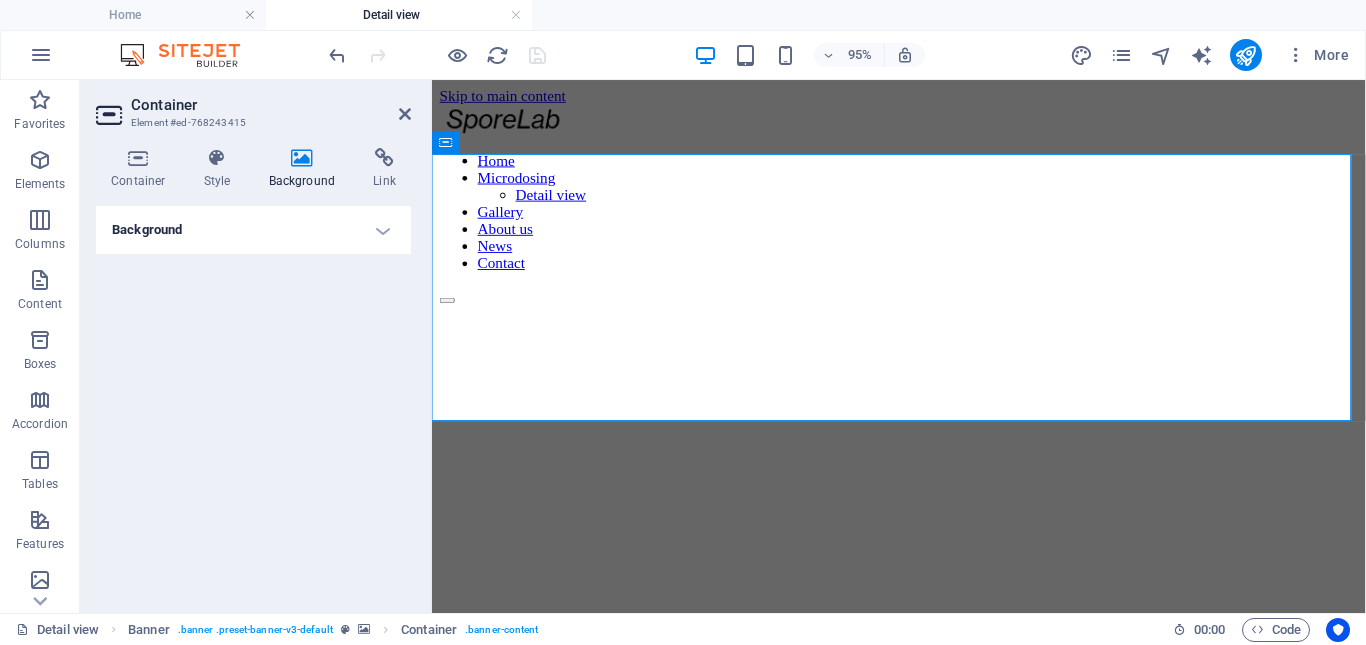 click on "Background" at bounding box center [253, 230] 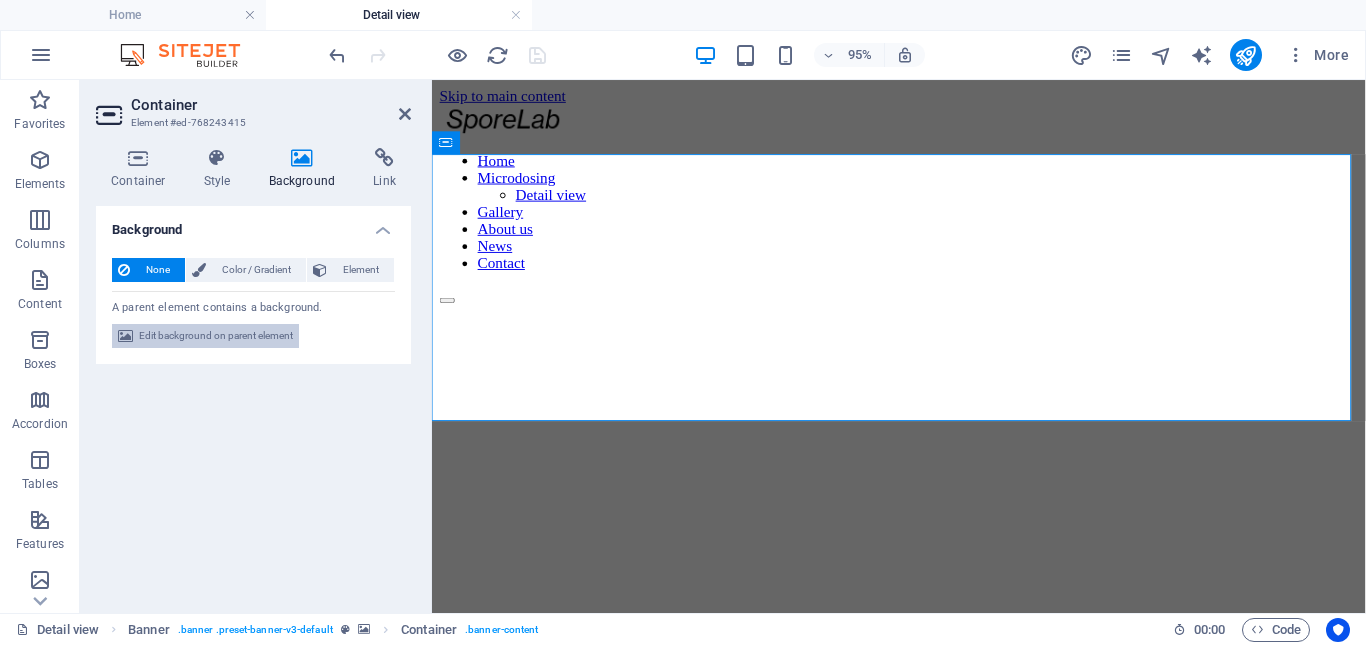 click on "Edit background on parent element" at bounding box center [216, 336] 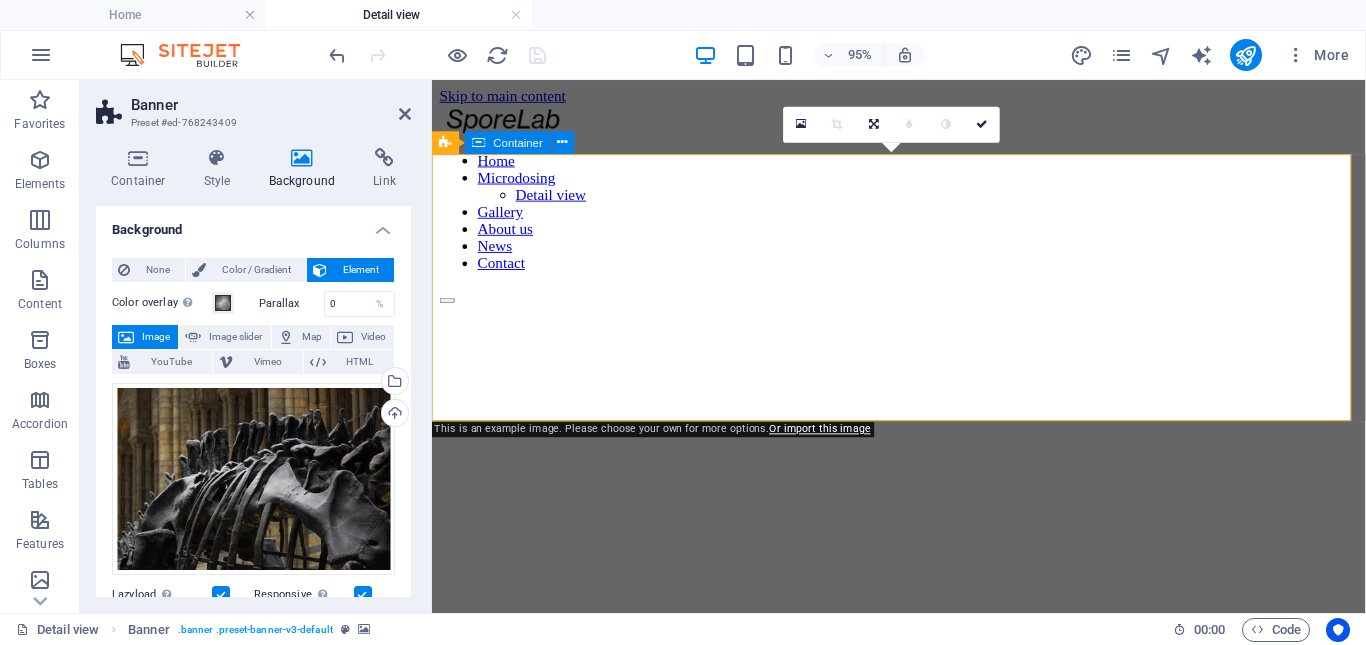 click on "Microdosing" at bounding box center [923, 654] 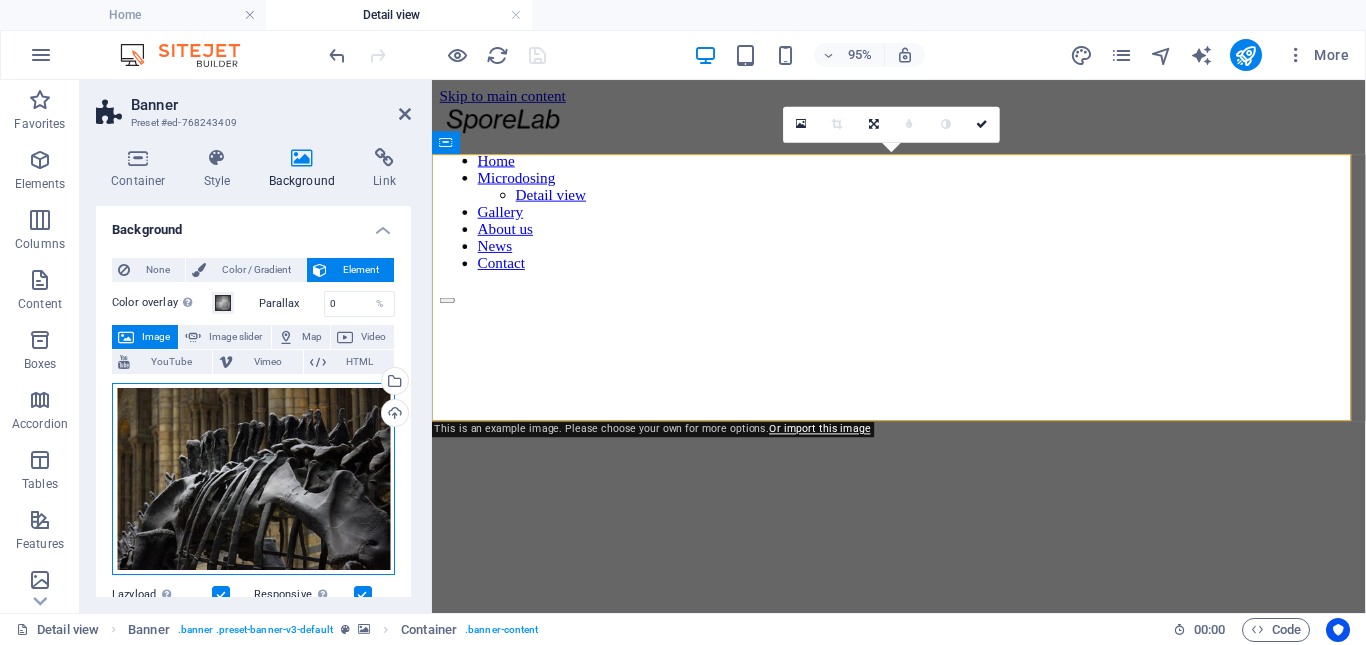 click on "Drag files here, click to choose files or select files from Files or our free stock photos & videos" at bounding box center [253, 479] 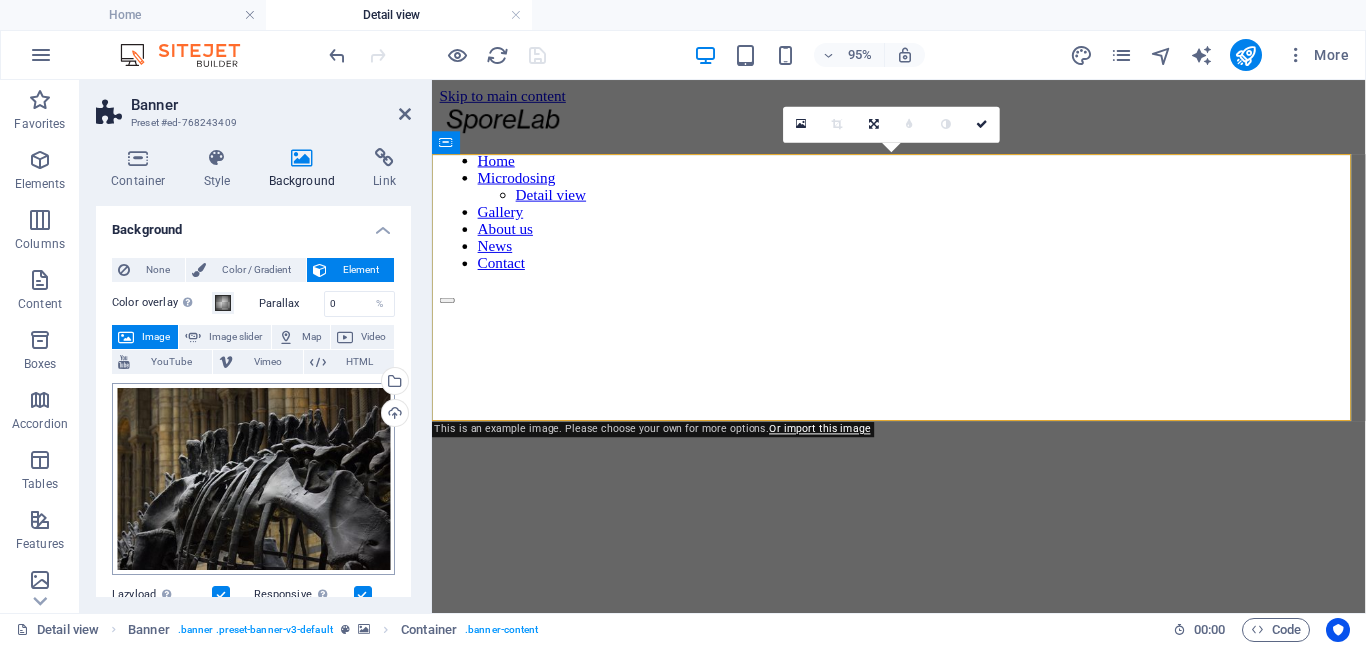 click on "sporelab.co.za Home Detail view Favorites Elements Columns Content Boxes Accordion Tables Features Images Slider Header Footer Forms Marketing Collections Menu Element #ed-768243277 Menu Style Menu Auto Custom Menu is automatically generated based on the pages. Recommended for multi-page websites. Manage pages Menu items 1 None Page External Element Phone Email Page Home Microdosing -- Detail view Gallery About us News Contact Legal Notice Privacy Element
URL / Phone Email Link text Home Link target New tab Same tab Overlay Title Additional link description, should not be the same as the link text. The title is most often shown as a tooltip text when the mouse moves over the element. Leave empty if uncertain. Relationship Sets the  relationship of this link to the link target . For example, the value "nofollow" instructs search engines not to follow the link. Can be left empty. alternate author bookmark tag" at bounding box center (683, 322) 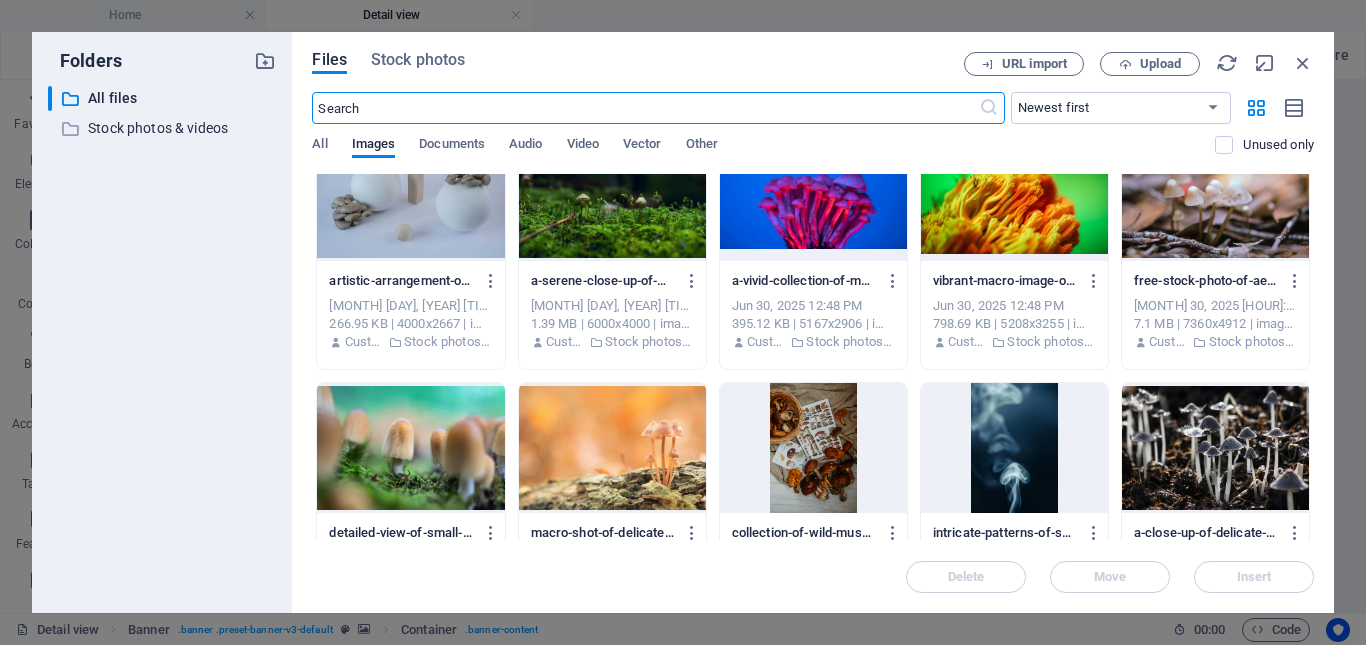 scroll, scrollTop: 1133, scrollLeft: 0, axis: vertical 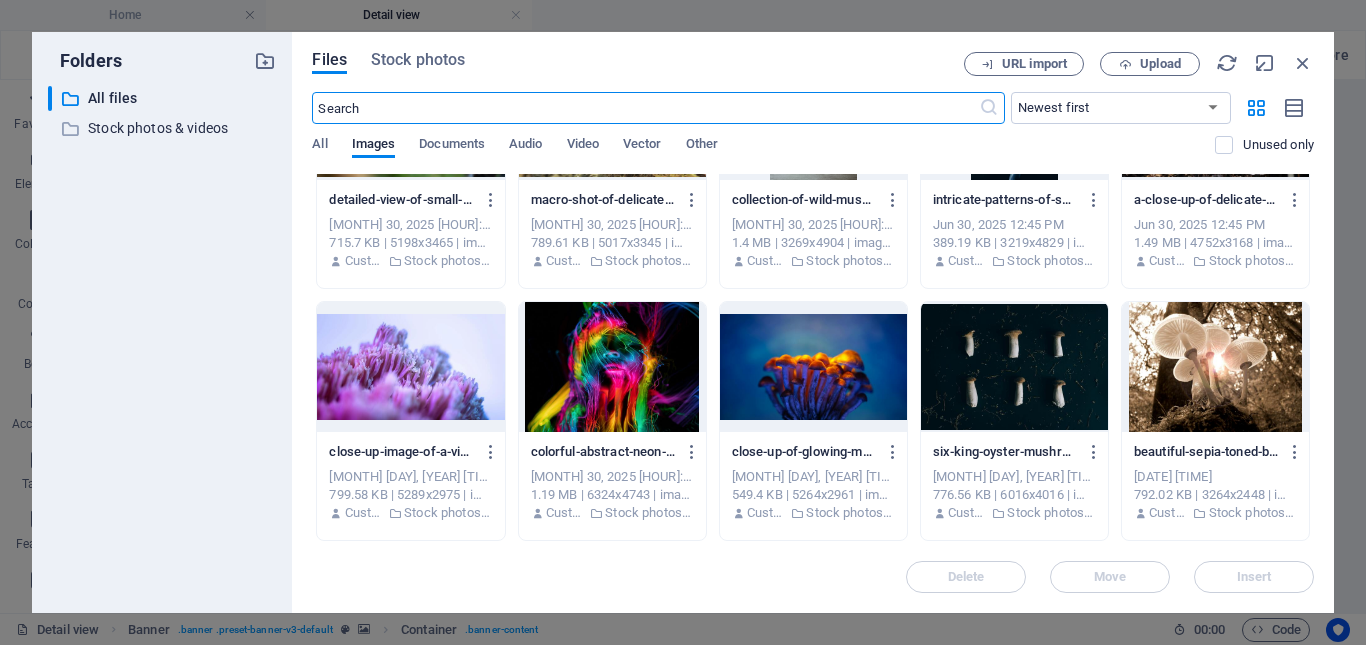 click at bounding box center (1215, 367) 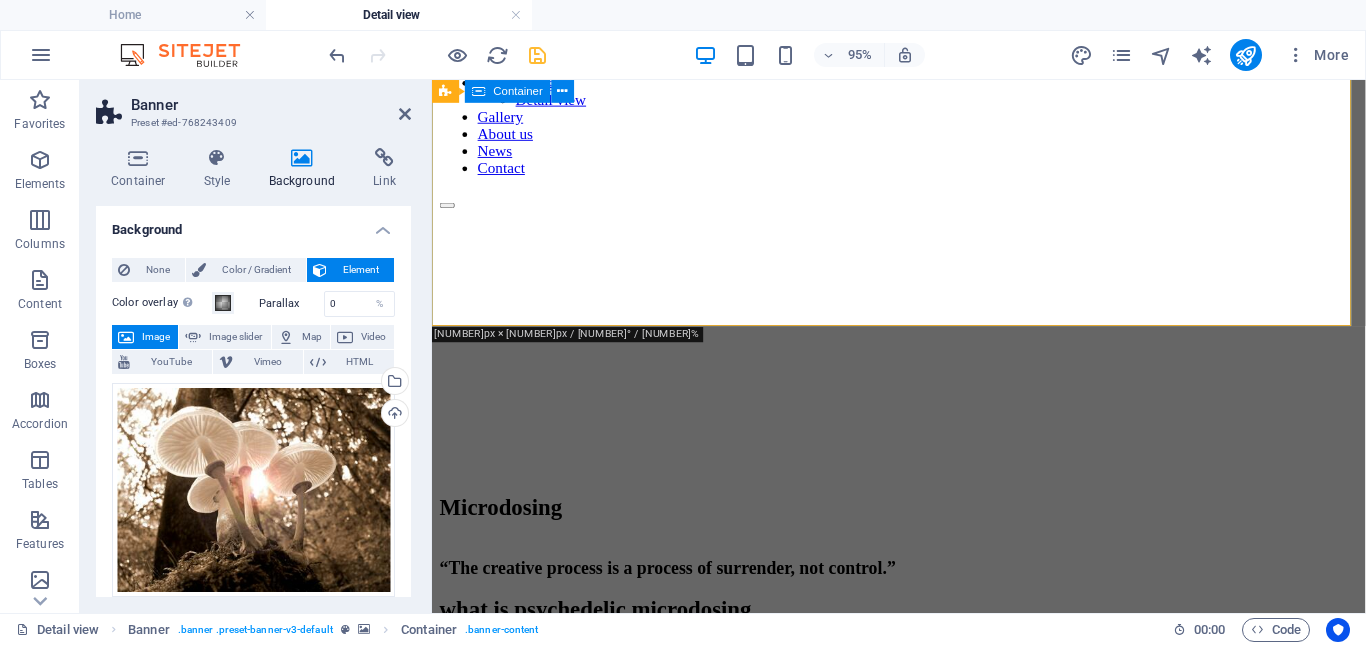 scroll, scrollTop: 0, scrollLeft: 0, axis: both 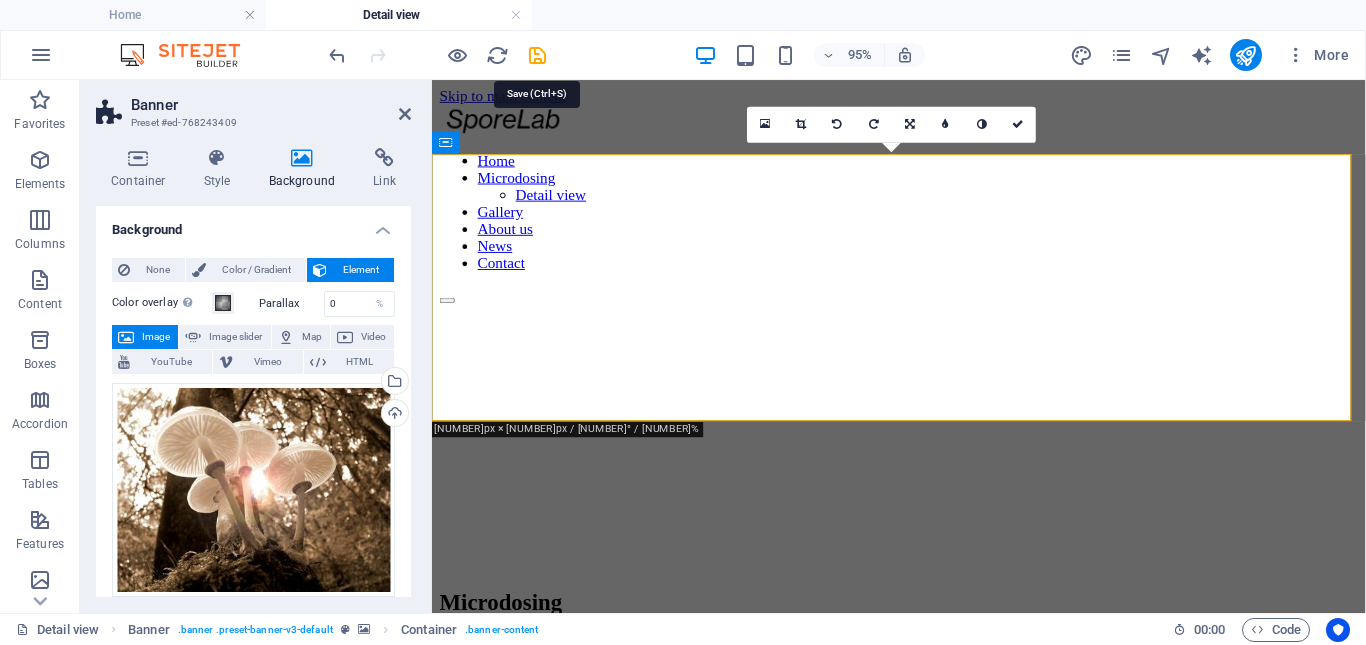 click at bounding box center [537, 55] 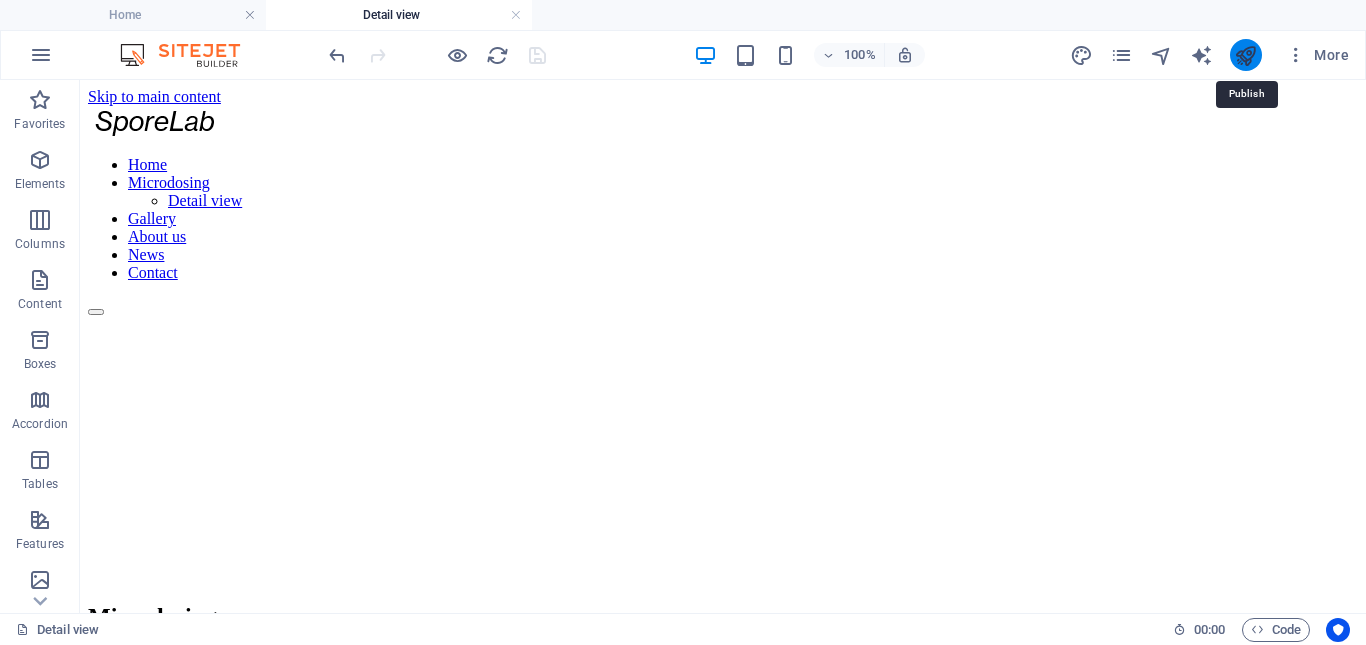 click at bounding box center (1245, 55) 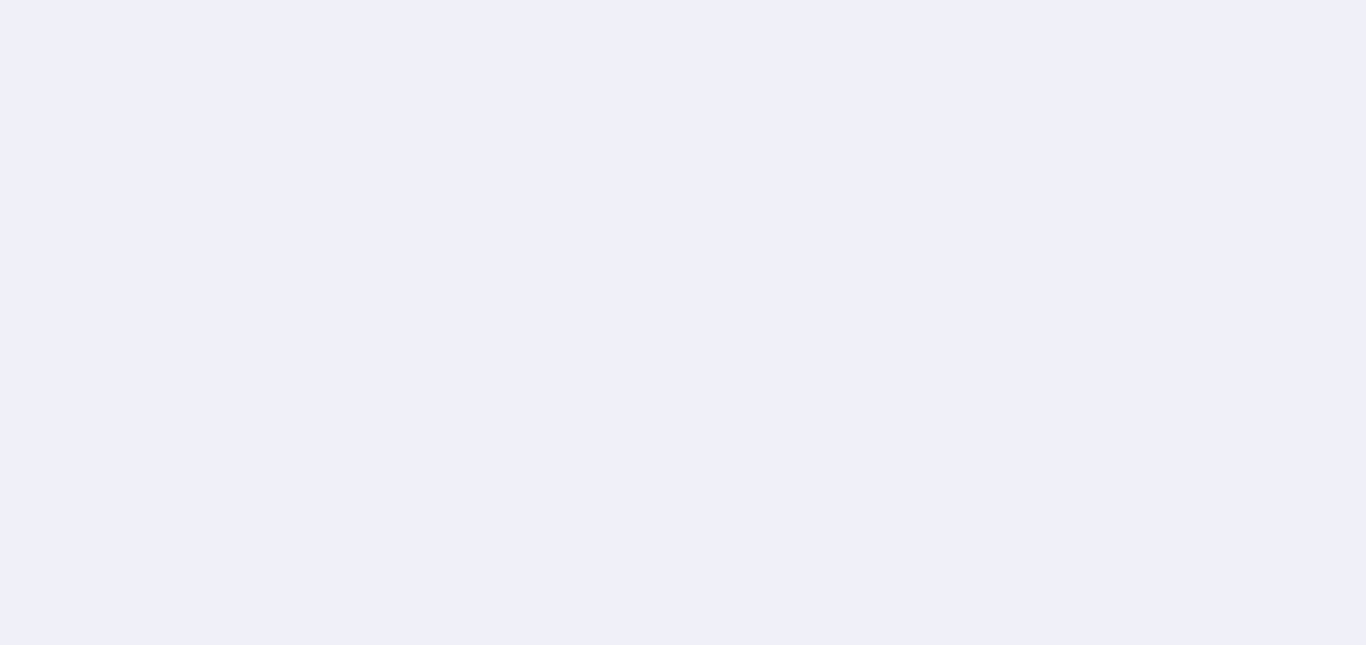 scroll, scrollTop: 0, scrollLeft: 0, axis: both 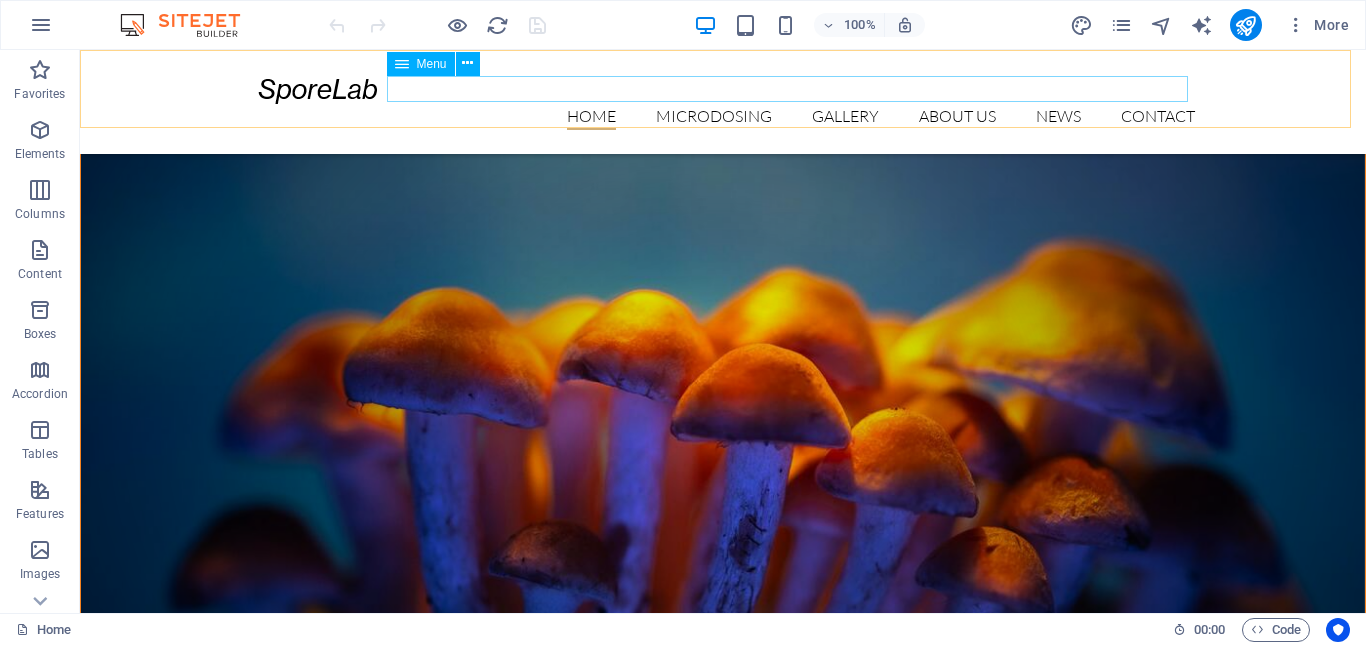 click on "Home Microdosing Detail view Gallery About us News Contact" at bounding box center [723, 117] 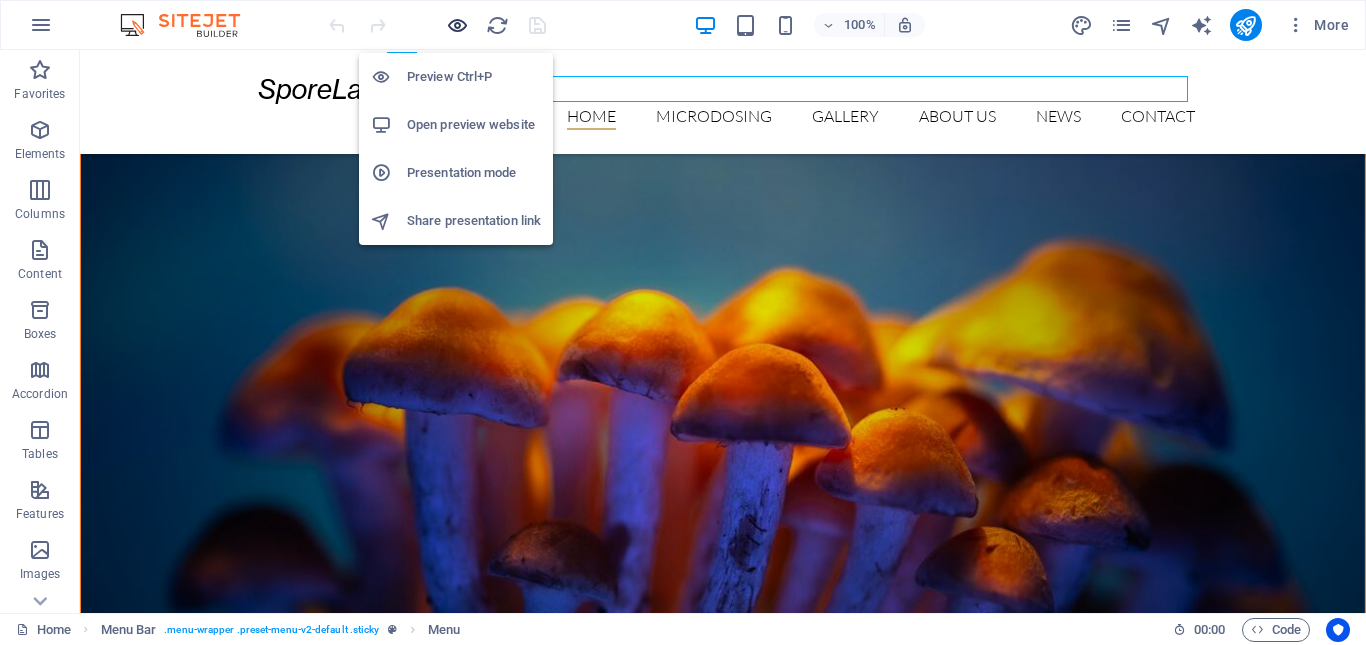 click at bounding box center [457, 25] 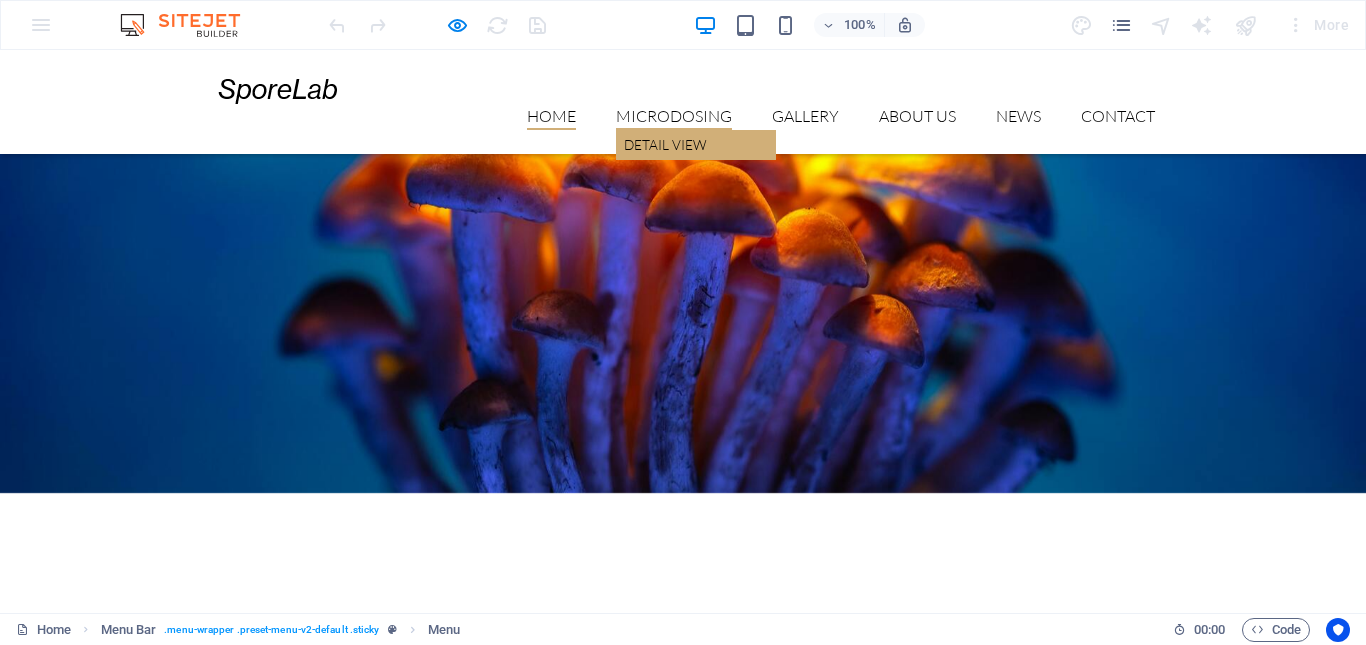click on "Detail view" at bounding box center [696, 145] 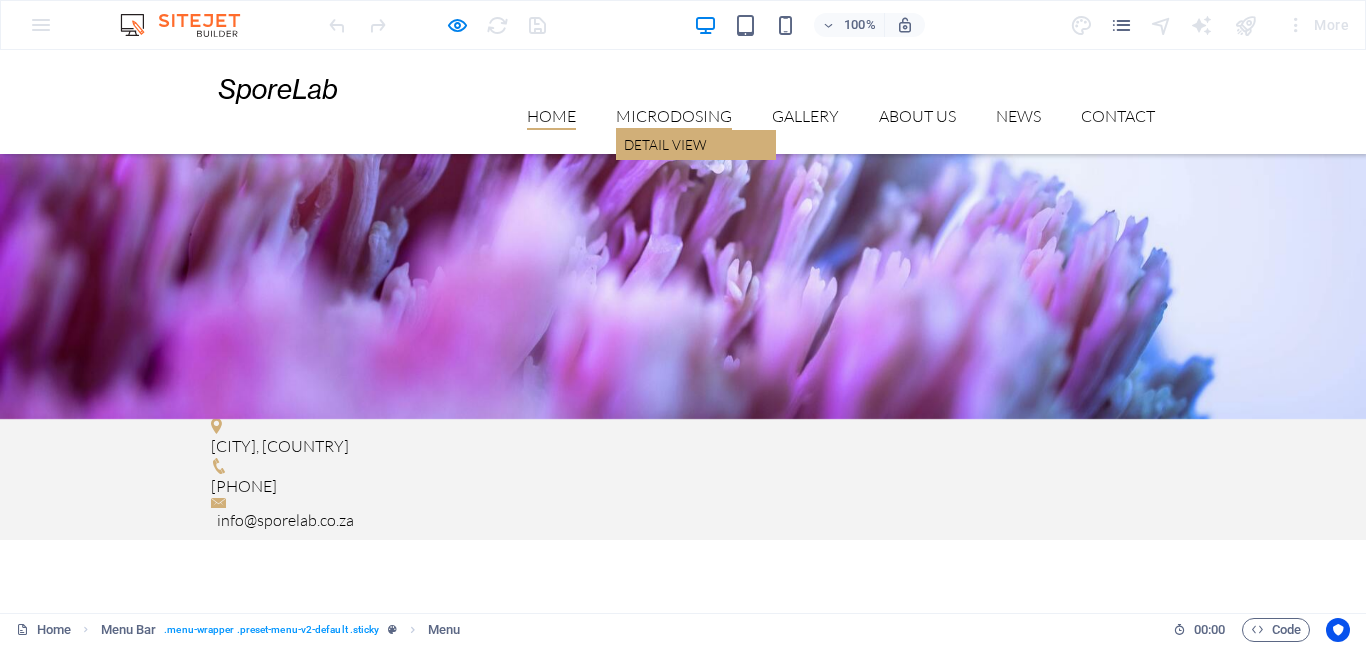 scroll, scrollTop: 0, scrollLeft: 0, axis: both 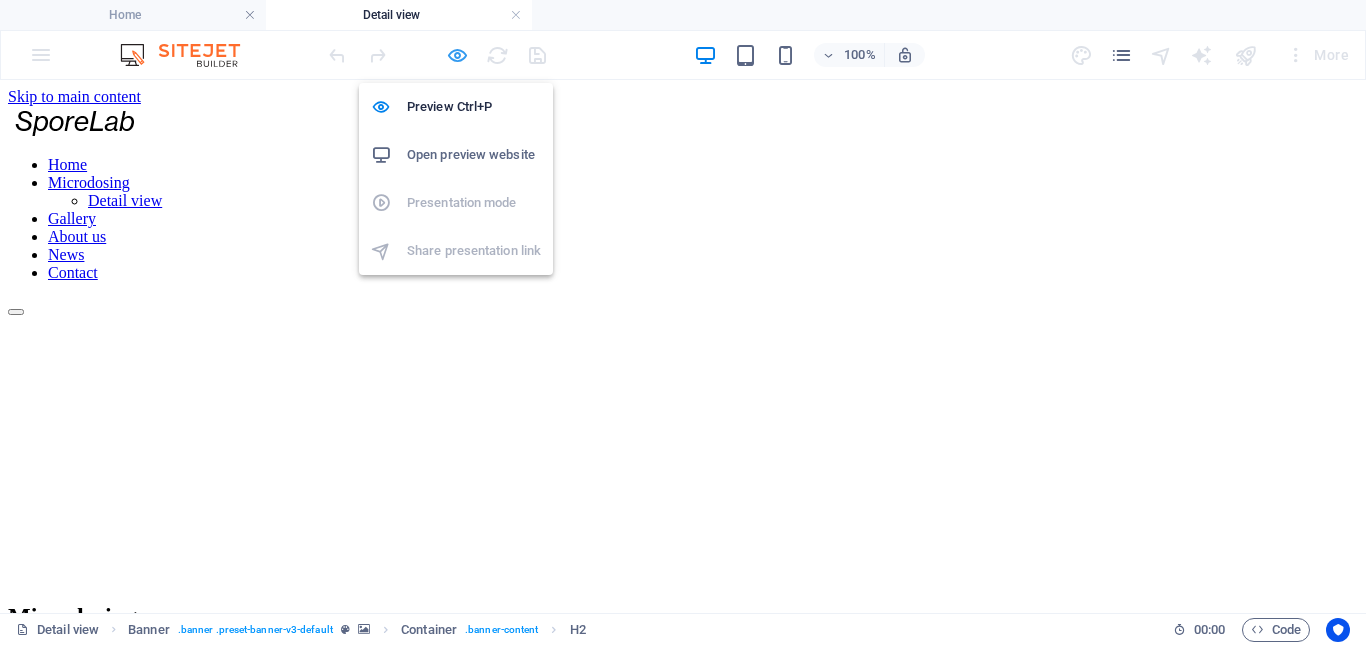 click at bounding box center [457, 55] 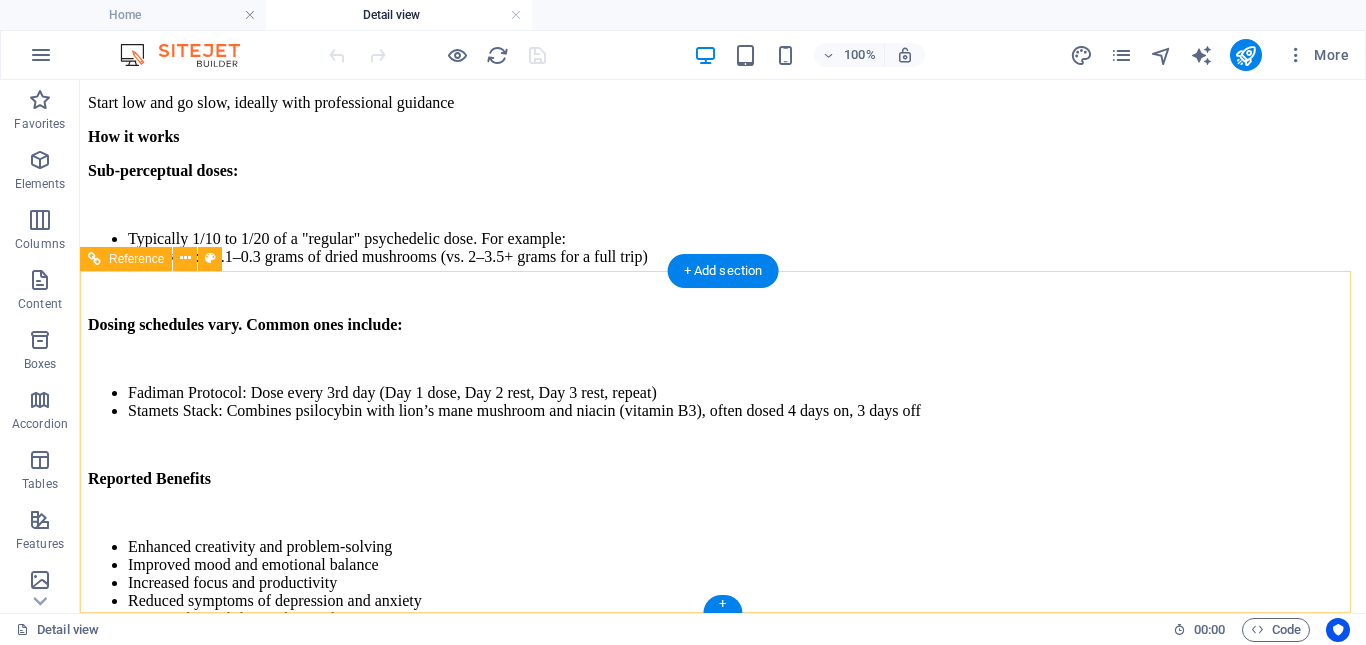 scroll, scrollTop: 1027, scrollLeft: 0, axis: vertical 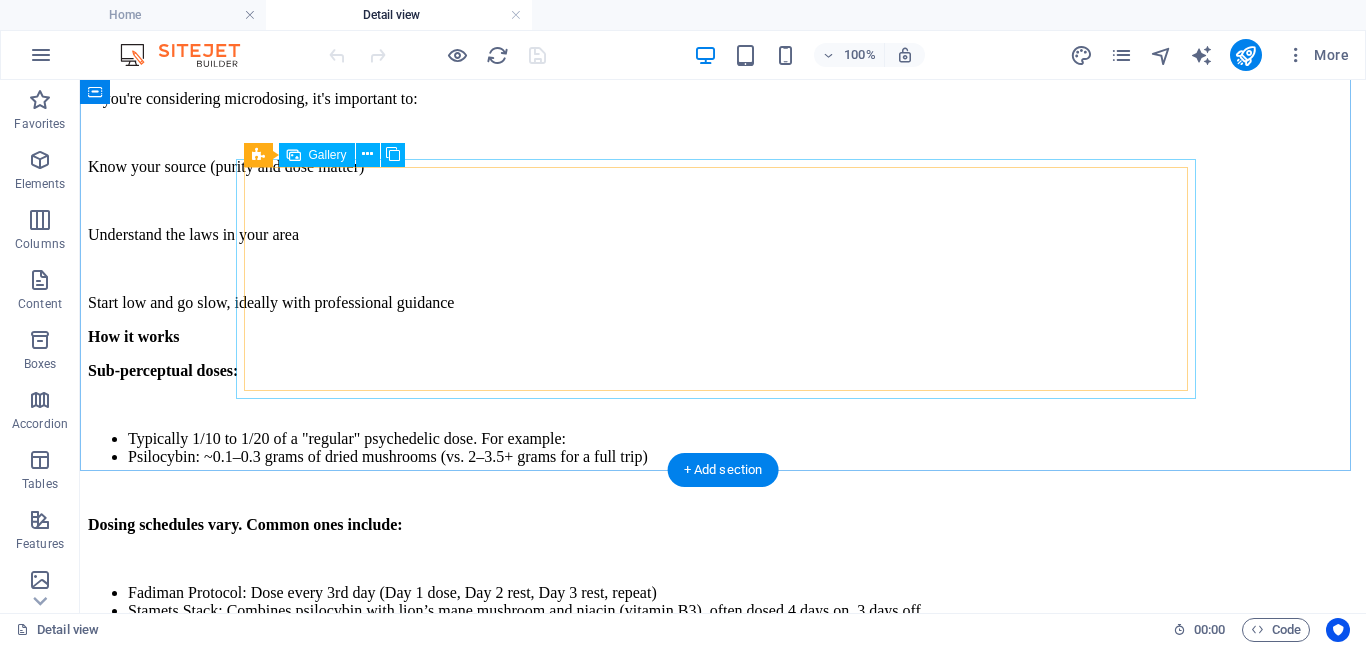 click at bounding box center [528, 1349] 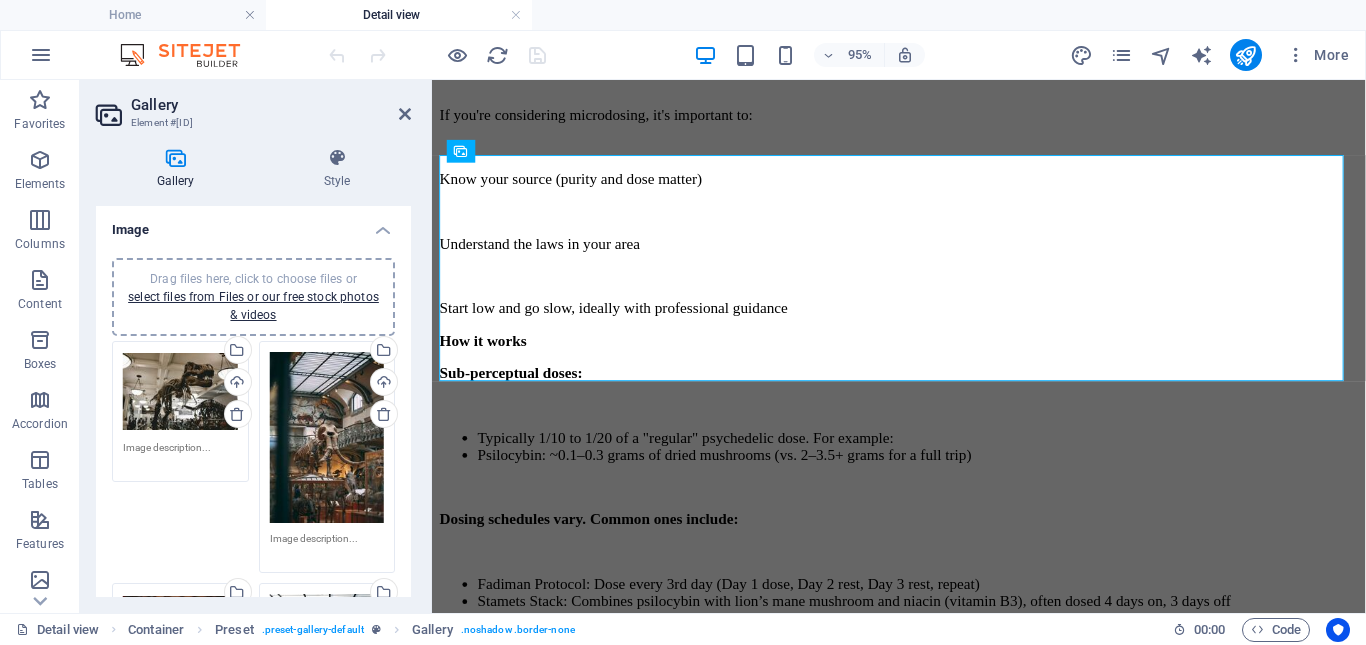 click on "Drag files here, click to choose files or select files from Files or our free stock photos & videos" at bounding box center [180, 392] 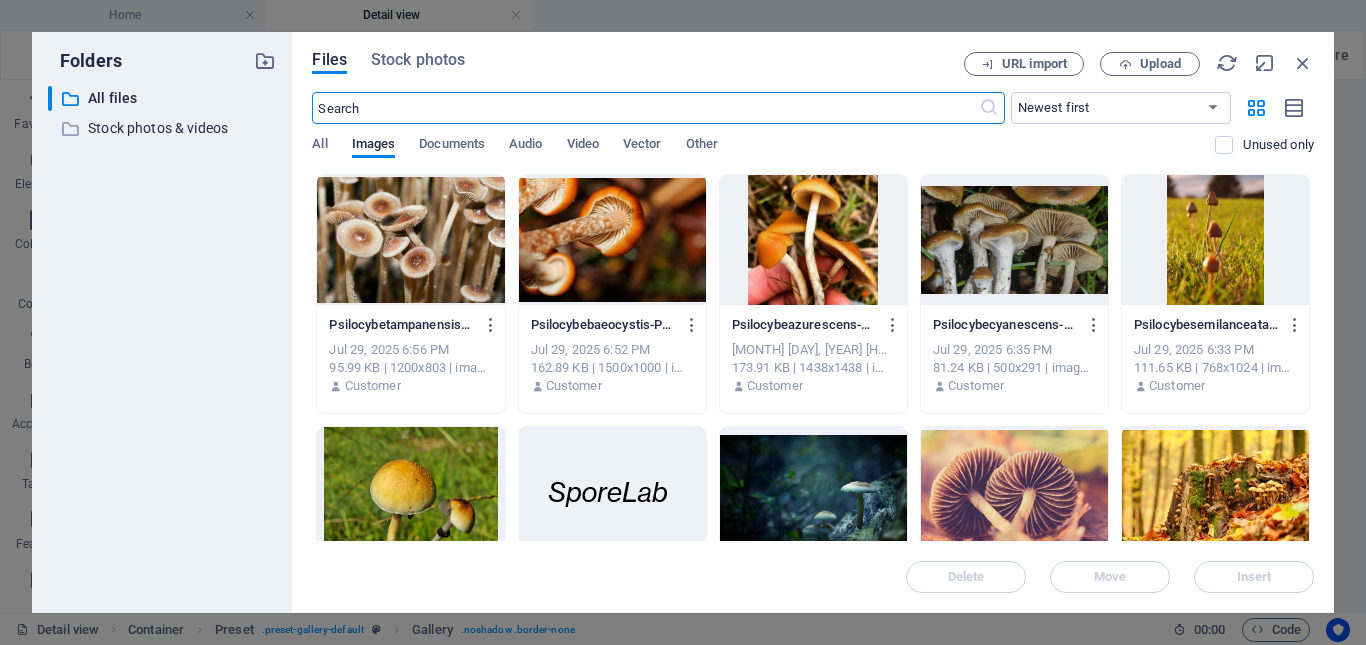 scroll, scrollTop: 862, scrollLeft: 0, axis: vertical 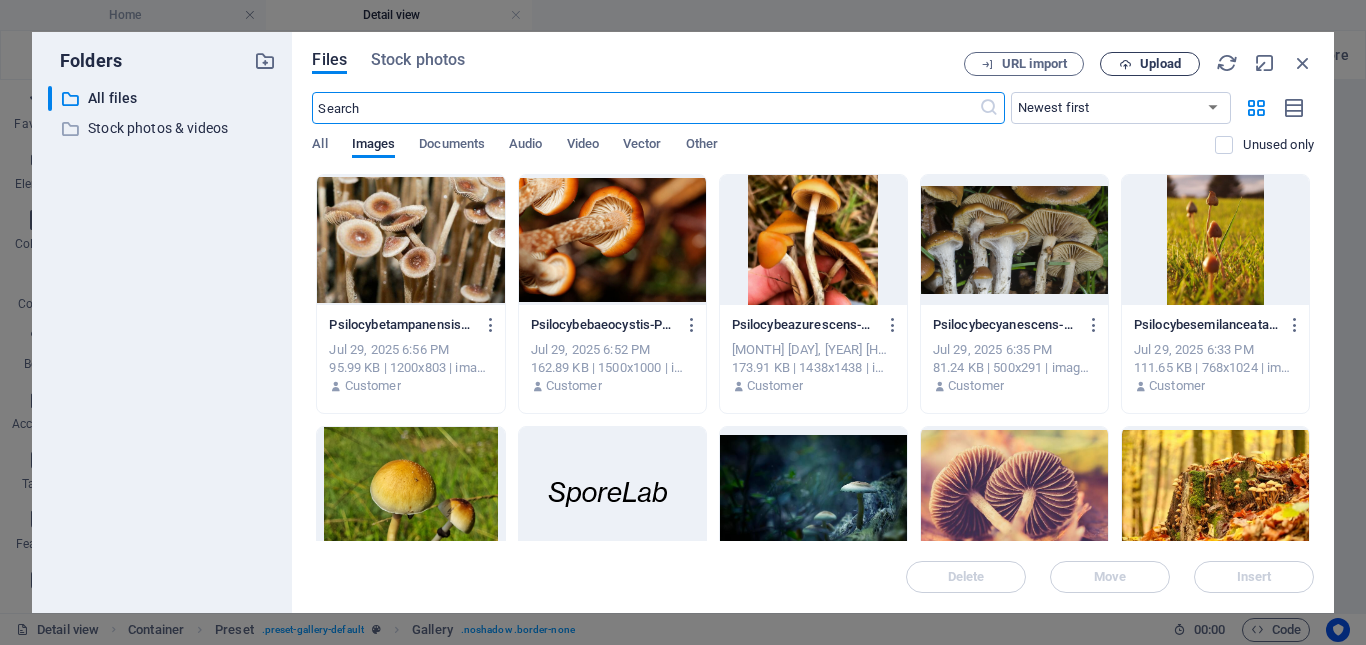 click at bounding box center [1125, 64] 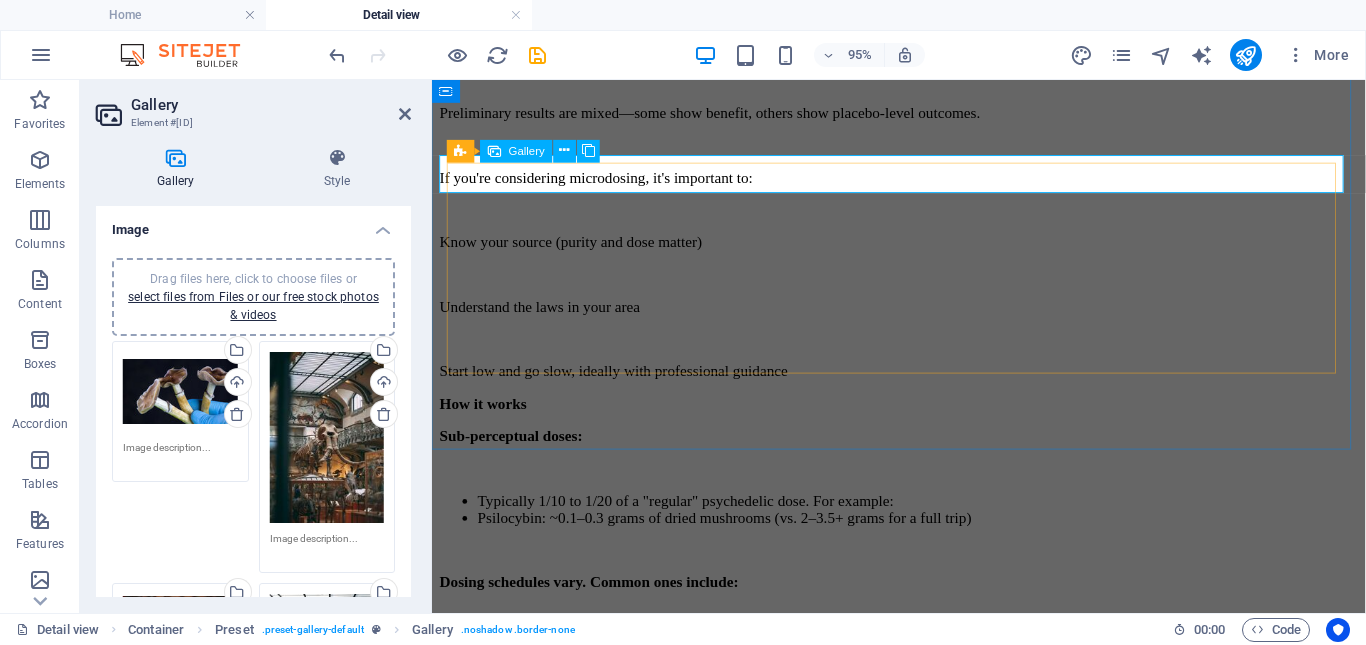 scroll, scrollTop: 1027, scrollLeft: 0, axis: vertical 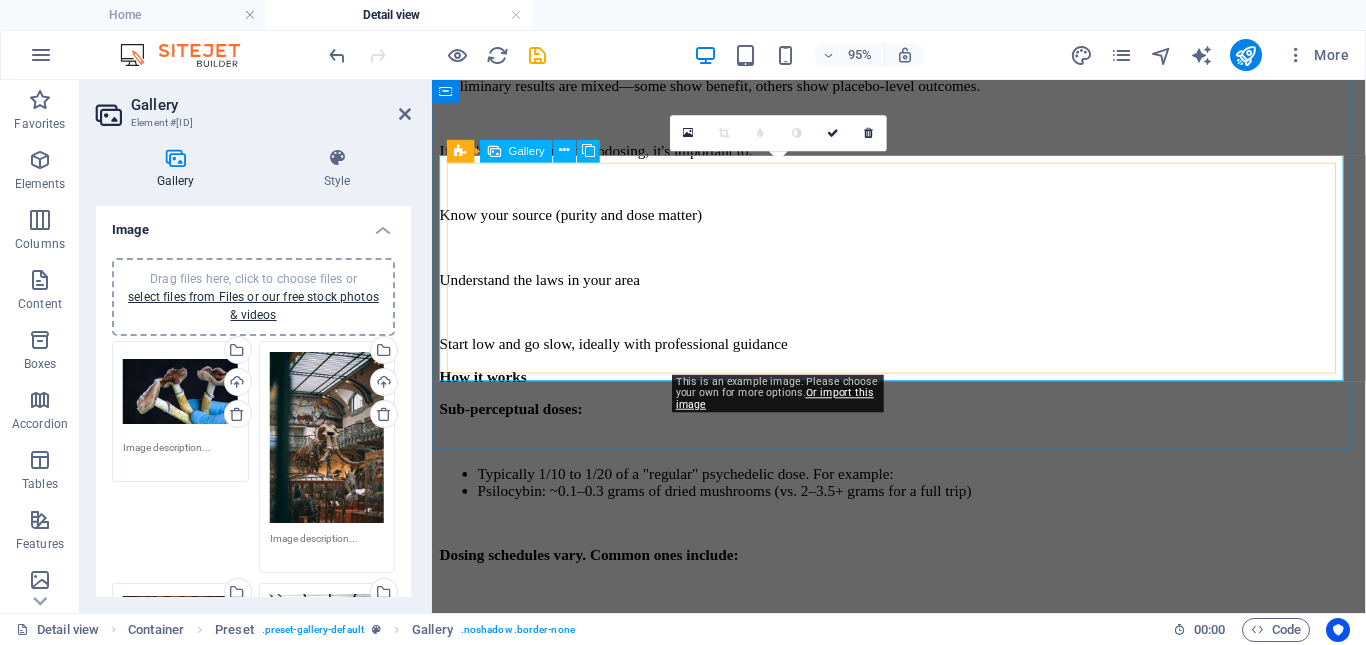 click at bounding box center (880, 2183) 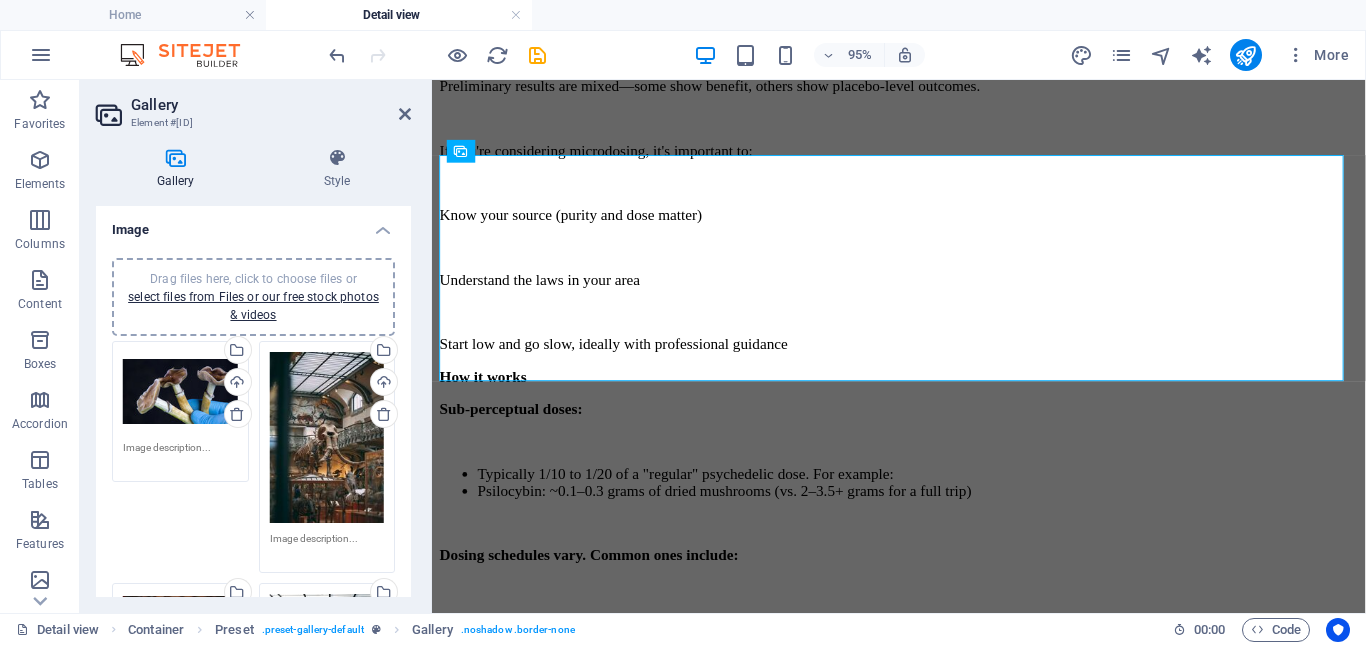 click on "Drag files here, click to choose files or select files from Files or our free stock photos & videos" at bounding box center [327, 438] 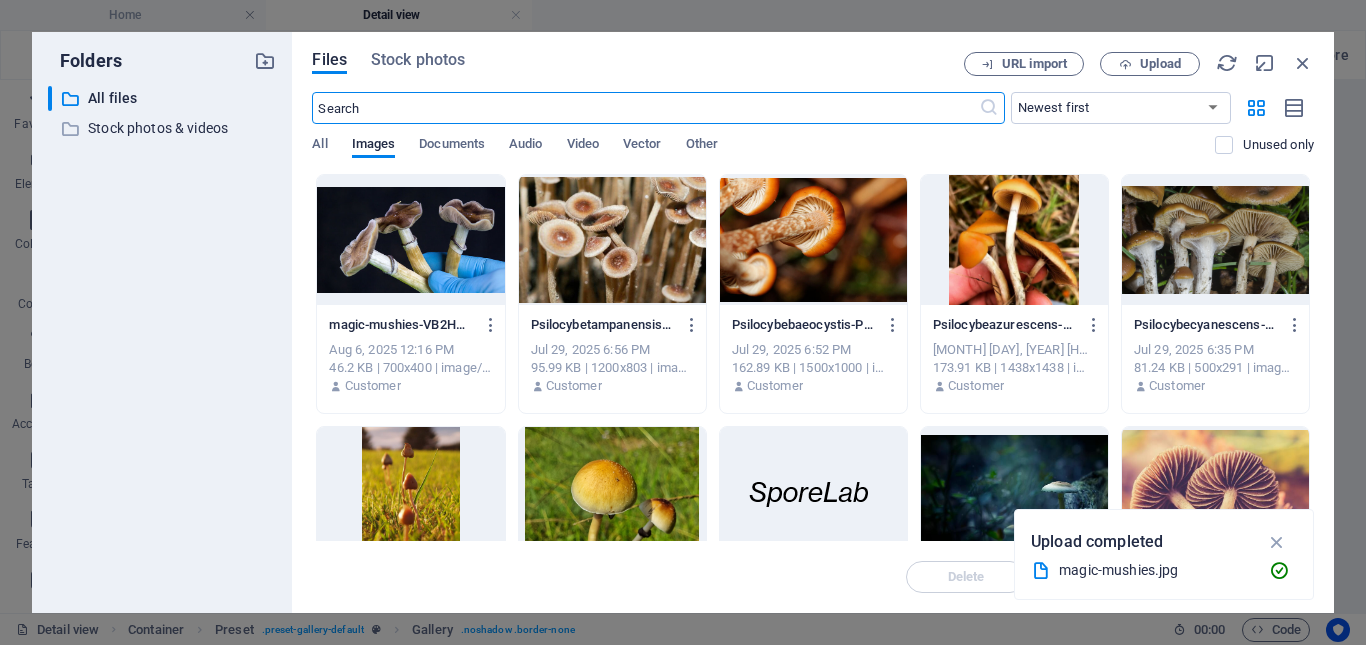 scroll, scrollTop: 862, scrollLeft: 0, axis: vertical 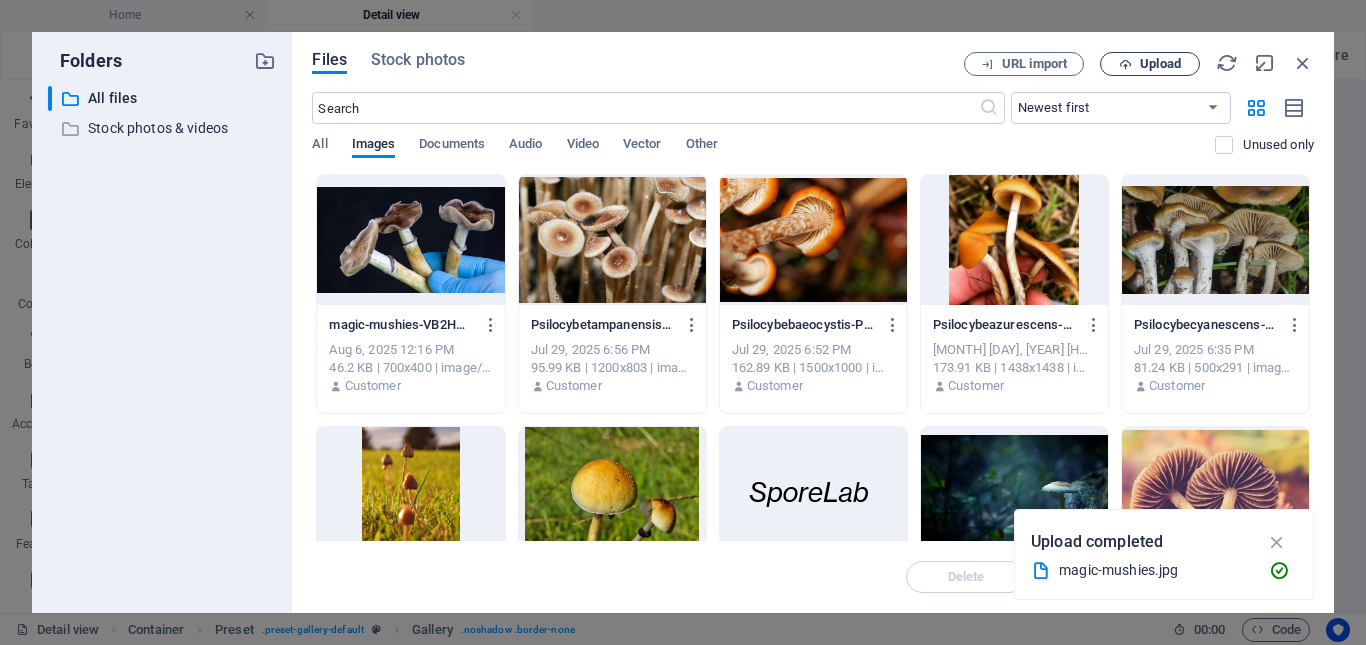 click on "Upload" at bounding box center (1160, 64) 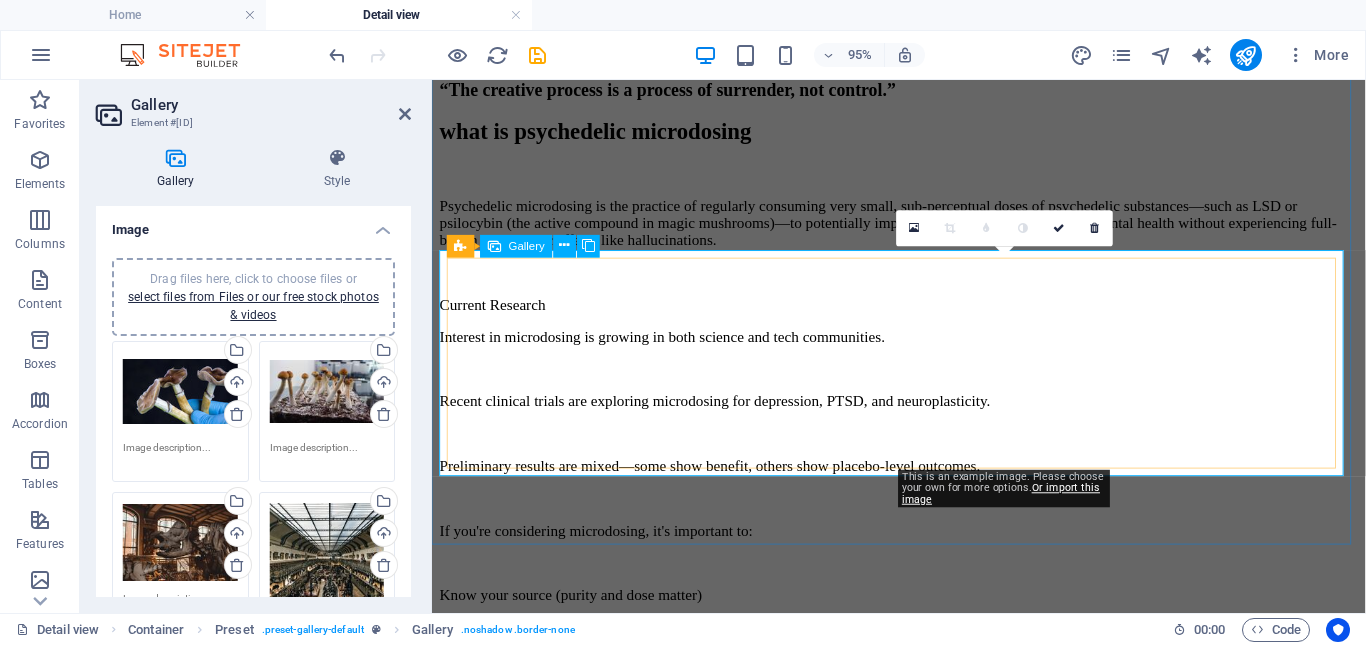 scroll, scrollTop: 927, scrollLeft: 0, axis: vertical 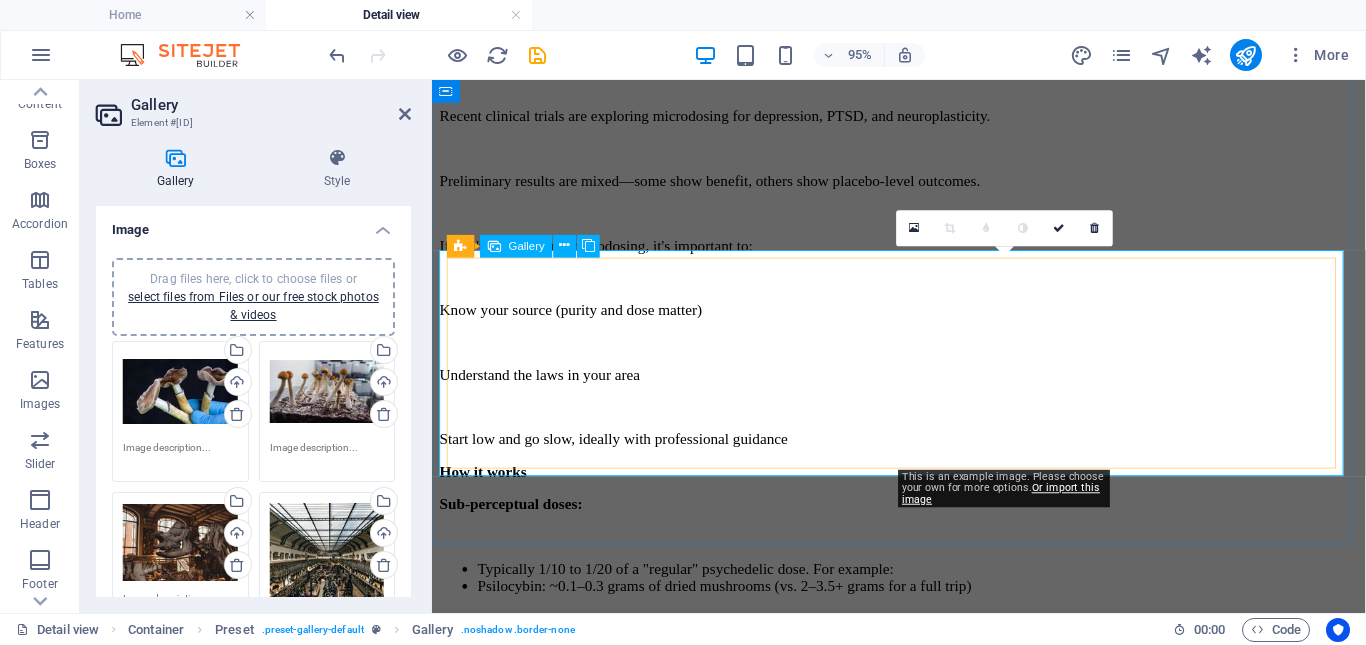 click at bounding box center [880, 3233] 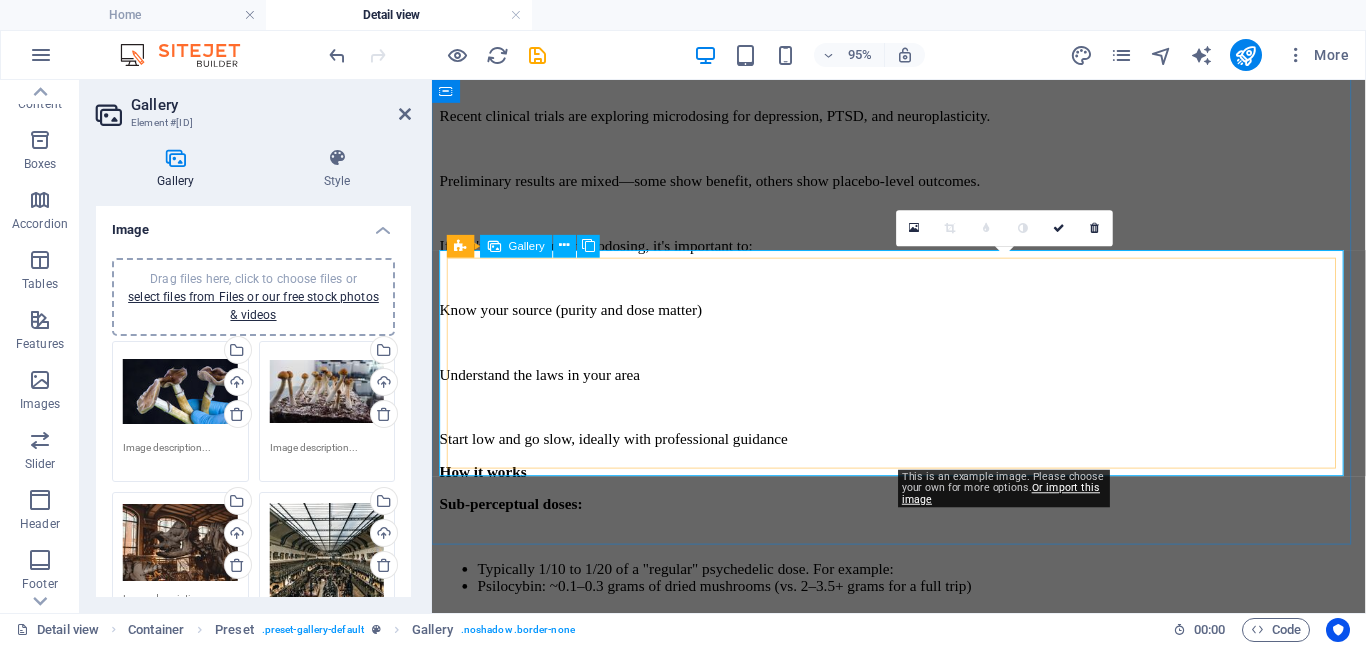 click at bounding box center [880, 3233] 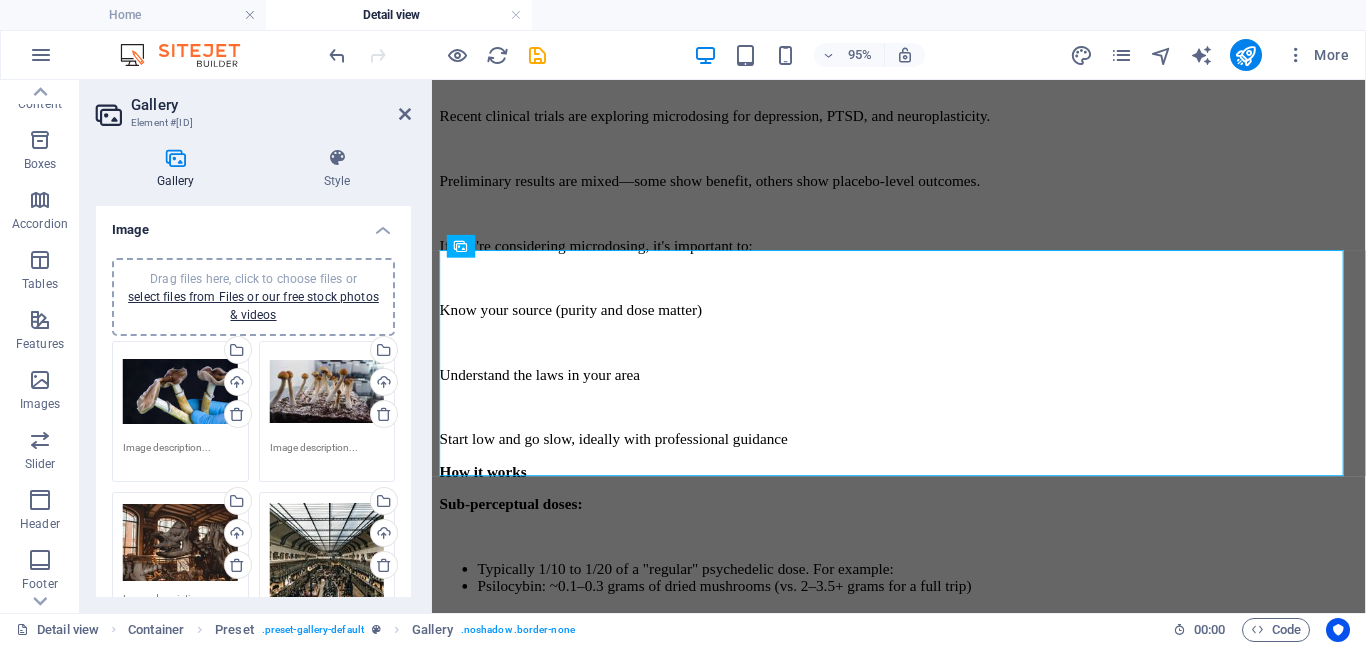 click on "Drag files here, click to choose files or select files from Files or our free stock photos & videos" at bounding box center [180, 543] 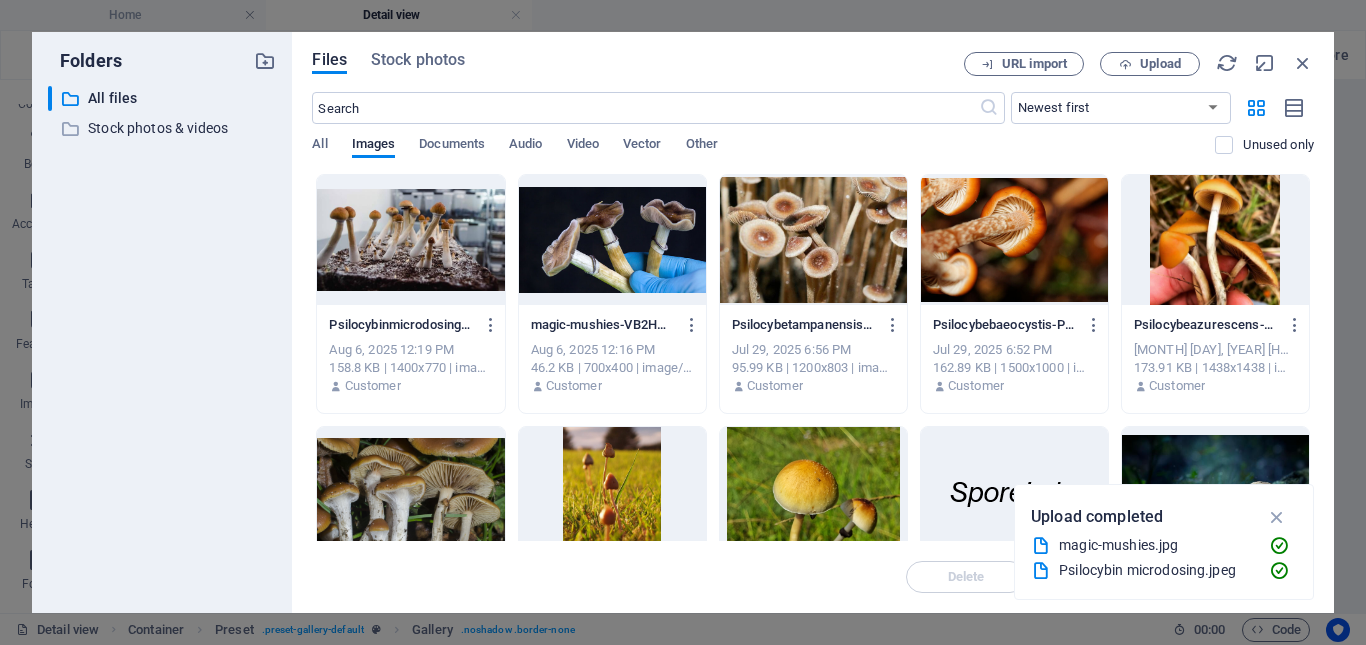 scroll, scrollTop: 862, scrollLeft: 0, axis: vertical 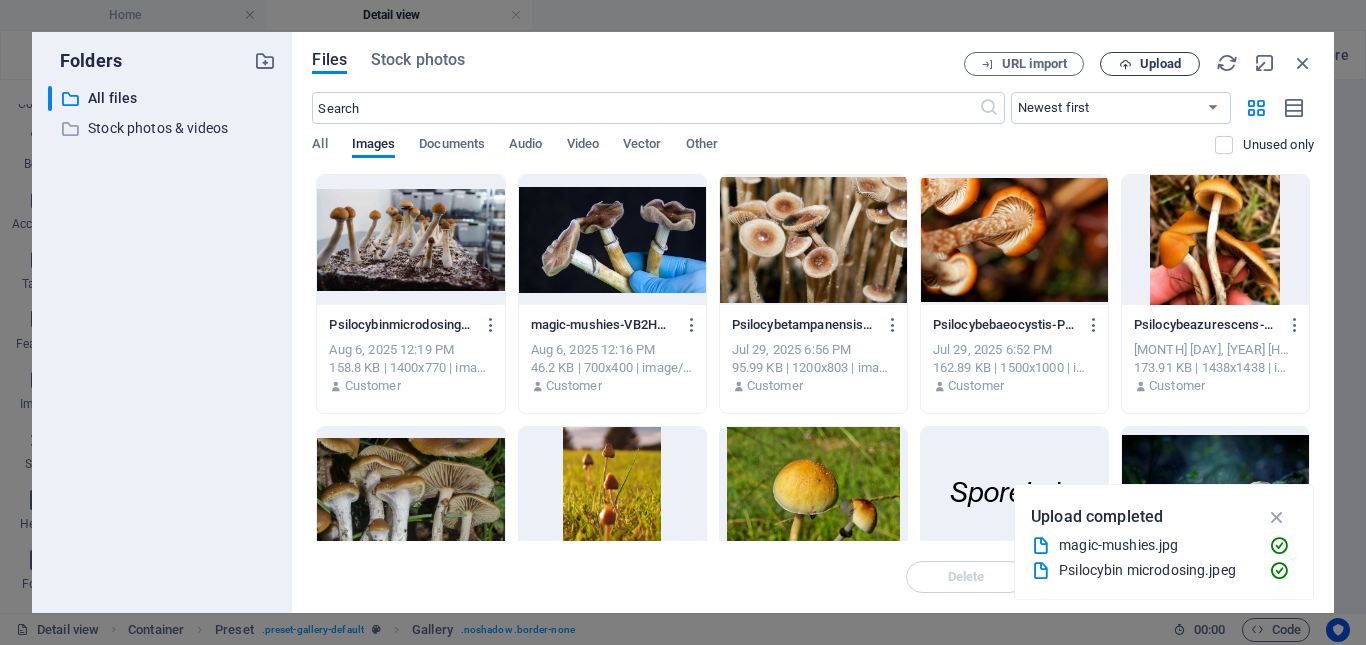 click on "Upload" at bounding box center (1160, 64) 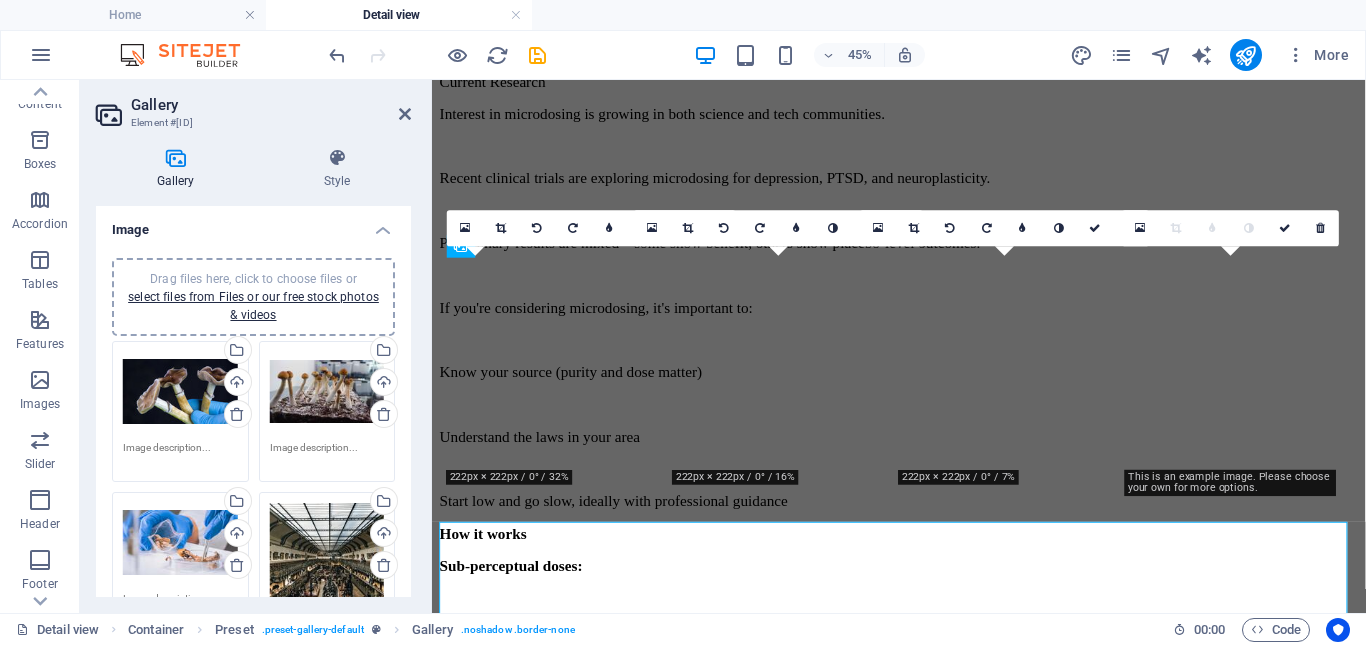 scroll, scrollTop: 927, scrollLeft: 0, axis: vertical 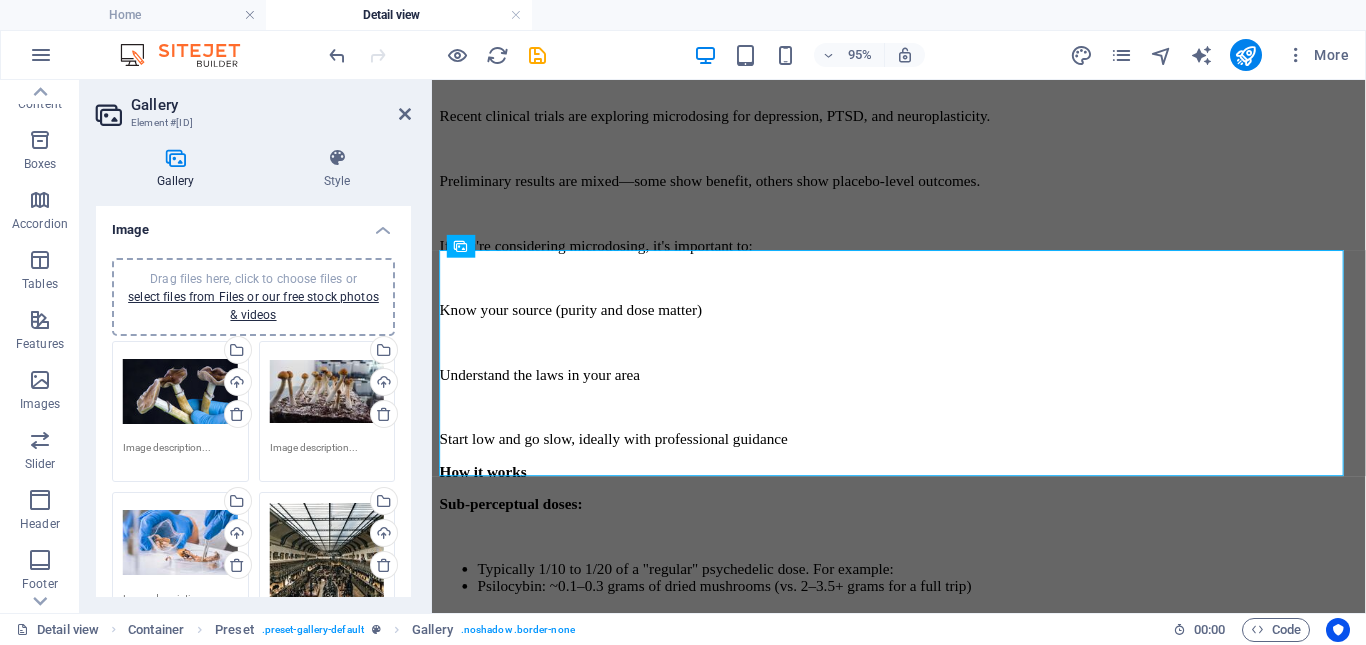 click on "Drag files here, click to choose files or select files from Files or our free stock photos & videos" at bounding box center [327, 579] 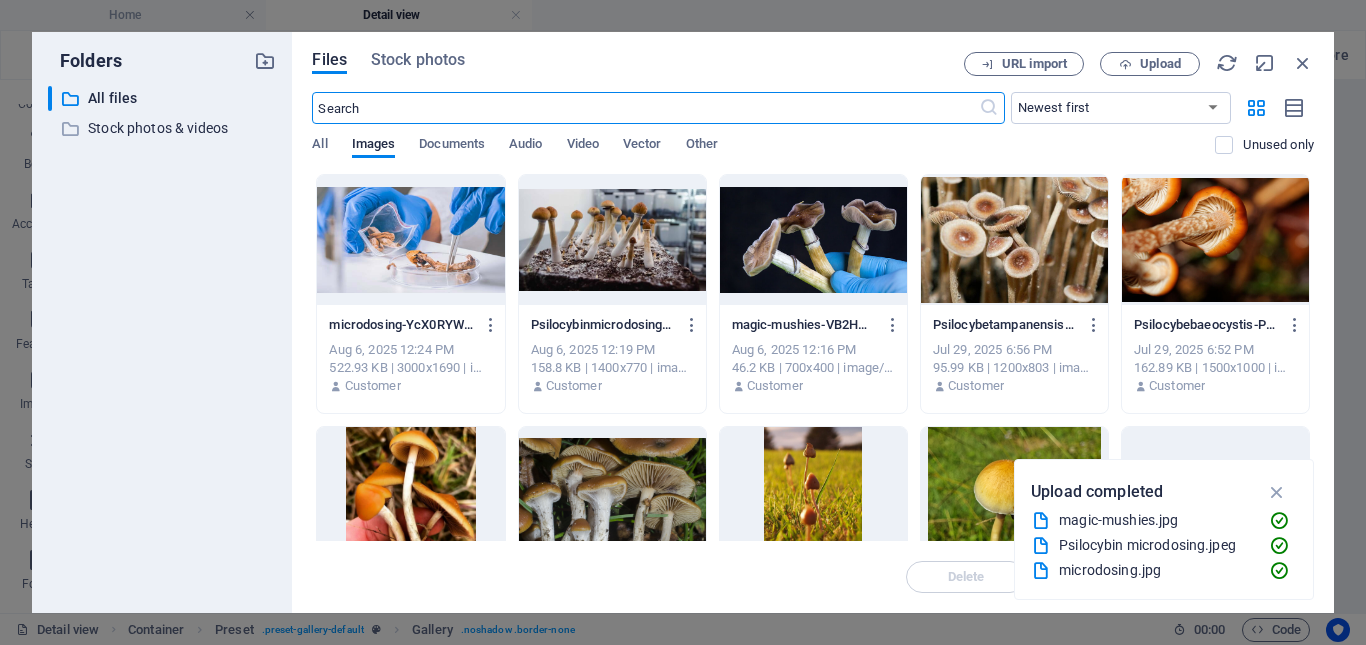 scroll, scrollTop: 862, scrollLeft: 0, axis: vertical 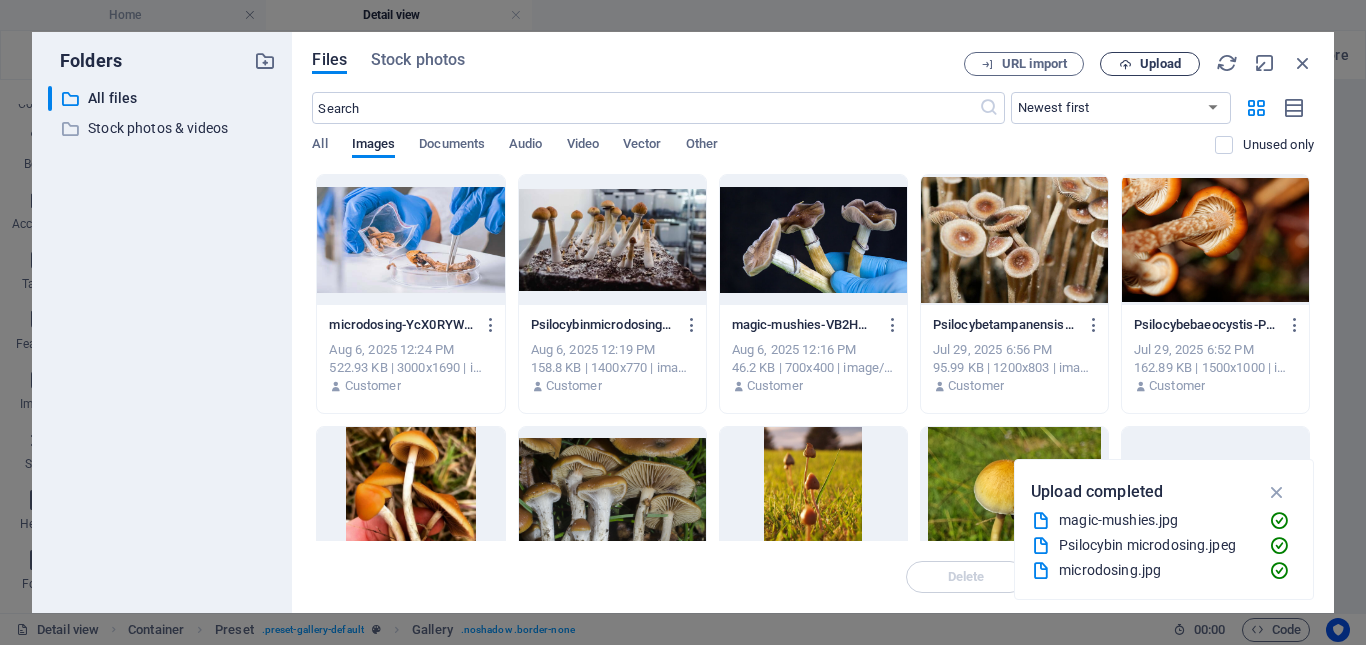 click on "Upload" at bounding box center (1160, 64) 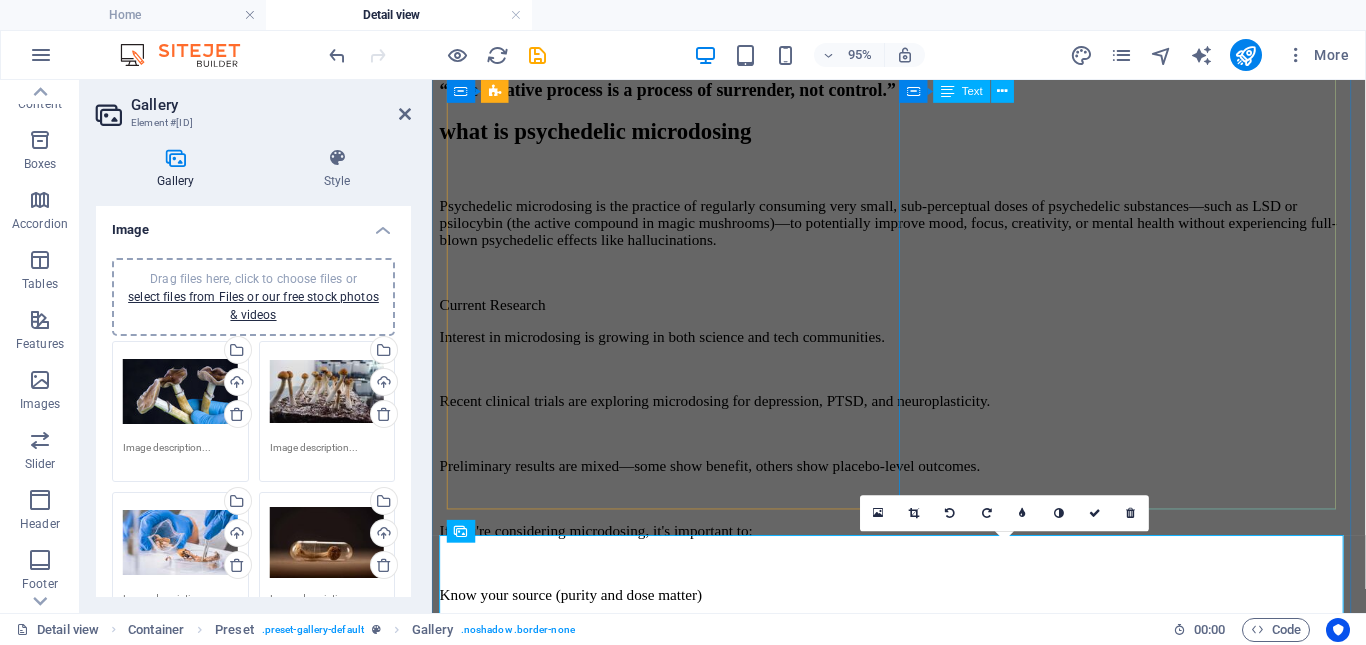 scroll, scrollTop: 927, scrollLeft: 0, axis: vertical 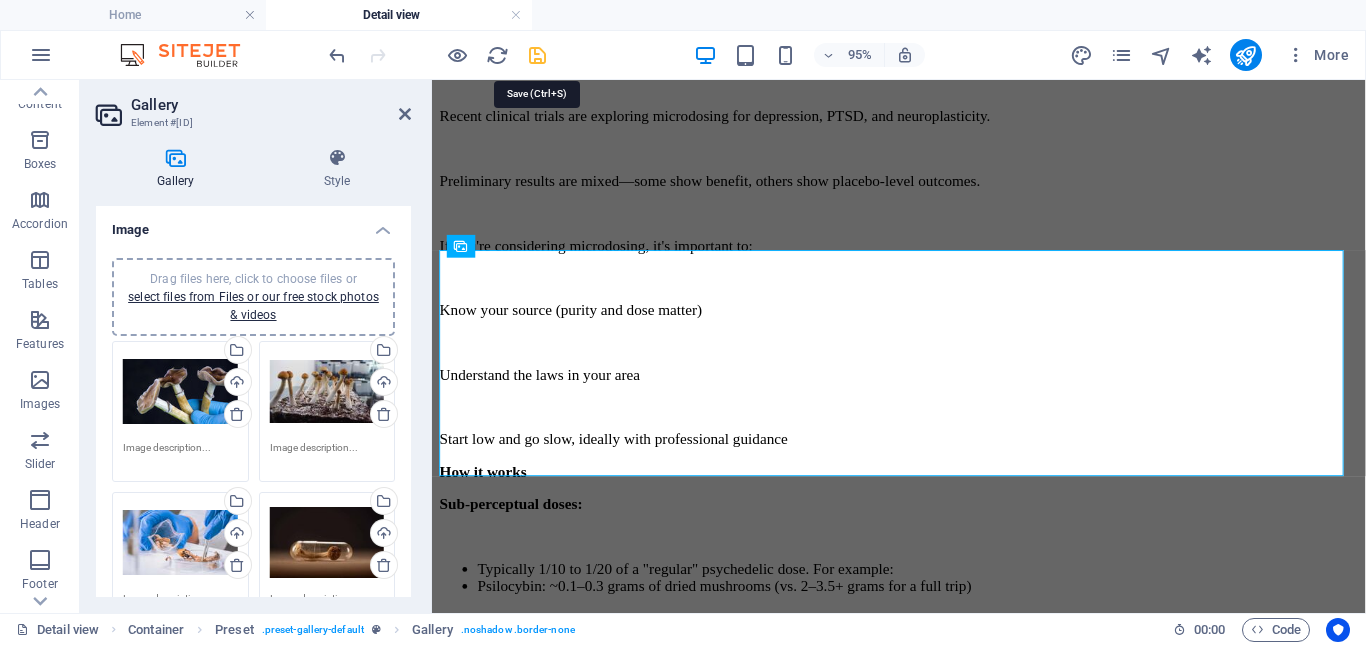 click at bounding box center [537, 55] 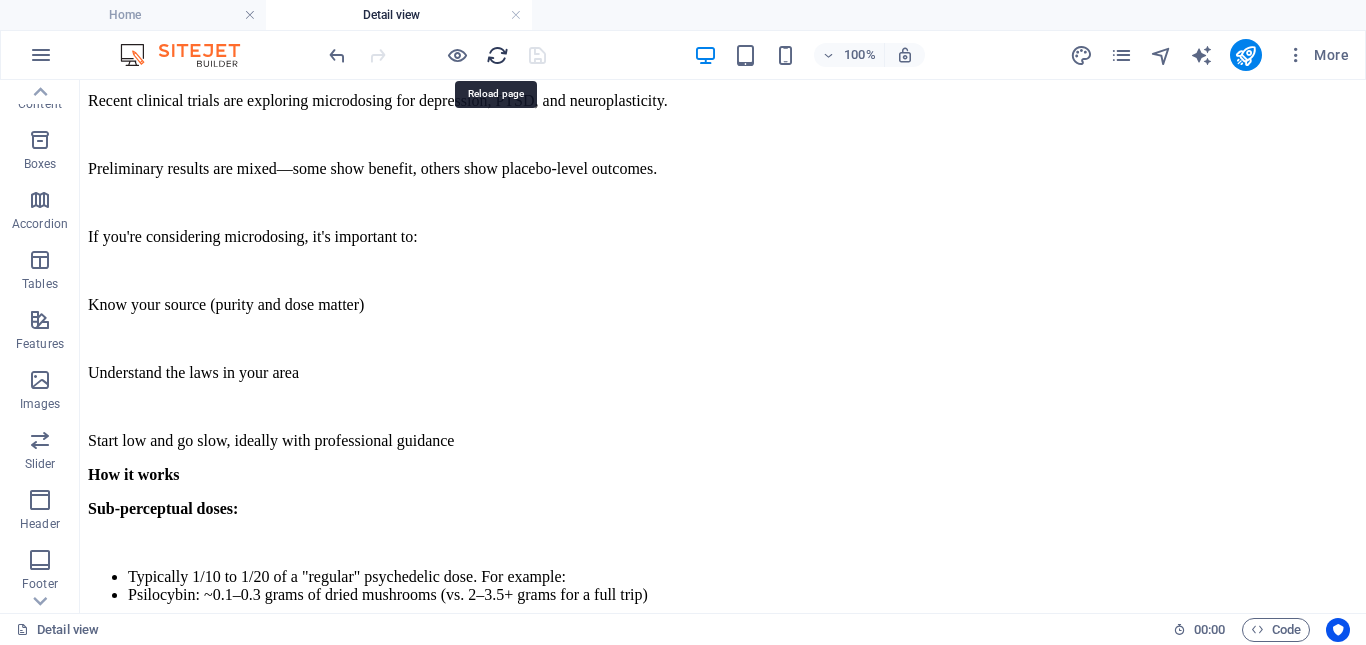 click at bounding box center (497, 55) 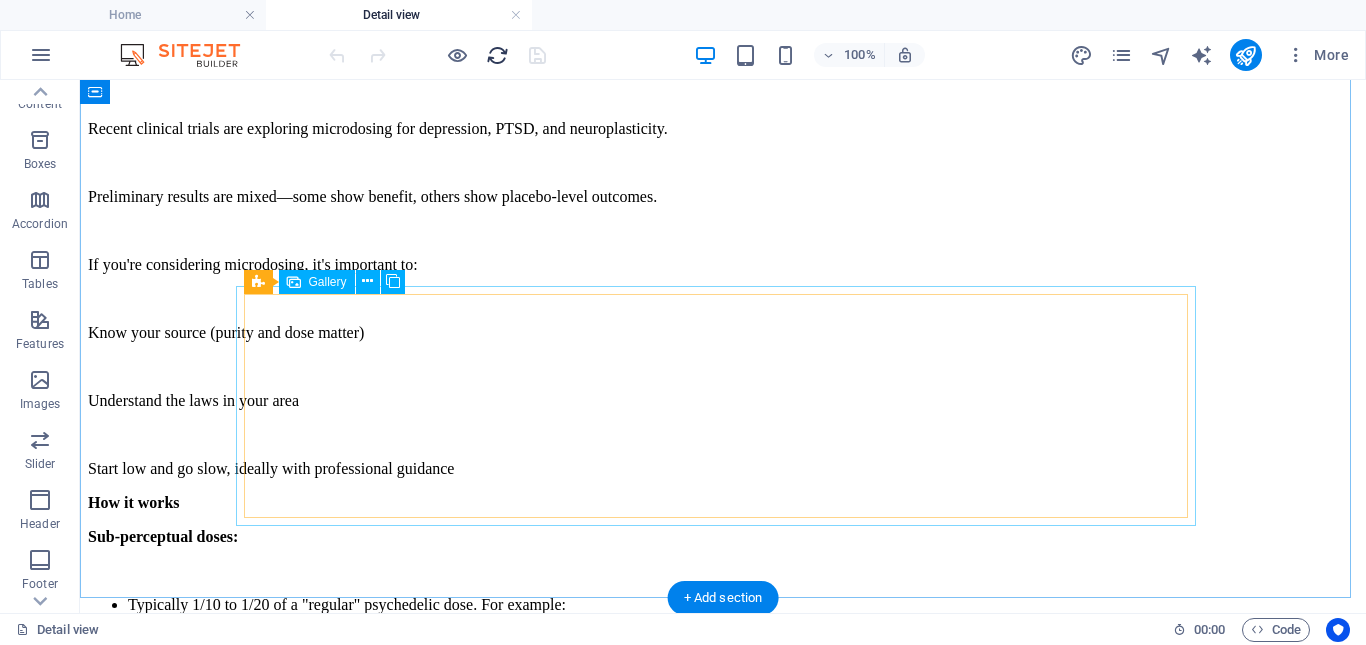 scroll, scrollTop: 1000, scrollLeft: 0, axis: vertical 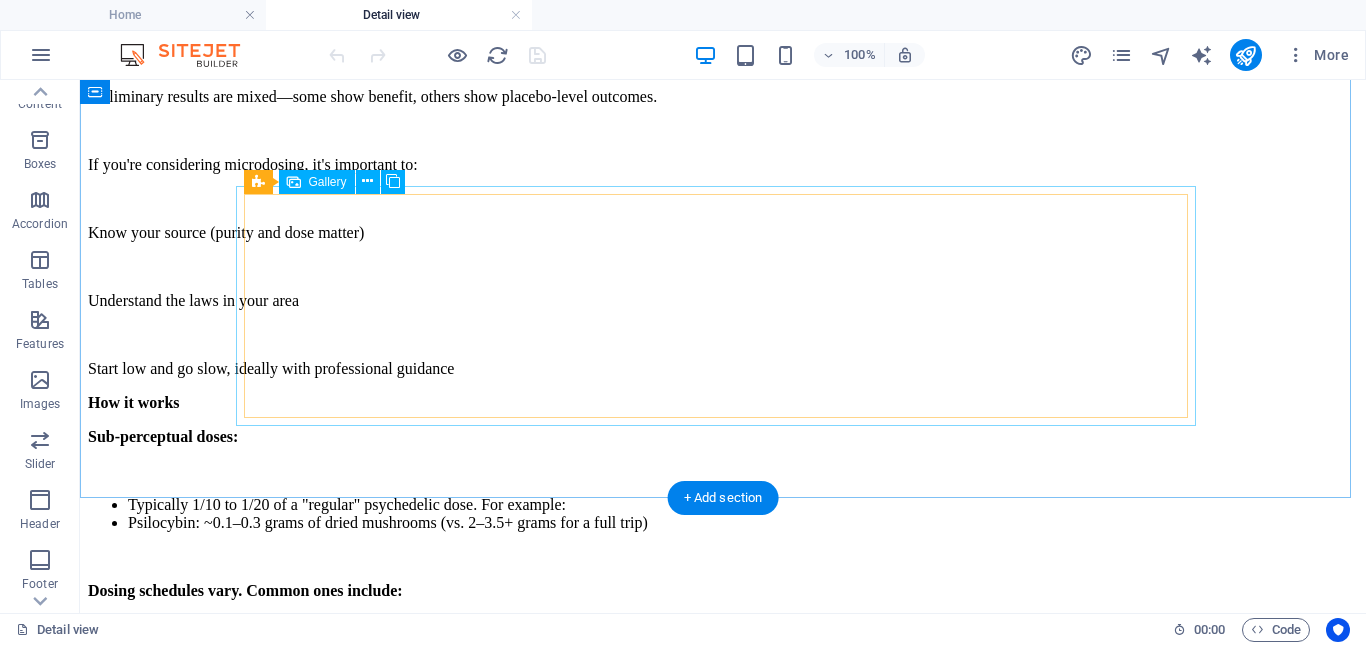 click at bounding box center (528, 4472) 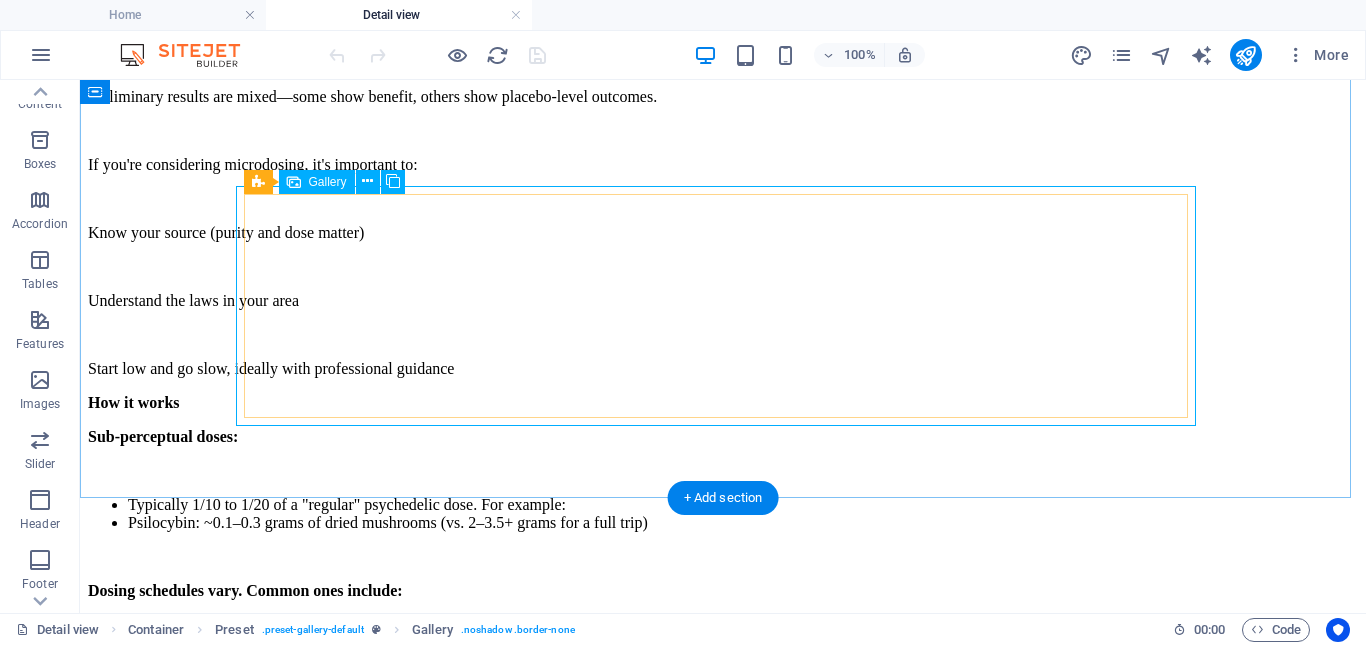 click at bounding box center [528, 4472] 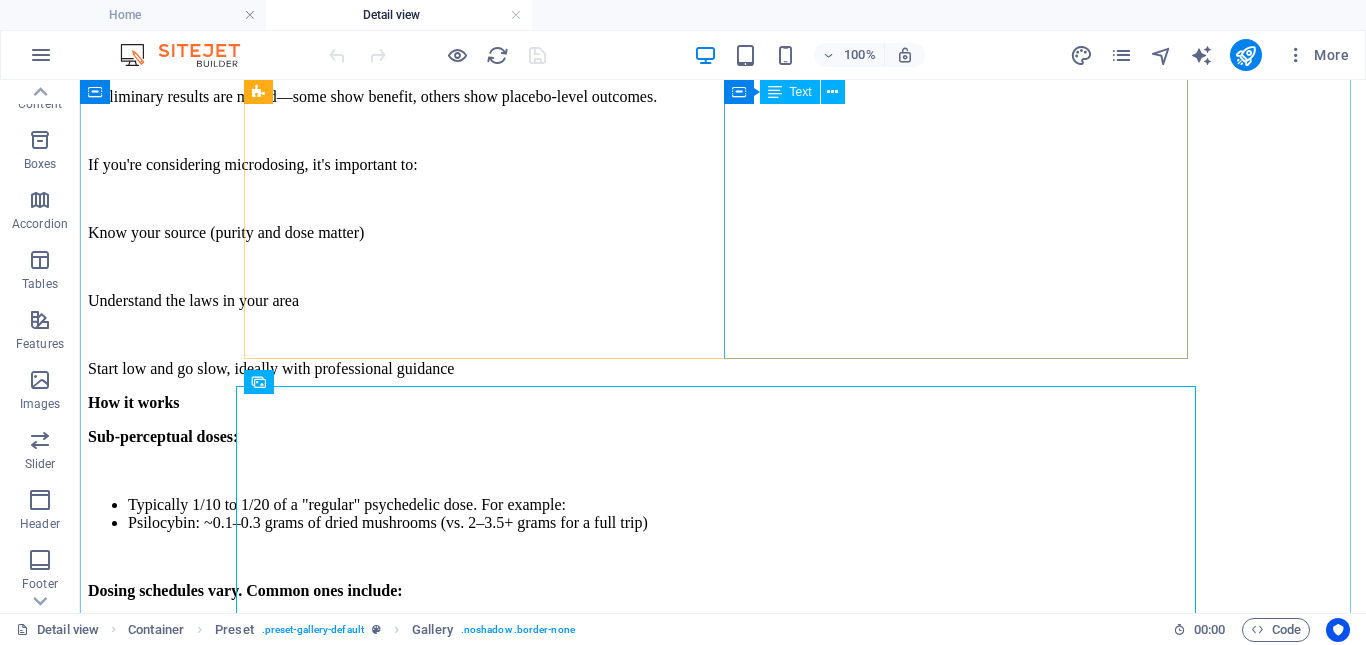 scroll, scrollTop: 500, scrollLeft: 0, axis: vertical 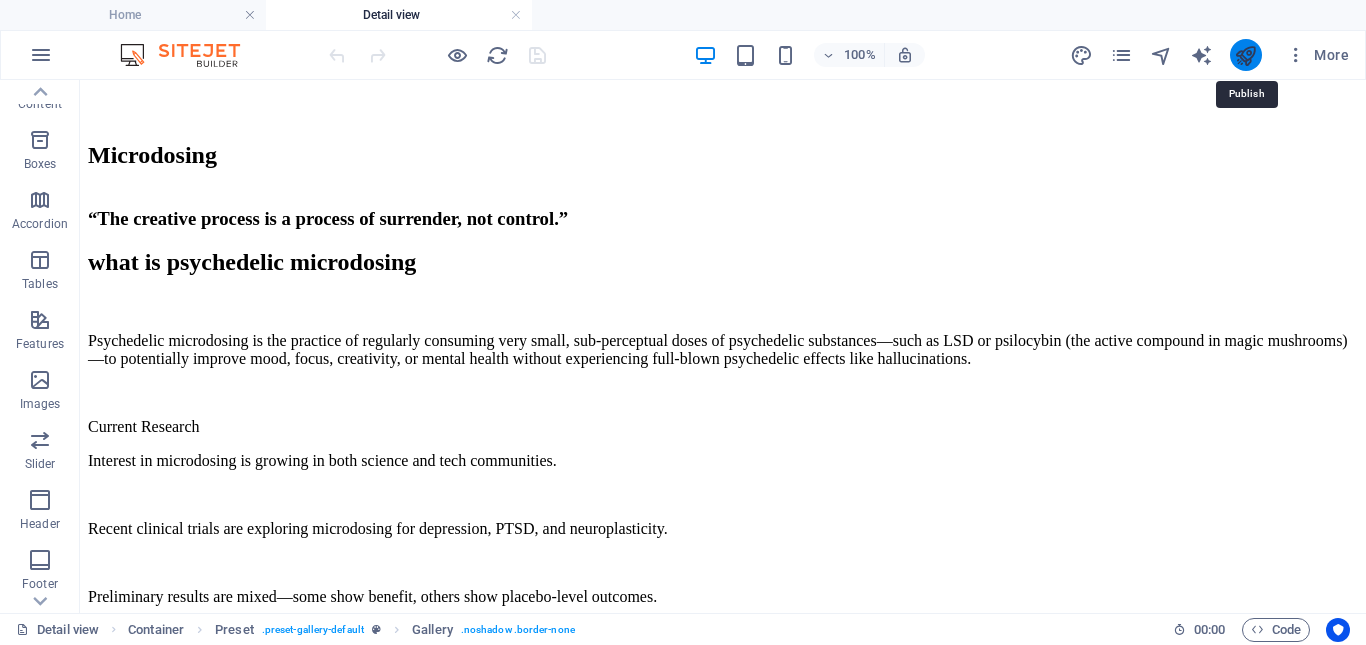 click at bounding box center [1245, 55] 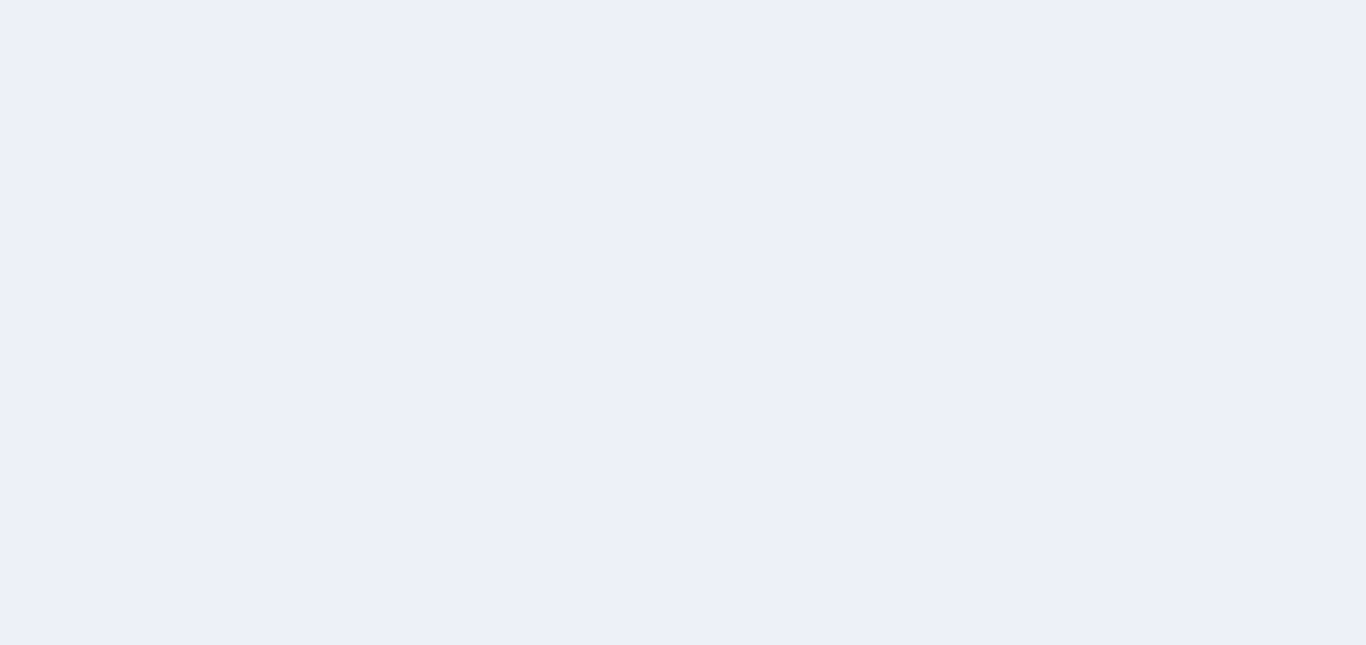 scroll, scrollTop: 0, scrollLeft: 0, axis: both 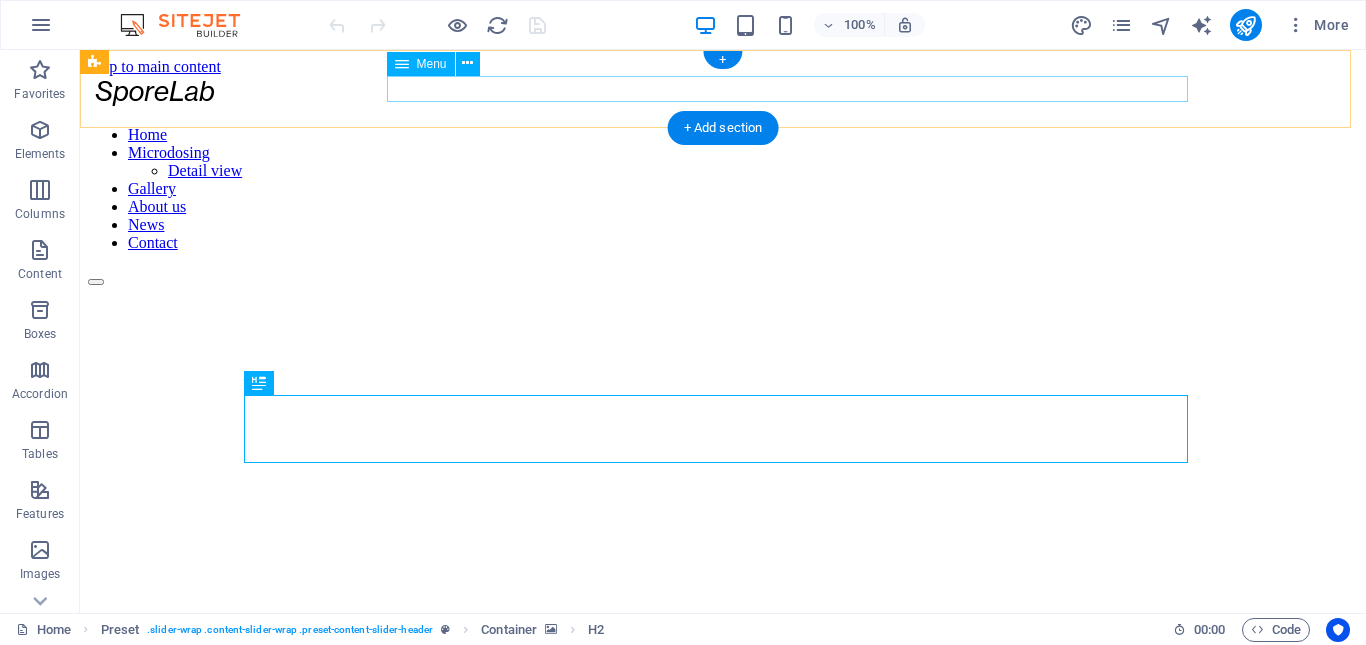 click on "Home Microdosing Detail view Gallery About us News Contact" at bounding box center [723, 189] 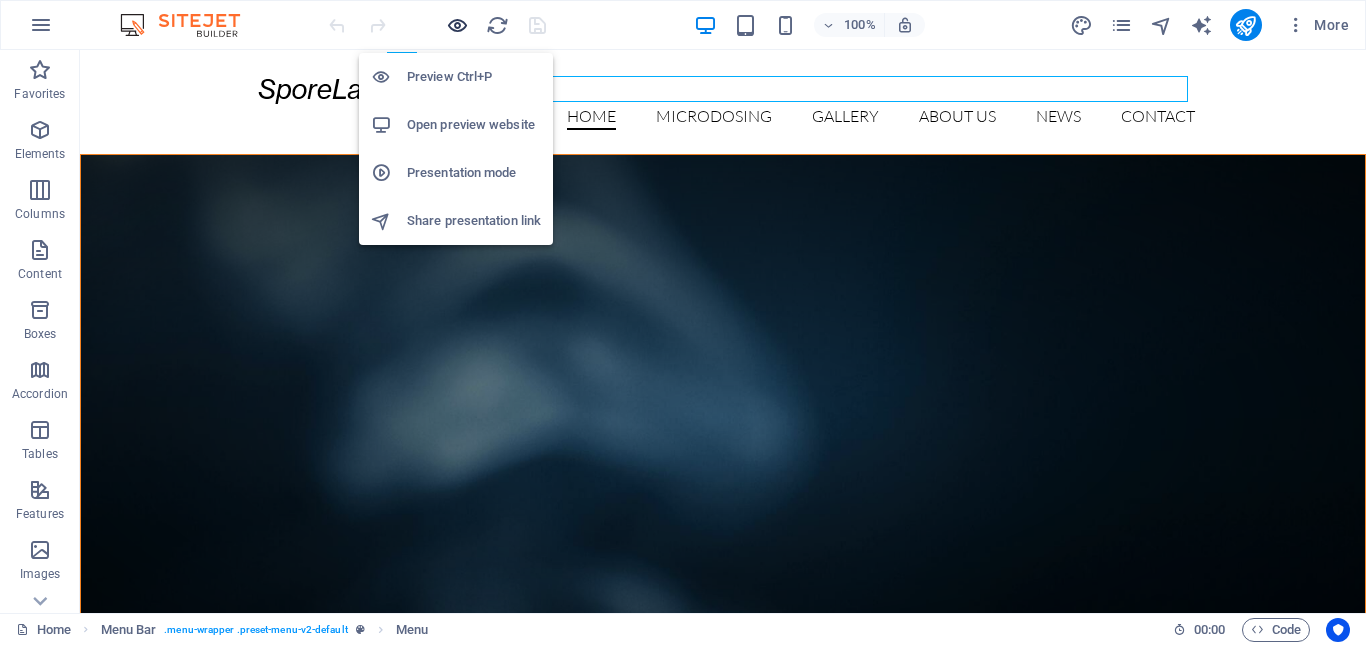 click at bounding box center [457, 25] 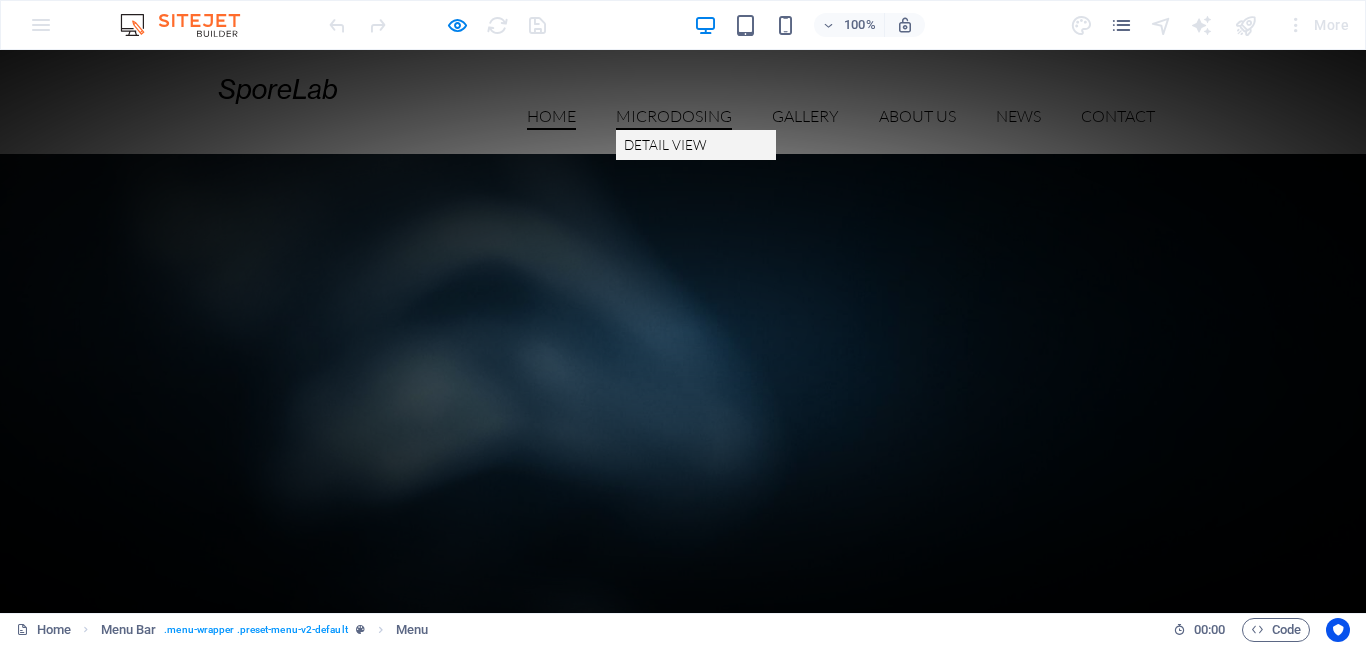 click on "Microdosing" at bounding box center [674, 119] 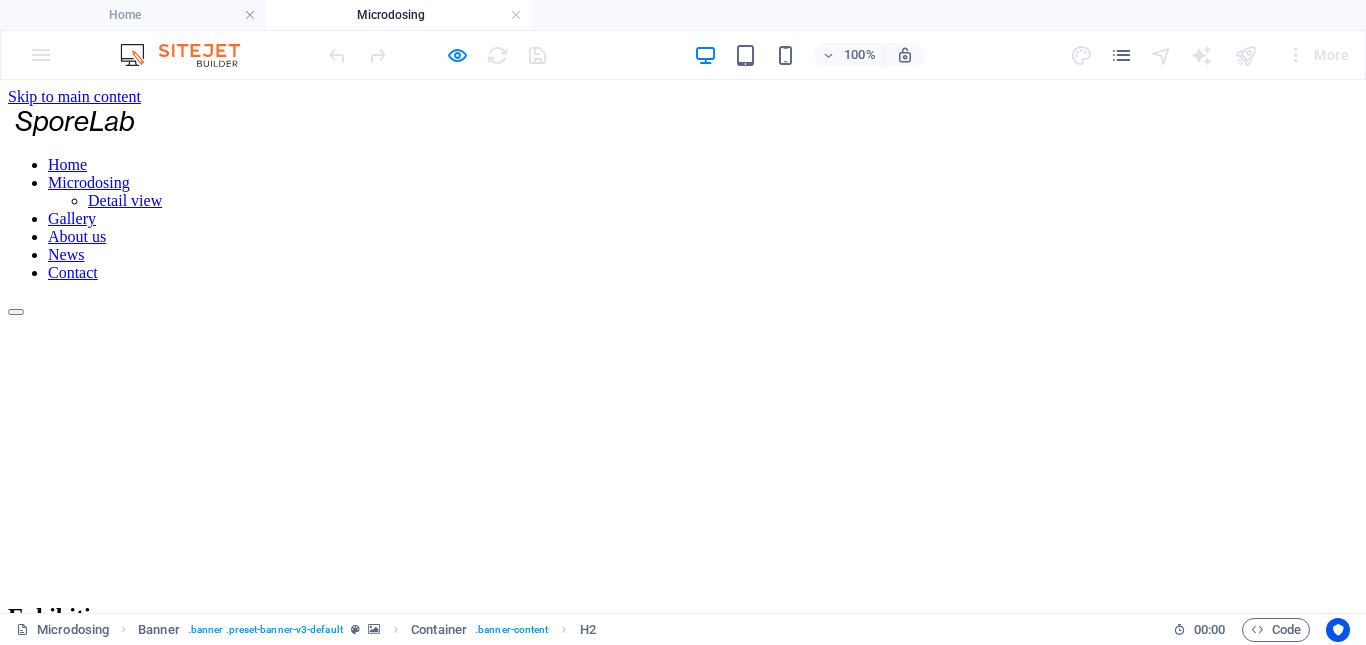 scroll, scrollTop: 0, scrollLeft: 0, axis: both 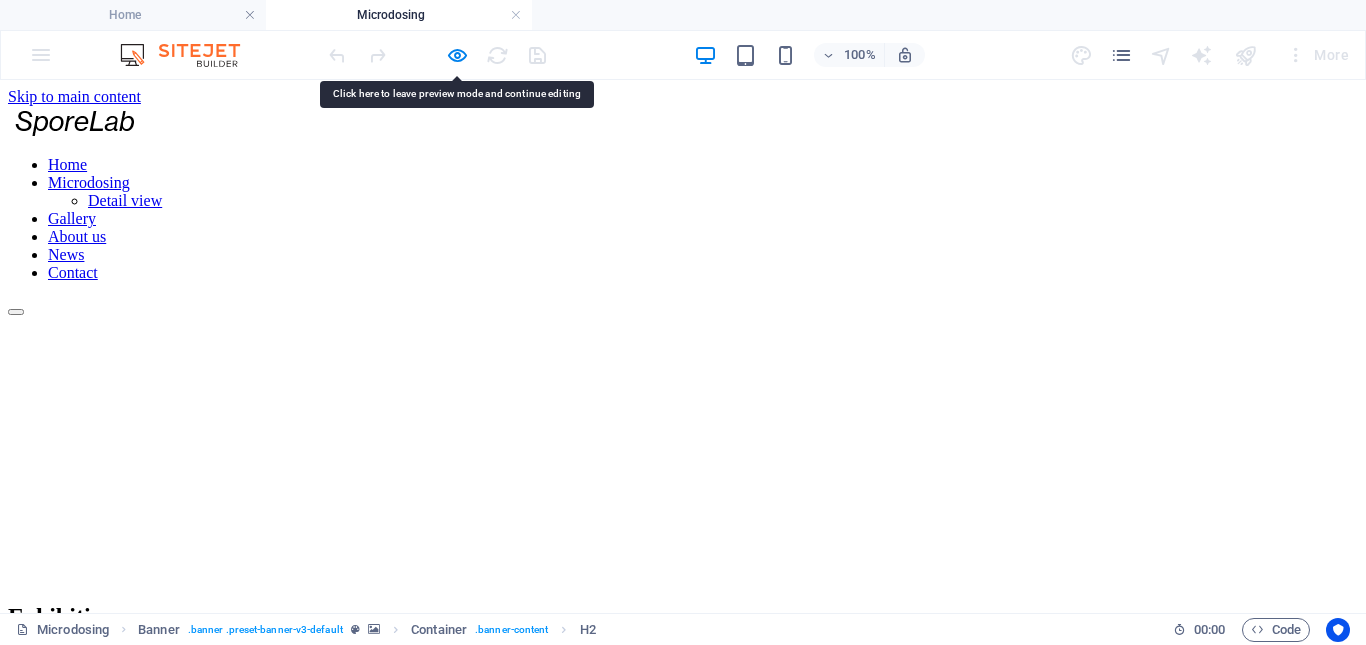 click on "Exhibitions" at bounding box center [683, 616] 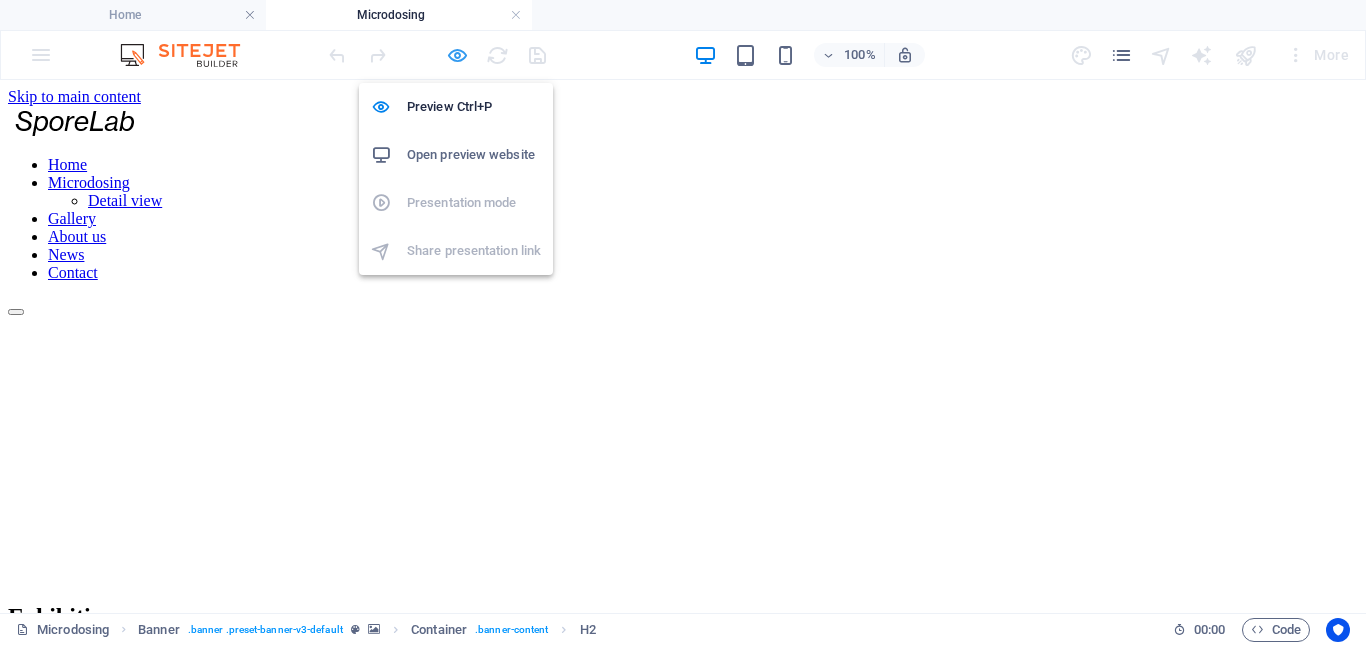 drag, startPoint x: 681, startPoint y: 221, endPoint x: 455, endPoint y: 52, distance: 282.2003 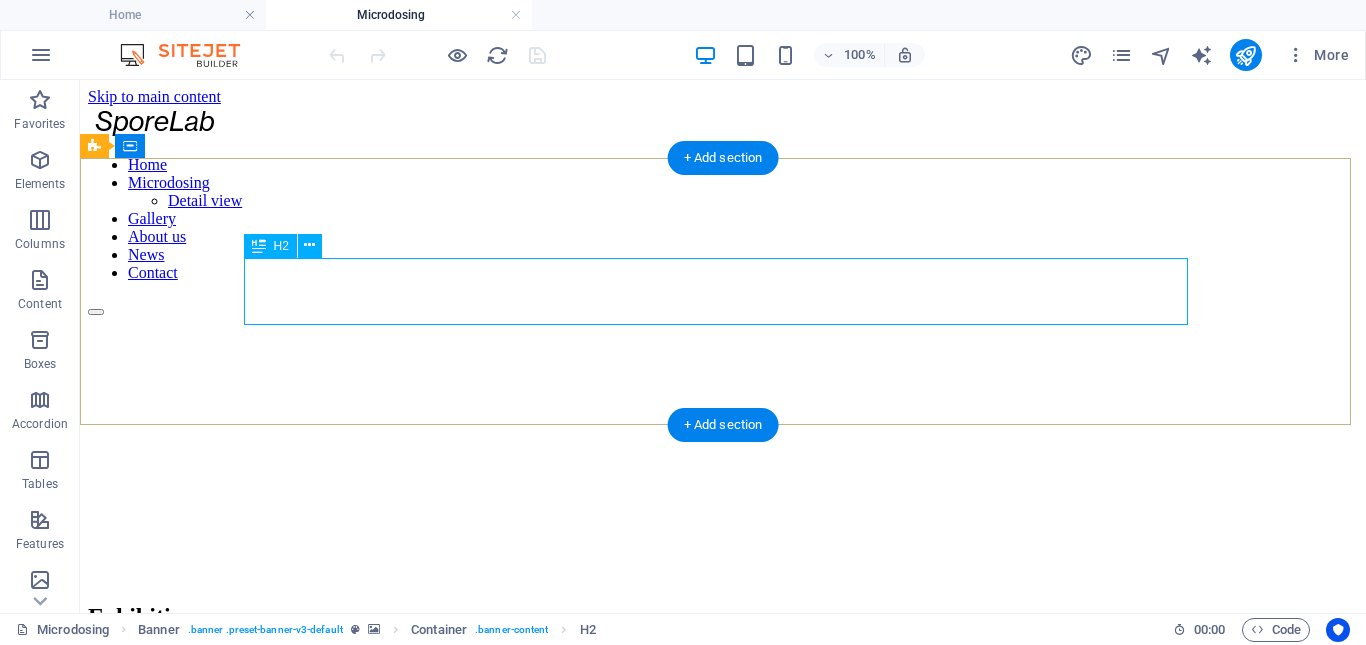 click on "Exhibitions" at bounding box center [723, 616] 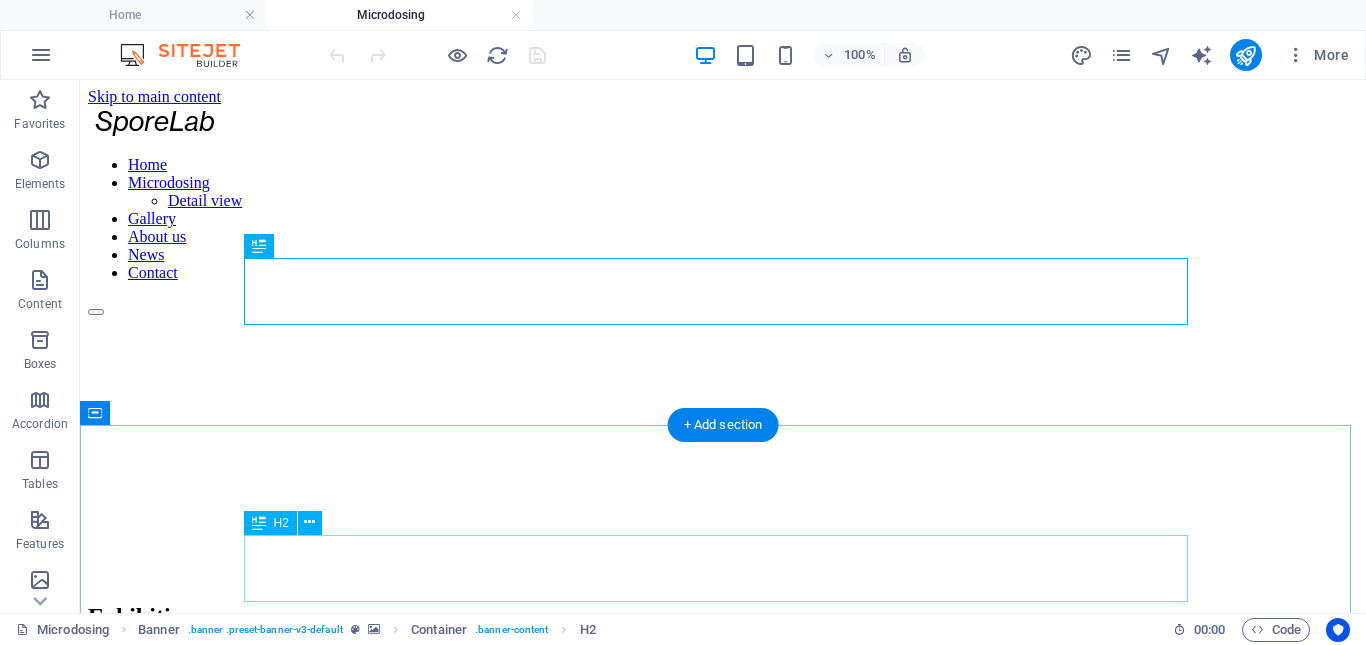 scroll, scrollTop: 200, scrollLeft: 0, axis: vertical 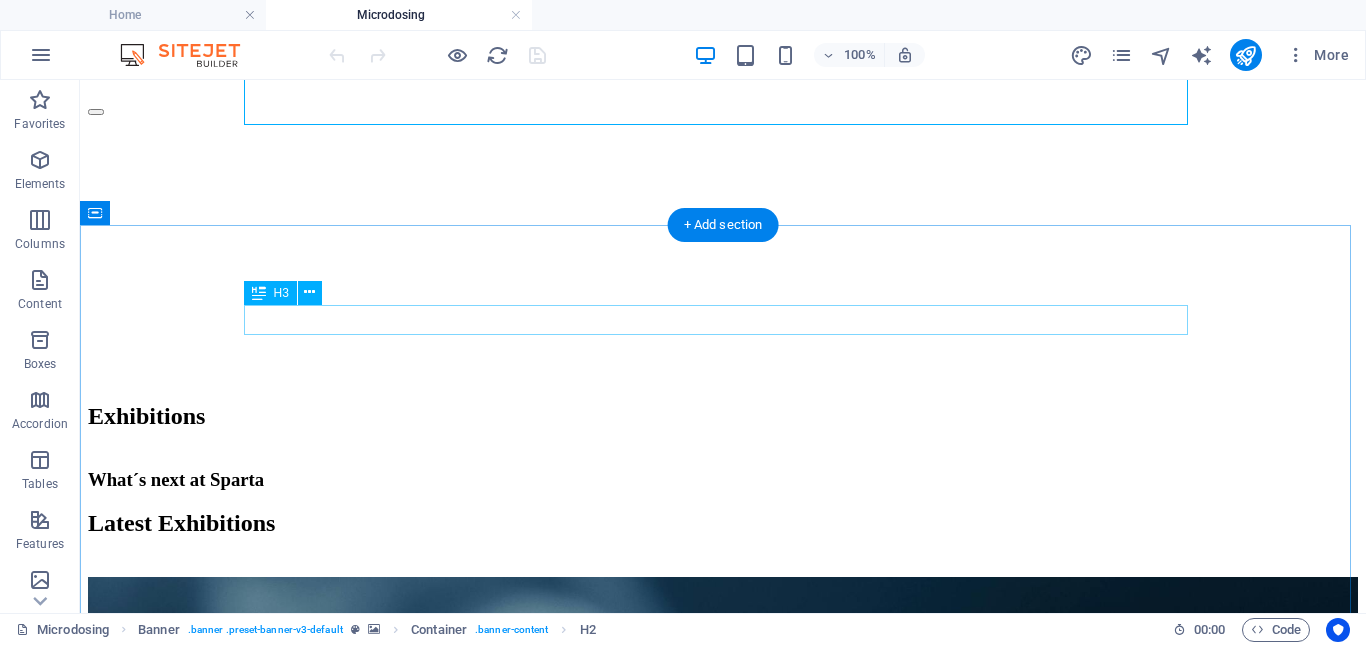 click on "What´s next at Sparta" at bounding box center [723, 480] 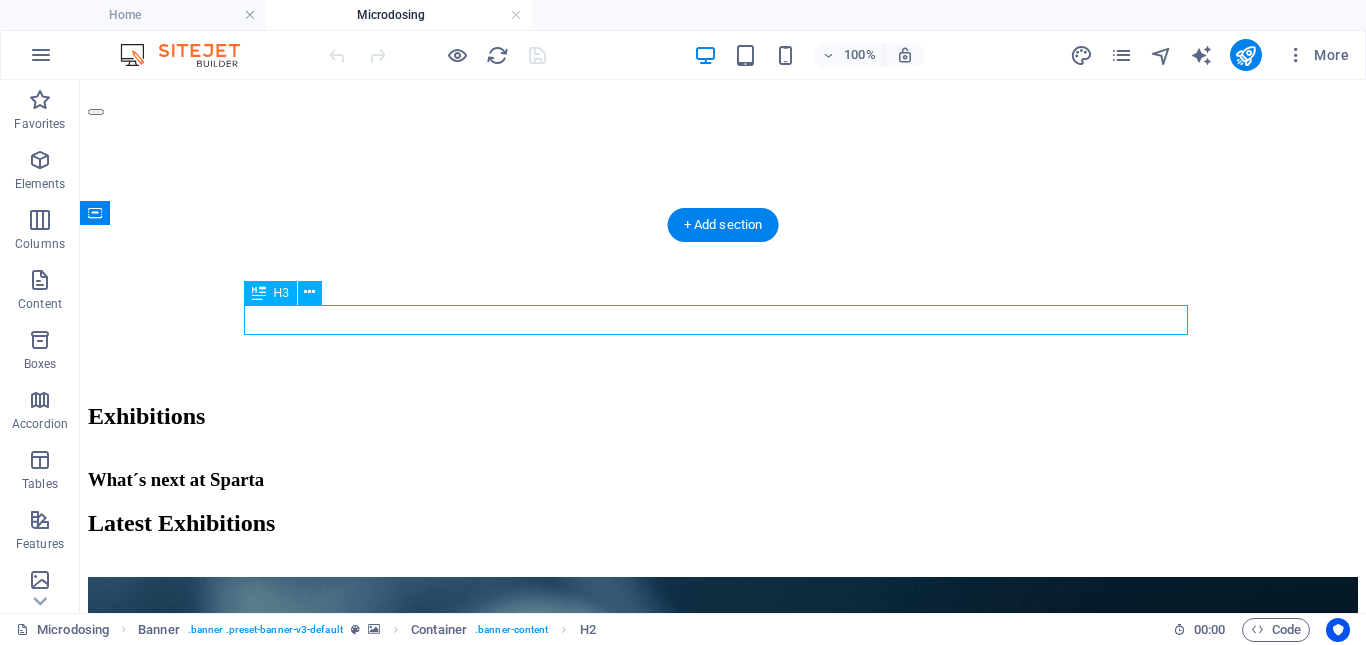 click on "What´s next at Sparta" at bounding box center [723, 480] 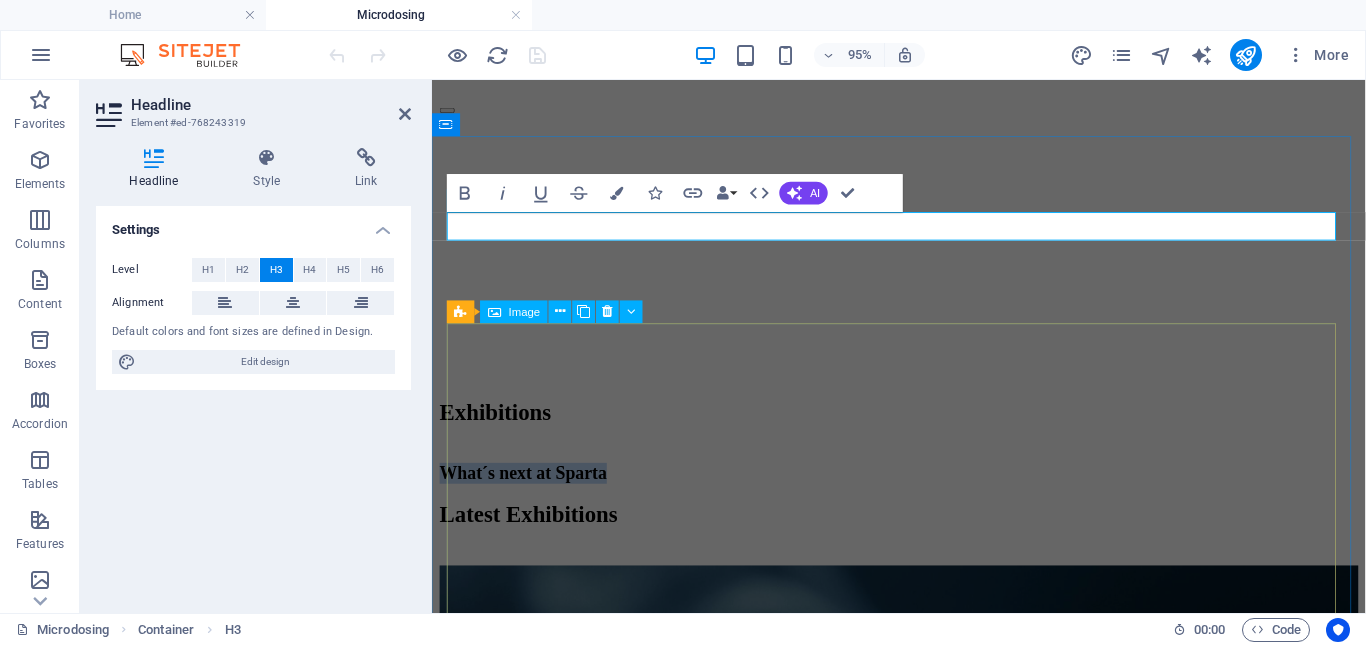 scroll, scrollTop: 500, scrollLeft: 0, axis: vertical 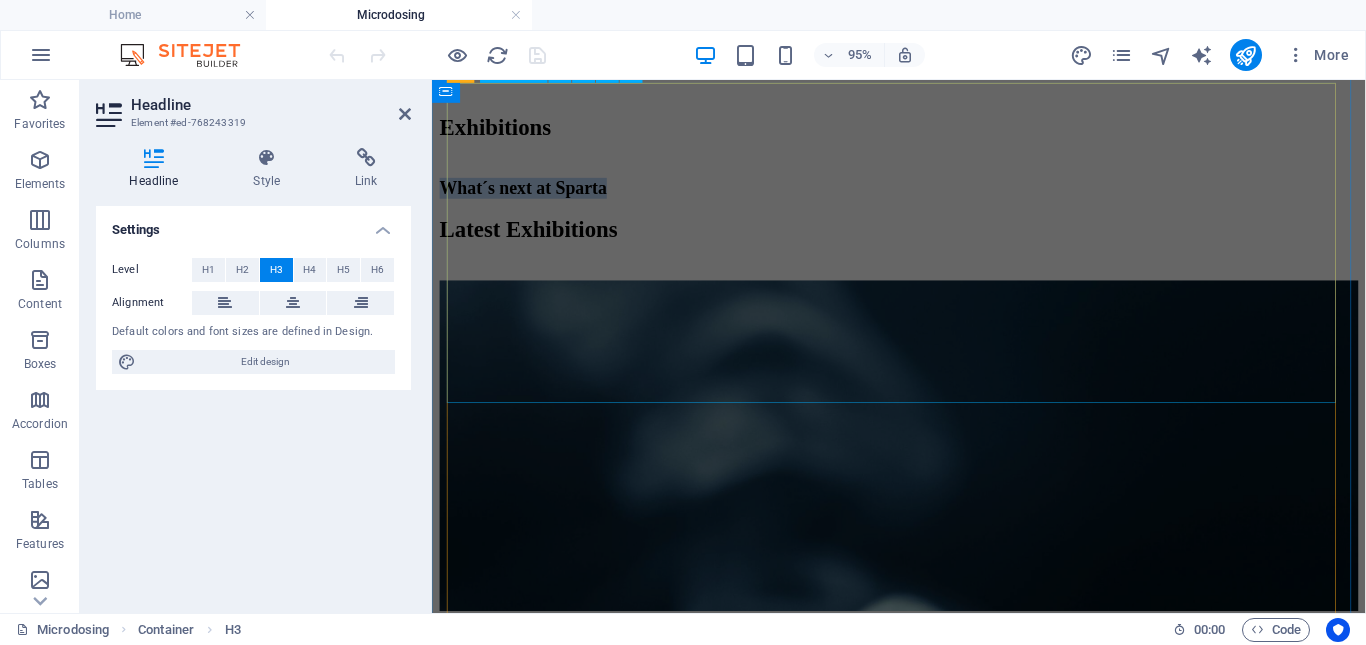click on "Dinosaurs 16. September 2019" at bounding box center [923, 501] 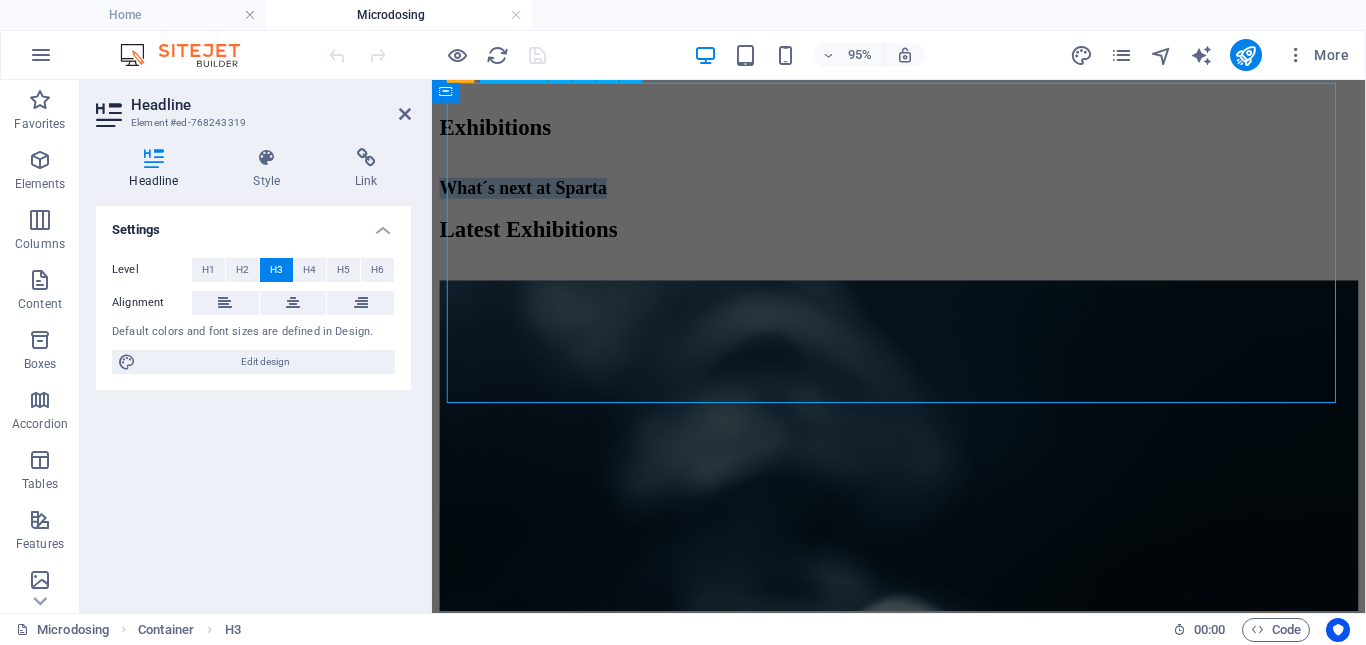 click on "Dinosaurs 16. September 2019" at bounding box center (923, 501) 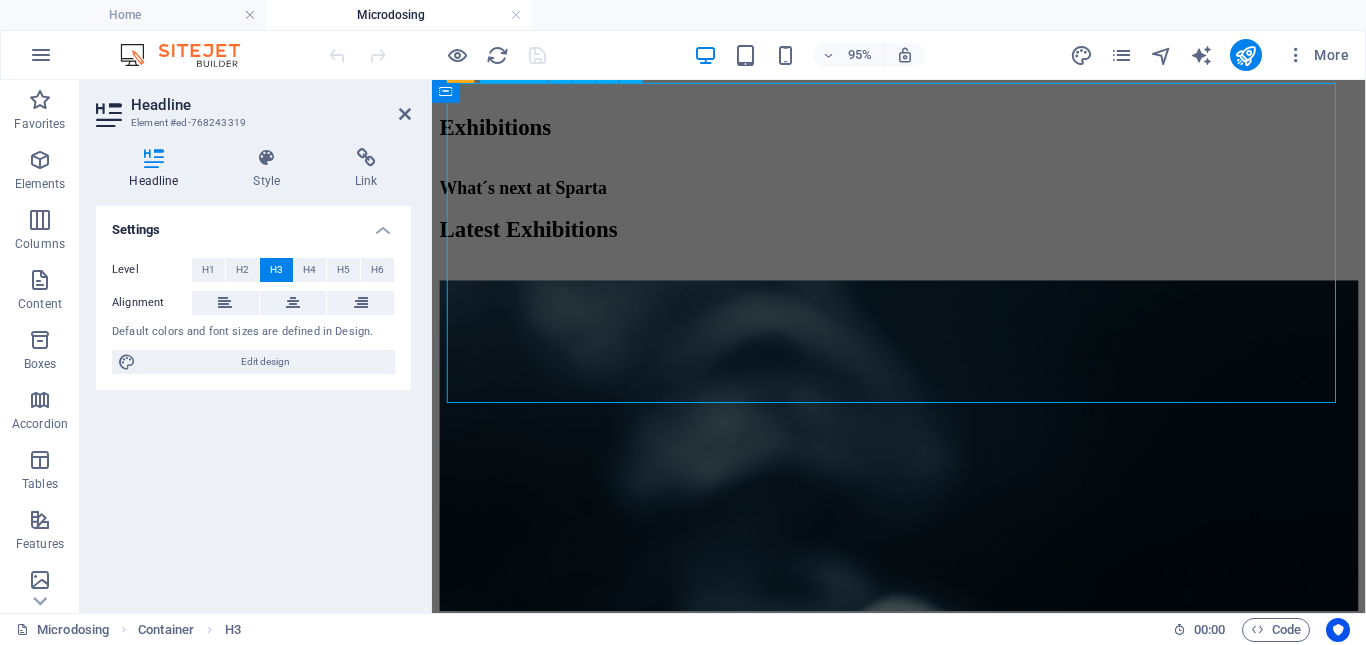 select on "%" 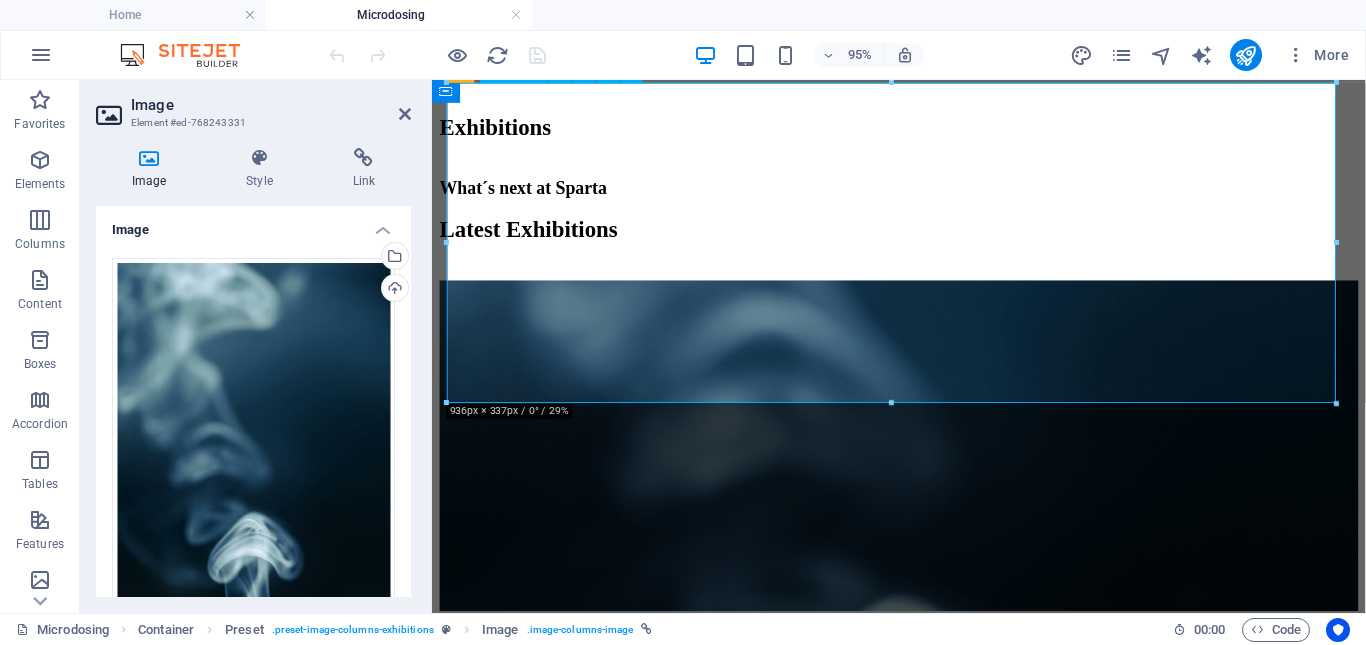 click on "Dinosaurs 16. September 2019" at bounding box center [923, 501] 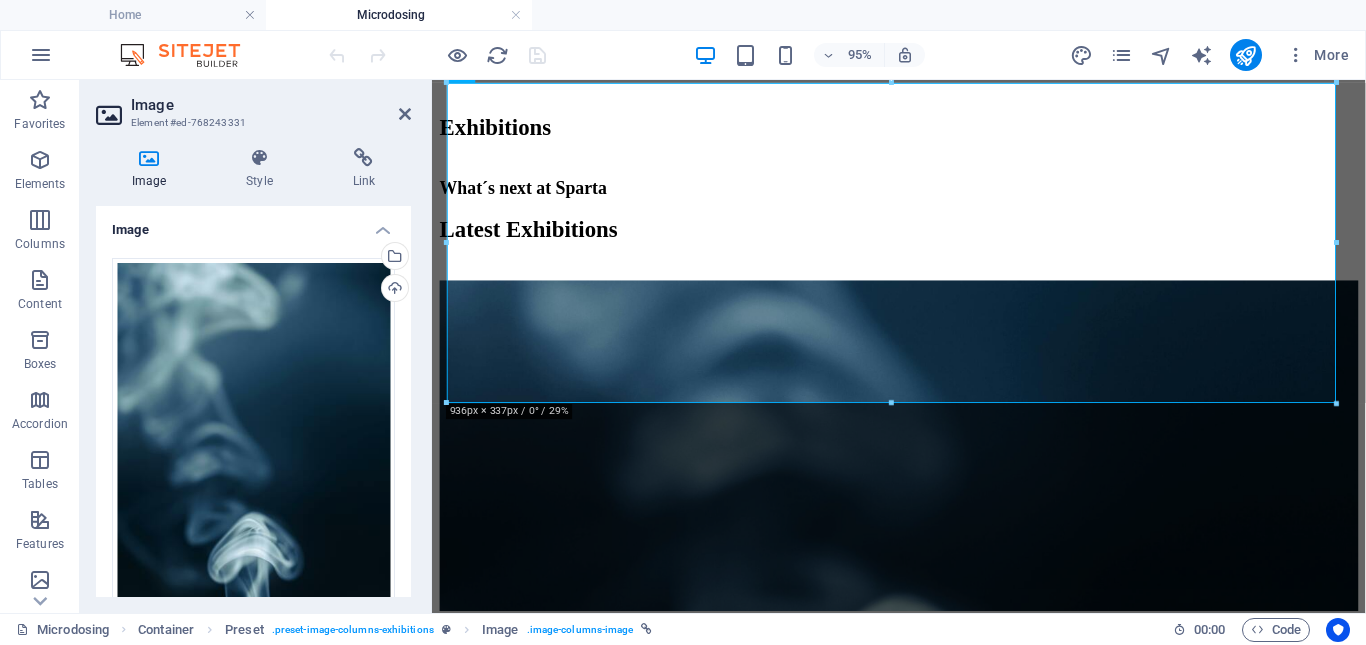 scroll, scrollTop: 300, scrollLeft: 0, axis: vertical 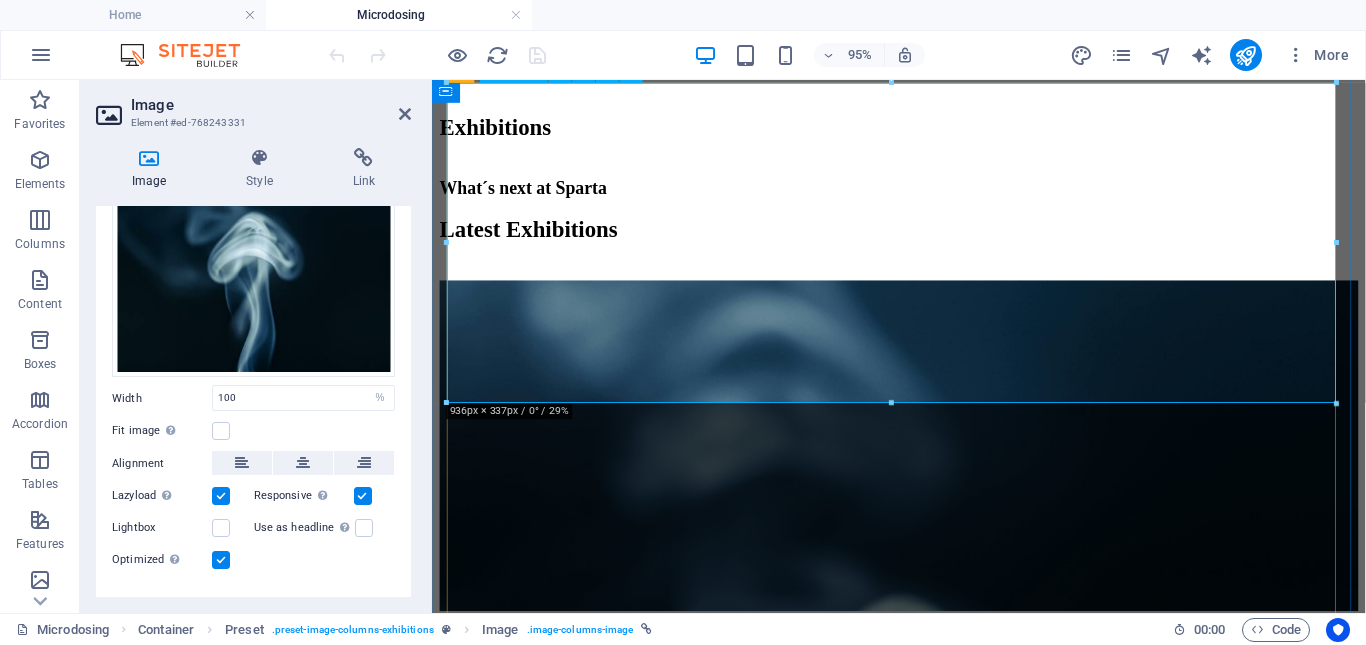 click on "Dinosaurs 16. September 2019" at bounding box center [923, 501] 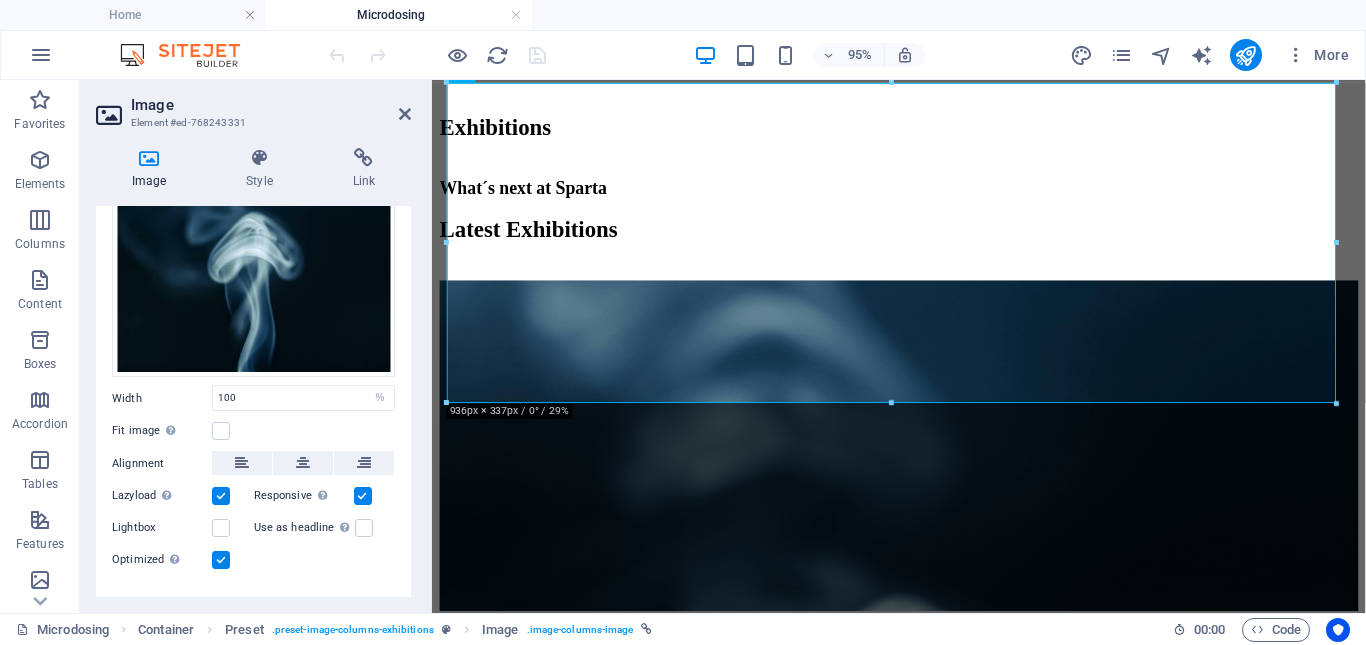 scroll, scrollTop: 333, scrollLeft: 0, axis: vertical 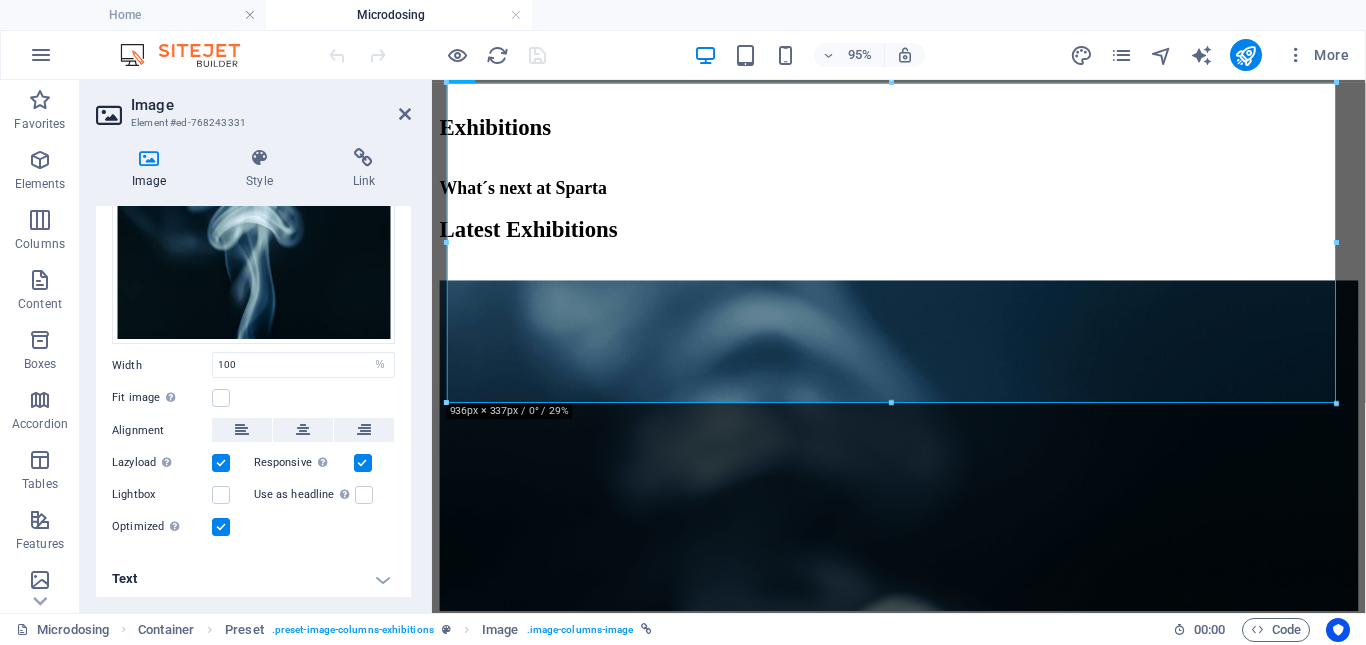 click on "Text" at bounding box center (253, 579) 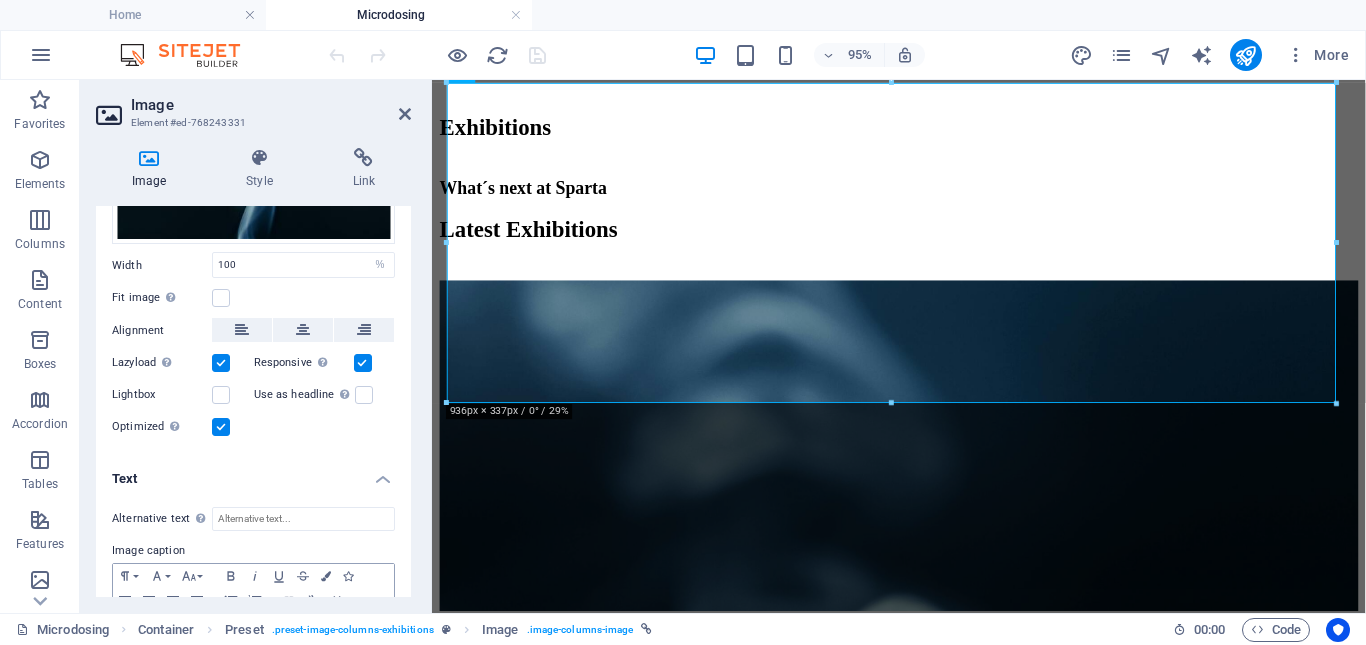 scroll, scrollTop: 521, scrollLeft: 0, axis: vertical 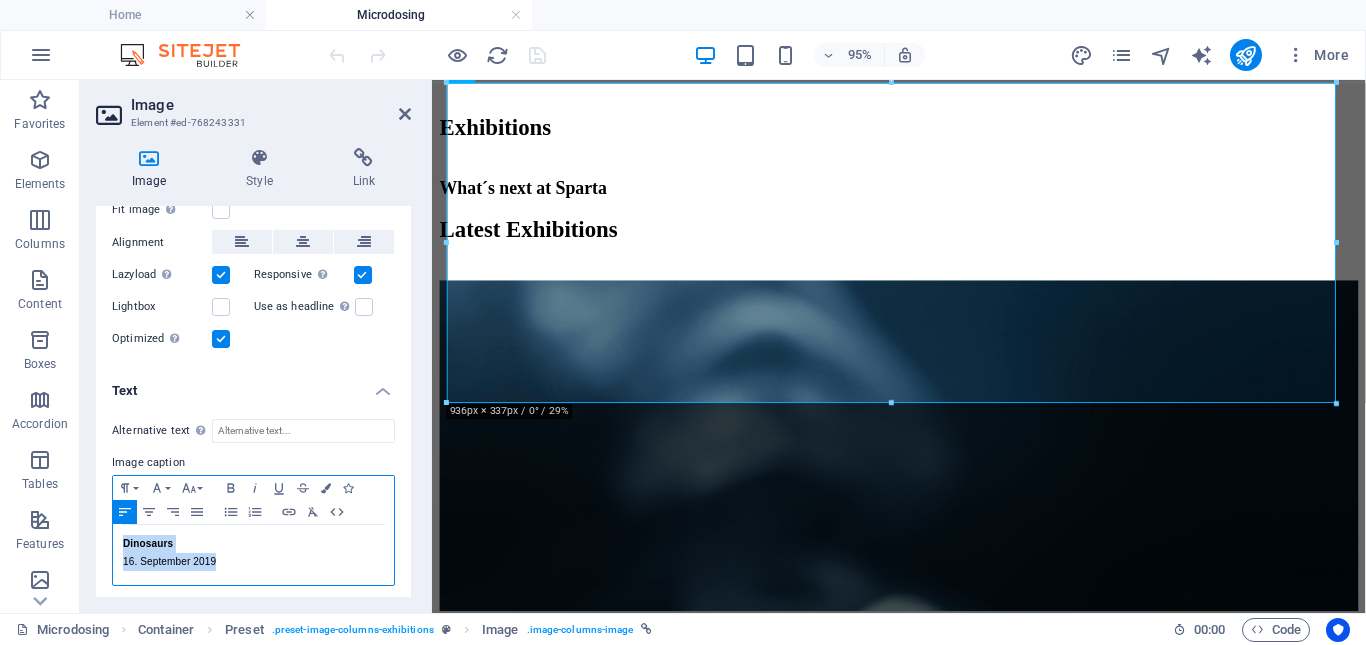 drag, startPoint x: 228, startPoint y: 560, endPoint x: 125, endPoint y: 542, distance: 104.56099 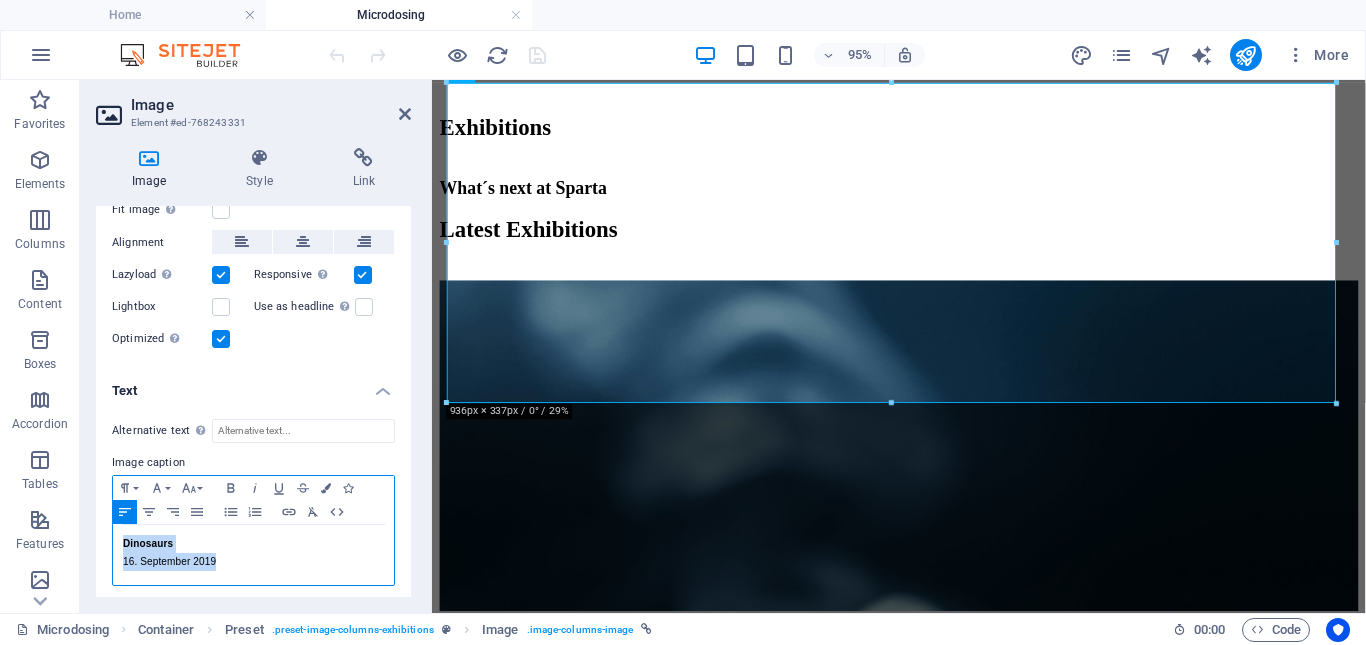 click on "Dinosaurs 16. September 2019" at bounding box center (253, 555) 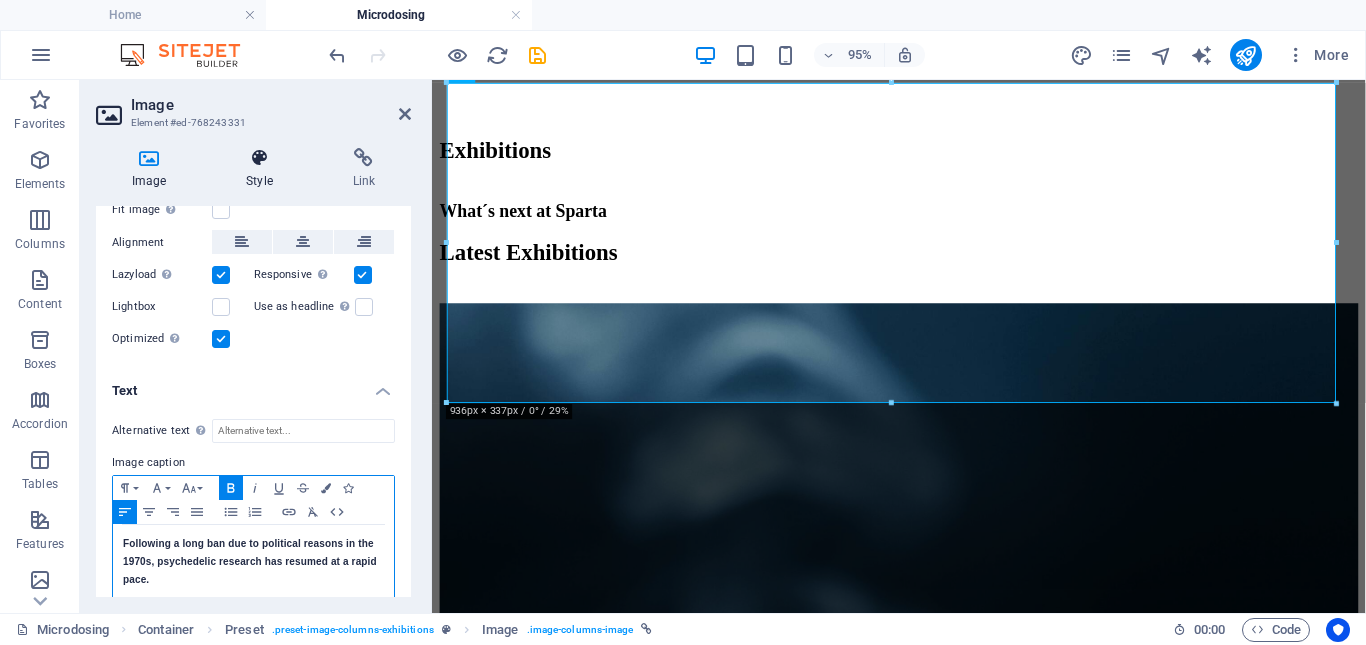 scroll, scrollTop: 628, scrollLeft: 1, axis: both 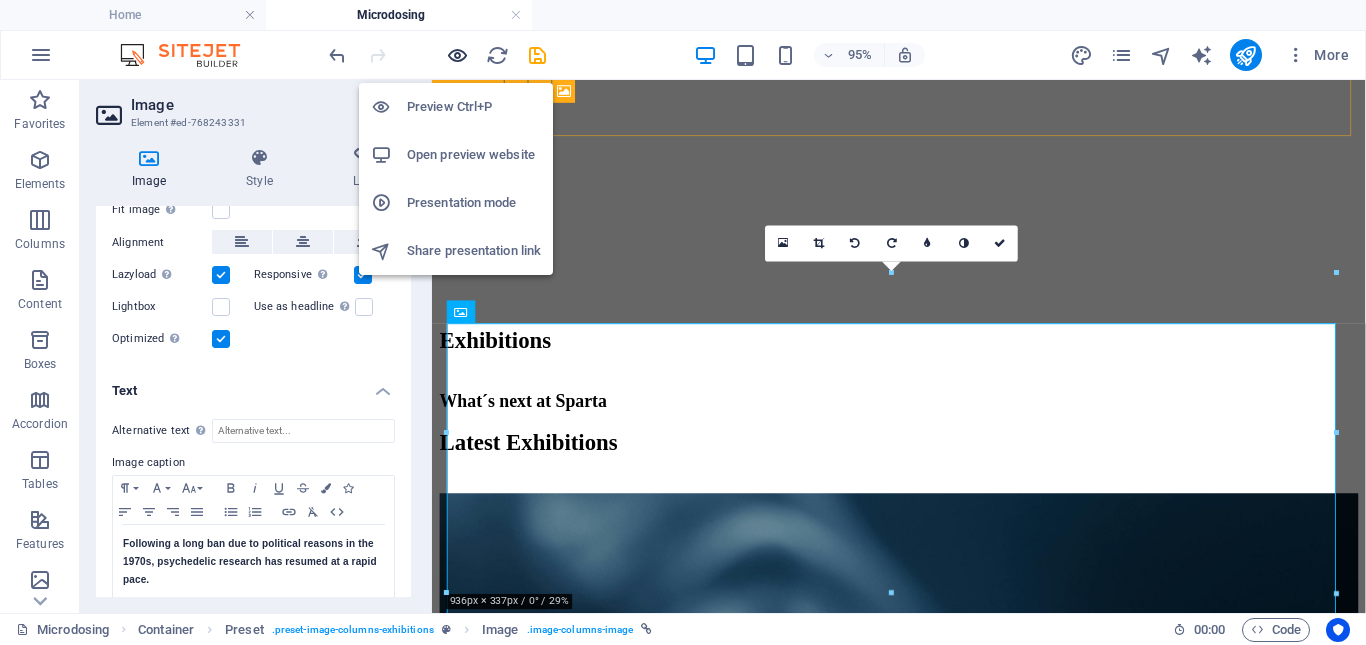 click at bounding box center [457, 55] 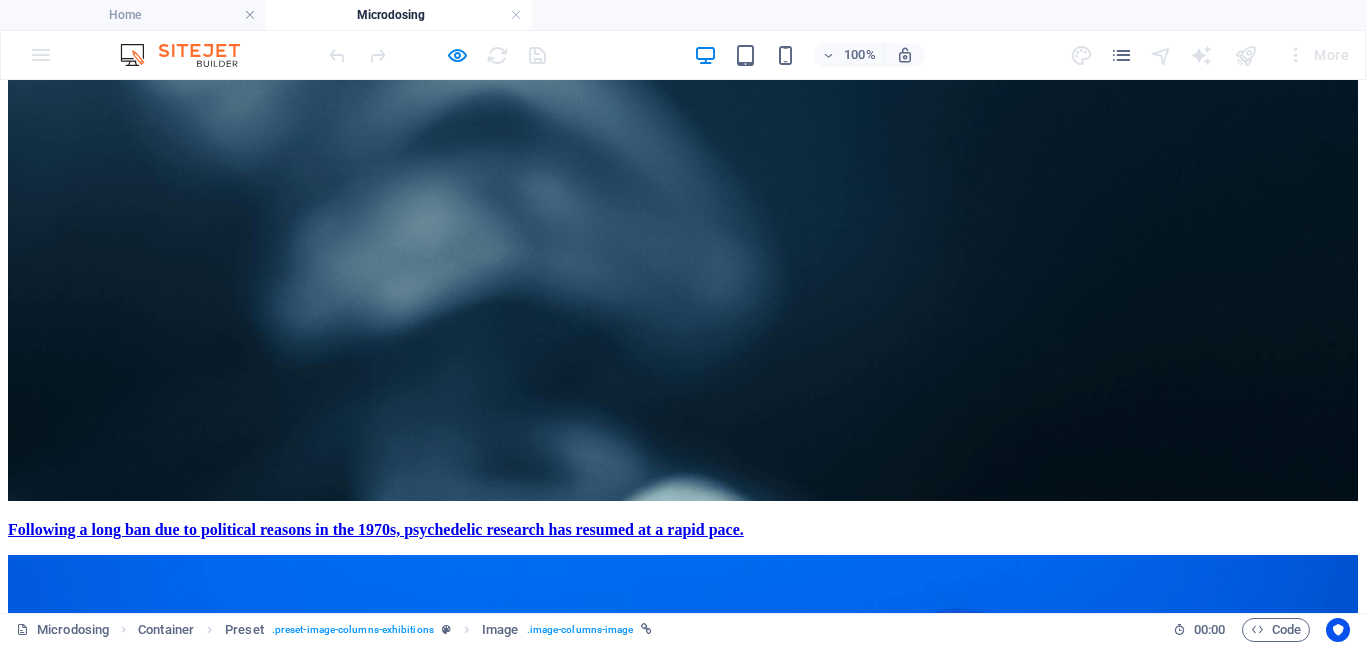 scroll, scrollTop: 600, scrollLeft: 0, axis: vertical 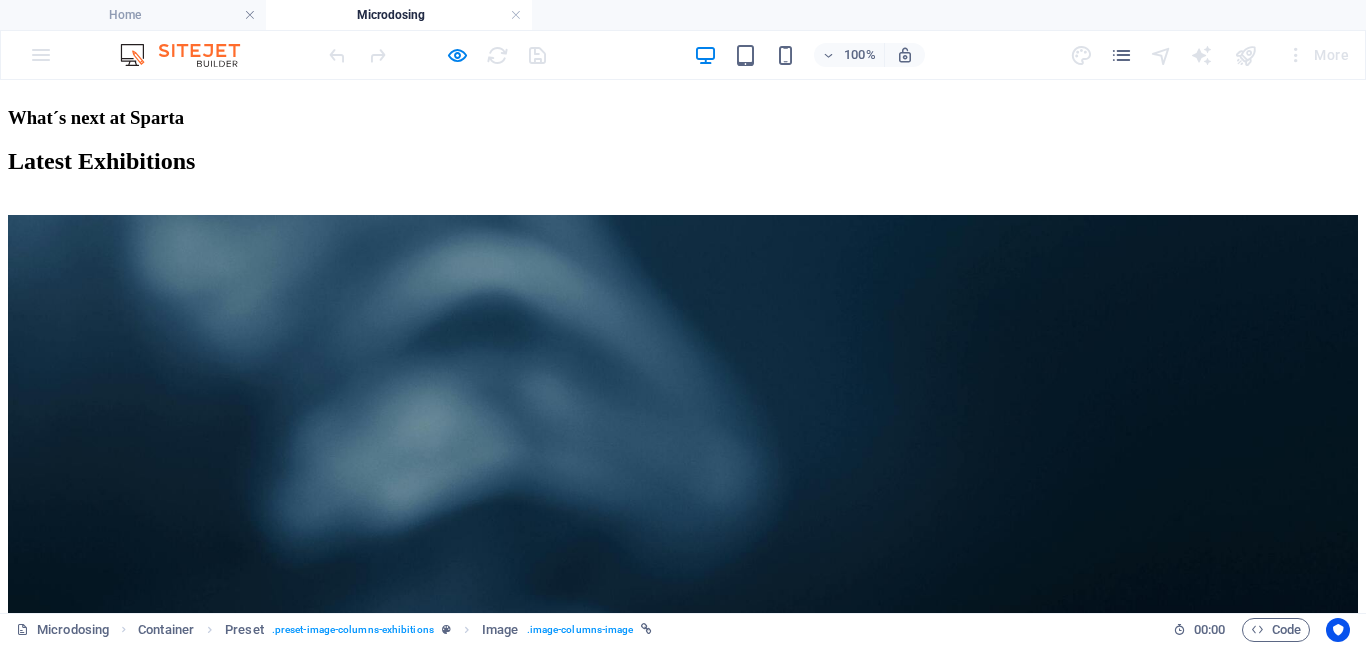 click at bounding box center (683, 458) 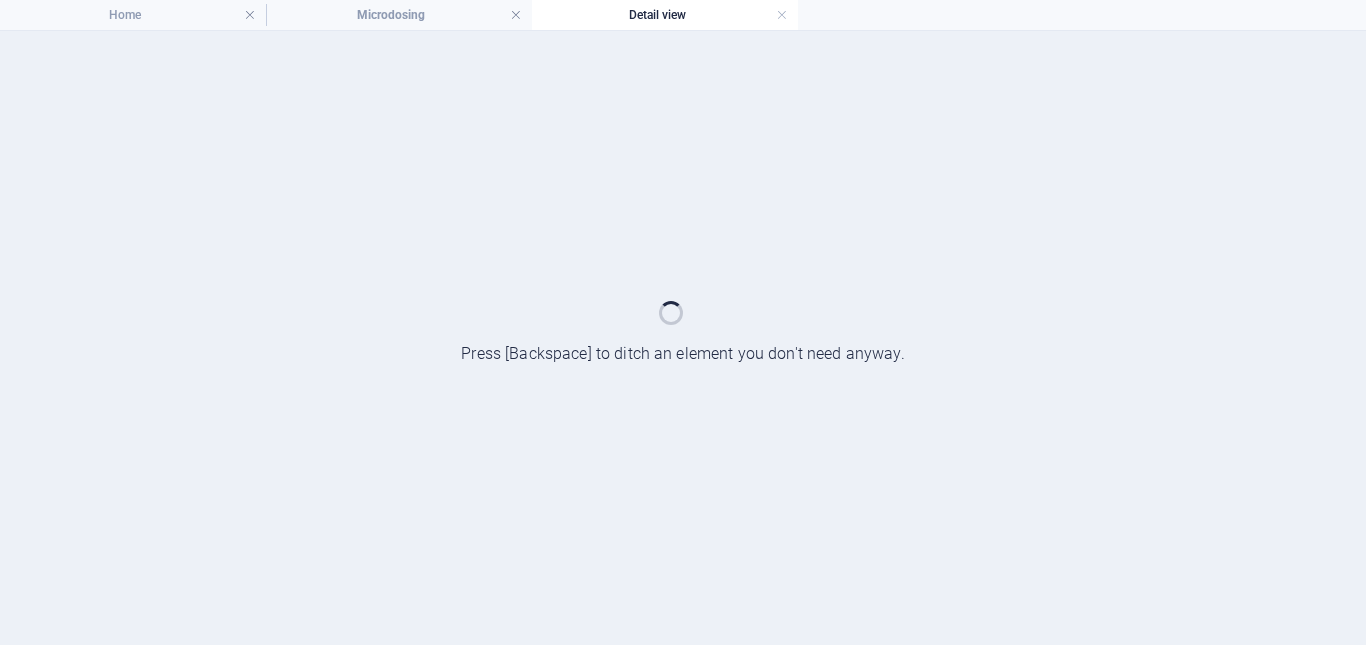scroll, scrollTop: 0, scrollLeft: 0, axis: both 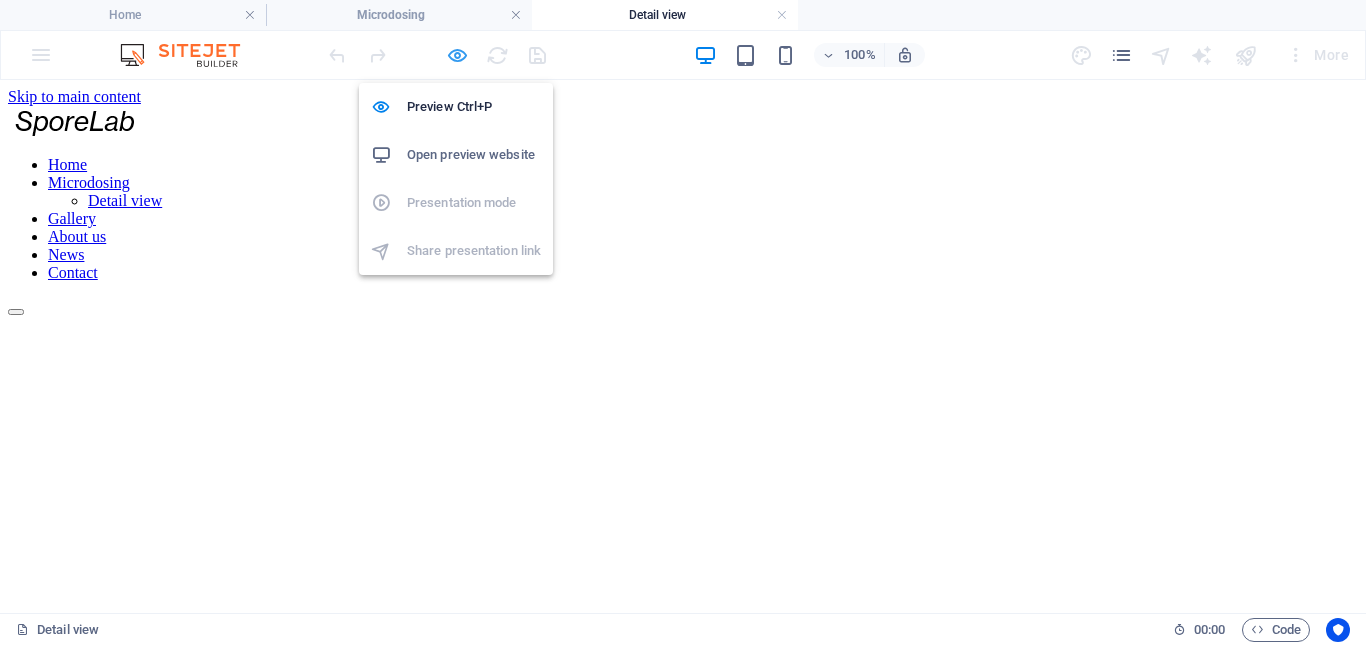 click at bounding box center (457, 55) 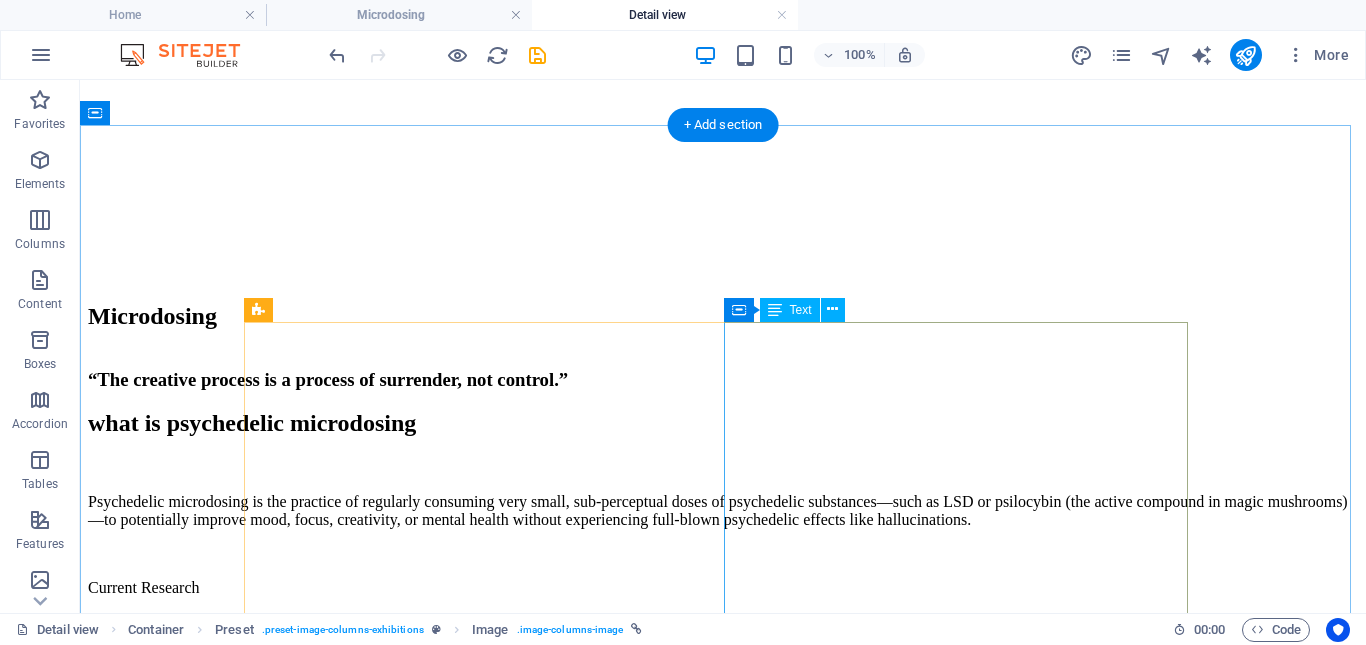 scroll, scrollTop: 0, scrollLeft: 0, axis: both 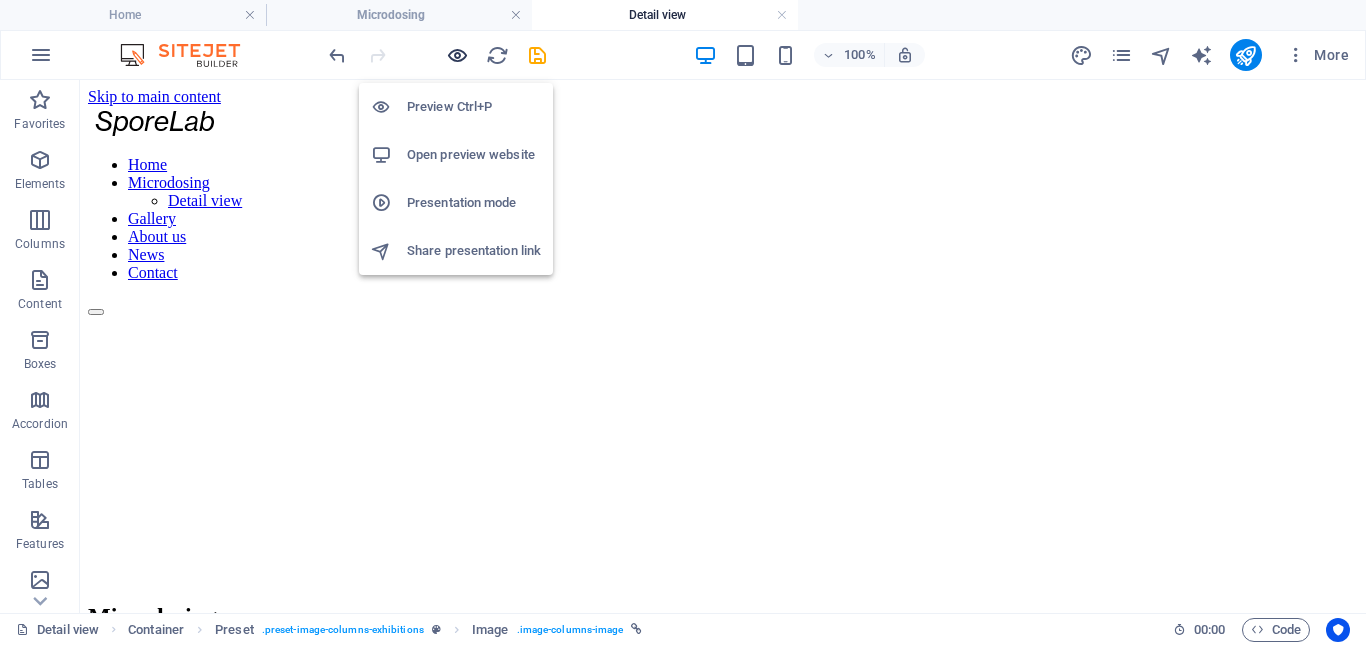 click at bounding box center [457, 55] 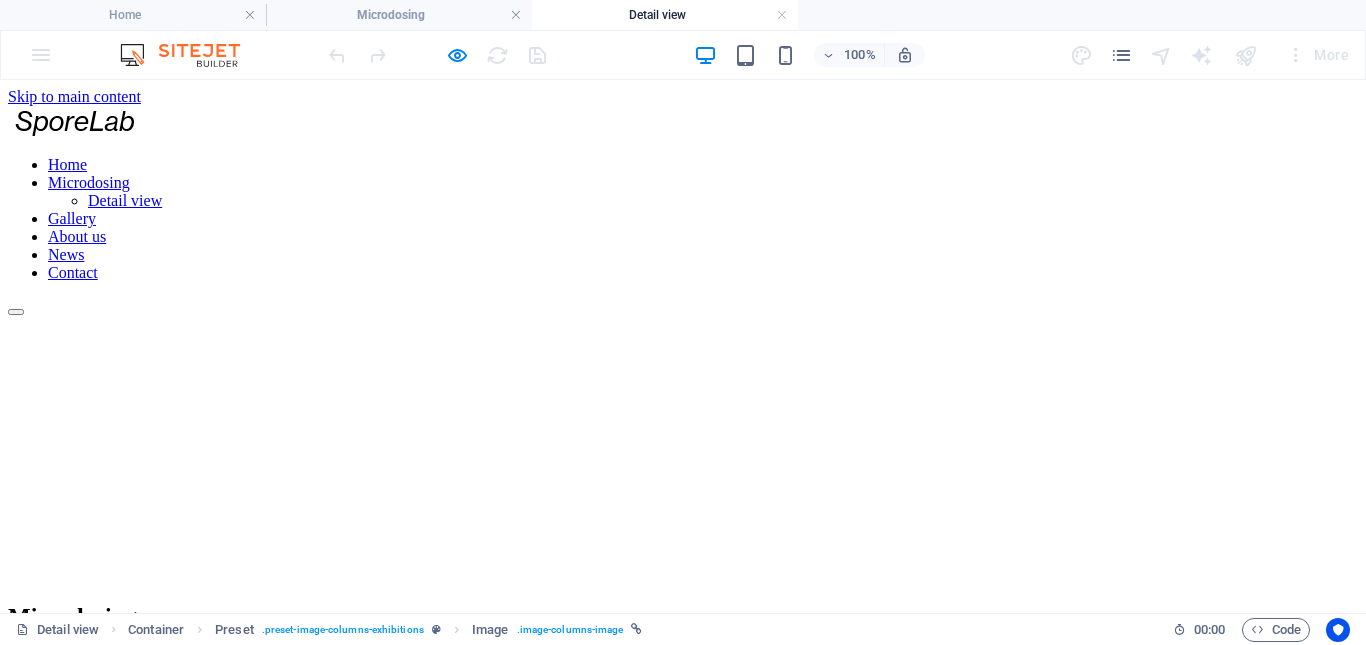 click on "Microdosing" at bounding box center (89, 182) 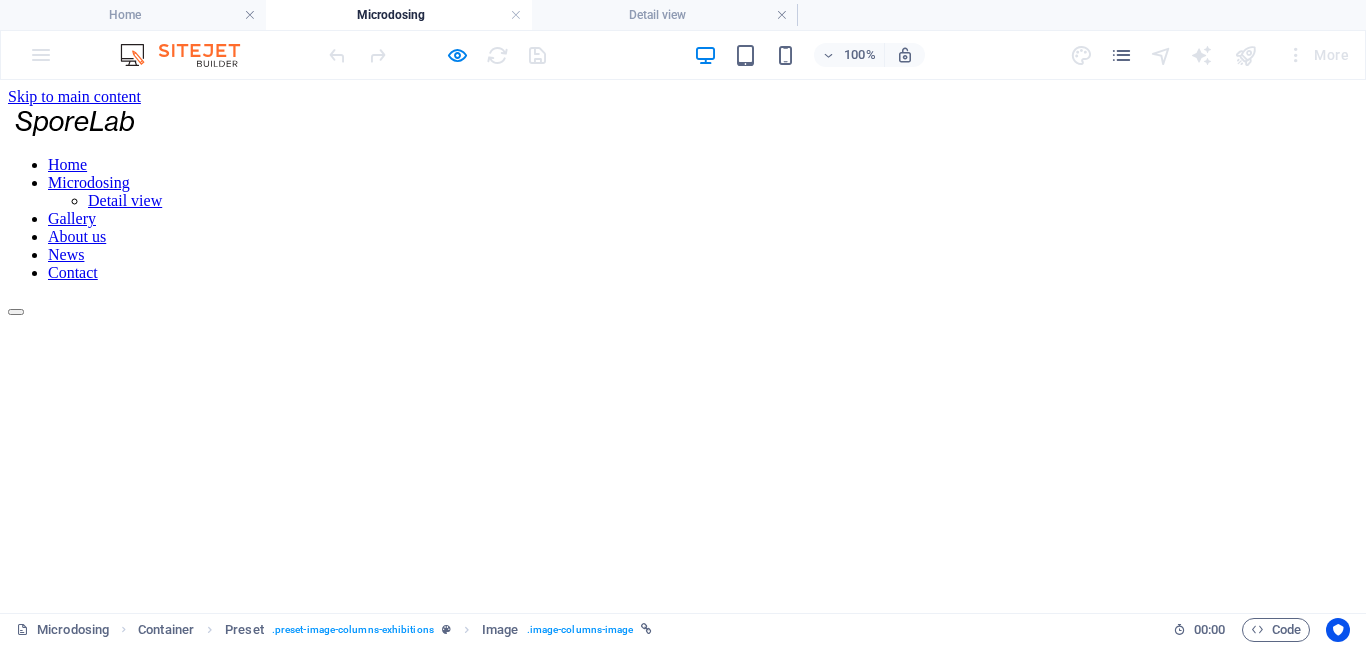scroll, scrollTop: 601, scrollLeft: 0, axis: vertical 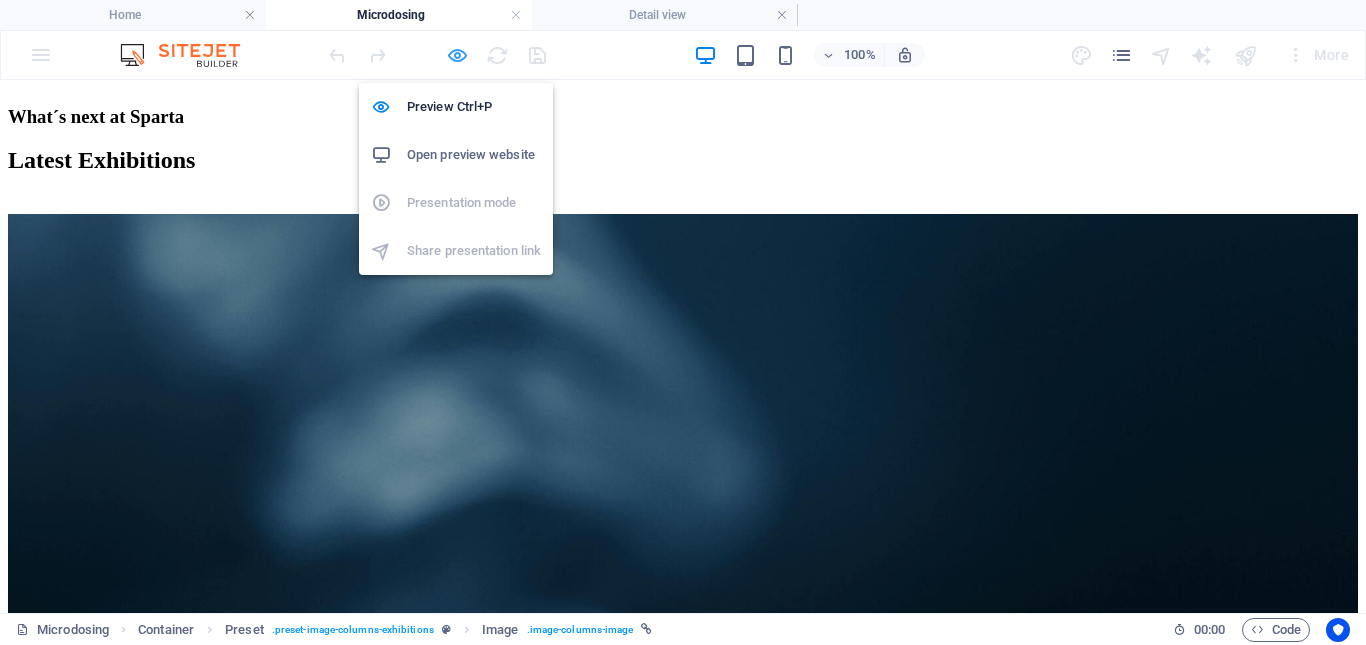 drag, startPoint x: 457, startPoint y: 57, endPoint x: 155, endPoint y: 194, distance: 331.62177 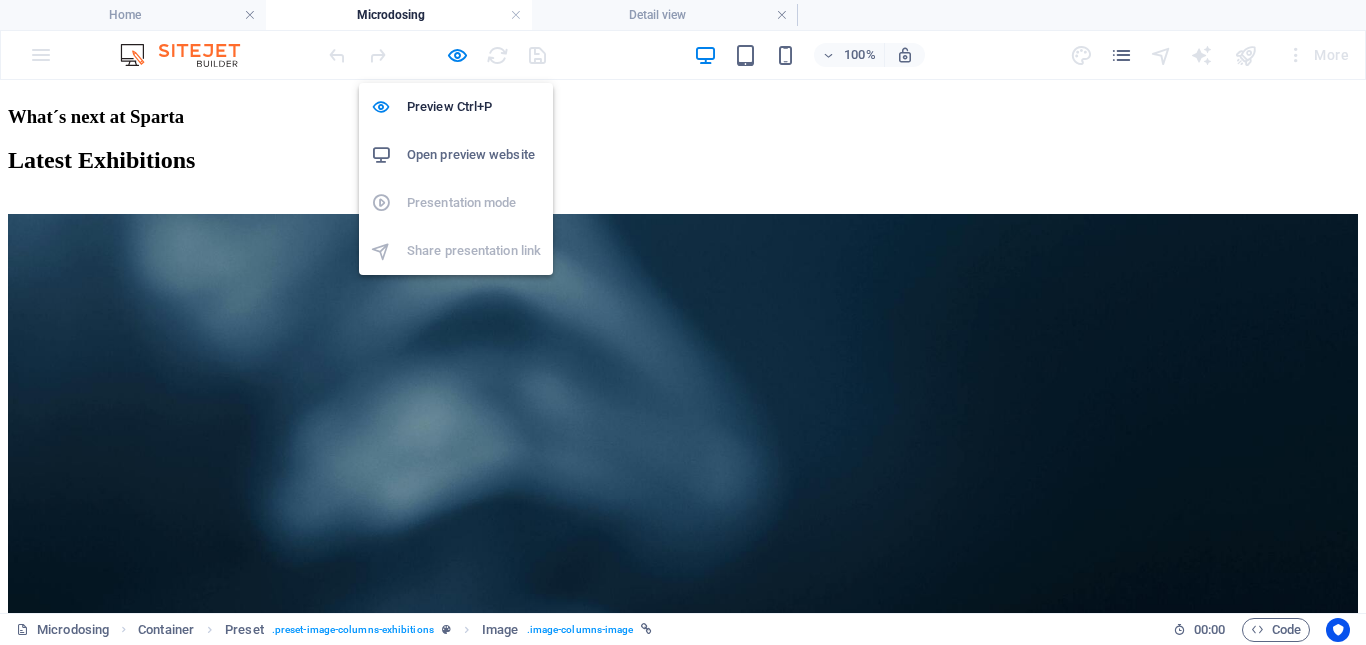 select on "%" 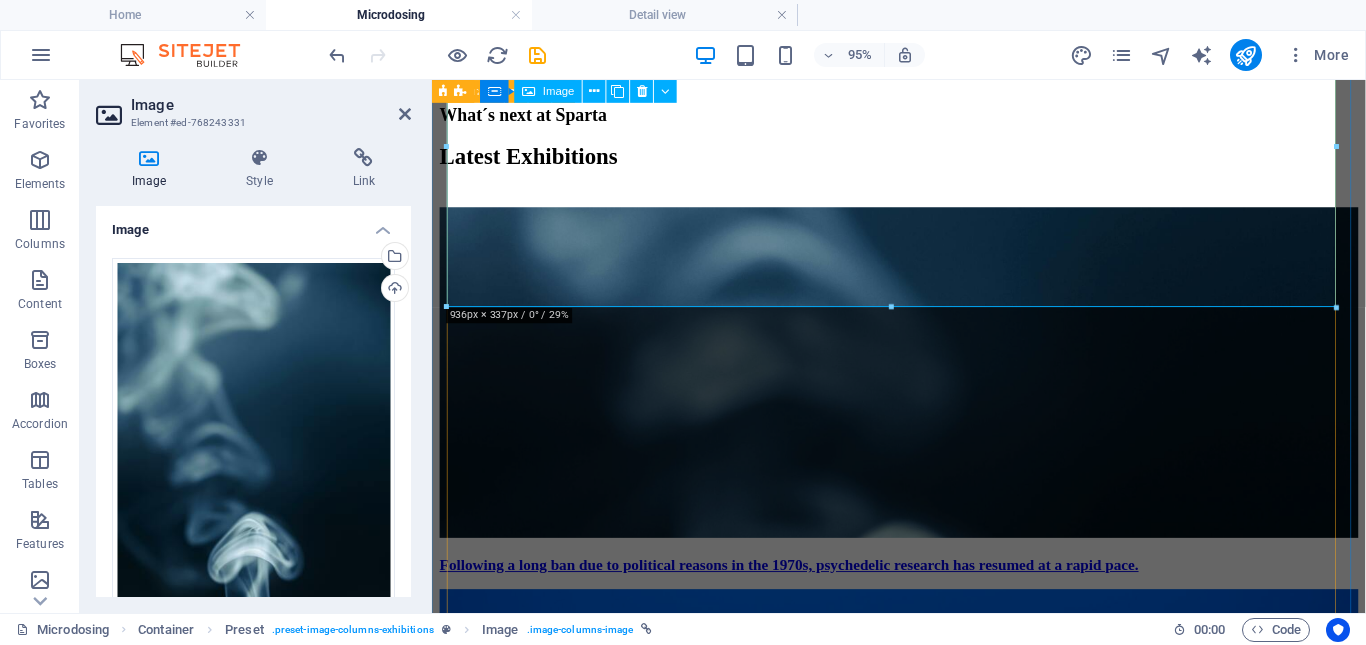 click on "Following a long ban due to political reasons in the 1970s, psychedelic research has resumed at a rapid pace." at bounding box center (923, 407) 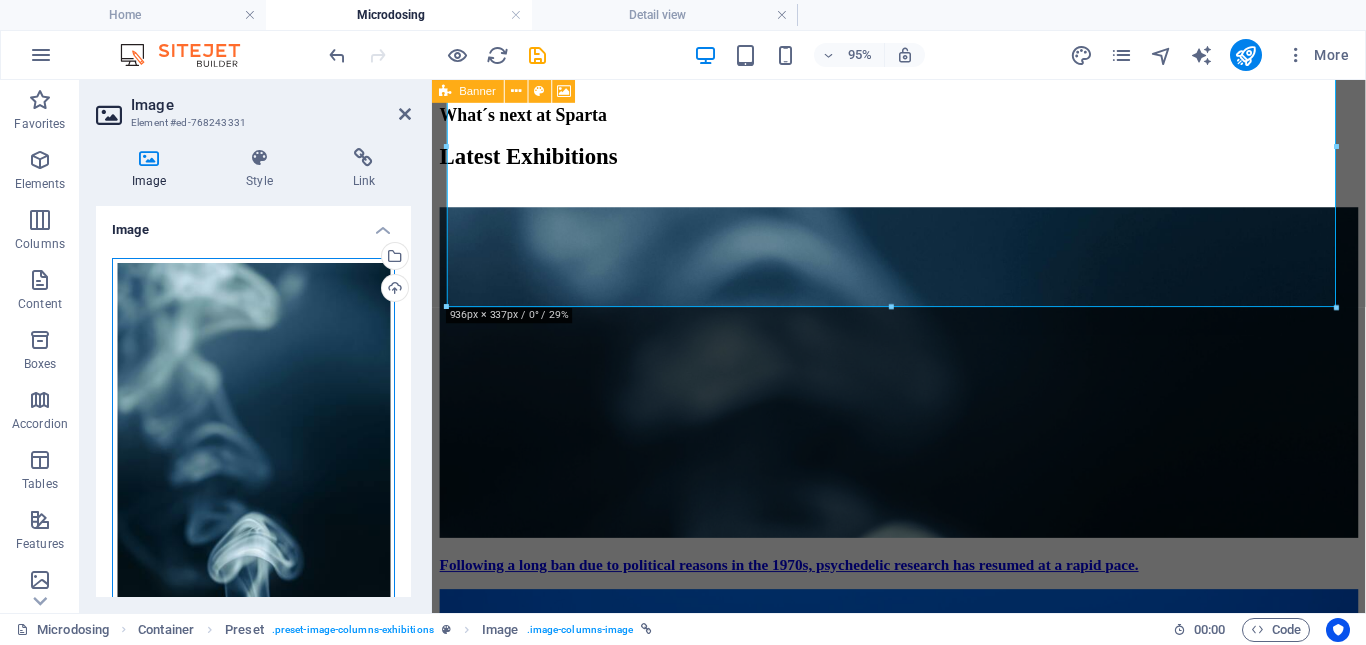 click on "Drag files here, click to choose files or select files from Files or our free stock photos & videos" at bounding box center (253, 468) 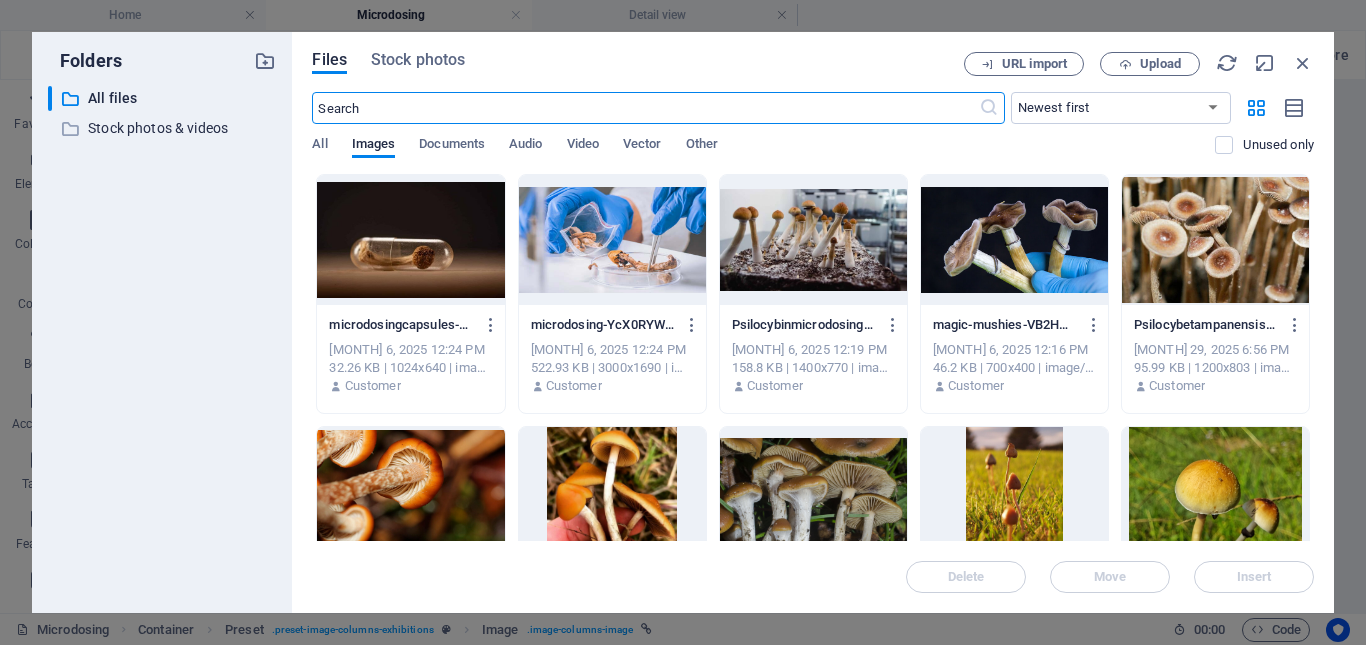click at bounding box center [410, 240] 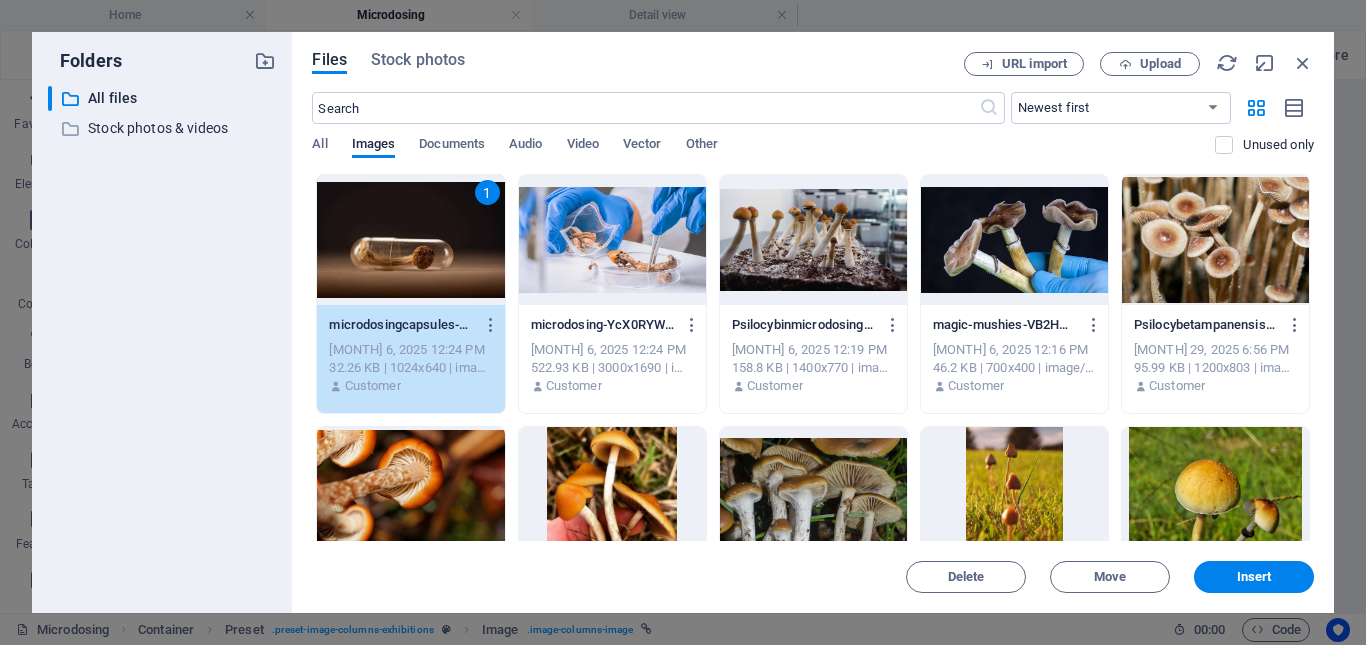 click on "1" at bounding box center [410, 240] 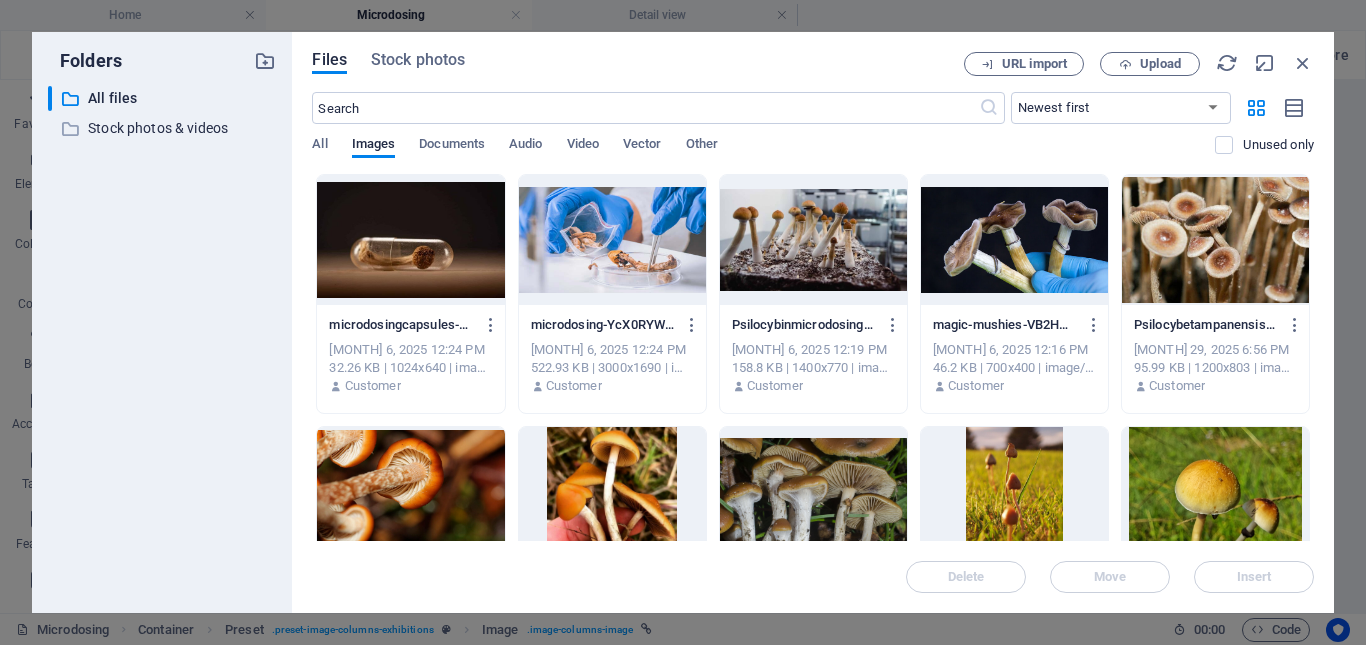 click at bounding box center [410, 240] 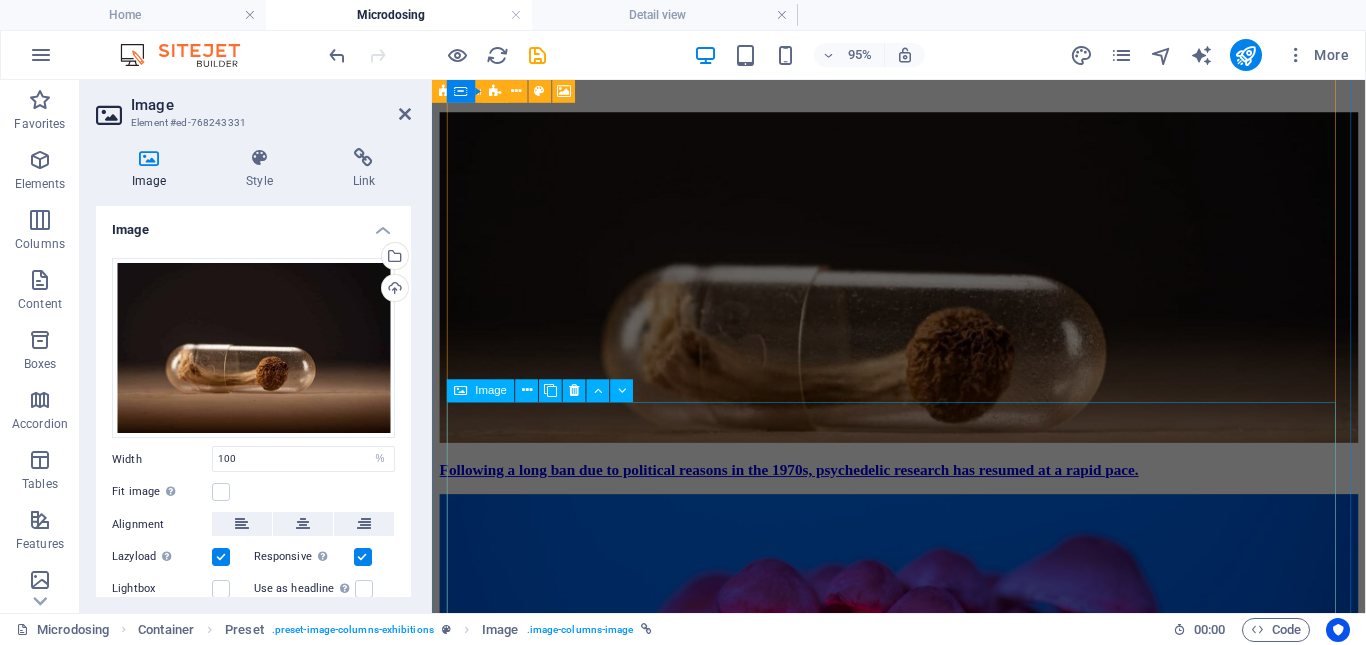 scroll, scrollTop: 901, scrollLeft: 0, axis: vertical 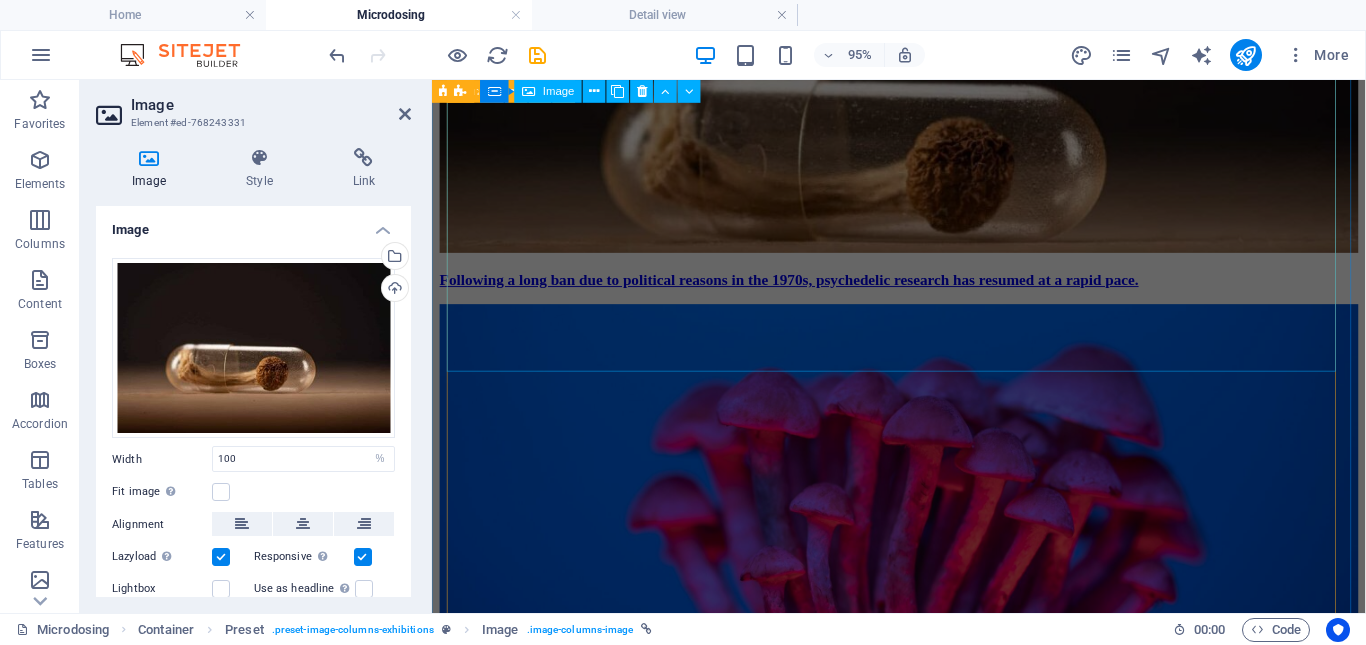 click on "Jordi Calzone 09. November 2019" at bounding box center [923, 526] 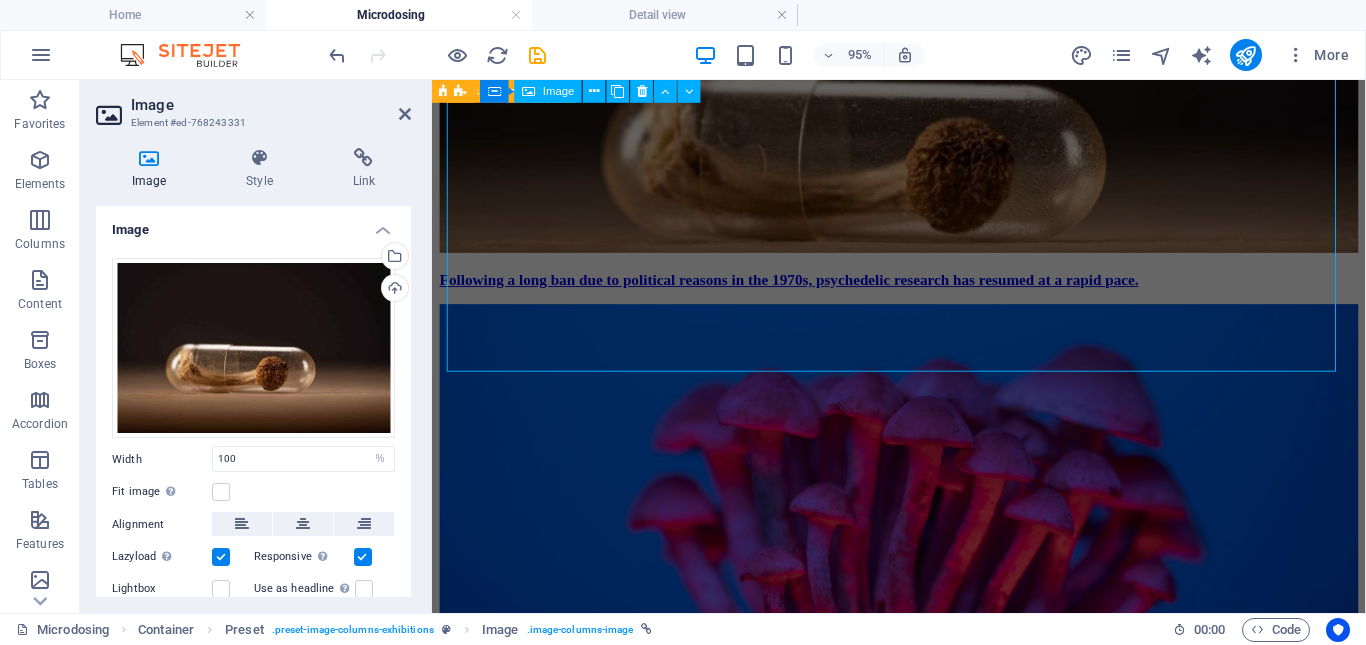 click on "Jordi Calzone 09. November 2019" at bounding box center [923, 526] 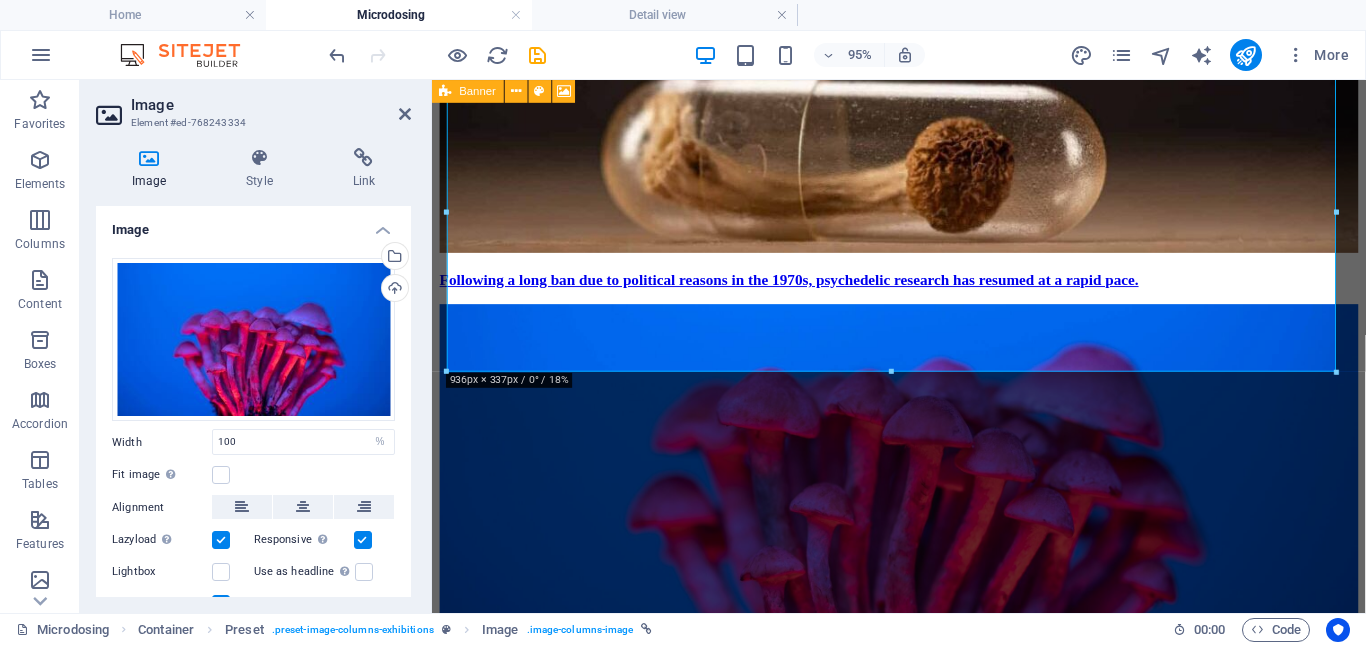 scroll, scrollTop: 81, scrollLeft: 0, axis: vertical 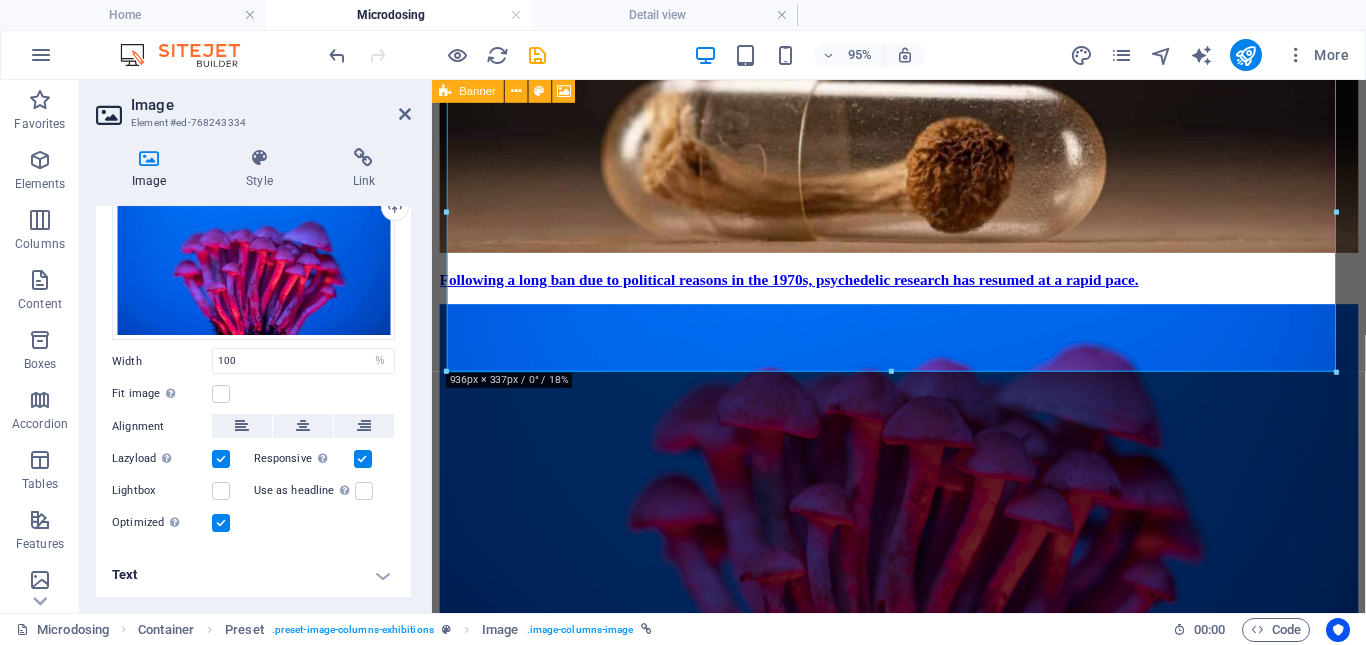 click on "Text" at bounding box center (253, 575) 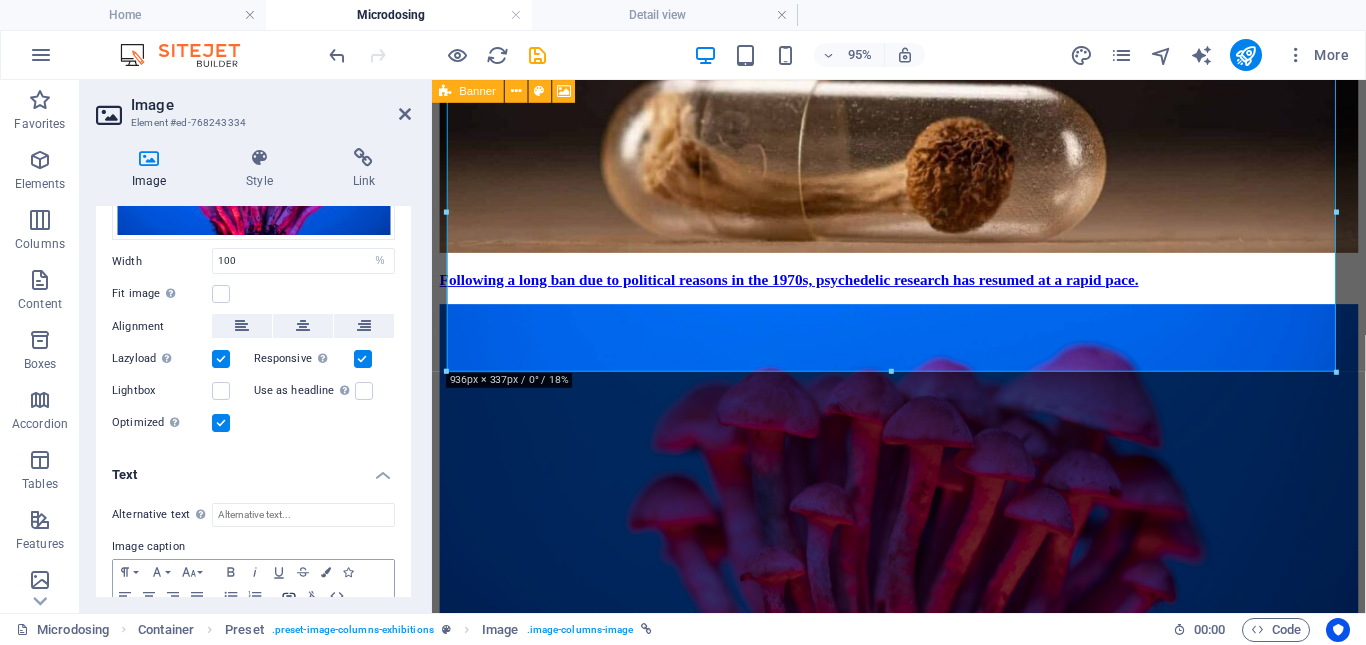scroll, scrollTop: 269, scrollLeft: 0, axis: vertical 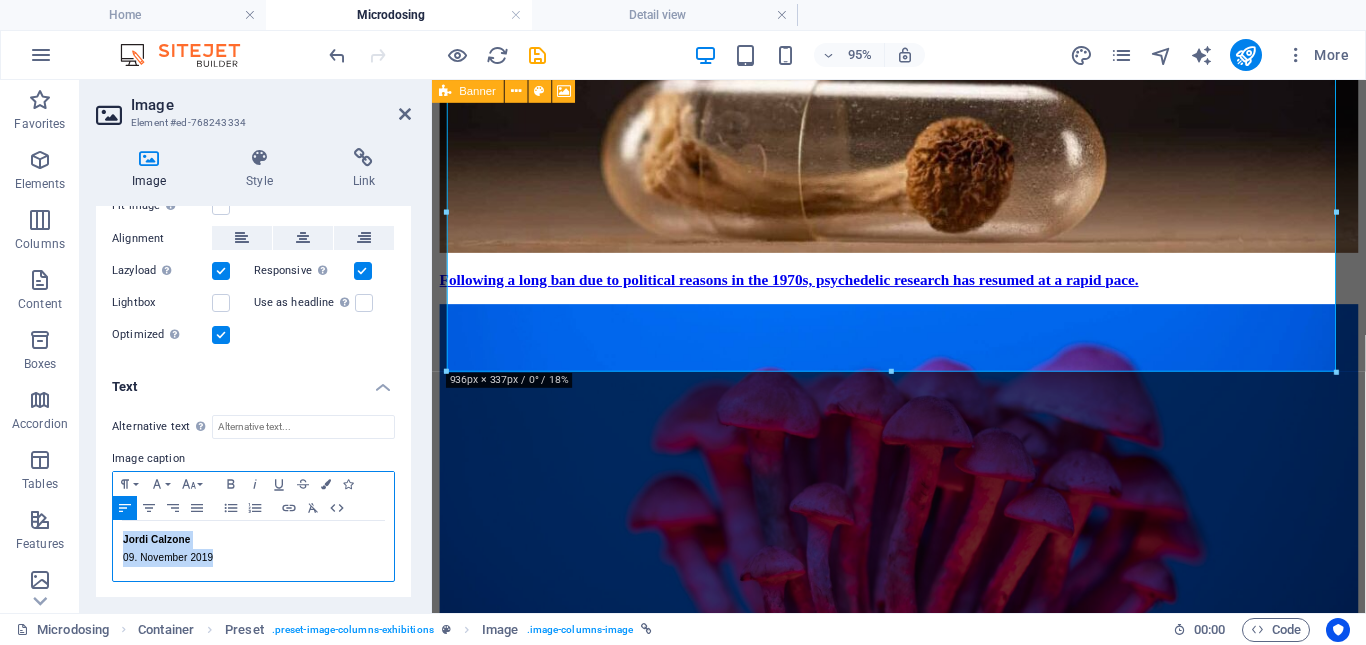 drag, startPoint x: 220, startPoint y: 559, endPoint x: 98, endPoint y: 517, distance: 129.02713 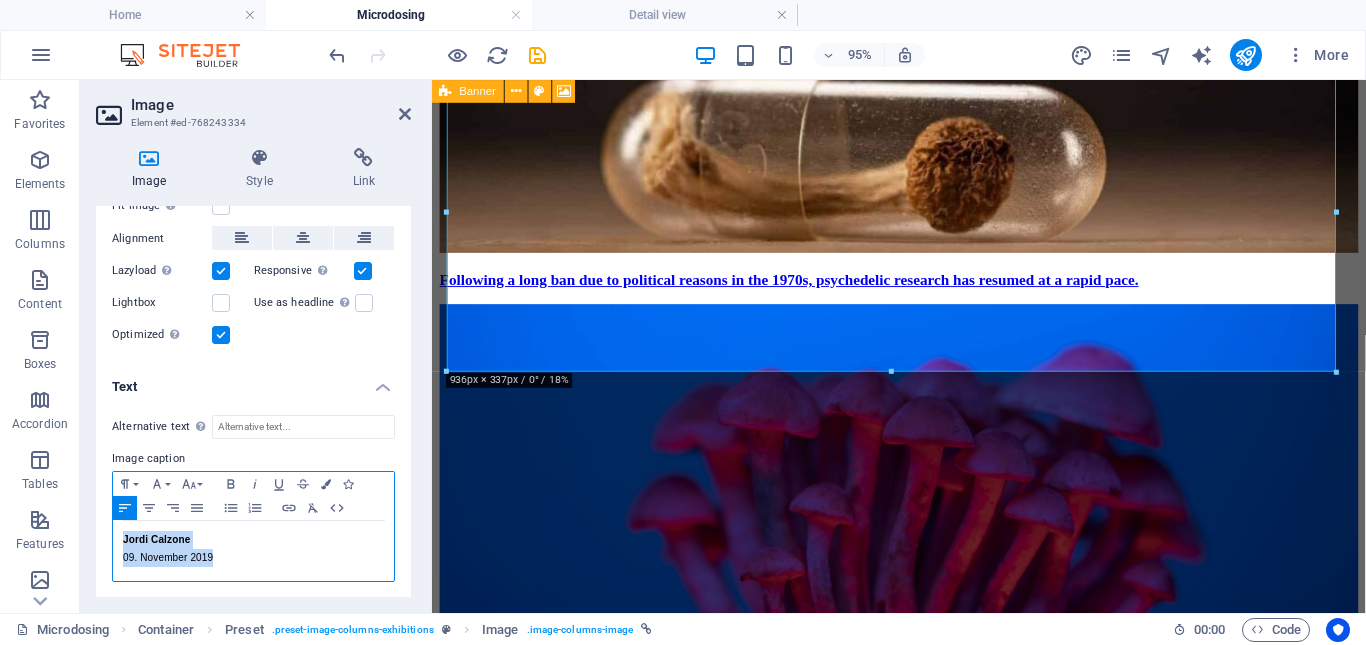 click on "Alternative text The alternative text is used by devices that cannot display images (e.g. image search engines) and should be added to every image to improve website accessibility. Image caption Paragraph Format Normal Heading 1 Heading 2 Heading 3 Heading 4 Heading 5 Heading 6 Code Font Family Arial Georgia Impact Tahoma Times New Roman Verdana Font Size 8 9 10 11 12 14 18 24 30 36 48 60 72 96 Bold Italic Underline Strikethrough Colors Icons Align Left Align Center Align Right Align Justify Unordered List Ordered List Insert Link Clear Formatting HTML Jordi Calzone 09. November 2019" at bounding box center (253, 499) 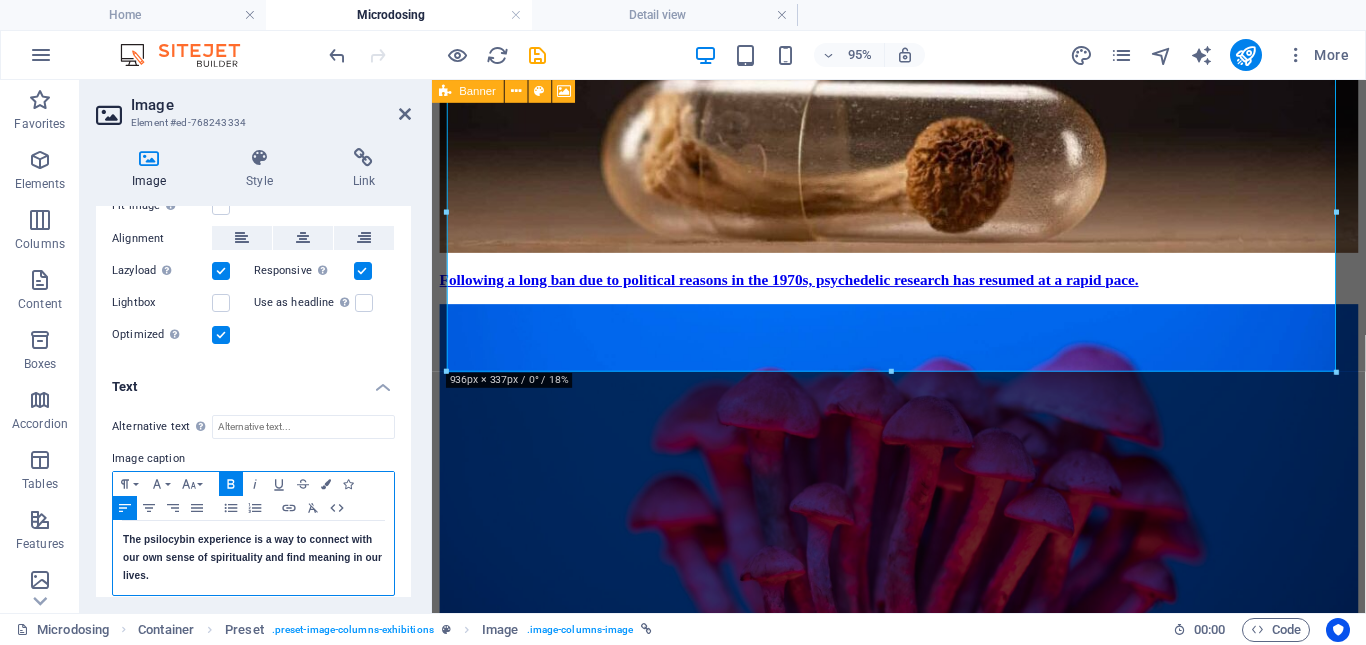 scroll, scrollTop: 642, scrollLeft: 1, axis: both 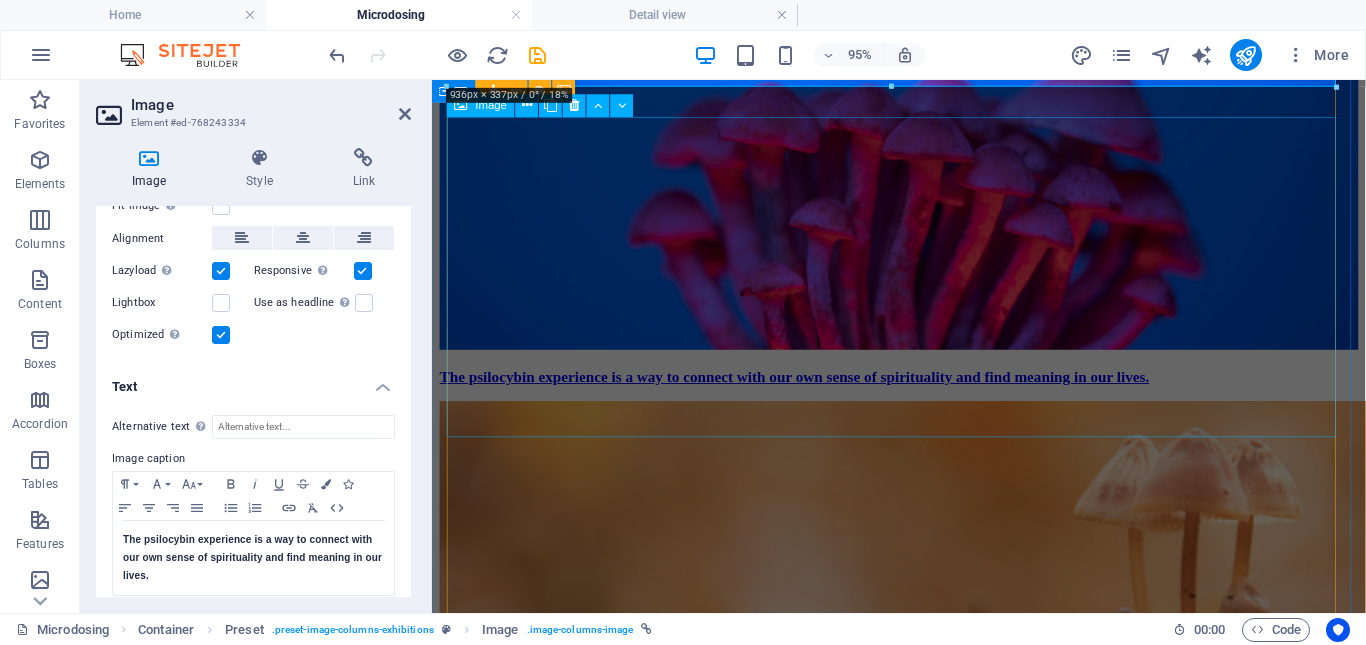 click on "Egypt Exhibition 20. December 2019" at bounding box center [923, 638] 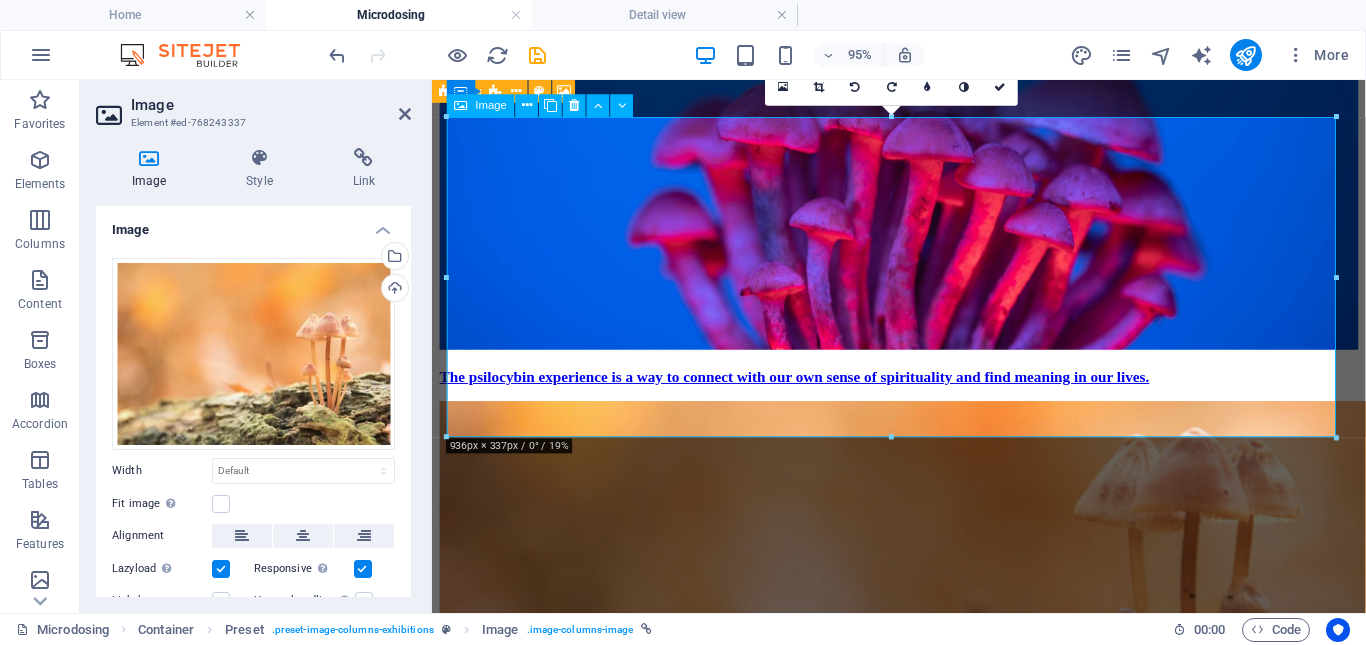 click on "Egypt Exhibition 20. December 2019" at bounding box center (923, 638) 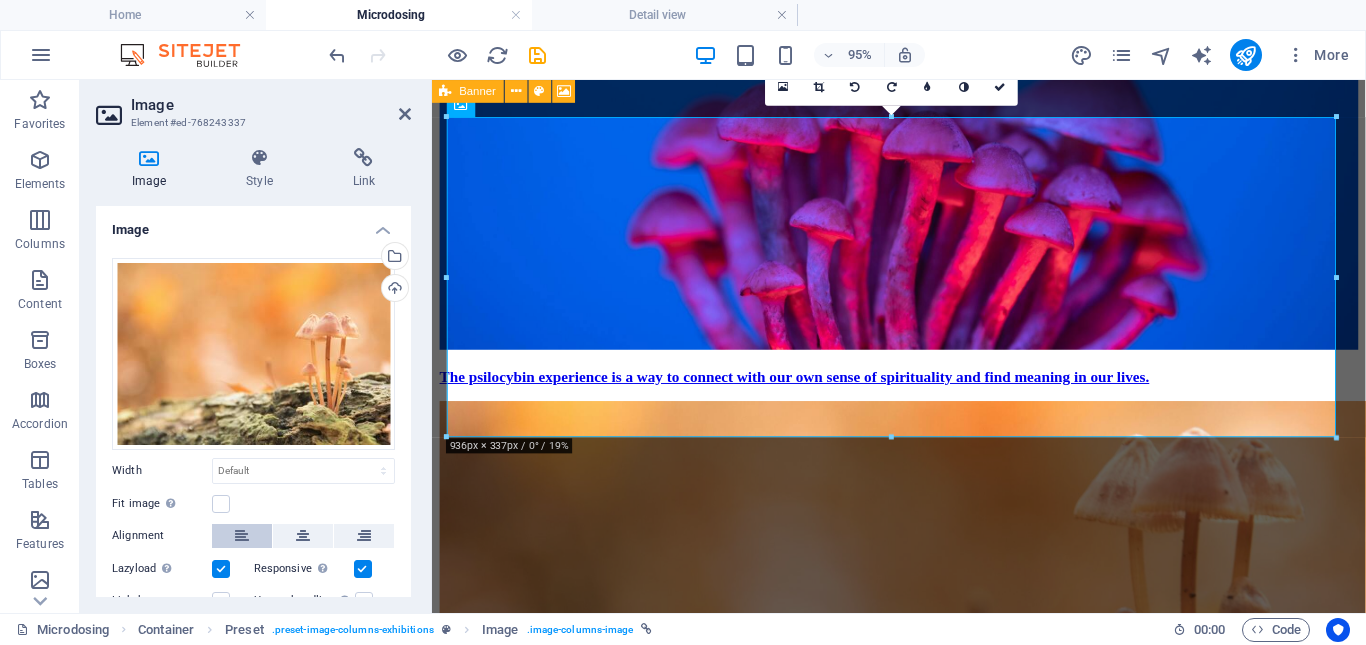 scroll, scrollTop: 109, scrollLeft: 0, axis: vertical 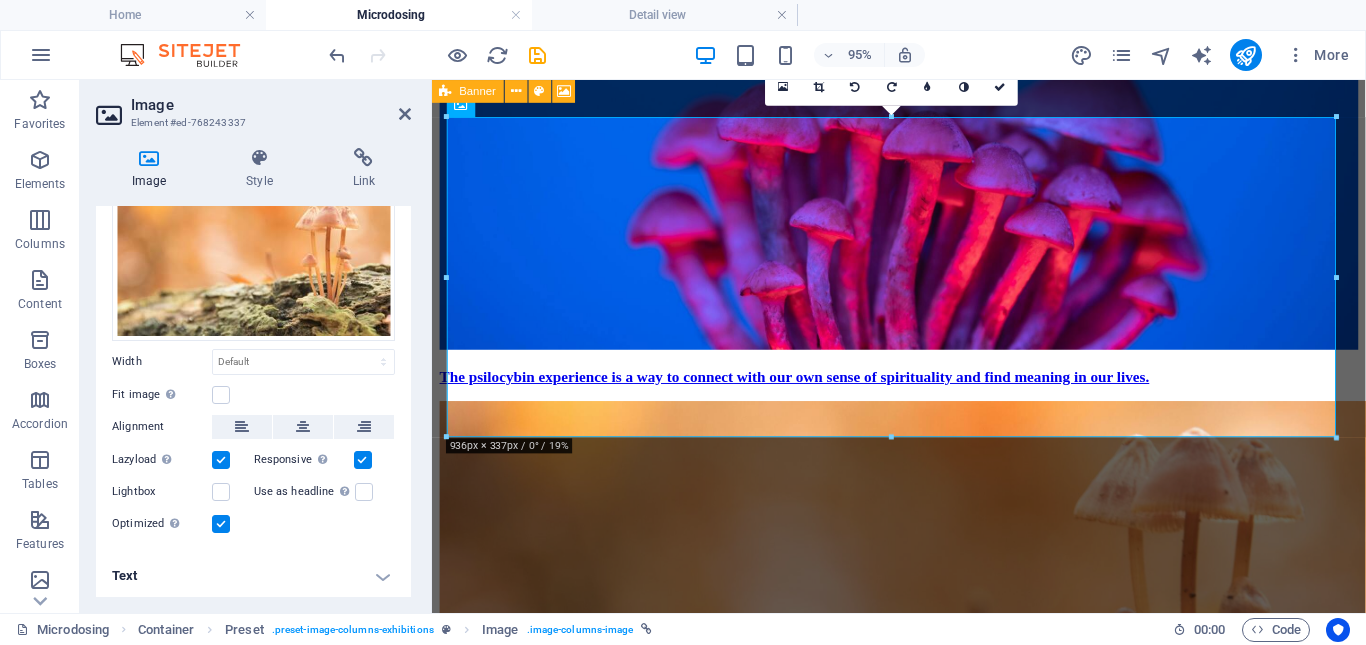 click on "Text" at bounding box center [253, 576] 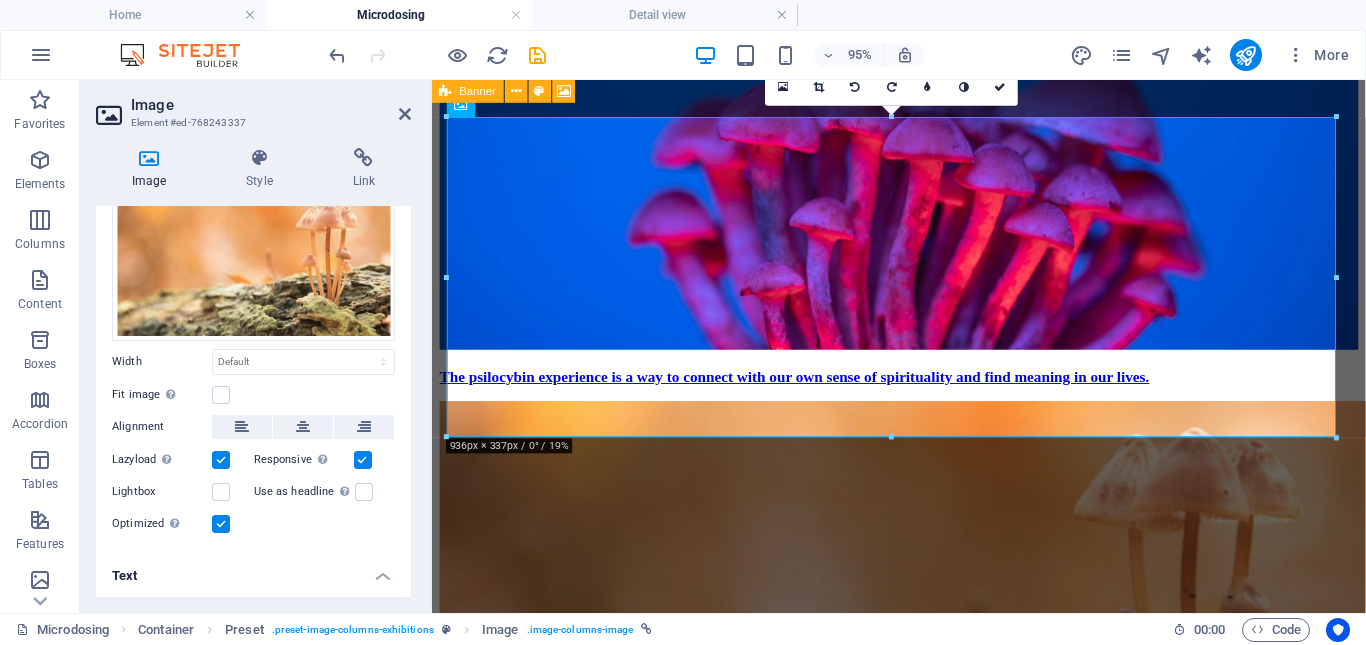 scroll, scrollTop: 297, scrollLeft: 0, axis: vertical 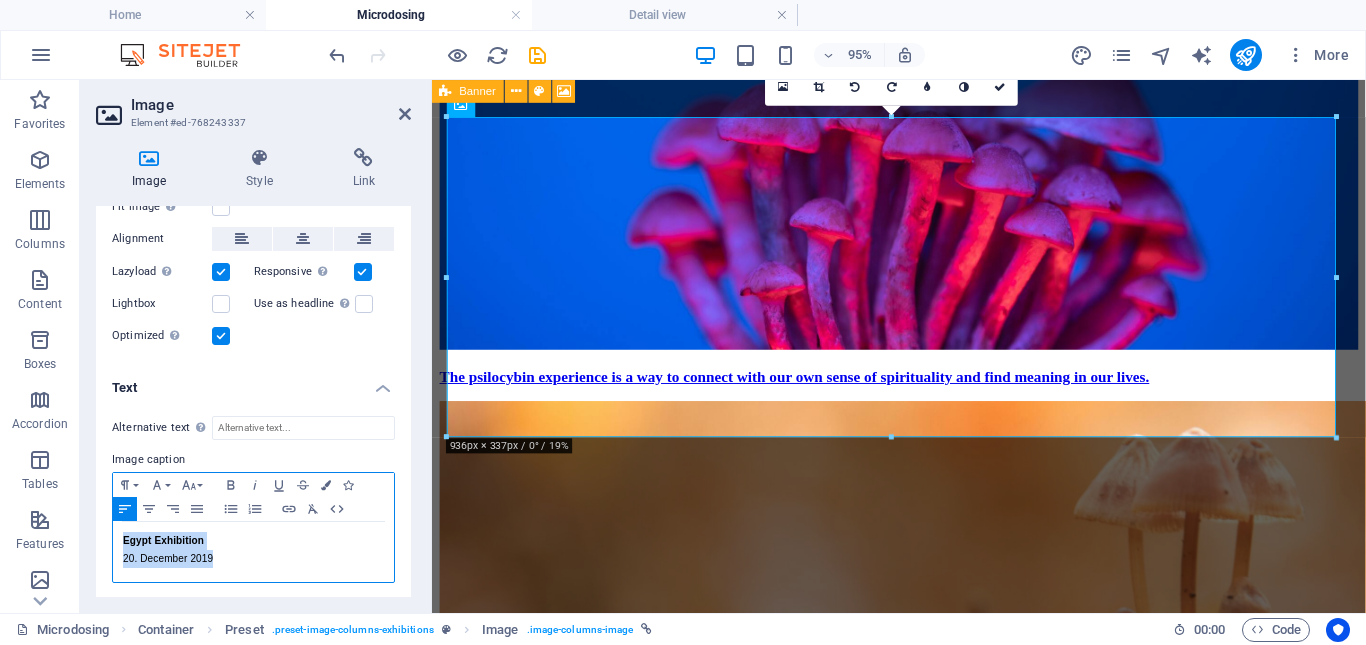 drag, startPoint x: 238, startPoint y: 554, endPoint x: 141, endPoint y: 533, distance: 99.24717 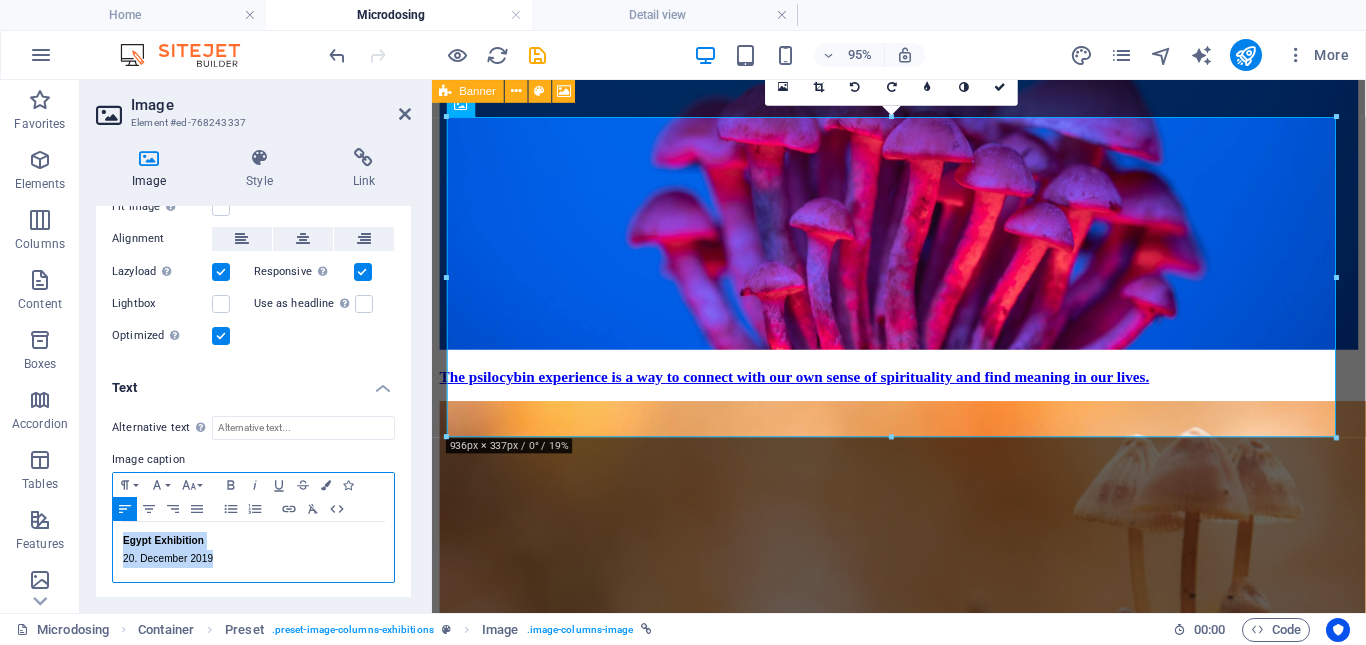 click on "Alternative text The alternative text is used by devices that cannot display images (e.g. image search engines) and should be added to every image to improve website accessibility. Image caption Paragraph Format Normal Heading 1 Heading 2 Heading 3 Heading 4 Heading 5 Heading 6 Code Font Family Arial Georgia Impact Tahoma Times New Roman Verdana Font Size 8 9 10 11 12 14 18 24 30 36 48 60 72 96 Bold Italic Underline Strikethrough Colors Icons Align Left Align Center Align Right Align Justify Unordered List Ordered List Insert Link Clear Formatting HTML Egypt Exhibition 20. December 2019" at bounding box center (253, 500) 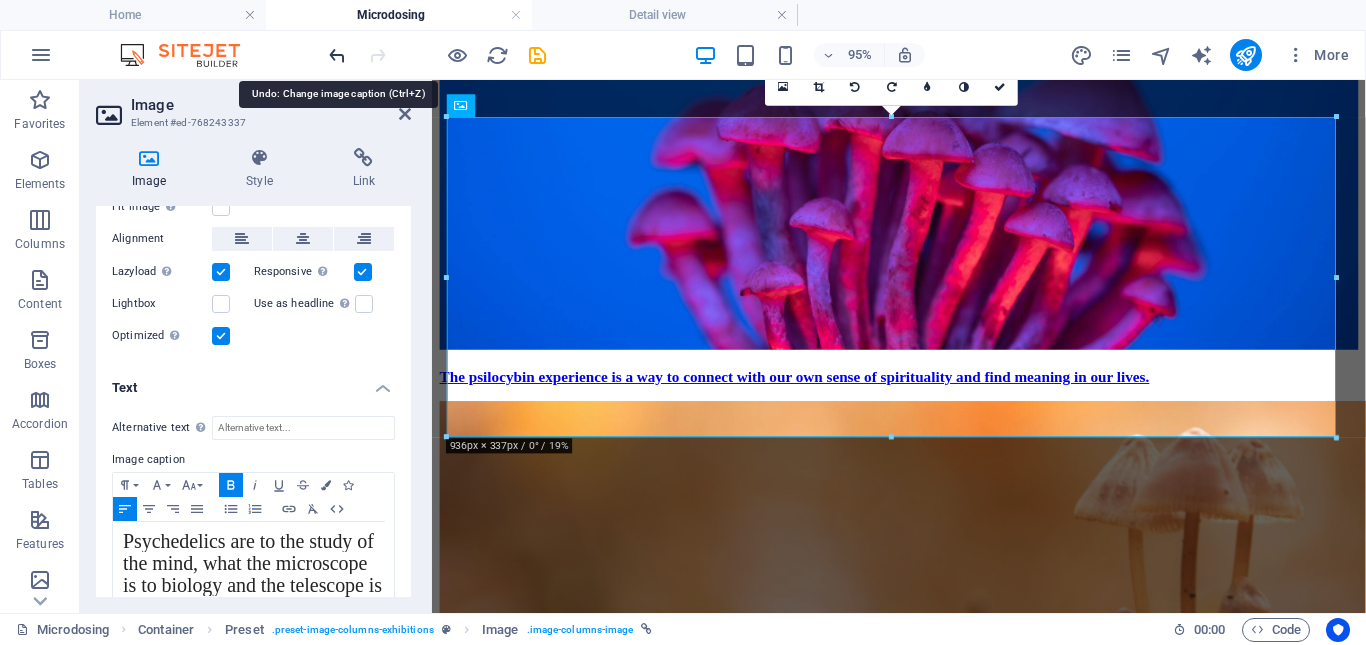 click at bounding box center [337, 55] 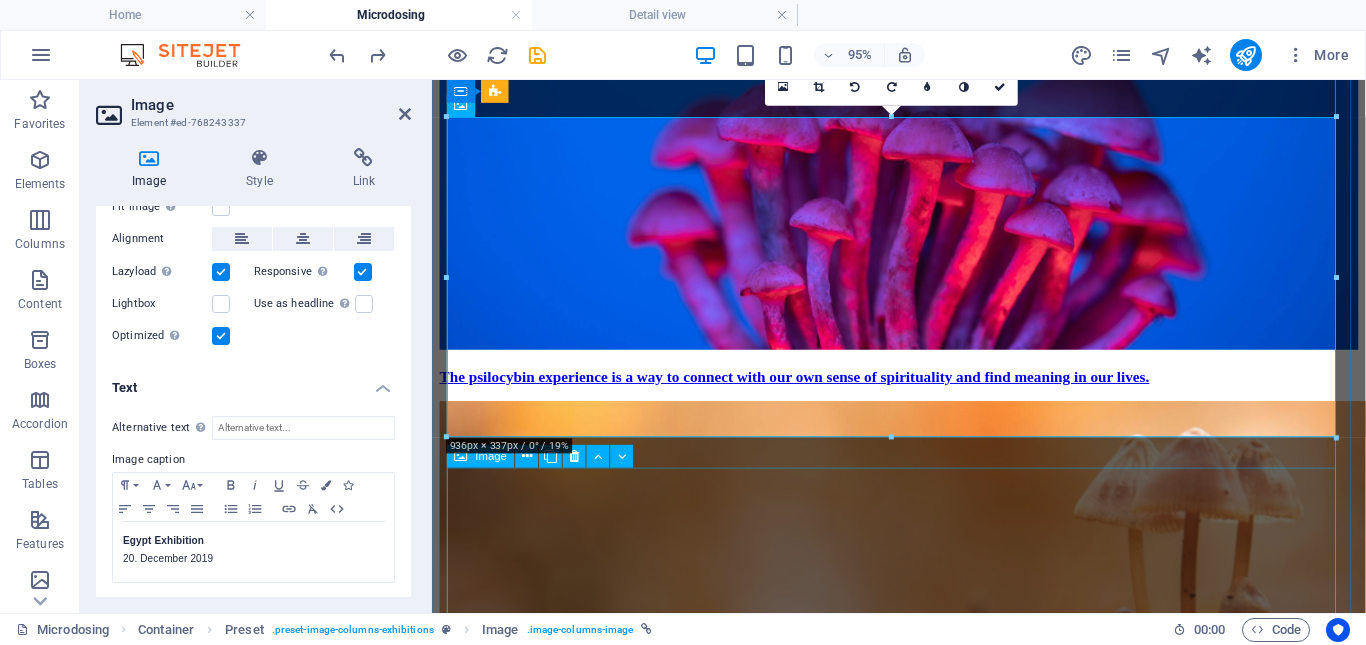 click on "The Legends 22. January 2020" at bounding box center (923, 1085) 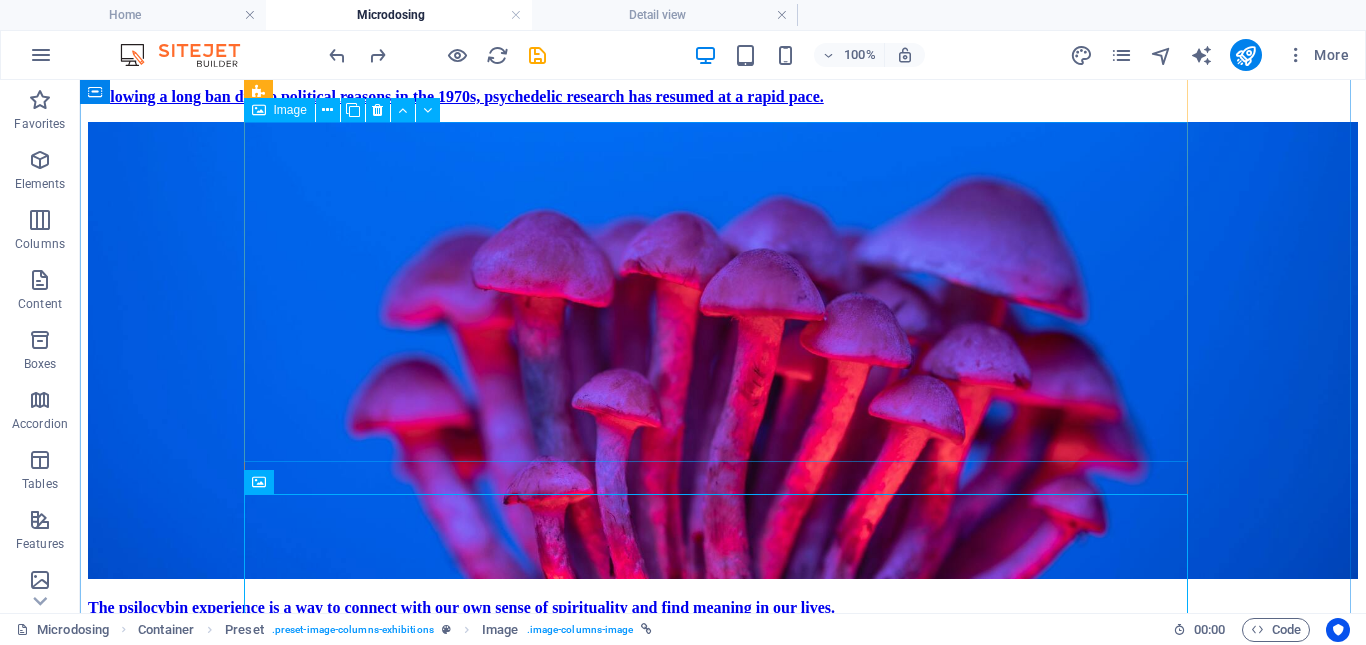 click on "Egypt Exhibition 20. December 2019" at bounding box center (723, 853) 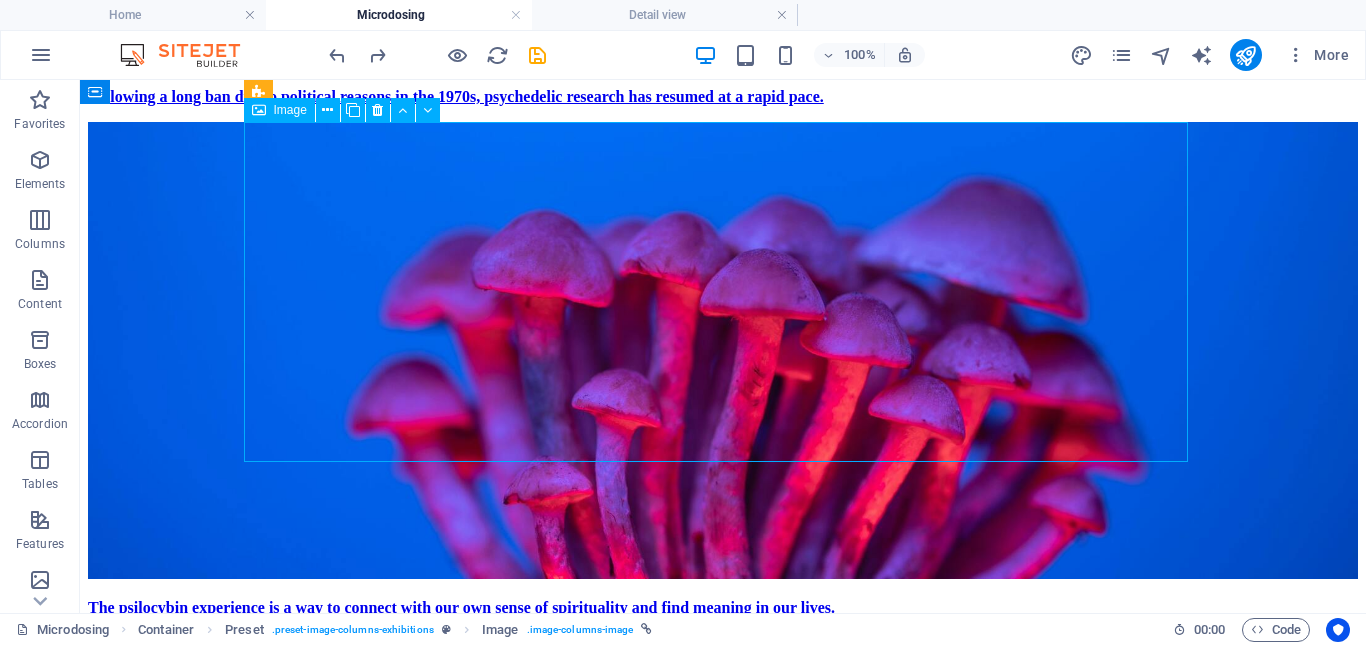 click on "Egypt Exhibition 20. December 2019" at bounding box center [723, 853] 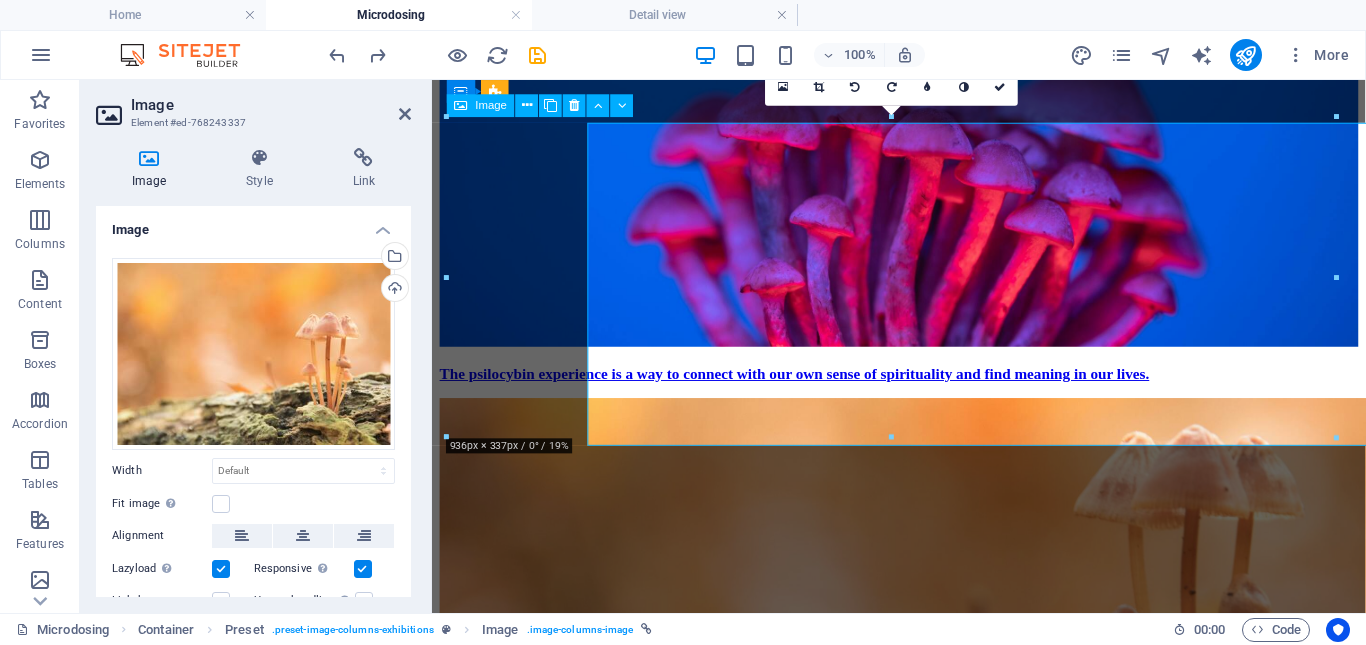scroll, scrollTop: 1201, scrollLeft: 0, axis: vertical 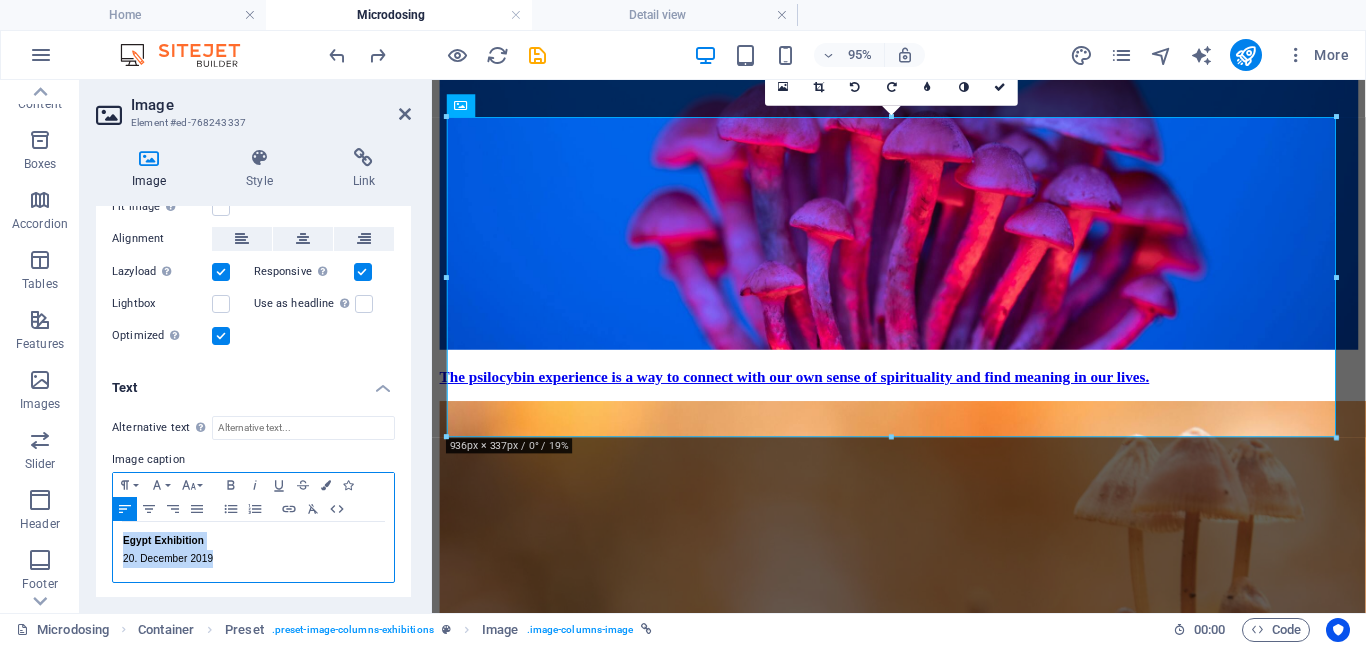 drag, startPoint x: 223, startPoint y: 559, endPoint x: 95, endPoint y: 544, distance: 128.87592 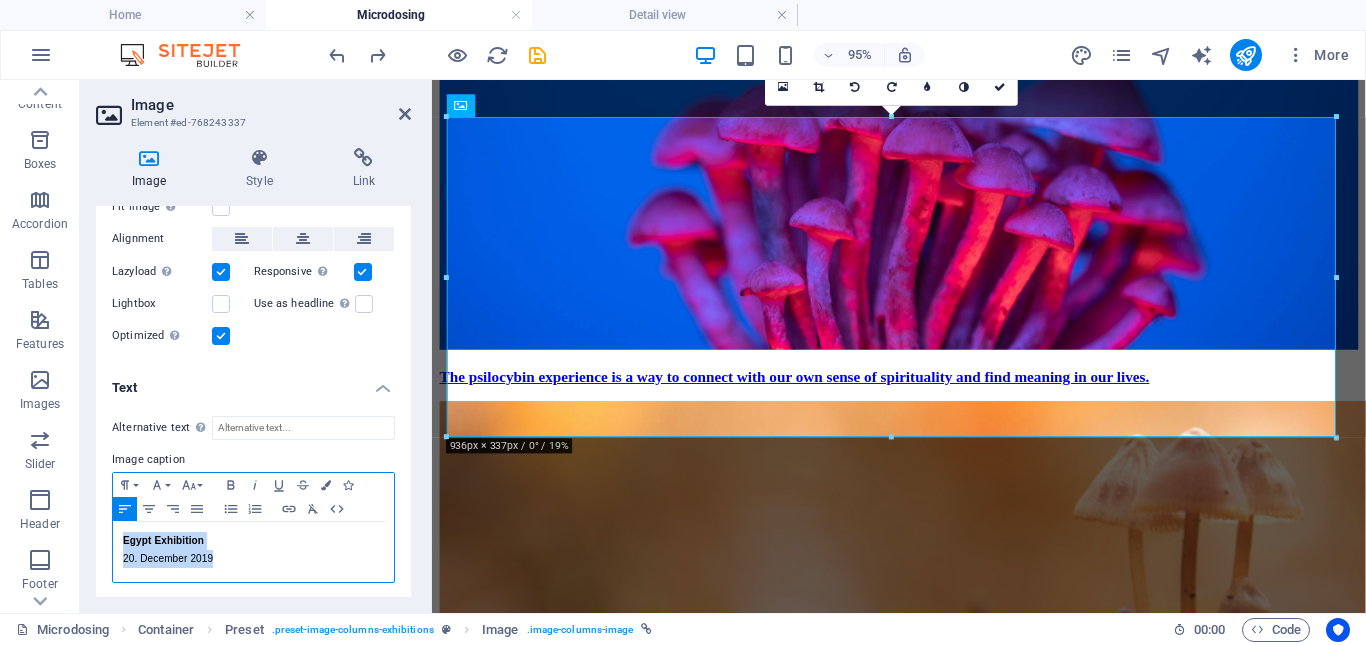 click on "Favorites Elements Columns Content Boxes Accordion Tables Features Images Slider Header Footer Forms Marketing Collections Image Element #ed-768243337 Image Style Link Image Drag files here, click to choose files or select files from Files or our free stock photos & videos Select files from the file manager, stock photos, or upload file(s) Upload Width Default auto px rem % em vh vw Fit image Automatically fit image to a fixed width and height Height Default auto px Alignment Lazyload Loading images after the page loads improves page speed. Responsive Automatically load retina image and smartphone optimized sizes. Lightbox Use as headline The image will be wrapped in an H1 headline tag. Useful for giving alternative text the weight of an H1 headline, e.g. for the logo. Leave unchecked if uncertain. Optimized Images are compressed to improve page speed. Position Direction Custom X offset 50 px rem % vh vw Y offset 50 px rem % vh vw Text Float No float Image left Image right Text Alternative text Image caption" at bounding box center (683, 346) 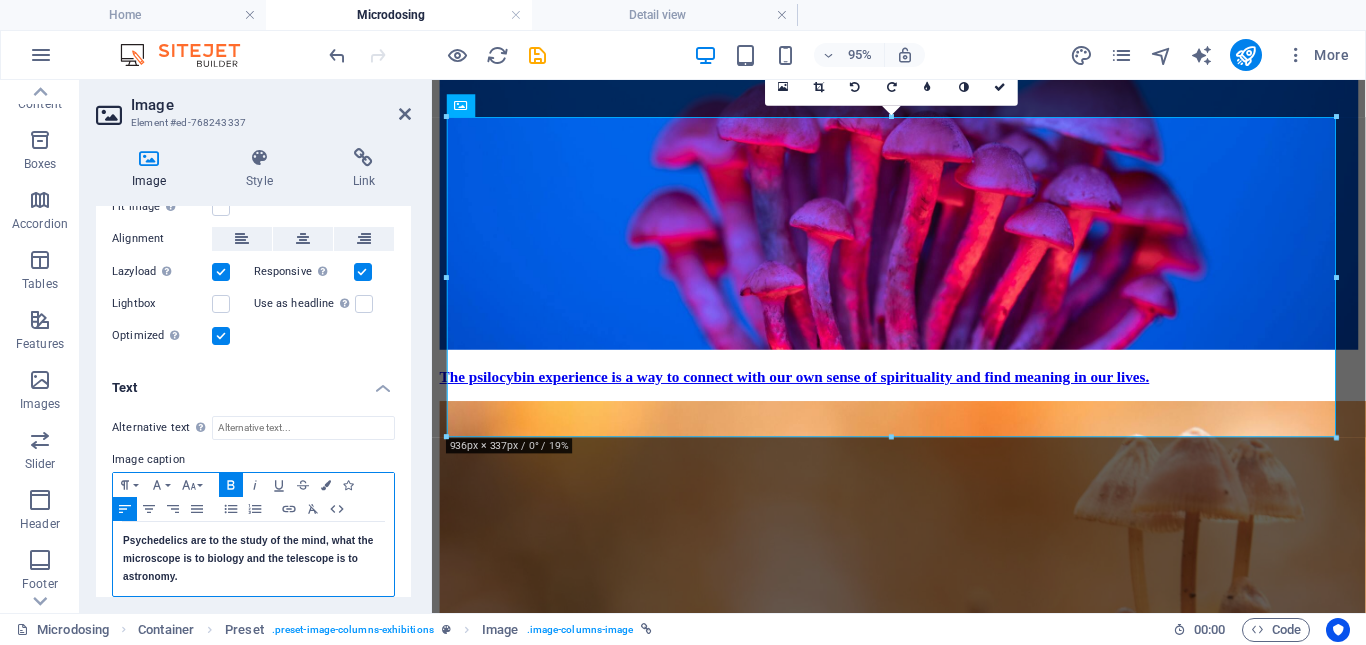 scroll, scrollTop: 642, scrollLeft: 1, axis: both 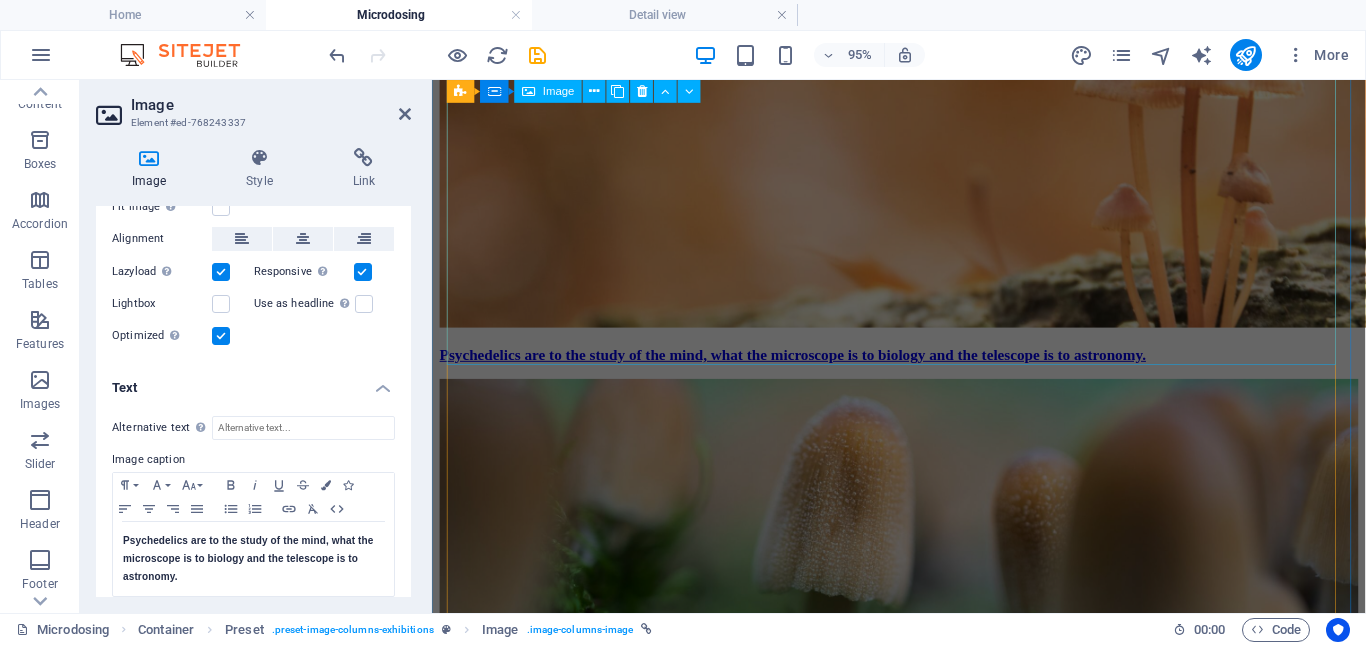 click on "The Legends 22. January 2020" at bounding box center (923, 605) 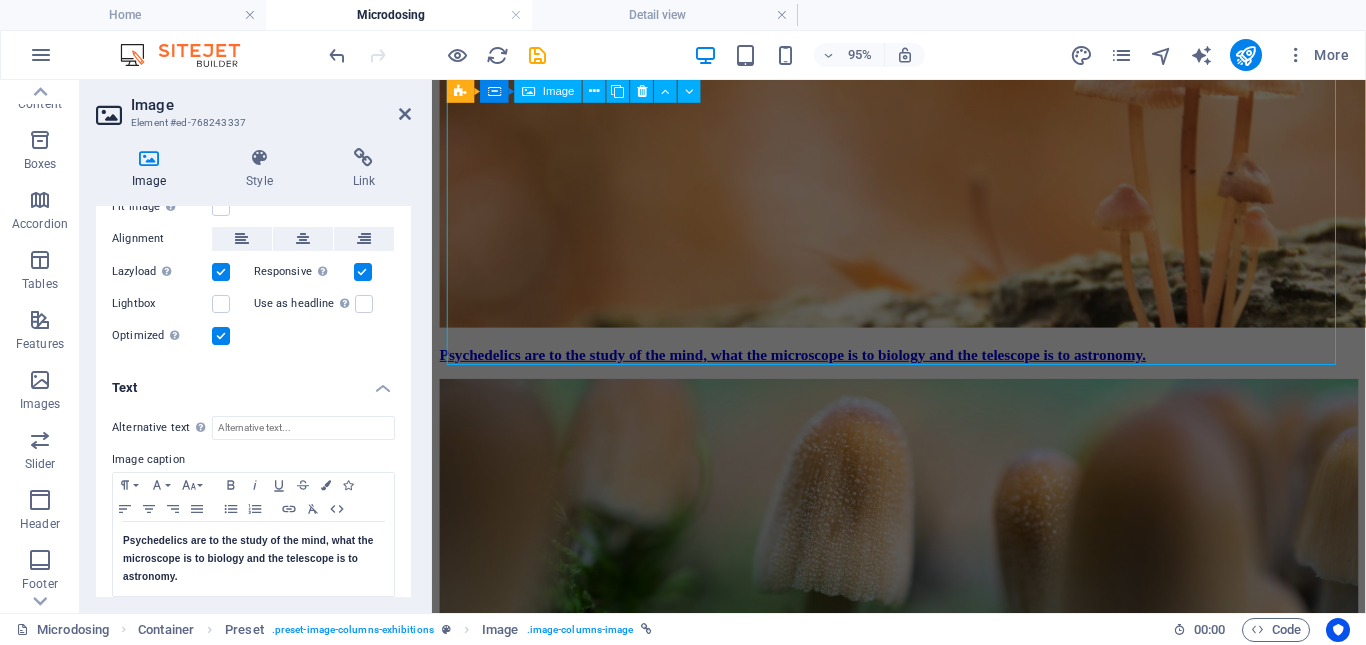 click on "The Legends 22. January 2020" at bounding box center (923, 605) 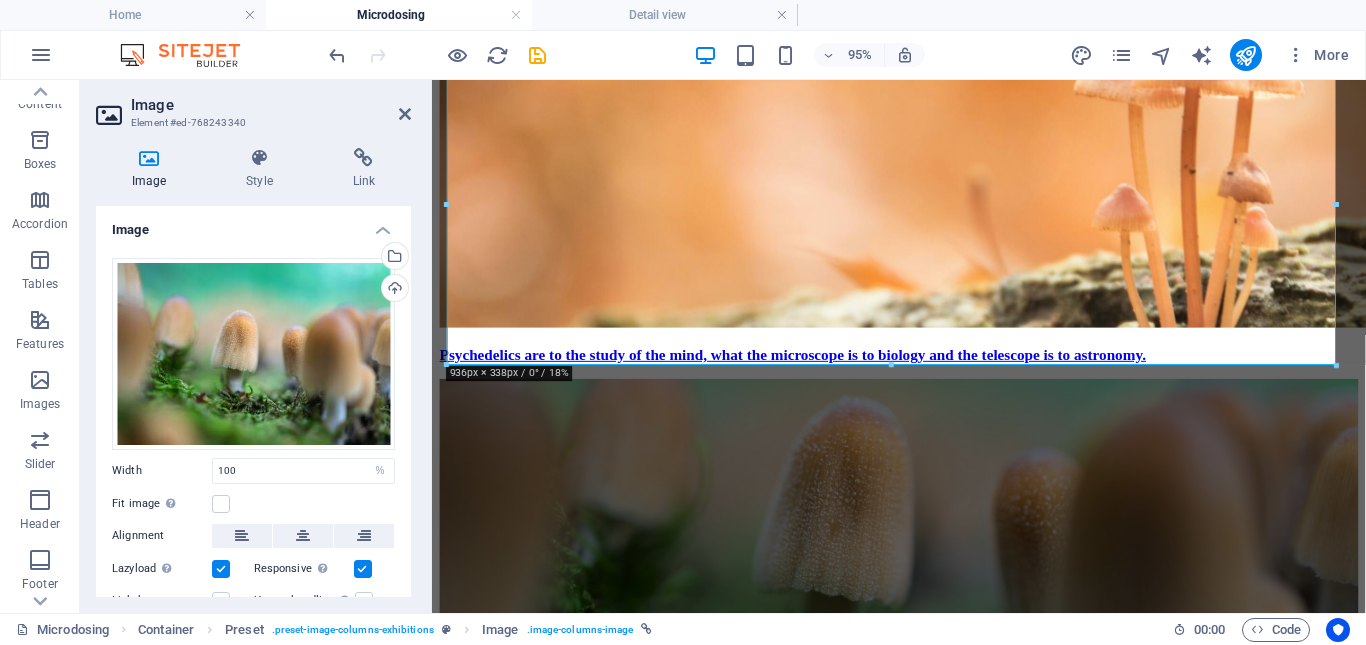click on "Responsive Automatically load retina image and smartphone optimized sizes." at bounding box center [325, 569] 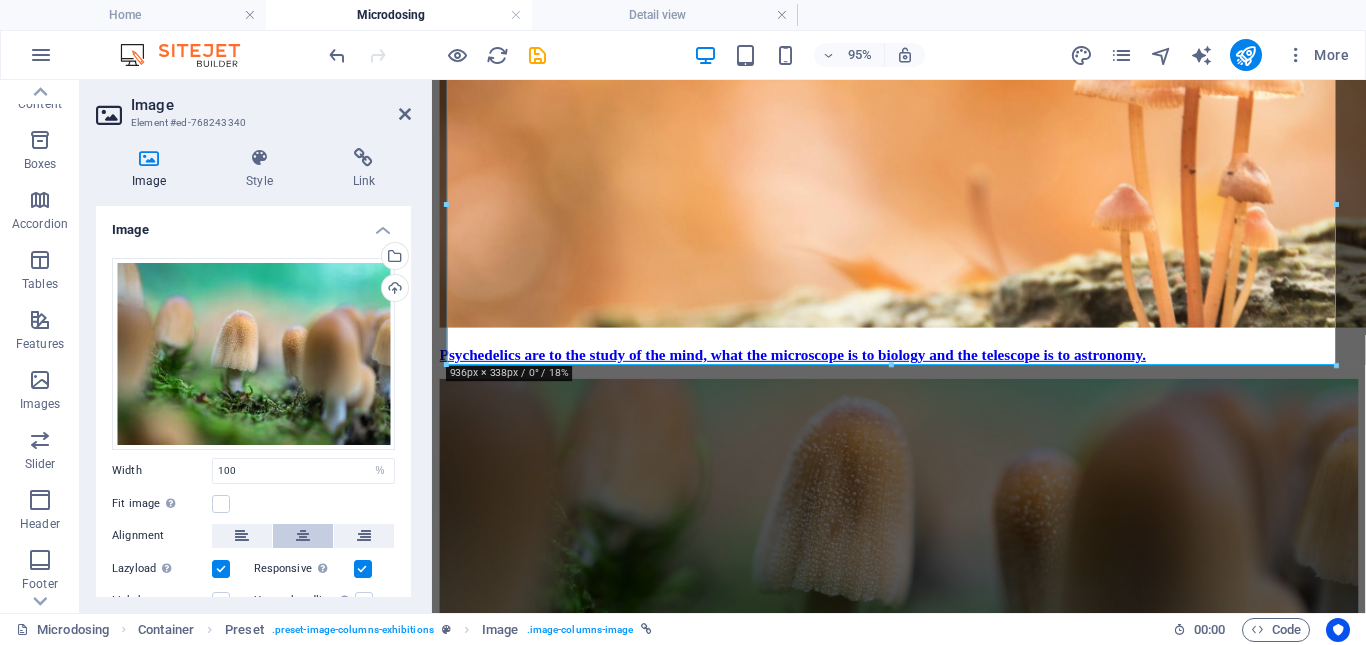 scroll, scrollTop: 109, scrollLeft: 0, axis: vertical 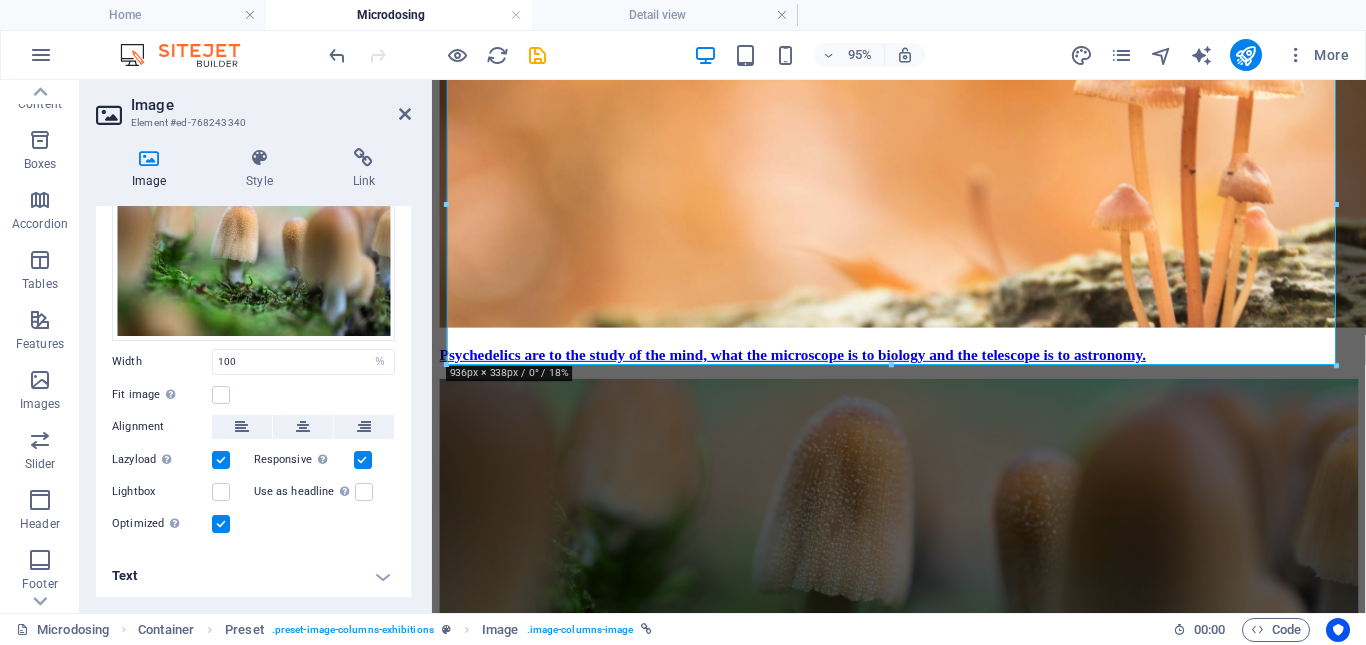 click on "Text" at bounding box center [253, 576] 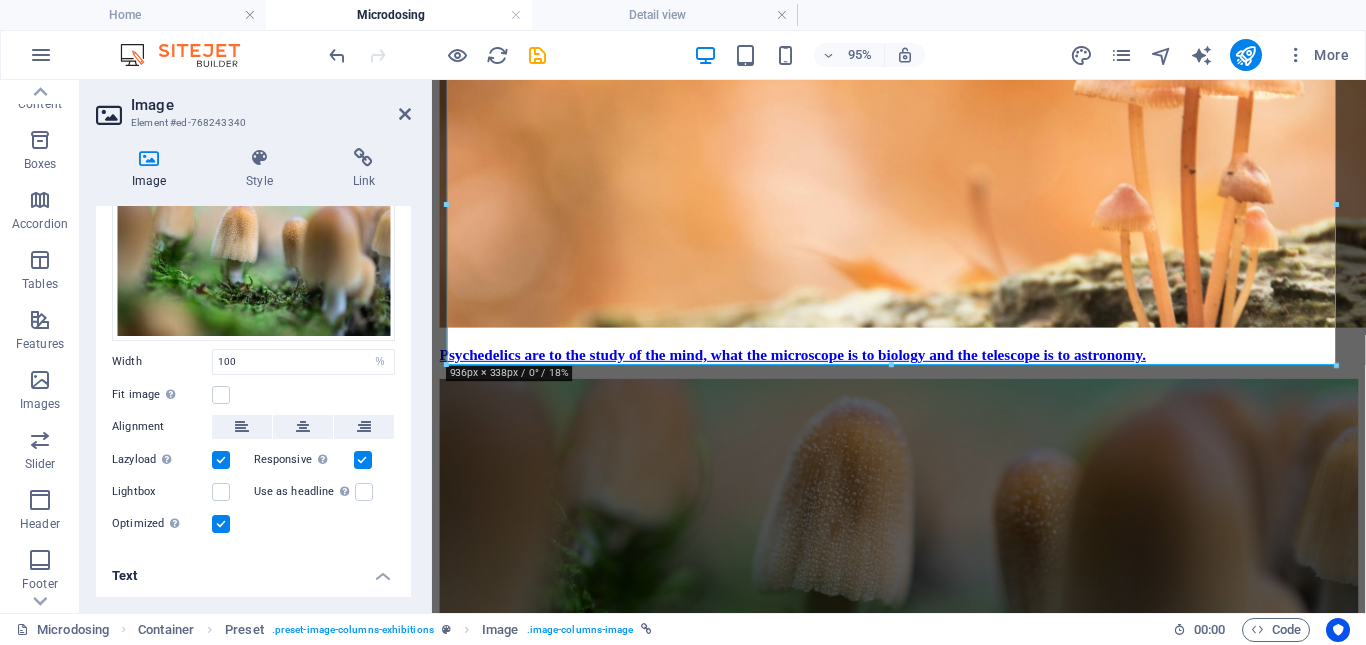 scroll, scrollTop: 297, scrollLeft: 0, axis: vertical 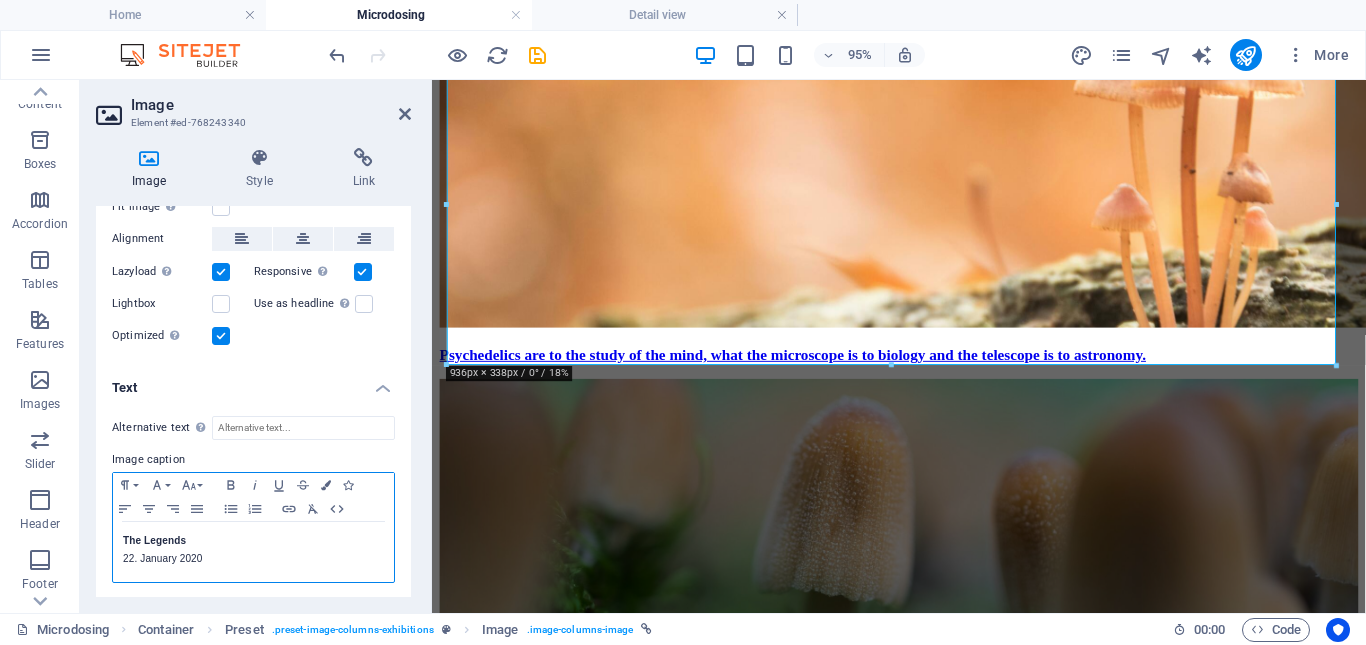 click on "22. January 2020" at bounding box center (253, 559) 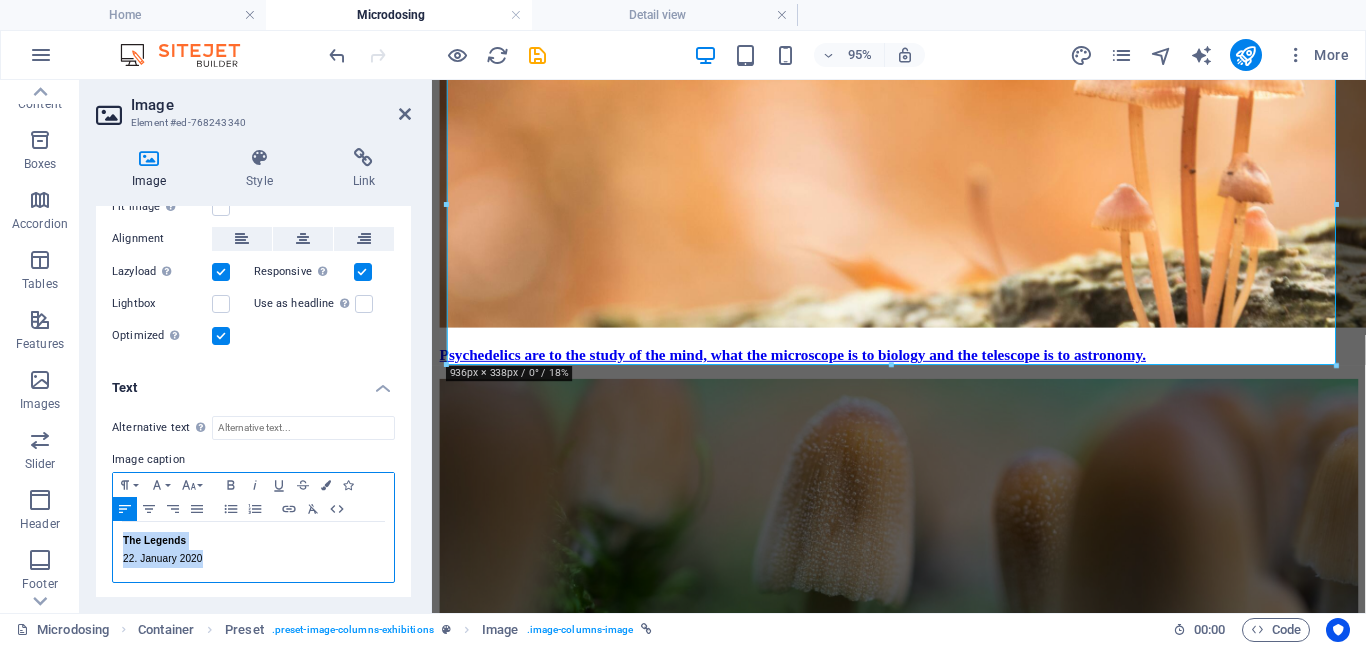 drag, startPoint x: 232, startPoint y: 565, endPoint x: 104, endPoint y: 537, distance: 131.02672 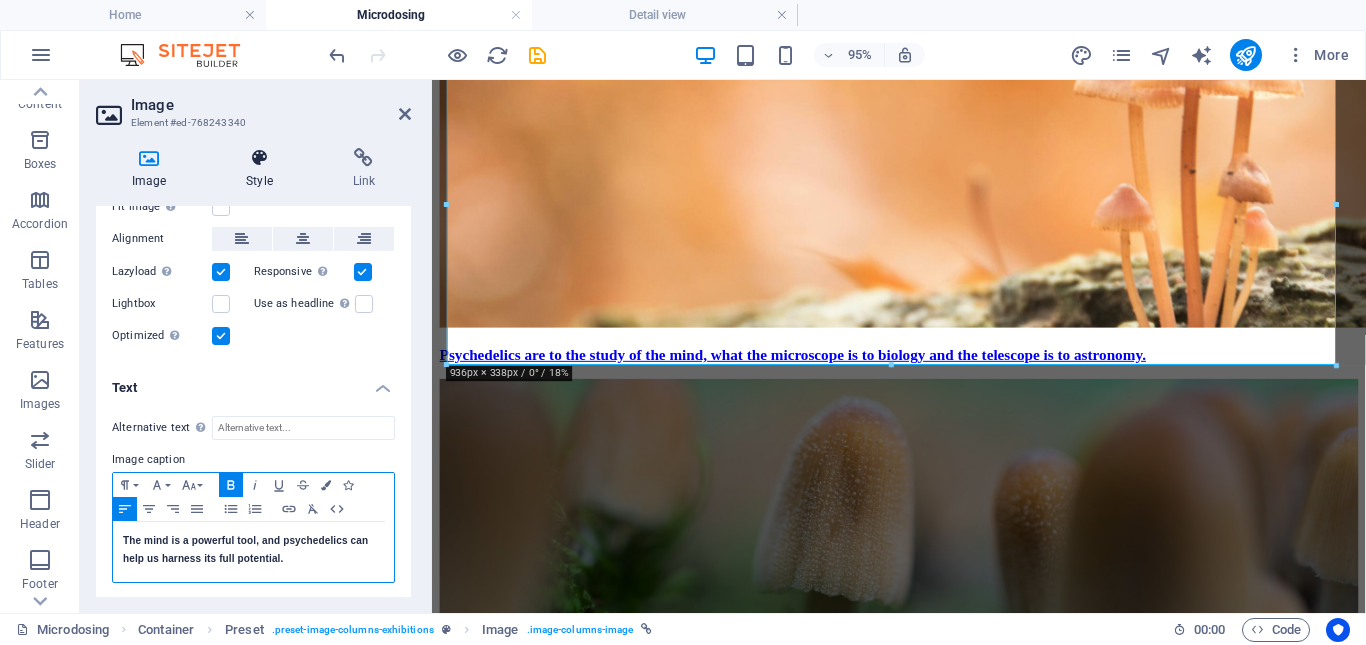 scroll, scrollTop: 348, scrollLeft: 1, axis: both 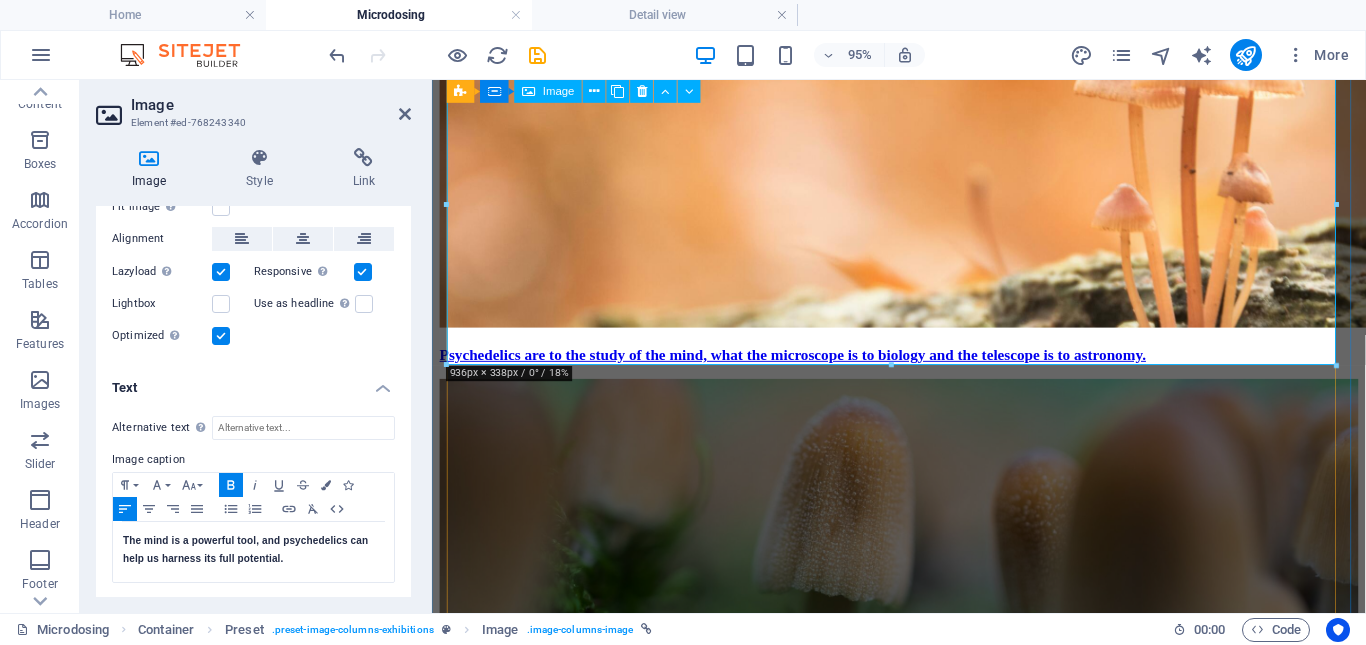 click on "The mind is a powerful tool, and psychedelics can help us harness its full potential." at bounding box center [923, 588] 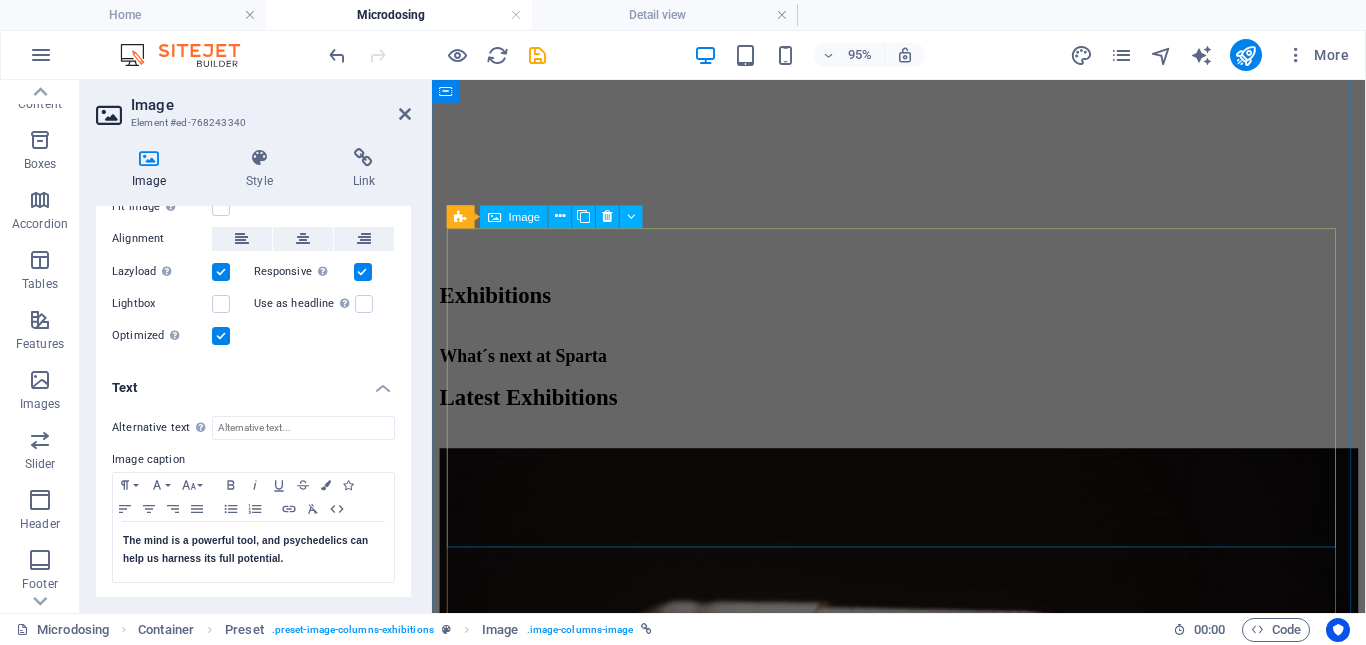 scroll, scrollTop: 0, scrollLeft: 0, axis: both 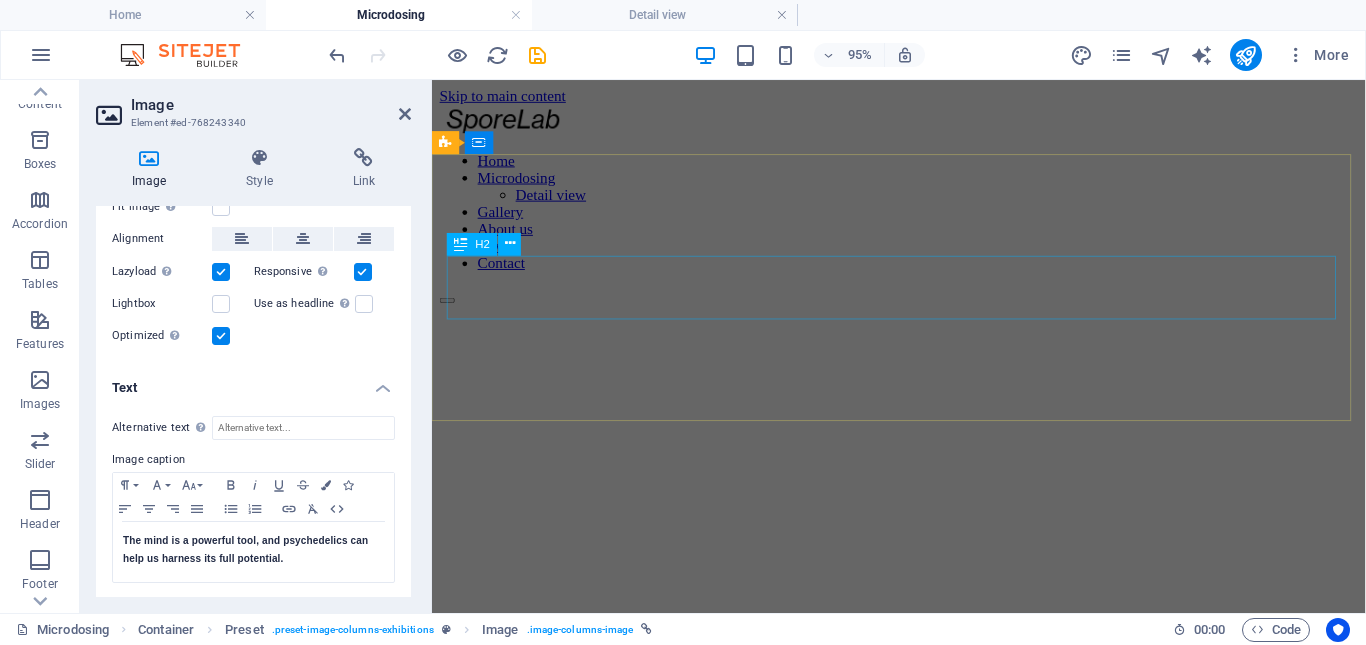 click on "Exhibitions" at bounding box center [923, 654] 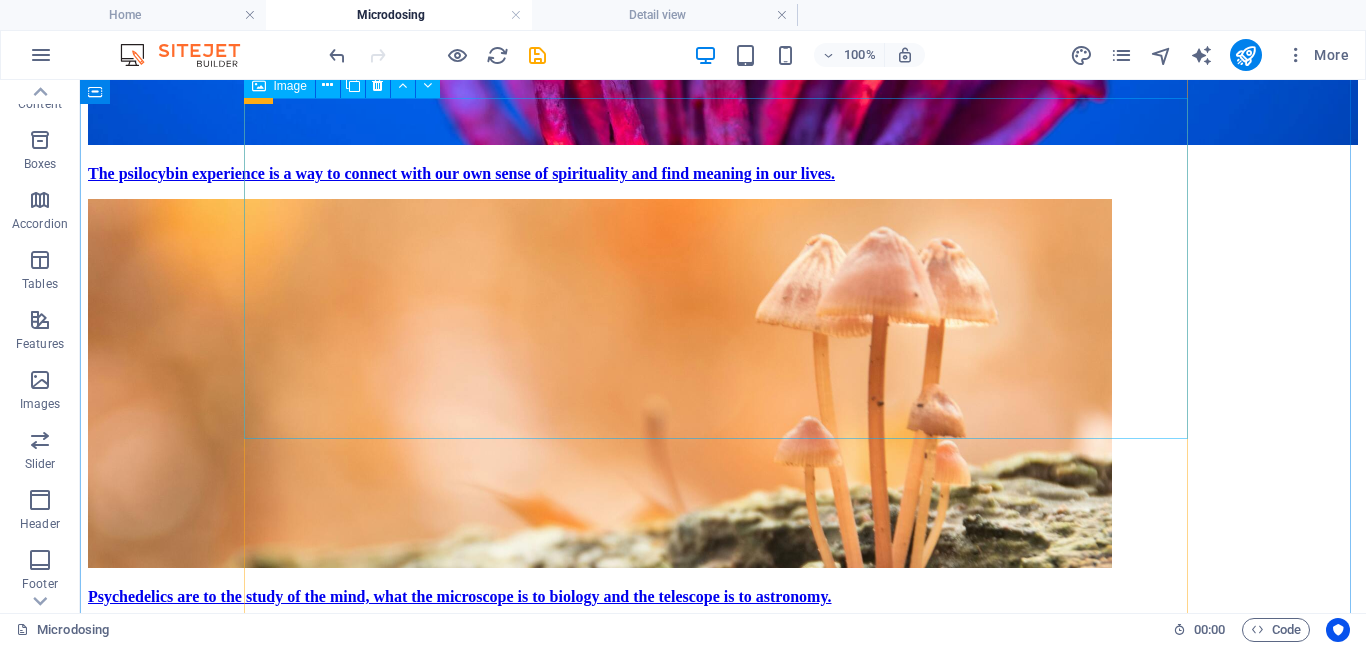 scroll, scrollTop: 1900, scrollLeft: 0, axis: vertical 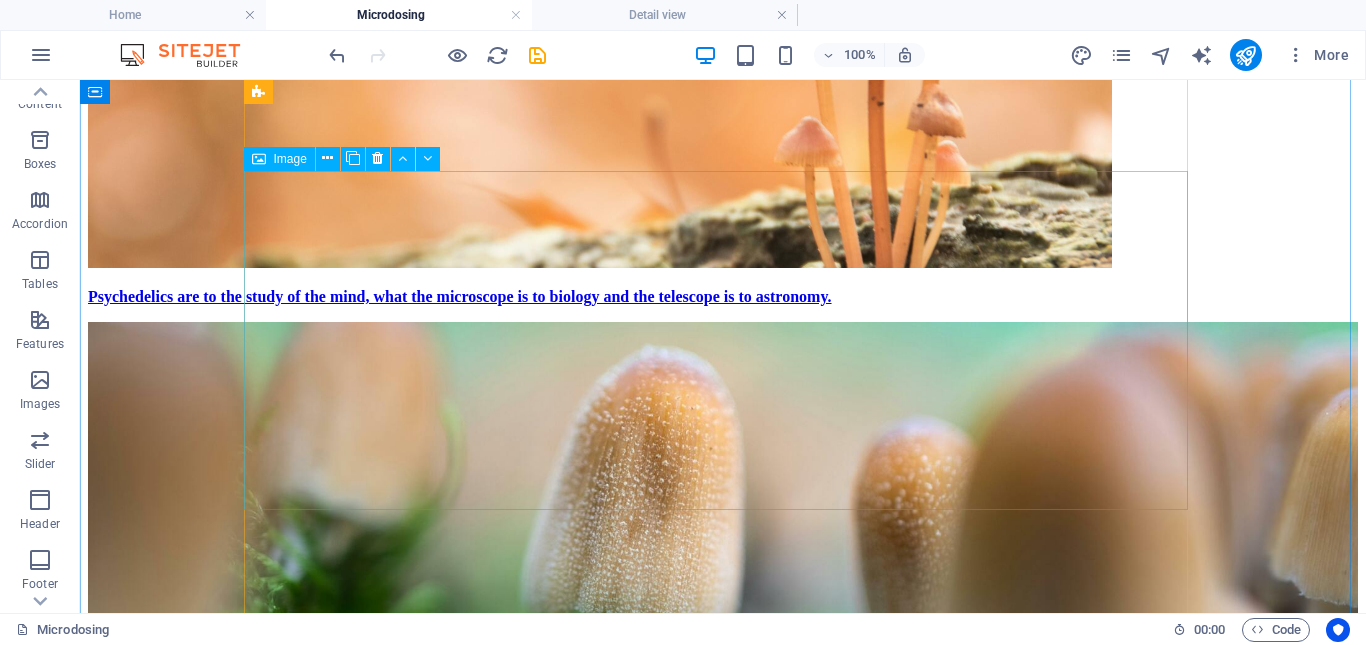 click on "Epic statues 08. February 2020" at bounding box center (723, 1098) 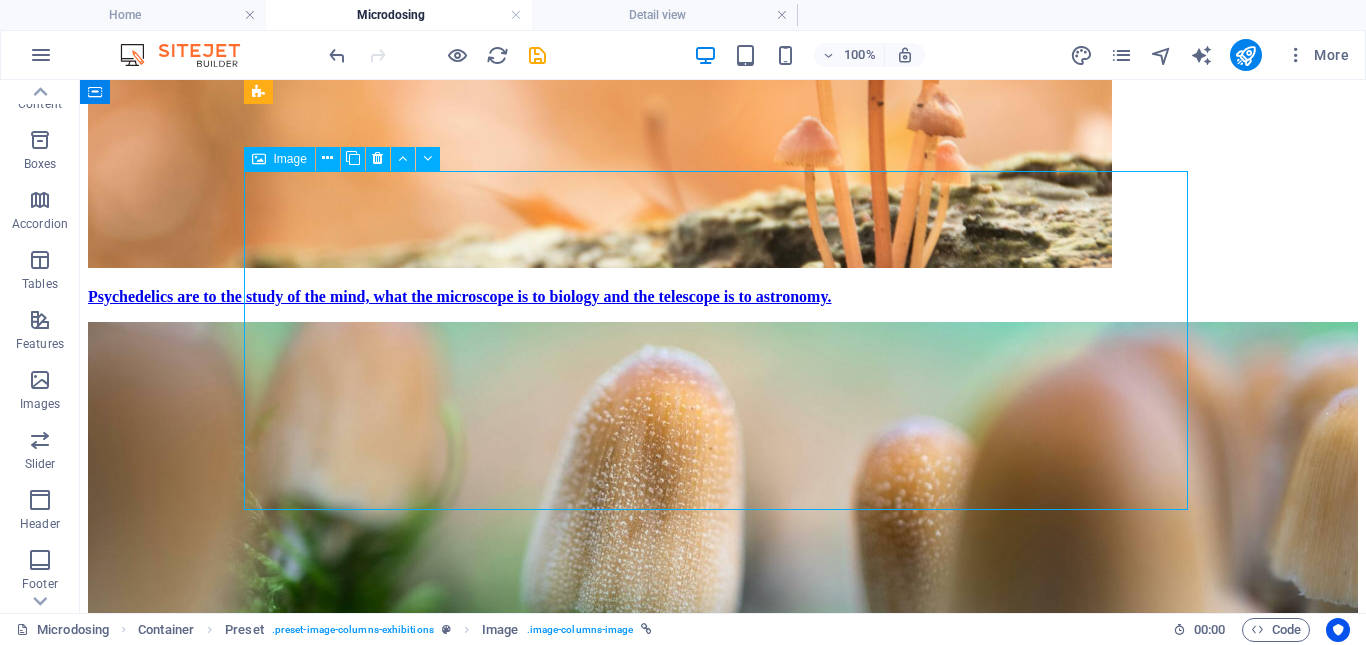 click on "Epic statues 08. February 2020" at bounding box center (723, 1098) 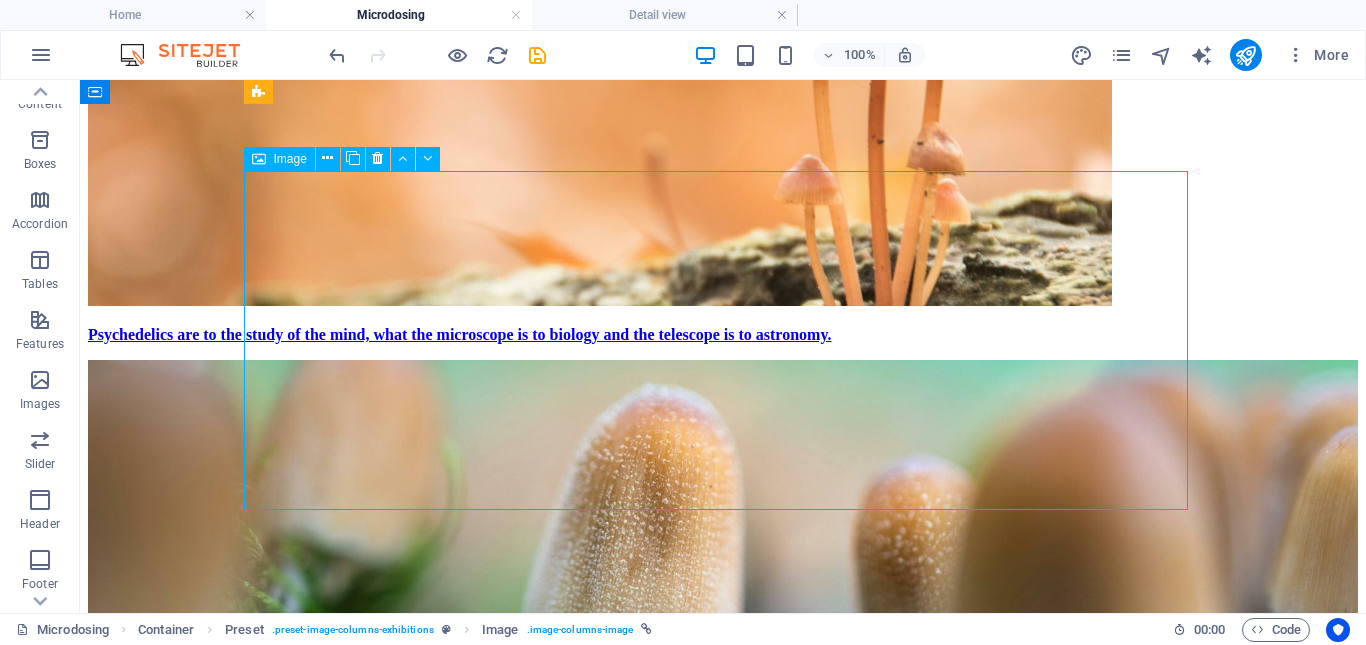 select on "%" 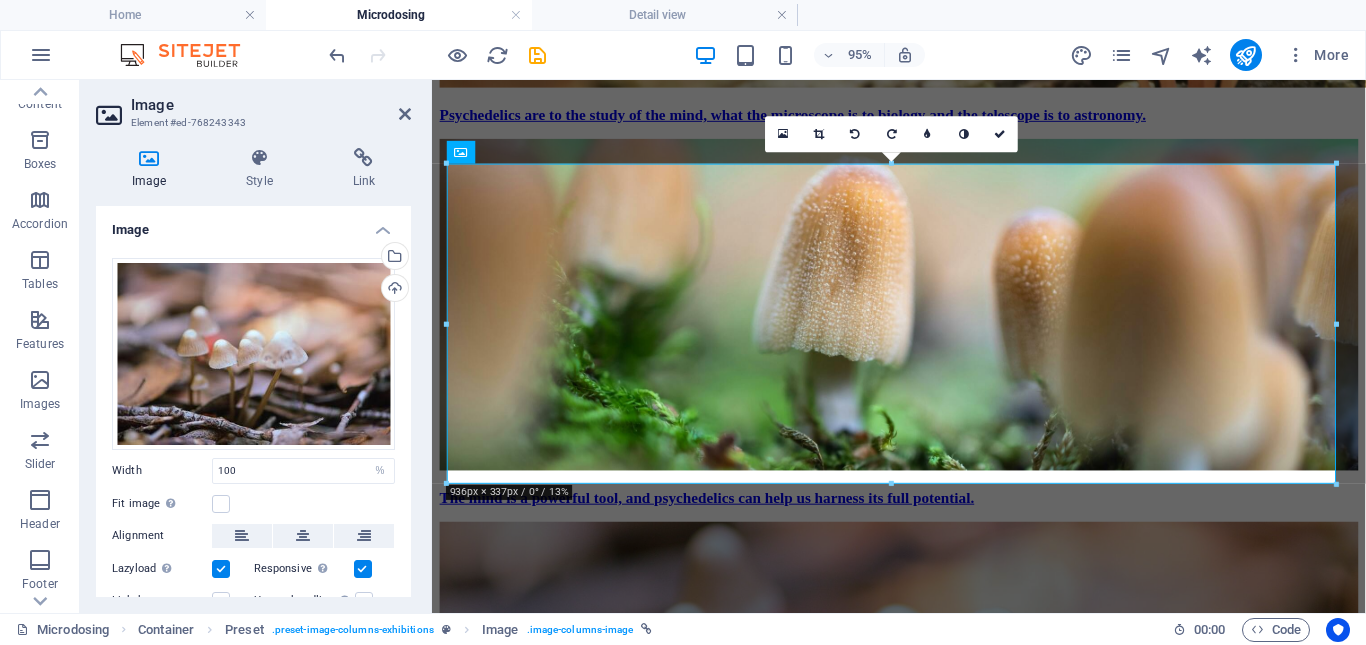 scroll, scrollTop: 1891, scrollLeft: 0, axis: vertical 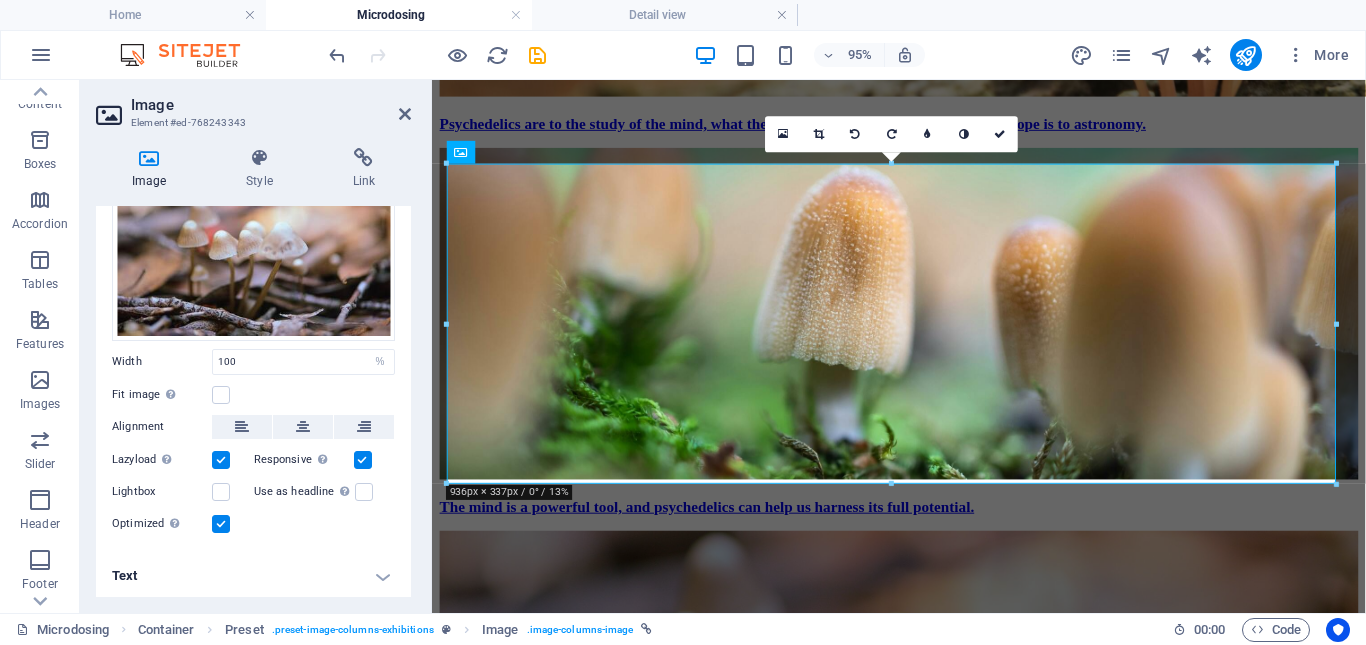 click on "Text" at bounding box center (253, 576) 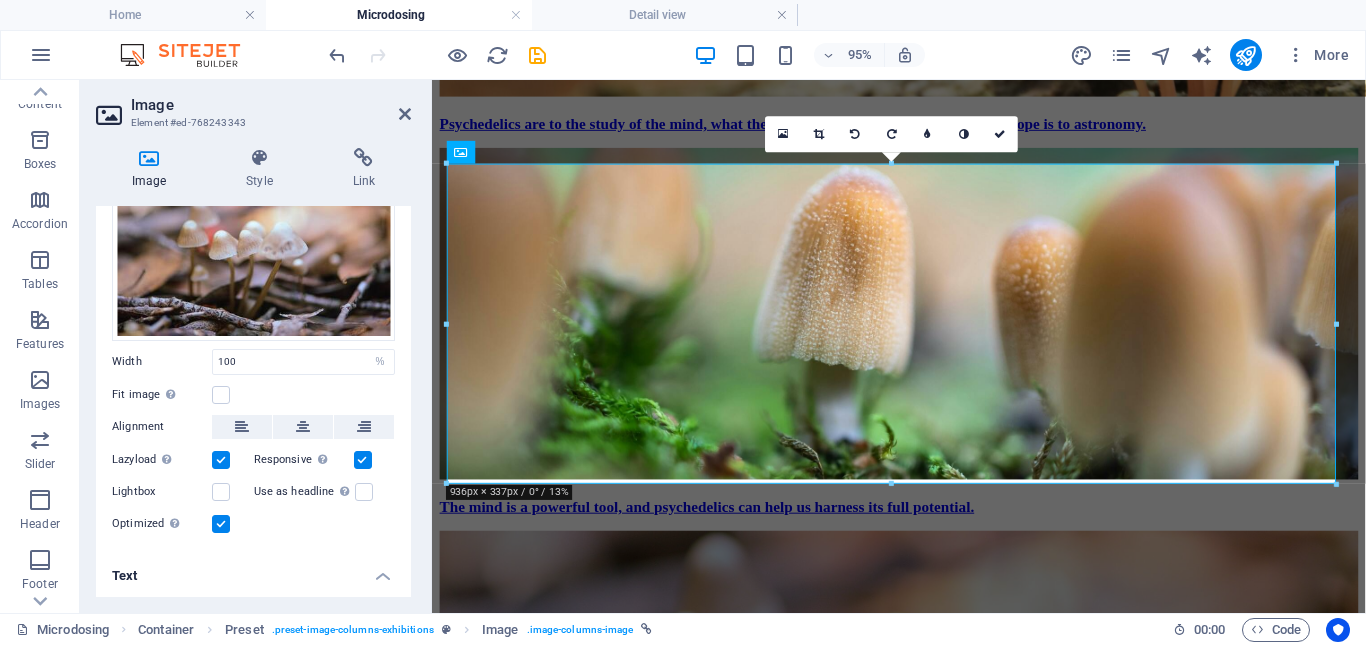 scroll, scrollTop: 297, scrollLeft: 0, axis: vertical 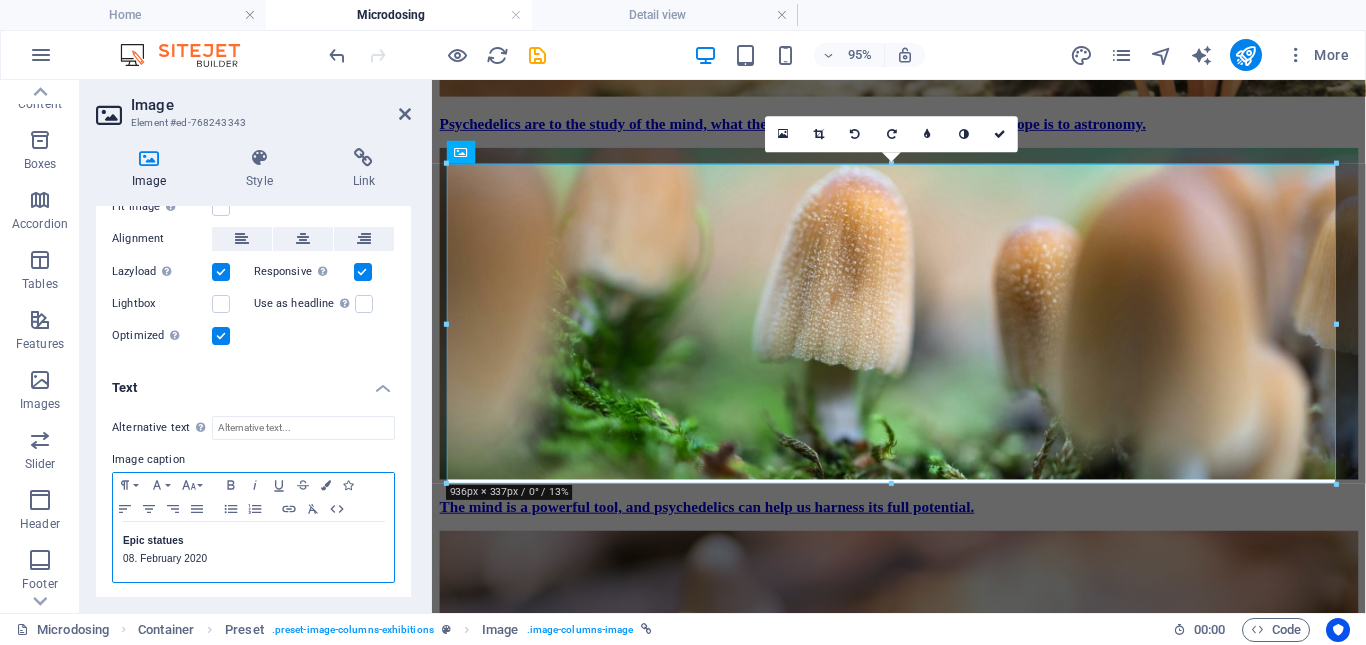 click on "Epic statues" at bounding box center (253, 541) 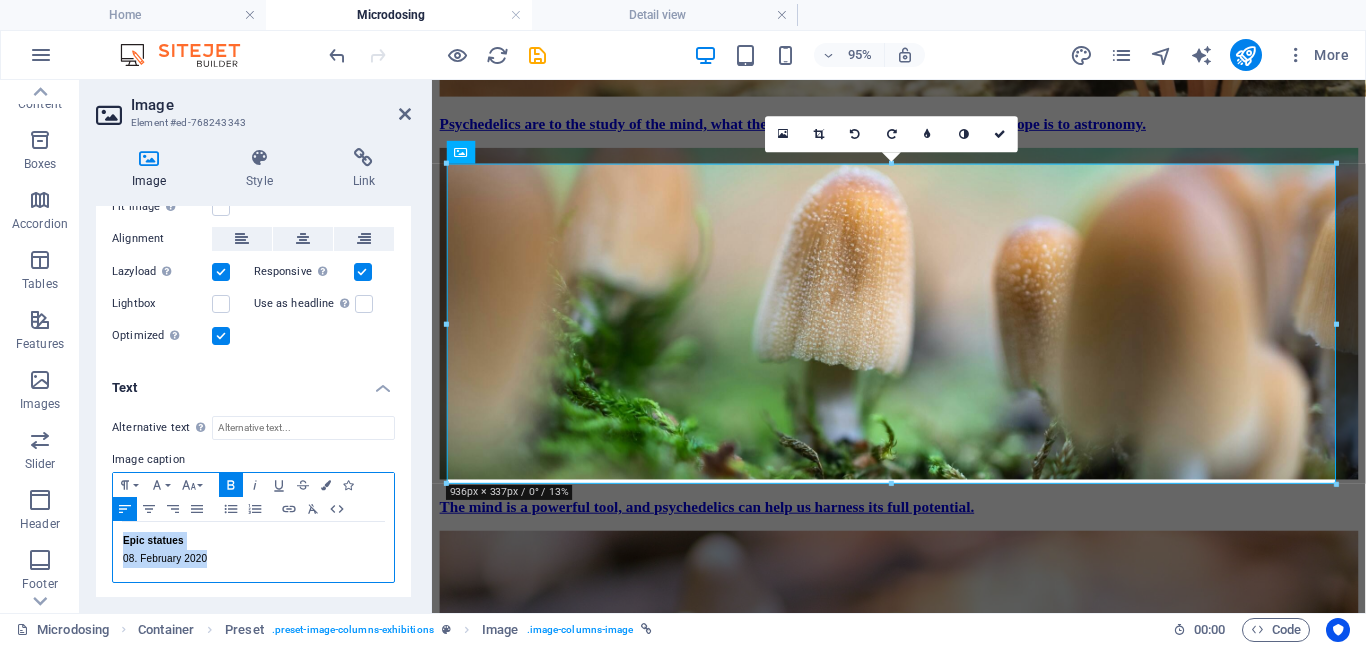 drag, startPoint x: 234, startPoint y: 560, endPoint x: 131, endPoint y: 526, distance: 108.46658 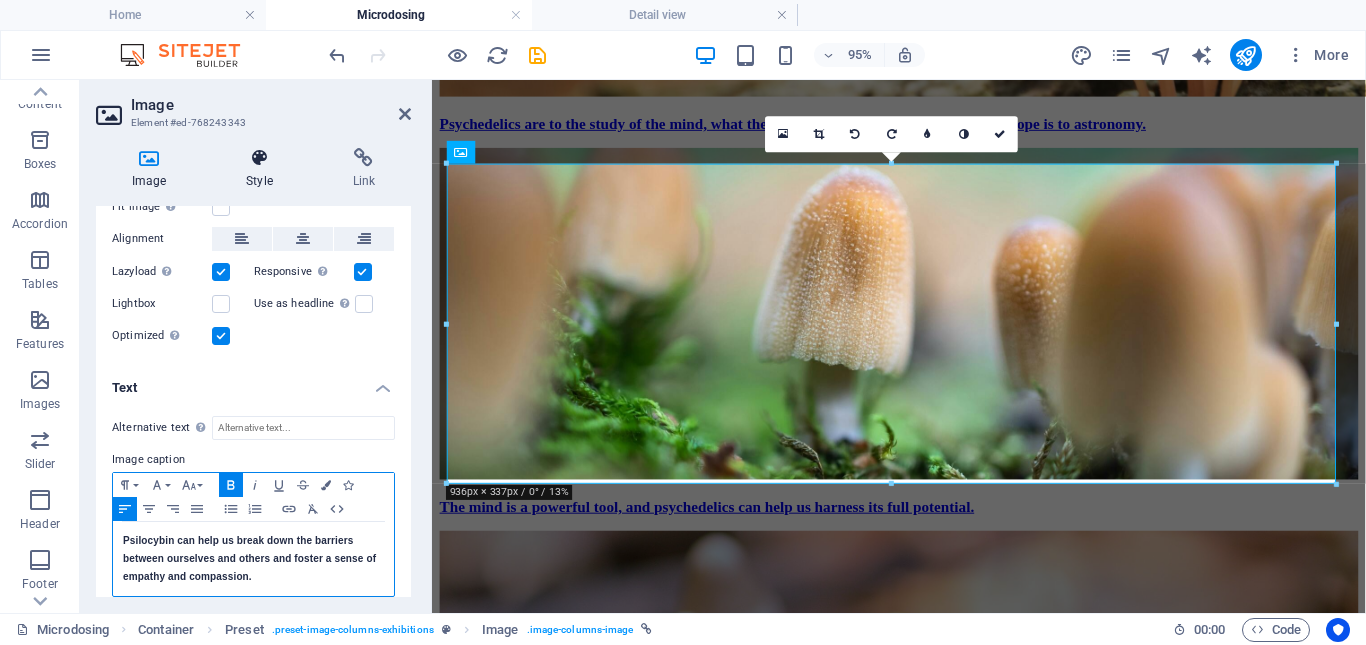 scroll, scrollTop: 782, scrollLeft: 1, axis: both 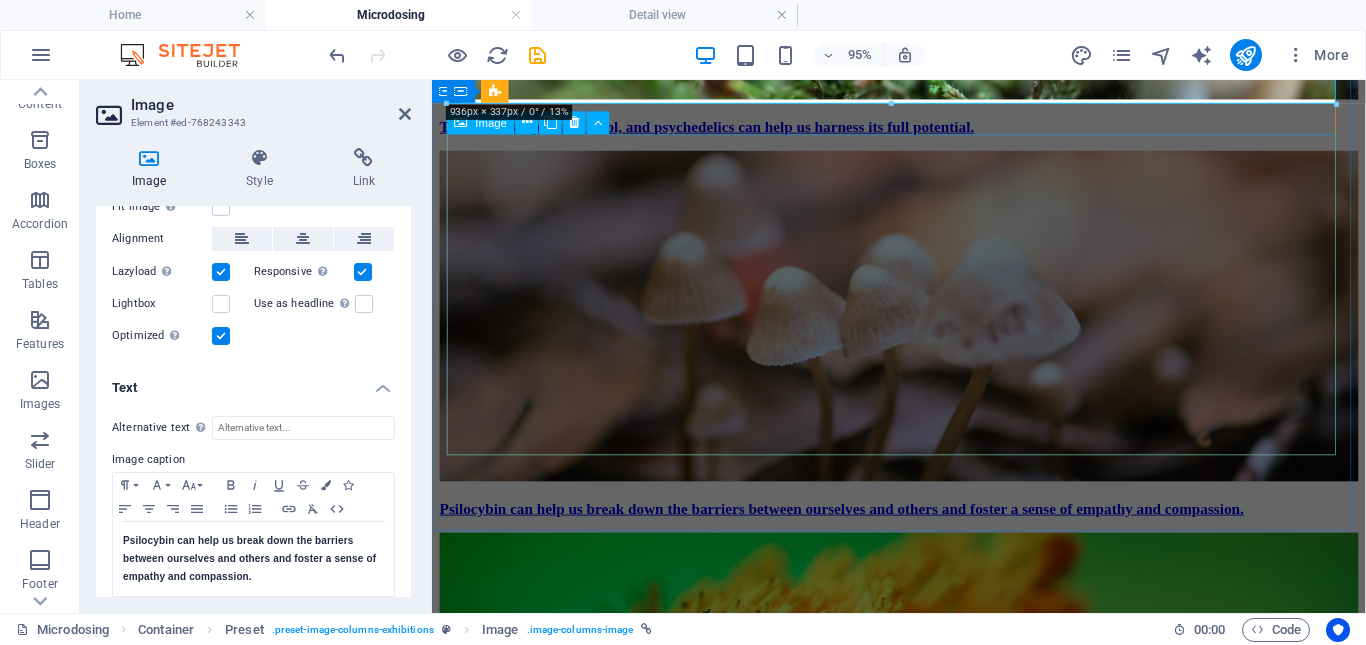 click on "Monuments 14. April 2020" at bounding box center (923, 766) 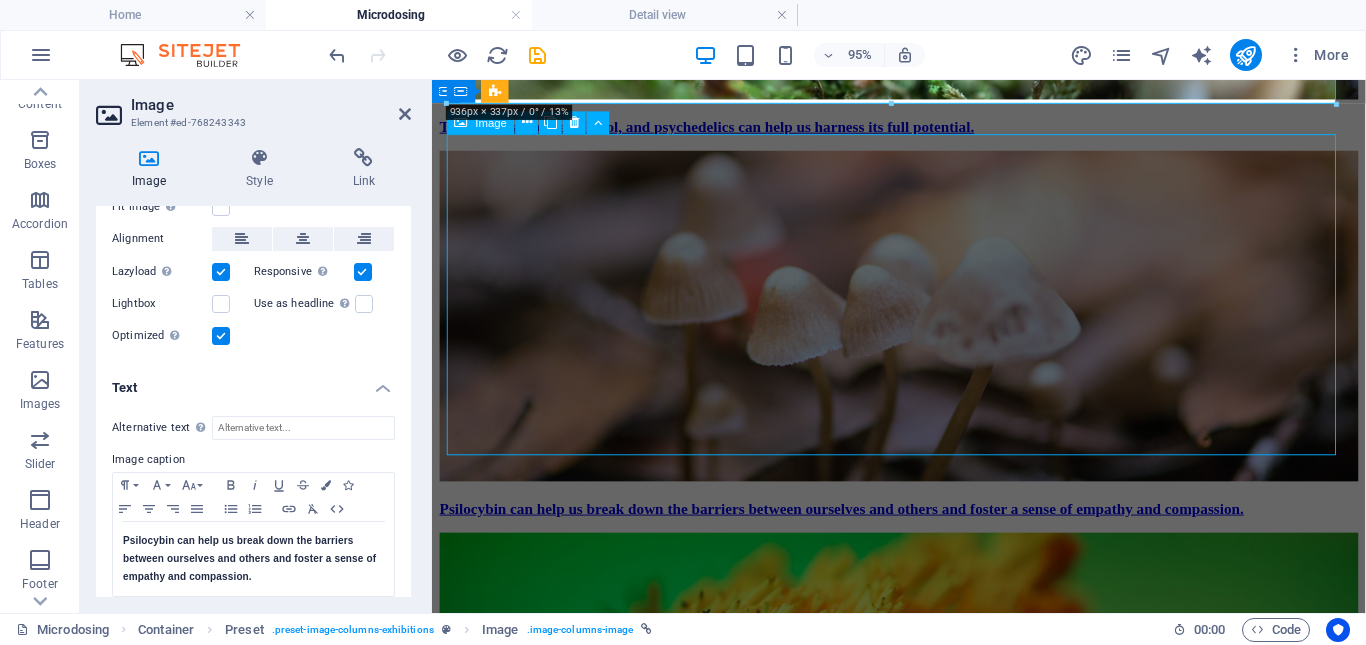 click on "Monuments 14. April 2020" at bounding box center (923, 766) 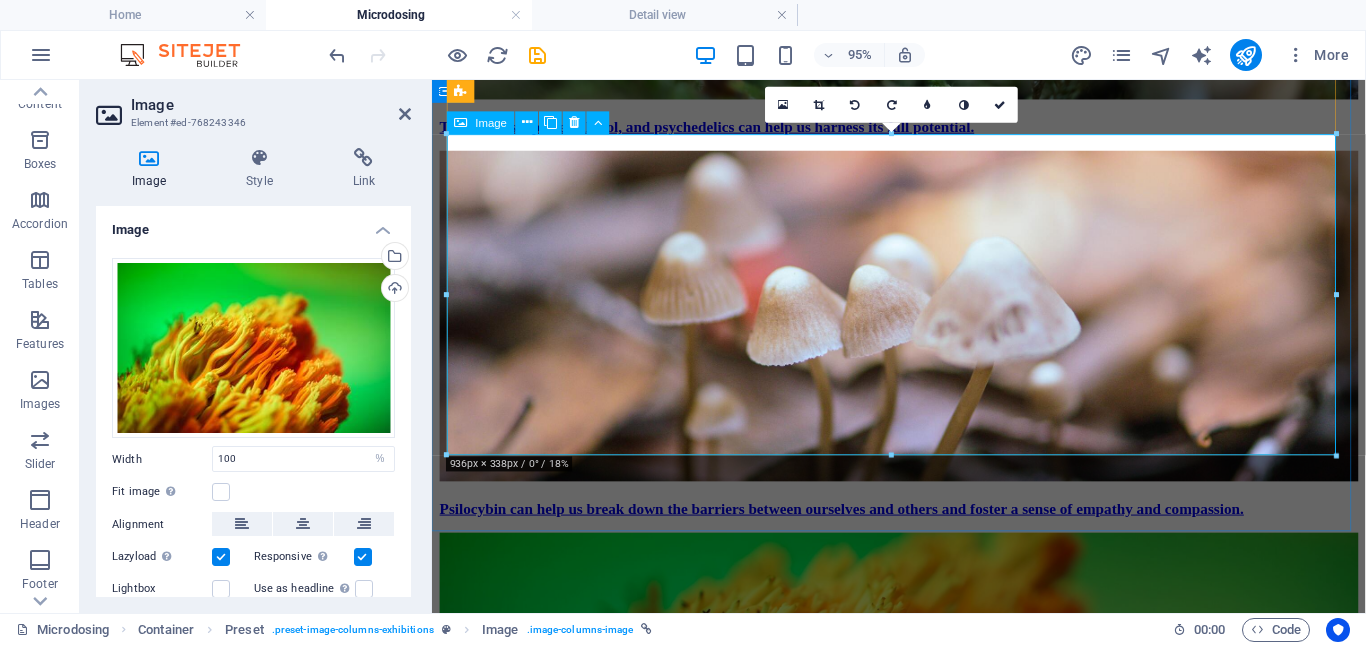 click on "Monuments 14. April 2020" at bounding box center [923, 766] 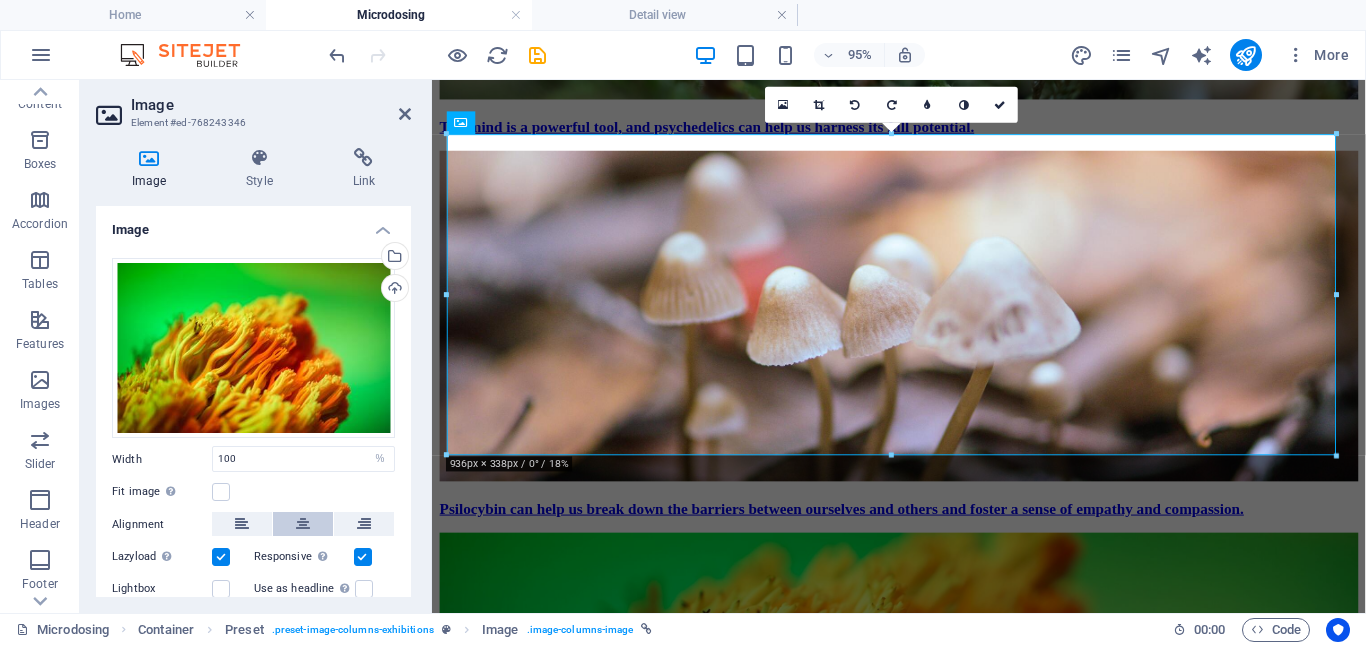 scroll, scrollTop: 98, scrollLeft: 0, axis: vertical 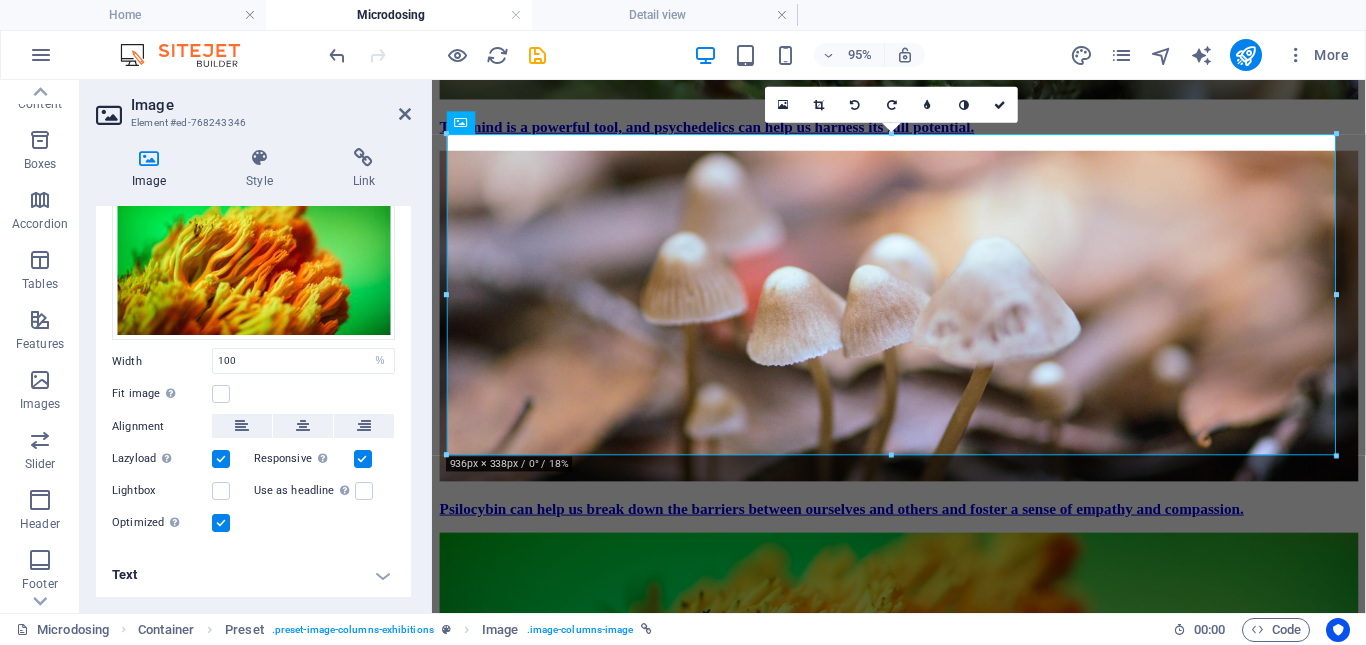 click on "Text" at bounding box center (253, 575) 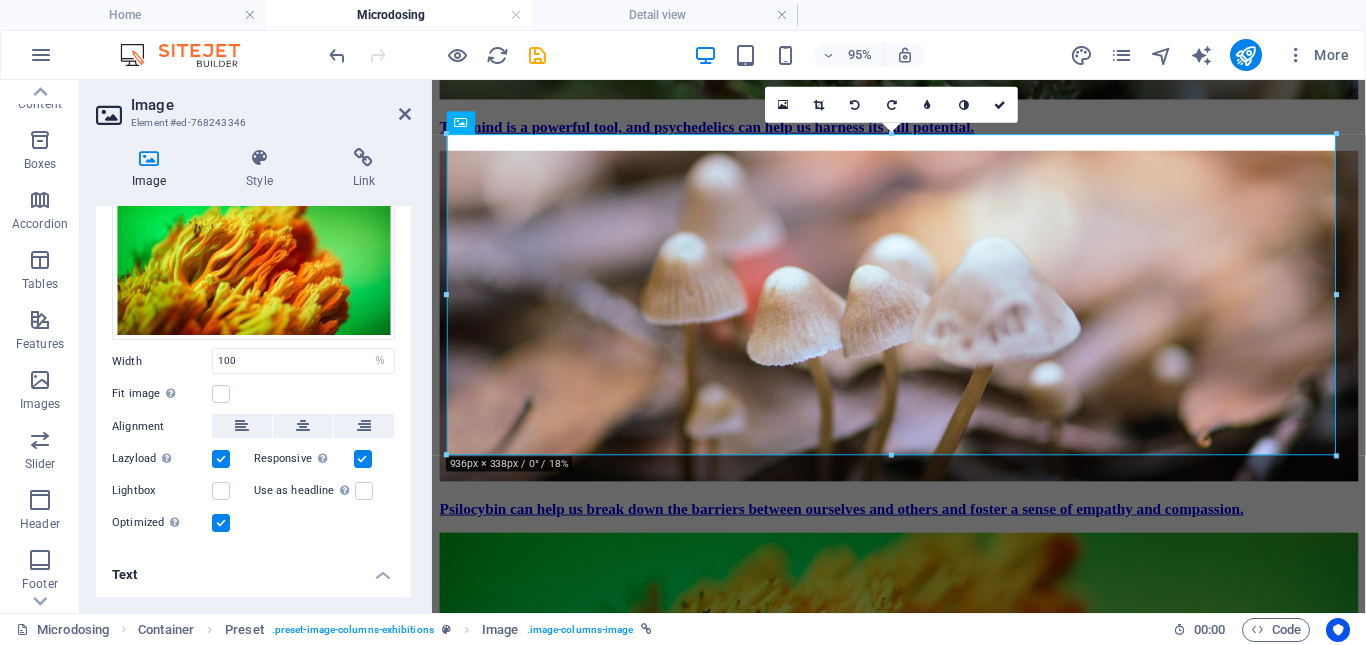 scroll, scrollTop: 286, scrollLeft: 0, axis: vertical 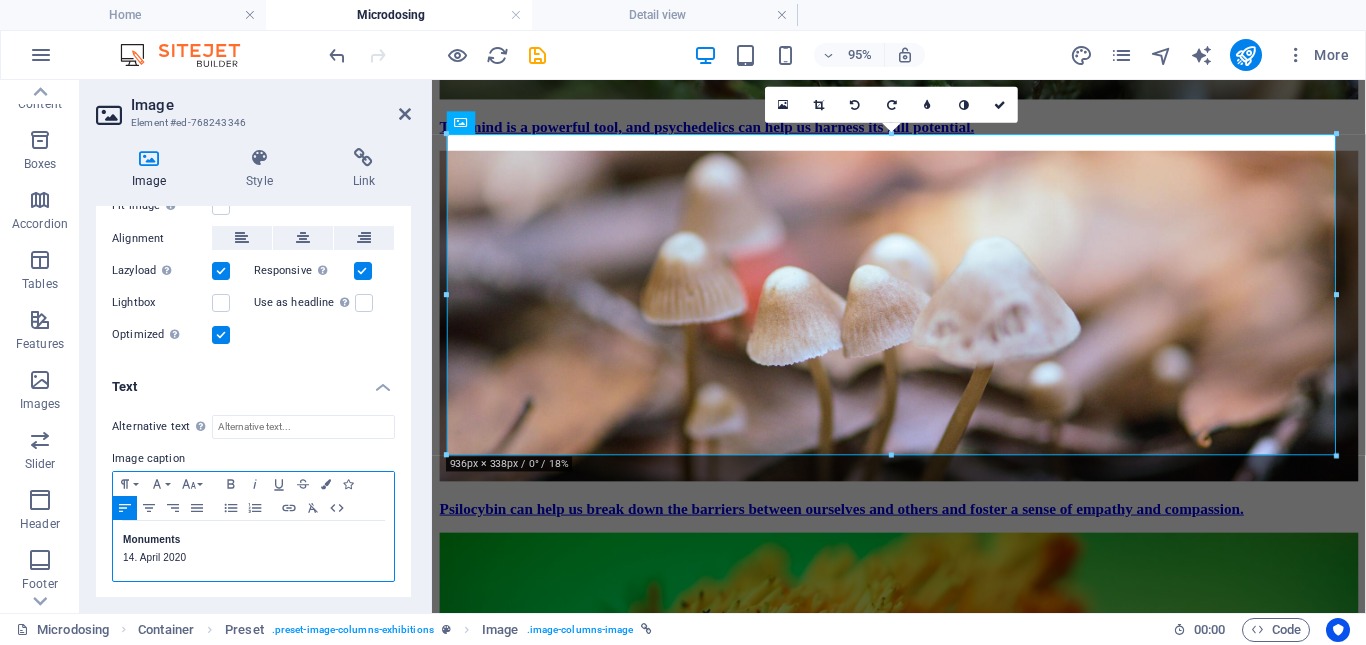 click on "Monuments 14. April 2020" at bounding box center (253, 551) 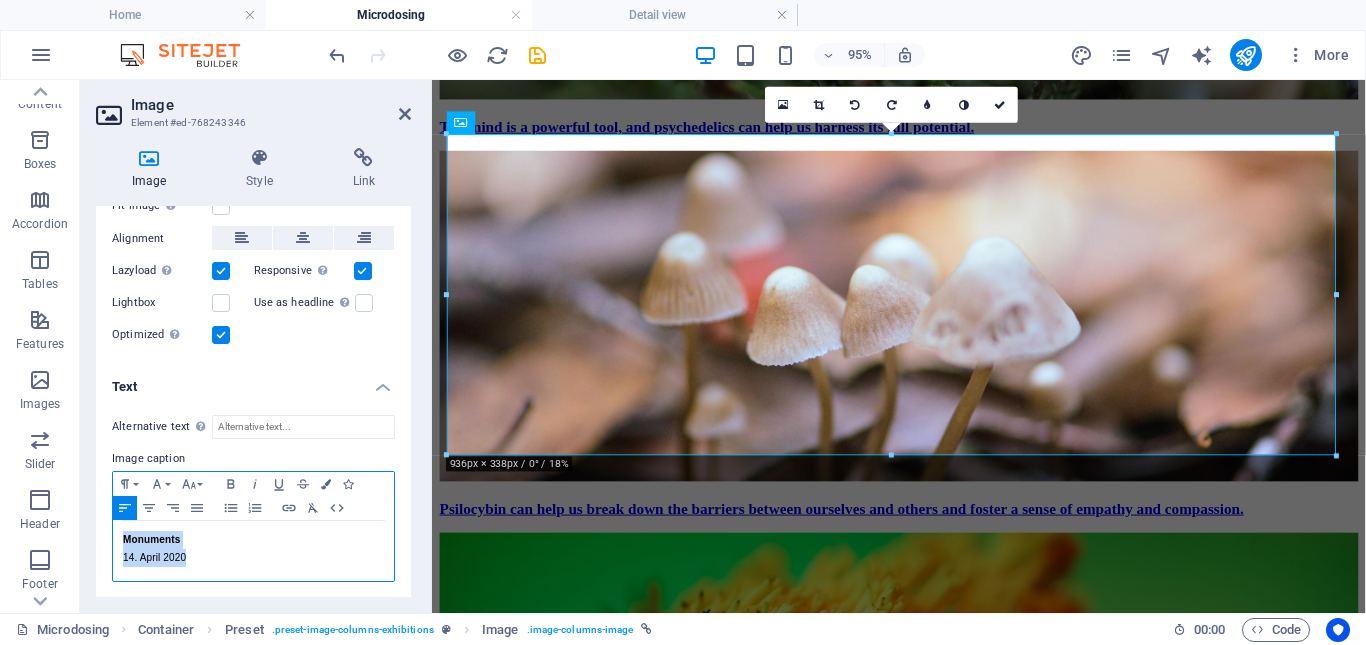 drag, startPoint x: 201, startPoint y: 548, endPoint x: 117, endPoint y: 531, distance: 85.70297 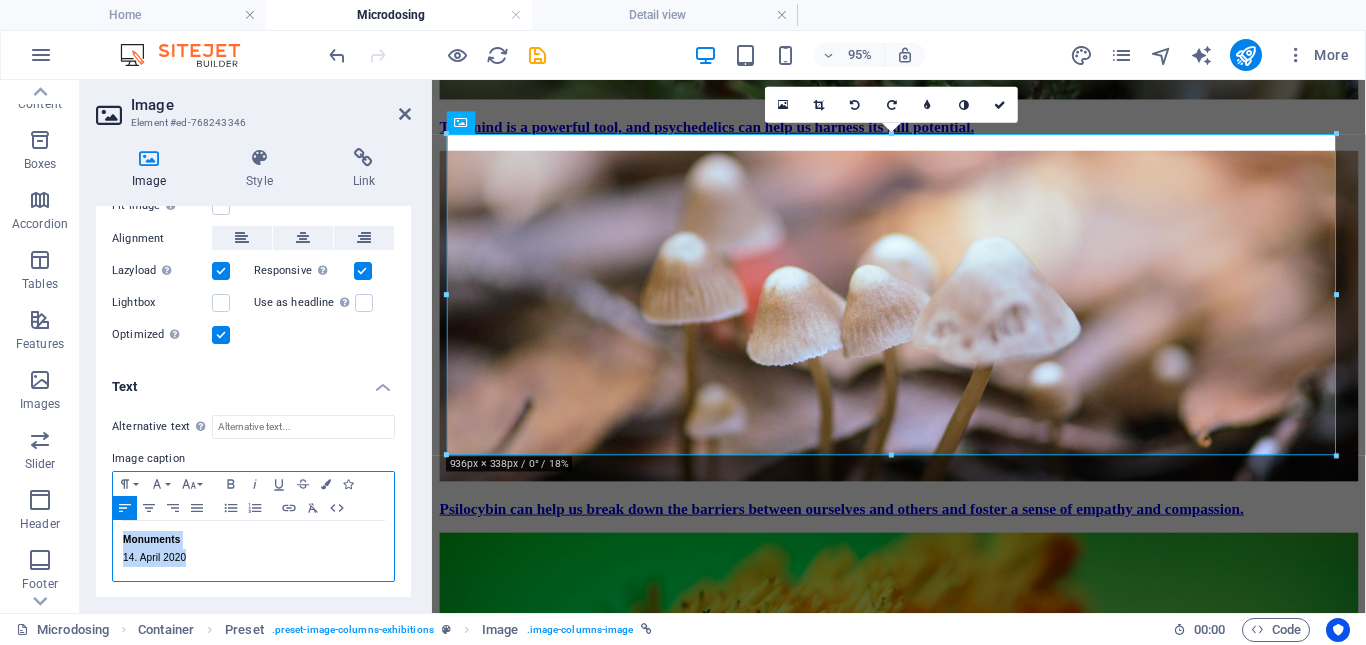 click on "Monuments 14. April 2020" at bounding box center (253, 551) 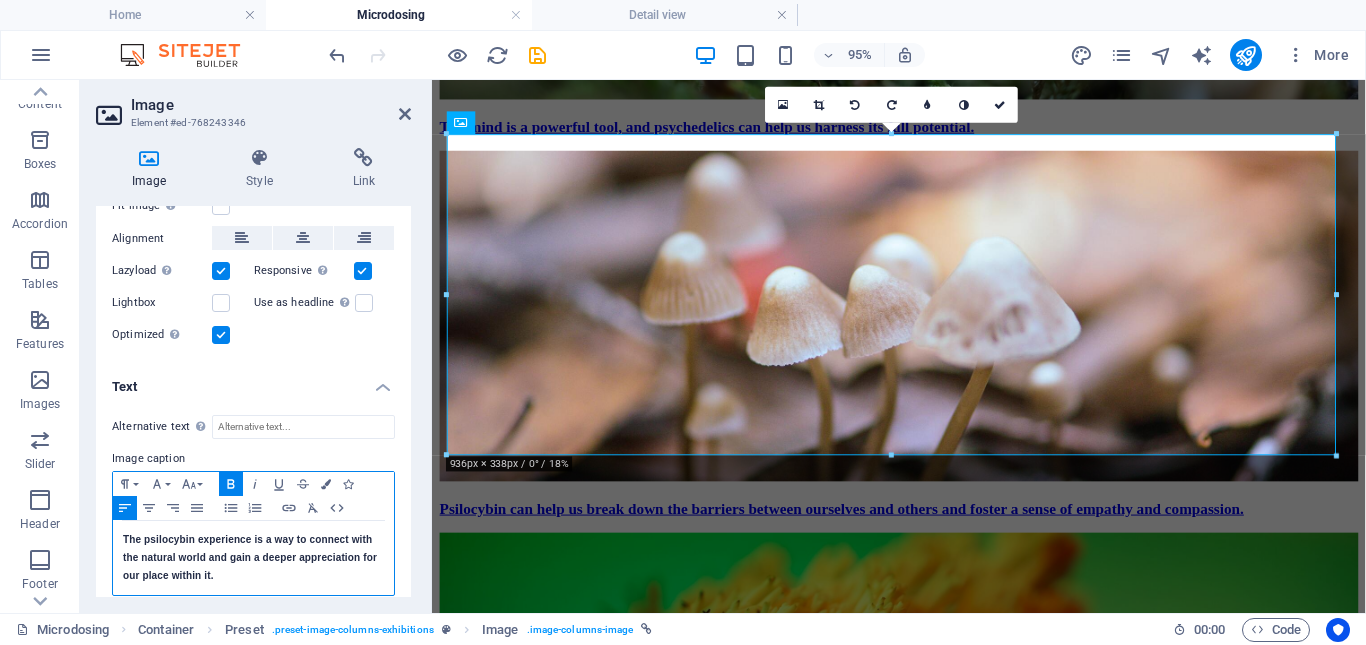 scroll, scrollTop: 796, scrollLeft: 1, axis: both 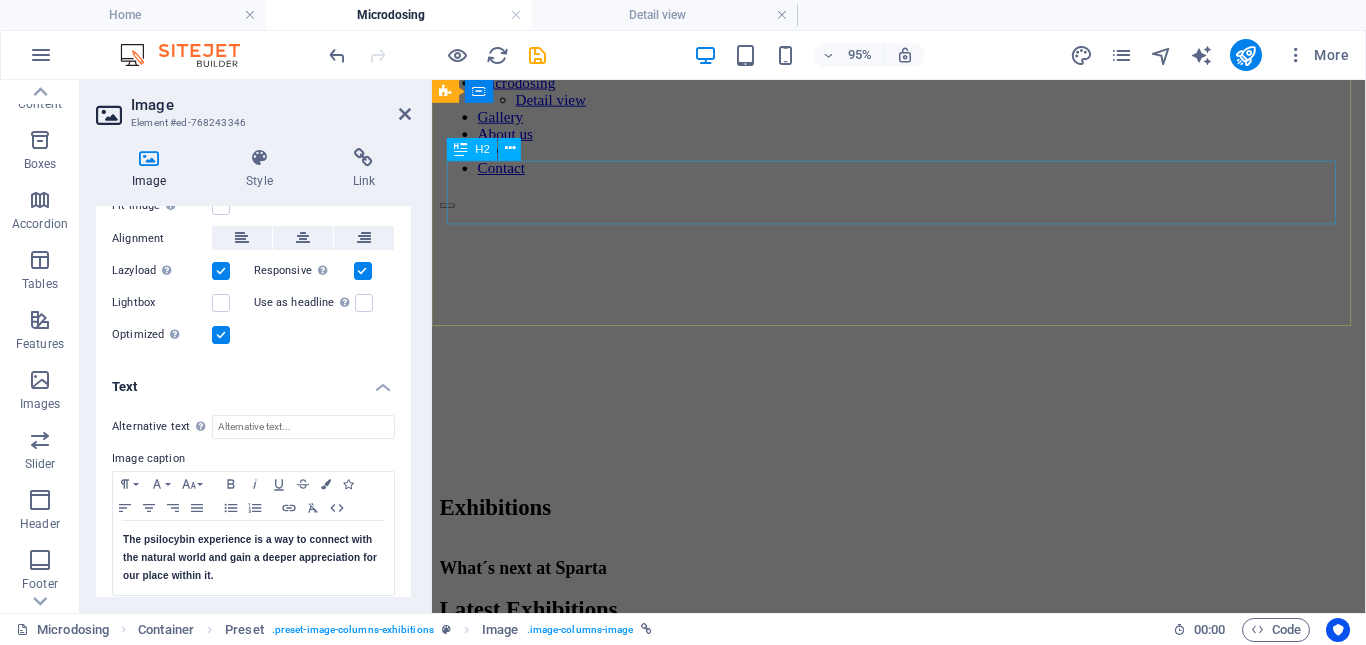 click on "Exhibitions" at bounding box center (923, 530) 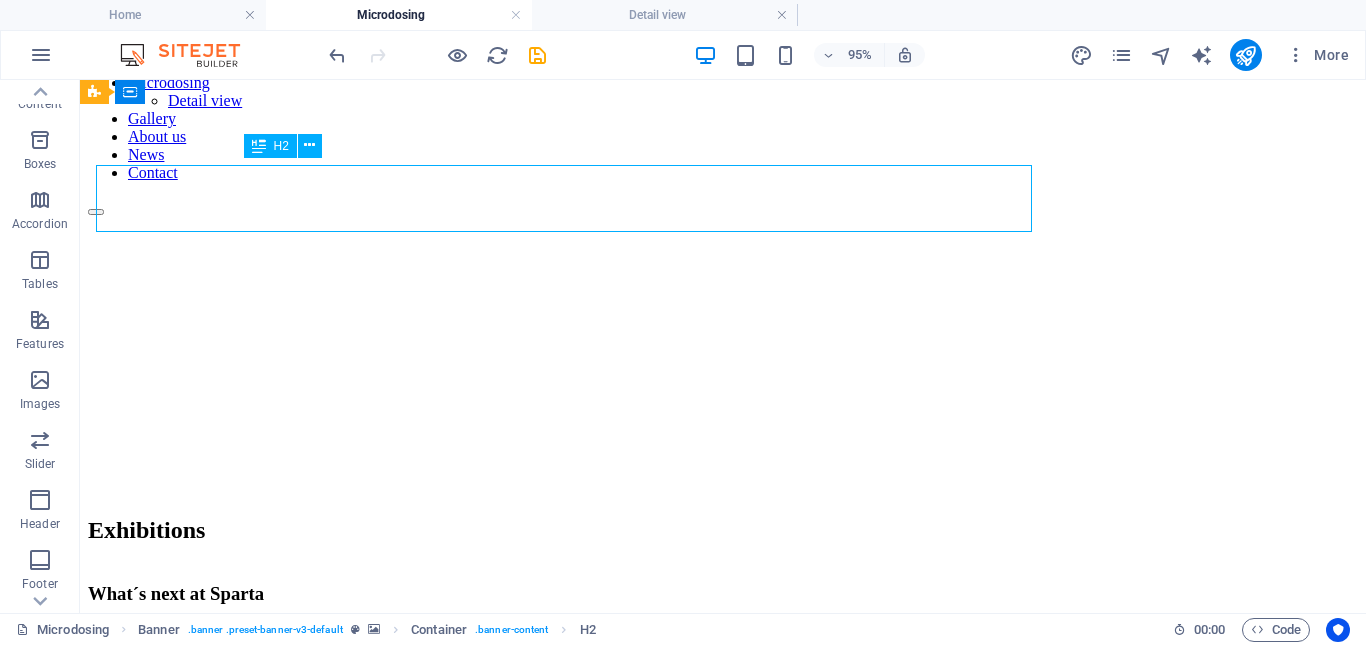 click on "Exhibitions" at bounding box center [723, 530] 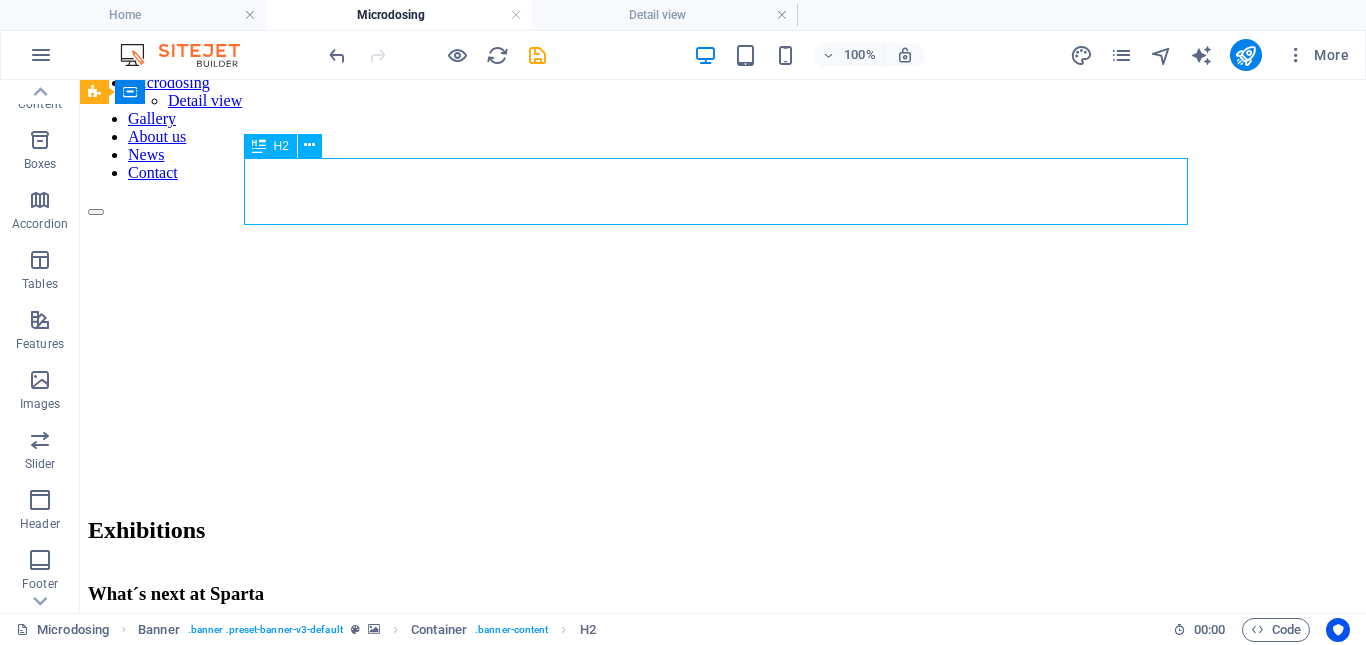 click on "Exhibitions" at bounding box center [723, 530] 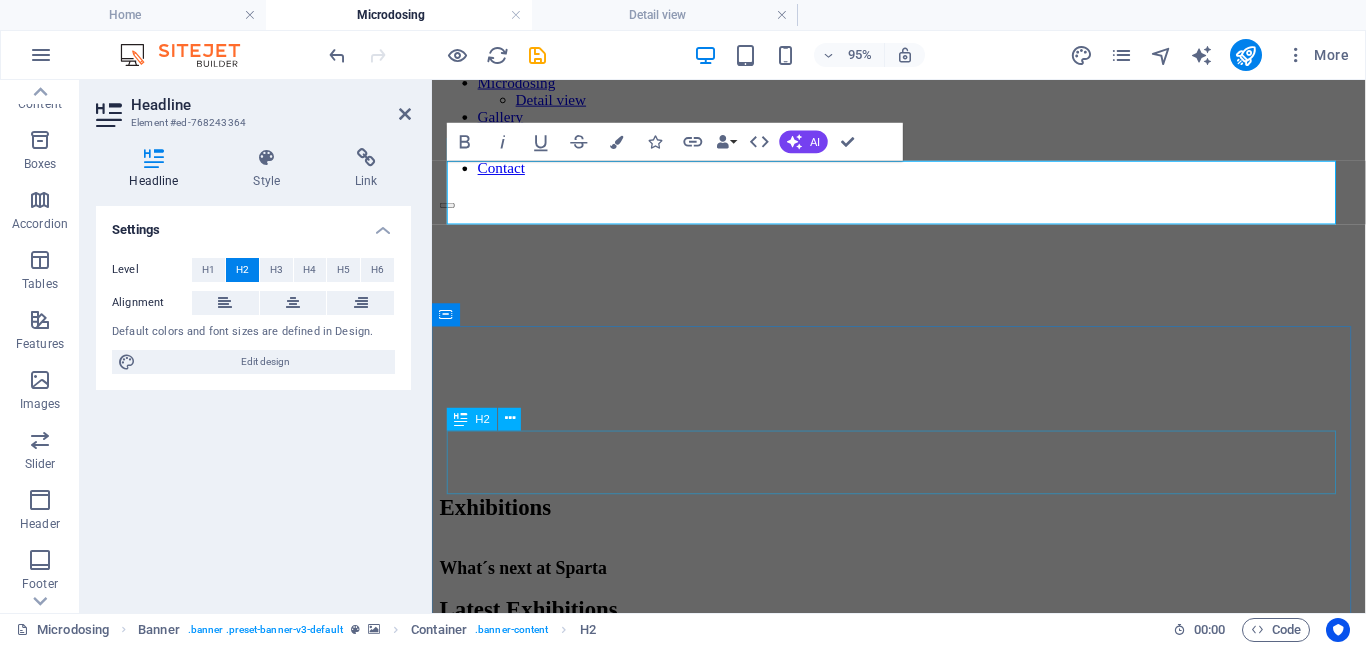 click on "Latest Exhibitions" at bounding box center (923, 637) 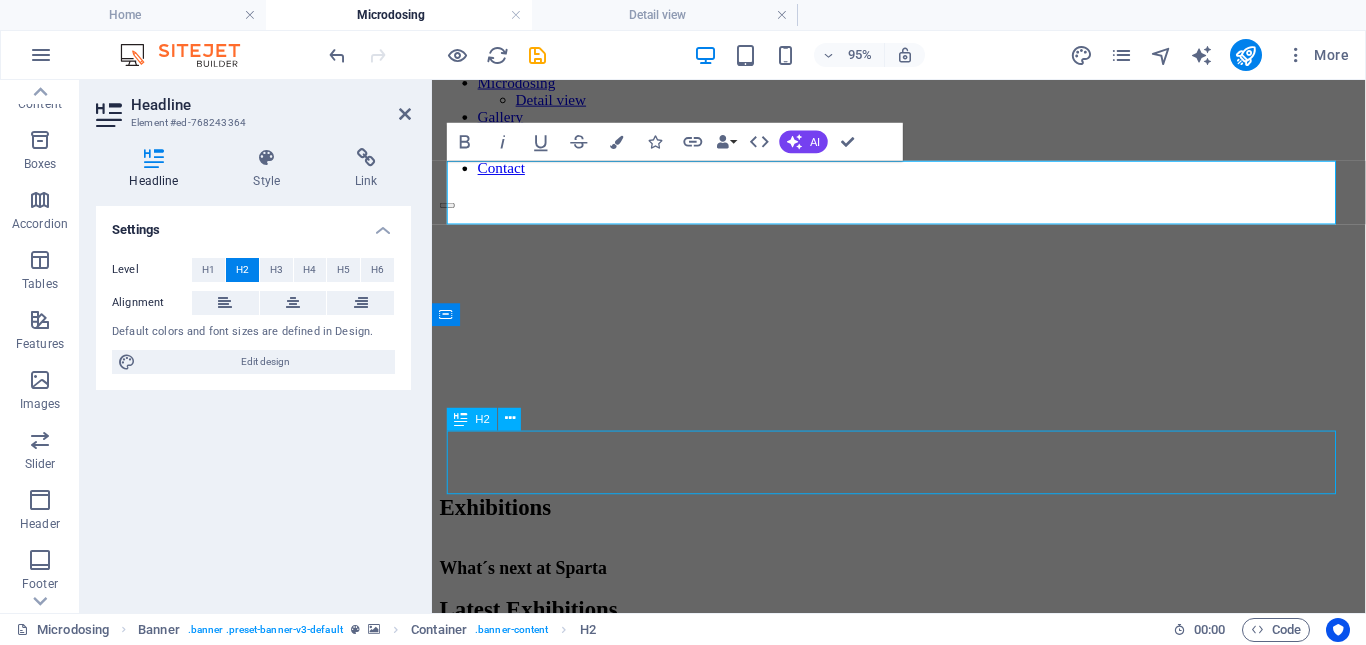 click on "Latest Exhibitions" at bounding box center [923, 637] 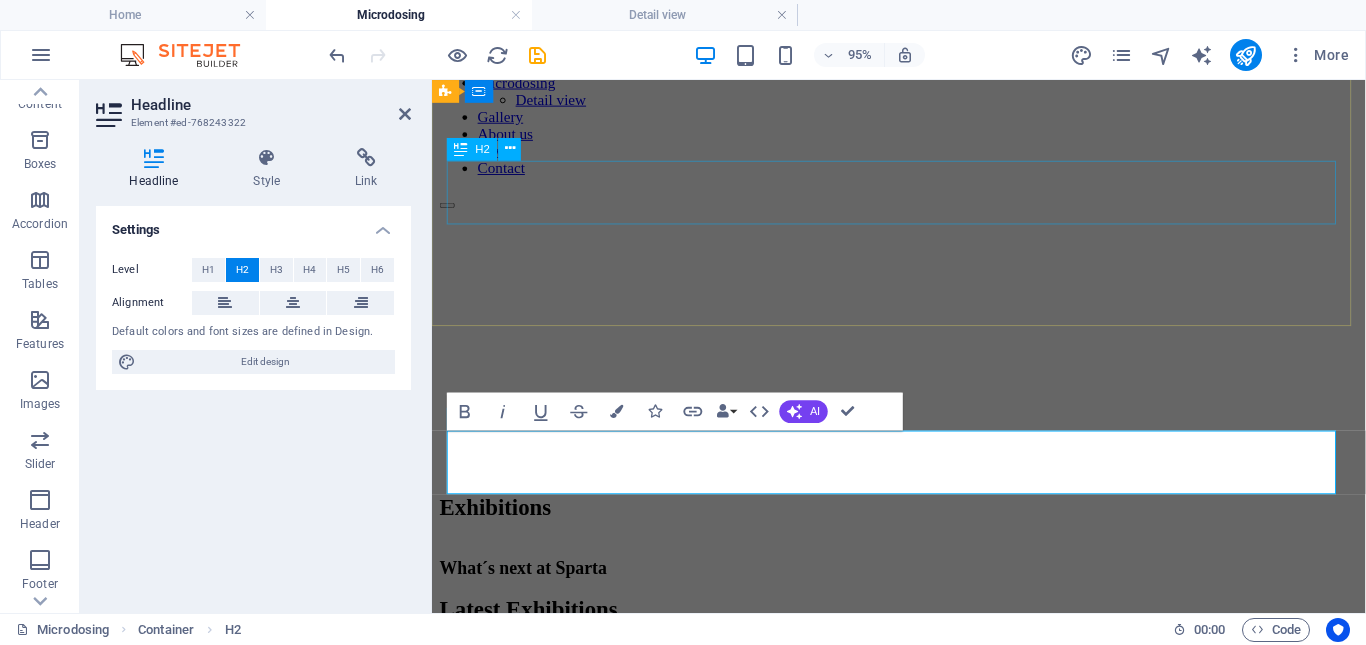 click on "Exhibitions" at bounding box center (923, 530) 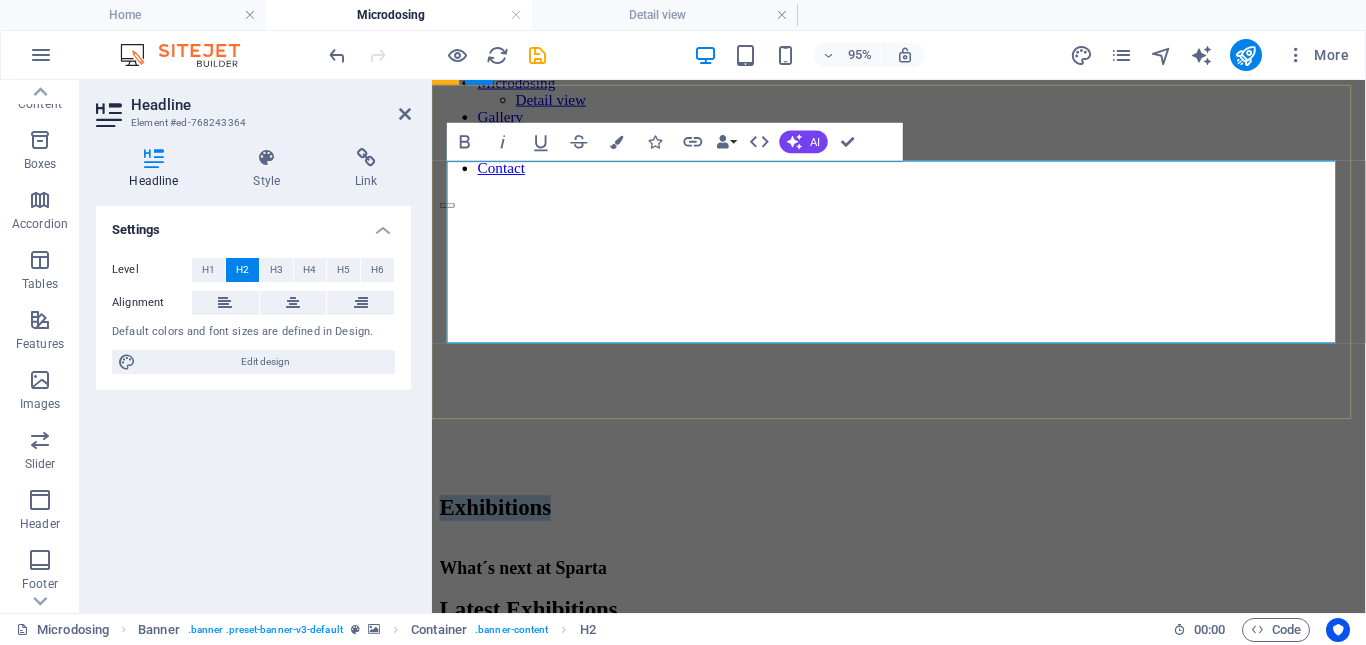scroll, scrollTop: 73, scrollLeft: 0, axis: vertical 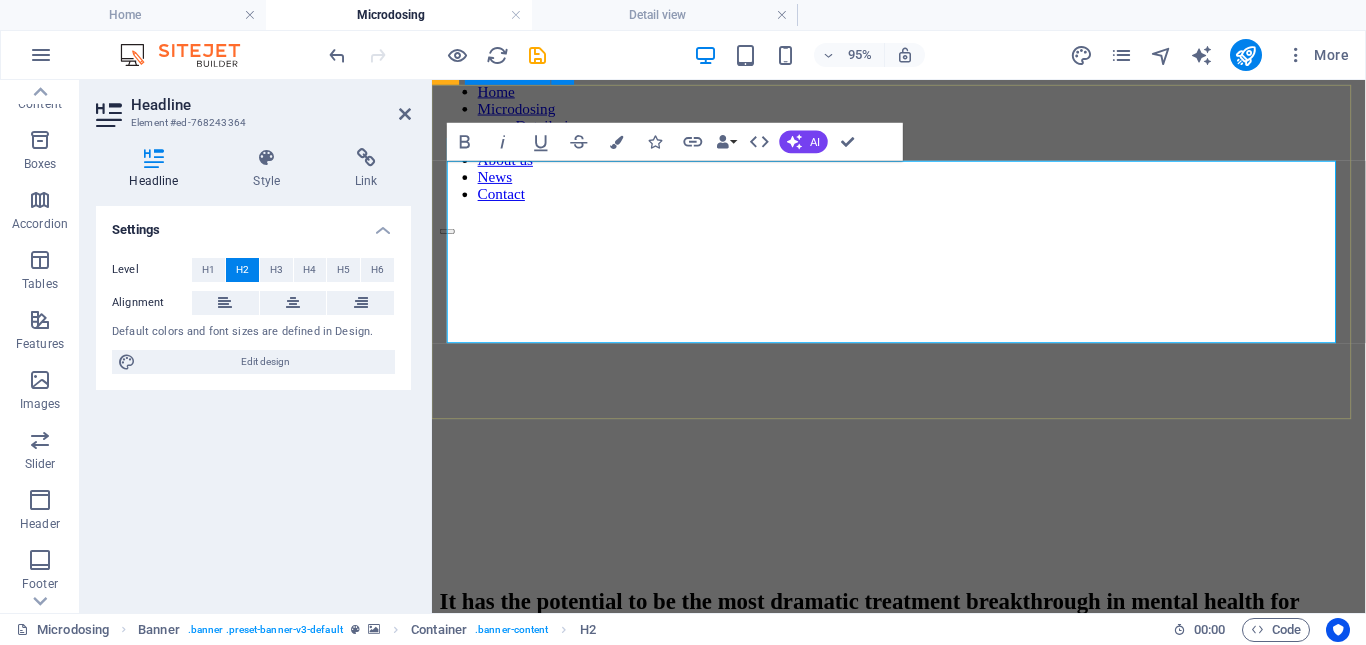 click on "It has the potential to be the most dramatic treatment breakthrough in mental health for decades." at bounding box center [923, 642] 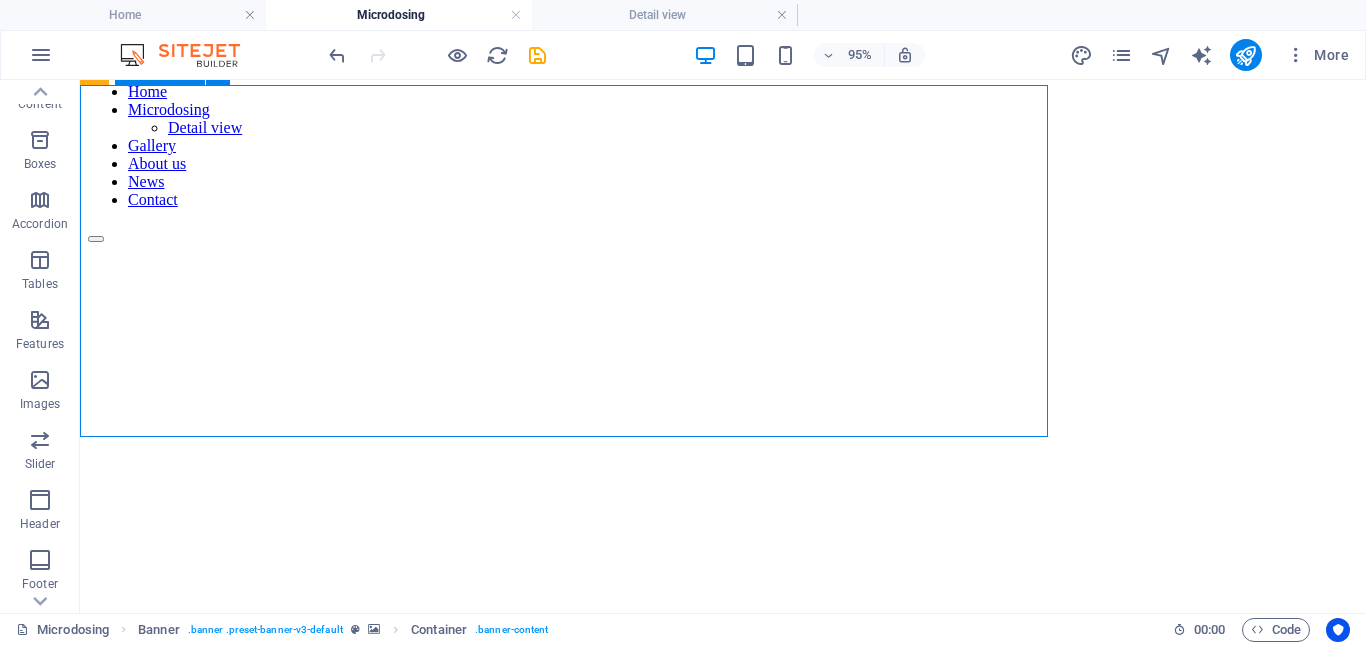 scroll, scrollTop: 0, scrollLeft: 0, axis: both 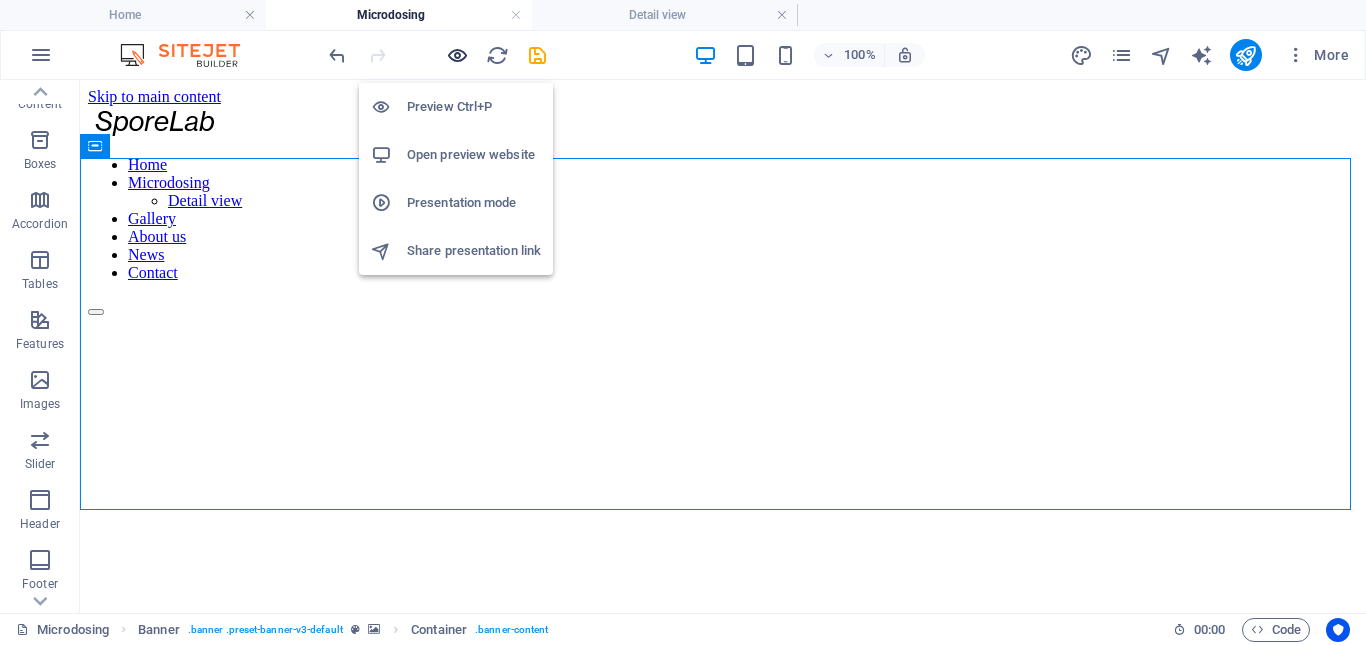 click at bounding box center (457, 55) 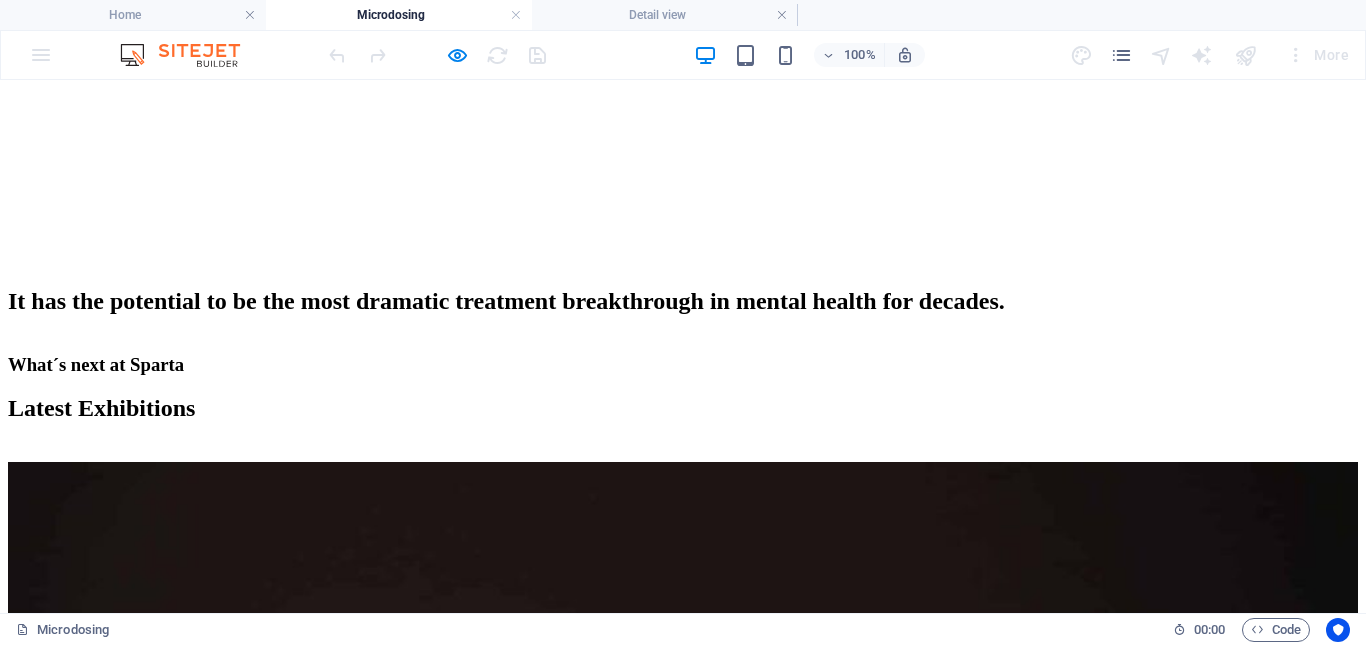 scroll, scrollTop: 100, scrollLeft: 0, axis: vertical 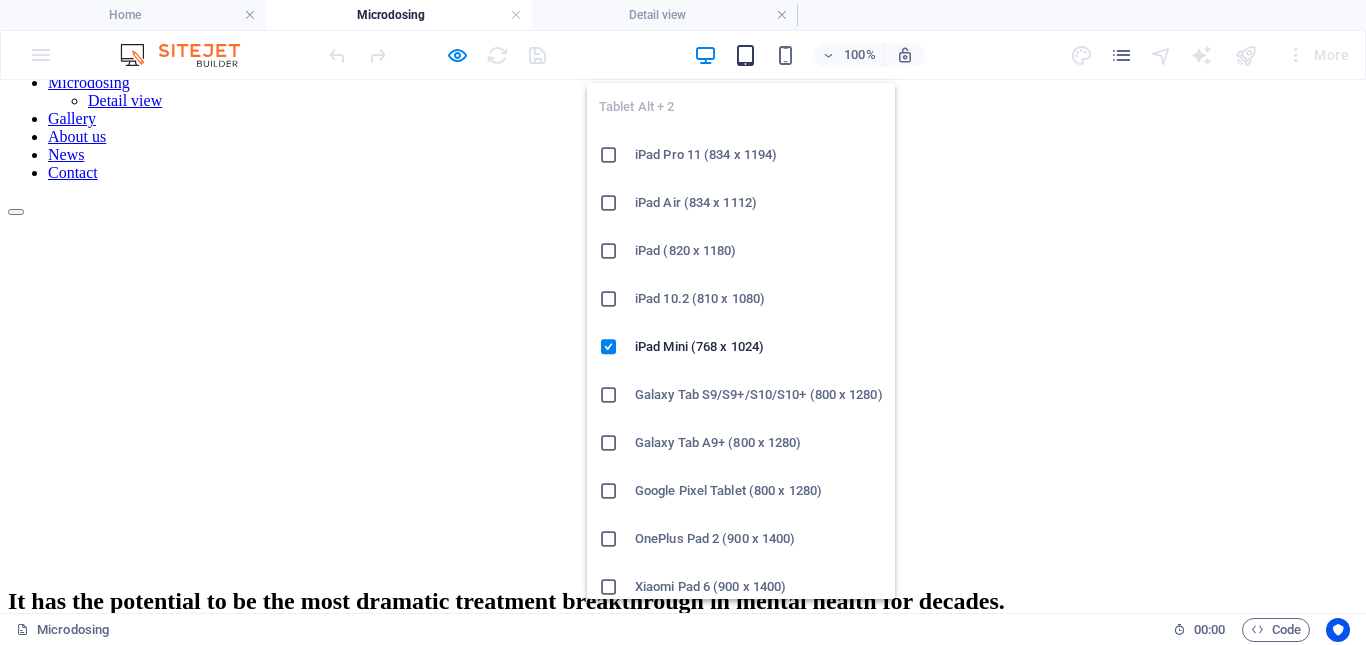 click at bounding box center [745, 55] 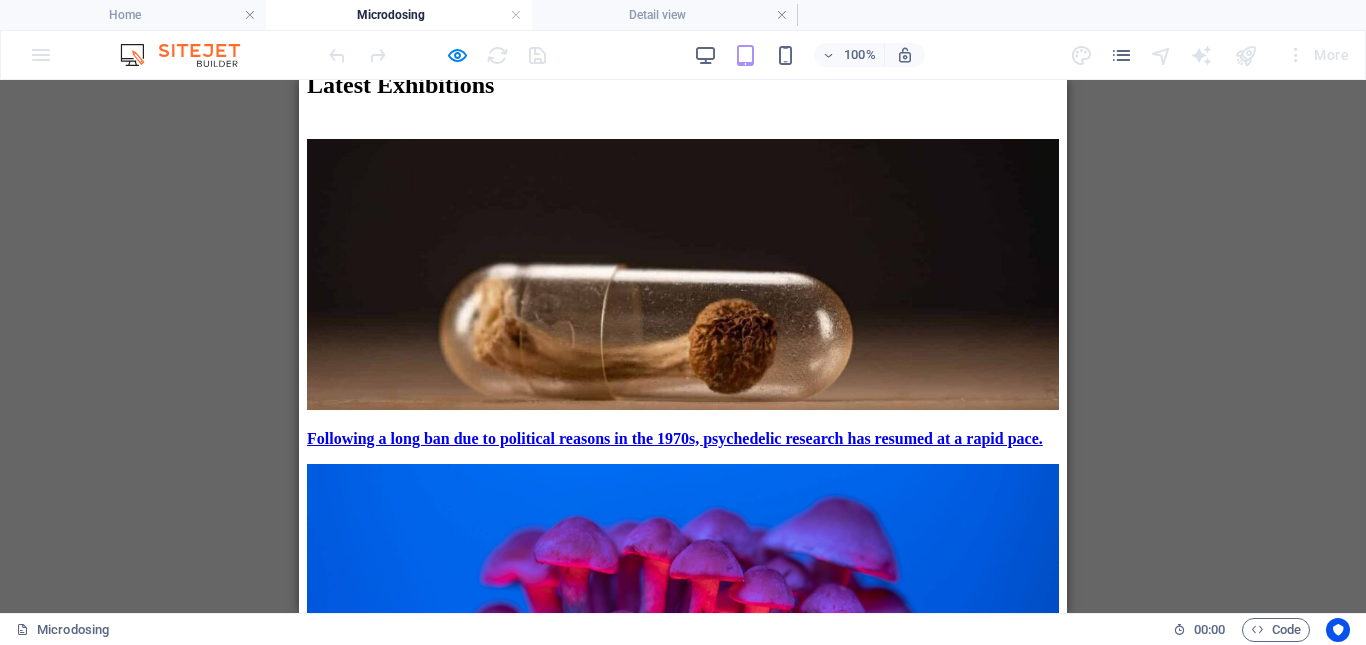 scroll, scrollTop: 900, scrollLeft: 0, axis: vertical 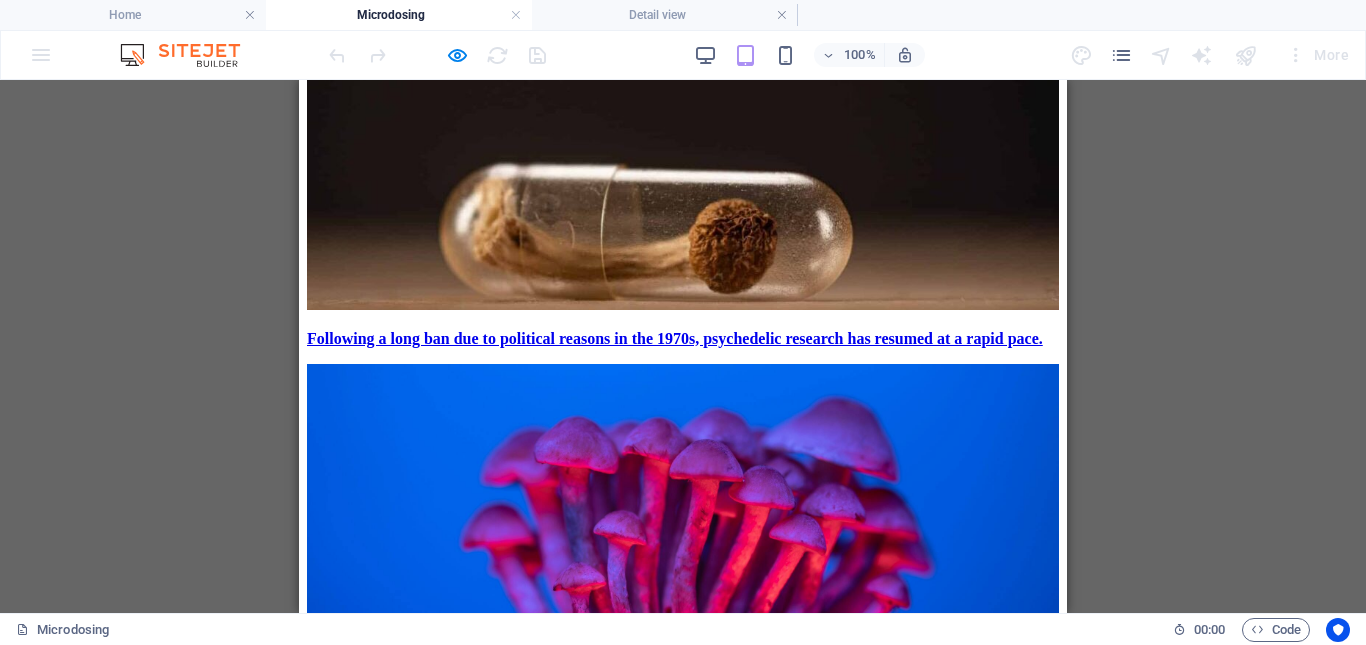 click at bounding box center [819, 873] 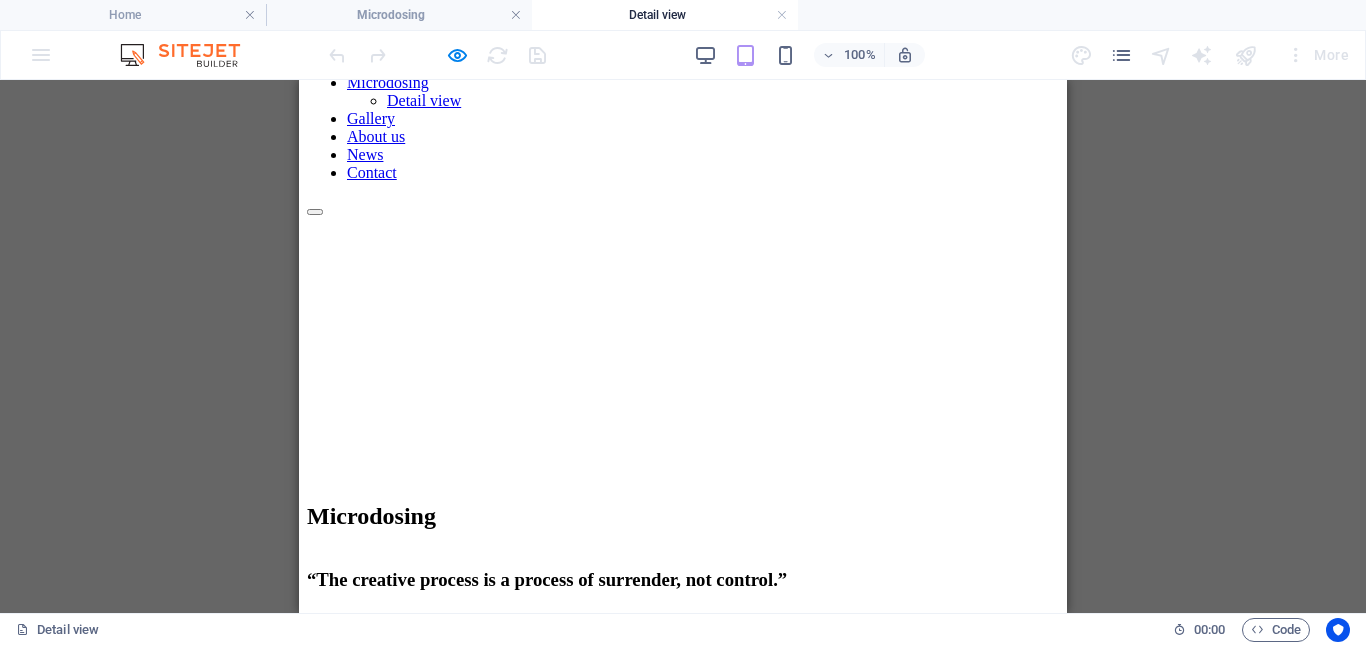 scroll, scrollTop: 0, scrollLeft: 0, axis: both 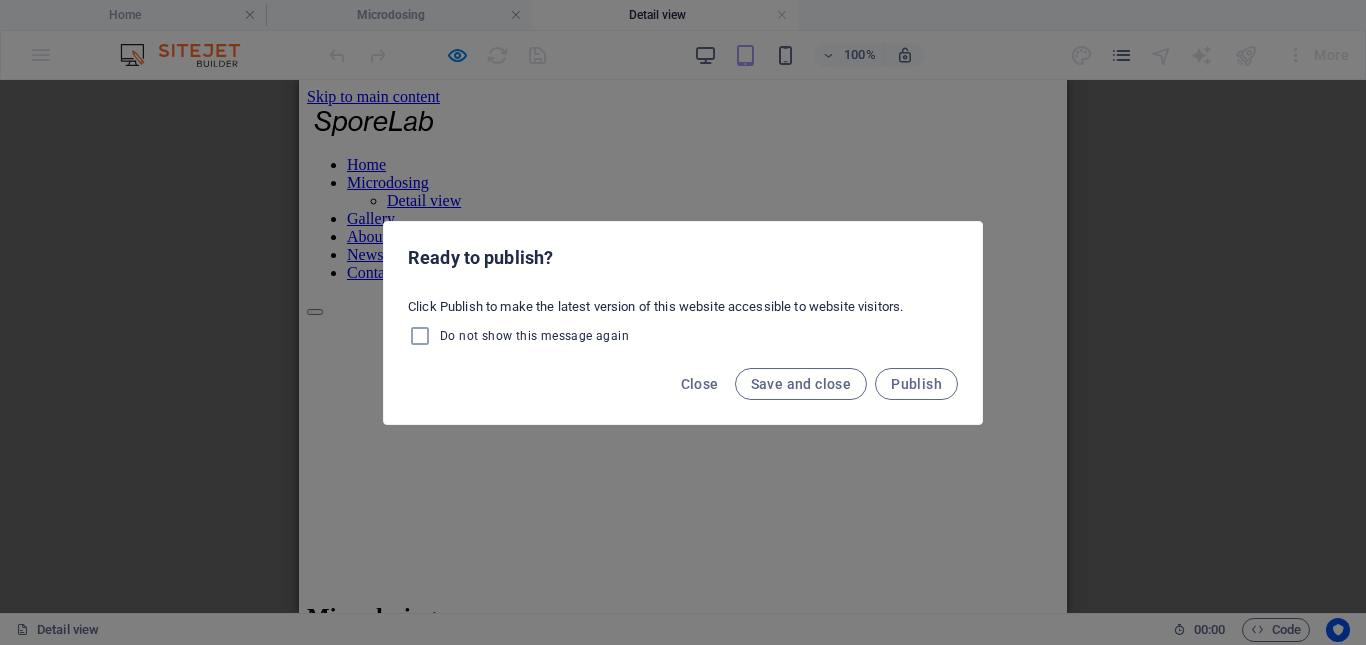 click on "Ready to publish? Click Publish to make the latest version of this website accessible to website visitors. Do not show this message again Close Save and close Publish" at bounding box center (683, 322) 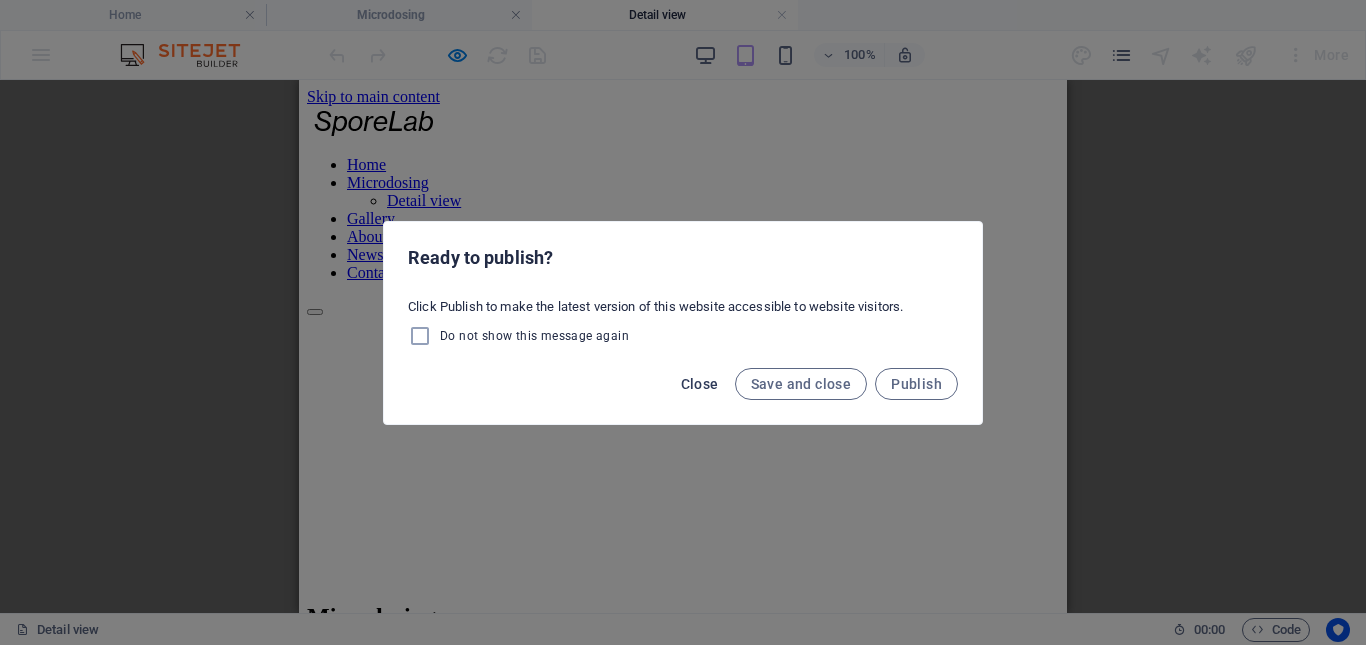 click on "Close" at bounding box center (700, 384) 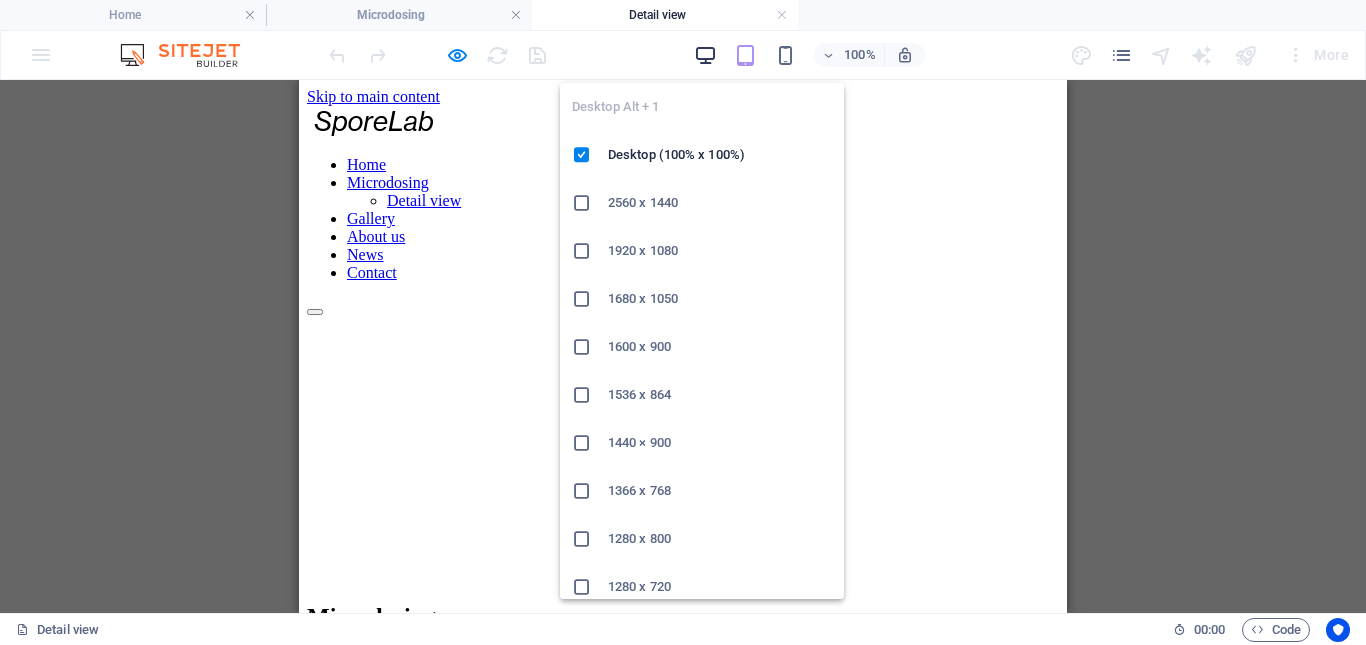 click at bounding box center (705, 55) 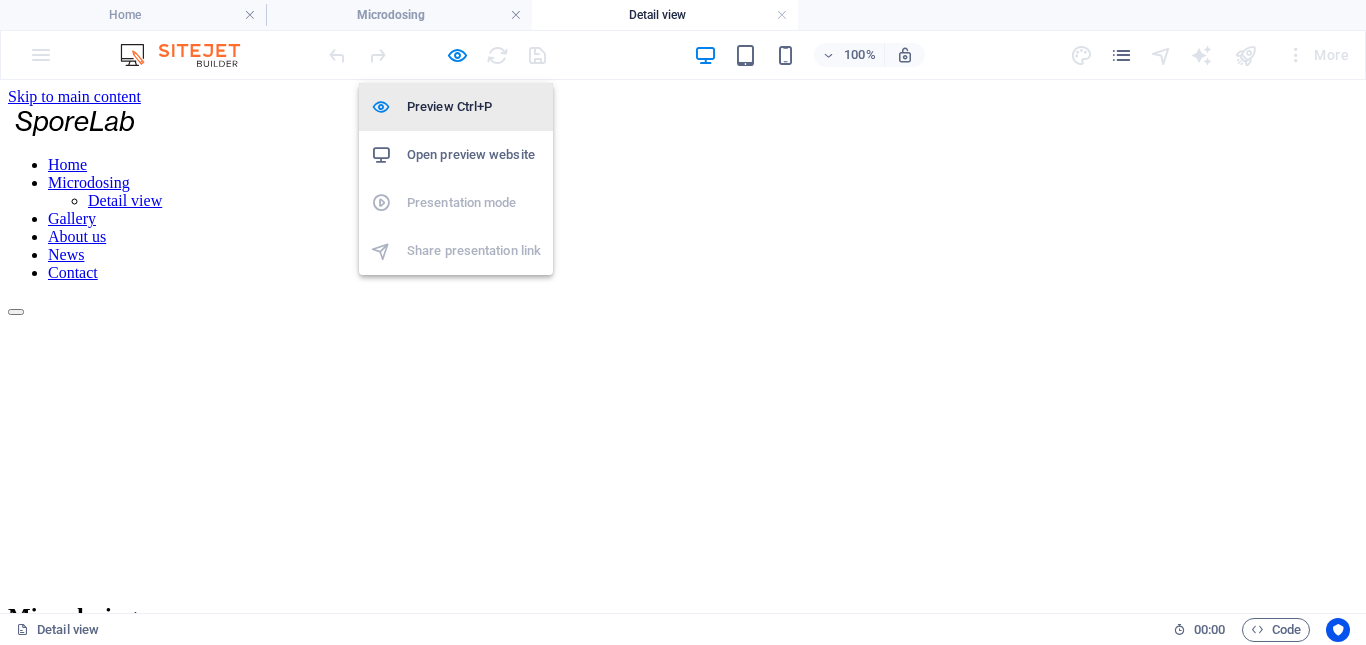 click on "Preview Ctrl+P" at bounding box center (456, 107) 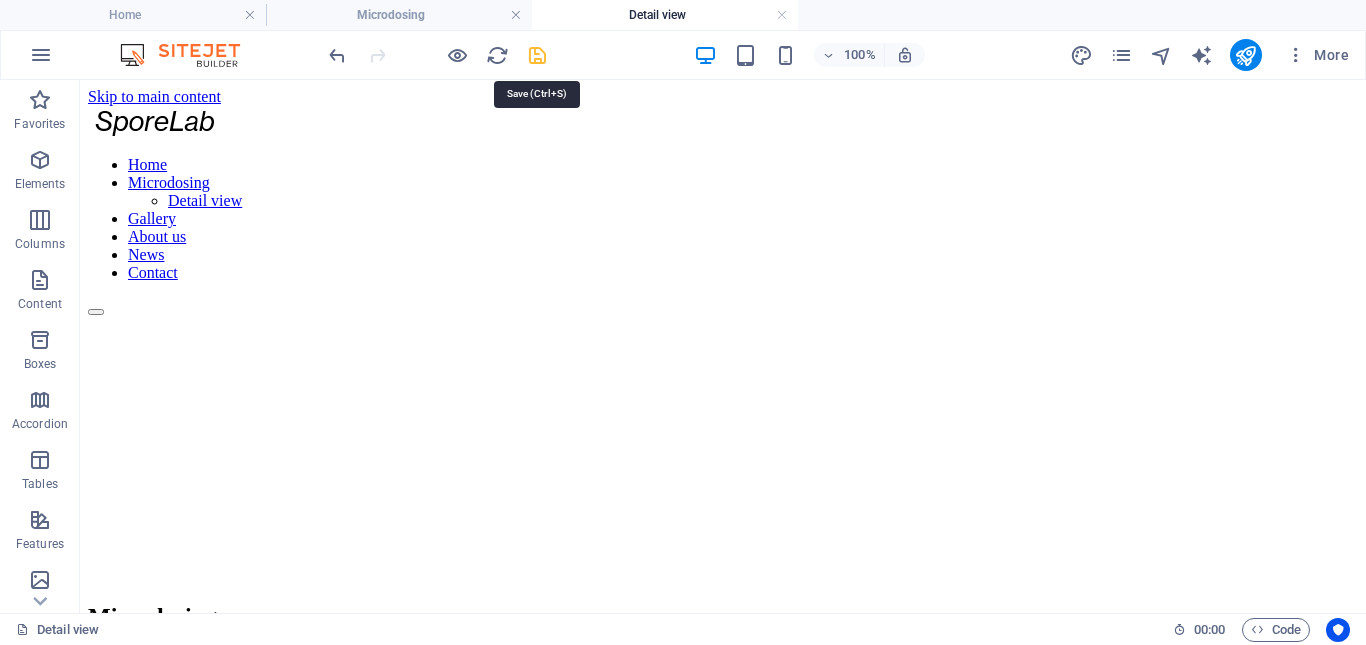 click at bounding box center (537, 55) 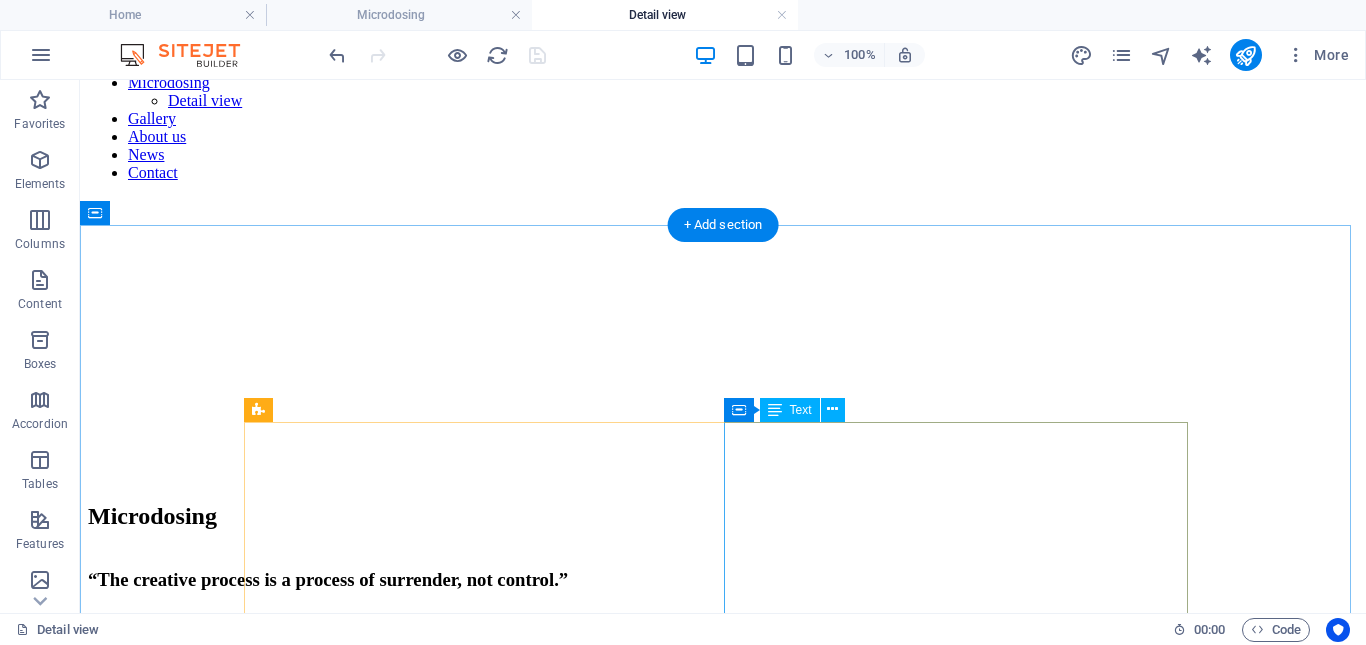 scroll, scrollTop: 300, scrollLeft: 0, axis: vertical 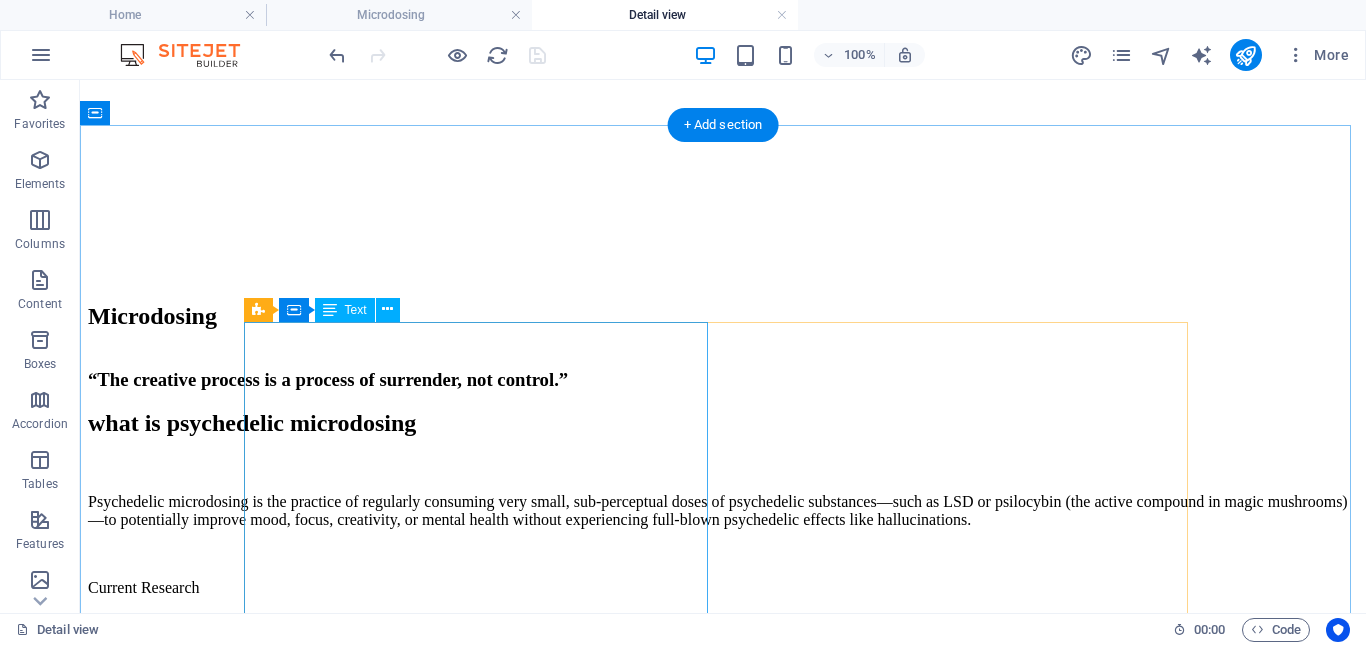 click on "Psychedelic microdosing is the practice of regularly consuming very small, sub-perceptual doses of psychedelic substances—such as LSD or psilocybin (the active compound in magic mushrooms)—to potentially improve mood, focus, creativity, or mental health without experiencing full-blown psychedelic effects like hallucinations. Current Research Interest in microdosing is growing in both science and tech communities. Recent clinical trials are exploring microdosing for depression, PTSD, and neuroplasticity. Preliminary results are mixed—some show benefit, others show placebo-level outcomes. If you're considering microdosing, it's important to: Know your source (purity and dose matter) Understand the laws in your area Start low and go slow, ideally with professional guidance" at bounding box center [723, 766] 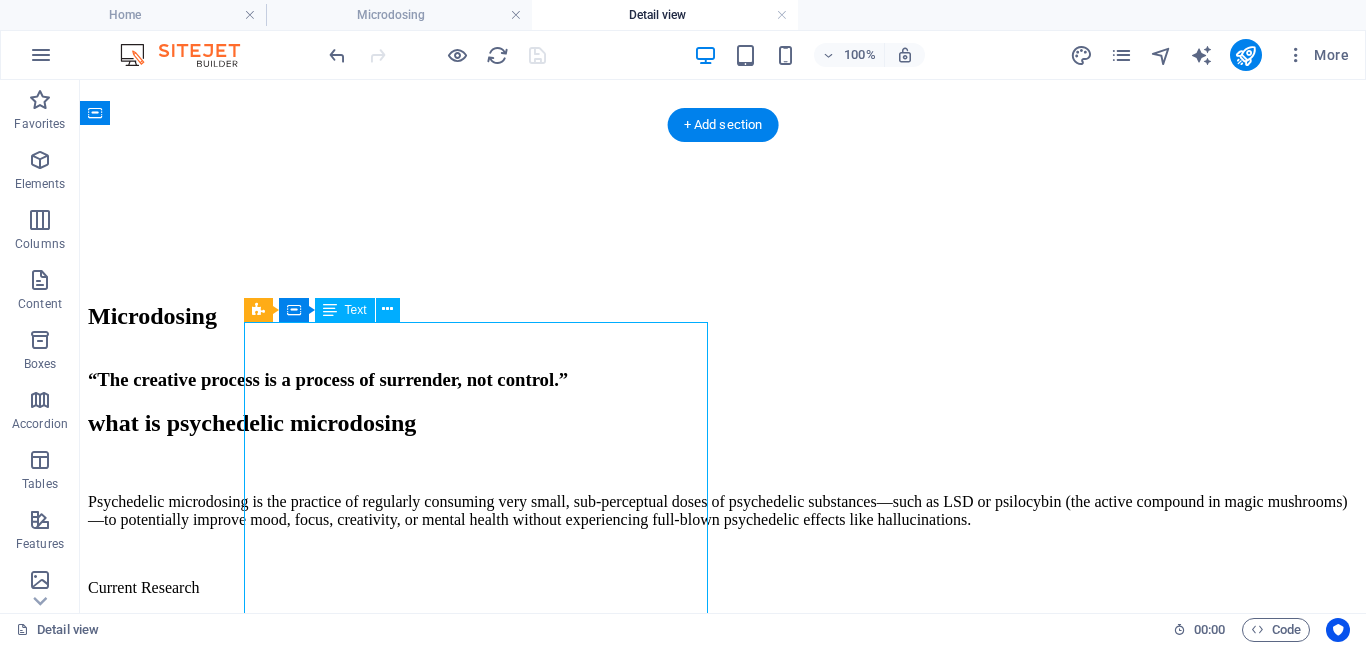 click on "Psychedelic microdosing is the practice of regularly consuming very small, sub-perceptual doses of psychedelic substances—such as LSD or psilocybin (the active compound in magic mushrooms)—to potentially improve mood, focus, creativity, or mental health without experiencing full-blown psychedelic effects like hallucinations. Current Research Interest in microdosing is growing in both science and tech communities. Recent clinical trials are exploring microdosing for depression, PTSD, and neuroplasticity. Preliminary results are mixed—some show benefit, others show placebo-level outcomes. If you're considering microdosing, it's important to: Know your source (purity and dose matter) Understand the laws in your area Start low and go slow, ideally with professional guidance" at bounding box center [723, 766] 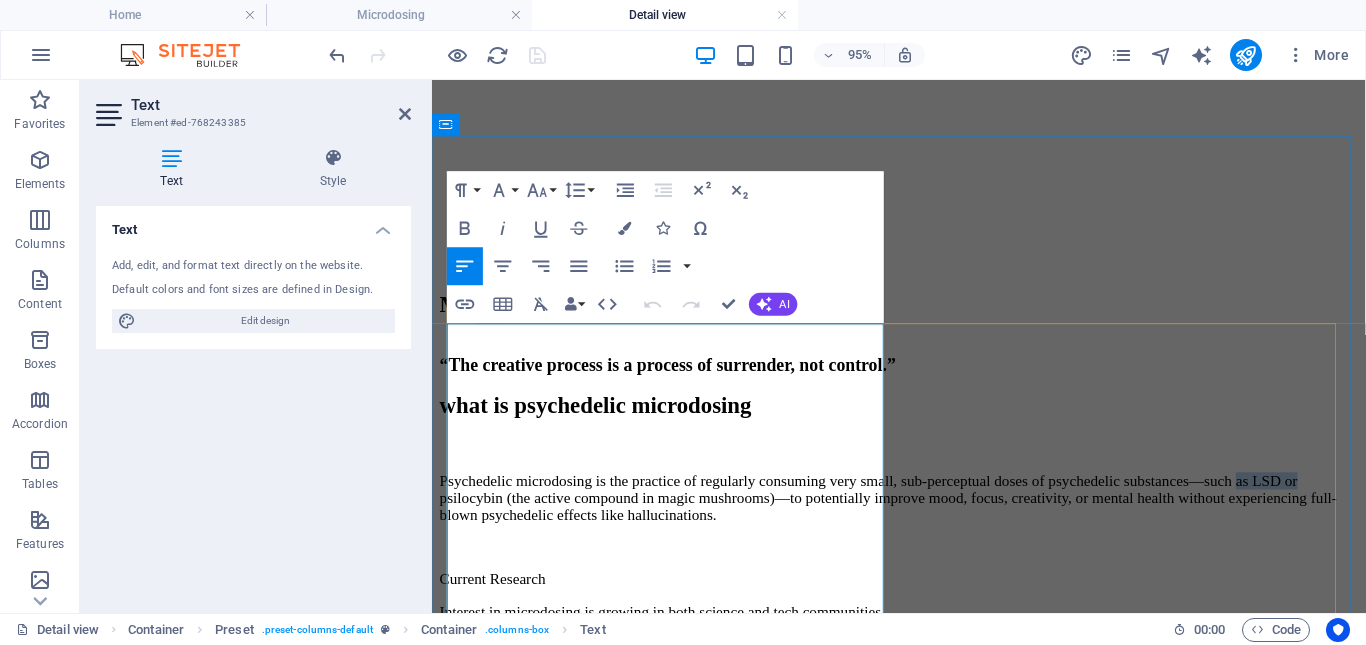 drag, startPoint x: 463, startPoint y: 398, endPoint x: 860, endPoint y: 373, distance: 397.78638 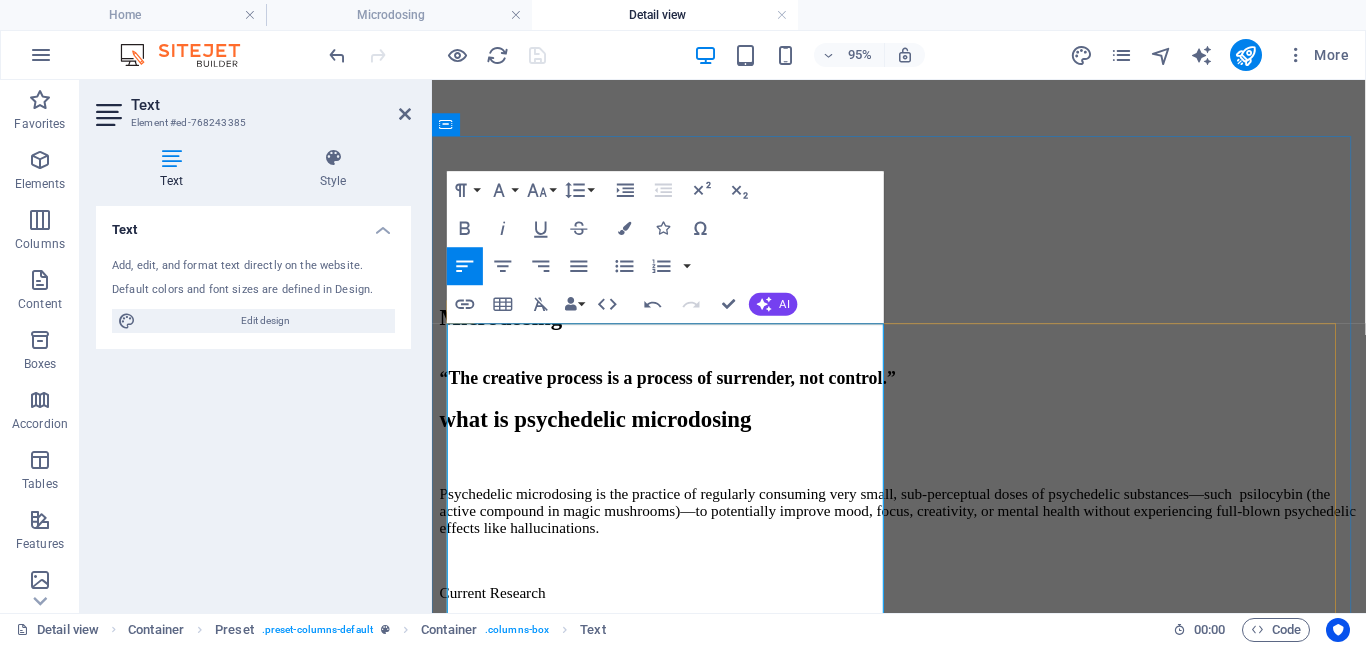 click on "Psychedelic microdosing is the practice of regularly consuming very small, sub-perceptual doses of psychedelic substances—such  psilocybin (the active compound in magic mushrooms)—to potentially improve mood, focus, creativity, or mental health without experiencing full-blown psychedelic effects like hallucinations." at bounding box center (923, 534) 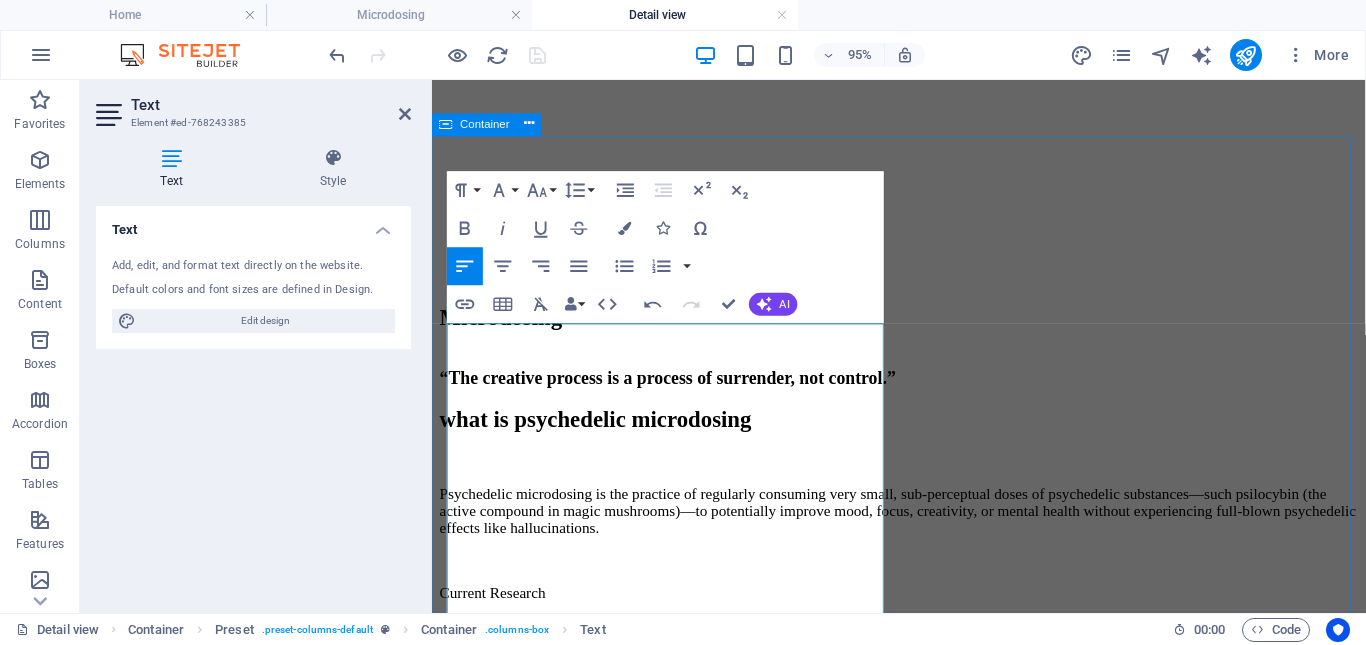 click on "“The creative process is a process of surrender, not control.” what is psychedelic microdosing   Psychedelic microdosing is the practice of regularly consuming very small, sub-perceptual doses of psychedelic substances—such psilocybin (the active compound in magic mushrooms)—to potentially improve mood, focus, creativity, or mental health without experiencing full-blown psychedelic effects like hallucinations. Current Research Interest in microdosing is growing in both science and tech communities. Recent clinical trials are exploring microdosing for depression, PTSD, and neuroplasticity. Preliminary results are mixed—some show benefit, others show placebo-level outcomes. If you're considering microdosing, it's important to: Know your source (purity and dose matter) Understand the laws in your area Start low and go slow, ideally with professional guidance   How it works Sub-perceptual doses:   Typically 1/10 to 1/20 of a "regular" psychedelic dose. For example:   Reported Benefits" at bounding box center [923, 2660] 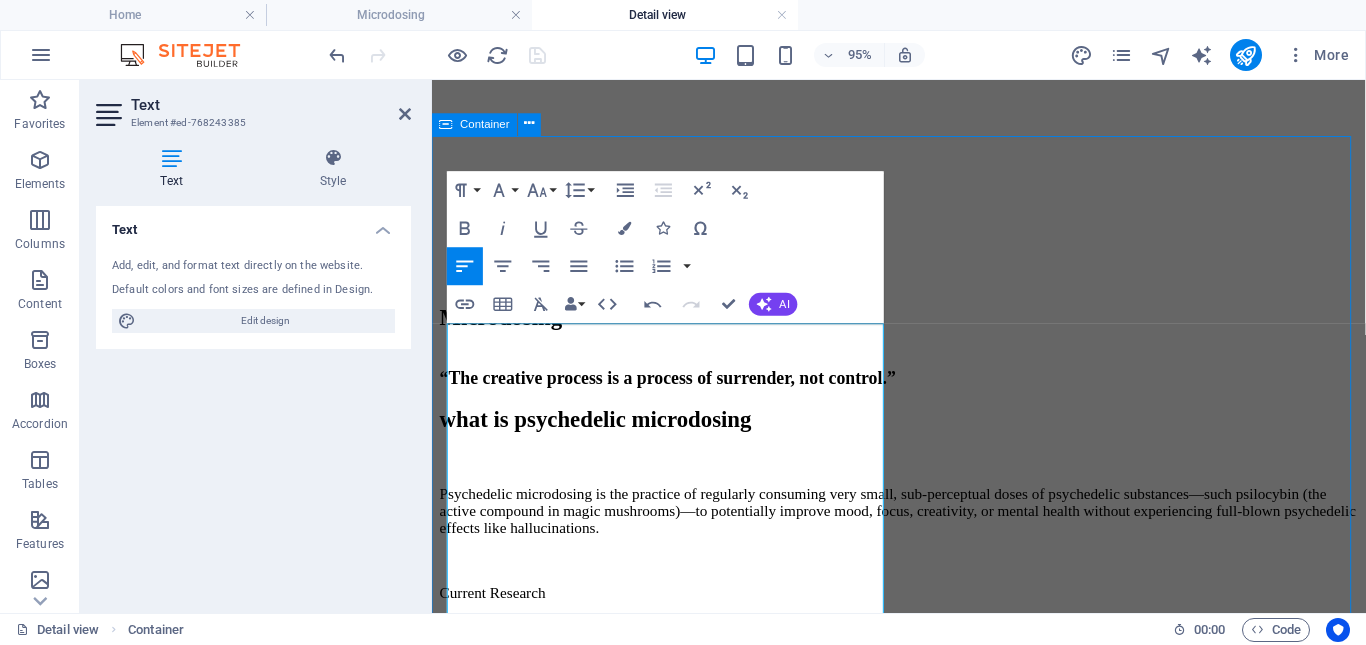 scroll, scrollTop: 286, scrollLeft: 0, axis: vertical 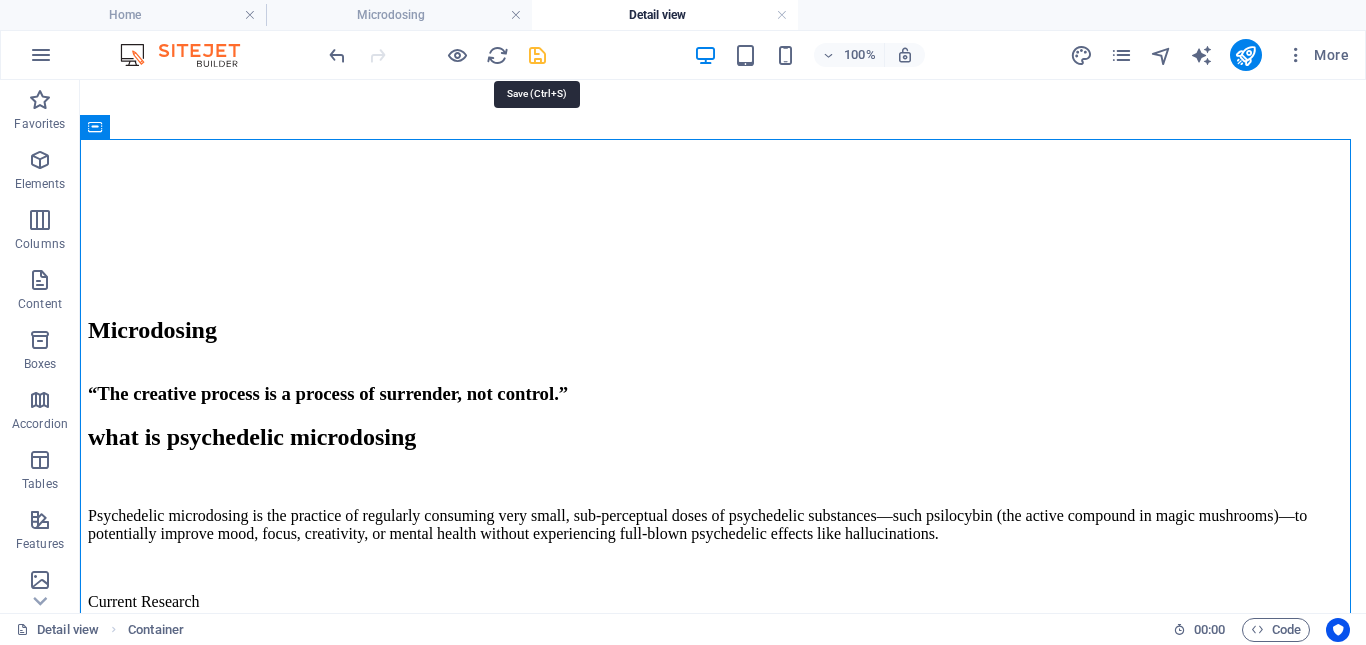 click at bounding box center [537, 55] 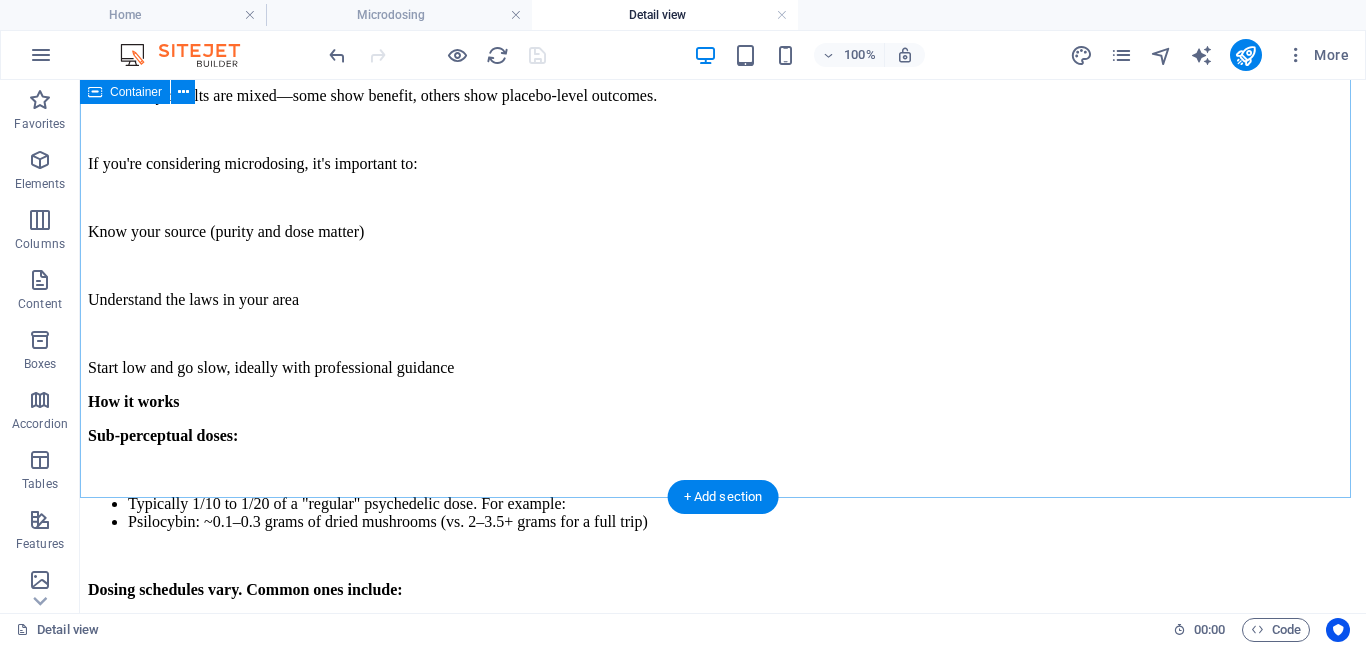 scroll, scrollTop: 1100, scrollLeft: 0, axis: vertical 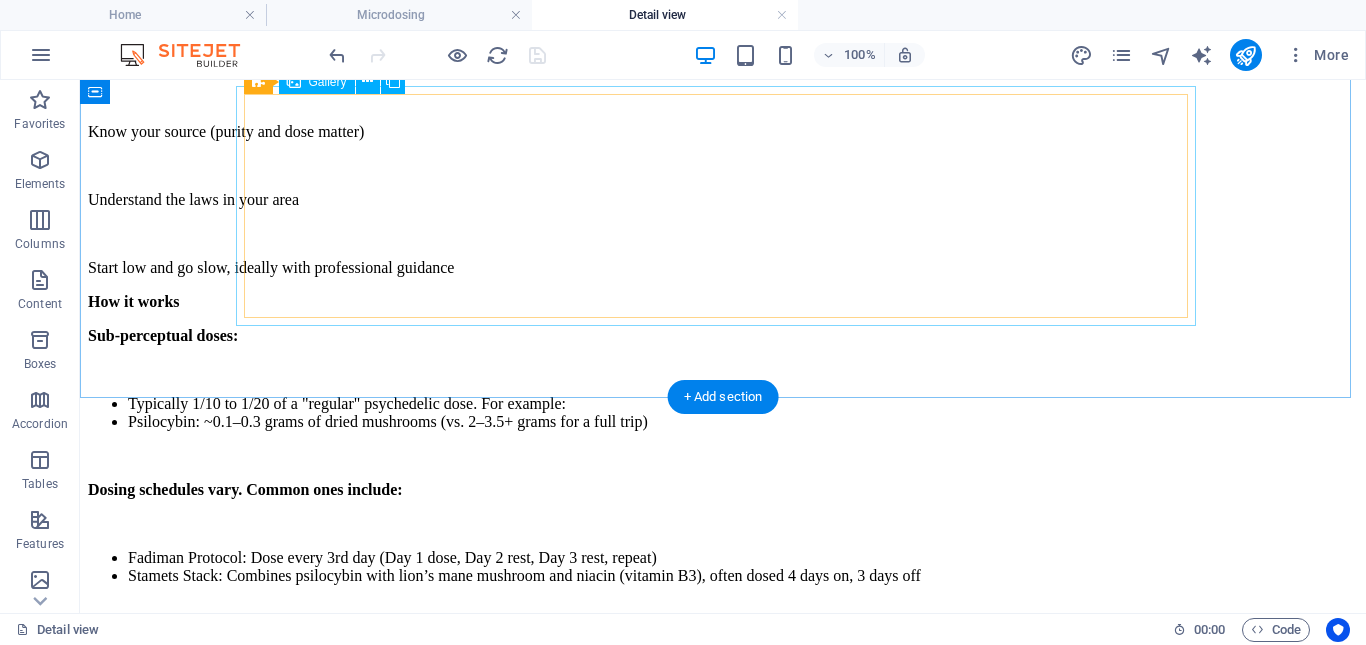 click at bounding box center (528, 4371) 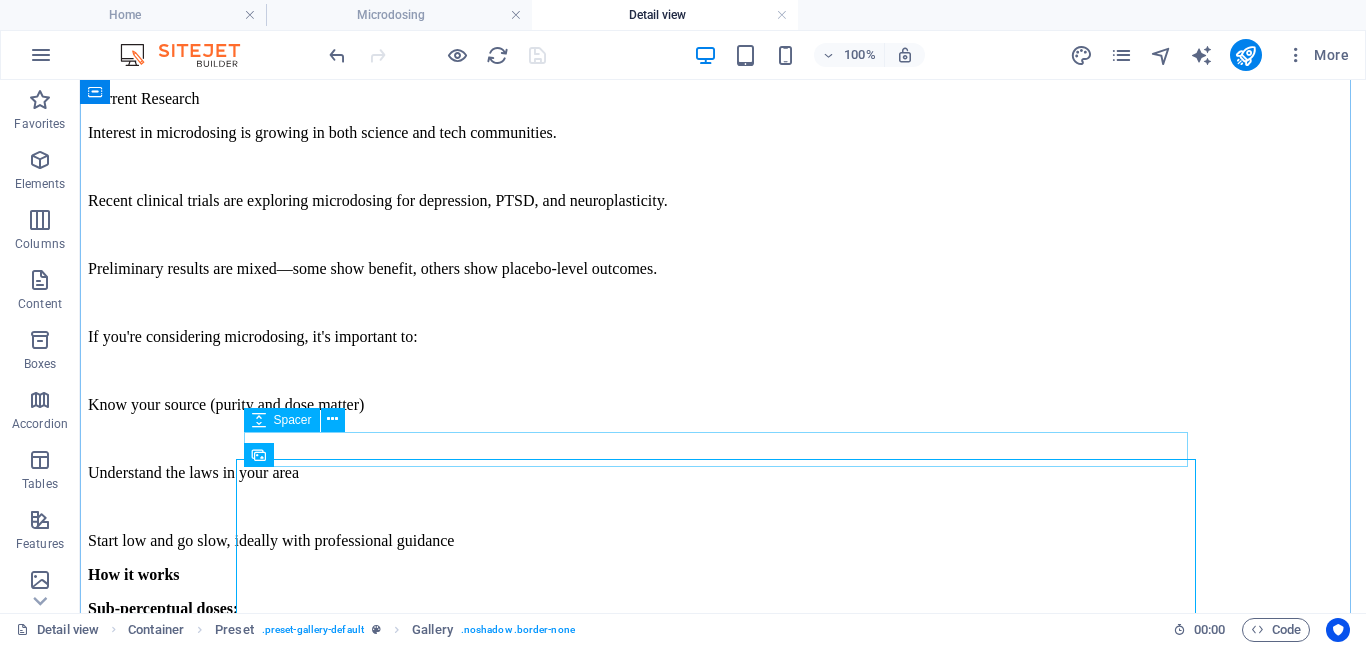 scroll, scrollTop: 627, scrollLeft: 0, axis: vertical 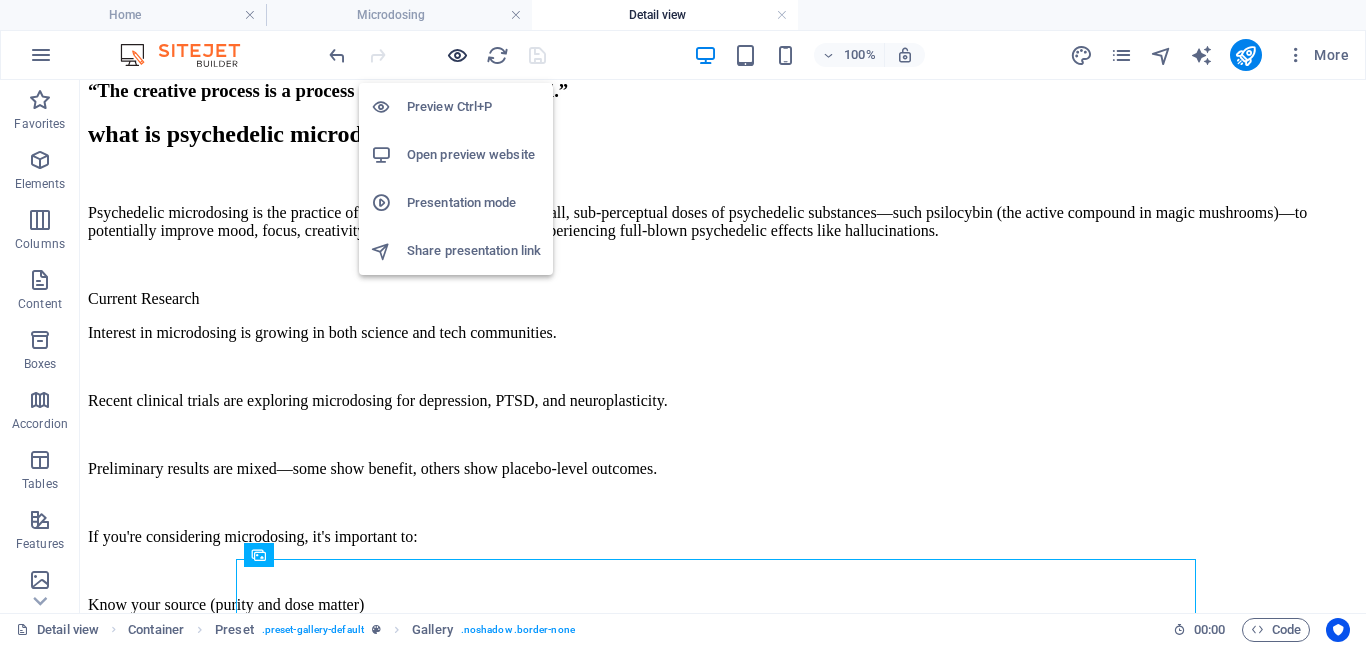 click at bounding box center [457, 55] 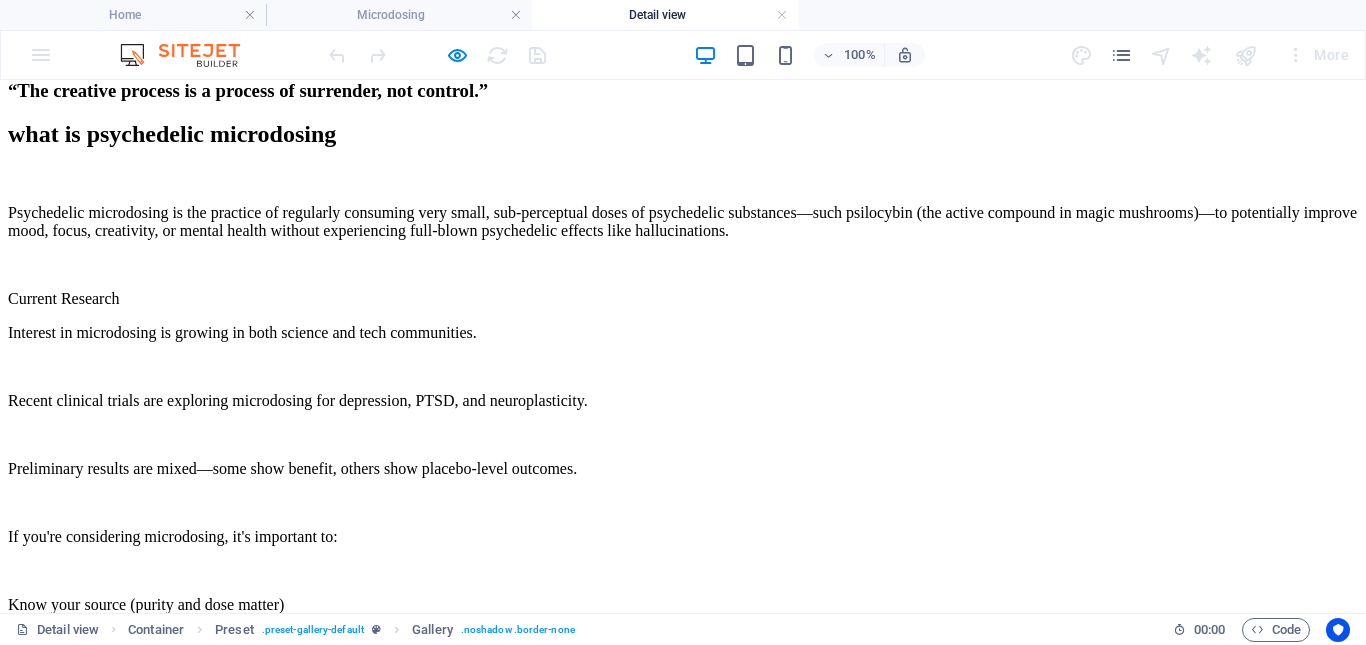scroll, scrollTop: 1227, scrollLeft: 0, axis: vertical 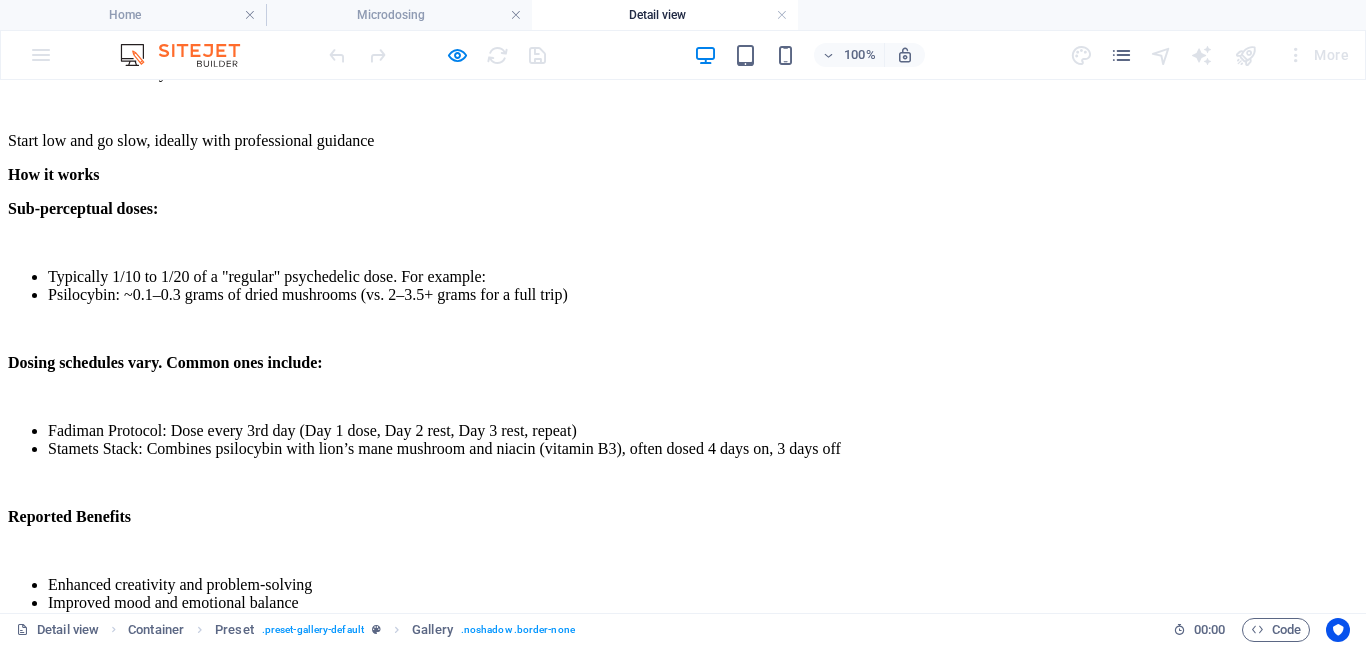 click on "Lorem ipsum dolor sit amet, consectetur elit adipisicing. Repellat, maiores, a libero atque assumenda elmo praesentium." at bounding box center (683, 5044) 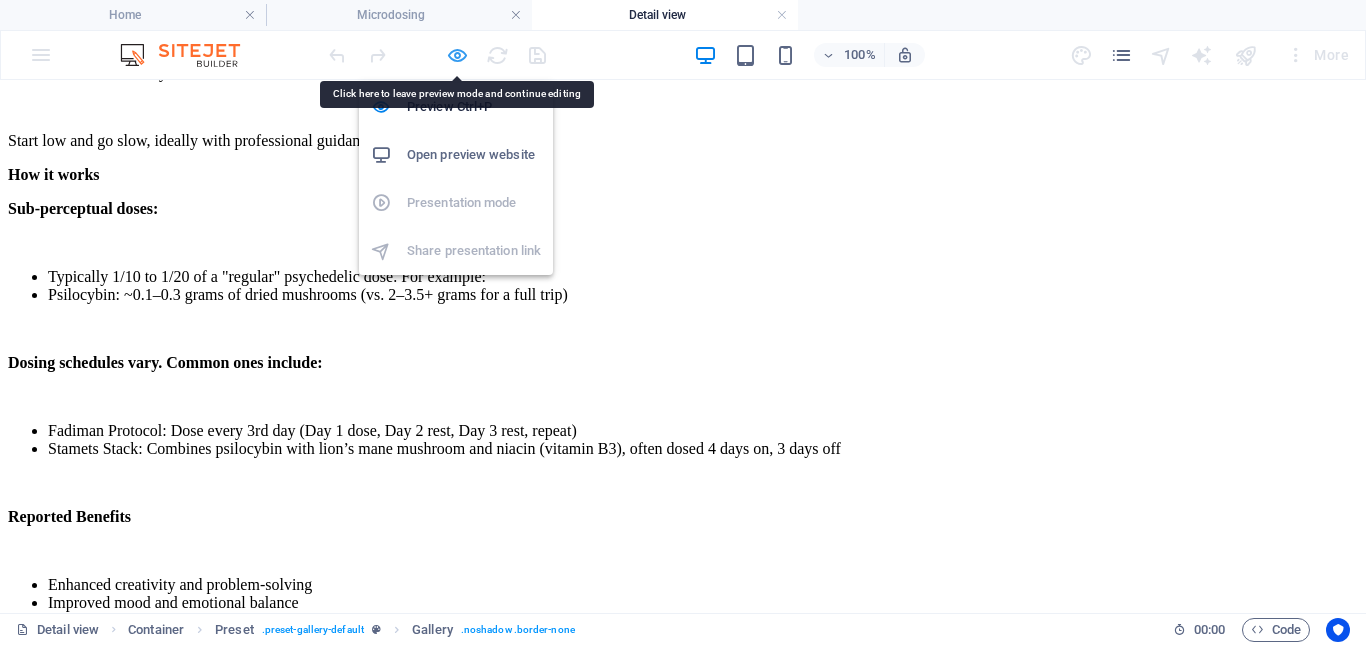 click at bounding box center (457, 55) 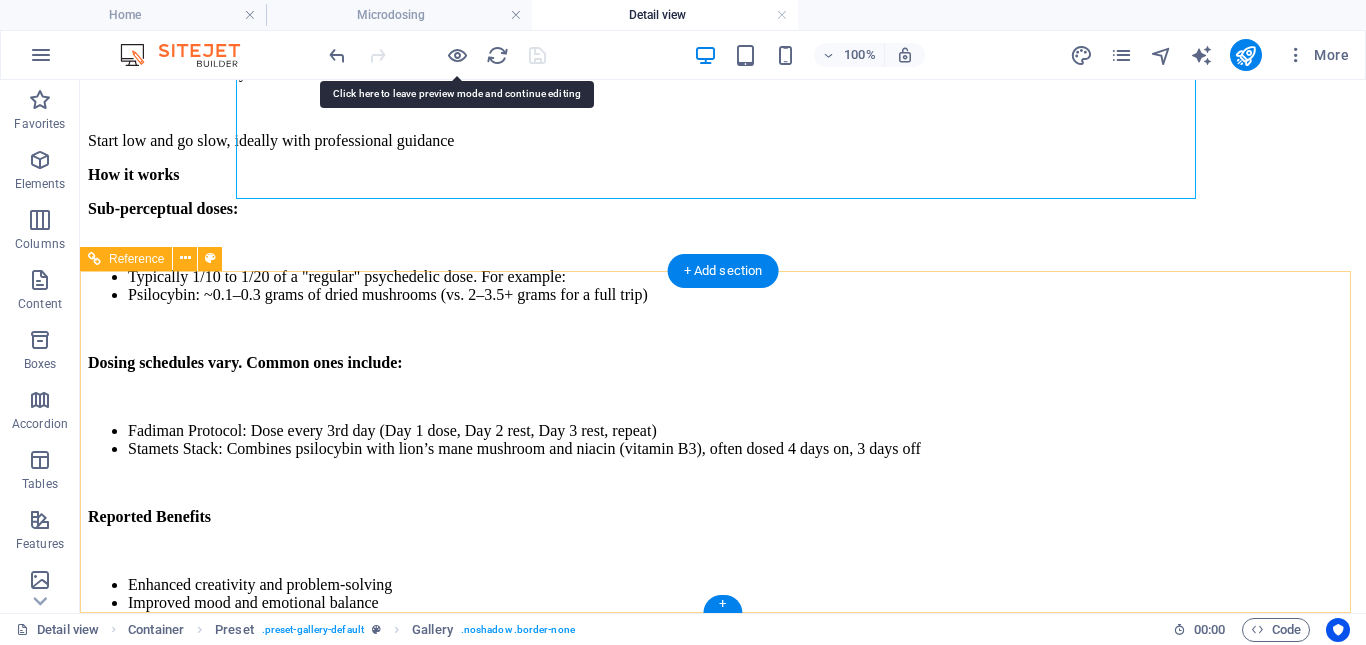 click on "Lorem ipsum dolor sit amet, consectetur elit adipisicing. Repellat, maiores, a libero atque assumenda elmo praesentium." at bounding box center (723, 4848) 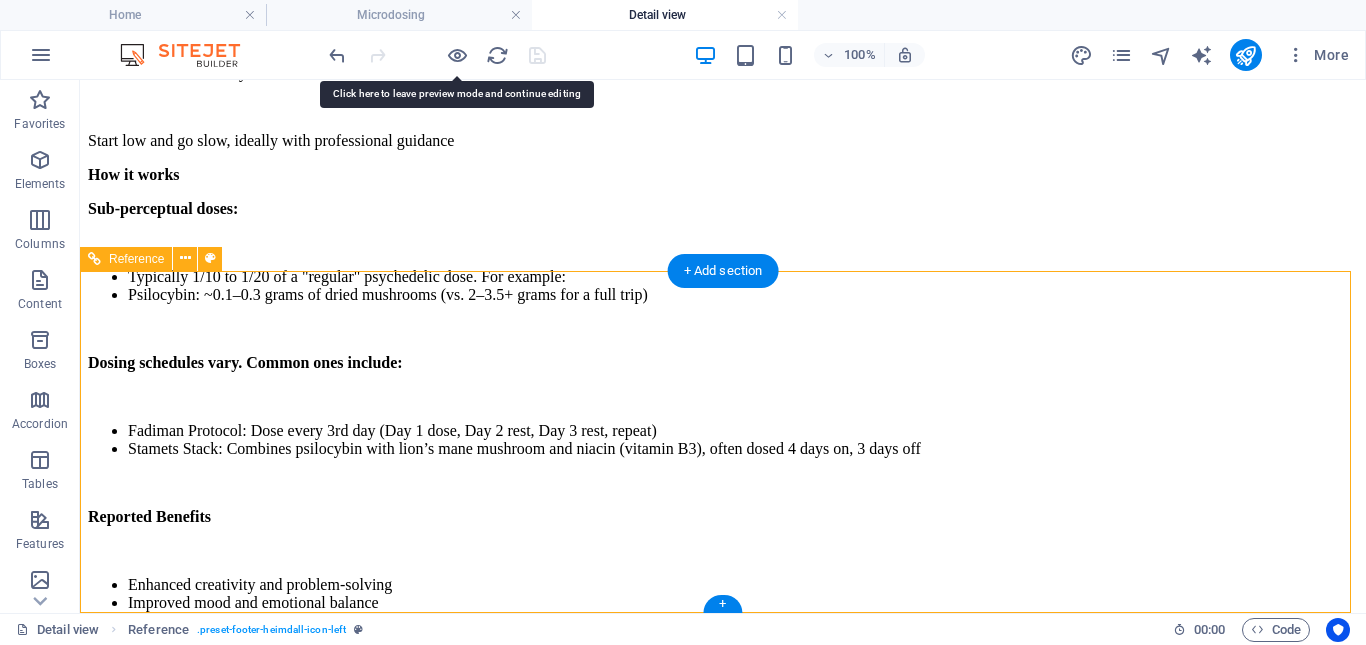 click on "Lorem ipsum dolor sit amet, consectetur elit adipisicing. Repellat, maiores, a libero atque assumenda elmo praesentium." at bounding box center [723, 4848] 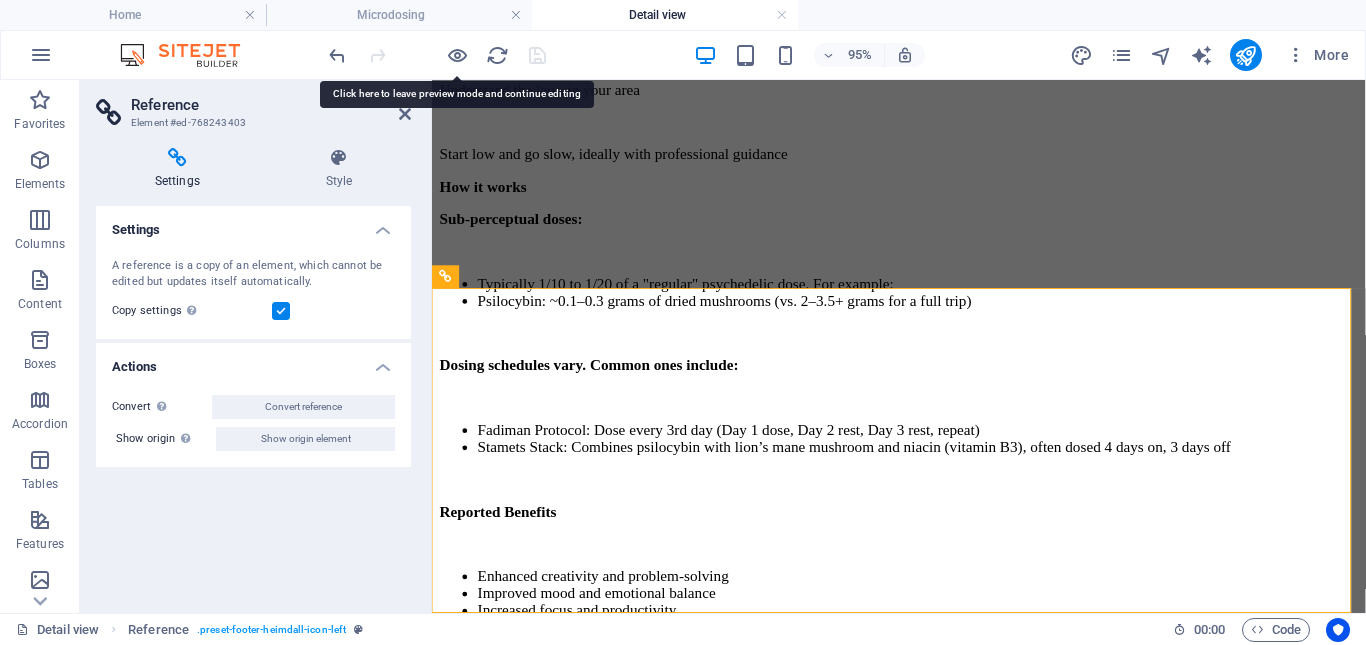 scroll, scrollTop: 1197, scrollLeft: 0, axis: vertical 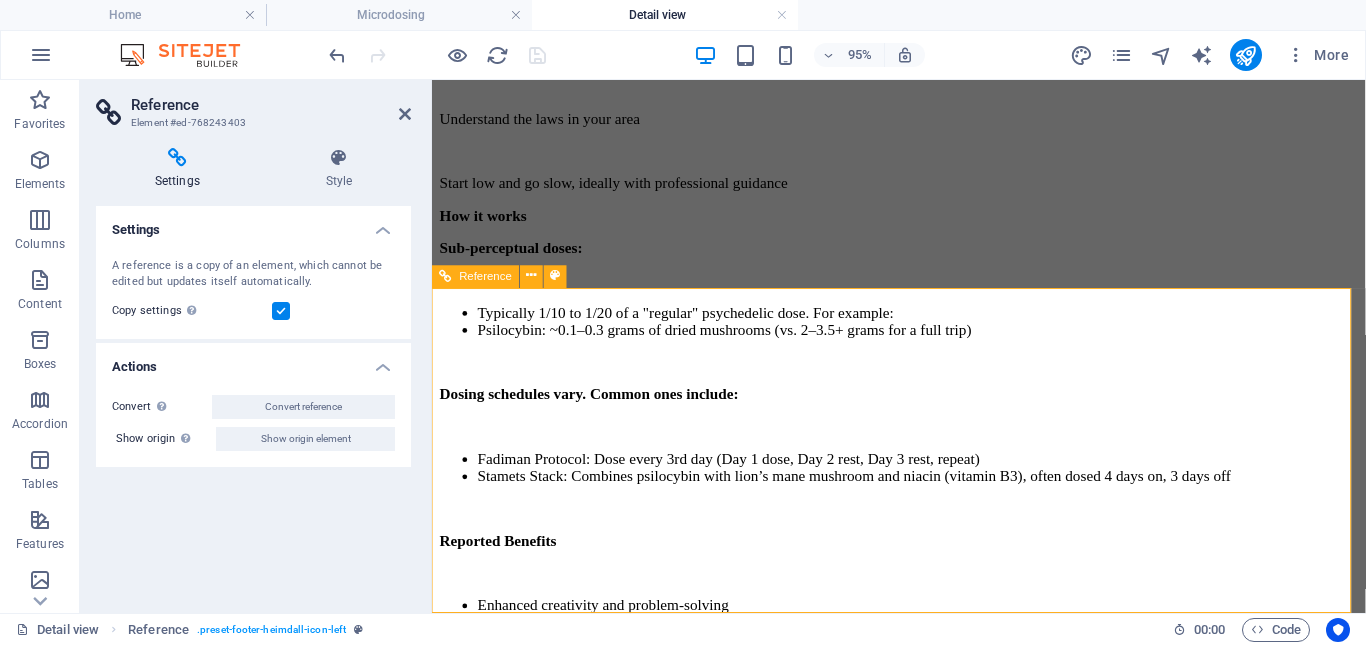 click on "Lorem ipsum dolor sit amet, consectetur elit adipisicing. Repellat, maiores, a libero atque assumenda elmo praesentium." at bounding box center [923, 4151] 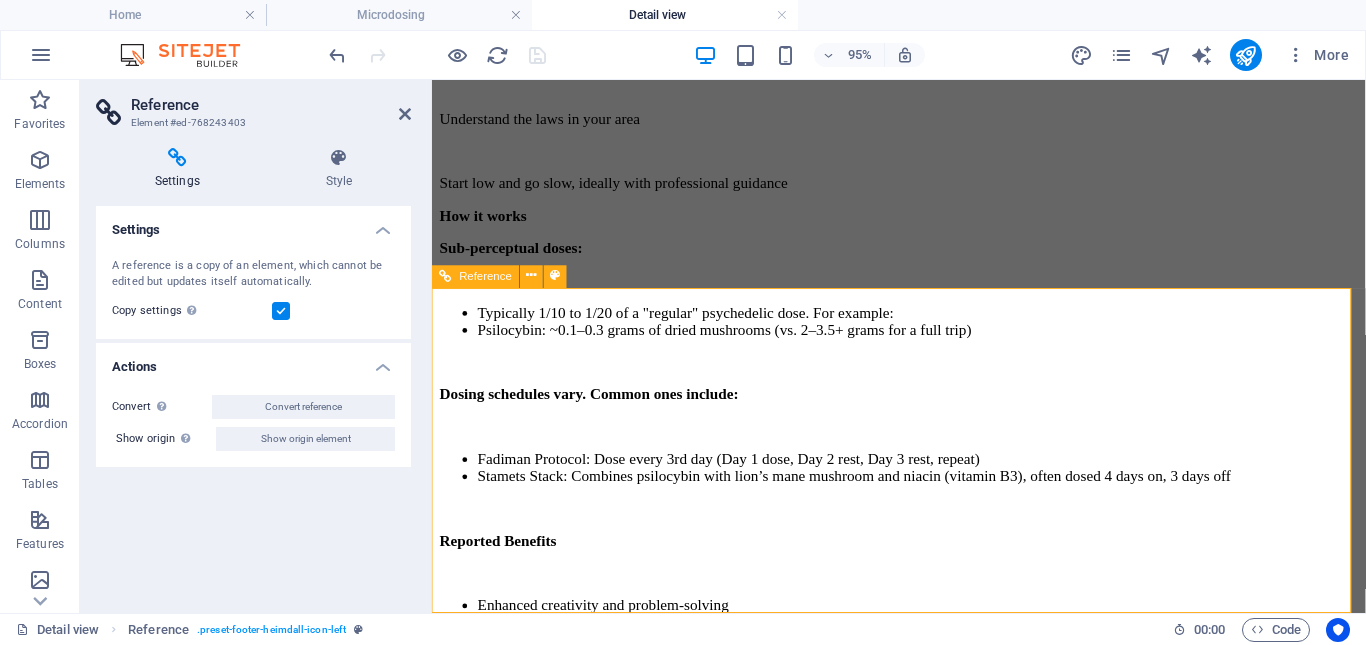 click on "Lorem ipsum dolor sit amet, consectetur elit adipisicing. Repellat, maiores, a libero atque assumenda elmo praesentium." at bounding box center (923, 4151) 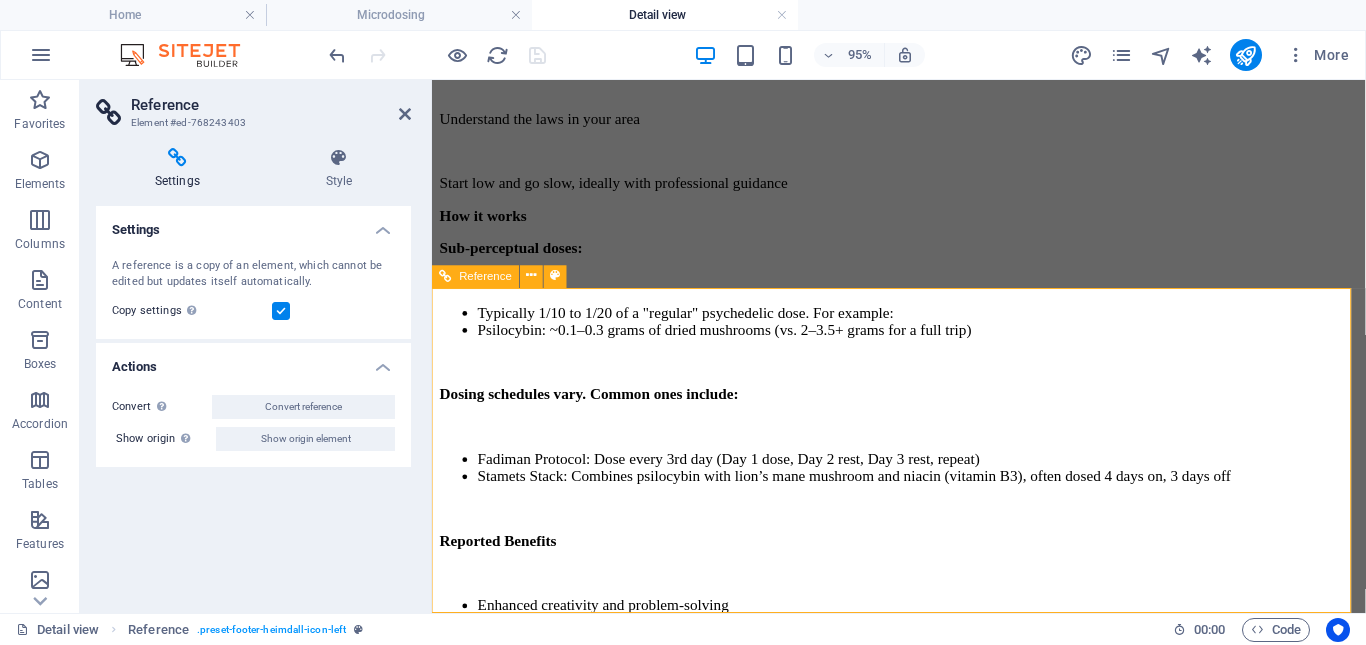 click at bounding box center (923, 4086) 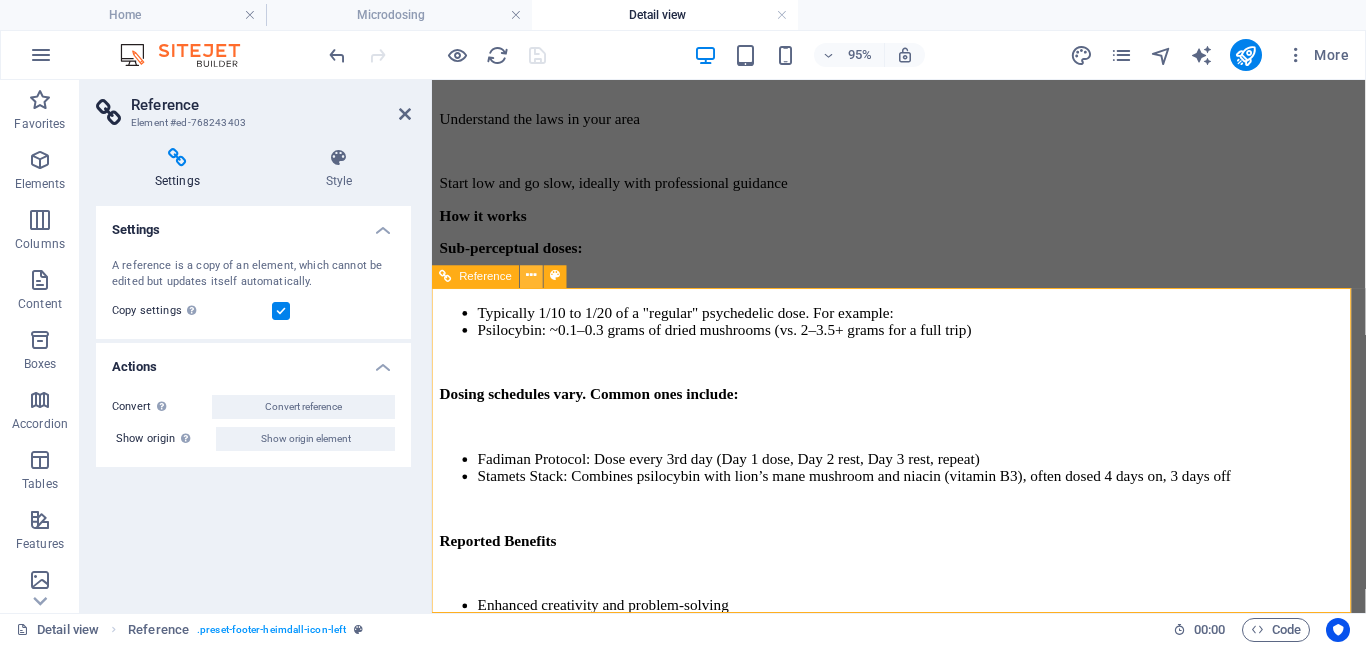 click at bounding box center [532, 276] 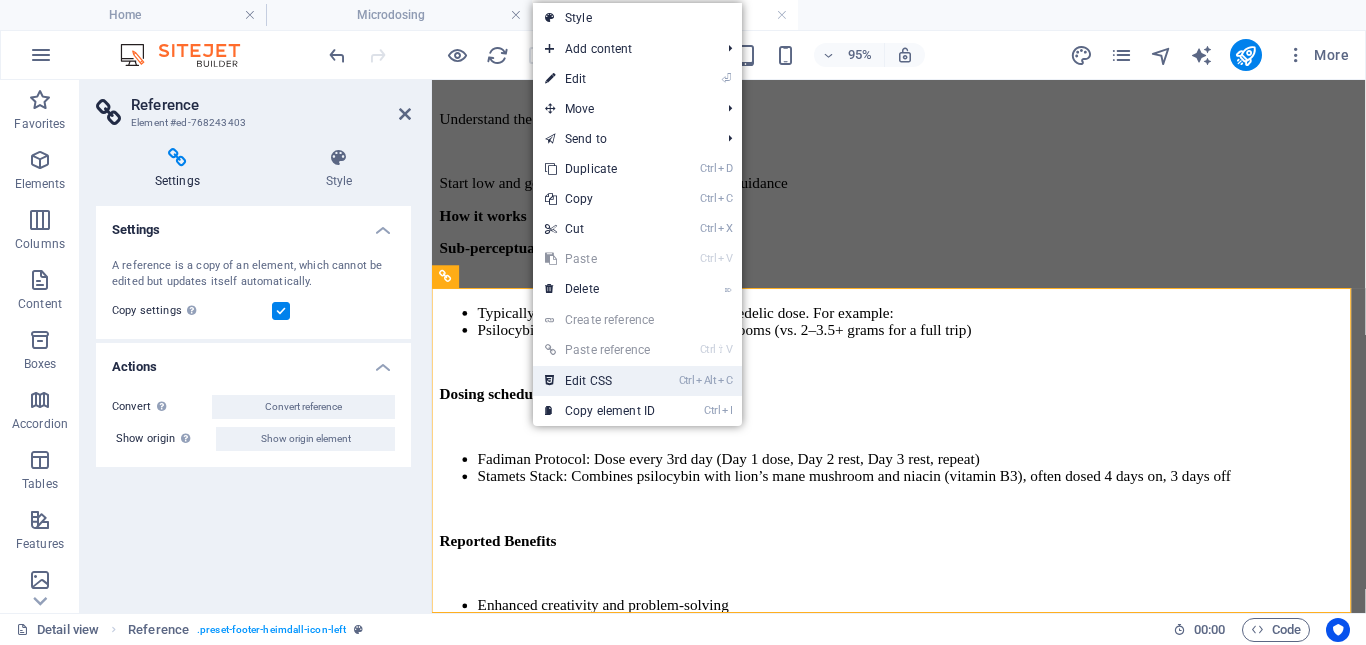 drag, startPoint x: 629, startPoint y: 380, endPoint x: 439, endPoint y: 662, distance: 340.03528 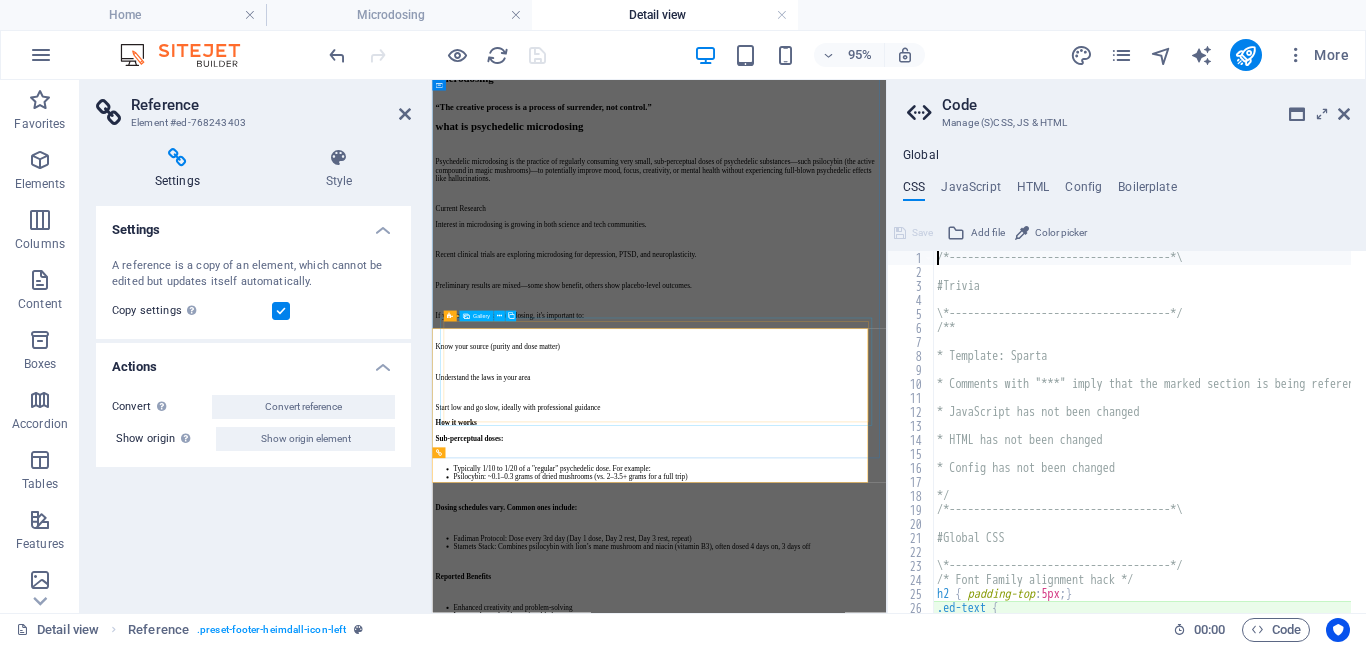 type on "@include footer-heimdall(" 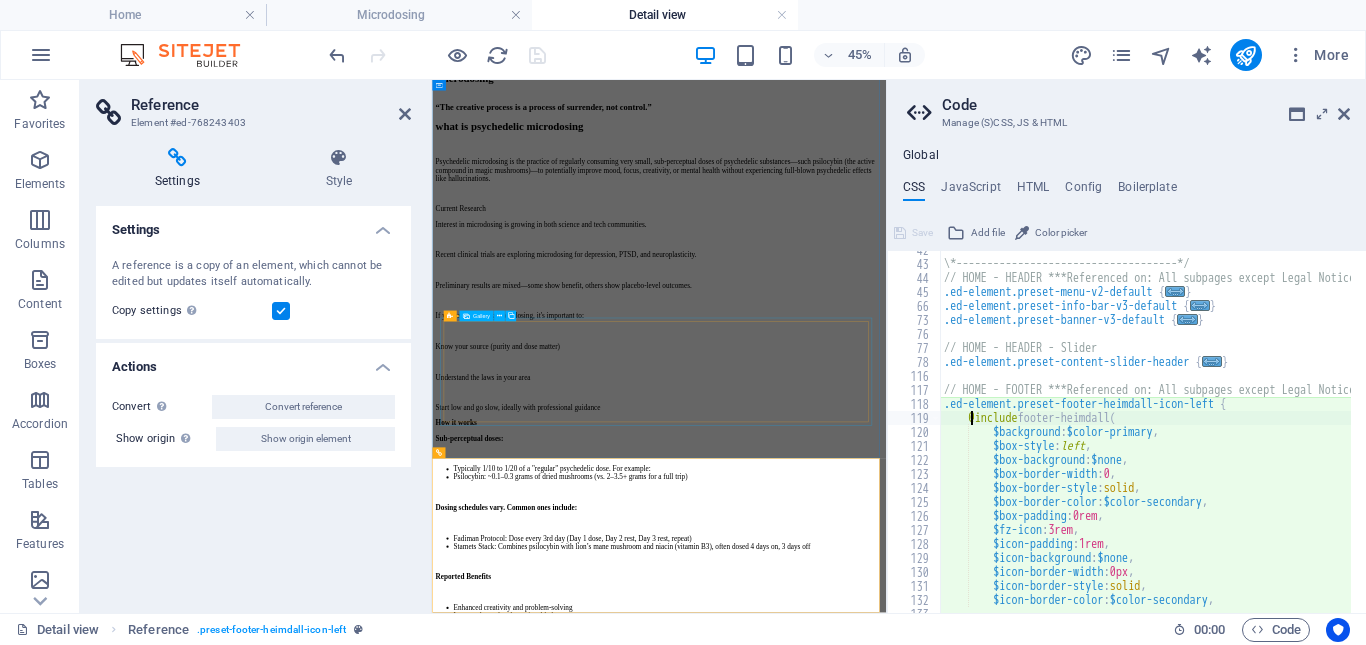 scroll, scrollTop: 583, scrollLeft: 0, axis: vertical 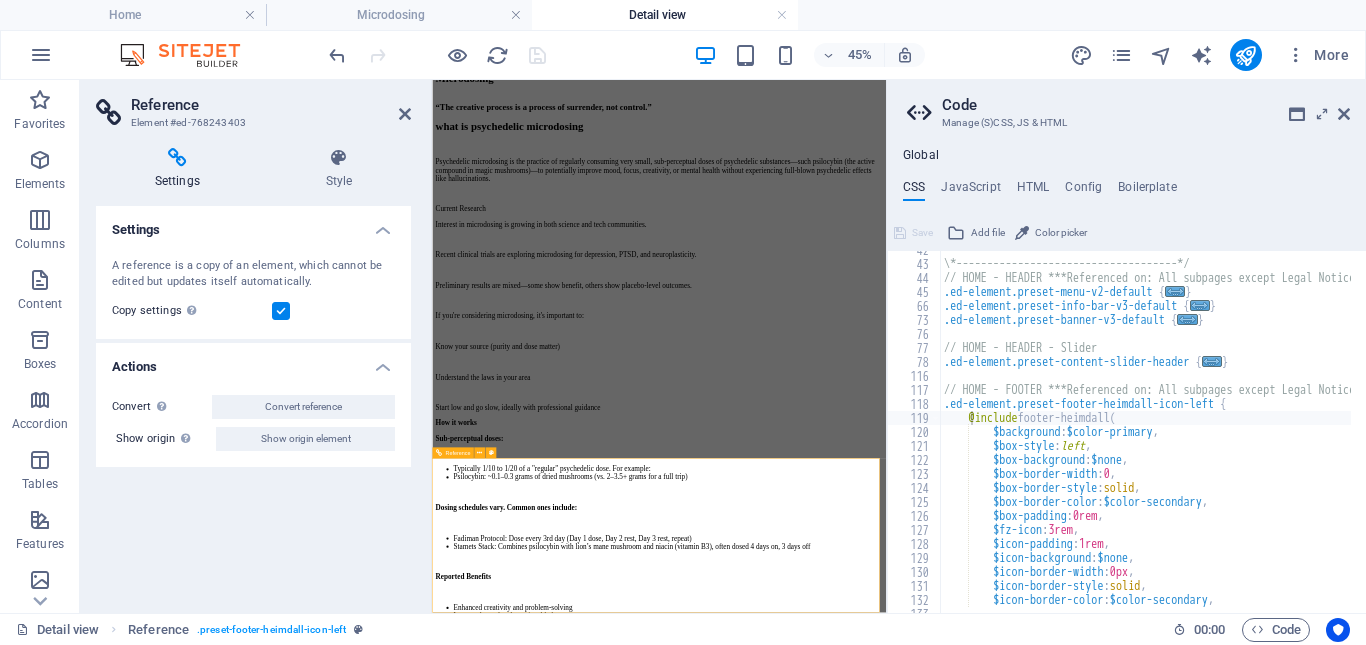 click on "Reference" at bounding box center [457, 453] 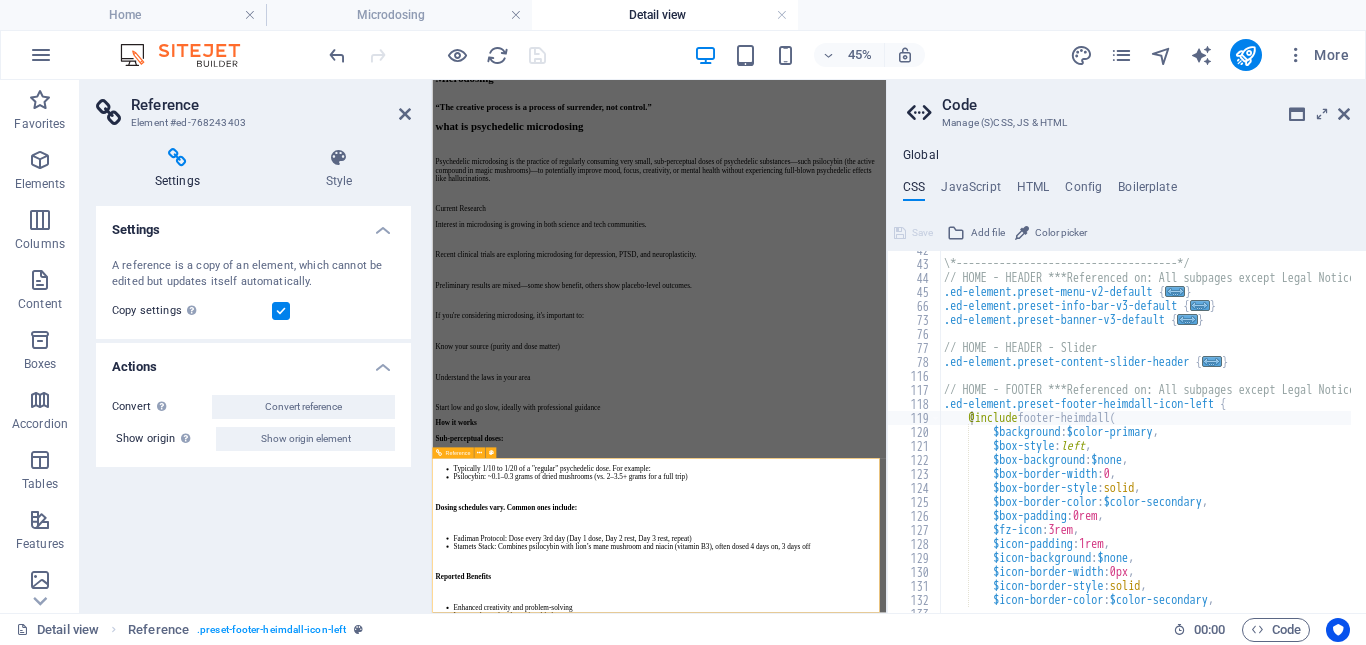 click at bounding box center (936, 4770) 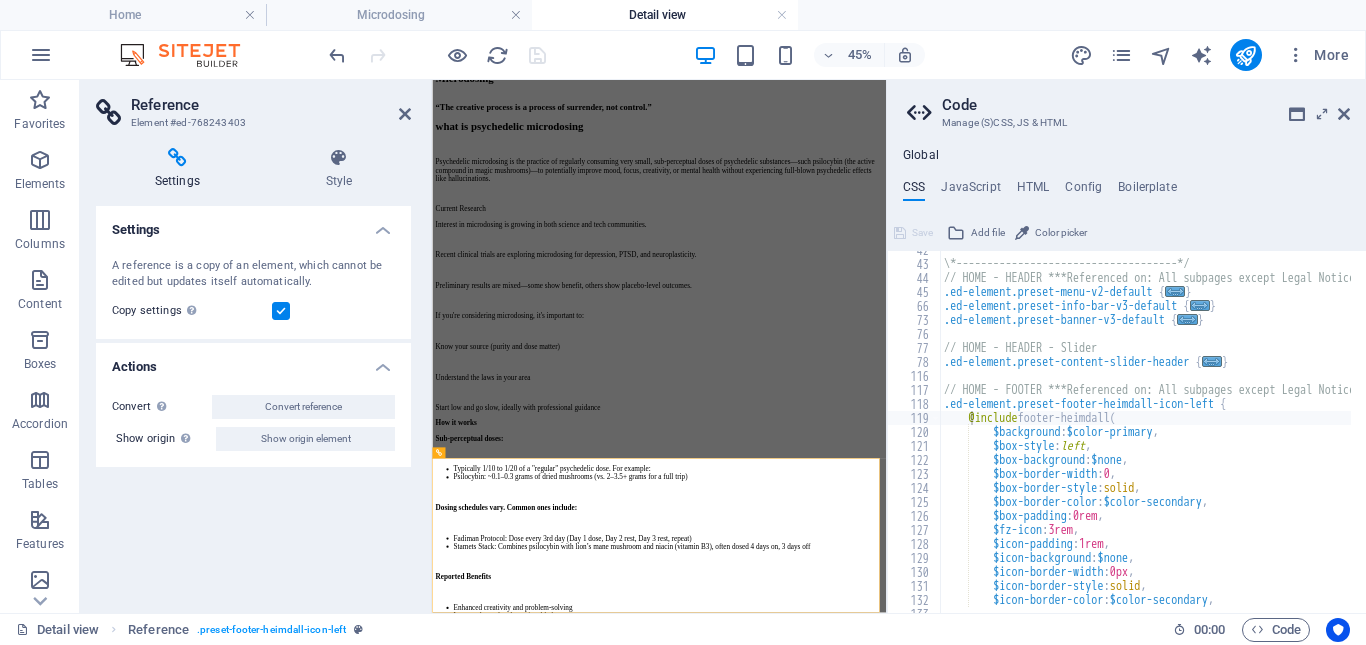click on "Settings A reference is a copy of an element, which cannot be edited but updates itself automatically.  Copy settings Use the same settings (flex, animation, position, style) as for the reference target element Actions Convert Convert the reference into a separate element. All subsequent changes made won't affect the initially referenced element. Convert reference Show origin Jump to the referenced element. If the referenced element is on another page, it will be opened in a new tab. Show origin element" at bounding box center (253, 401) 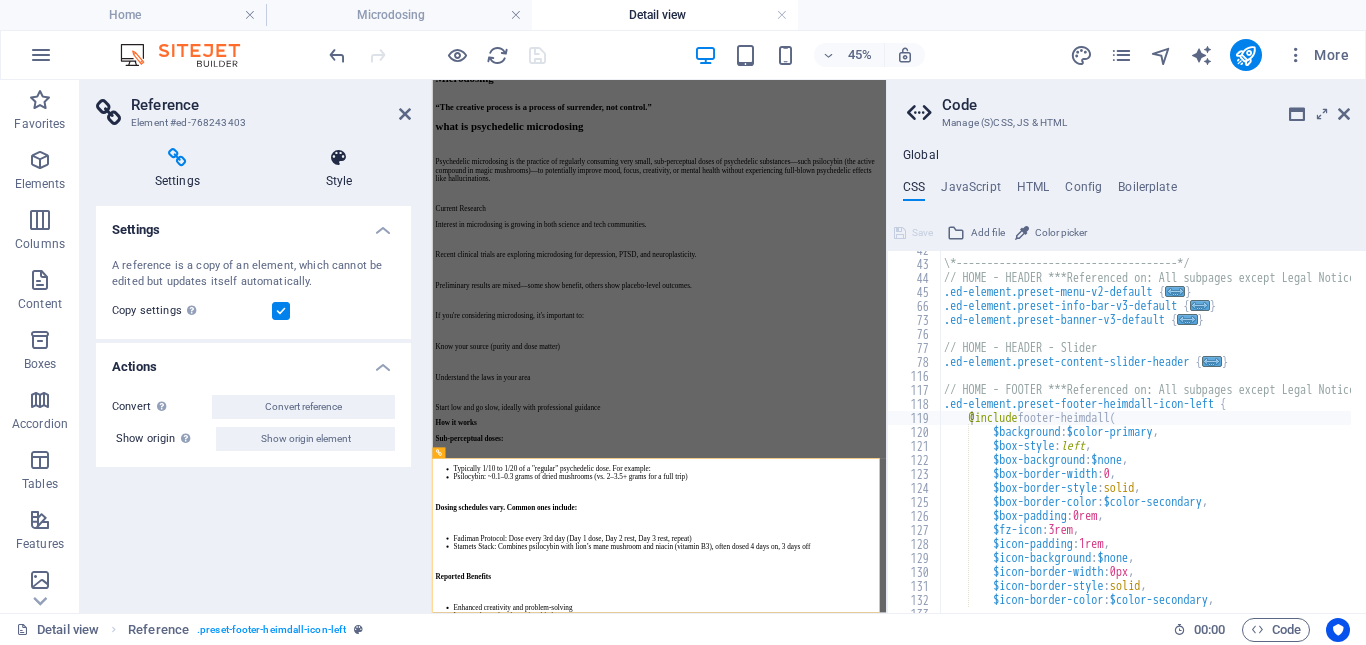 click at bounding box center [339, 158] 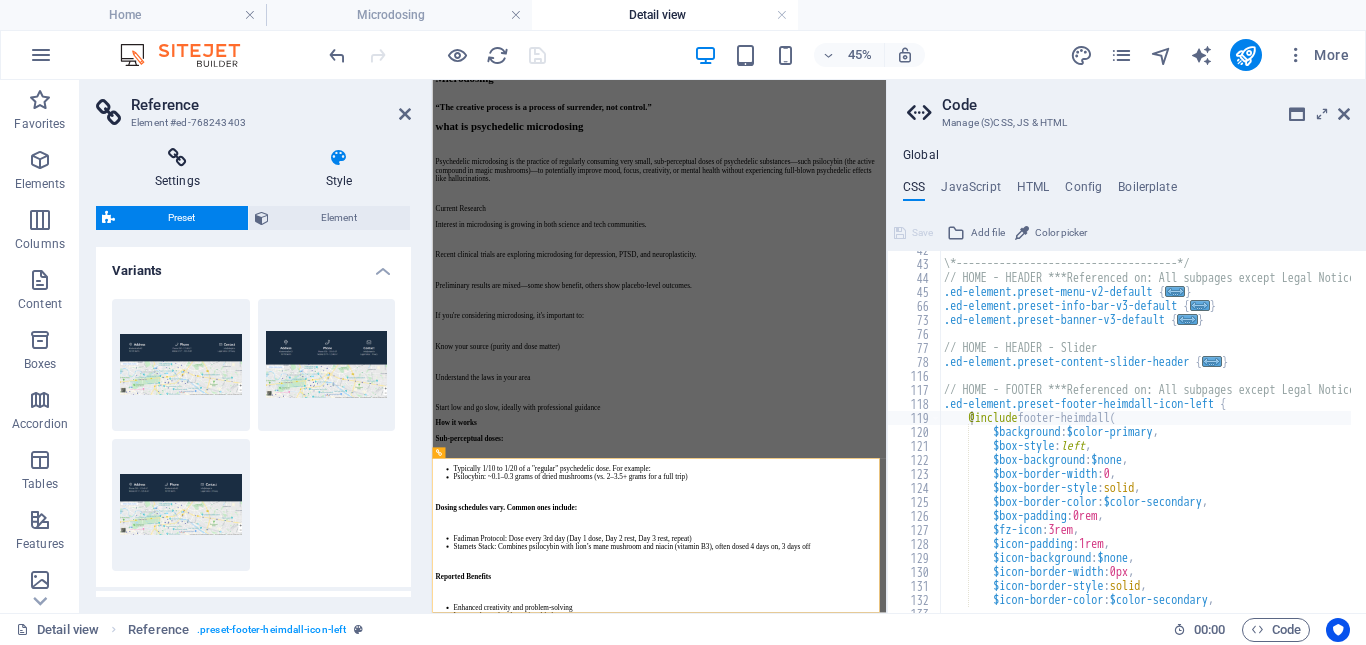 click on "Settings" at bounding box center [181, 169] 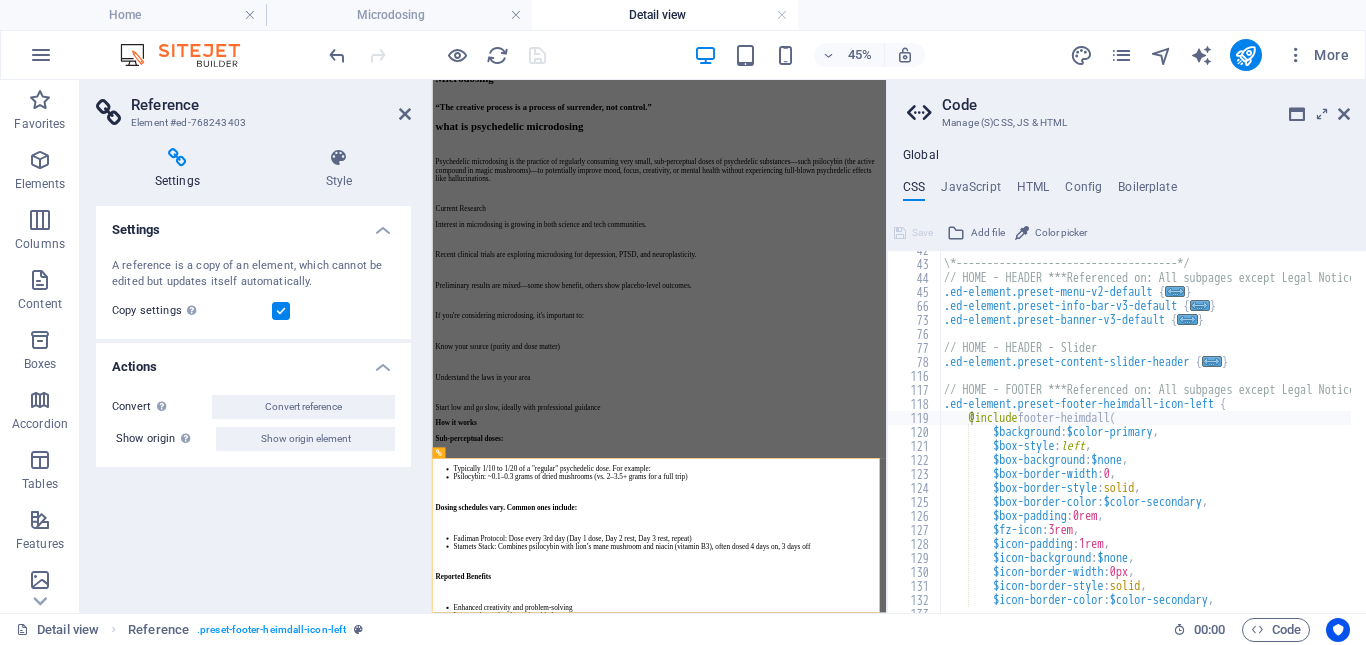 click on "Settings" at bounding box center [181, 169] 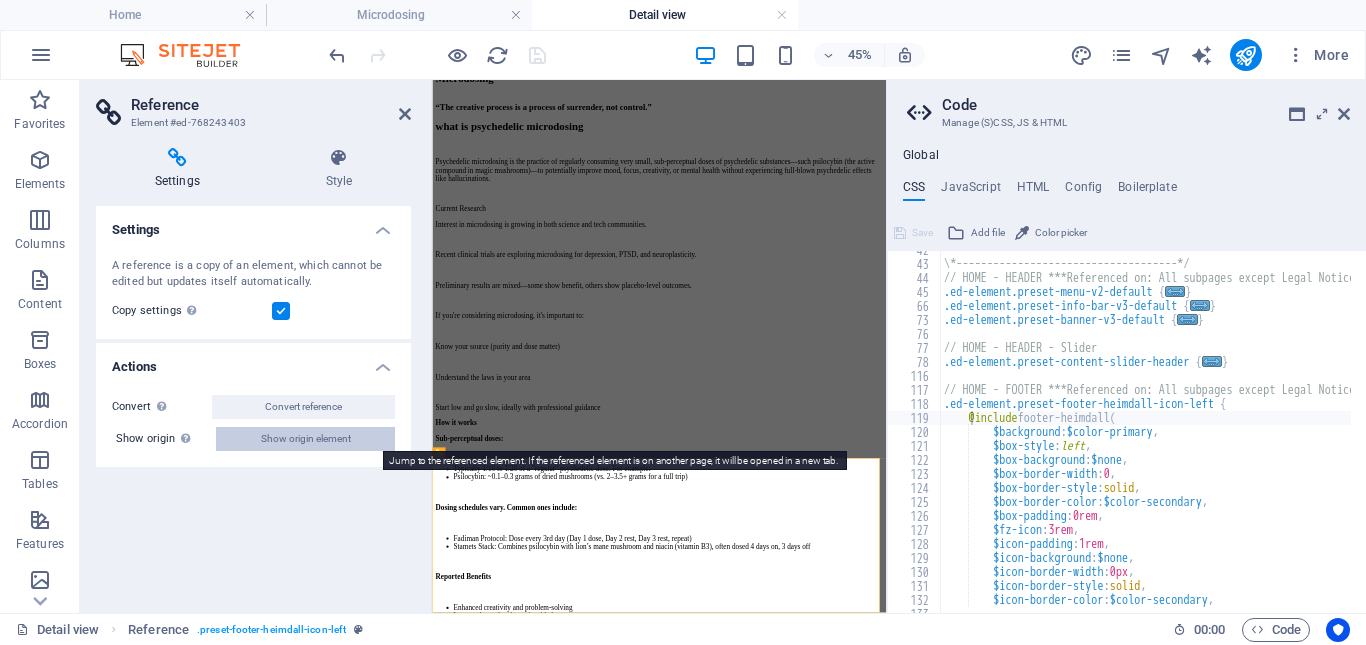 drag, startPoint x: 313, startPoint y: 437, endPoint x: 593, endPoint y: 477, distance: 282.8427 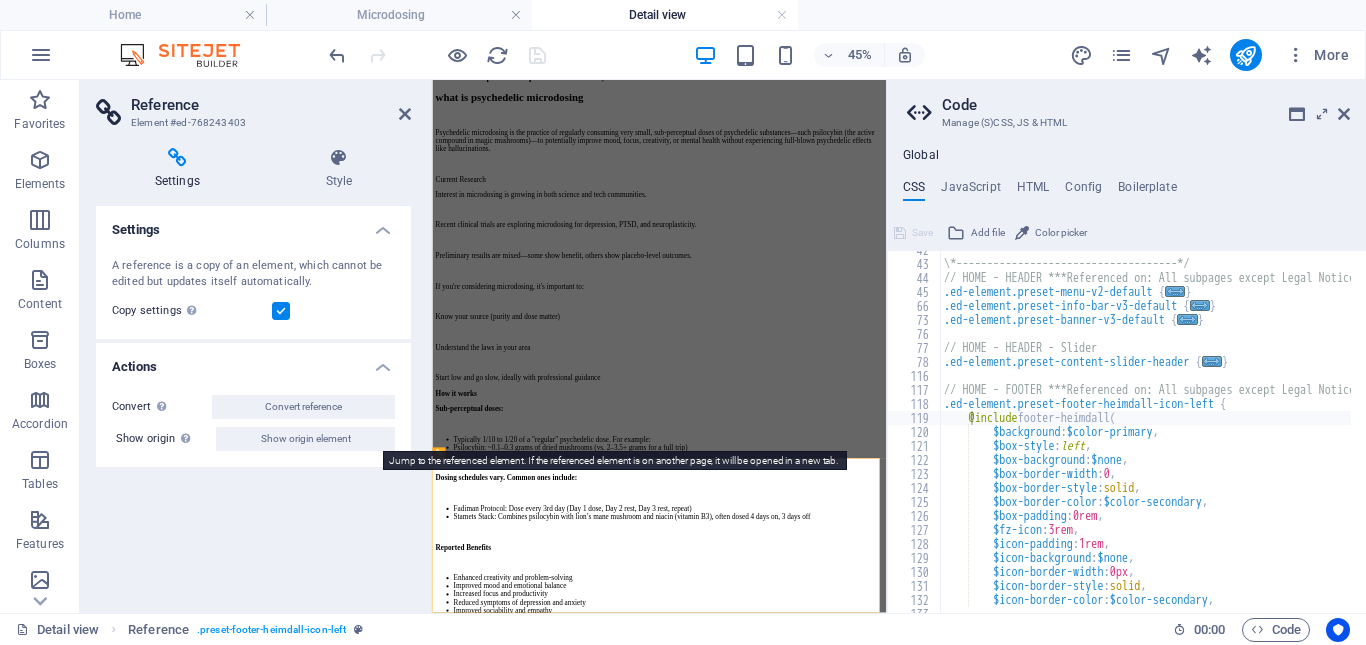 select on "footer" 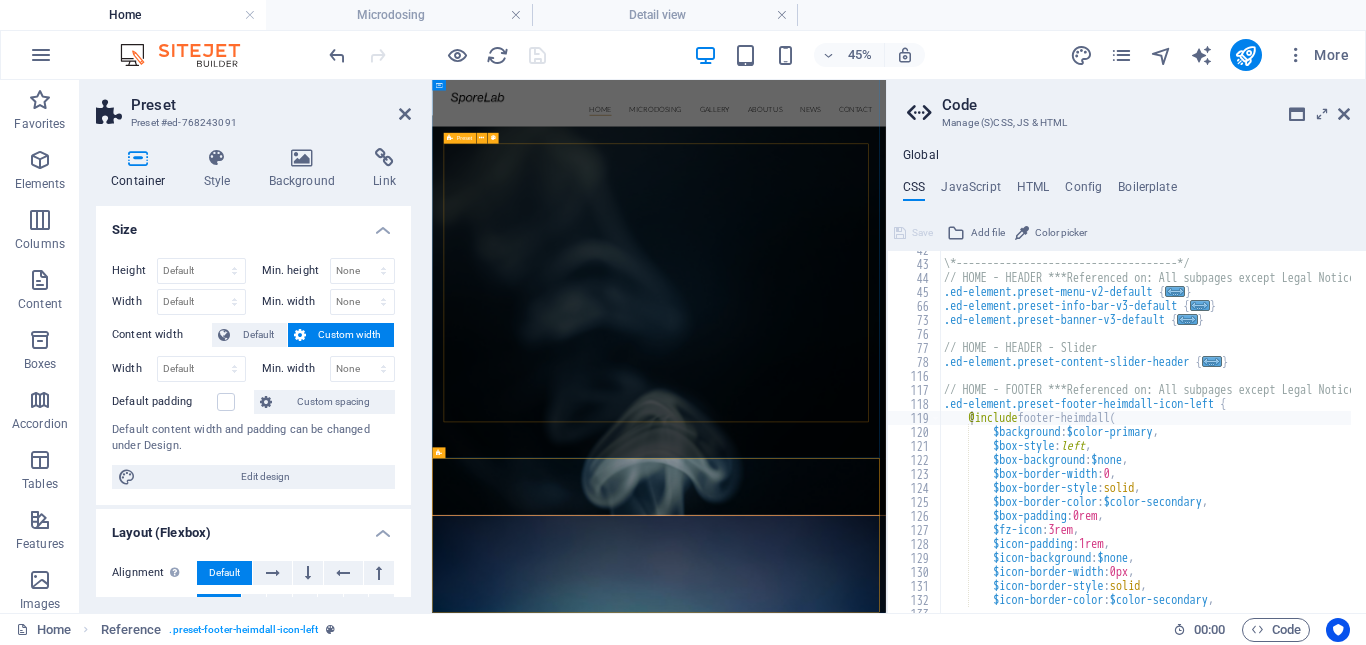 scroll, scrollTop: 2711, scrollLeft: 0, axis: vertical 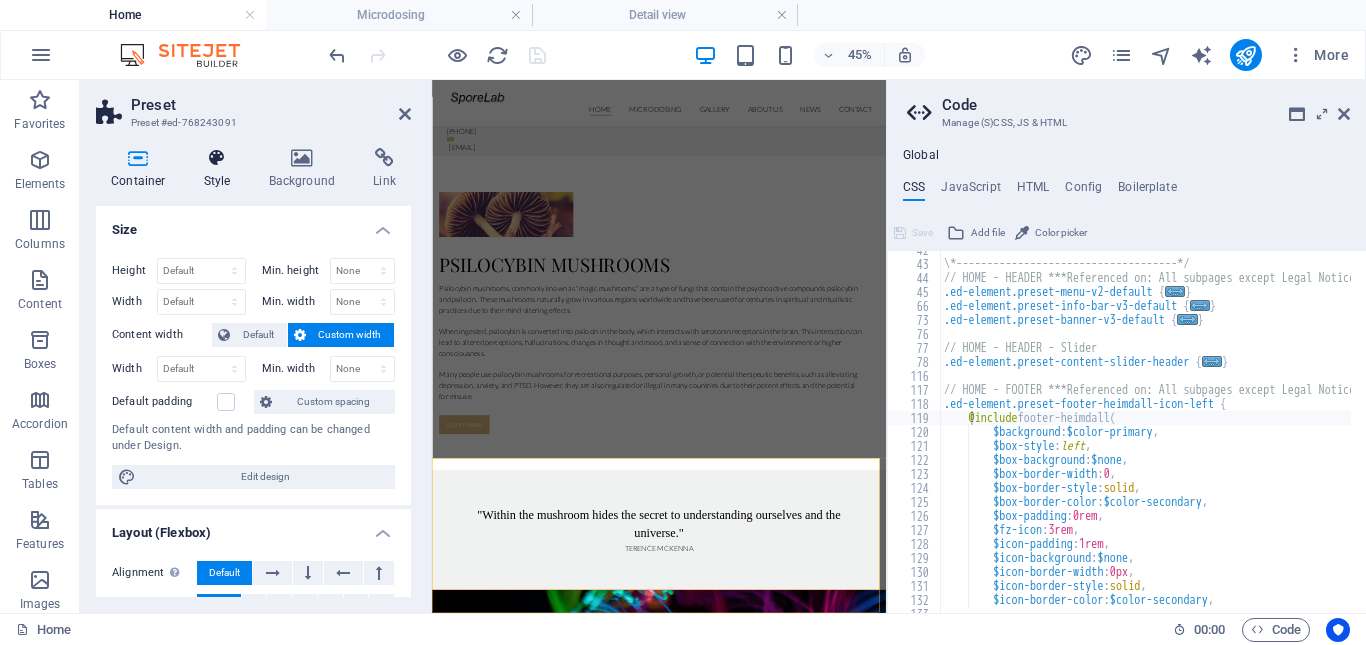 click at bounding box center [217, 158] 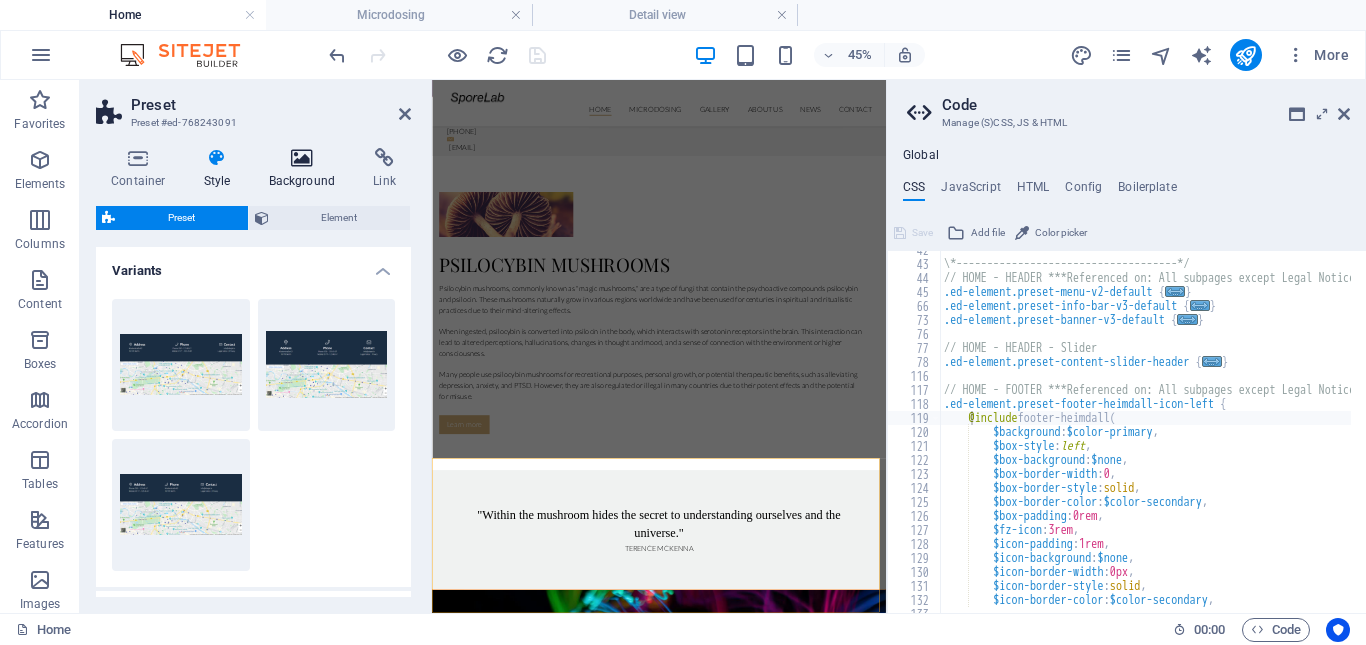 click at bounding box center [302, 158] 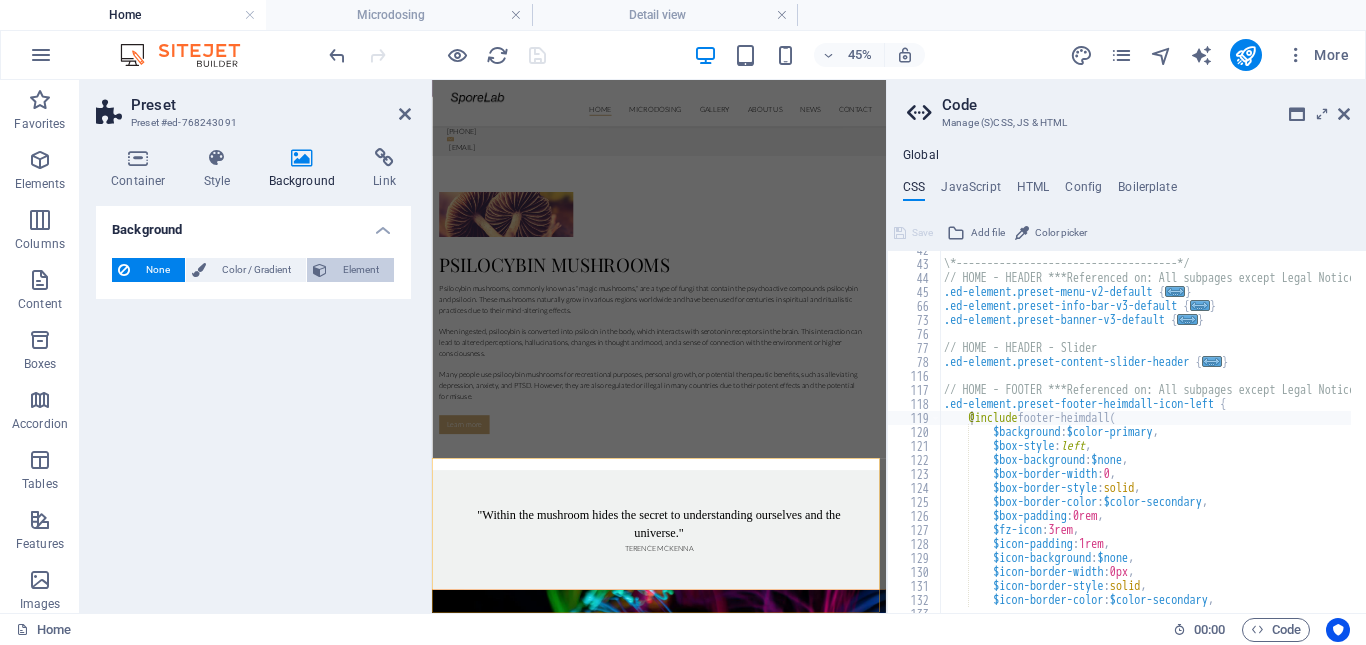 click on "Element" at bounding box center (360, 270) 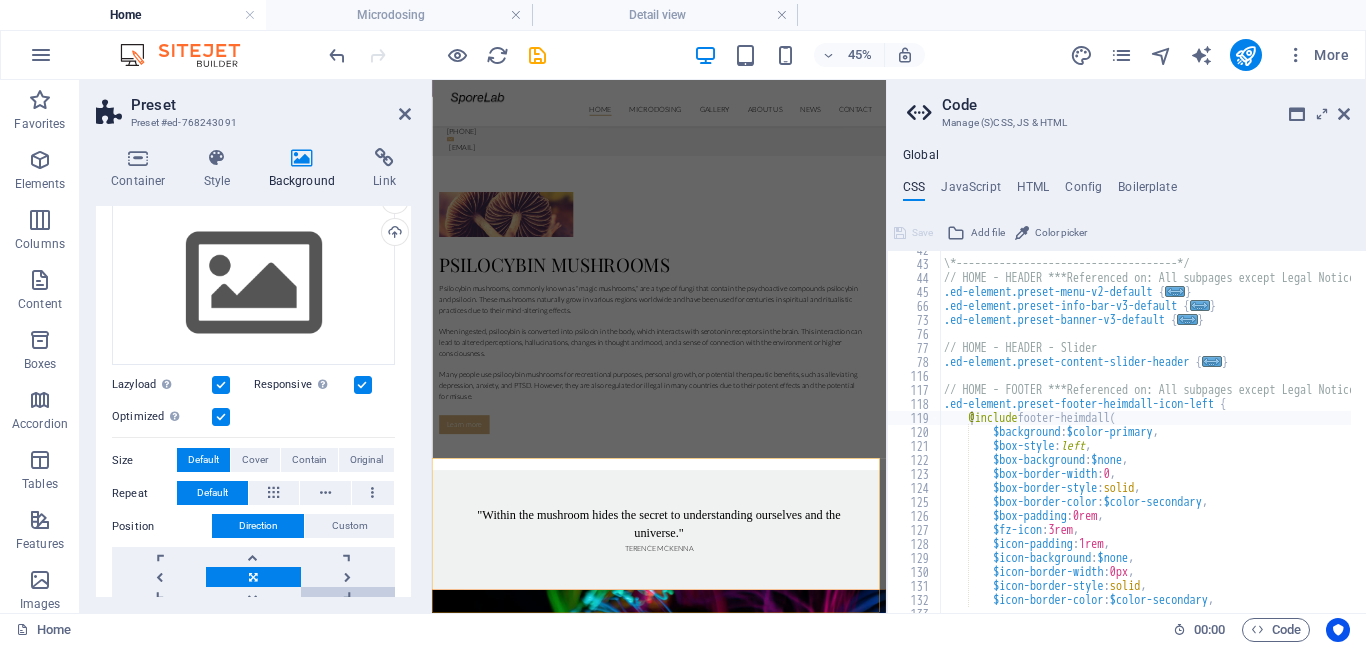 scroll, scrollTop: 81, scrollLeft: 0, axis: vertical 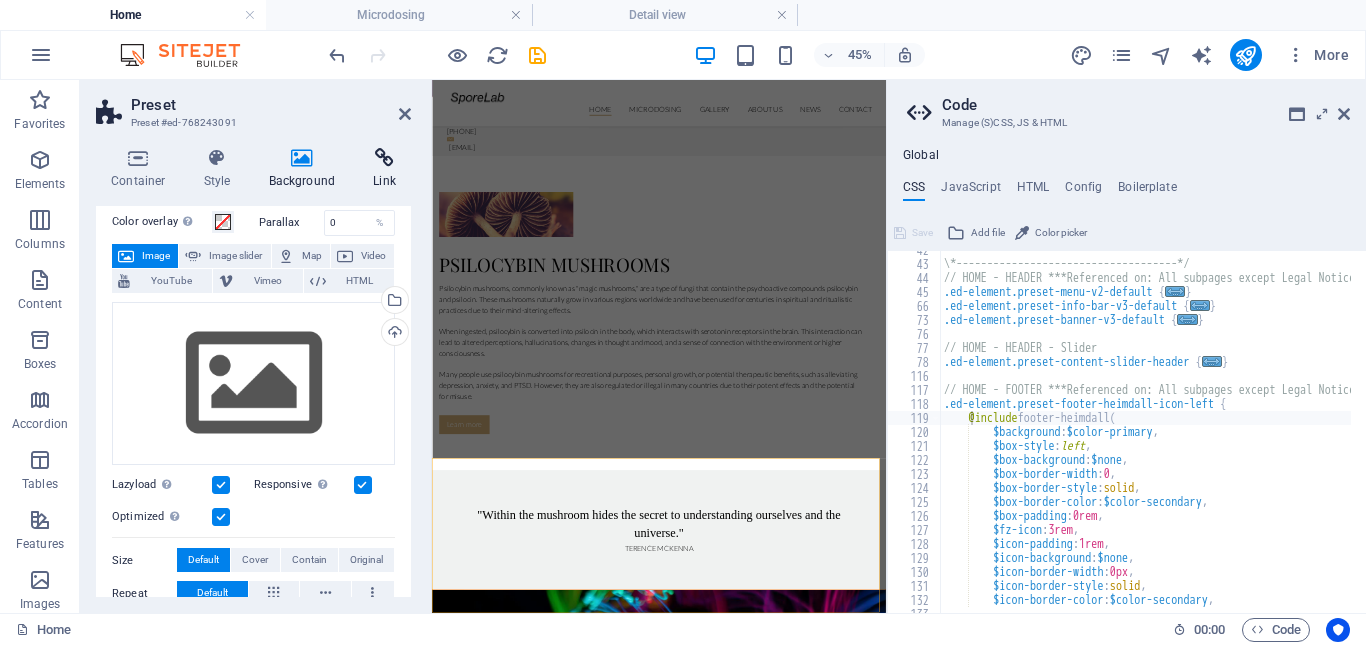 click on "Link" at bounding box center [384, 169] 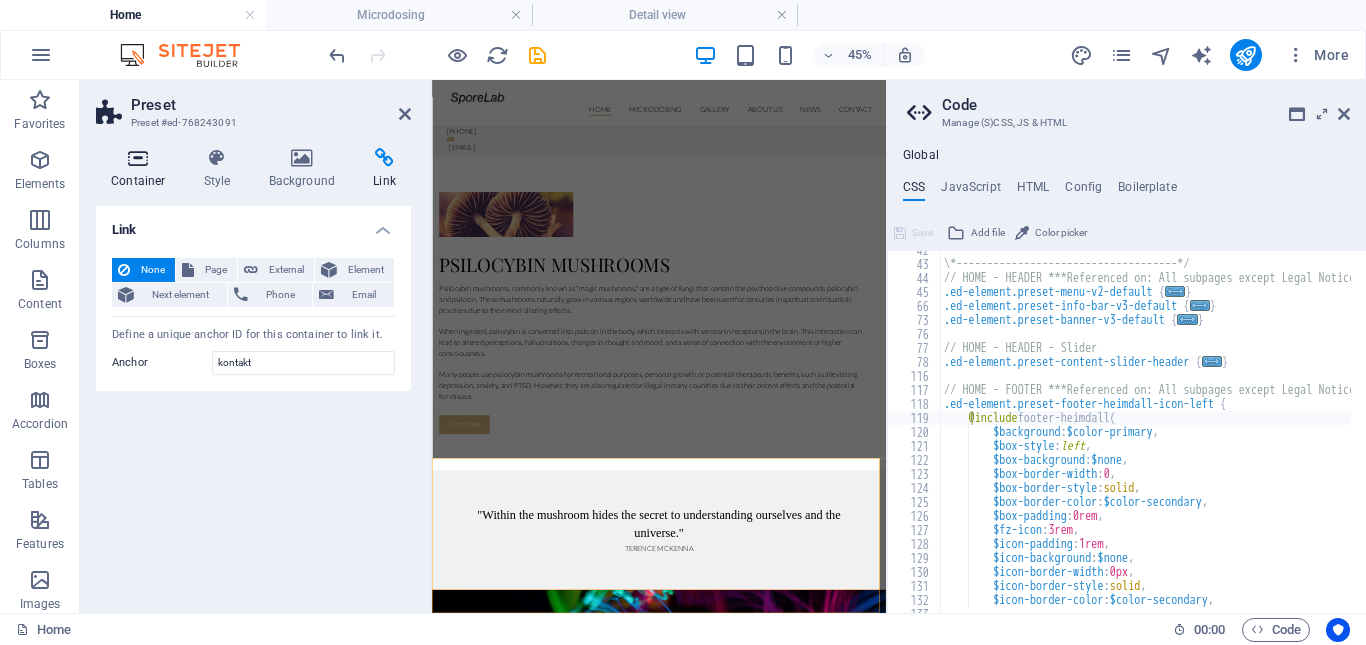 click at bounding box center [138, 158] 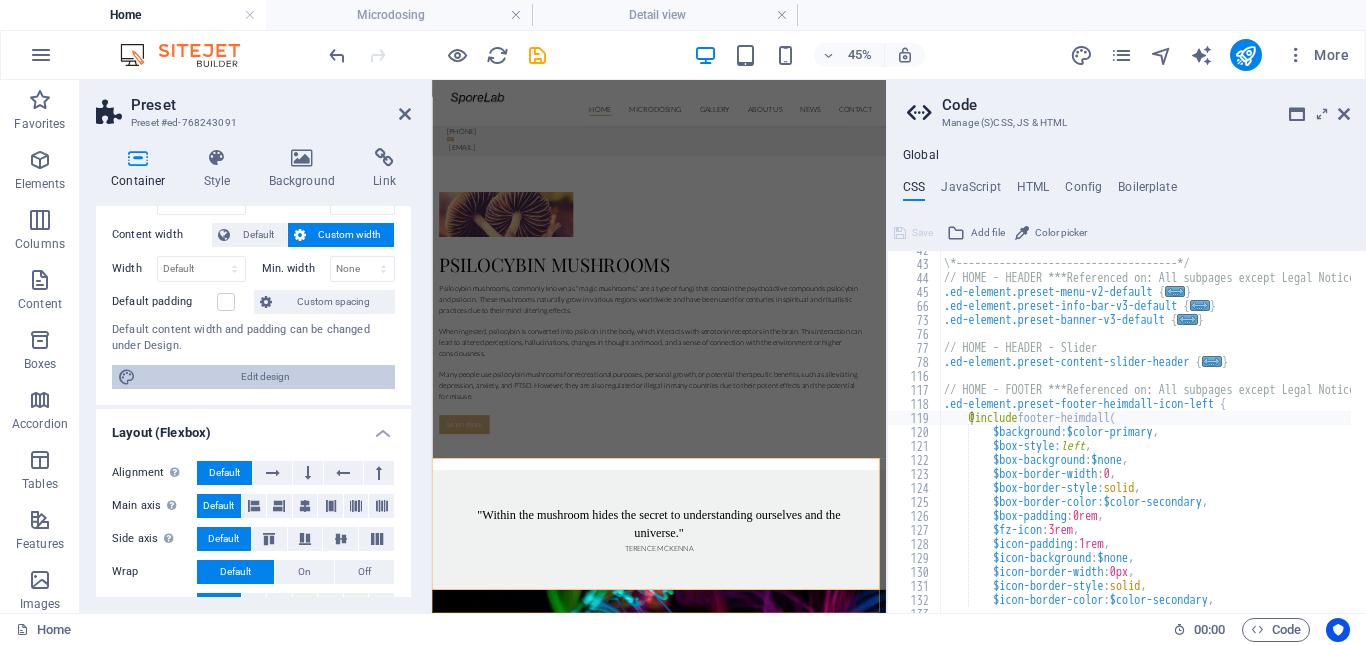 scroll, scrollTop: 418, scrollLeft: 0, axis: vertical 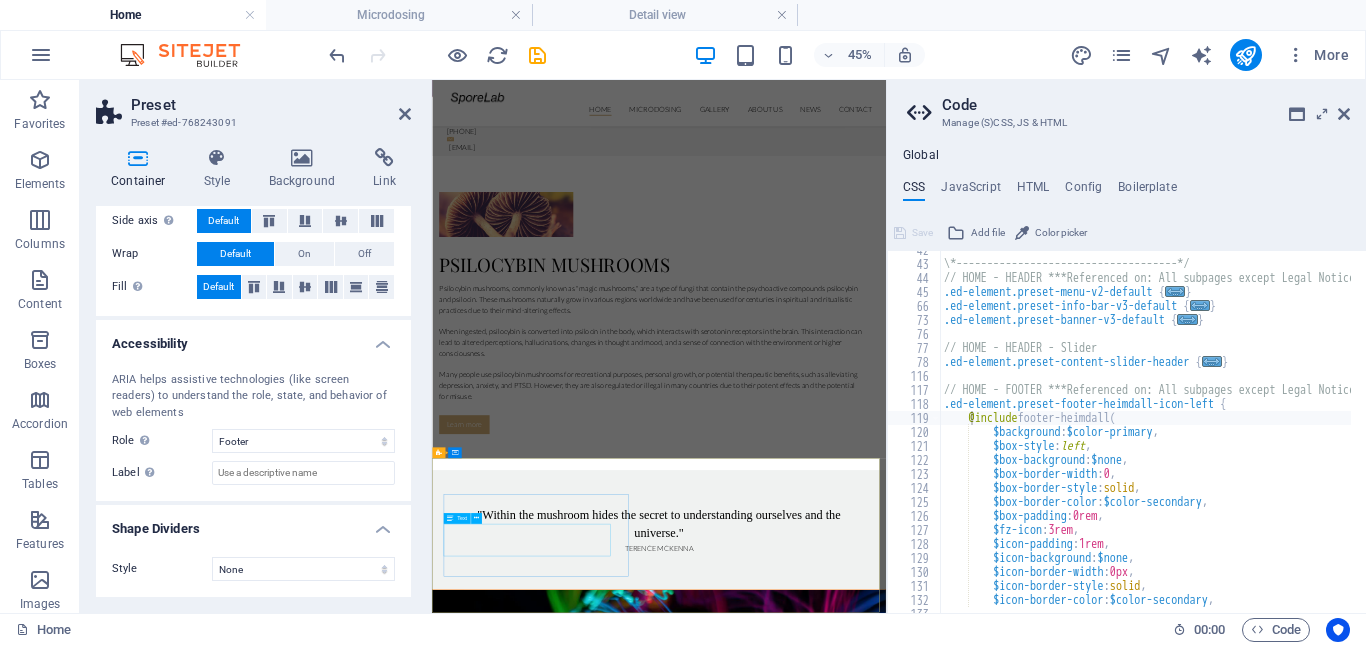 click on "Lorem ipsum dolor sit amet, consectetur elit adipisicing. Repellat, maiores, a libero atque assumenda elmo praesentium." at bounding box center (900, 8846) 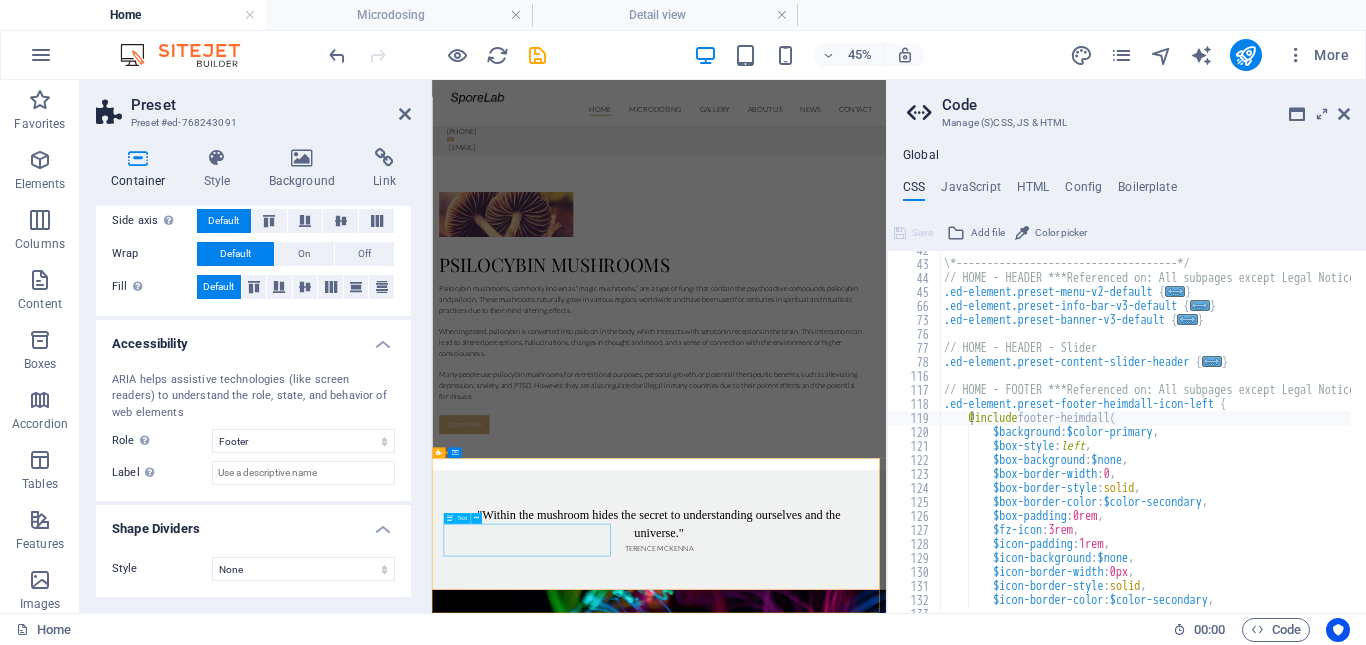 click on "Lorem ipsum dolor sit amet, consectetur elit adipisicing. Repellat, maiores, a libero atque assumenda elmo praesentium." at bounding box center [900, 8846] 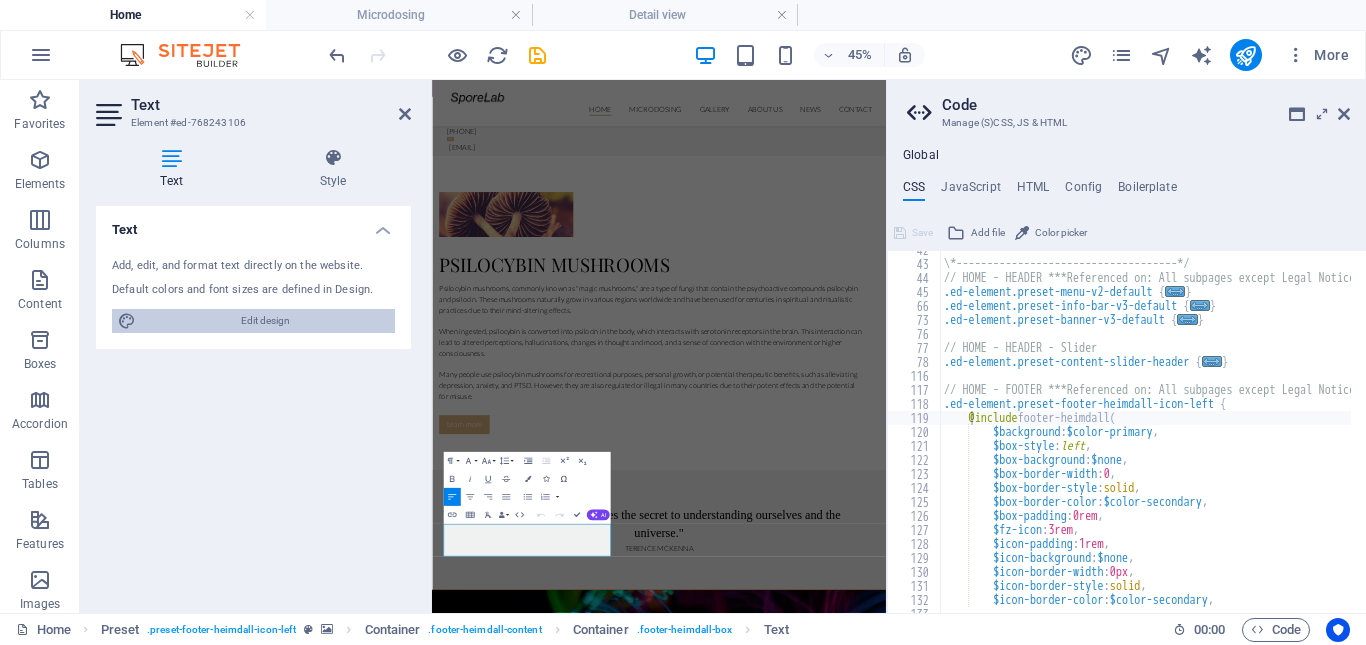 click on "Edit design" at bounding box center [265, 321] 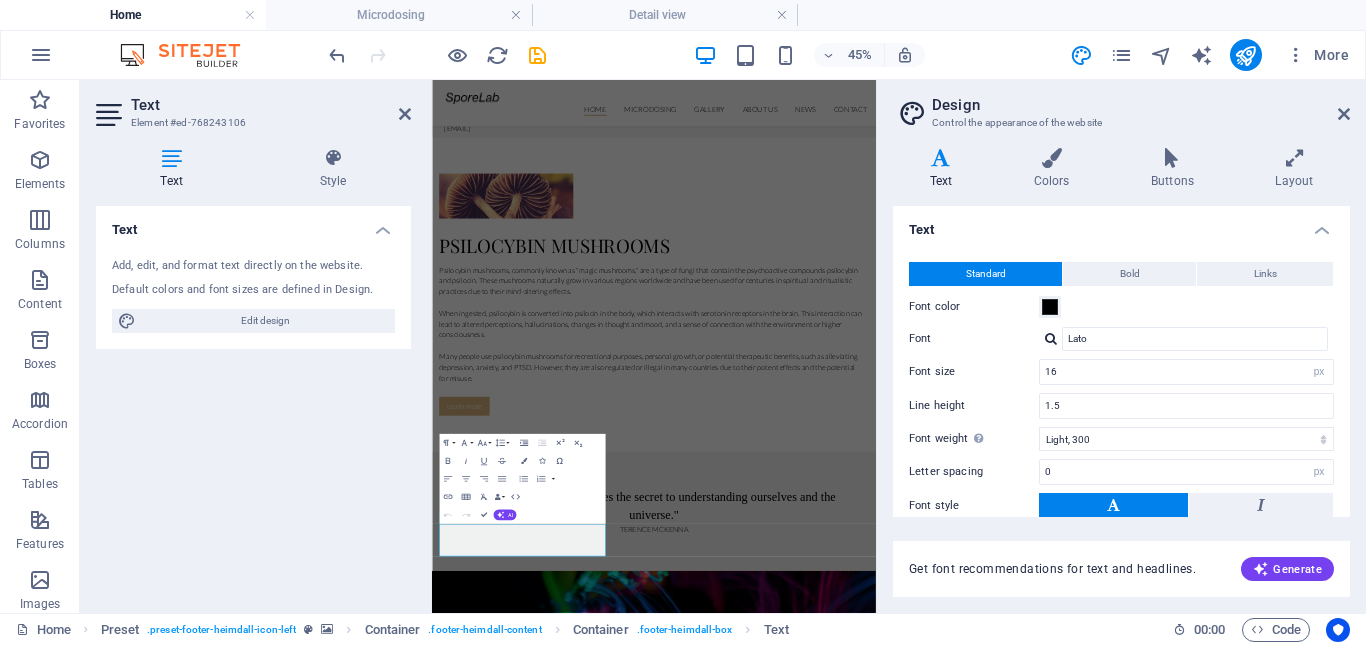 scroll, scrollTop: 2688, scrollLeft: 0, axis: vertical 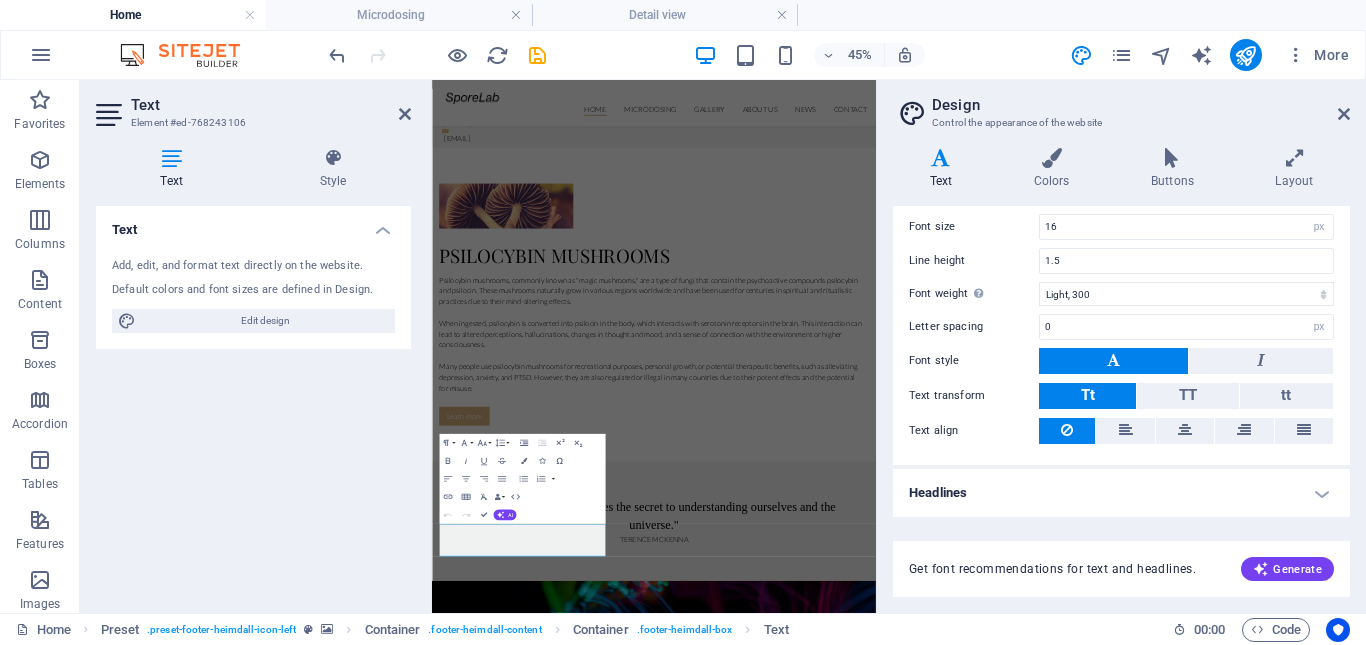 click on "Text" at bounding box center [945, 169] 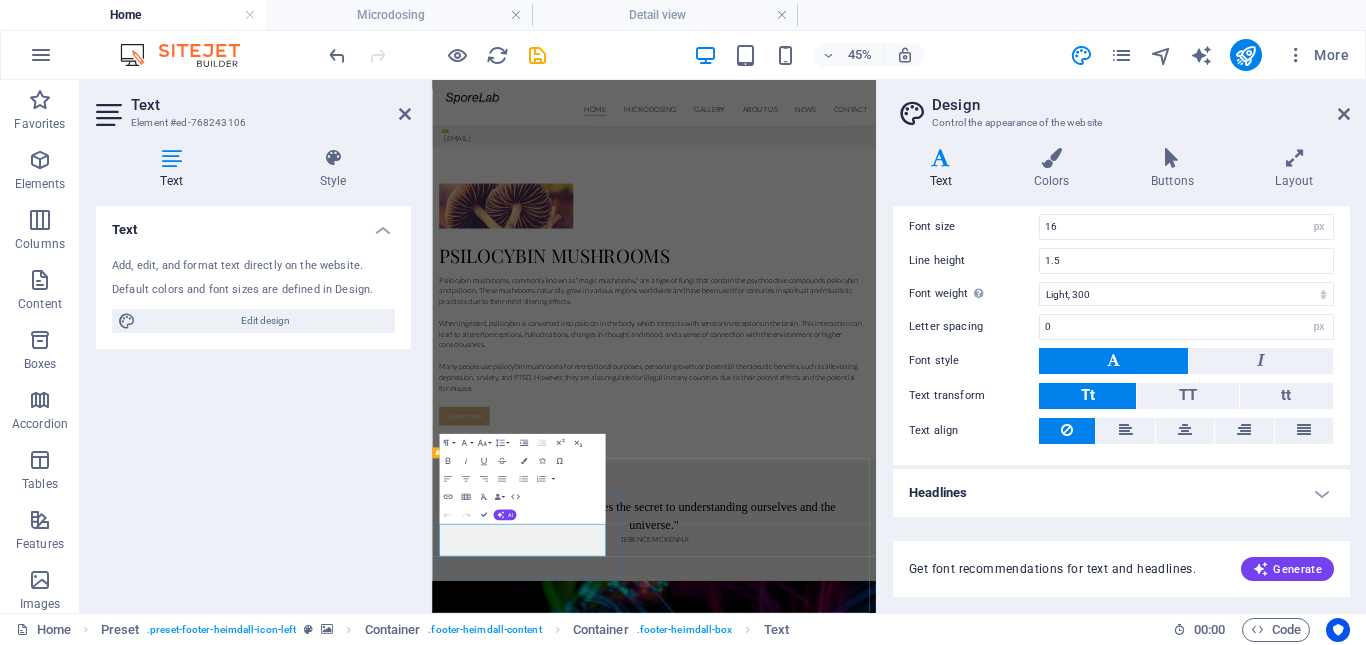 click on "Lorem ipsum dolor sit amet, consectetur elit adipisicing. Repellat, maiores, a libero atque assumenda elmo praesentium." at bounding box center [900, 8829] 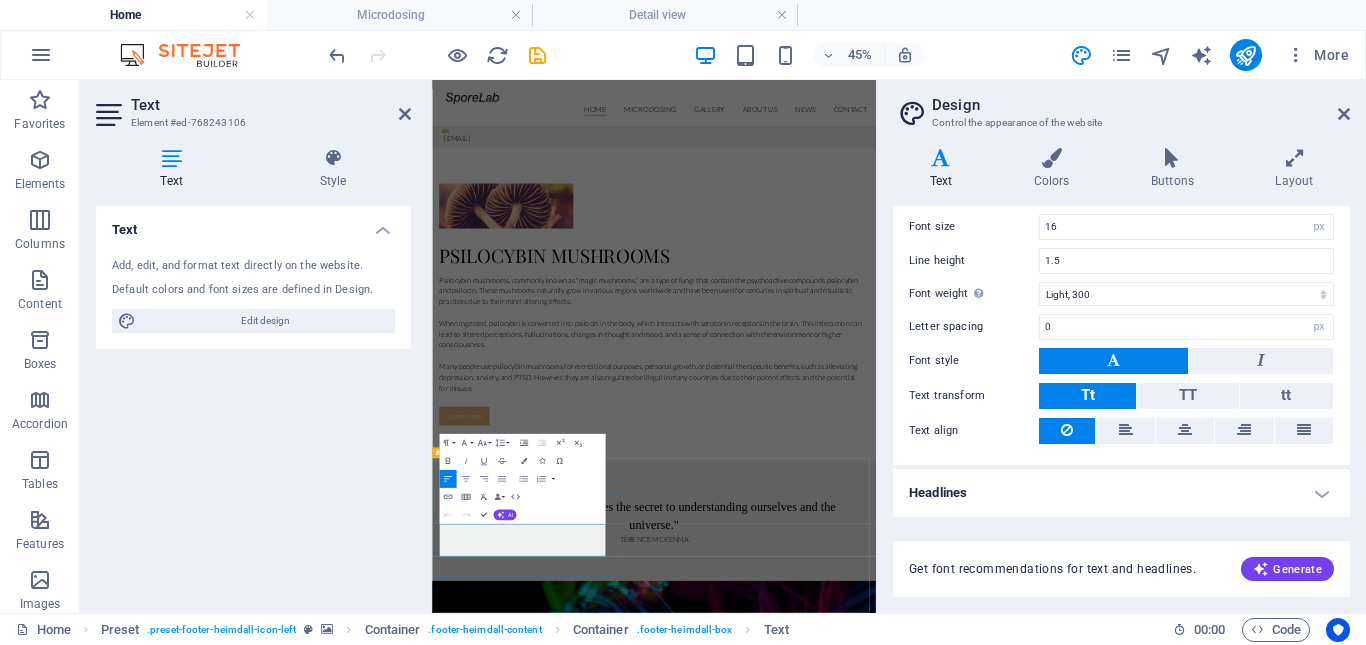 click on "Lorem ipsum dolor sit amet, consectetur elit adipisicing. Repellat, maiores, a libero atque assumenda elmo praesentium." at bounding box center (900, 8829) 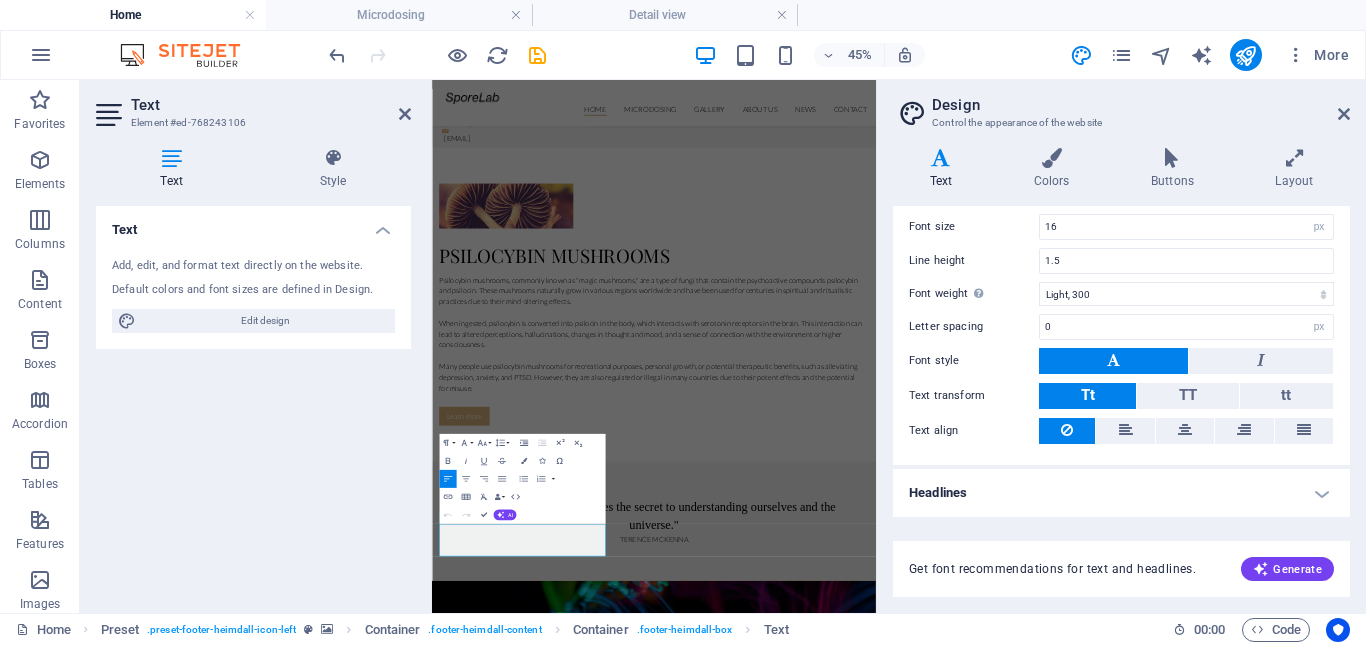 drag, startPoint x: 700, startPoint y: 1113, endPoint x: 327, endPoint y: 1033, distance: 381.48264 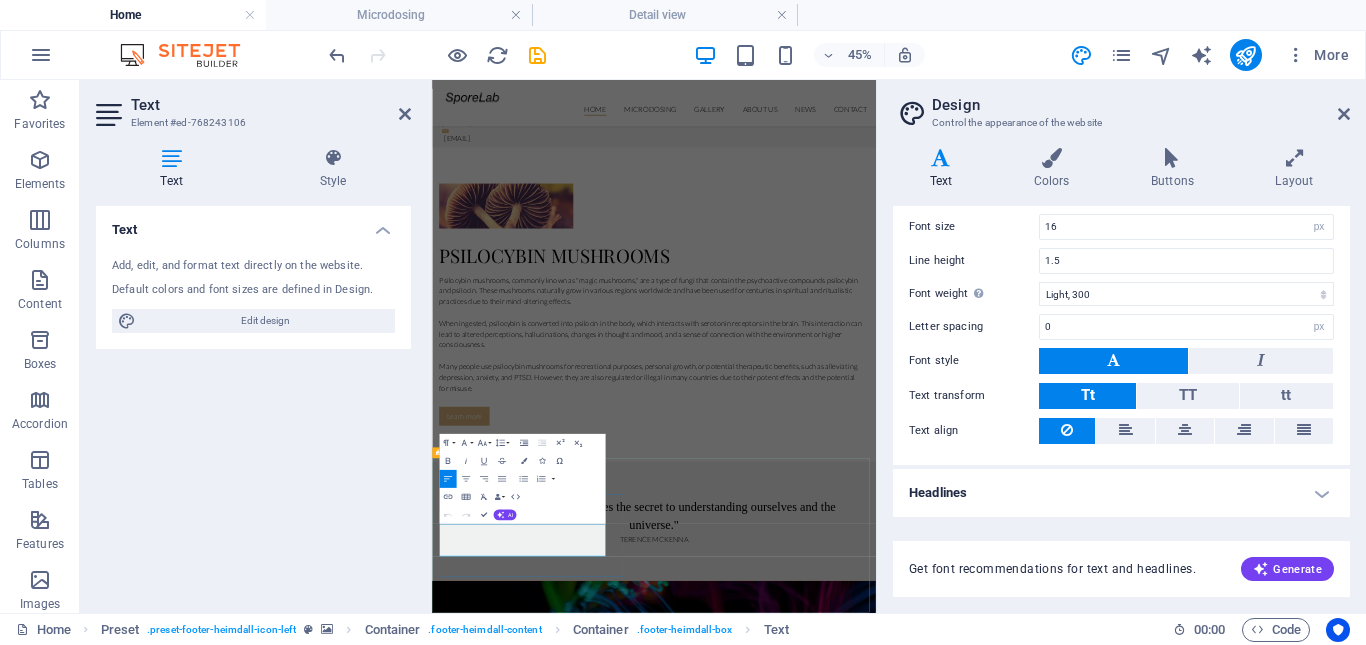 click on "Lorem ipsum dolor sit amet, consectetur elit adipisicing. Repellat, maiores, a libero atque assumenda elmo praesentium." at bounding box center [900, 8829] 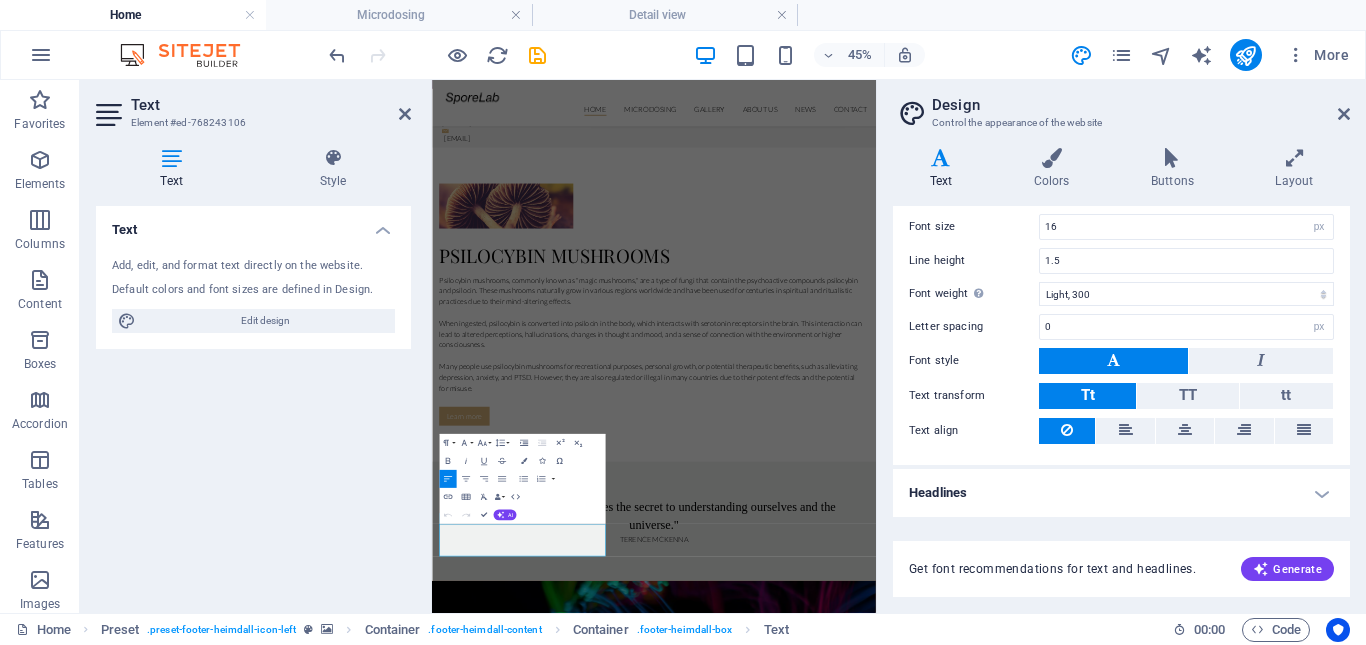 drag, startPoint x: 691, startPoint y: 1124, endPoint x: 851, endPoint y: 604, distance: 544.05884 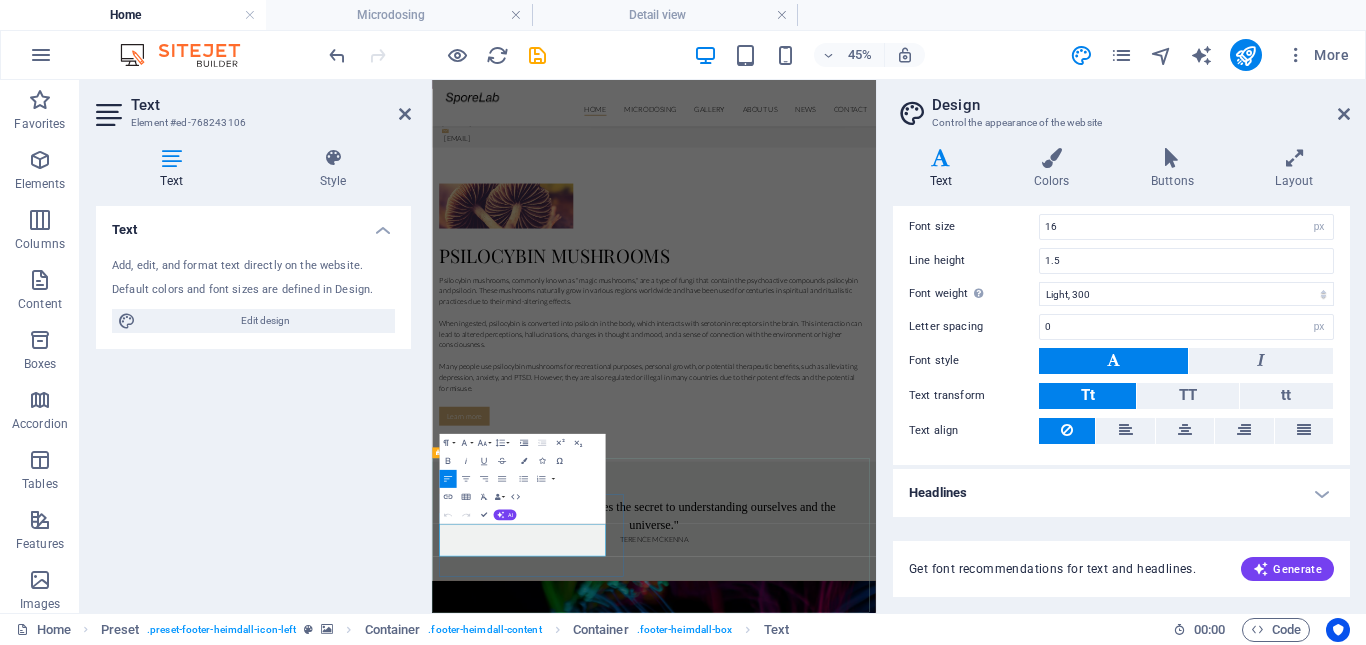 click on "Lorem ipsum dolor sit amet, consectetur elit adipisicing. Repellat, maiores, a libero atque assumenda elmo praesentium." at bounding box center [900, 8829] 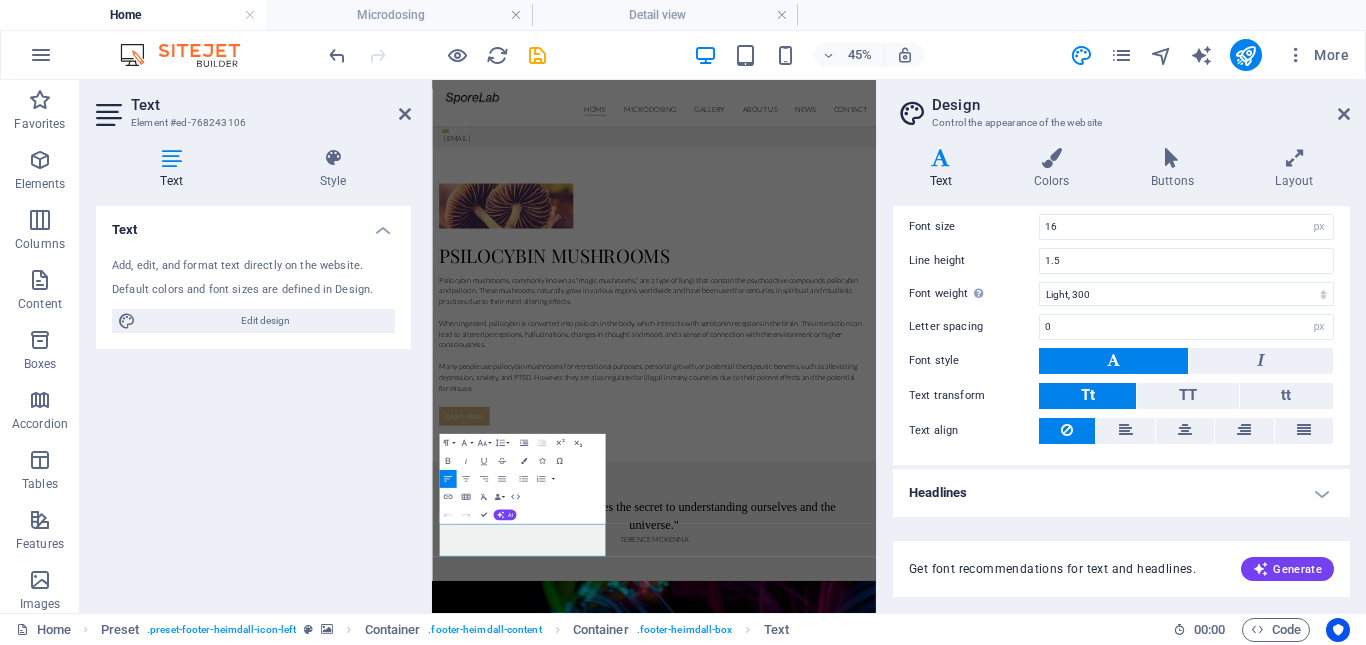 drag, startPoint x: 674, startPoint y: 1113, endPoint x: 872, endPoint y: 604, distance: 546.1547 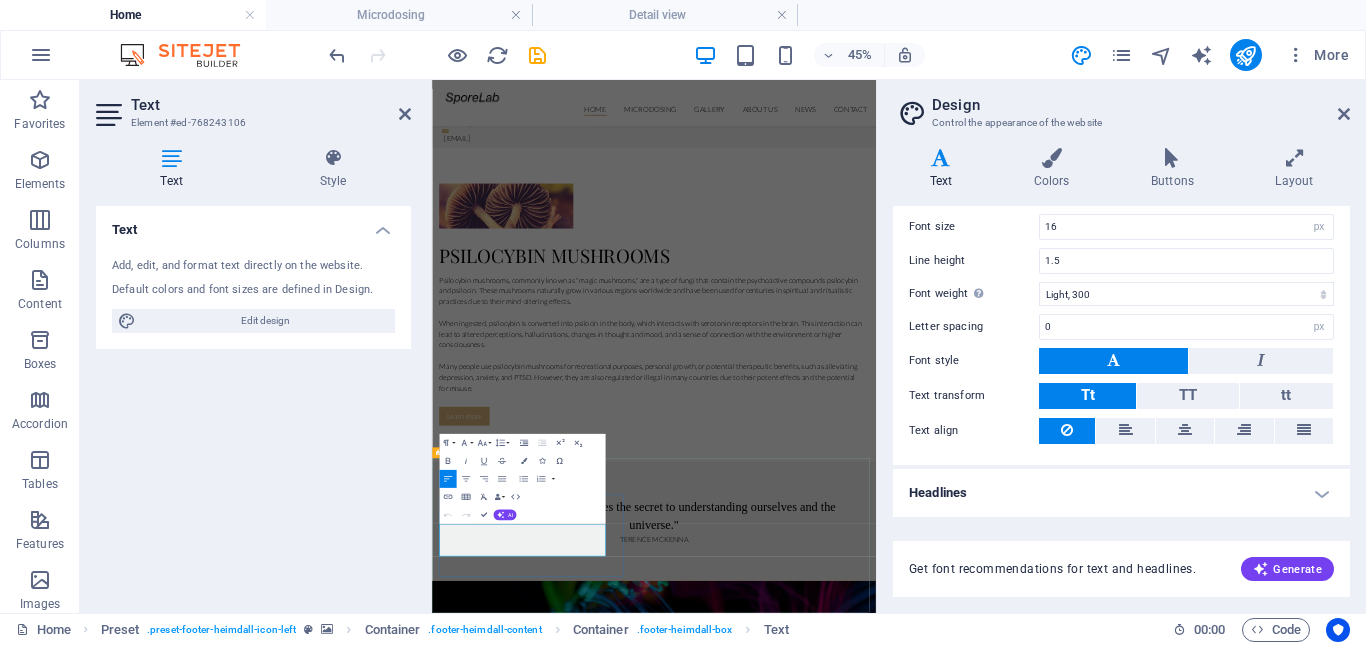 click on "Lorem ipsum dolor sit amet, consectetur elit adipisicing. Repellat, maiores, a libero atque assumenda elmo praesentium." at bounding box center (900, 8829) 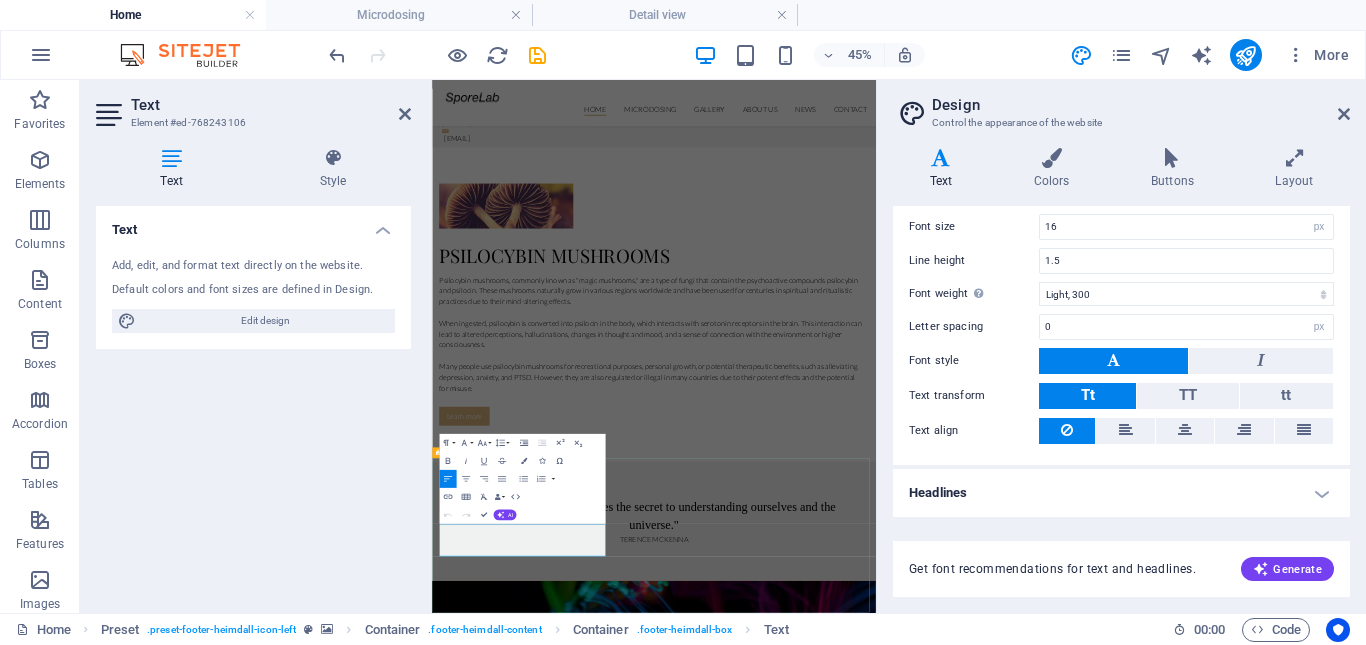 drag, startPoint x: 674, startPoint y: 1115, endPoint x: 438, endPoint y: 1075, distance: 239.36583 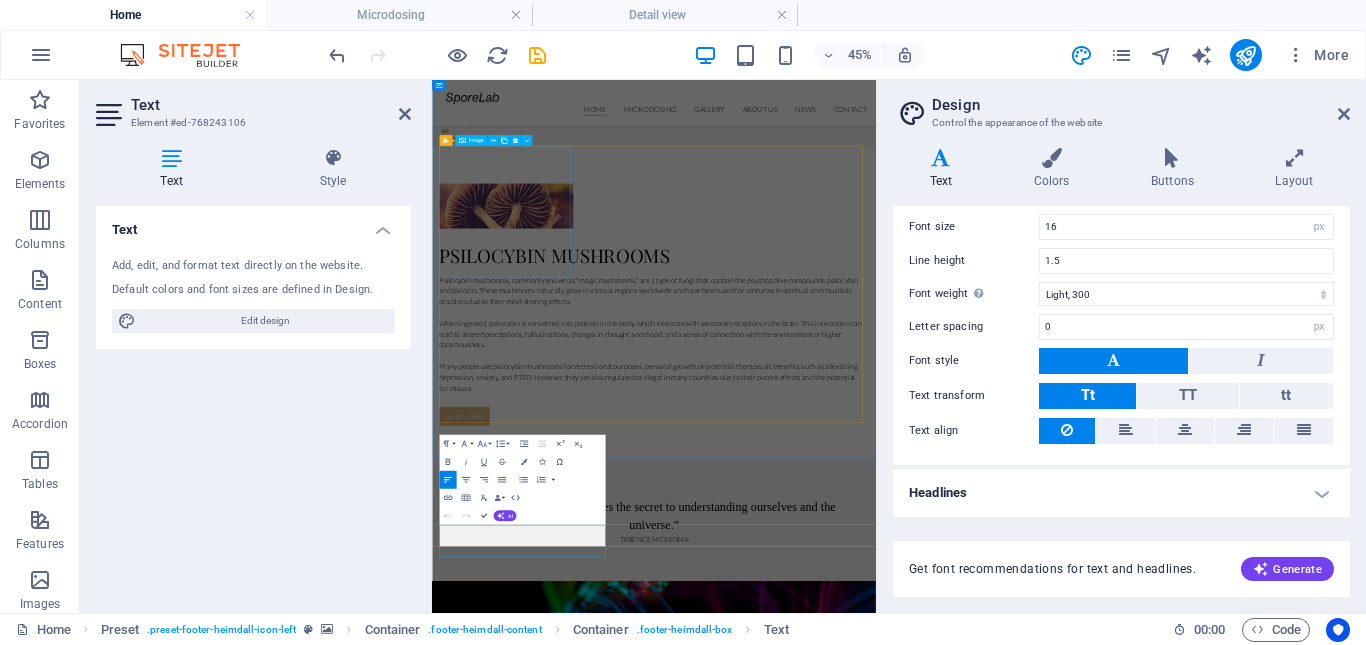 scroll, scrollTop: 2686, scrollLeft: 0, axis: vertical 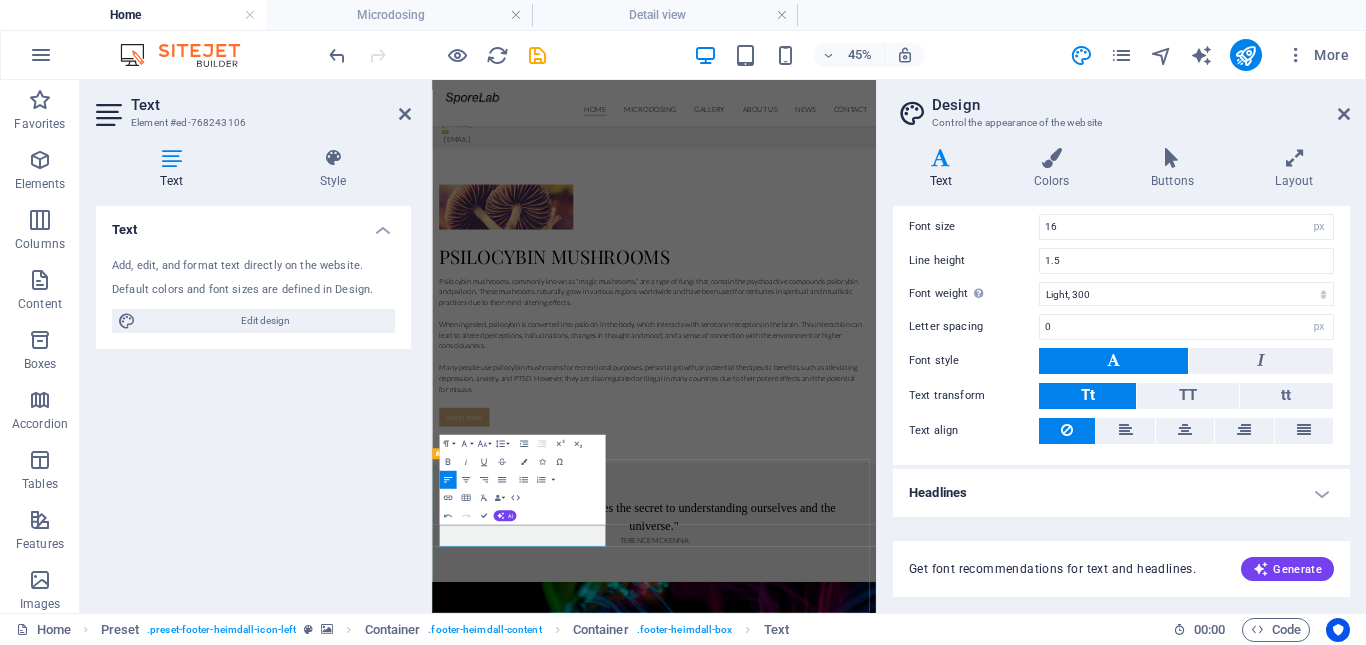 click on "The mystical experience is the birthright of every human being. The mystical experience is the birthright of every human being. Navigation Home Microdosing Detail view Gallery About us News Contact Contact 401 F St NW Durban, South Africa   4001 Phone:  0845870281   info@sporelab.co.za Legal Notice  |  Privacy" at bounding box center [925, 9050] 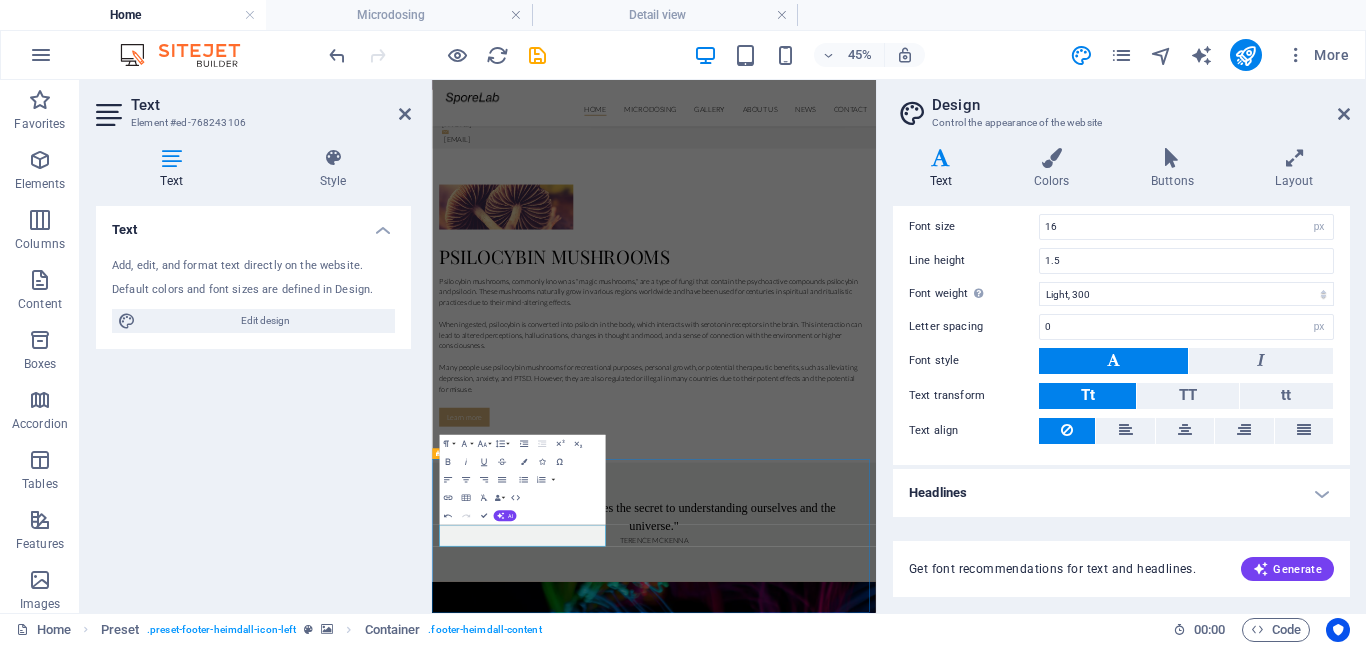 click on "401 F St NW Durban, South Africa   4001 Phone:  0845870281   info@sporelab.co.za Legal Notice  |  Privacy" at bounding box center (920, 9290) 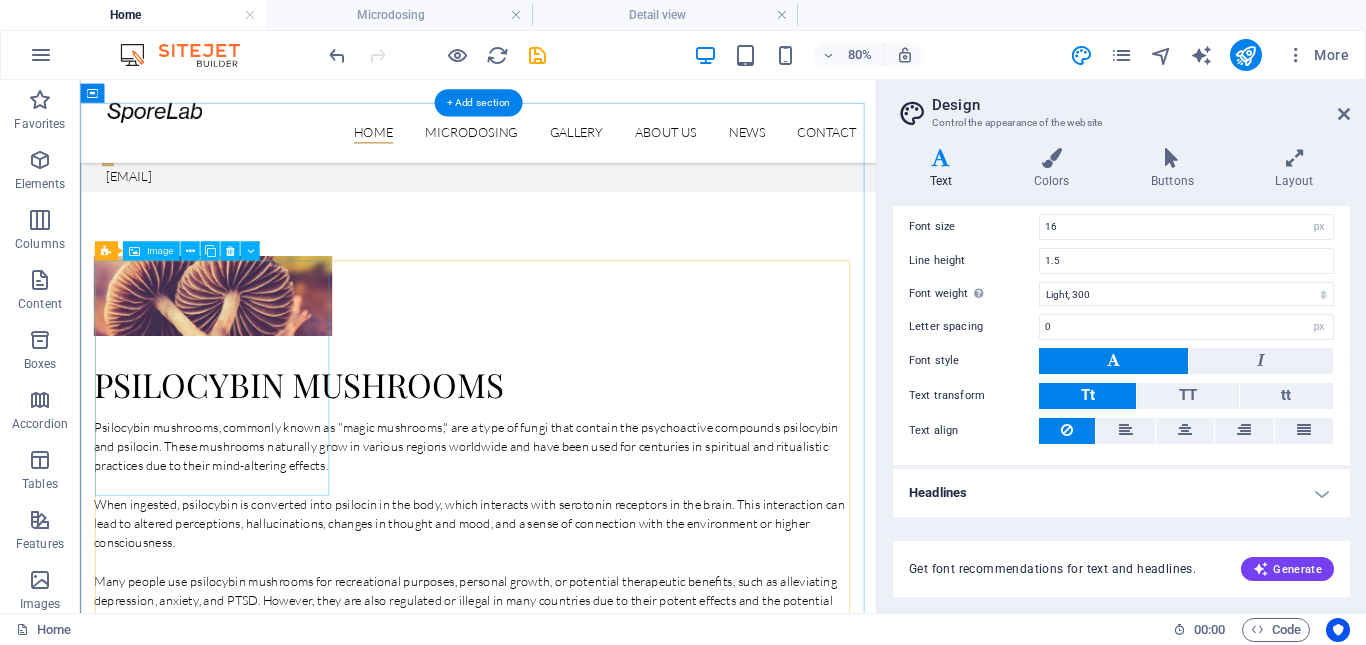 scroll, scrollTop: 2314, scrollLeft: 0, axis: vertical 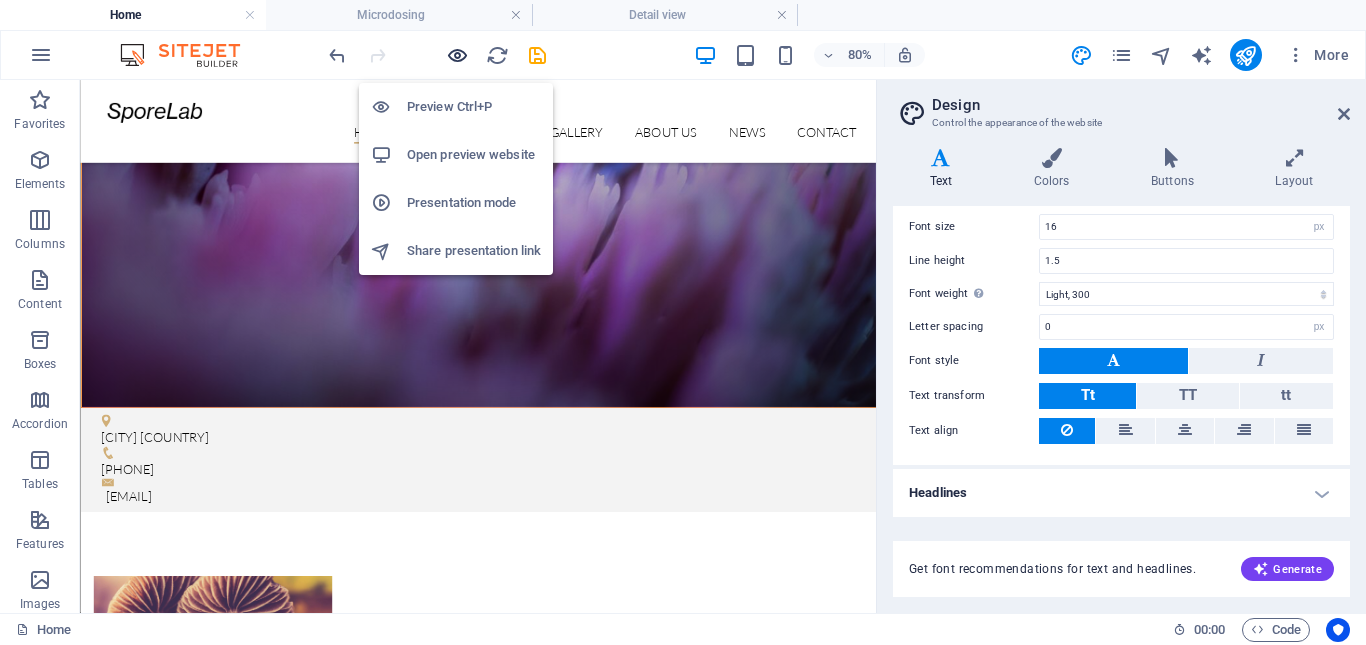 click at bounding box center (457, 55) 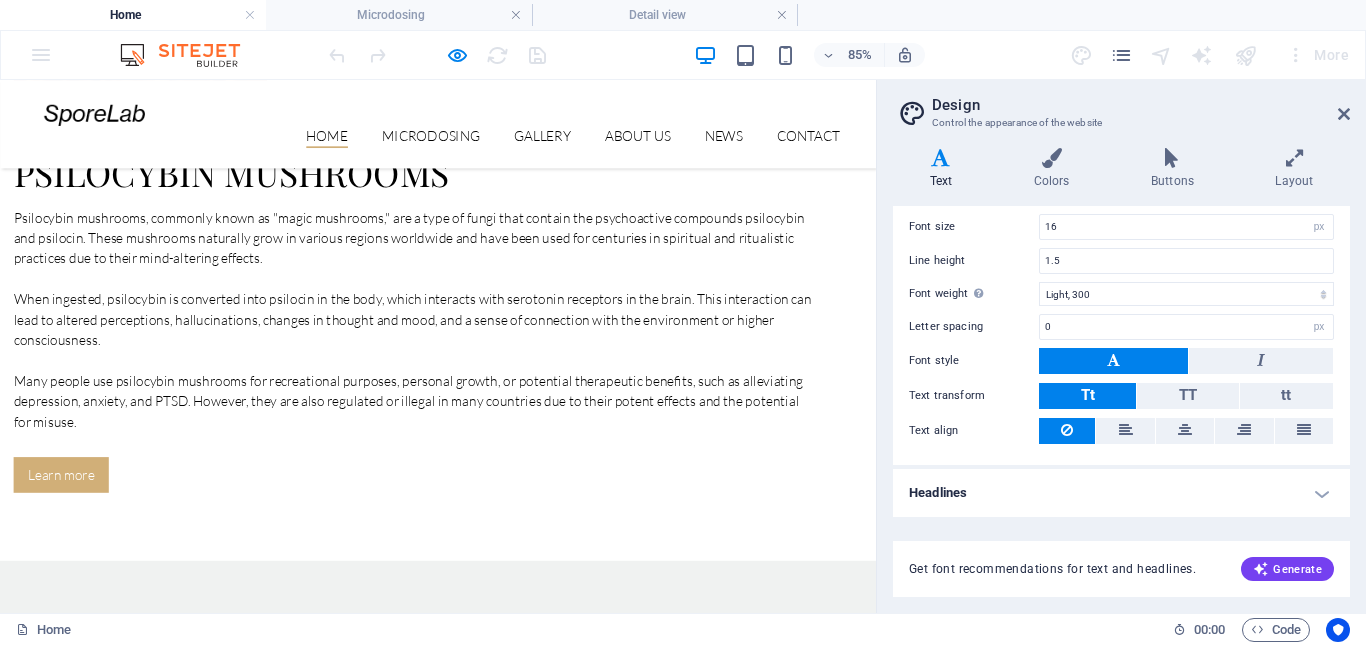 scroll, scrollTop: 3281, scrollLeft: 0, axis: vertical 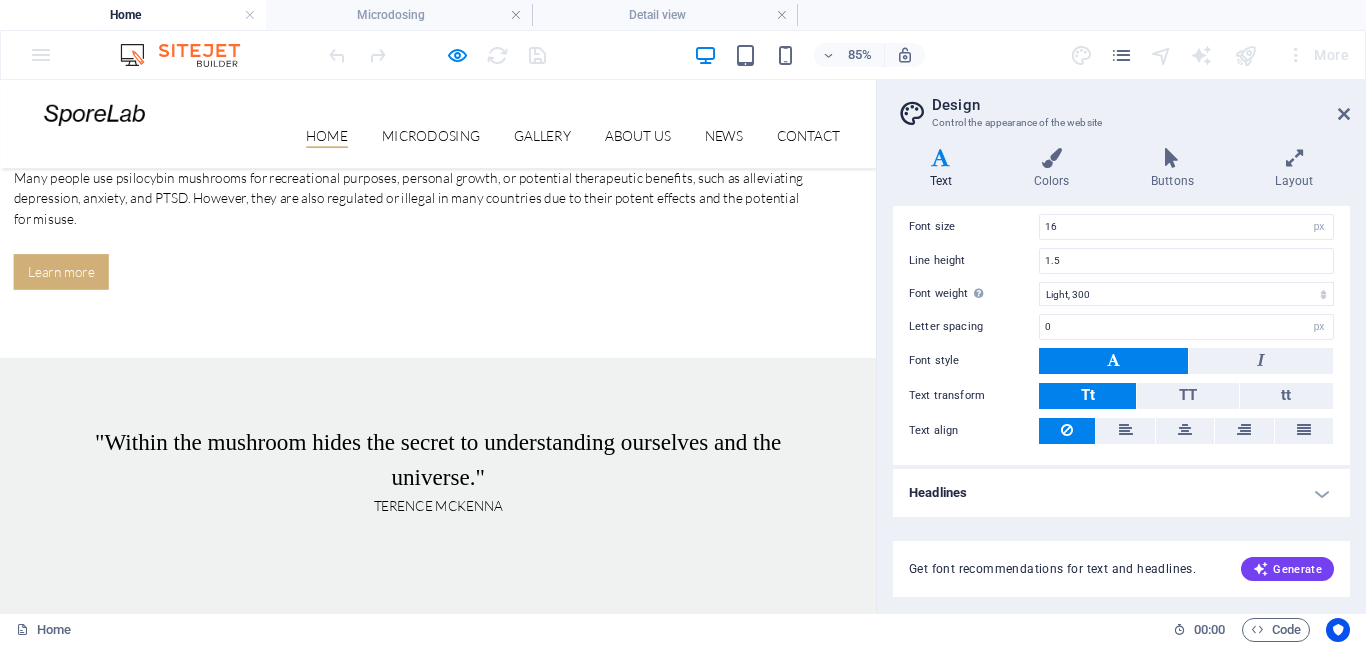 click on "Gallery" at bounding box center (57, 8142) 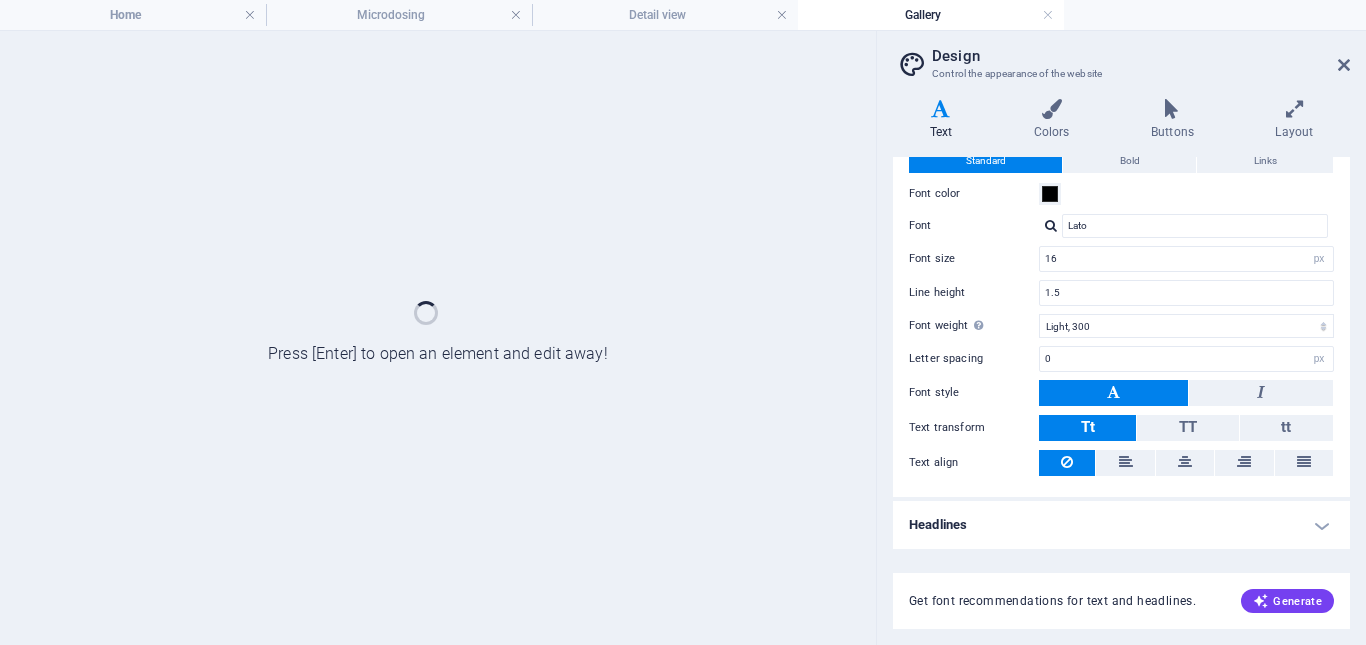 scroll, scrollTop: 0, scrollLeft: 0, axis: both 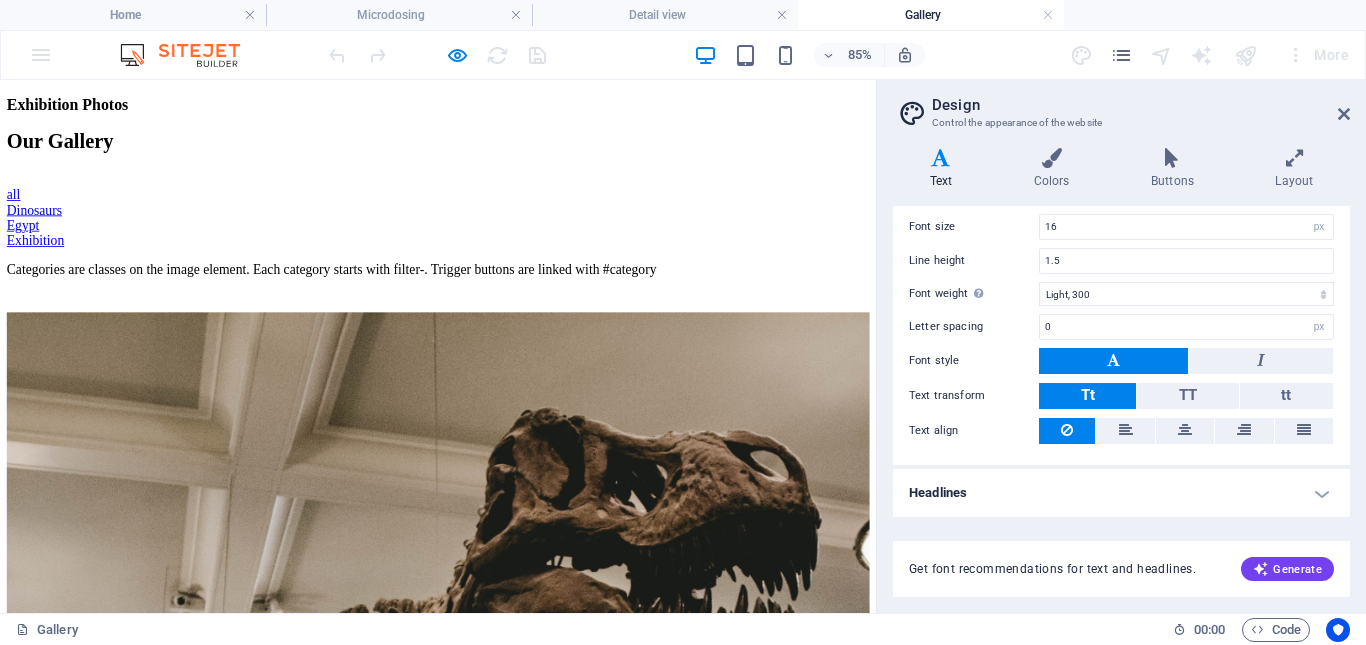 click on "Home Microdosing Detail view Gallery About us News Contact" at bounding box center [515, -399] 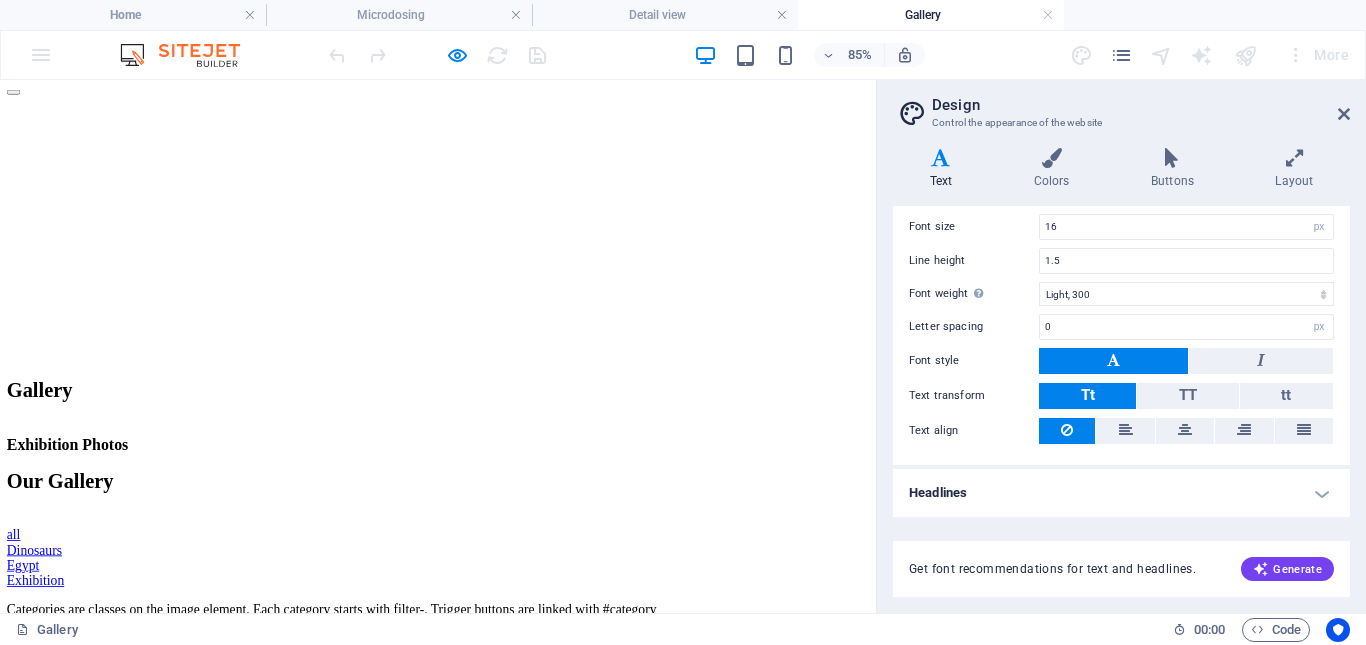 scroll, scrollTop: 0, scrollLeft: 0, axis: both 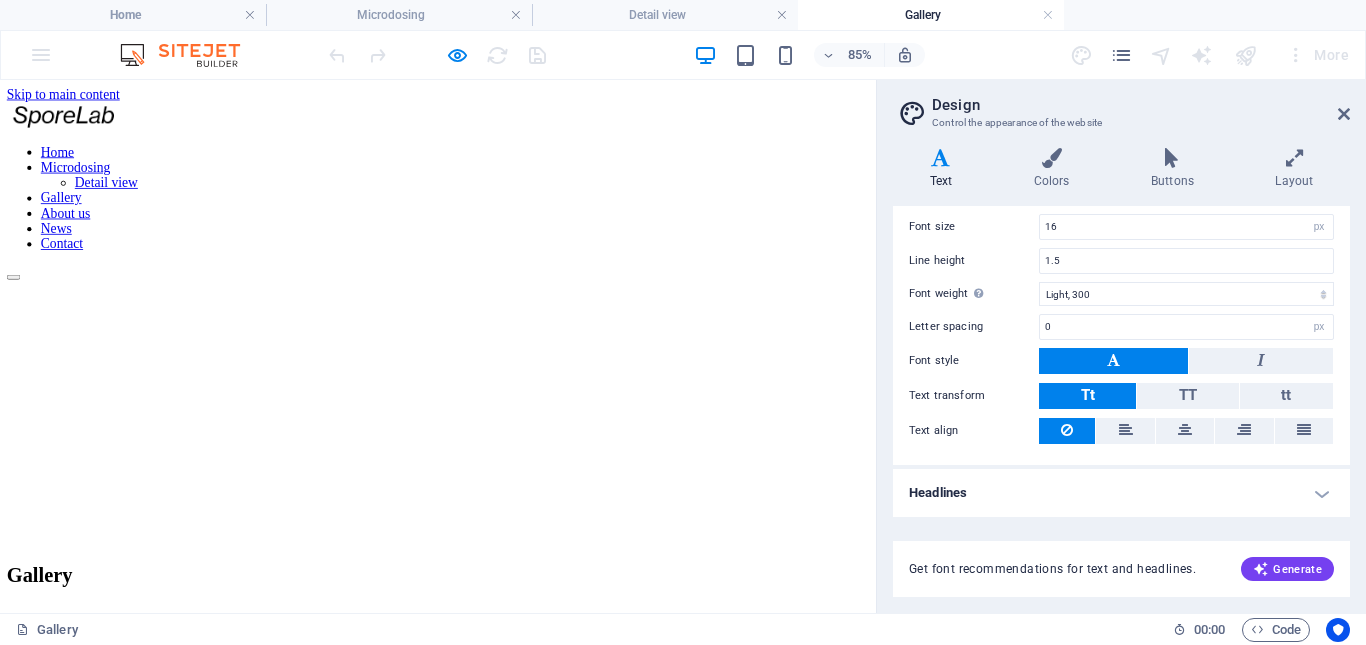 click on "Gallery" at bounding box center (515, 663) 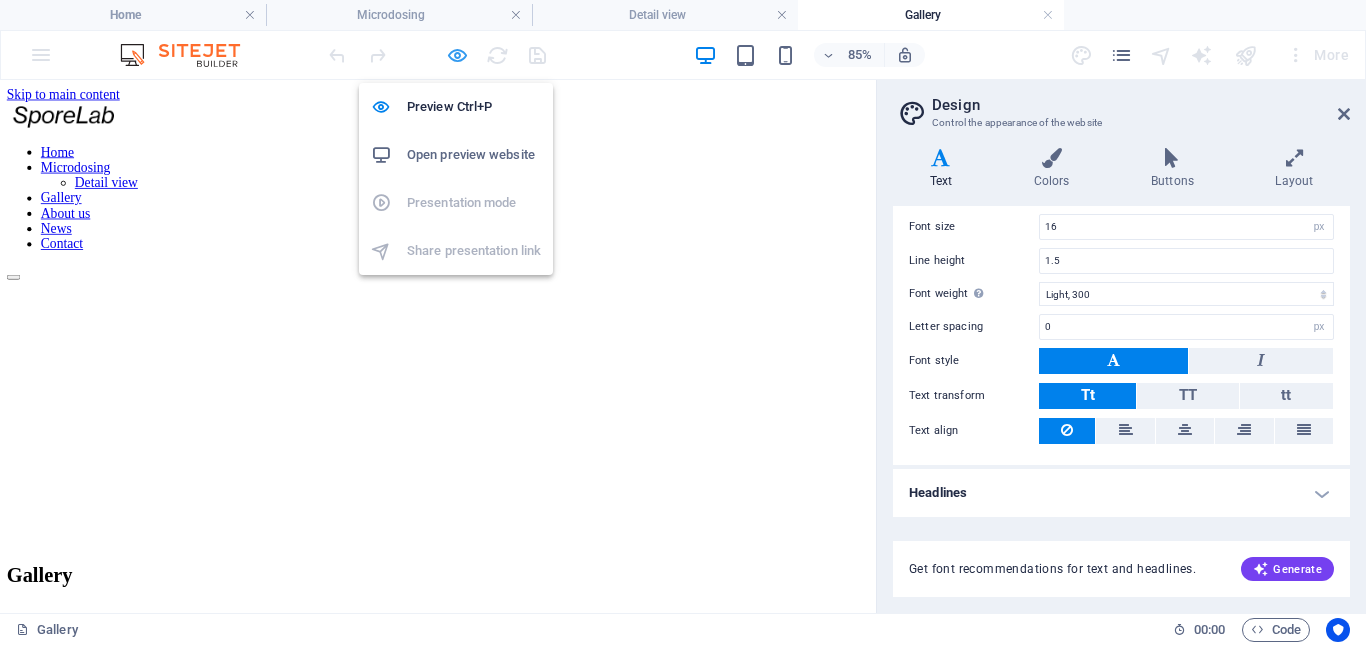 click at bounding box center [457, 55] 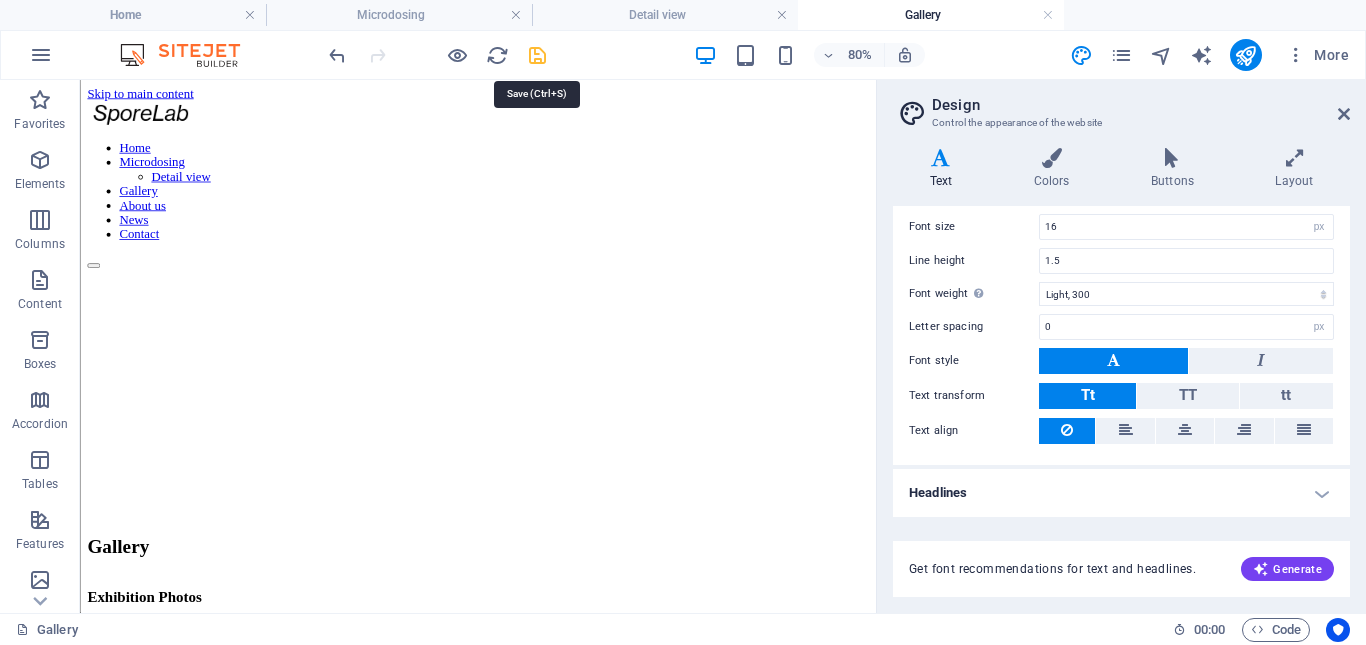 click at bounding box center [537, 55] 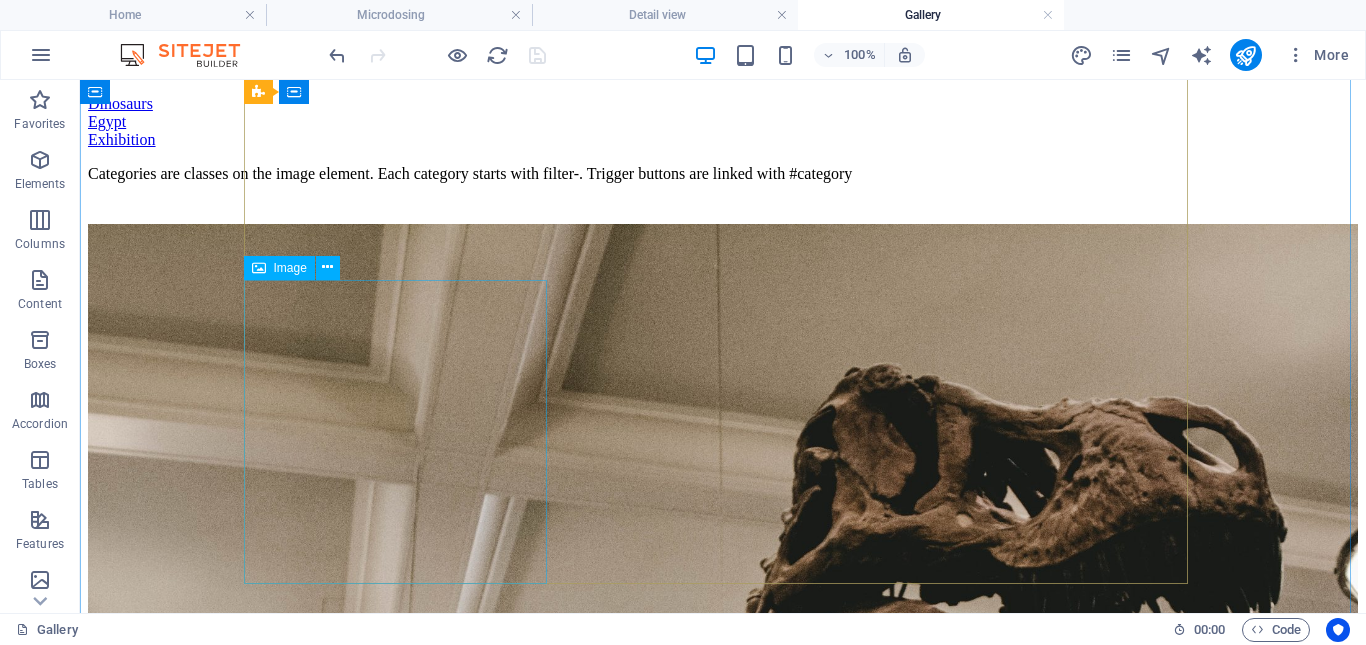 scroll, scrollTop: 1494, scrollLeft: 0, axis: vertical 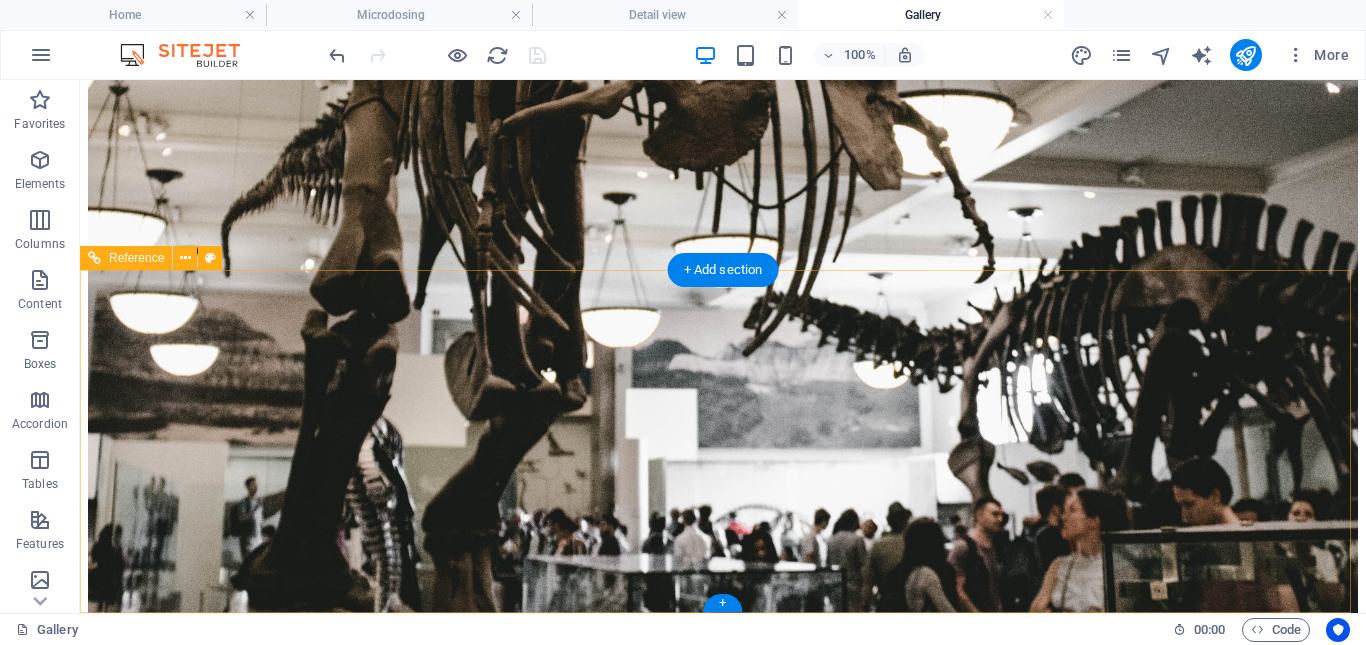 click on "Lorem ipsum dolor sit amet, consectetur elit adipisicing. Repellat, maiores, a libero atque assumenda elmo praesentium." at bounding box center [723, 10984] 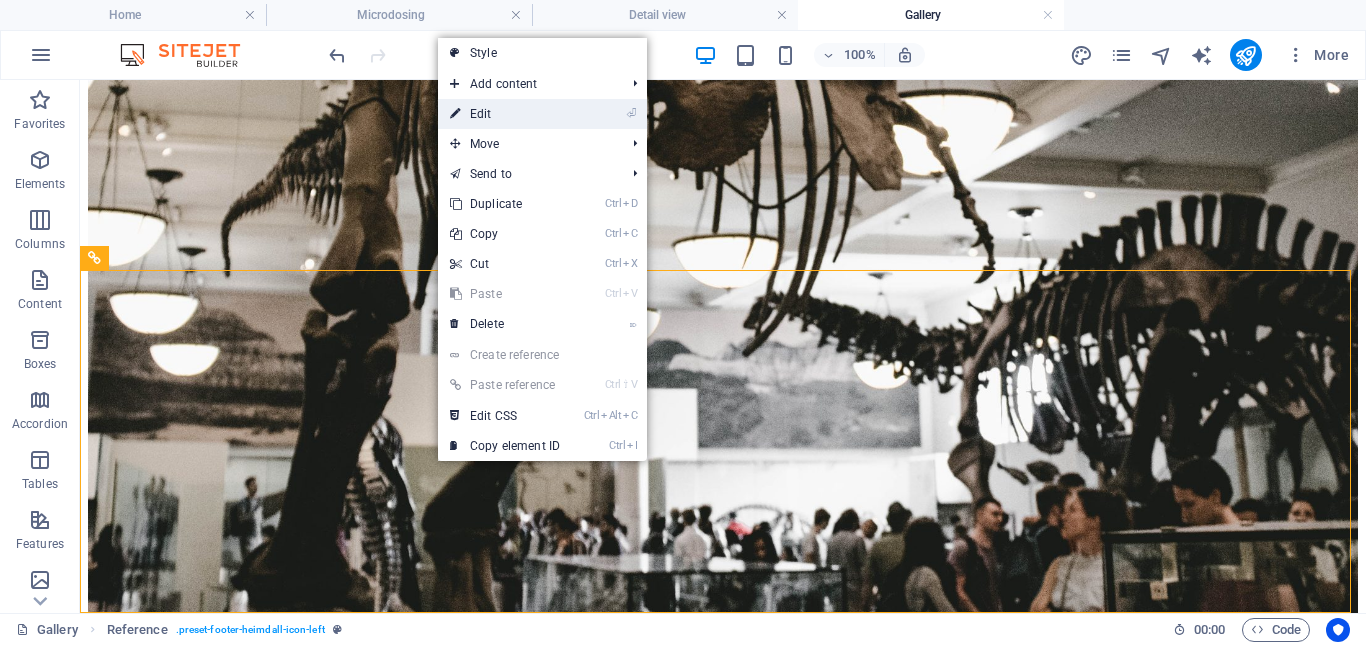 click on "⏎  Edit" at bounding box center [505, 114] 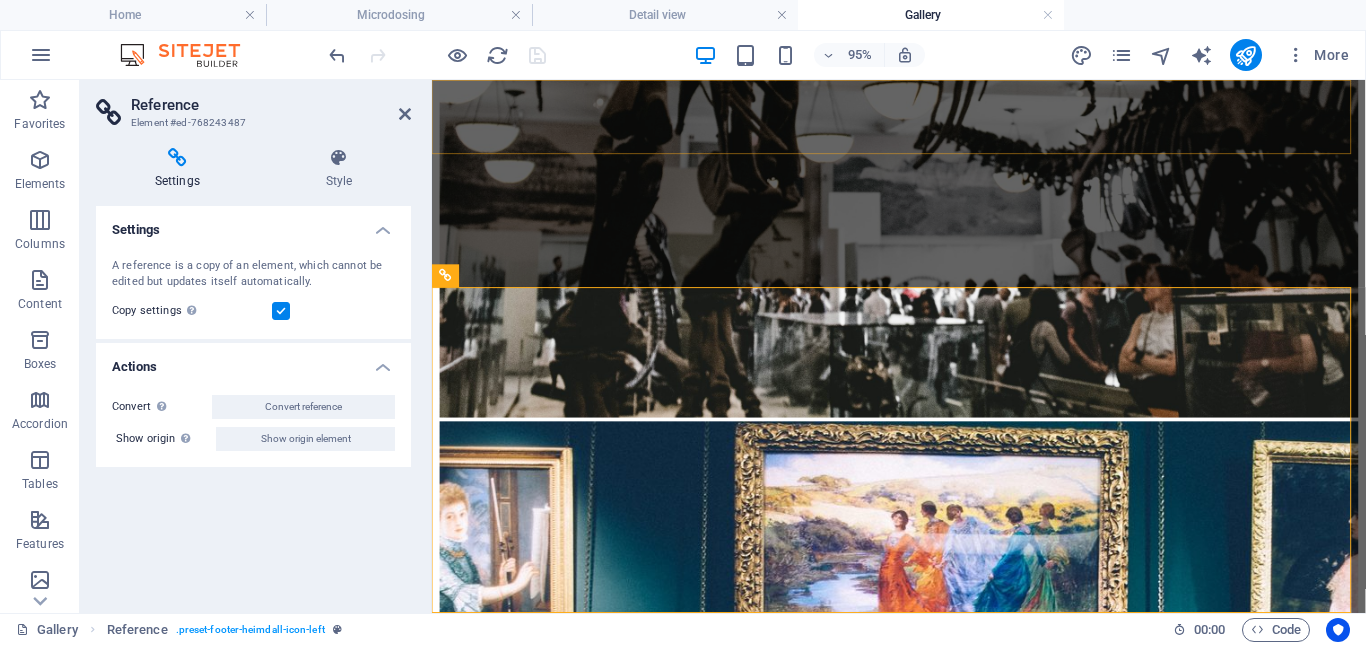 scroll, scrollTop: 1458, scrollLeft: 0, axis: vertical 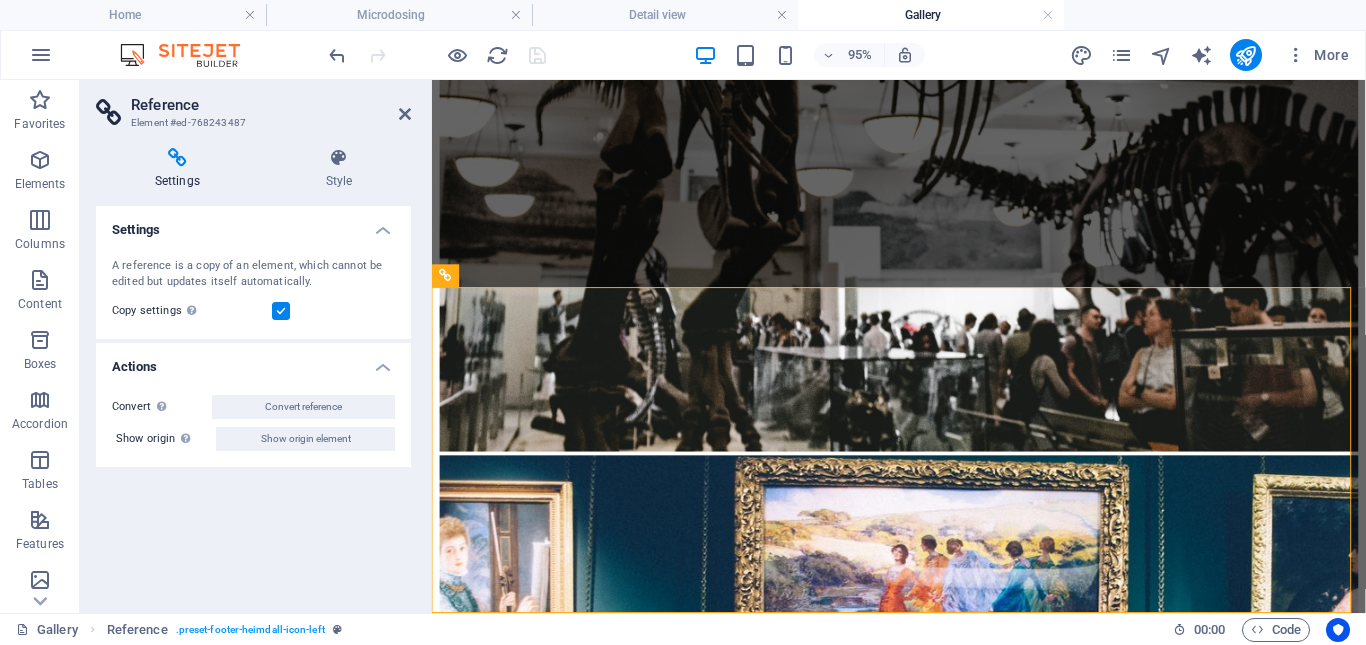 click on "Reference" at bounding box center [271, 105] 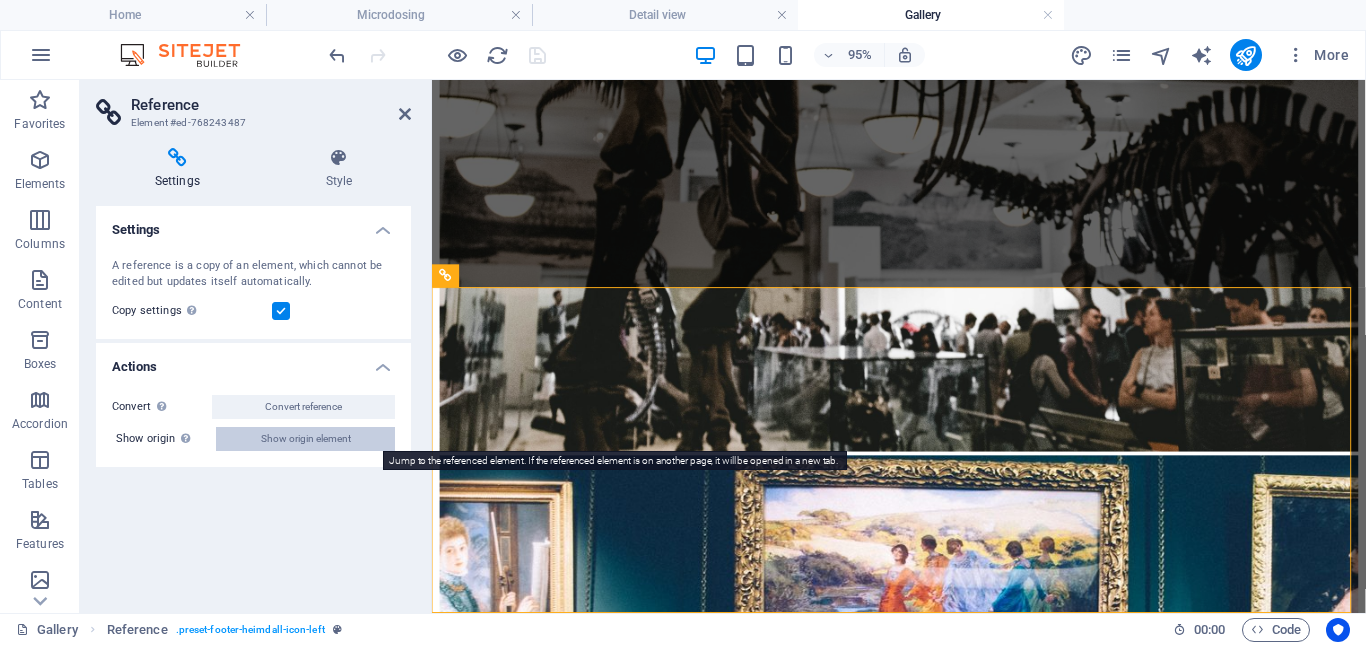 click on "Show origin element" at bounding box center [306, 439] 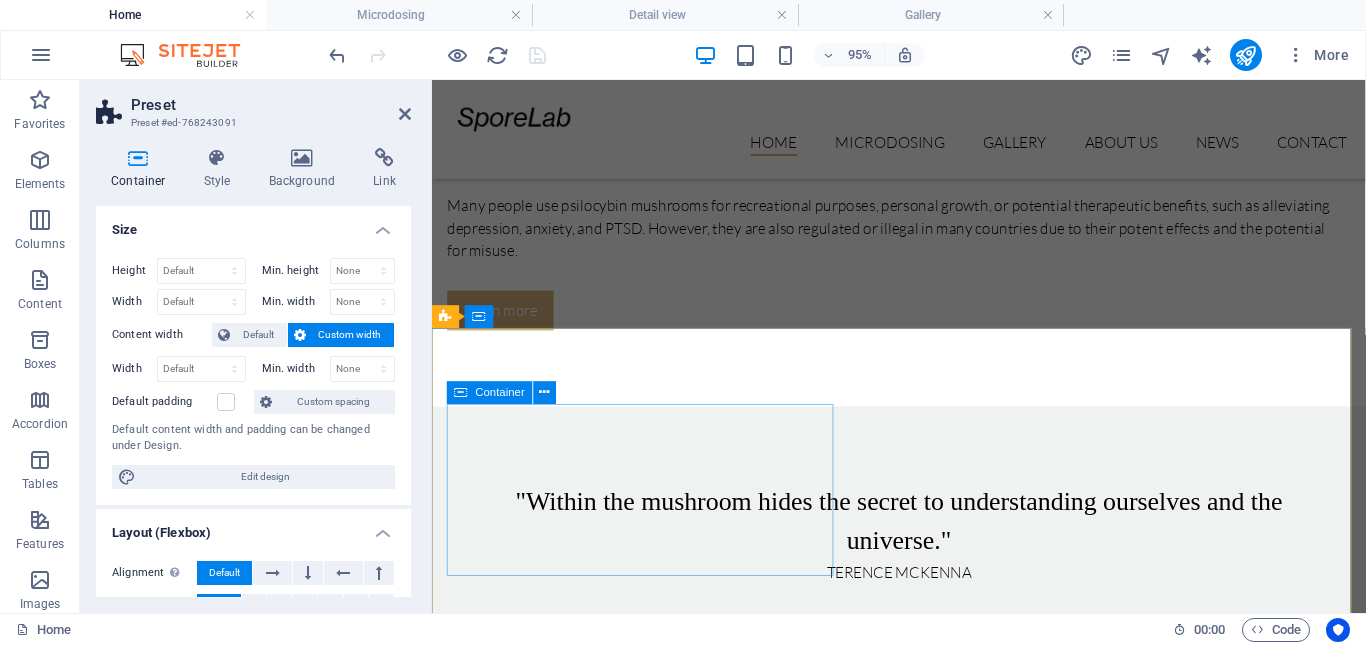 scroll, scrollTop: 3327, scrollLeft: 0, axis: vertical 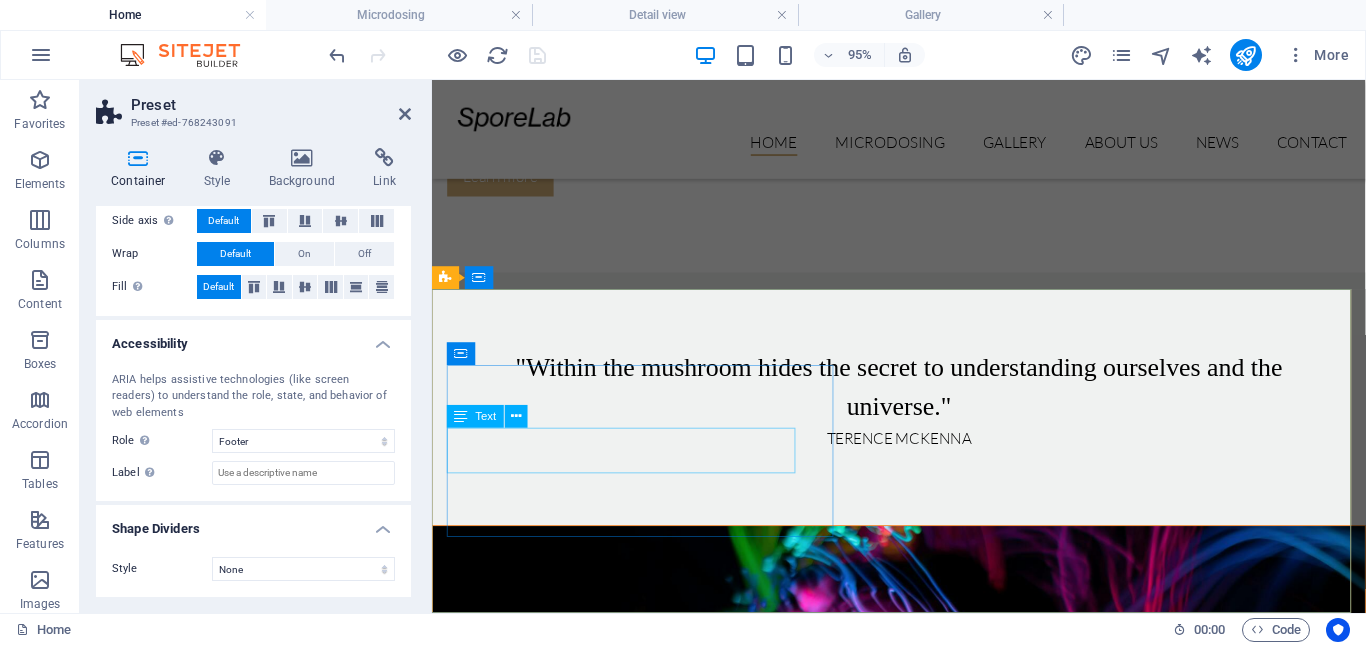 click on "The mystical experience is the birthright of every human being." at bounding box center (900, 7869) 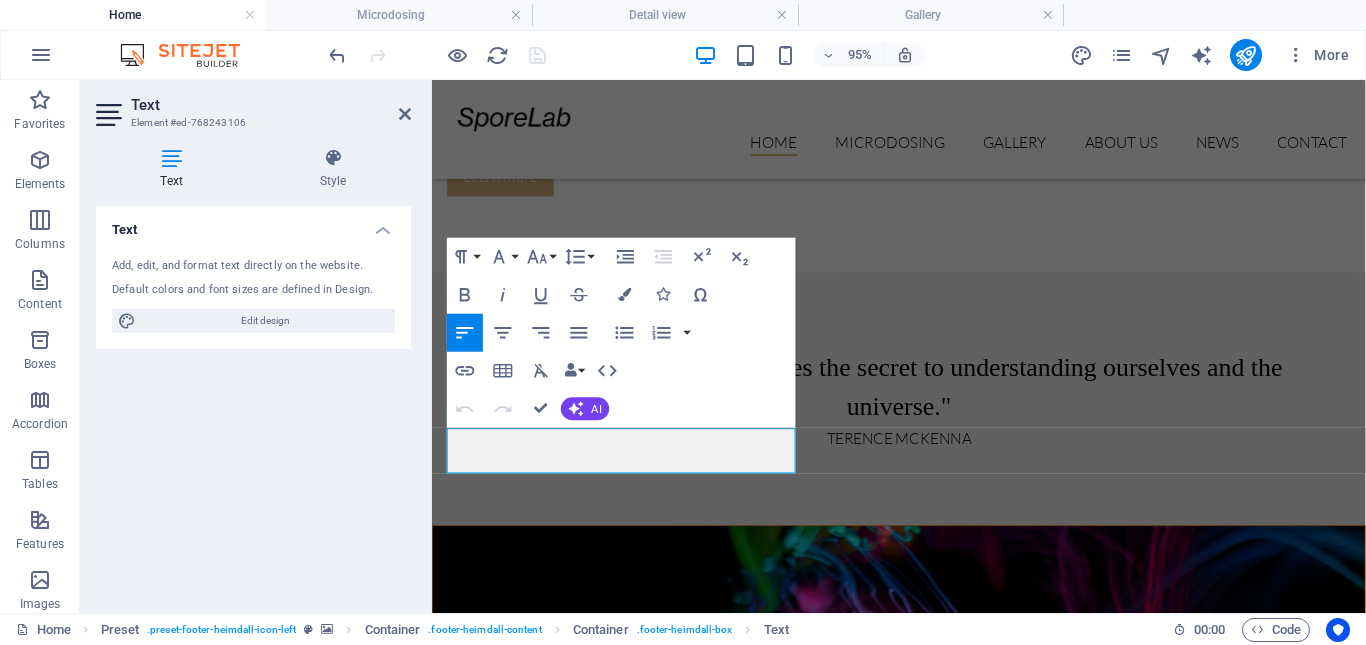 drag, startPoint x: 576, startPoint y: 490, endPoint x: 860, endPoint y: 516, distance: 285.18765 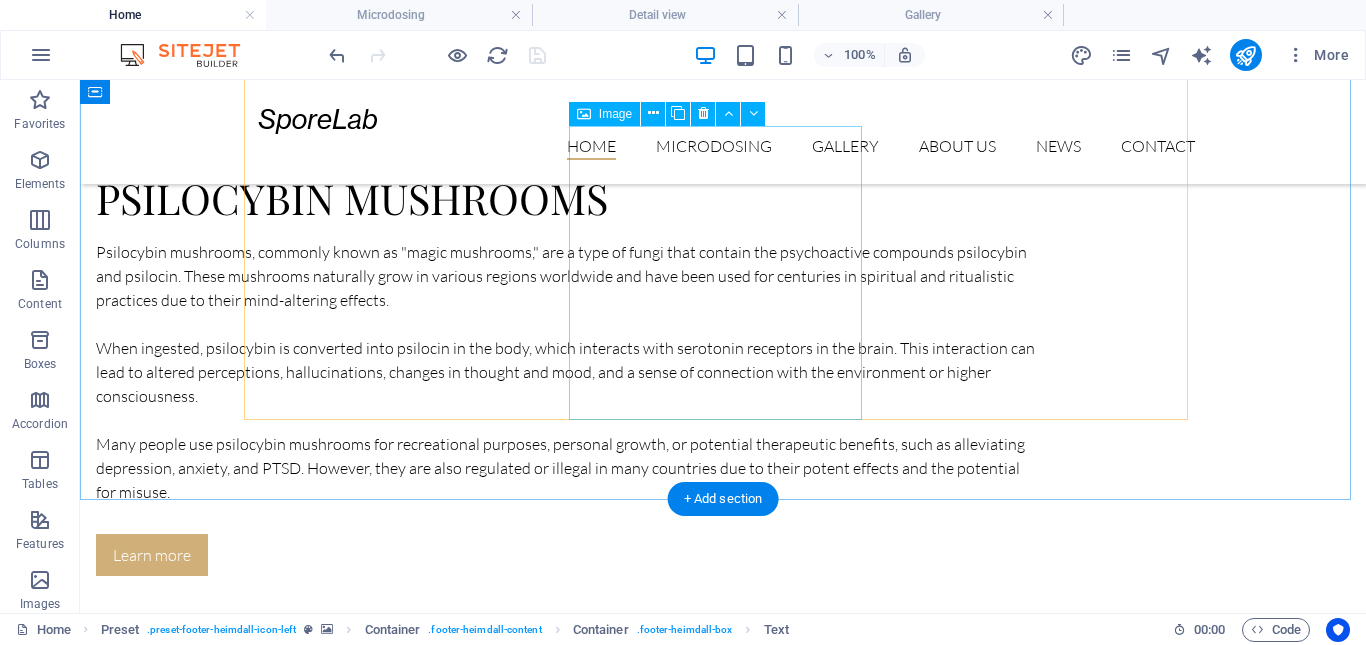 scroll, scrollTop: 3300, scrollLeft: 0, axis: vertical 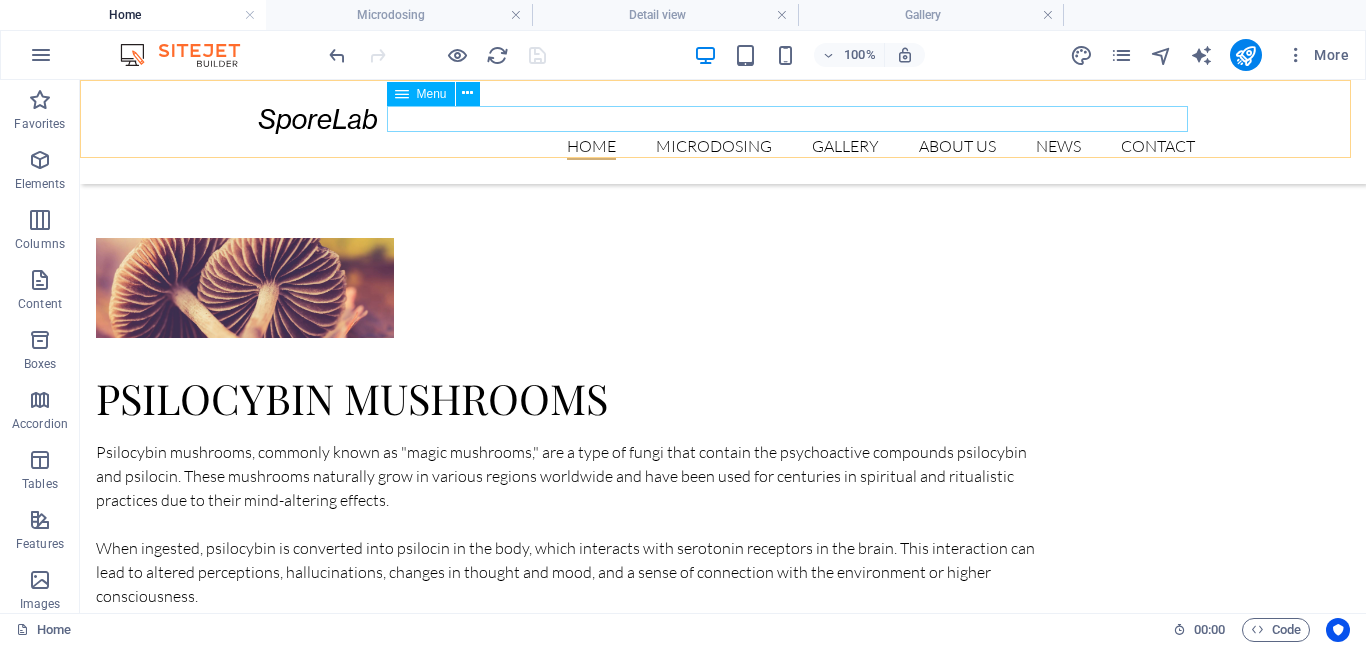 click on "Home Microdosing Detail view Gallery About us News Contact" at bounding box center (723, 147) 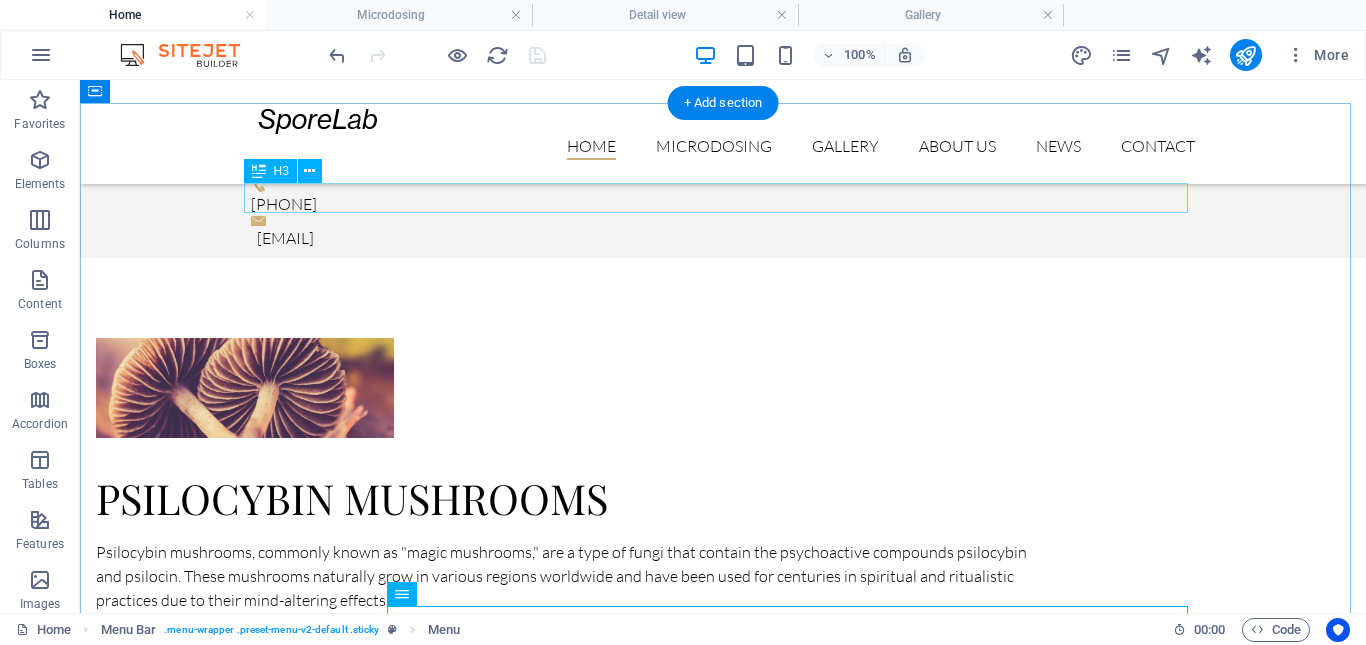 scroll, scrollTop: 2800, scrollLeft: 0, axis: vertical 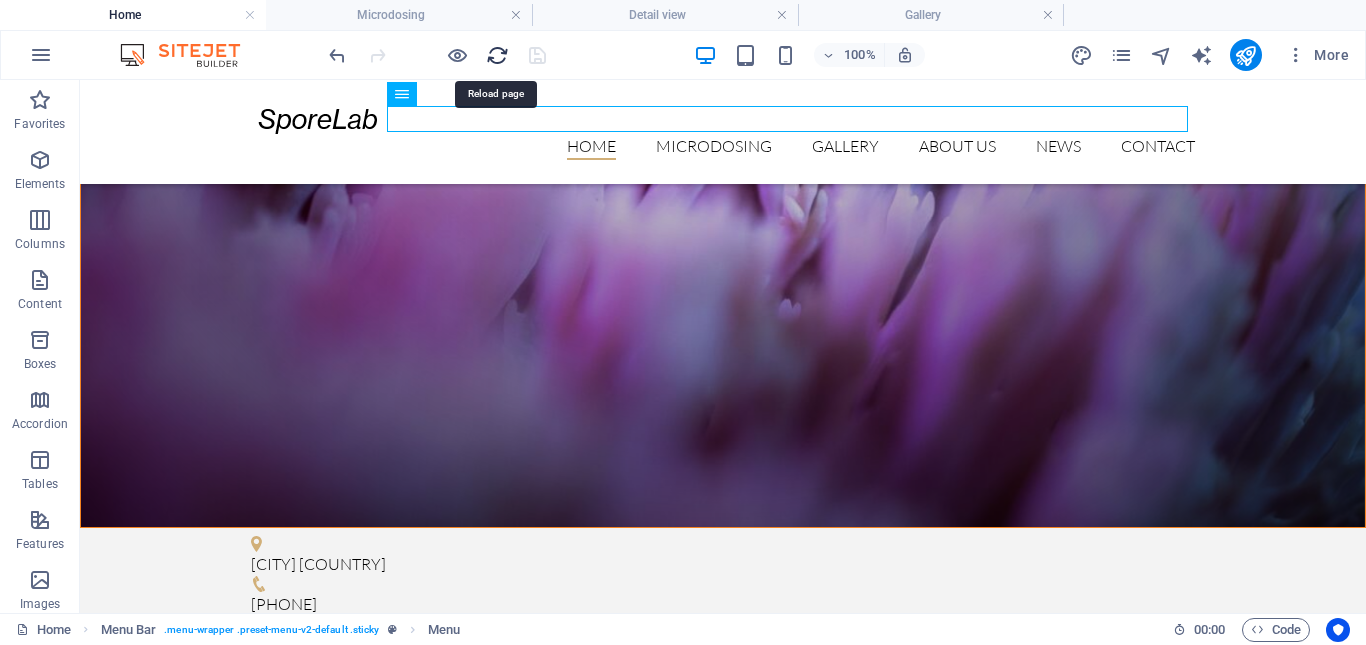click at bounding box center [497, 55] 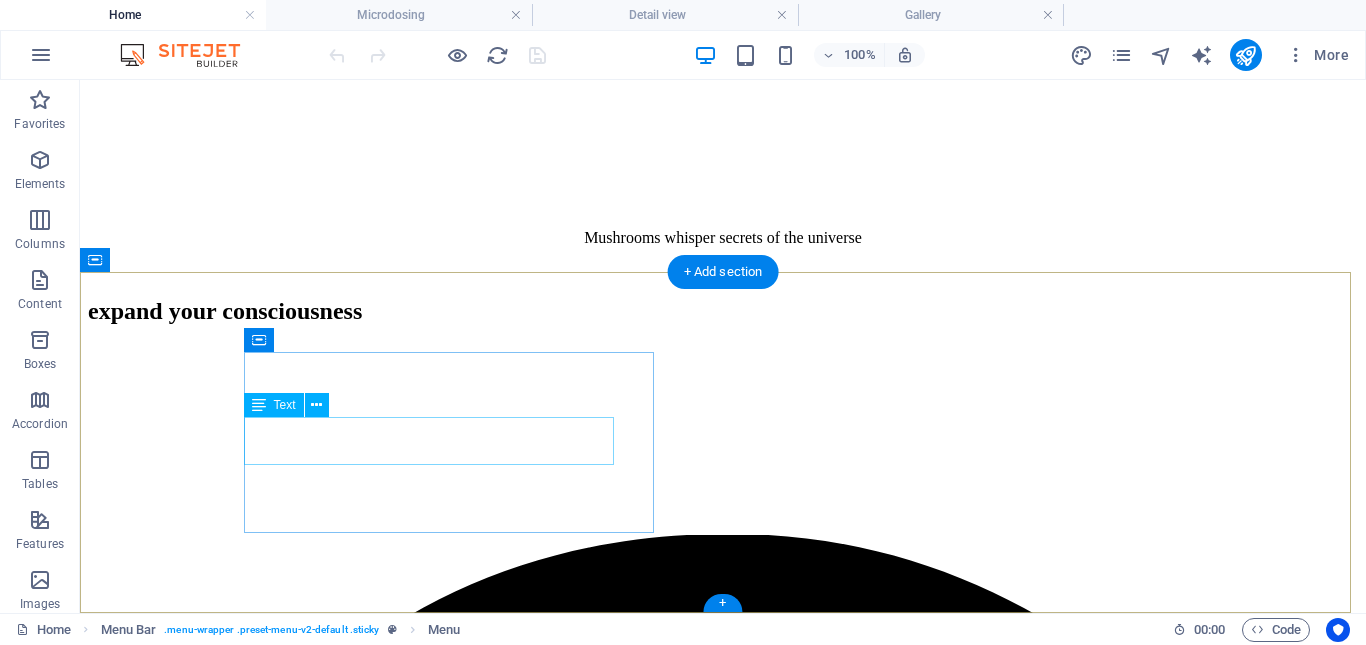 scroll, scrollTop: 3528, scrollLeft: 0, axis: vertical 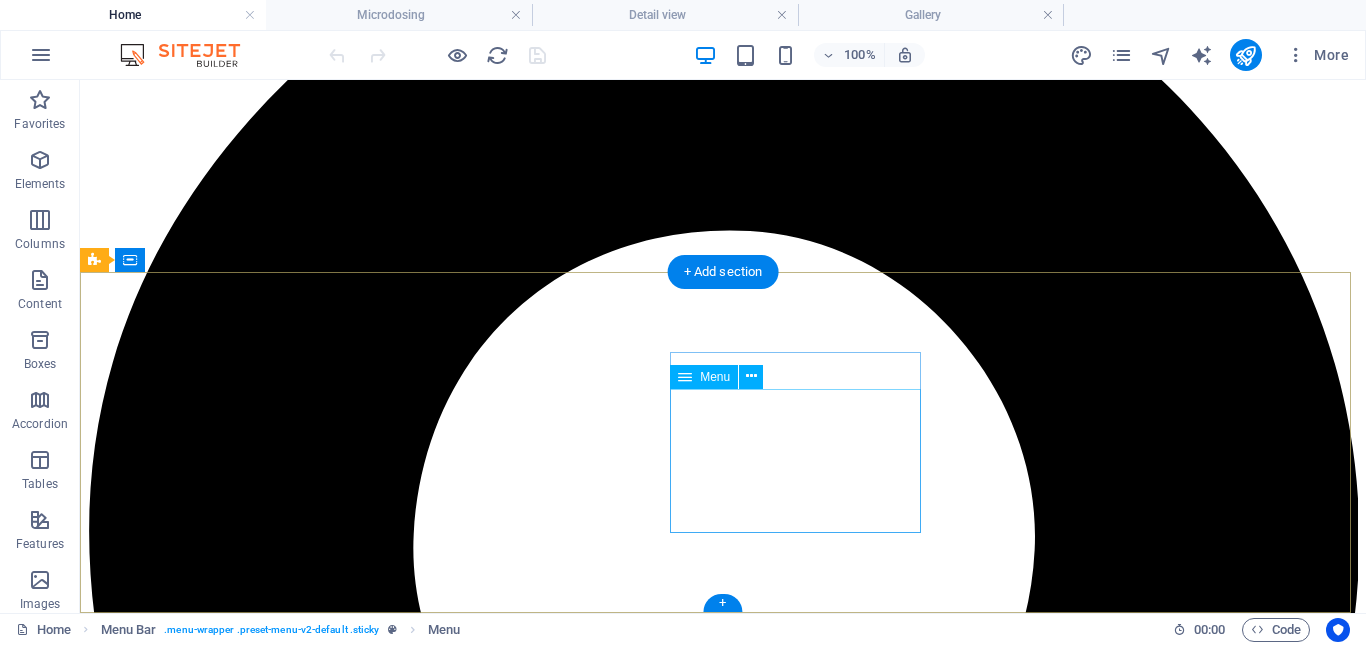 click on "Home Microdosing Detail view Gallery About us News Contact" at bounding box center [723, 20194] 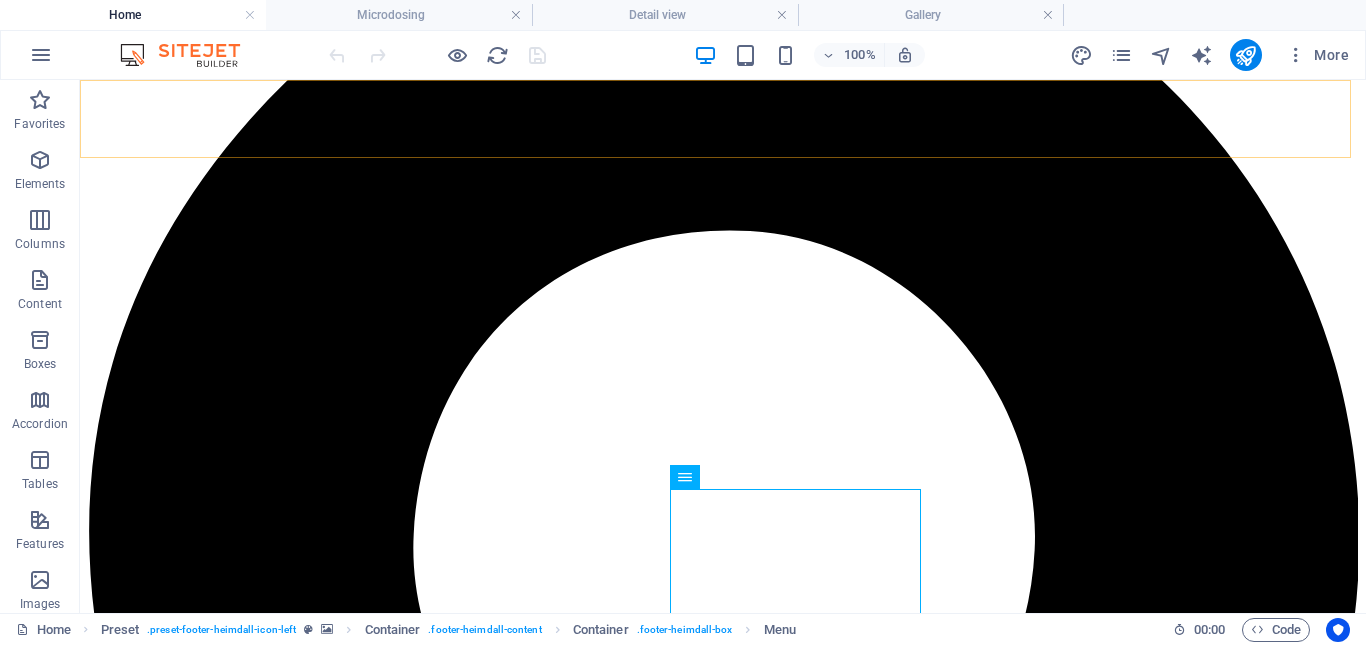 scroll, scrollTop: 3428, scrollLeft: 0, axis: vertical 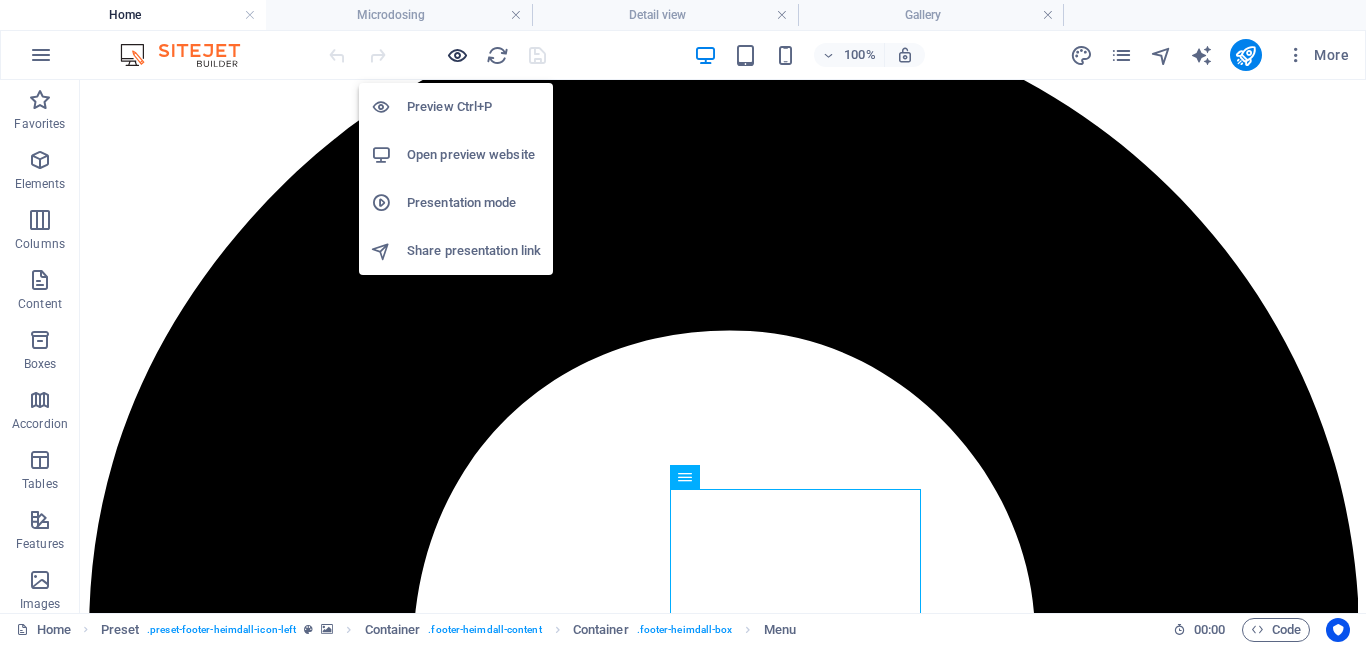 click at bounding box center (457, 55) 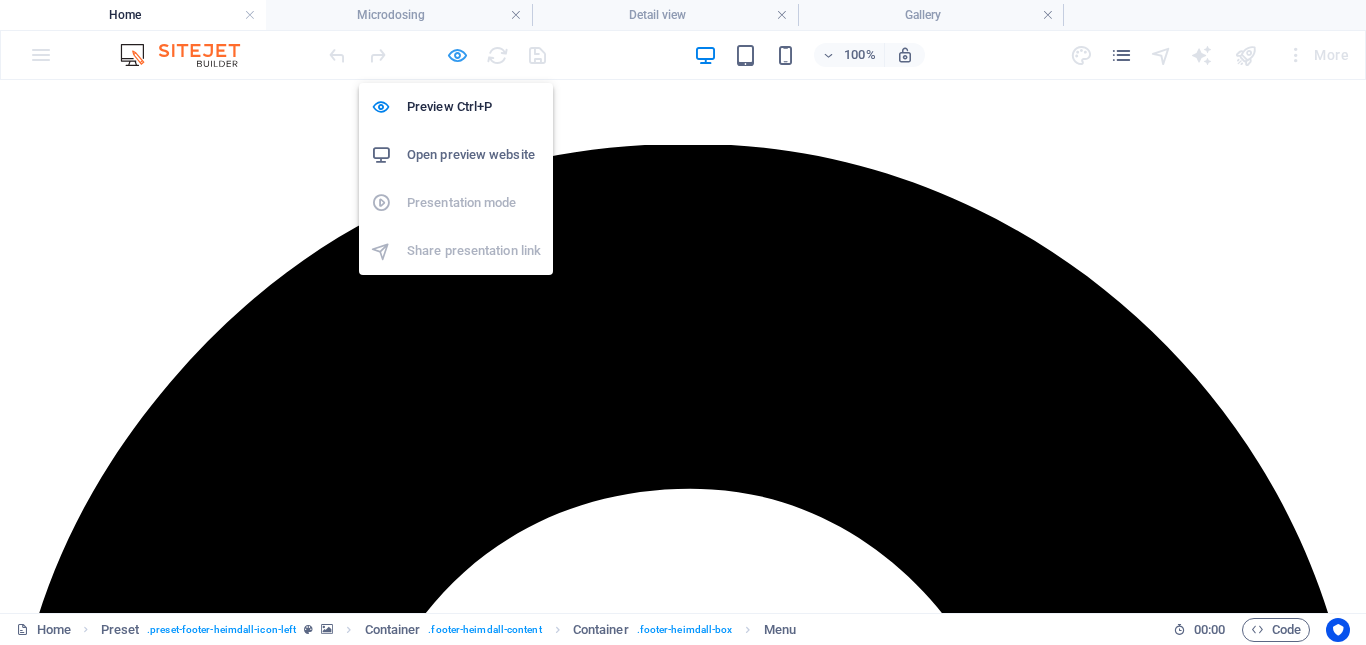 scroll, scrollTop: 3455, scrollLeft: 0, axis: vertical 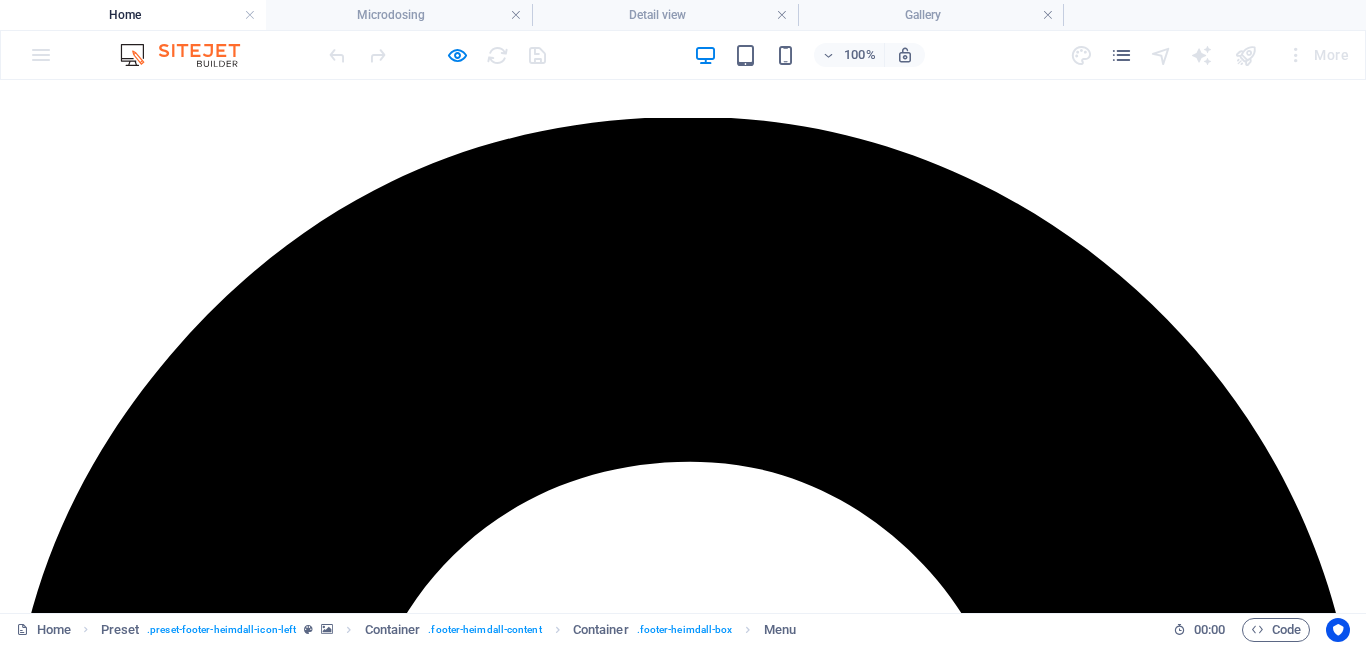 click on "Gallery" at bounding box center [72, 21362] 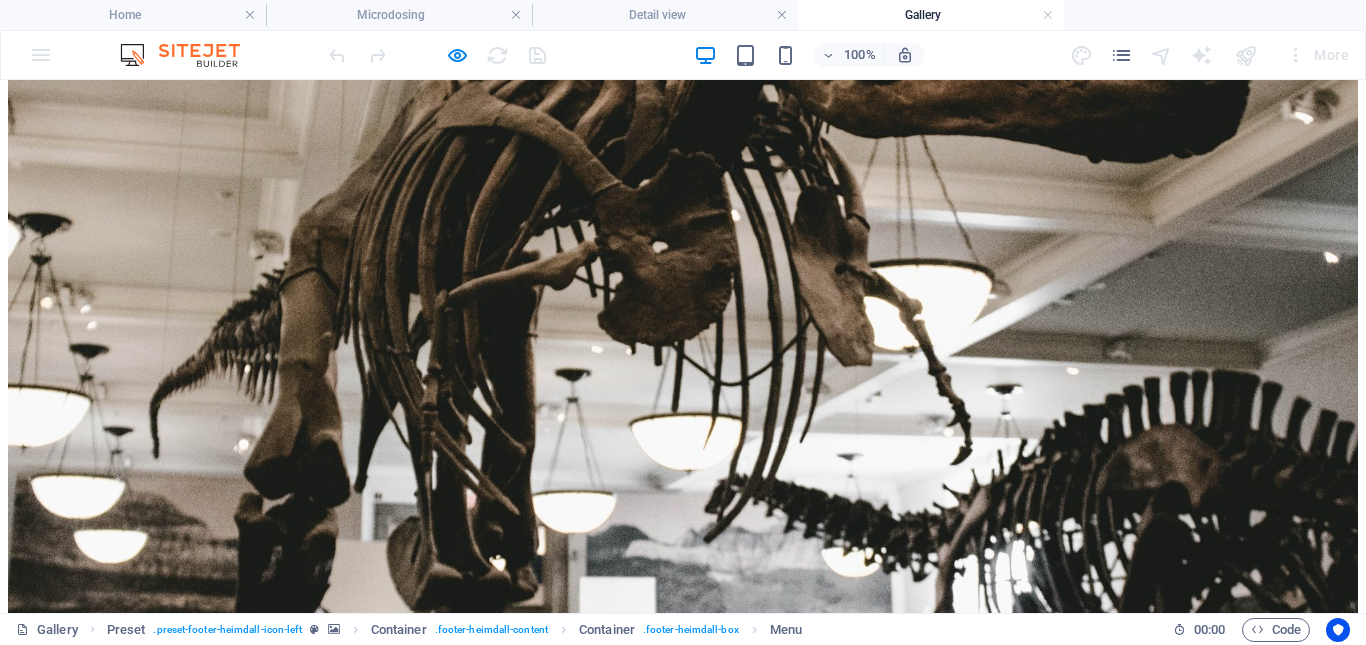 scroll, scrollTop: 604, scrollLeft: 0, axis: vertical 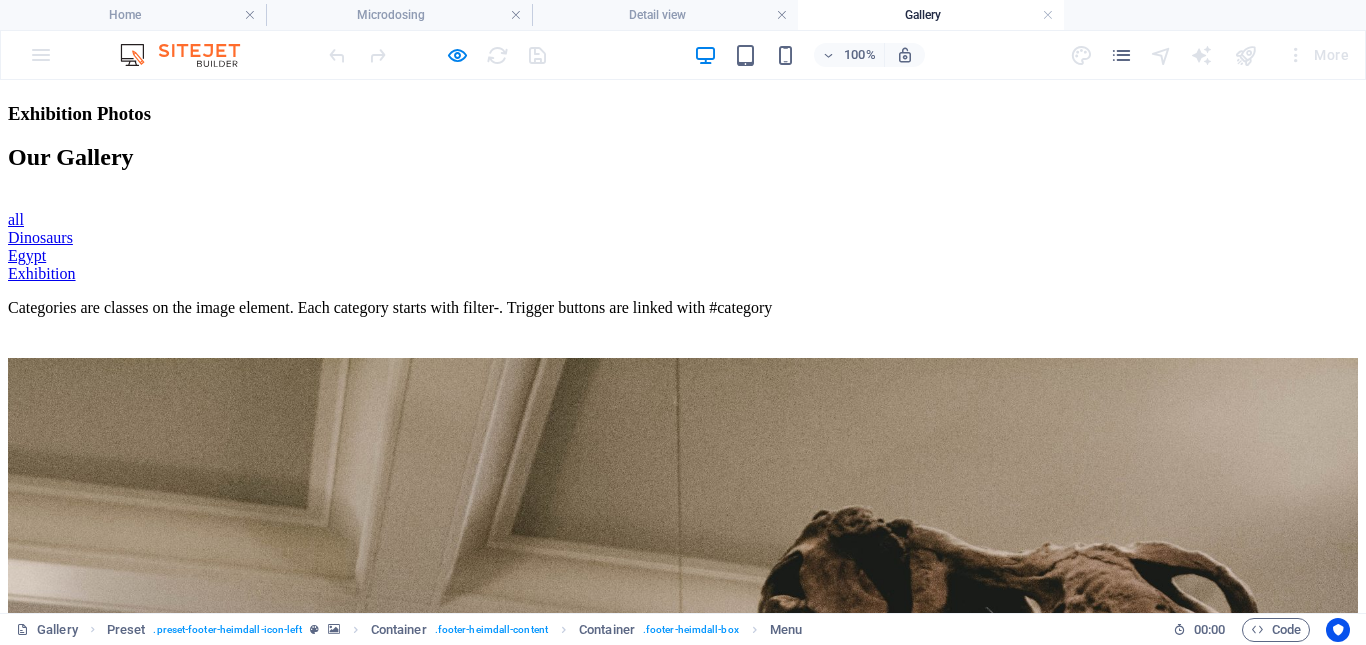 click on "About us" at bounding box center [77, -368] 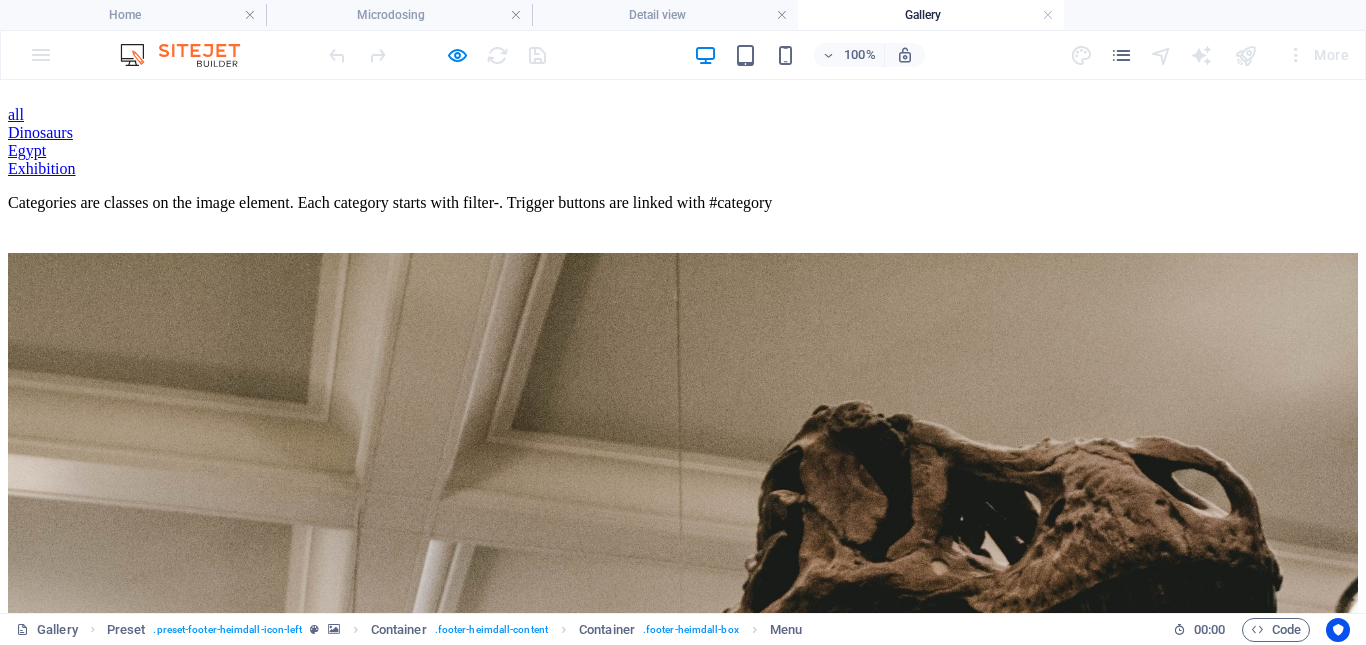 scroll, scrollTop: 0, scrollLeft: 0, axis: both 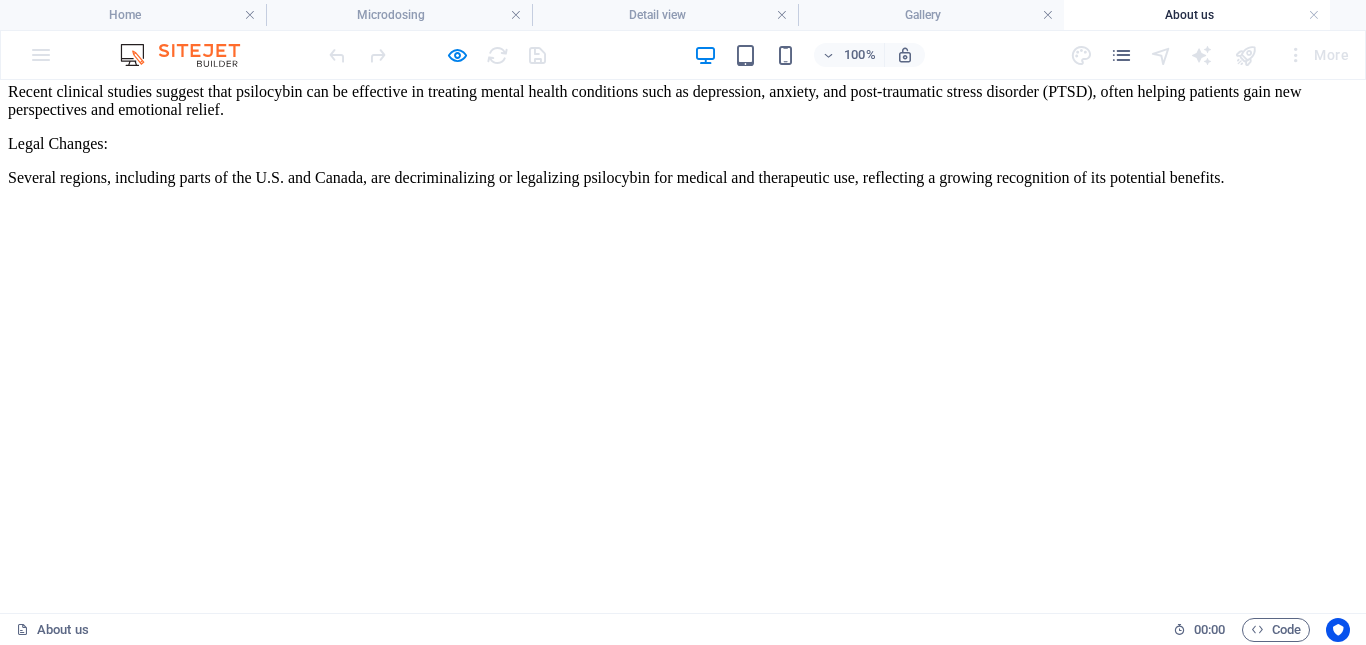 click on "Home Microdosing Detail view Gallery About us News Contact" at bounding box center [683, -698] 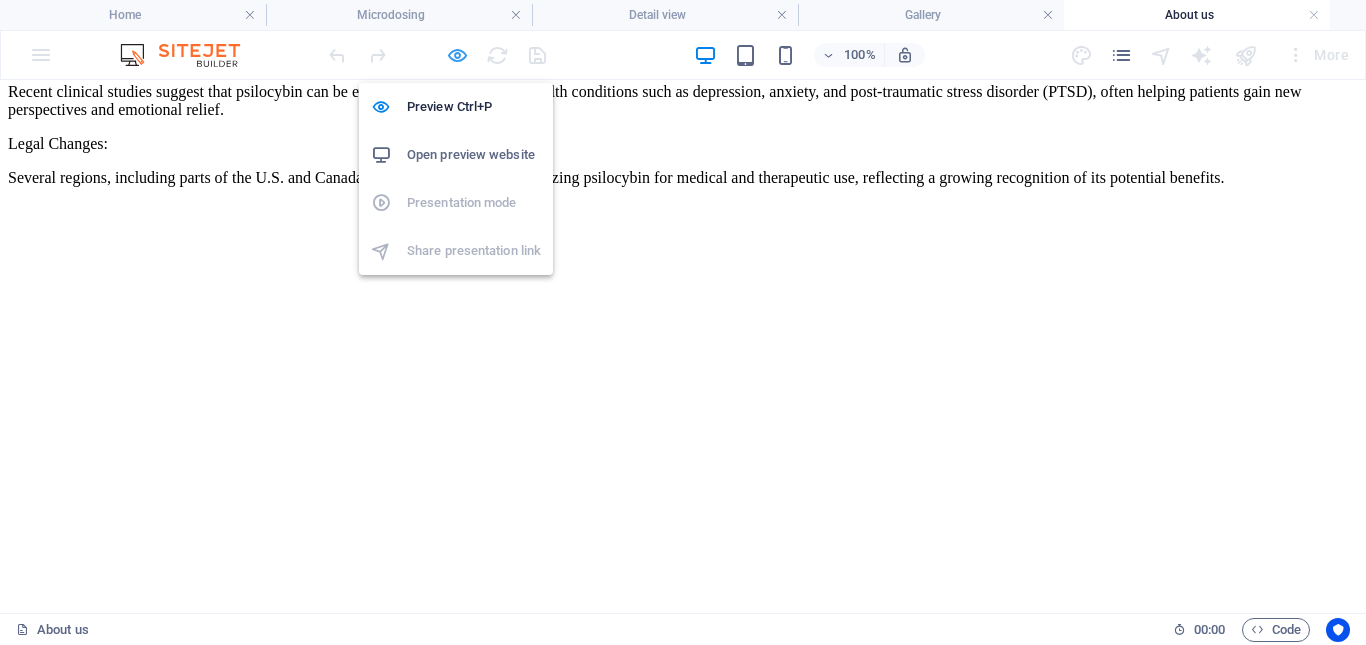 click at bounding box center [457, 55] 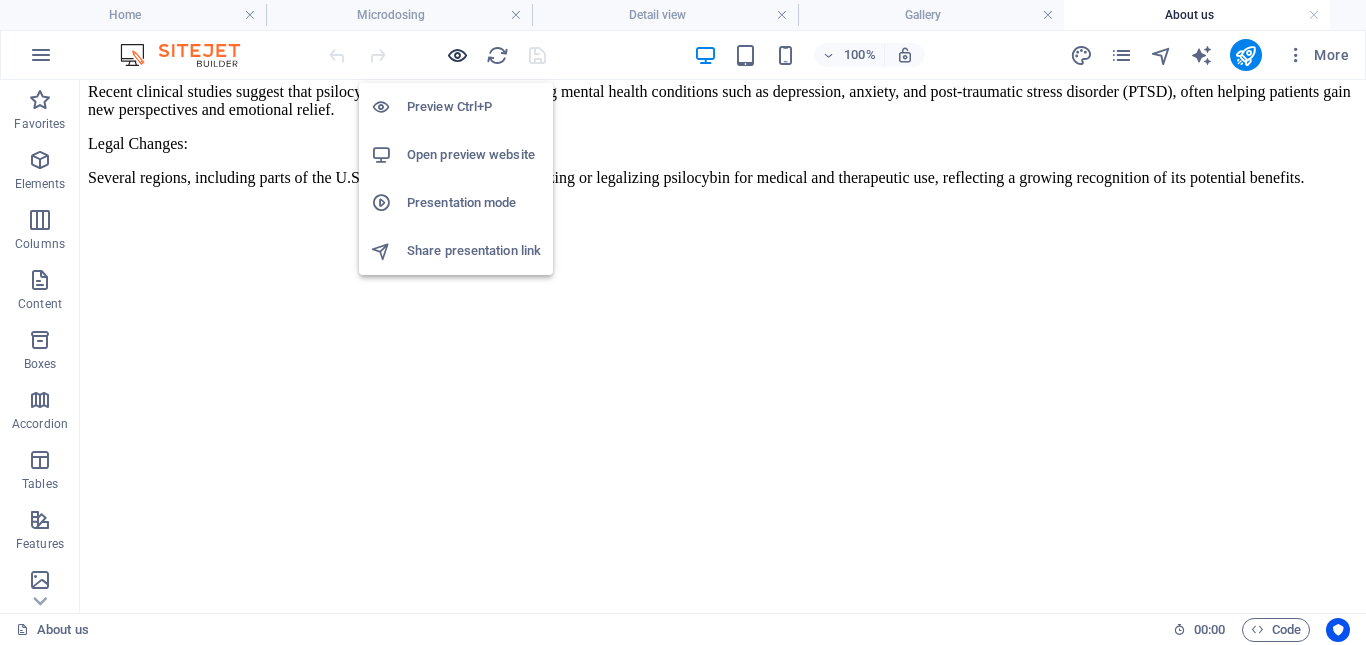 click at bounding box center (457, 55) 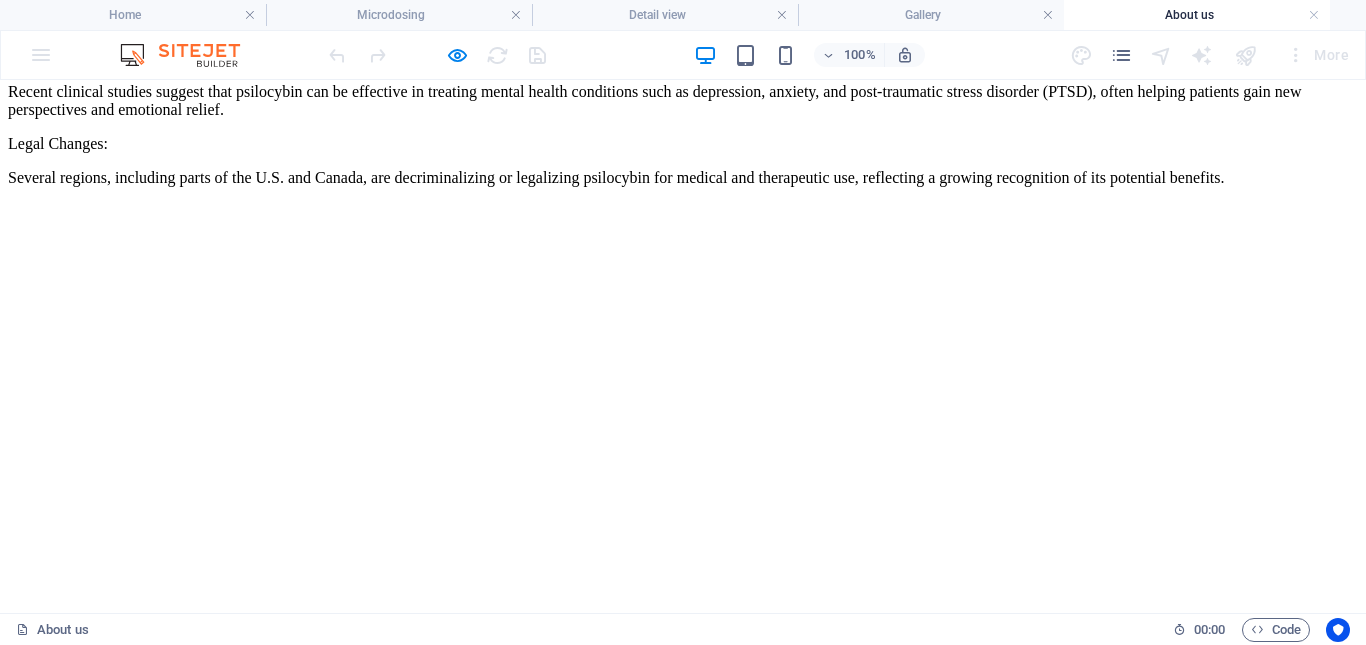 click on "Contact" at bounding box center [73, 6762] 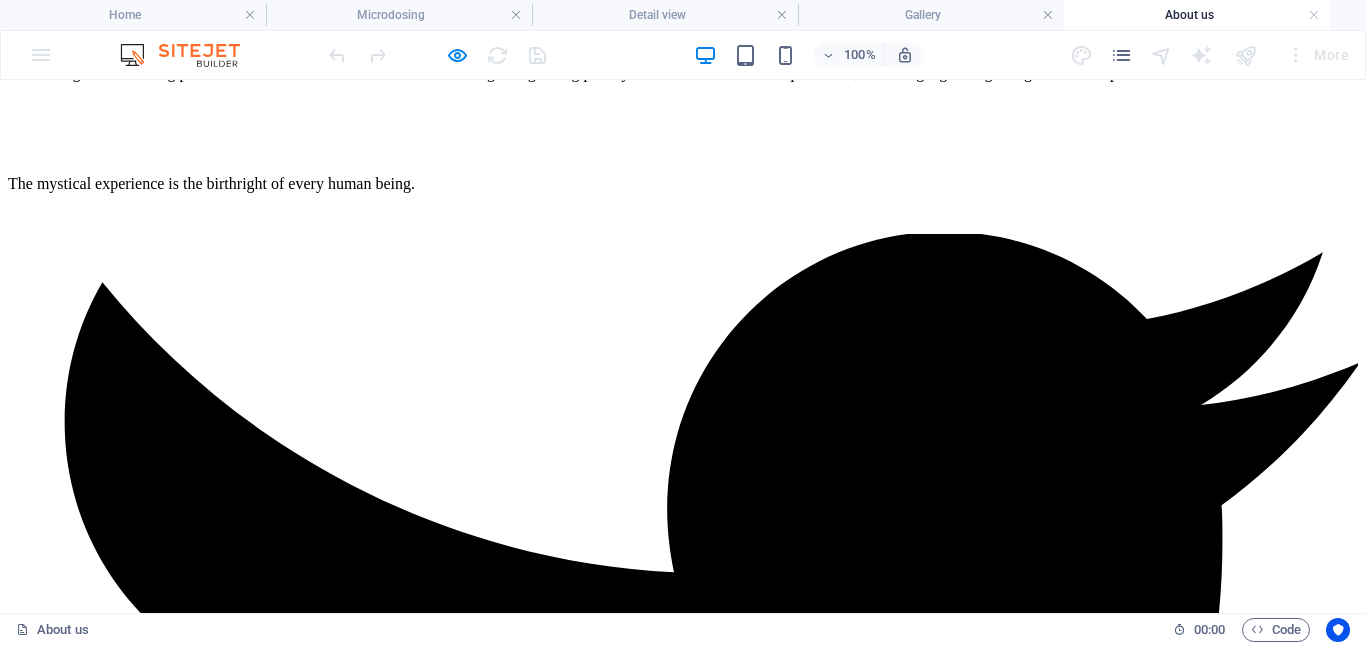 scroll, scrollTop: 0, scrollLeft: 0, axis: both 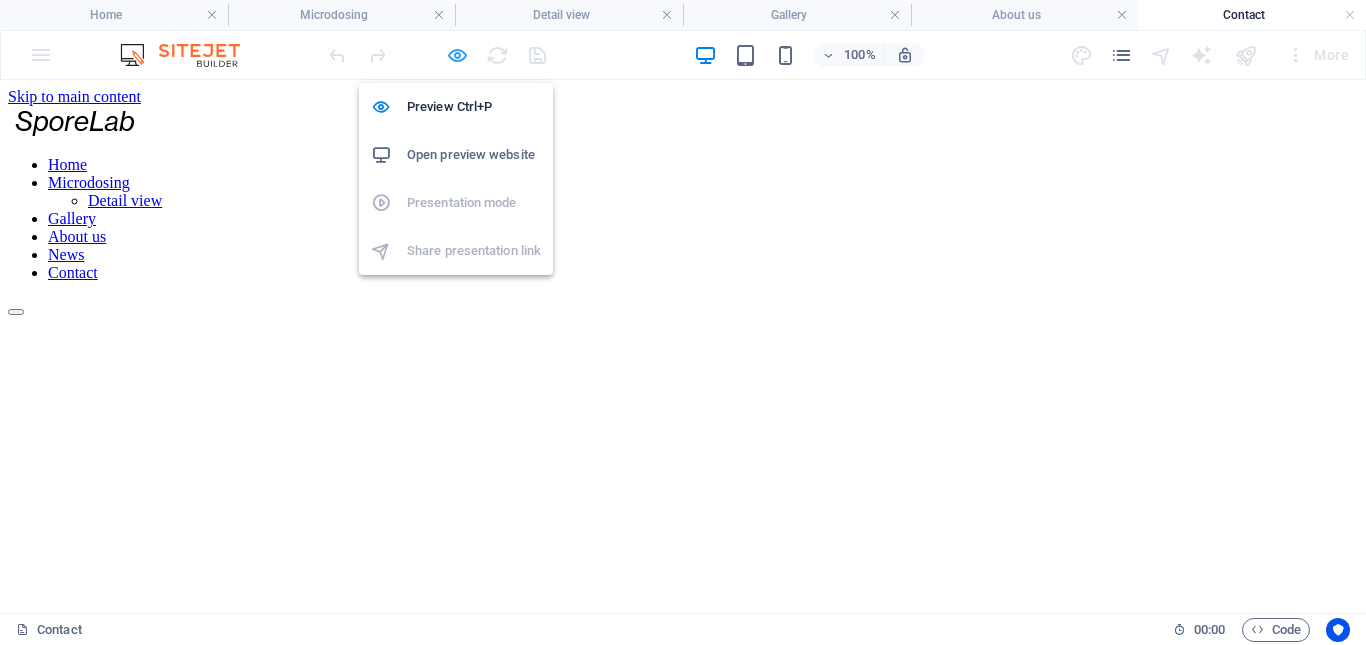click at bounding box center [457, 55] 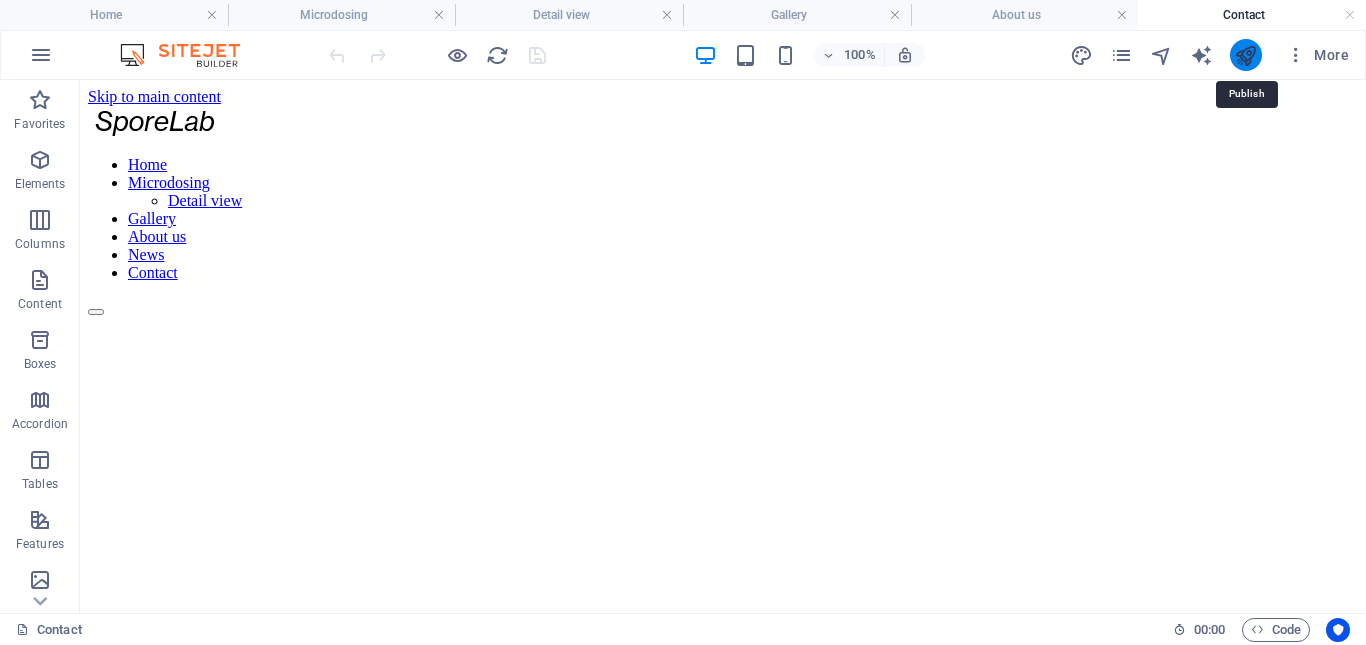 click at bounding box center (1245, 55) 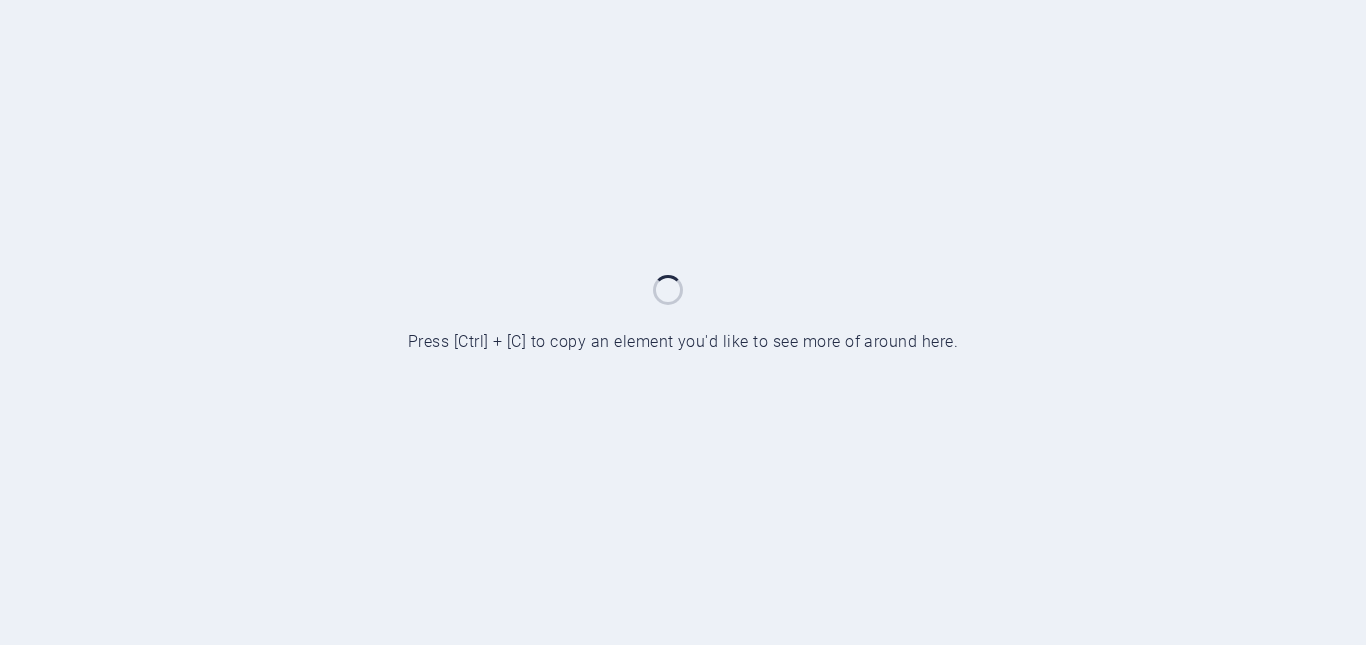 scroll, scrollTop: 0, scrollLeft: 0, axis: both 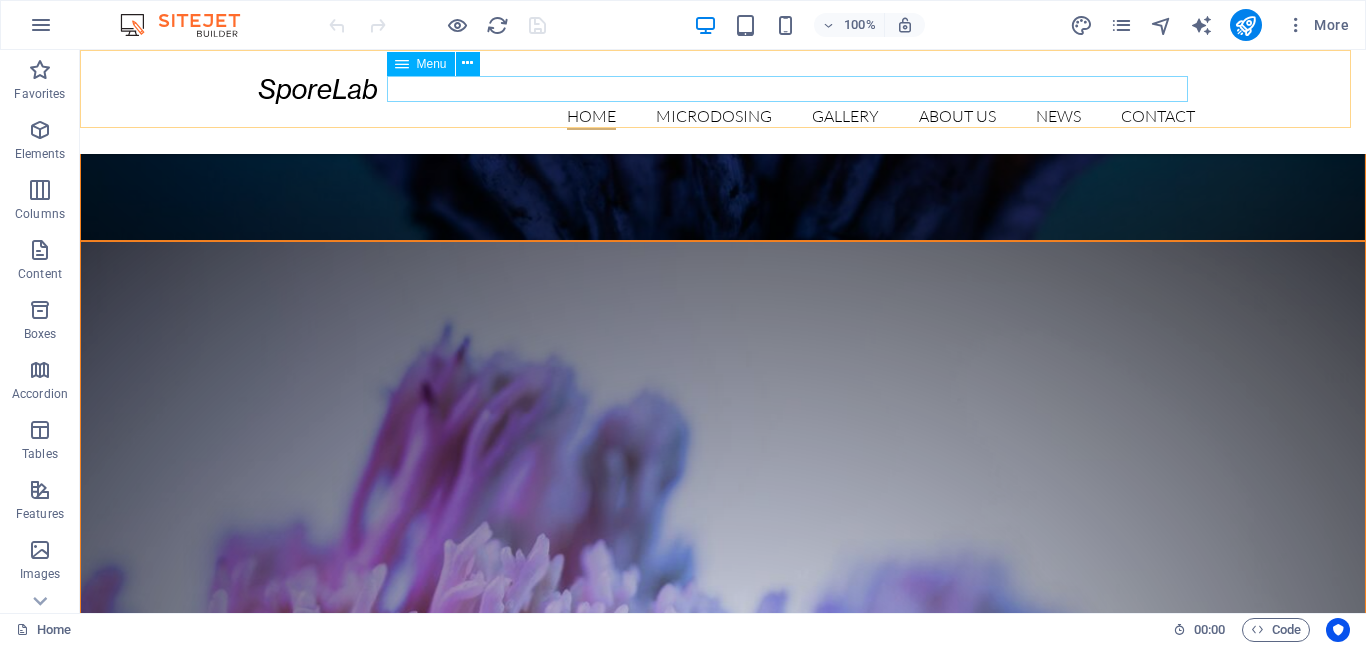 click on "Home Microdosing Detail view Gallery About us News Contact" at bounding box center [723, 117] 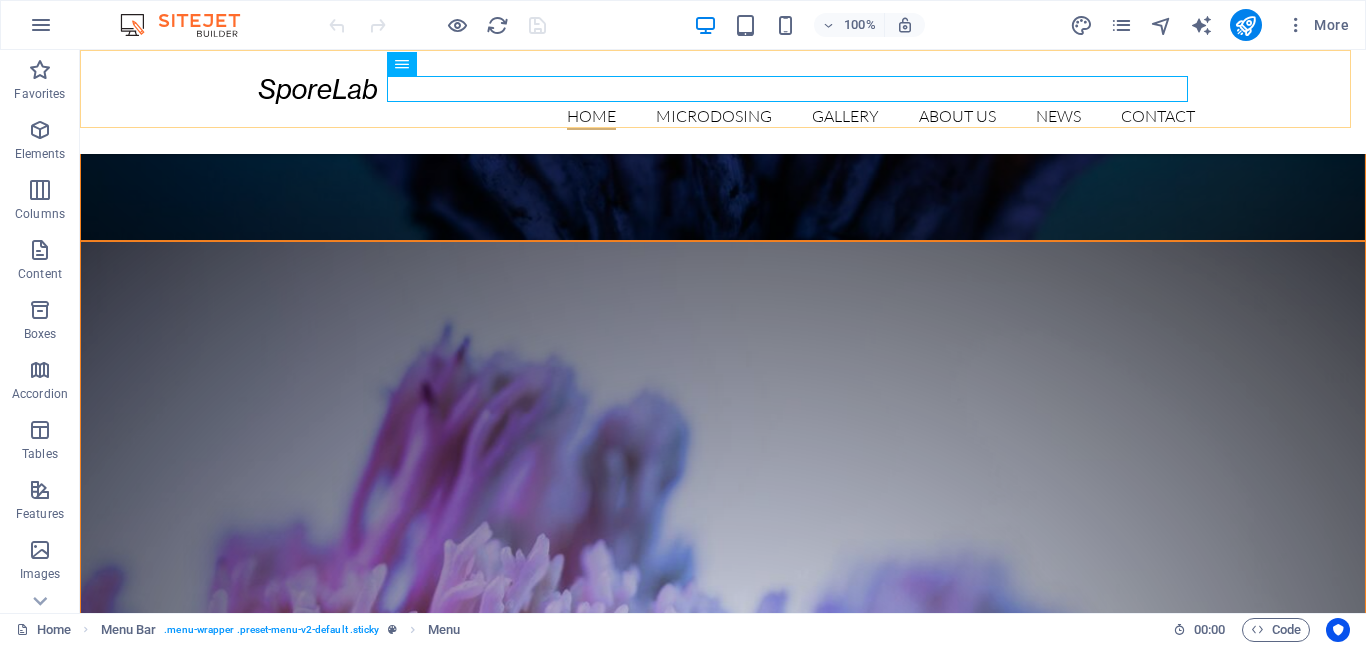 click on "Home Microdosing Detail view Gallery About us News Contact" at bounding box center [723, 102] 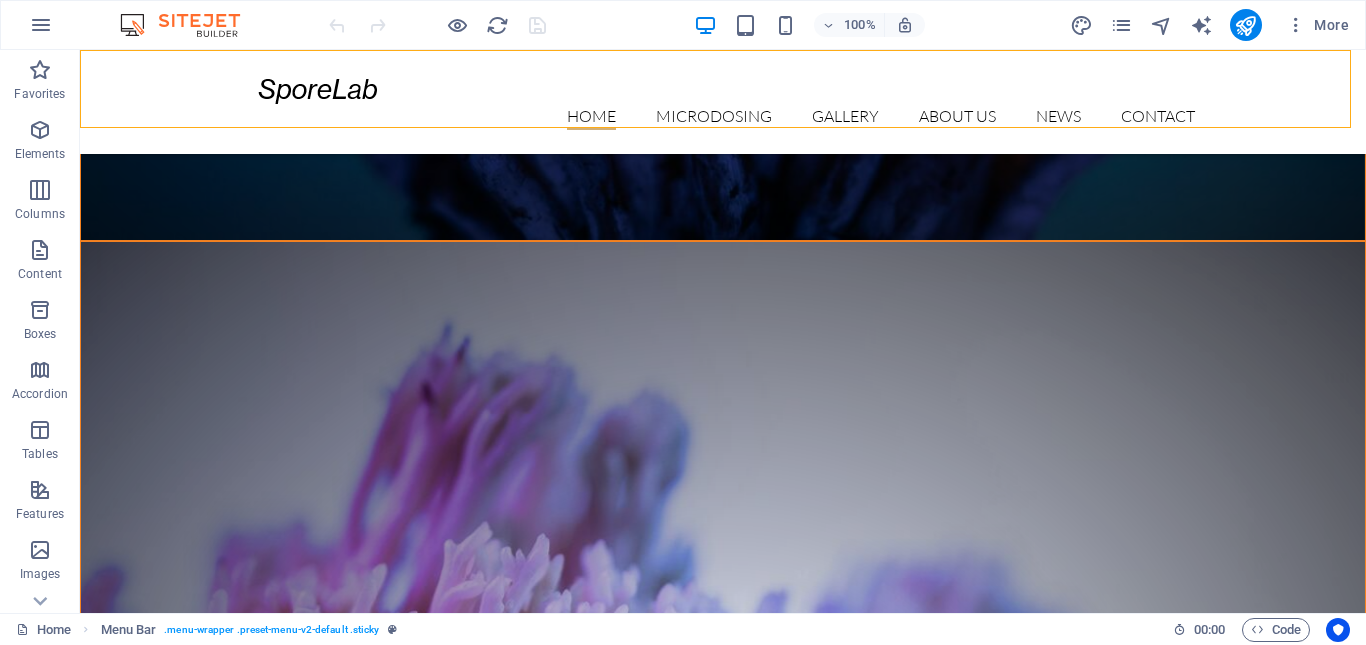 click at bounding box center (437, 25) 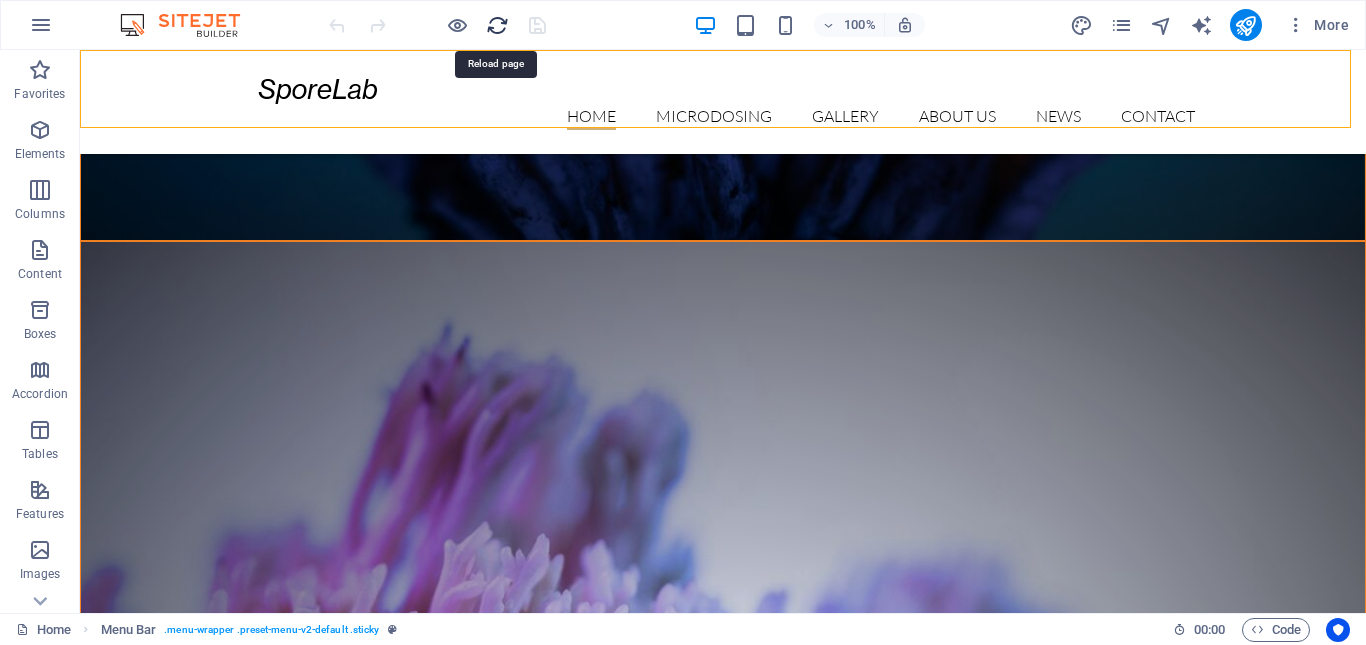 click at bounding box center [497, 25] 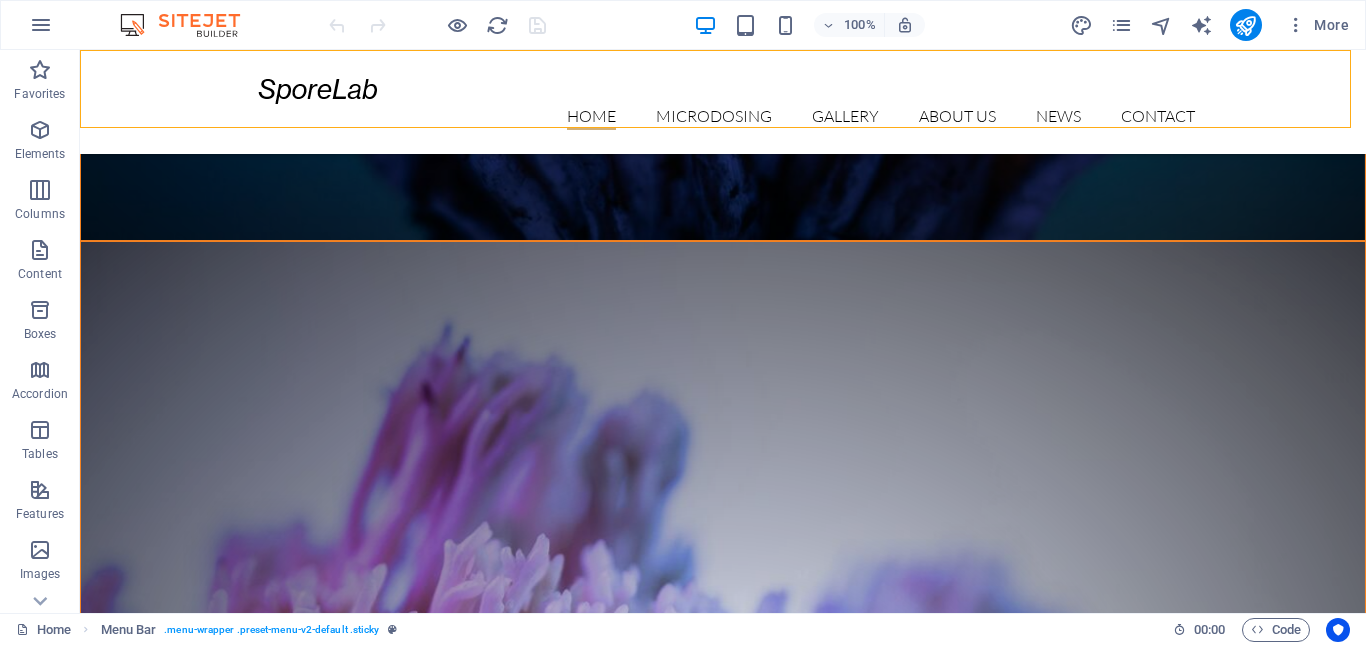 click on "Home Microdosing Detail view Gallery About us News Contact" at bounding box center [723, 102] 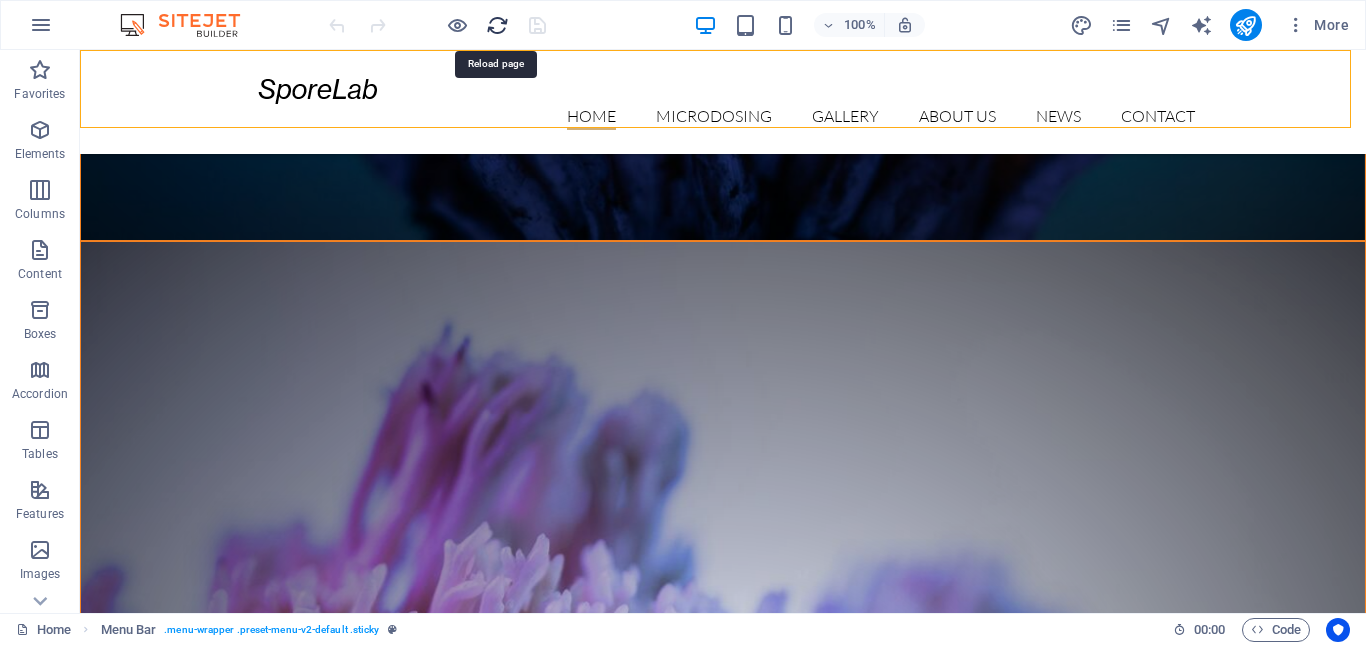 click at bounding box center (497, 25) 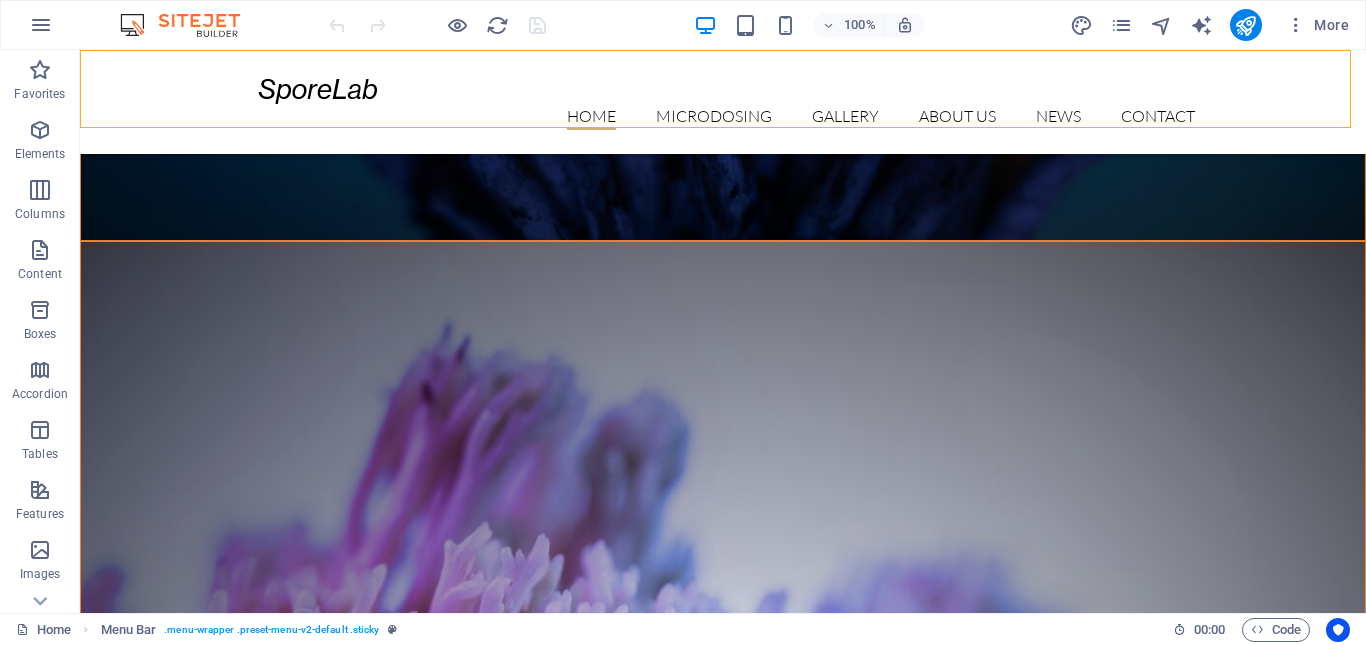 click on "Home Microdosing Detail view Gallery About us News Contact" at bounding box center [723, 102] 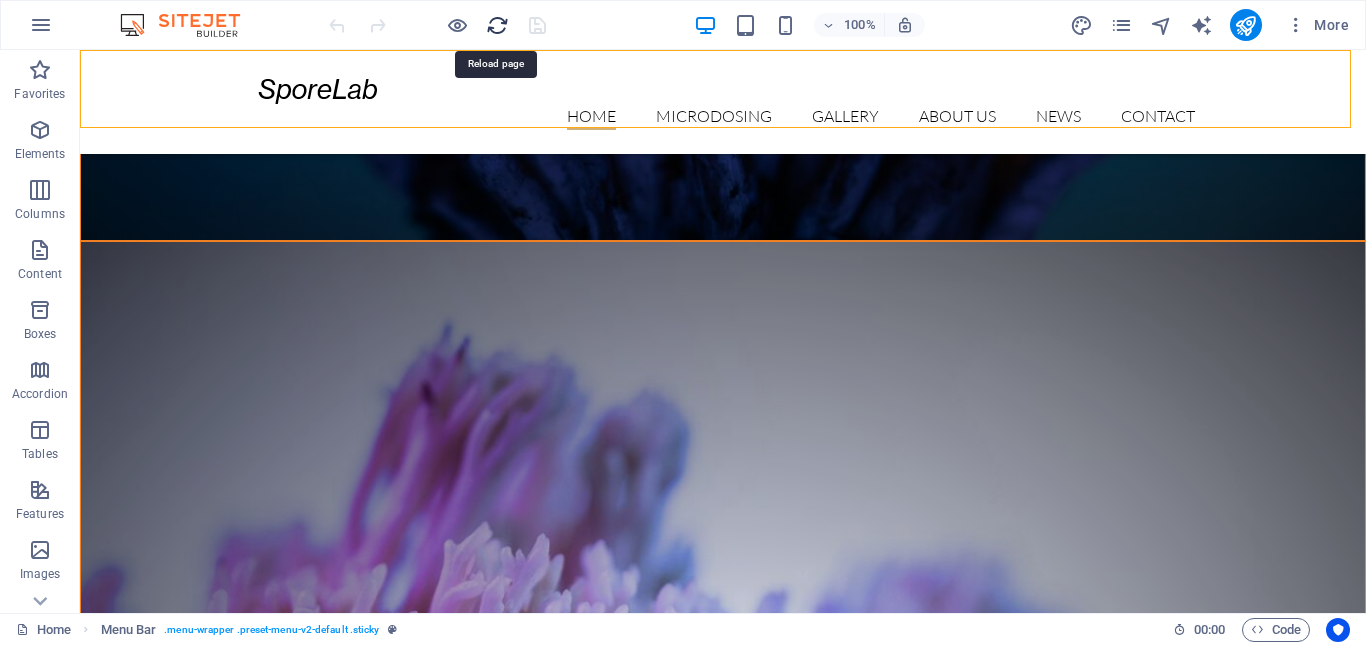 click at bounding box center (497, 25) 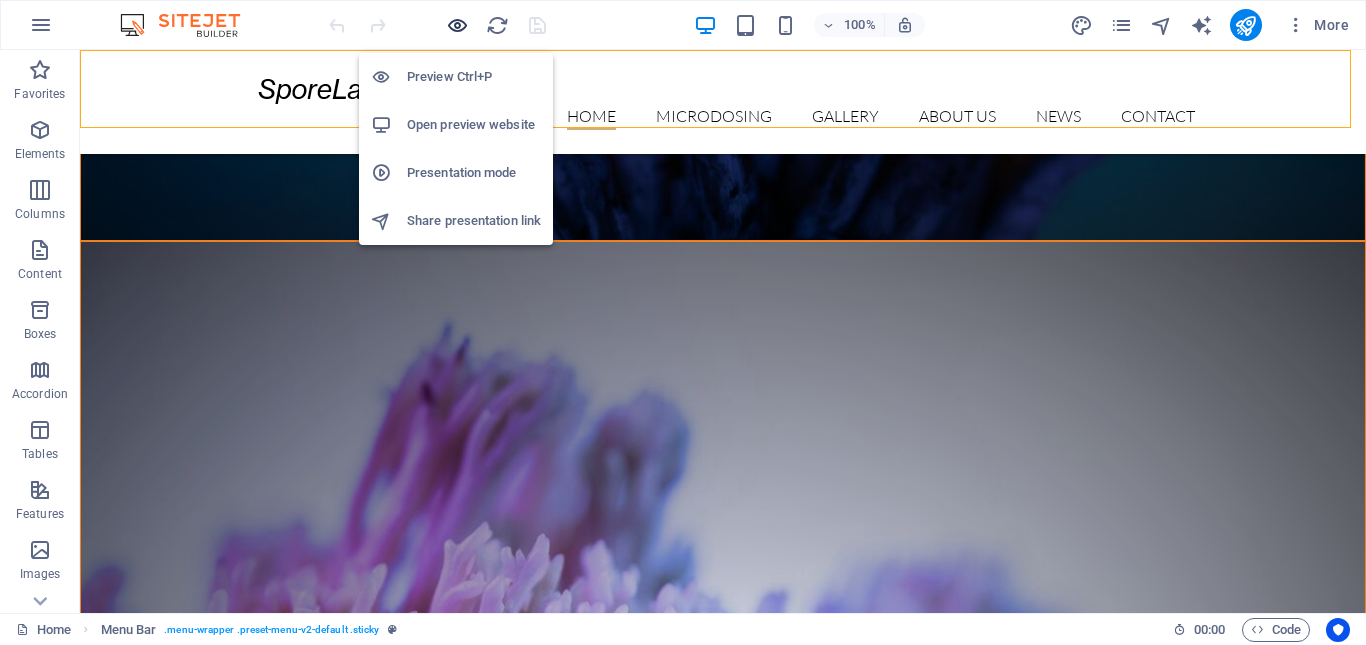 click at bounding box center [457, 25] 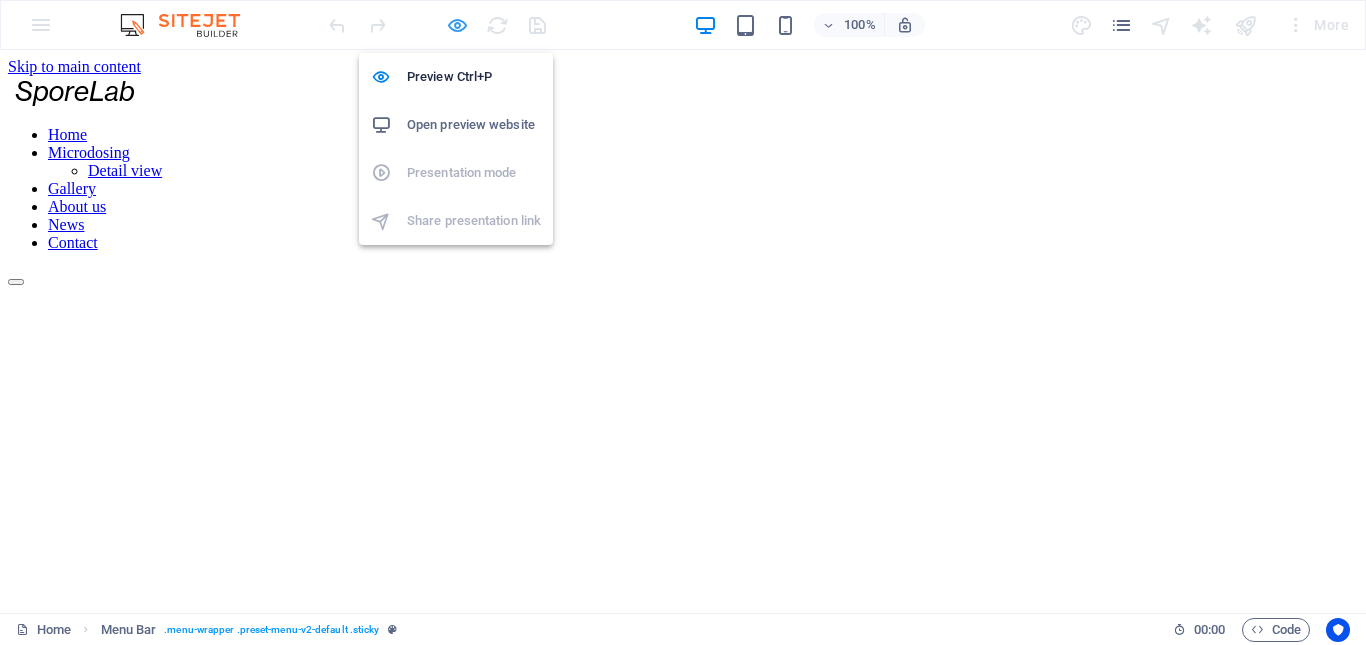 scroll, scrollTop: 0, scrollLeft: 0, axis: both 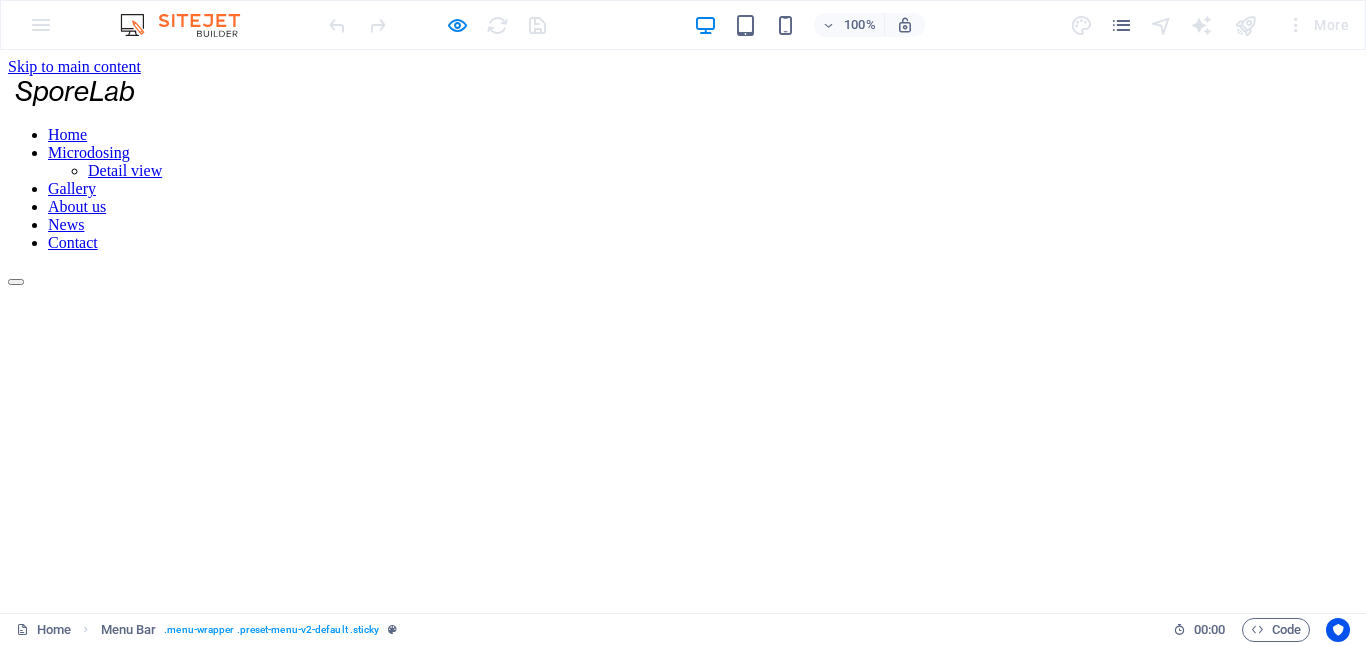 click on "Microdosing" at bounding box center (89, 152) 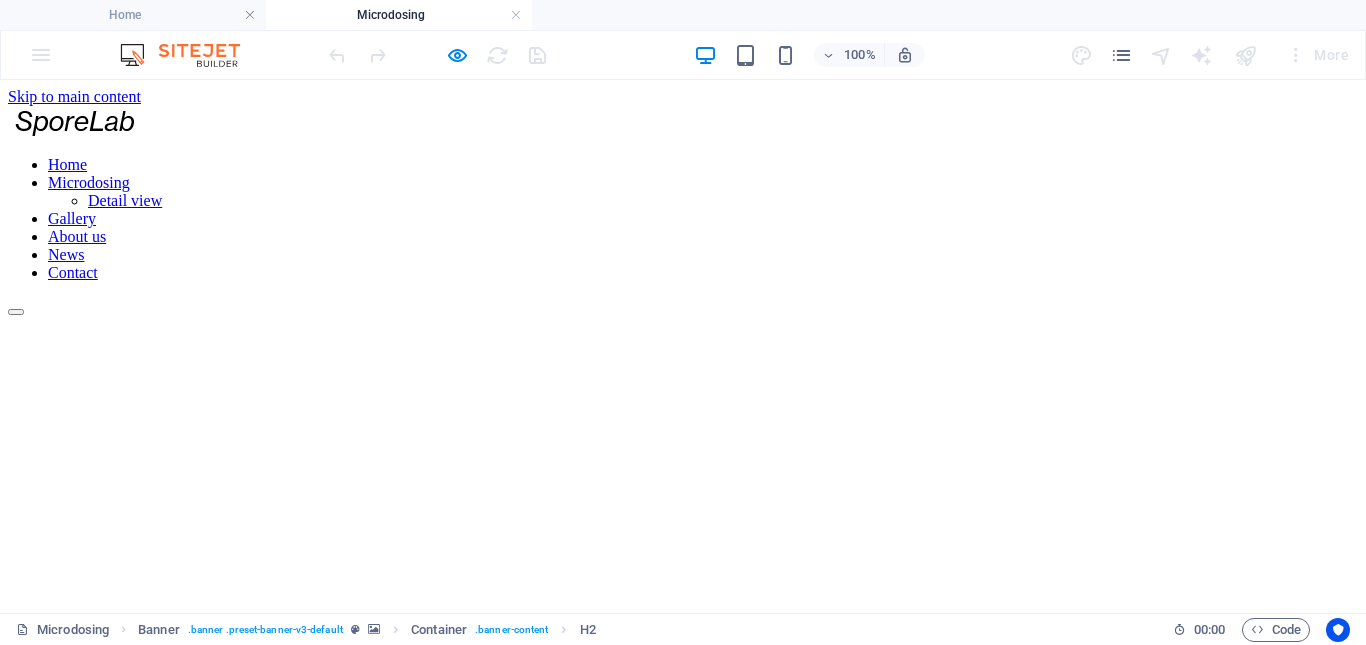 scroll, scrollTop: 0, scrollLeft: 0, axis: both 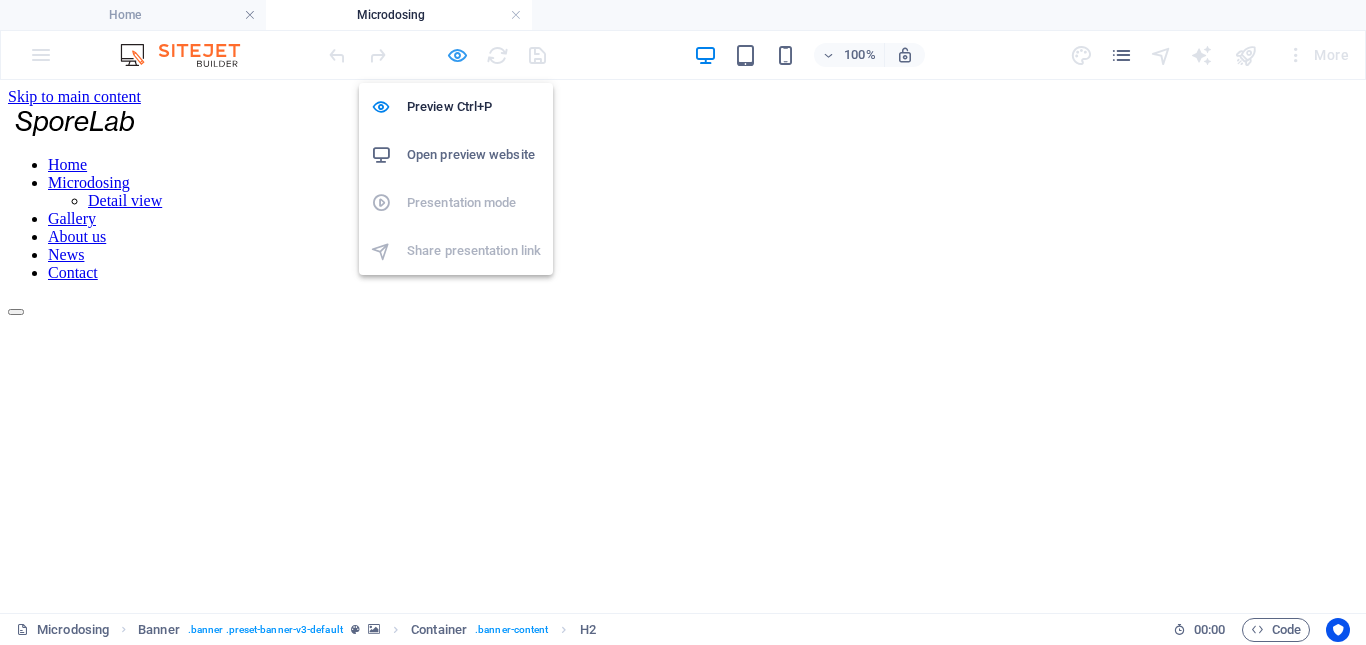 click at bounding box center (457, 55) 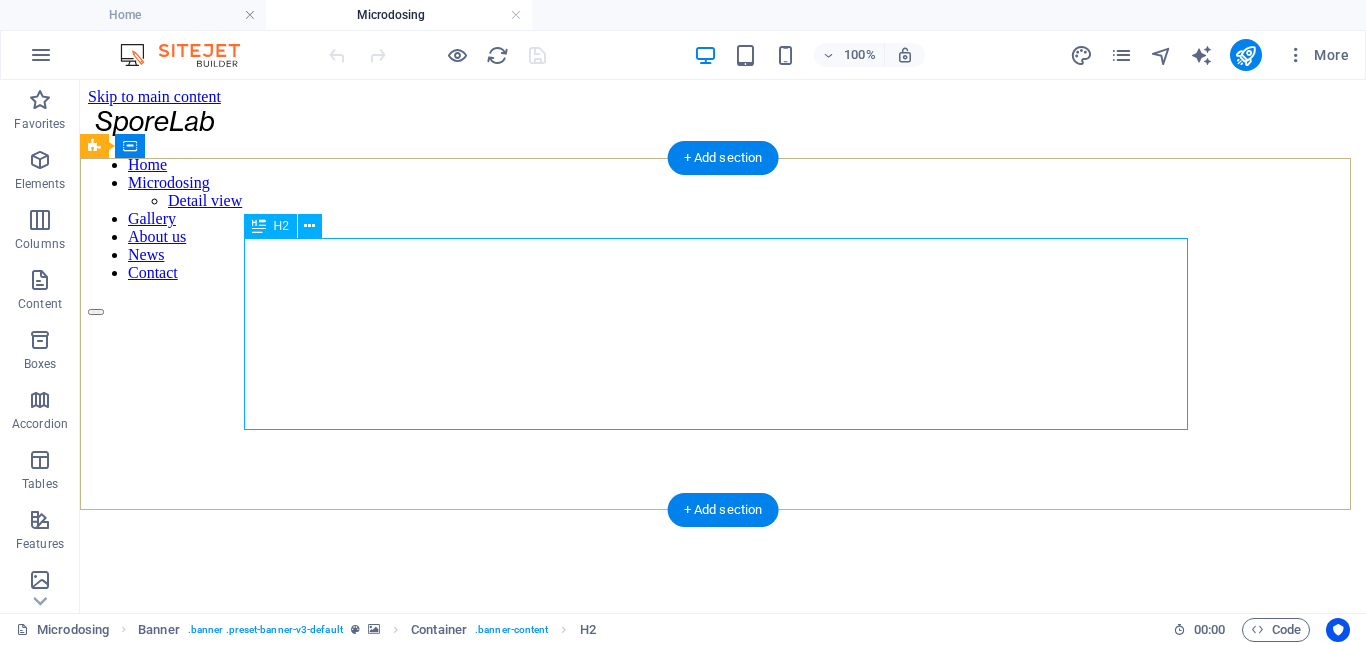 scroll, scrollTop: 300, scrollLeft: 0, axis: vertical 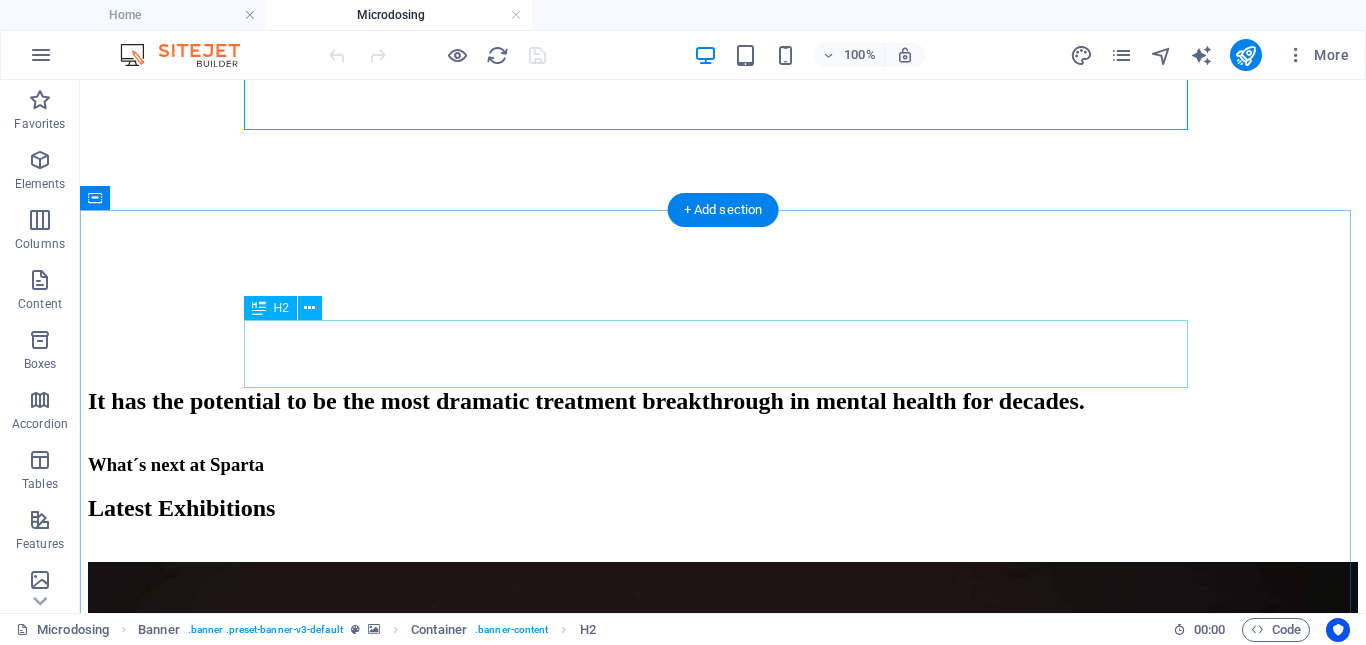 click on "Latest Exhibitions" at bounding box center (723, 508) 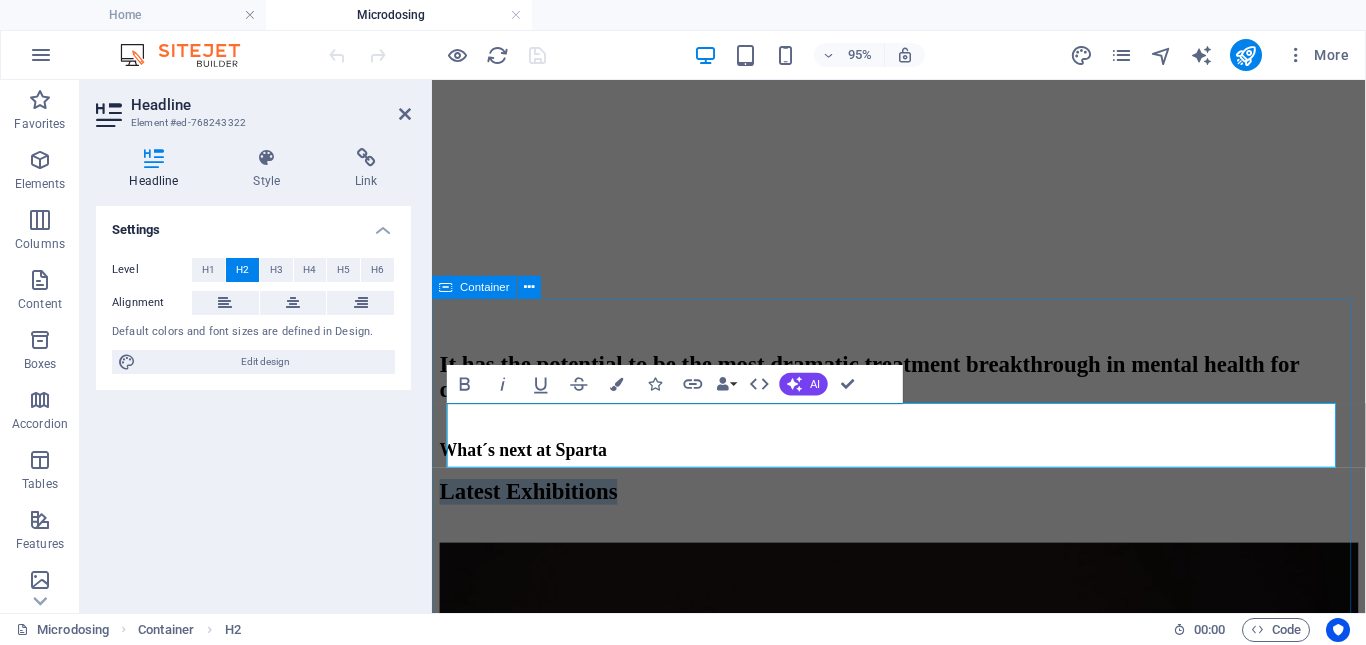 scroll, scrollTop: 200, scrollLeft: 0, axis: vertical 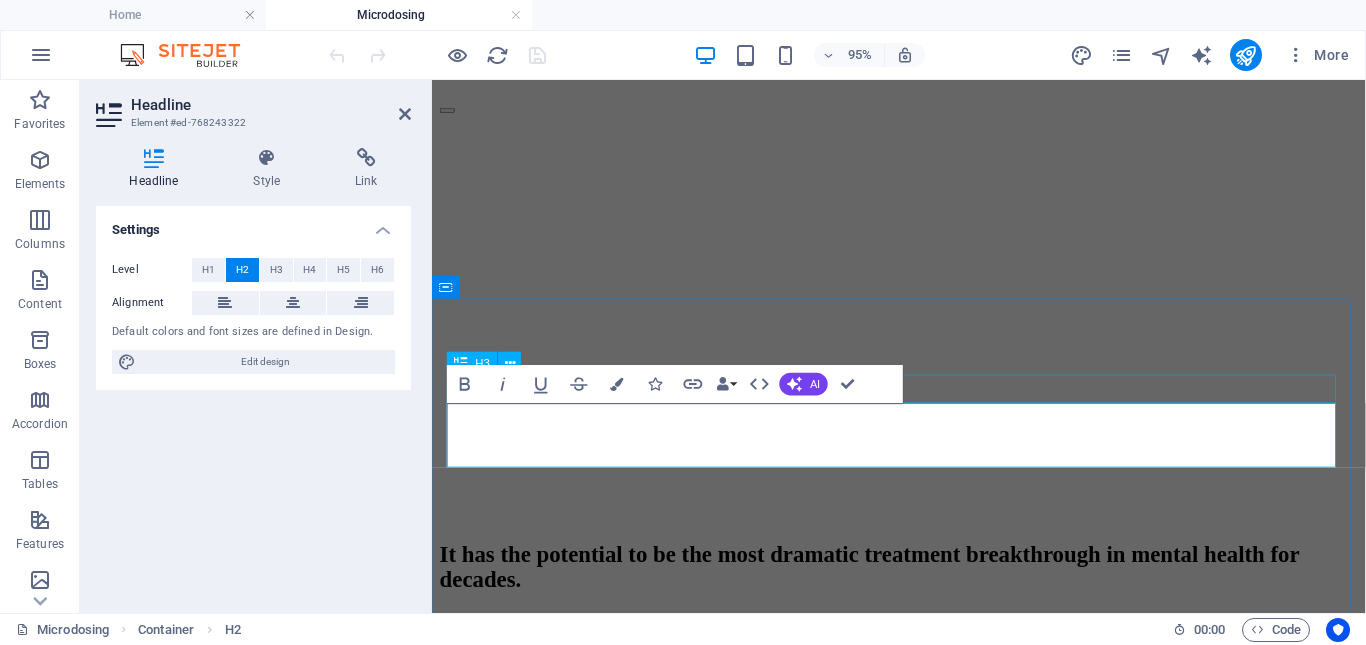click on "What´s next at Sparta" at bounding box center [923, 670] 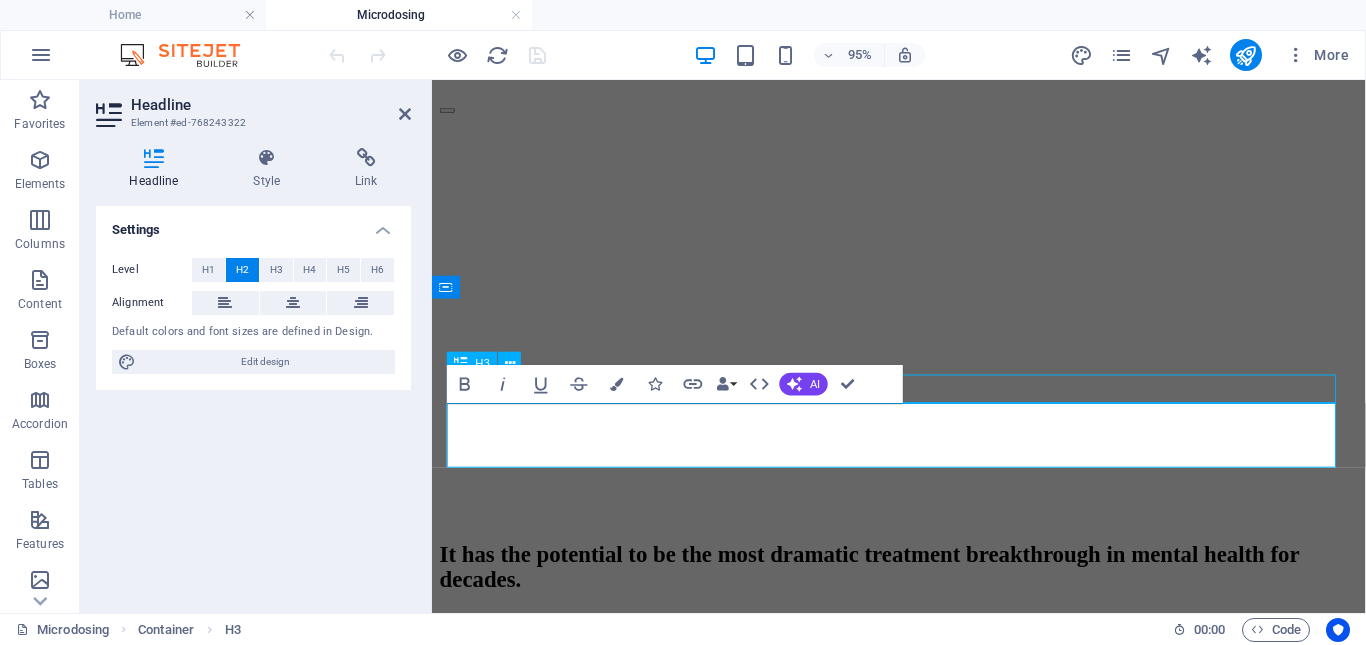click on "What´s next at Sparta" at bounding box center (923, 670) 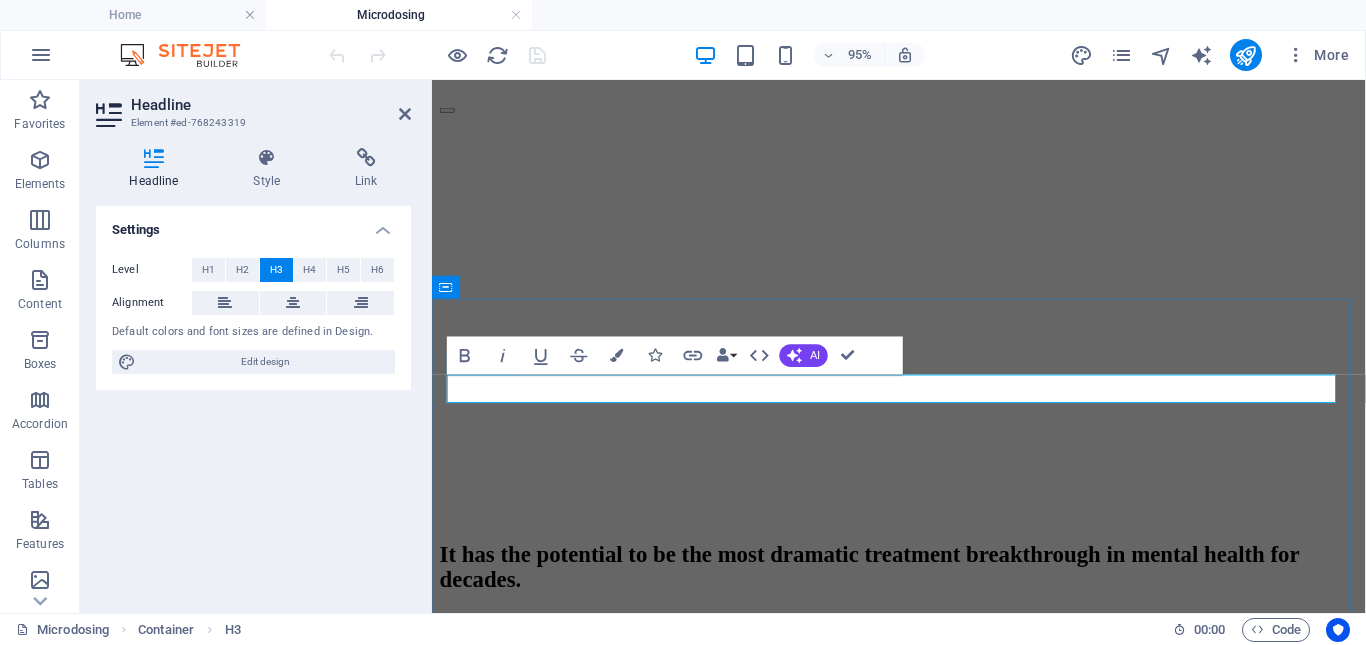 click on "What´s next at Sparta" at bounding box center [923, 670] 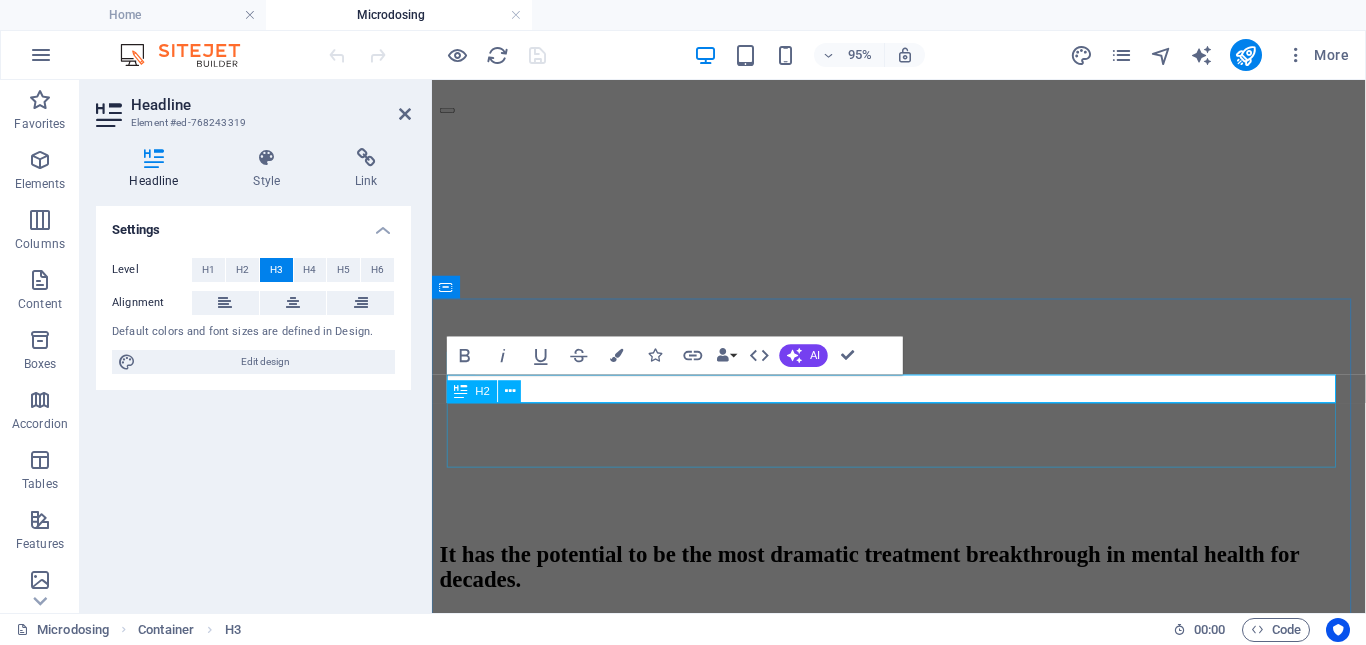 click on "Latest Exhibitions" at bounding box center (923, 713) 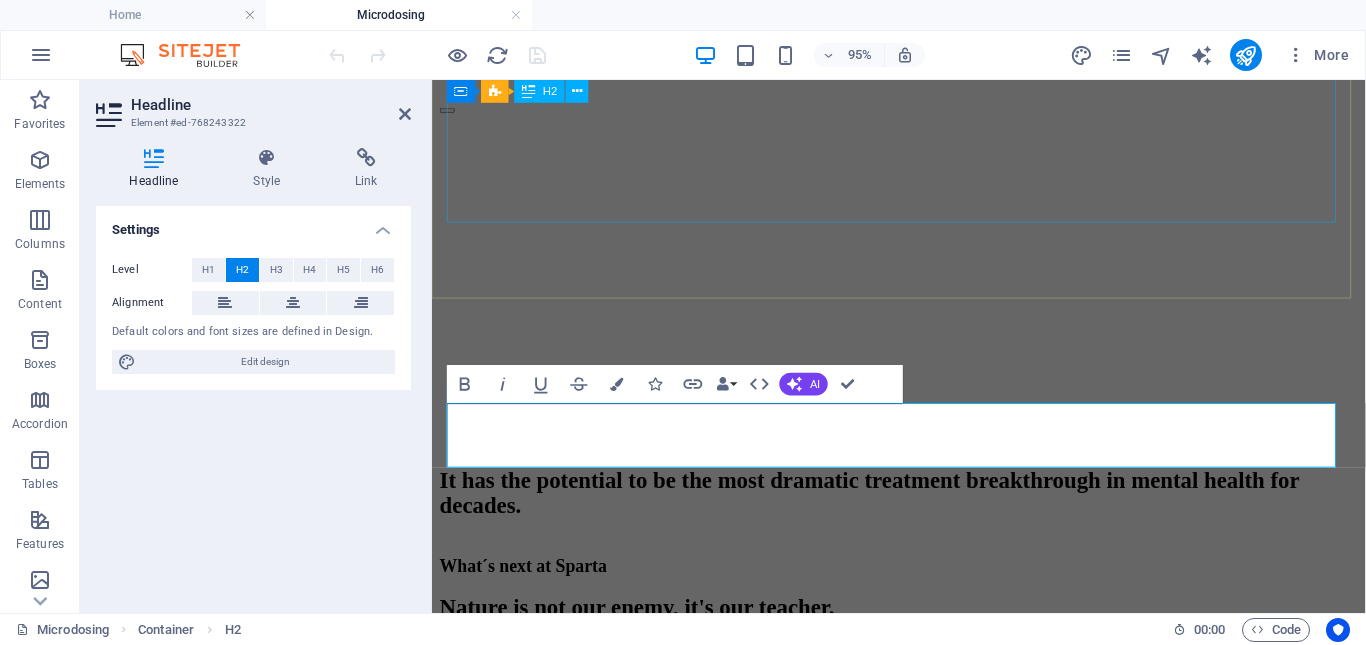 scroll, scrollTop: 221, scrollLeft: 2, axis: both 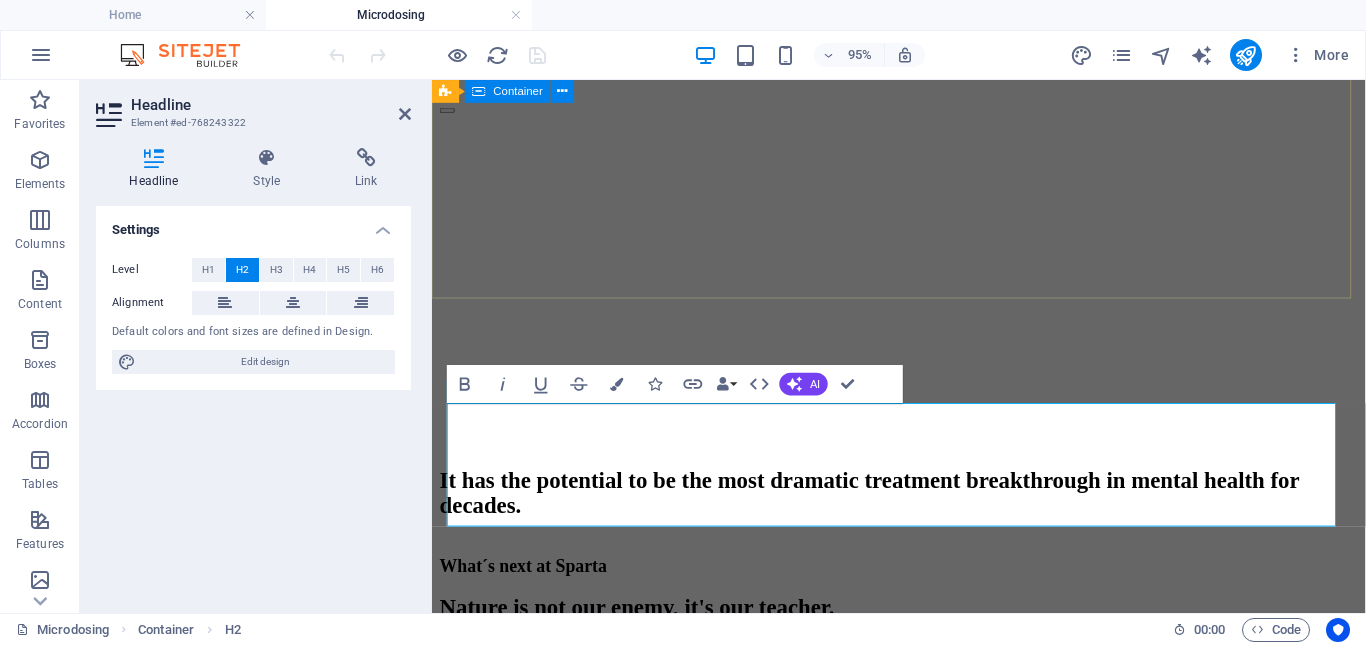 click on "It has the potential to be the most dramatic treatment breakthrough in mental health for decades." at bounding box center [923, 515] 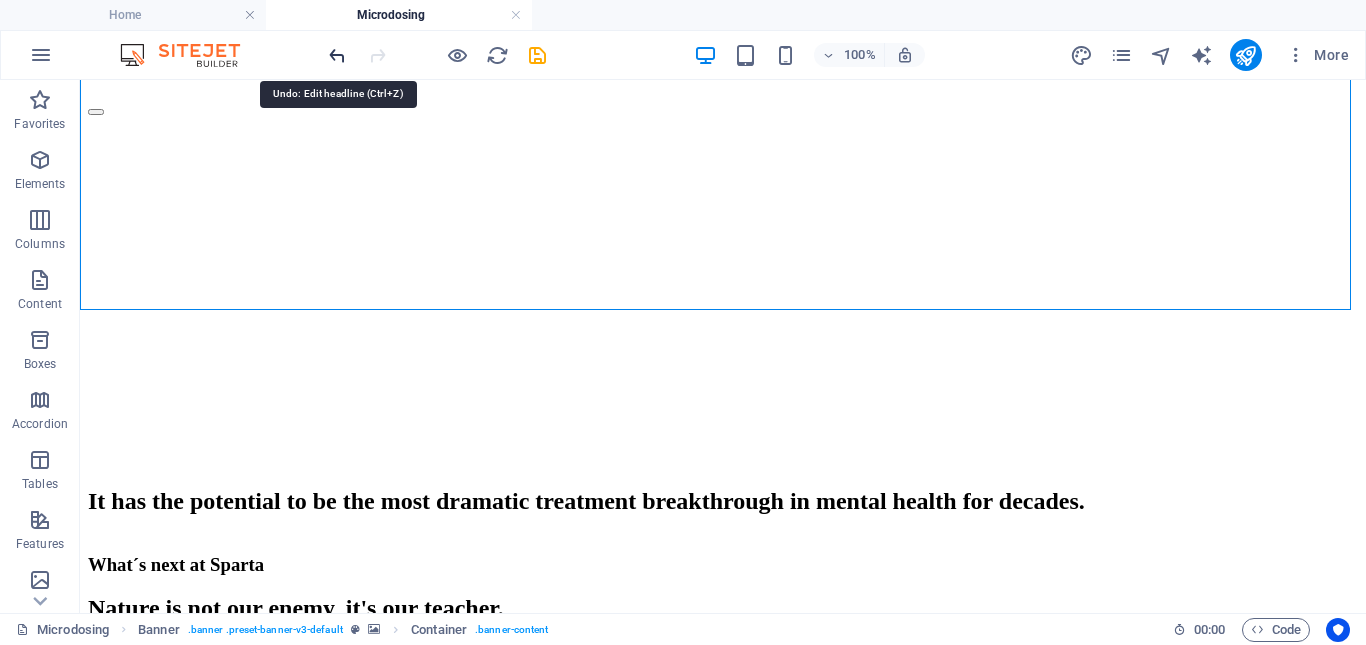 click at bounding box center [337, 55] 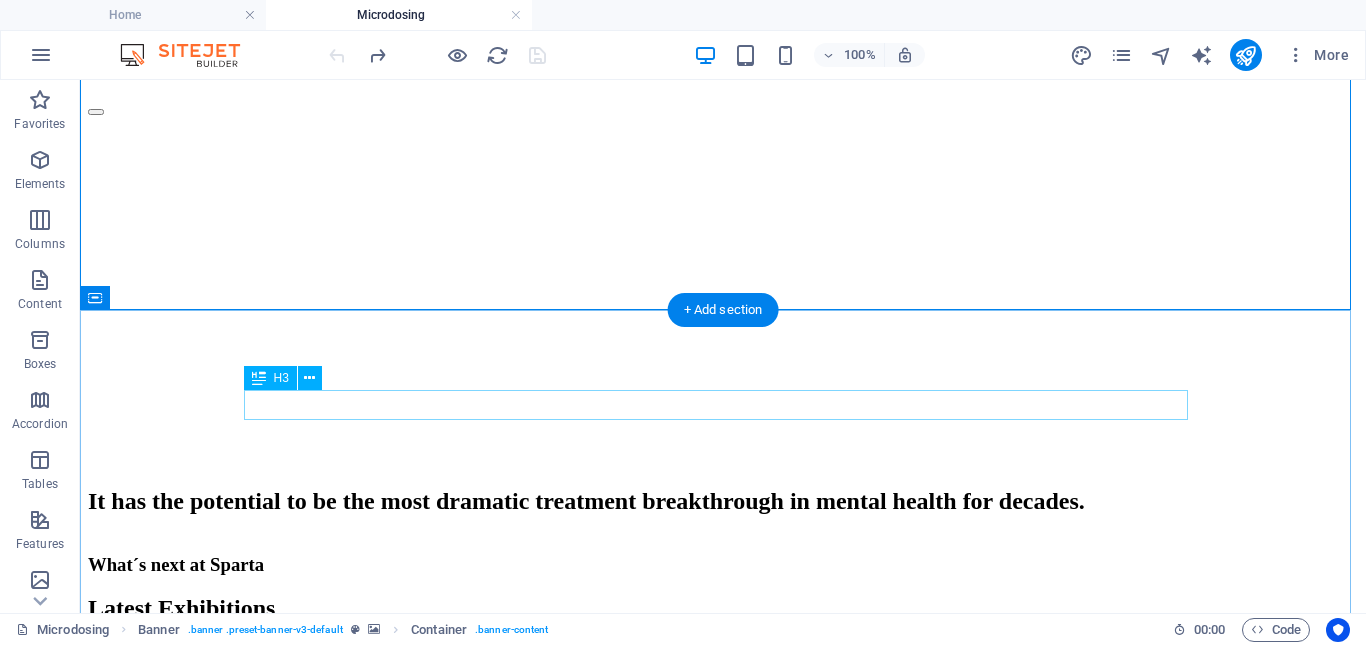 click on "What´s next at Sparta" at bounding box center [723, 565] 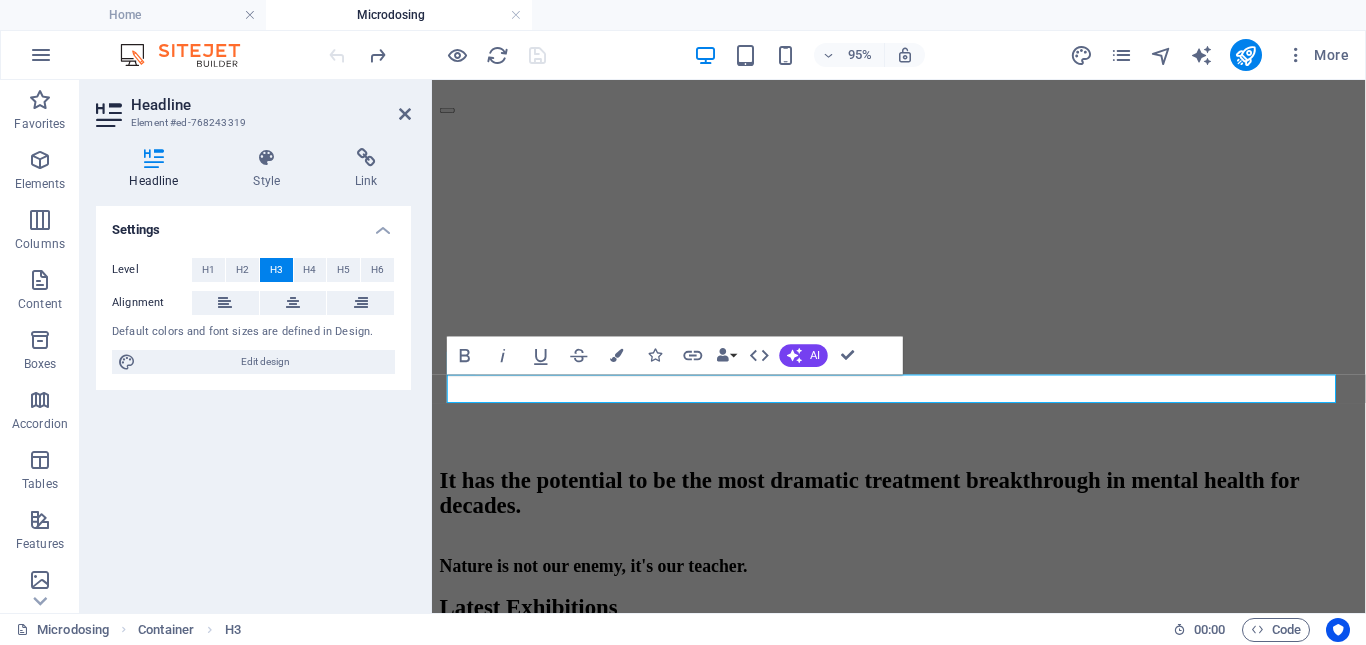 scroll, scrollTop: 221, scrollLeft: 2, axis: both 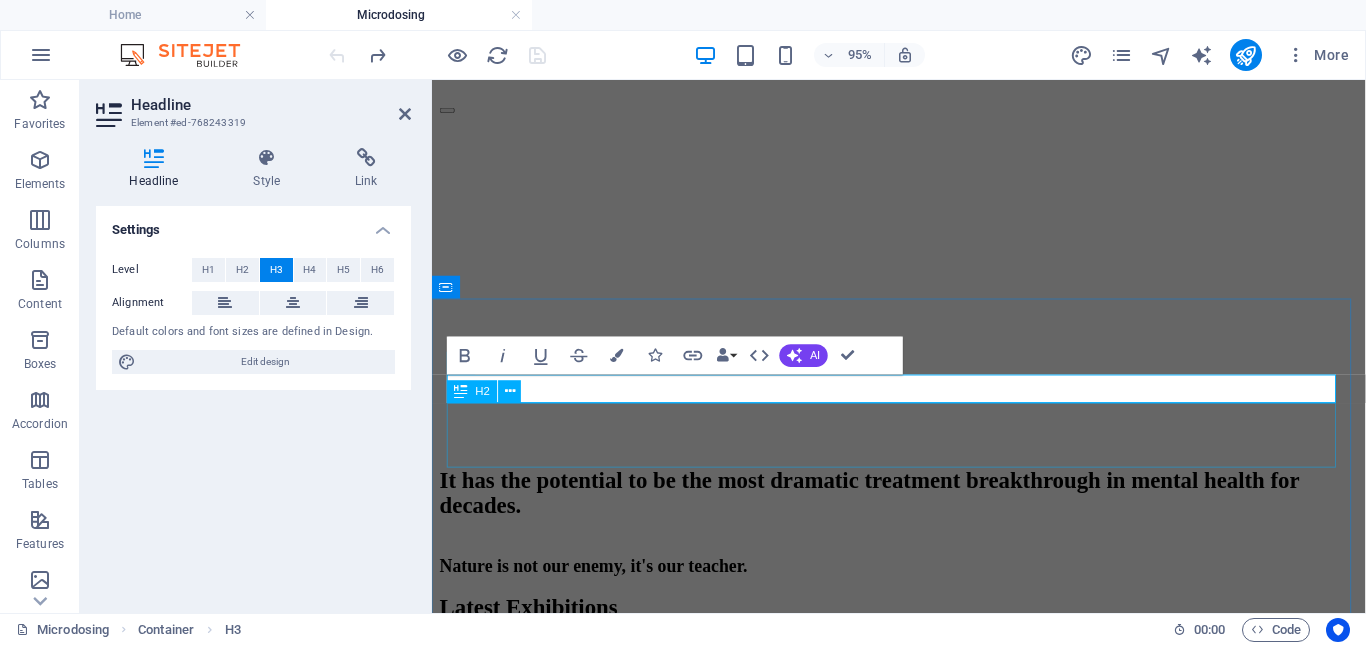 click on "Latest Exhibitions" at bounding box center [923, 635] 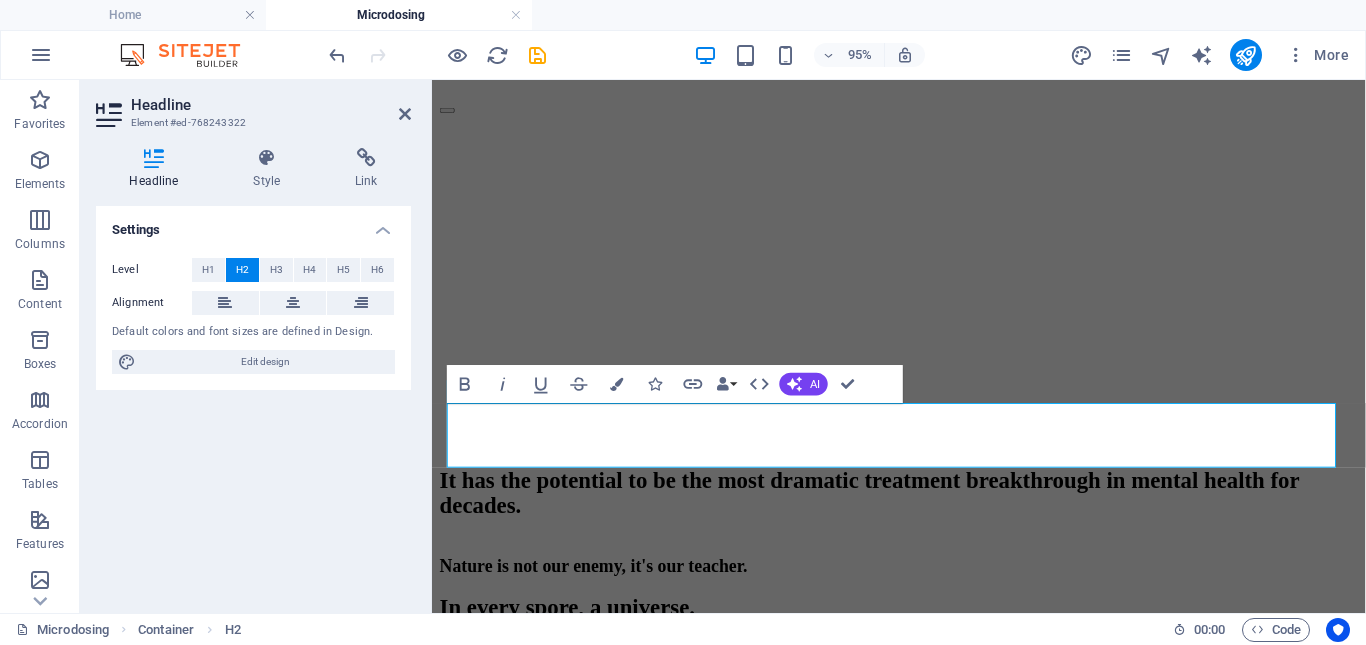 scroll, scrollTop: 0, scrollLeft: 2, axis: horizontal 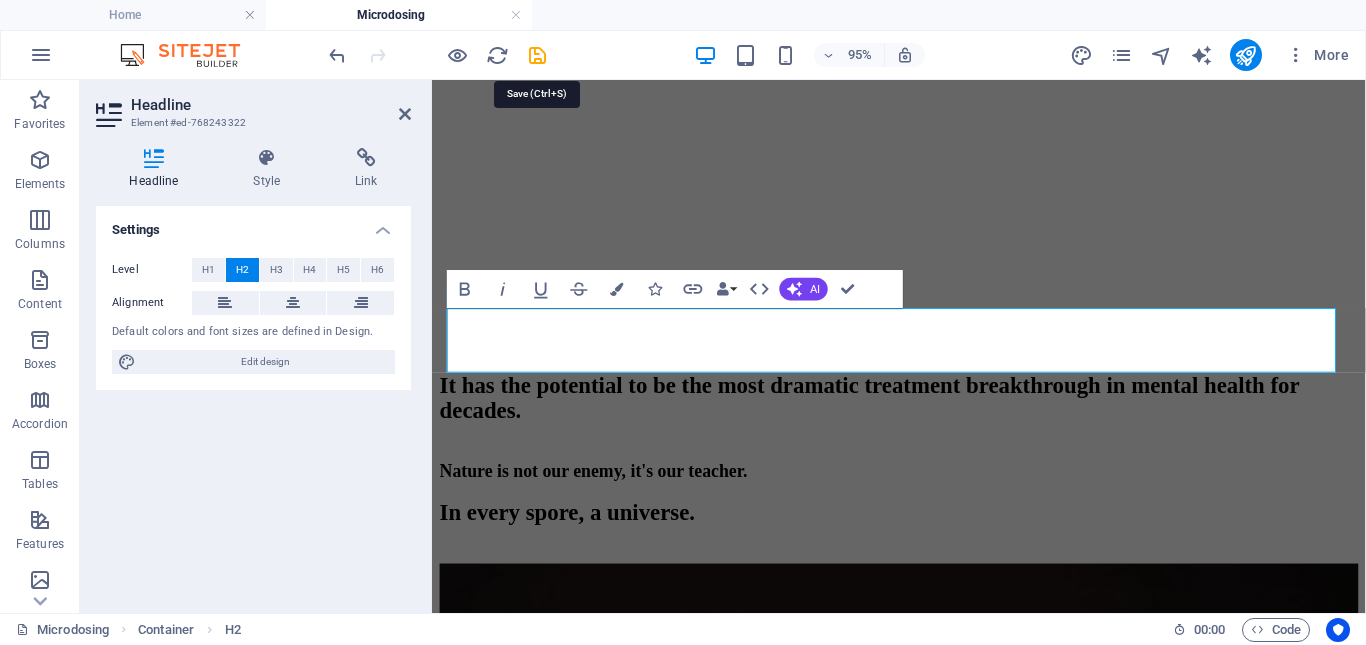 click at bounding box center (537, 55) 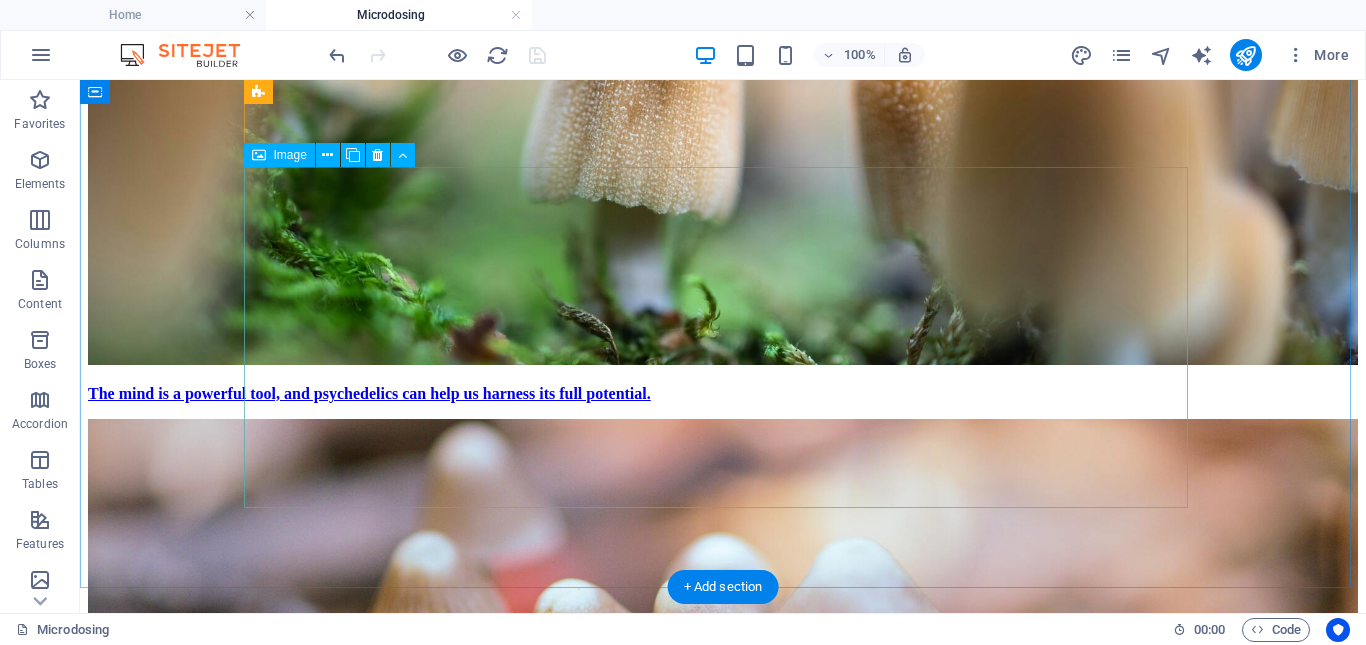 scroll, scrollTop: 2716, scrollLeft: 0, axis: vertical 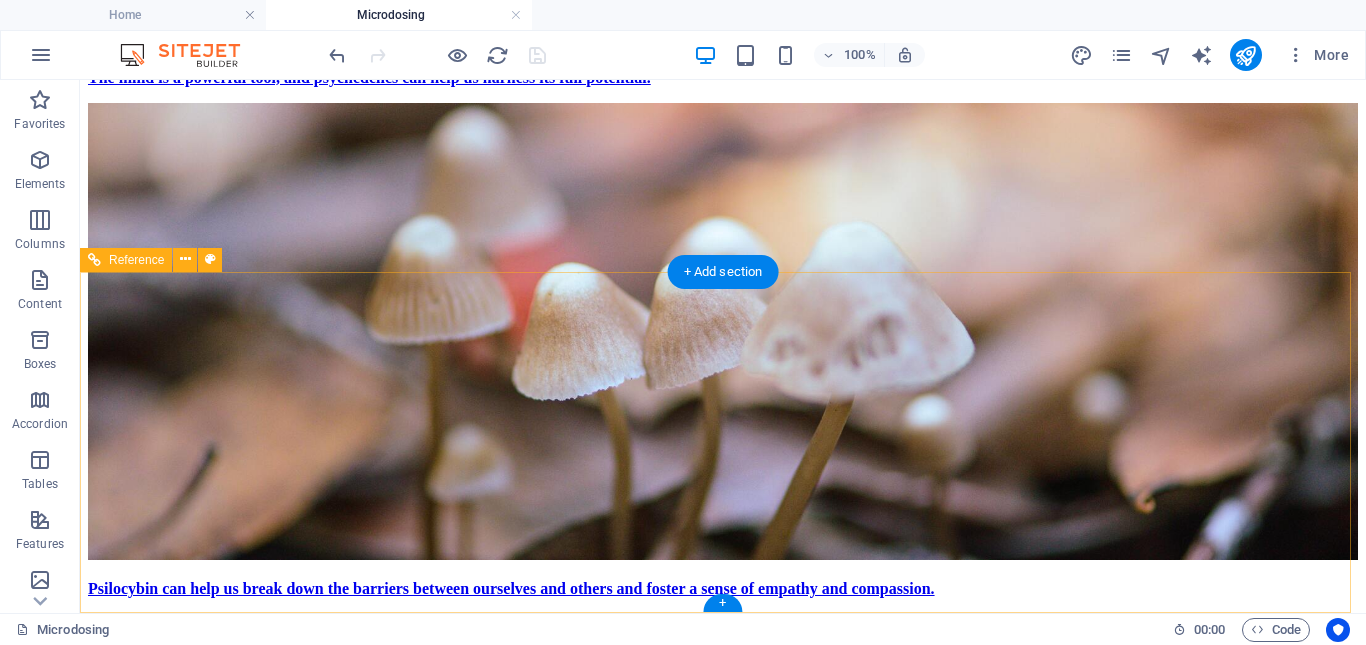 click on "[NUMBER] [STREET] [CITY], [COUNTRY]   [POSTAL_CODE] Phone:  [PHONE]   [EMAIL] Legal Notice  |  Privacy" at bounding box center (723, 7510) 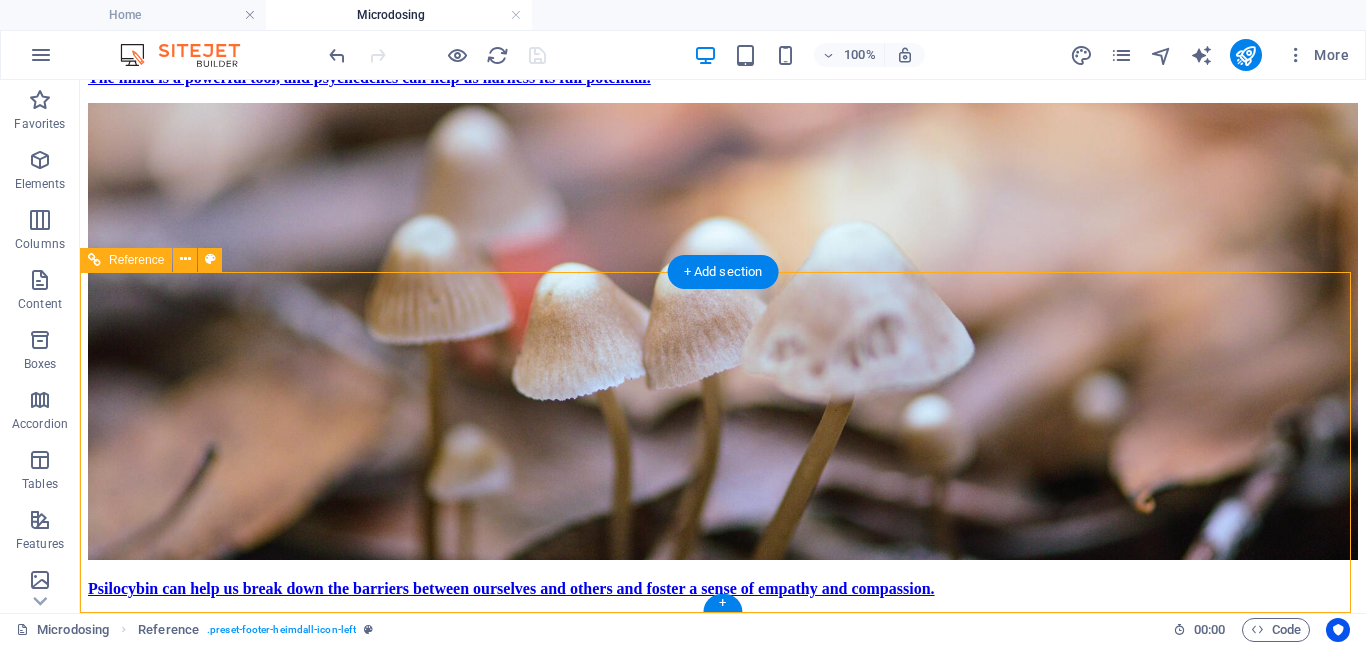 click on "[NUMBER] [STREET] [CITY], [COUNTRY]   [POSTAL_CODE] Phone:  [PHONE]   [EMAIL] Legal Notice  |  Privacy" at bounding box center (723, 7510) 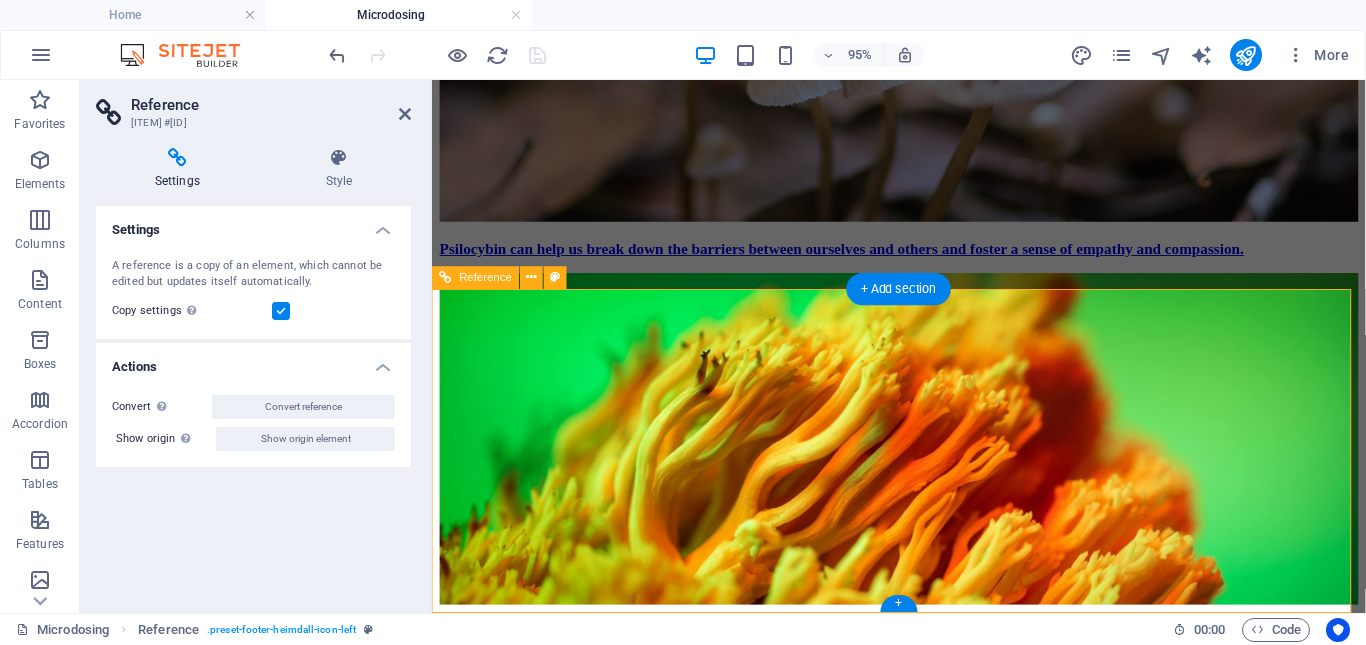 scroll, scrollTop: 2670, scrollLeft: 0, axis: vertical 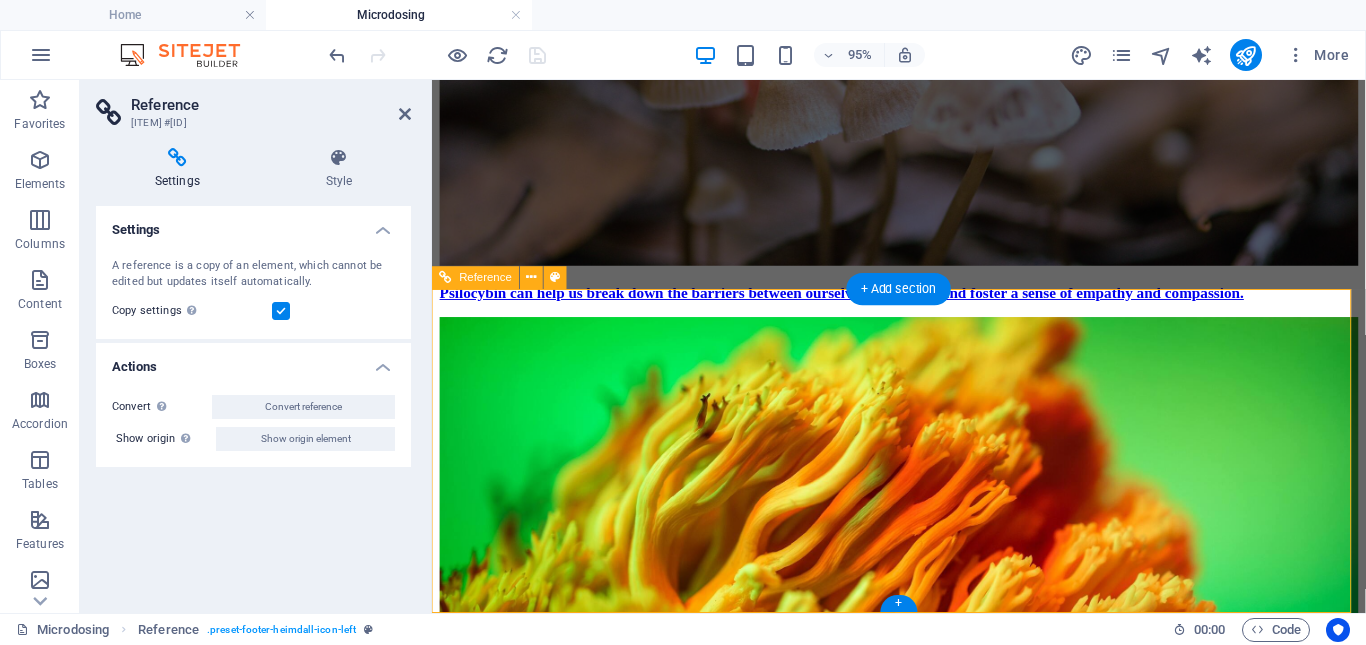 click on "[NUMBER] [STREET] [CITY], [COUNTRY]   [POSTAL_CODE] Phone:  [PHONE]   [EMAIL] Legal Notice  |  Privacy" at bounding box center (923, 5799) 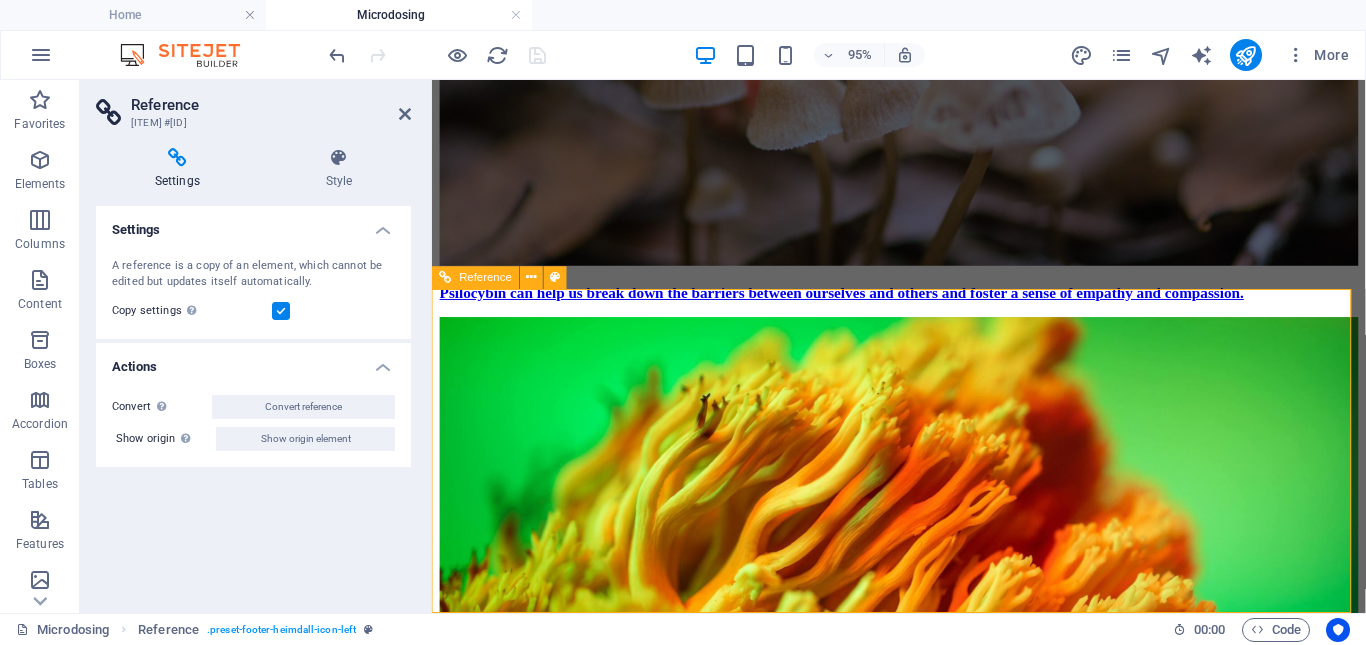click on "Reference" at bounding box center (486, 277) 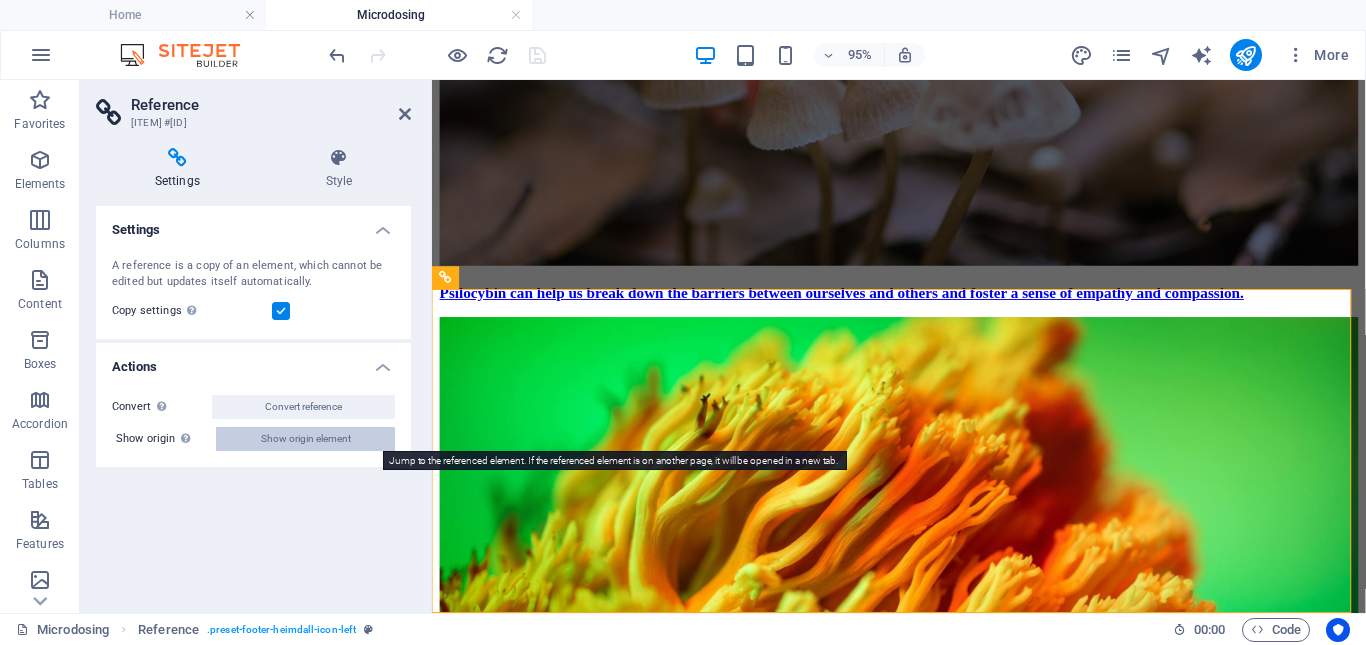 click on "Show origin element" at bounding box center [306, 439] 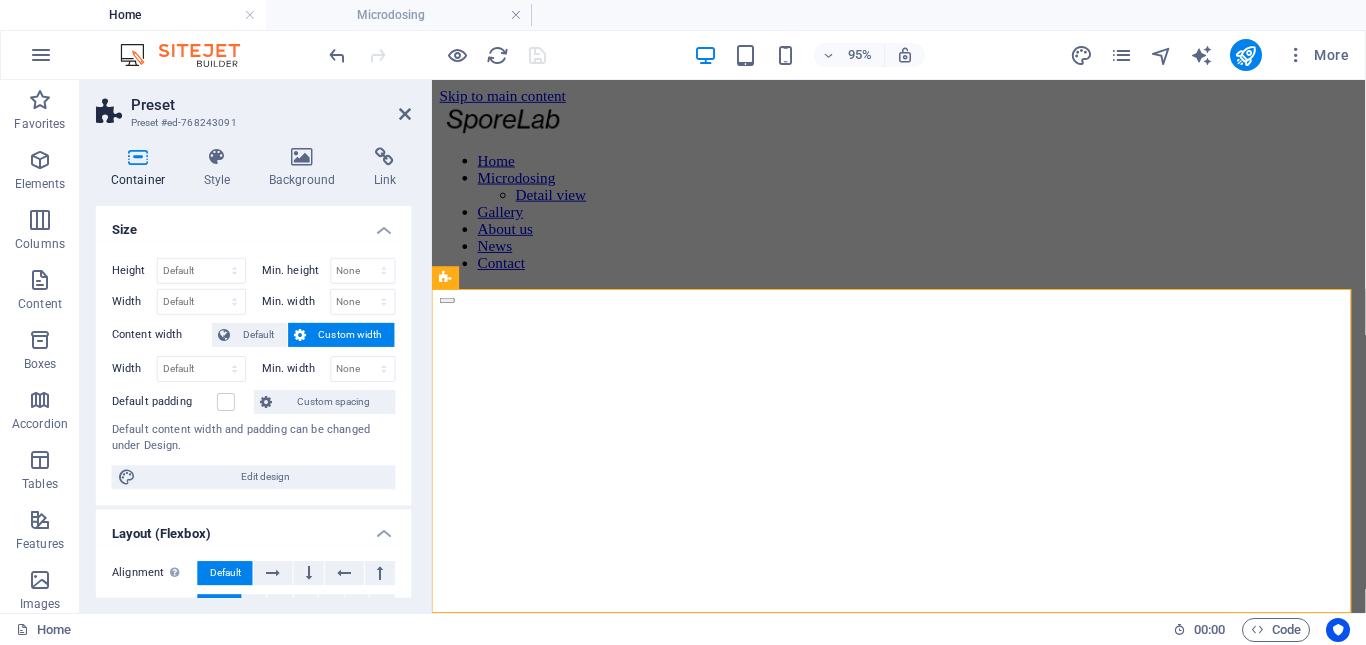 scroll, scrollTop: 3327, scrollLeft: 0, axis: vertical 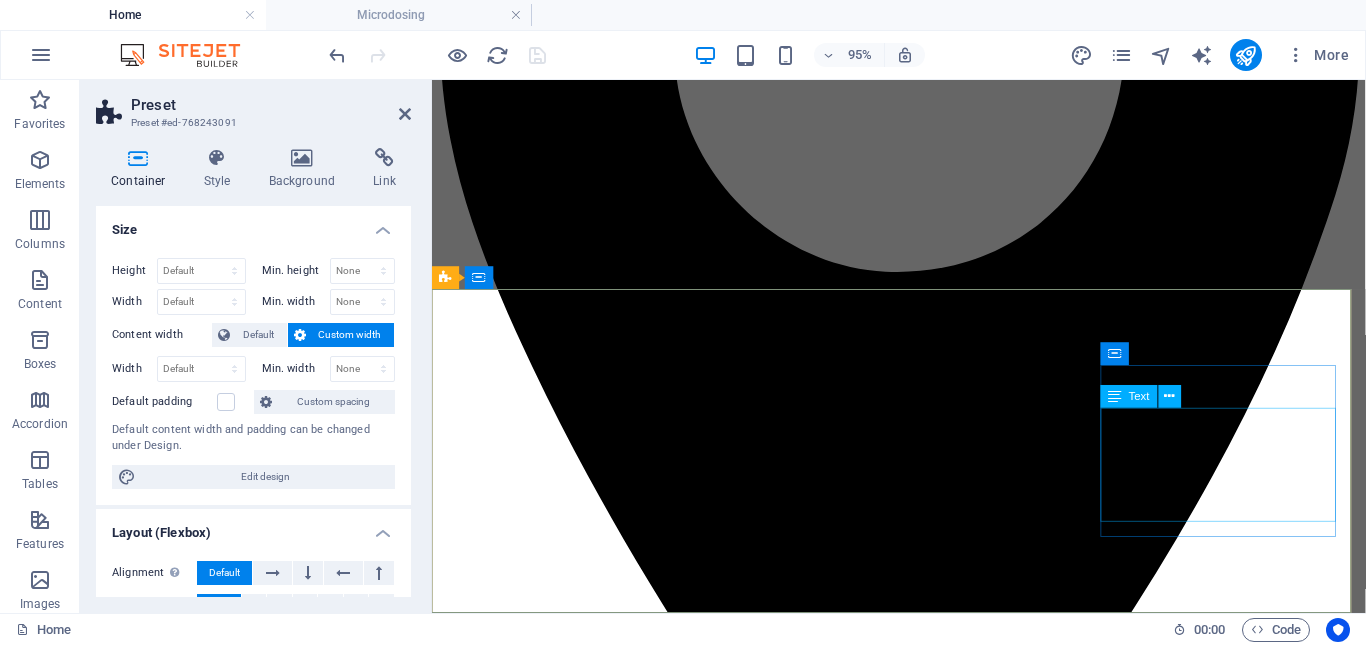 click on "[NUMBER] [STREET] [CITY], [COUNTRY]   [POSTAL_CODE] Phone:  [PHONE]   [EMAIL] Legal Notice  |  Privacy" at bounding box center (923, 15903) 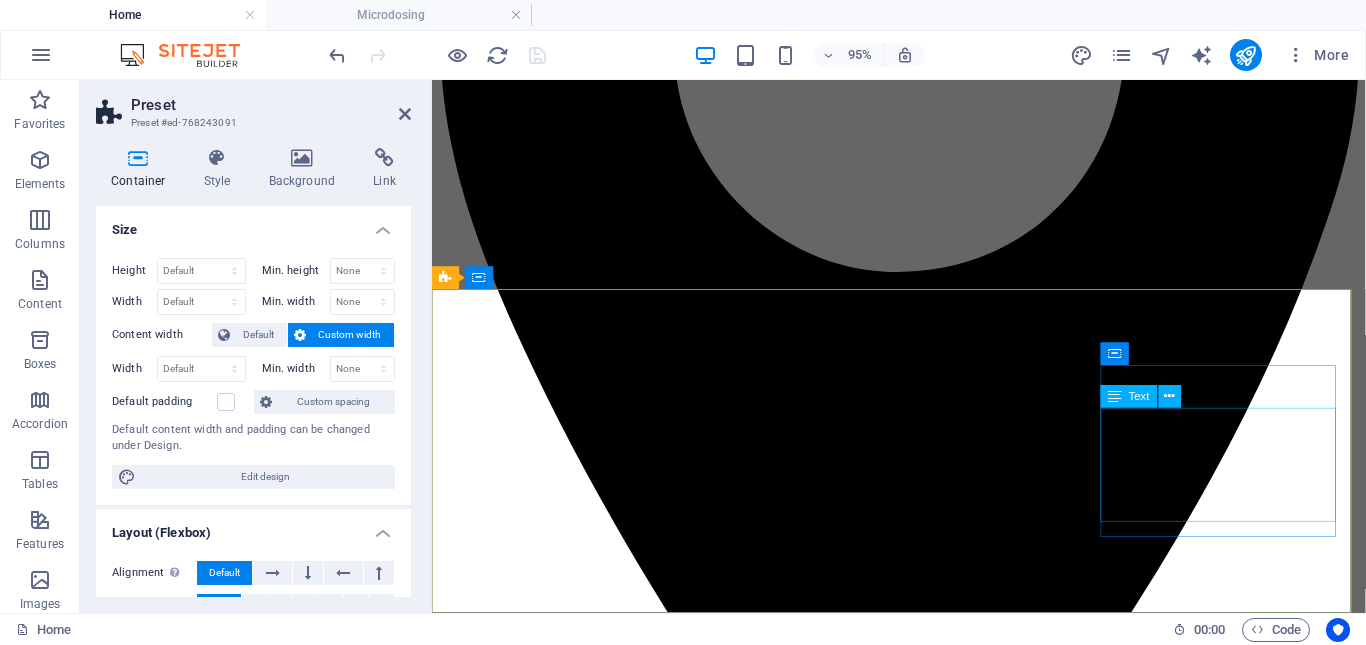 click on "[NUMBER] [STREET] [CITY], [COUNTRY]   [POSTAL_CODE] Phone:  [PHONE]   [EMAIL] Legal Notice  |  Privacy" at bounding box center [923, 15903] 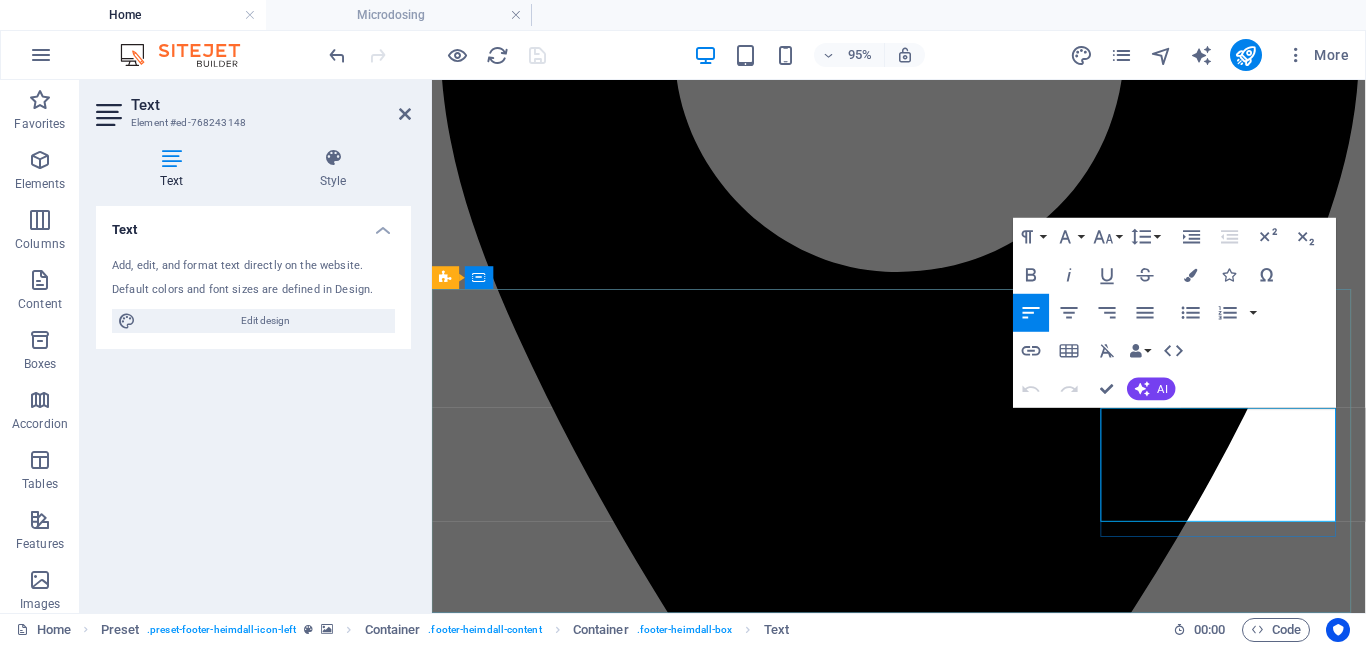 drag, startPoint x: 1197, startPoint y: 437, endPoint x: 1137, endPoint y: 437, distance: 60 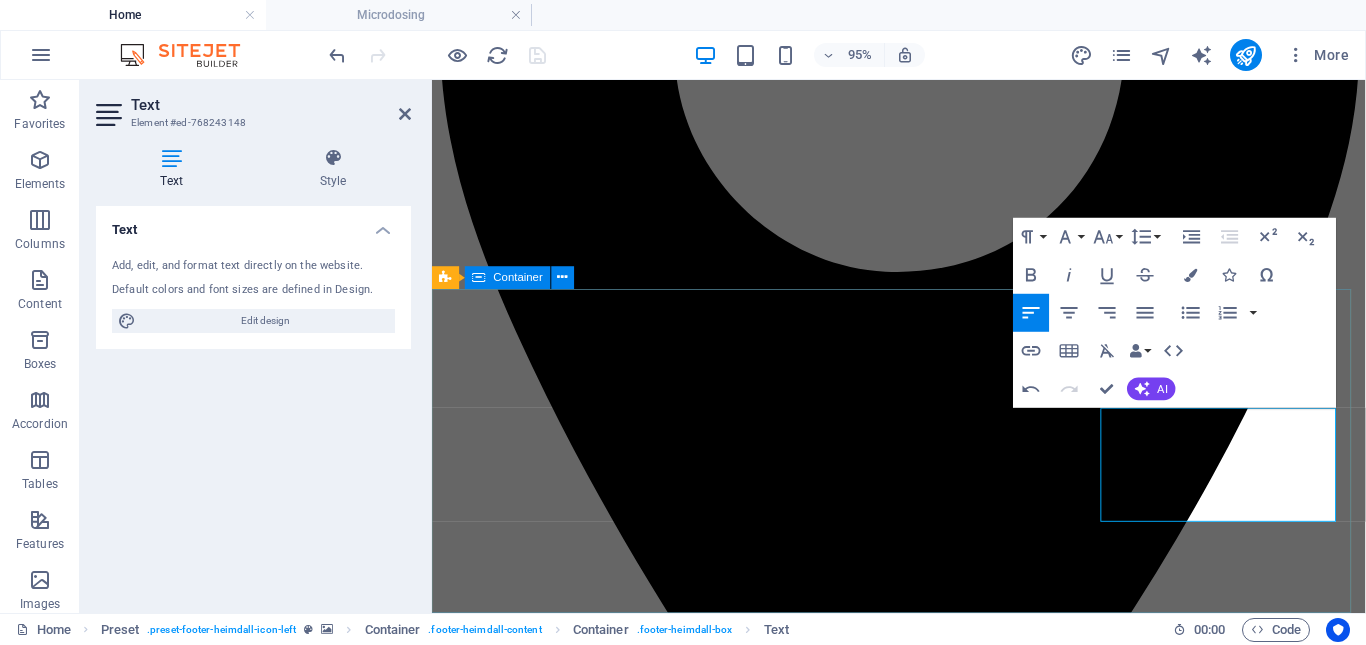 click on "The mystical experience is the birthright of every human being. Navigation Home Microdosing Detail view Gallery About us News Contact Contact [CITY] [COUNTRY]   [POSTAL_CODE] Phone:  [PHONE]   [EMAIL] Legal Notice  |  Privacy" at bounding box center [923, 13578] 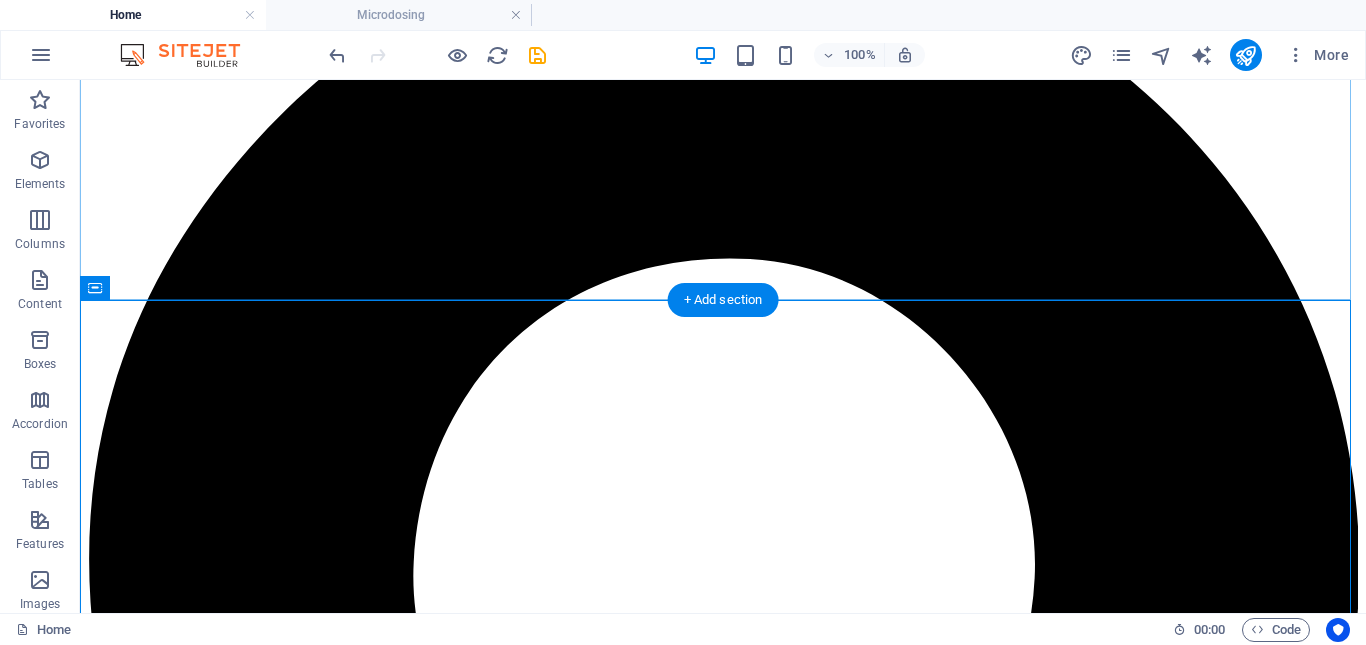 scroll, scrollTop: 3300, scrollLeft: 0, axis: vertical 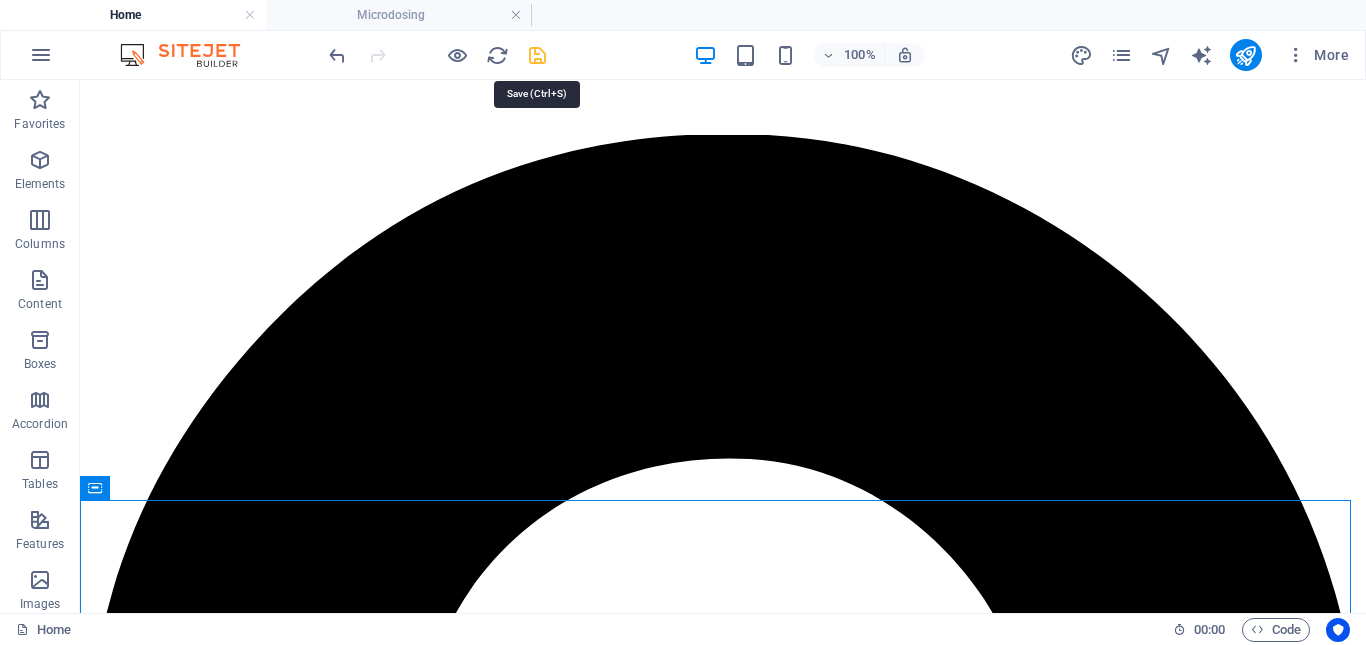 click at bounding box center (537, 55) 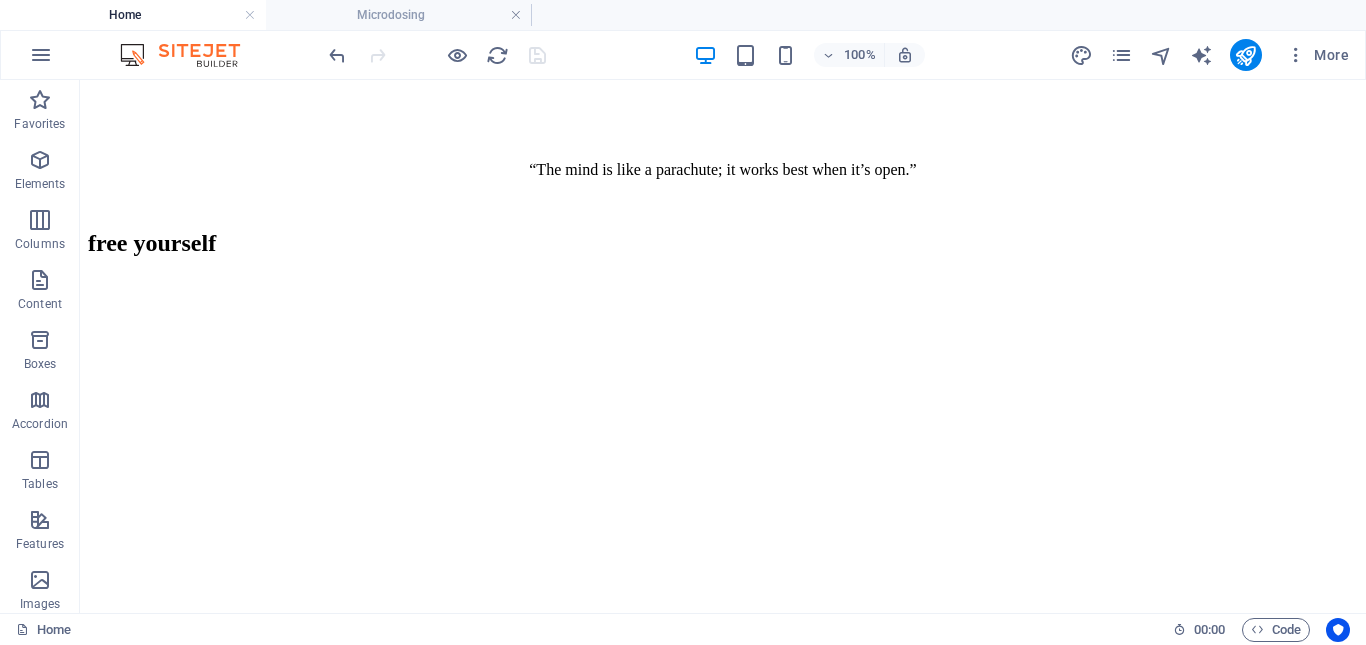 scroll, scrollTop: 1328, scrollLeft: 0, axis: vertical 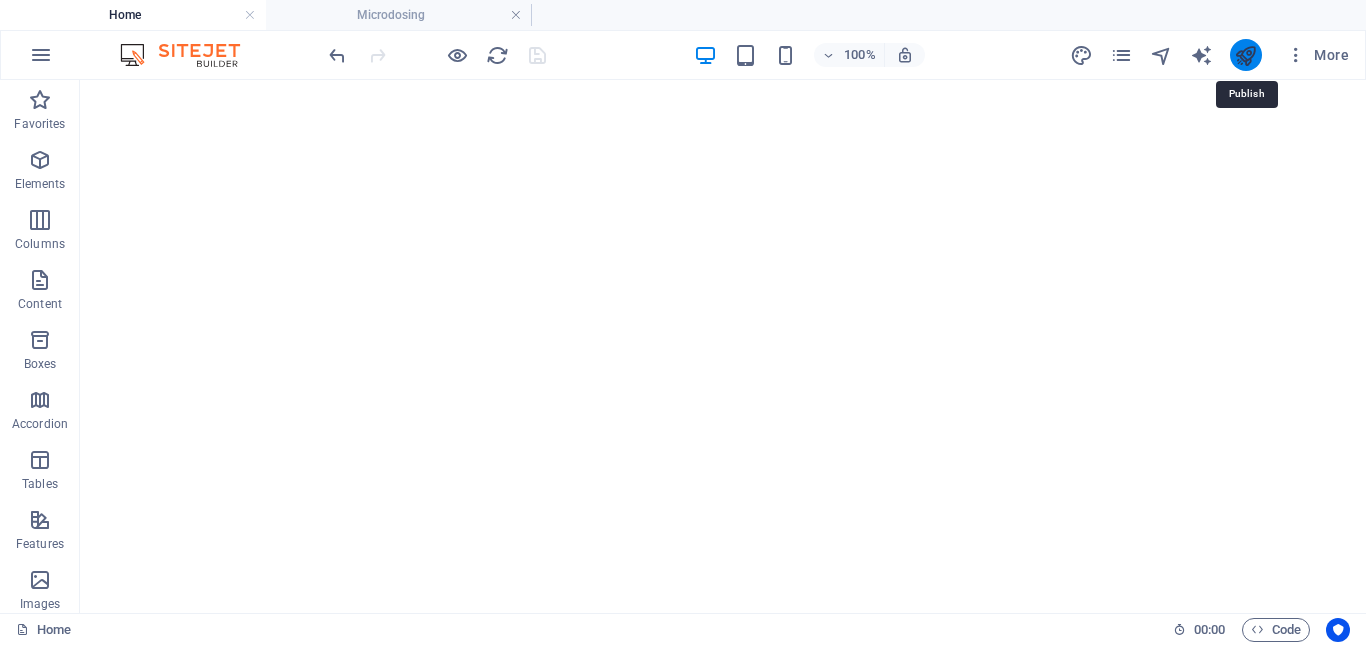 click at bounding box center (1245, 55) 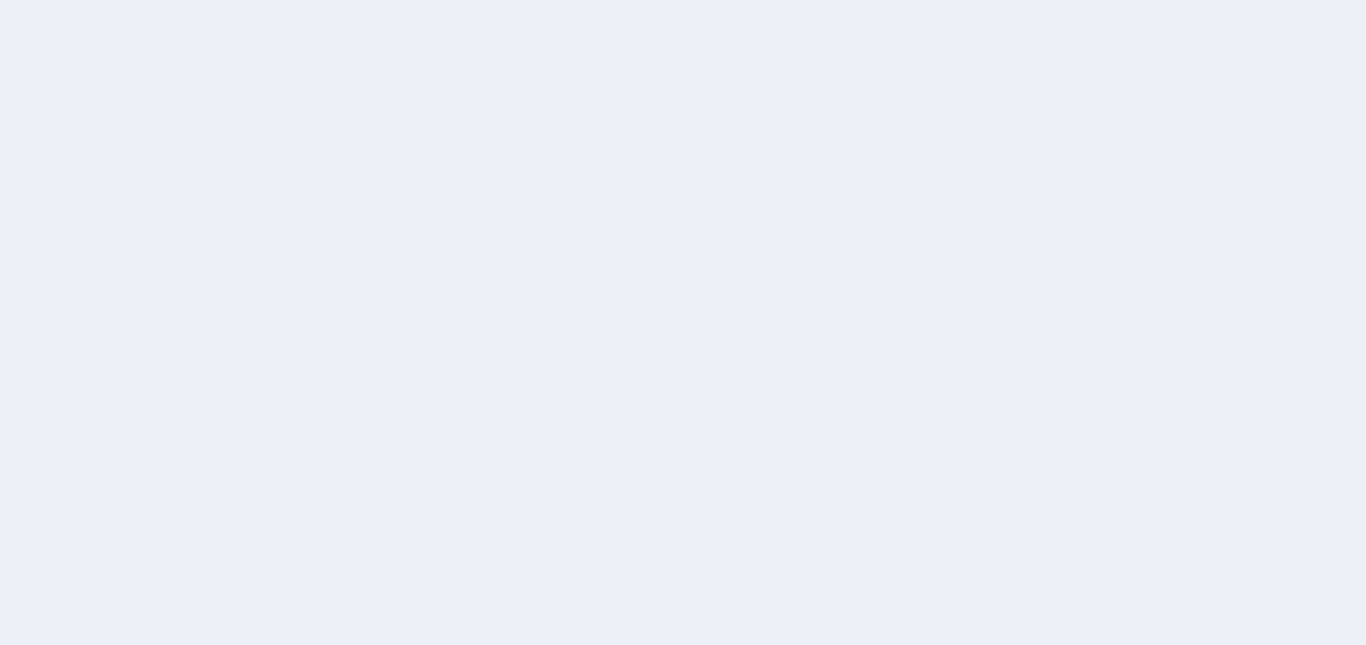 scroll, scrollTop: 0, scrollLeft: 0, axis: both 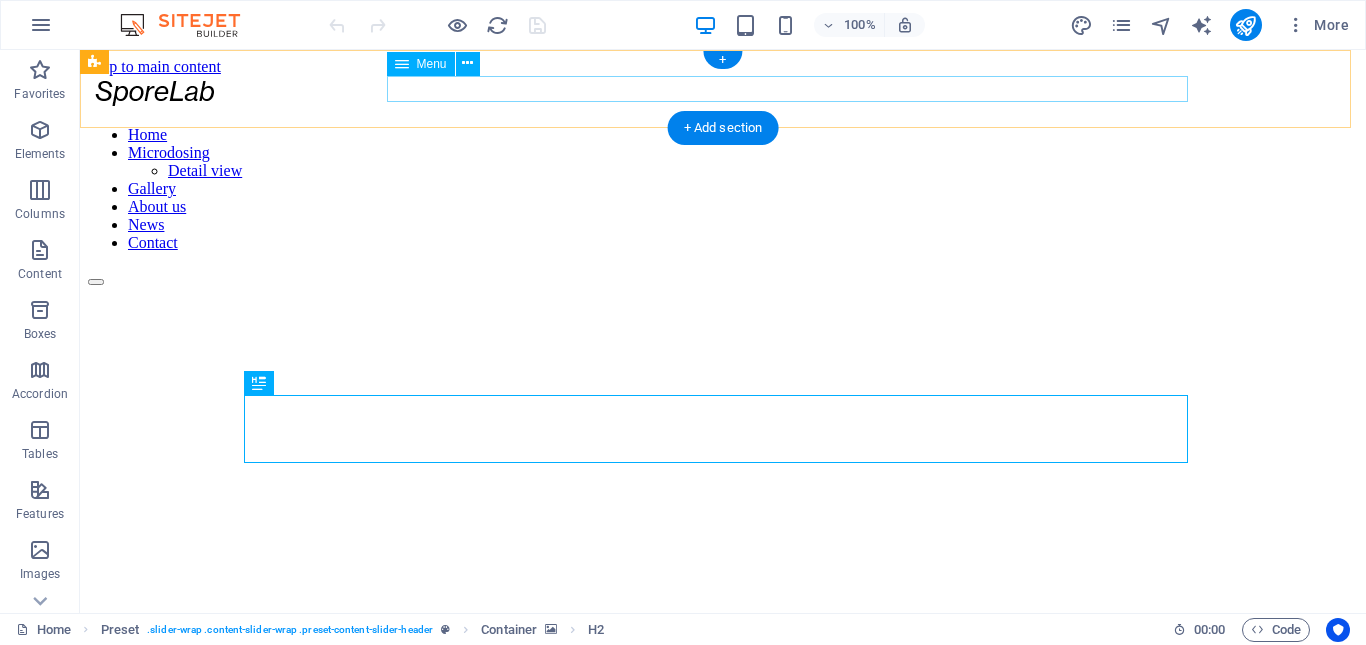 click on "Home Microdosing Detail view Gallery About us News Contact" at bounding box center [723, 189] 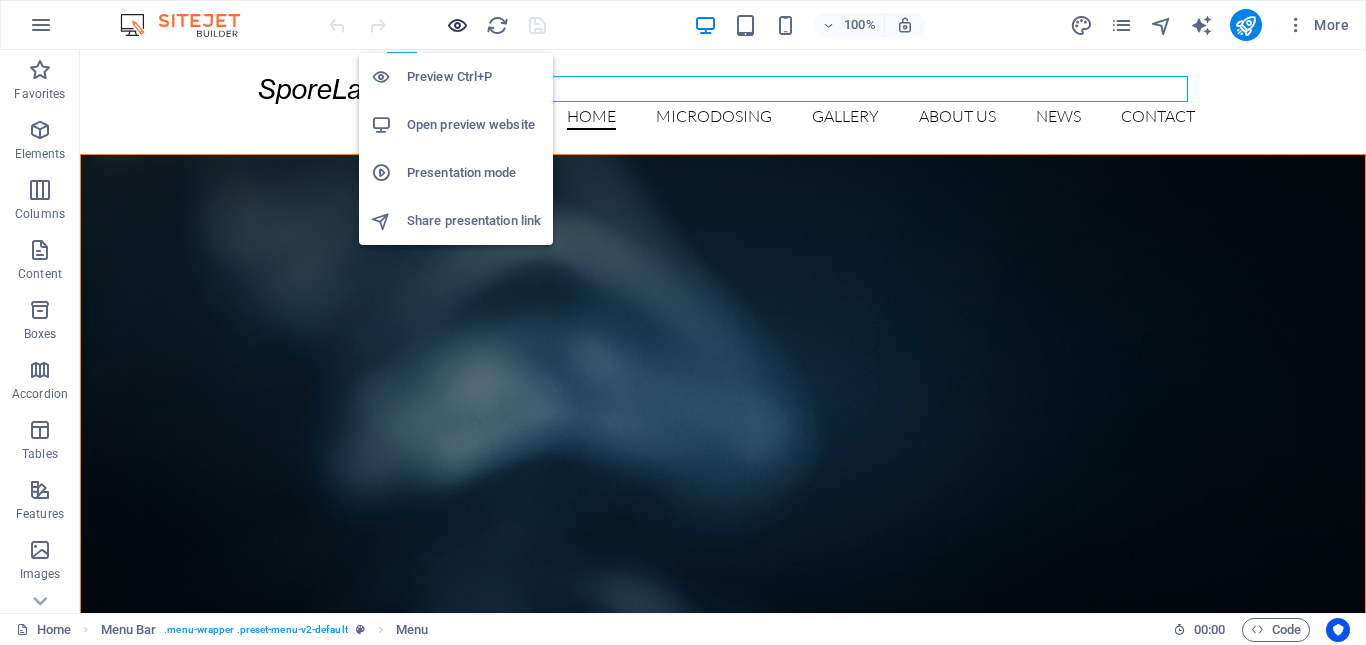 click at bounding box center (457, 25) 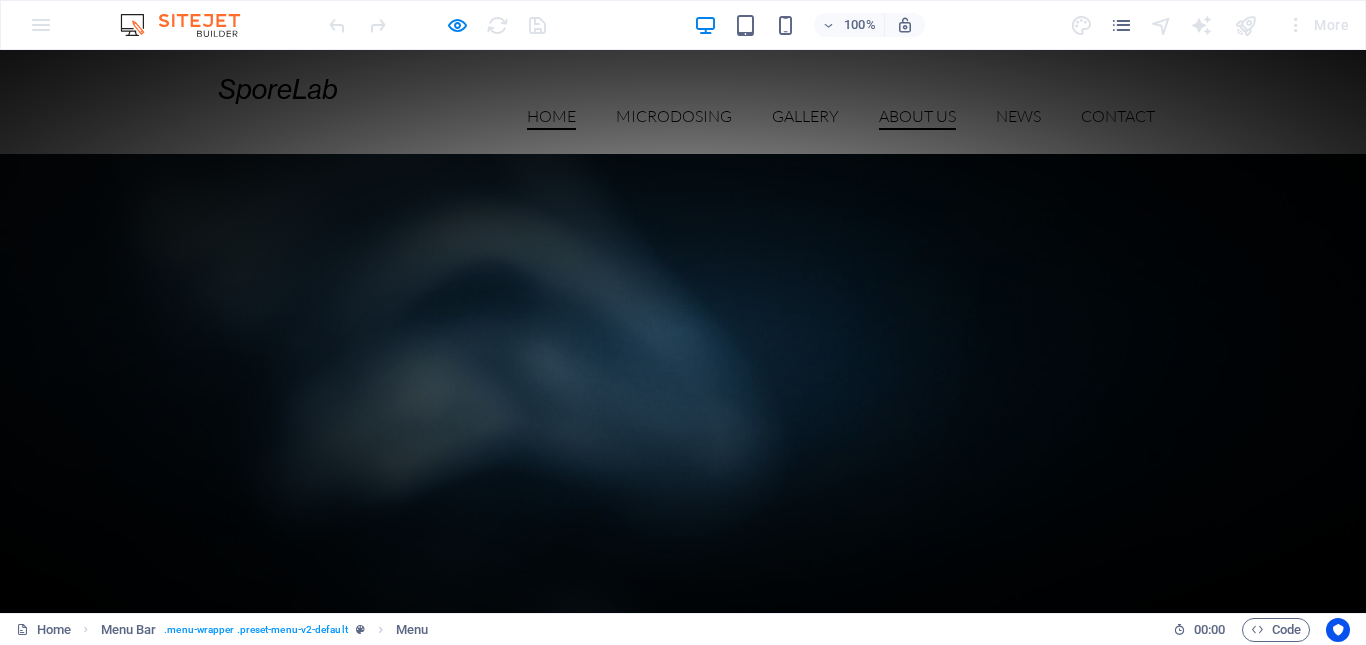click on "About us" at bounding box center [917, 119] 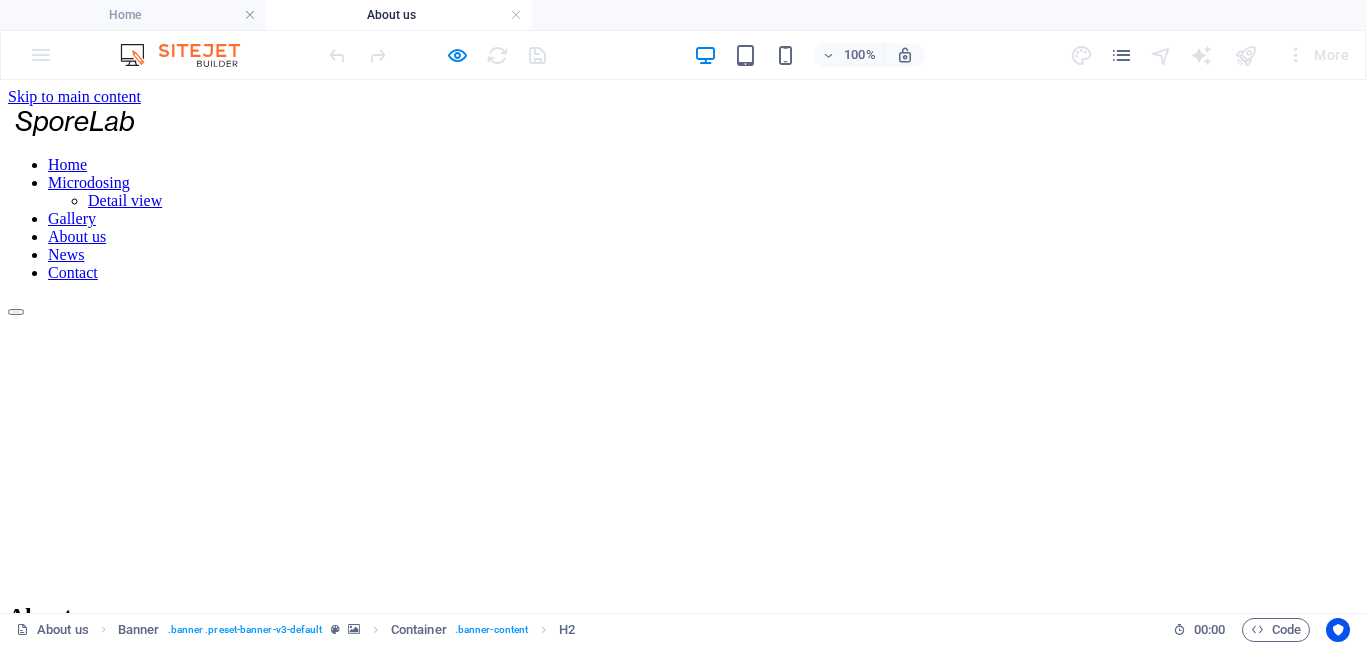 scroll, scrollTop: 0, scrollLeft: 0, axis: both 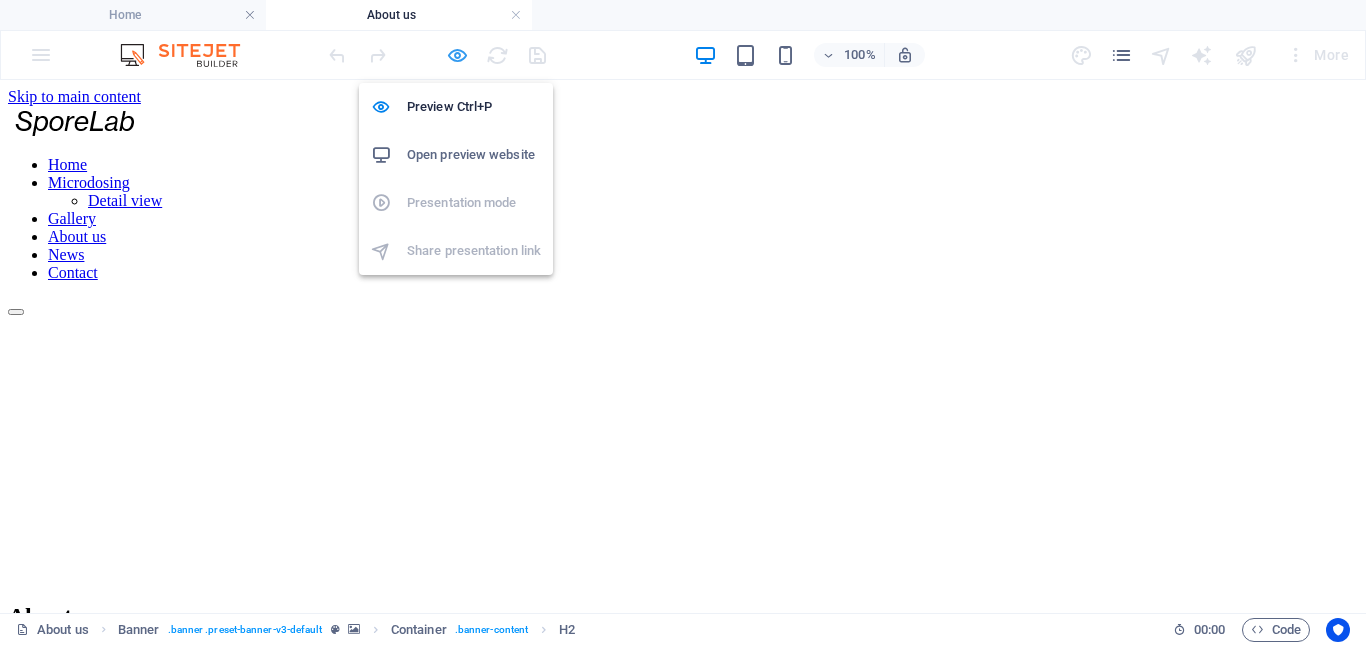 click at bounding box center (457, 55) 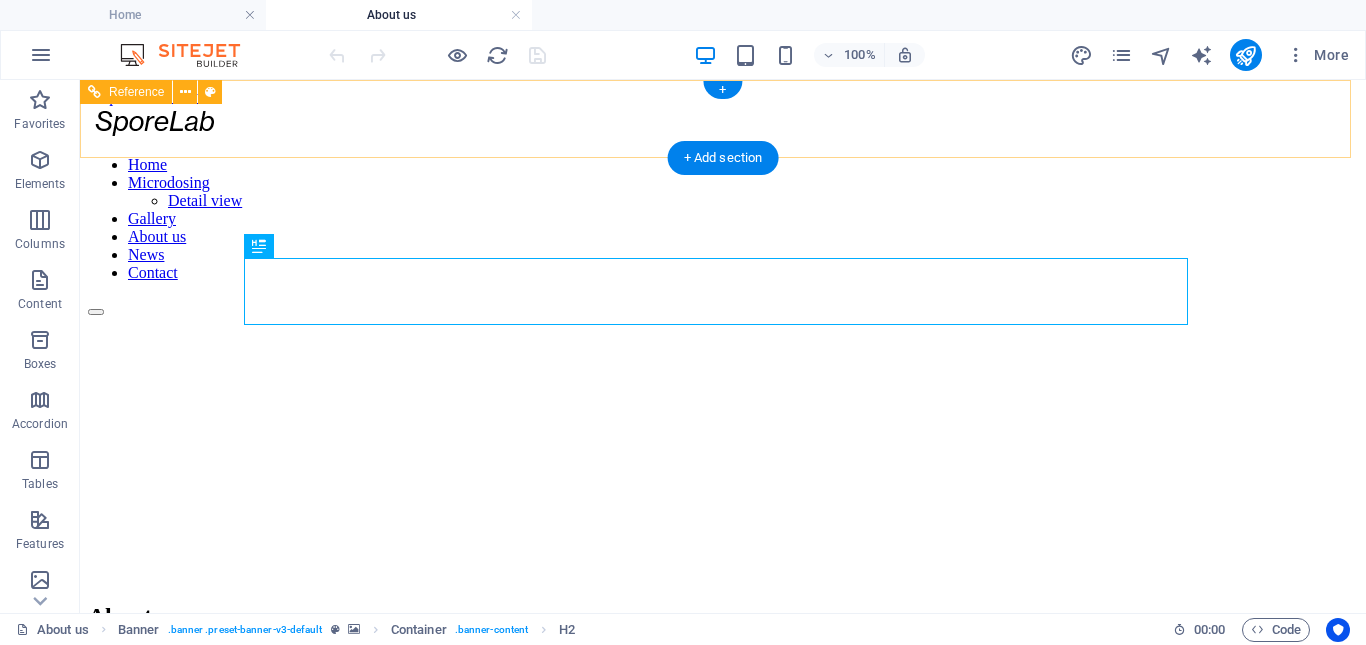 click on "Home Microdosing Detail view Gallery About us News Contact" at bounding box center (723, 219) 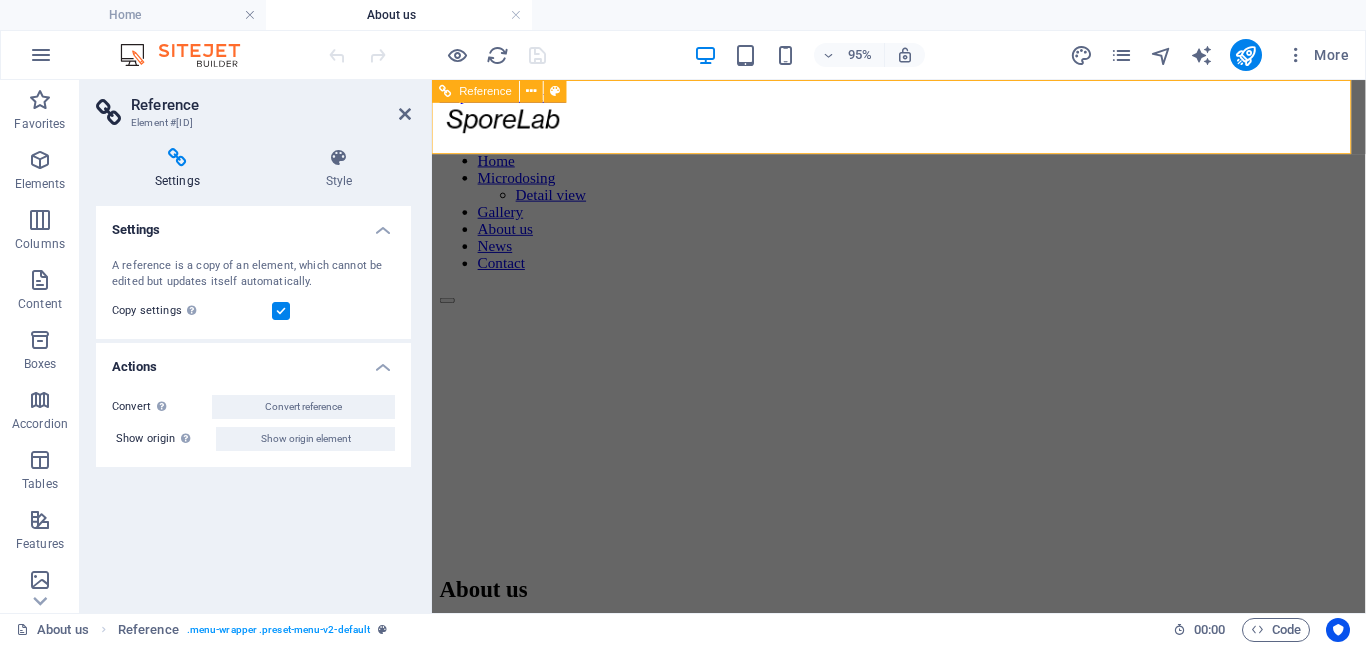 click on "Home Microdosing Detail view Gallery About us News Contact" at bounding box center (923, 219) 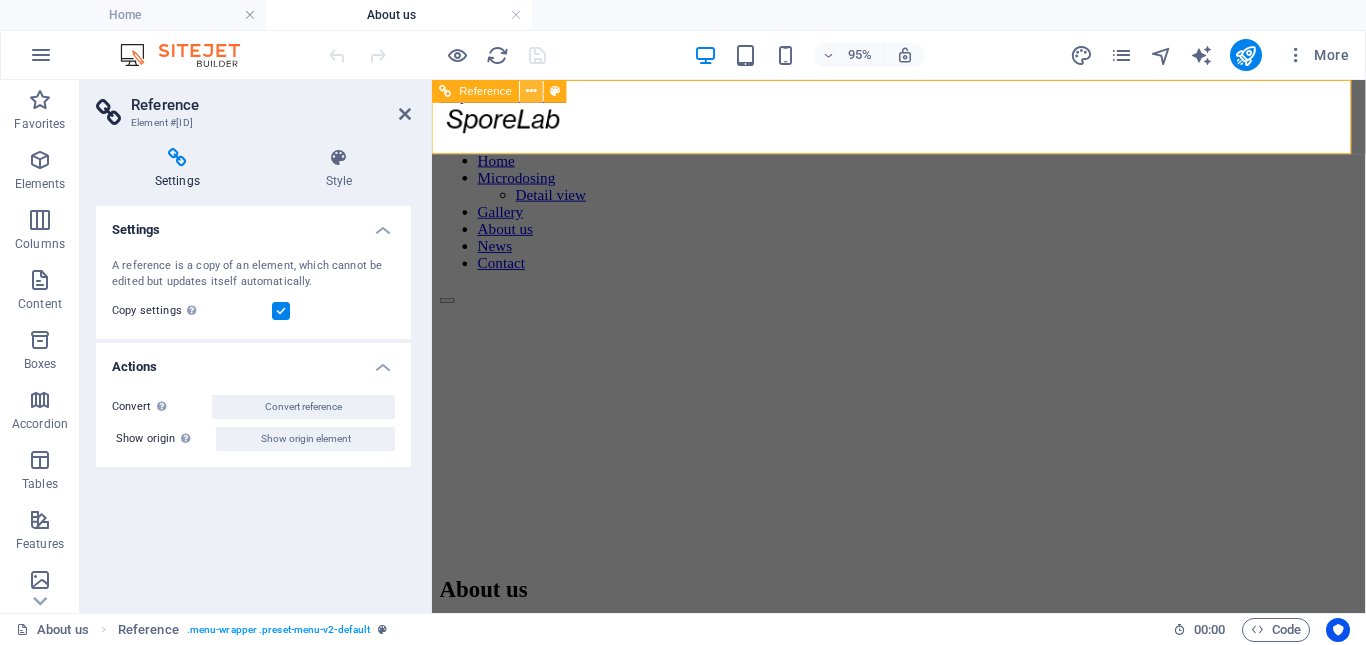 click at bounding box center [532, 91] 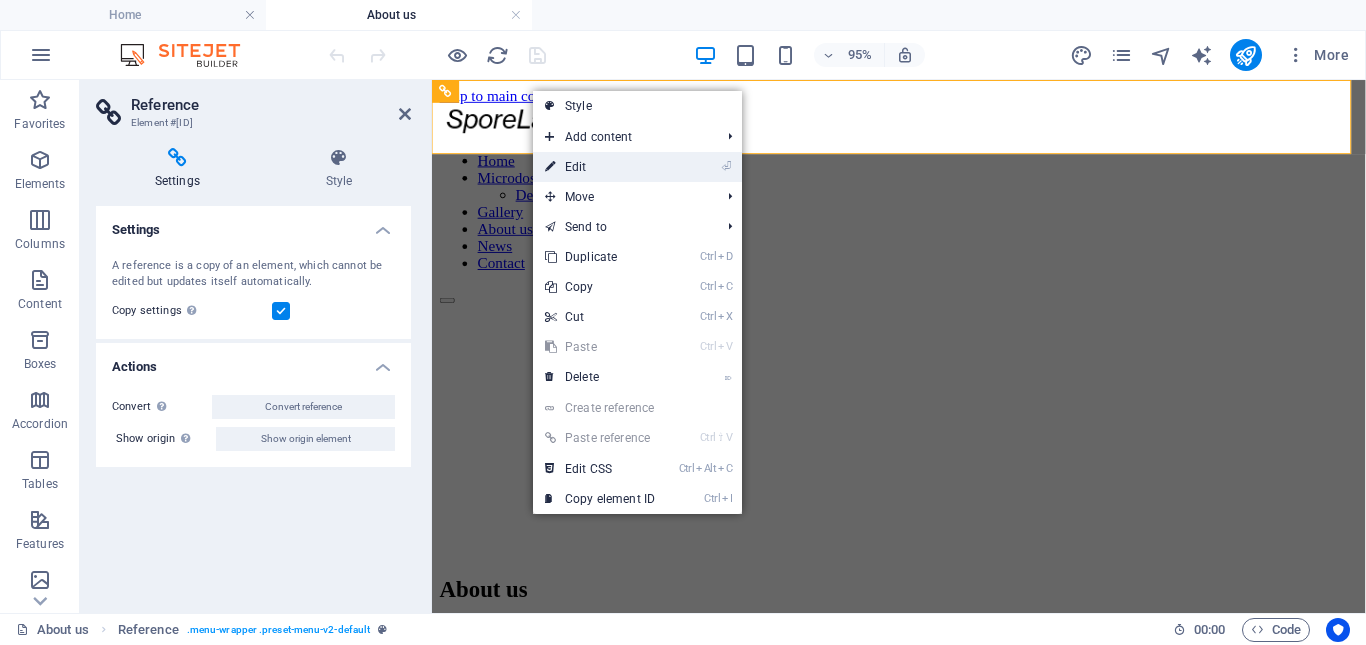 click on "⏎  Edit" at bounding box center (600, 167) 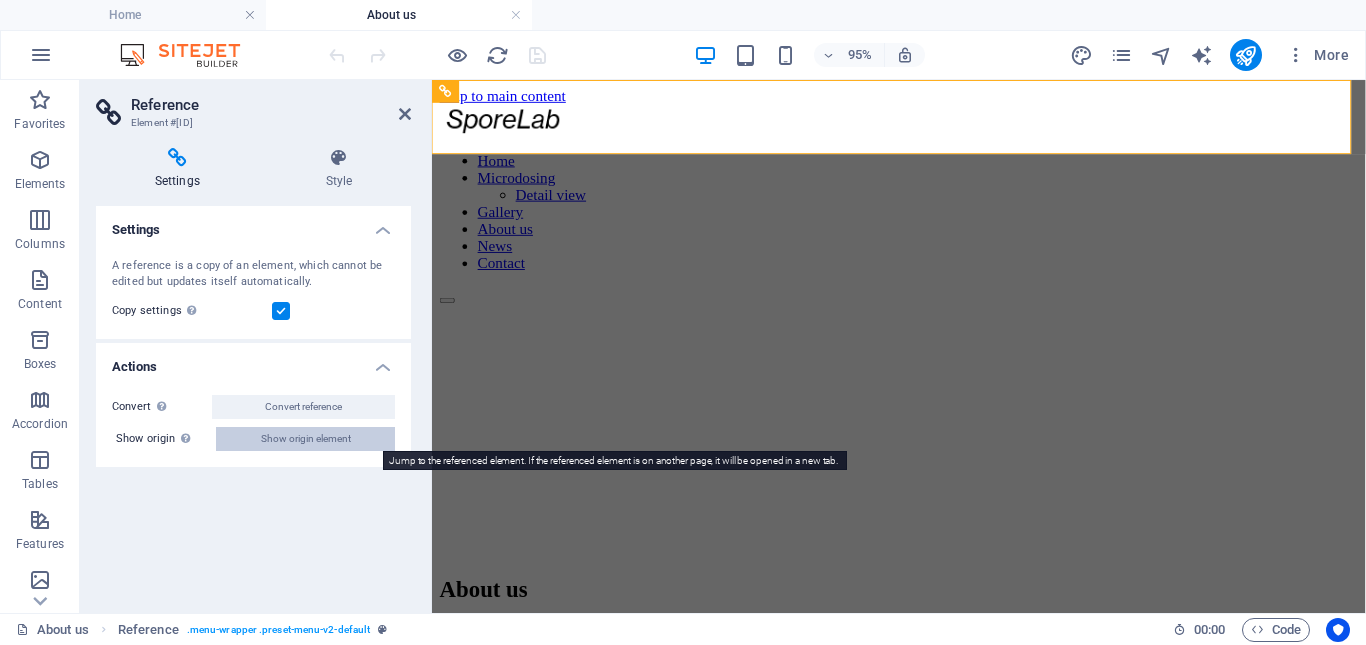 click on "Show origin element" at bounding box center [306, 439] 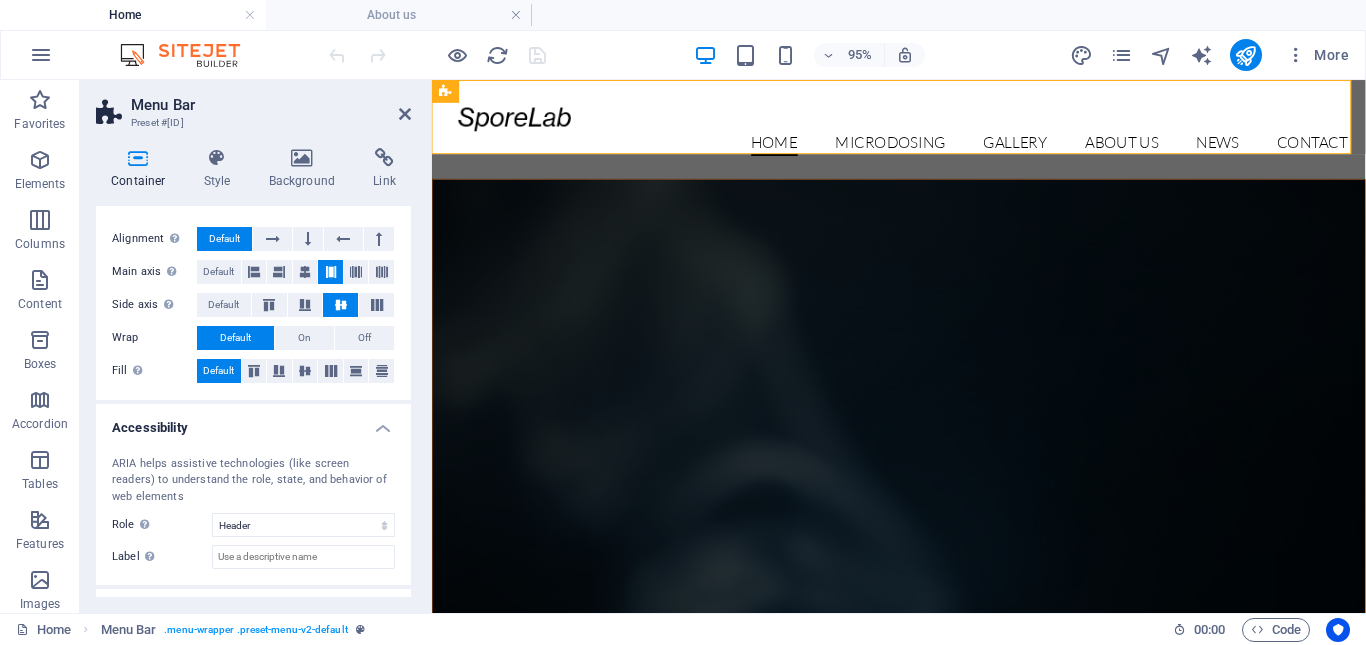 scroll, scrollTop: 384, scrollLeft: 0, axis: vertical 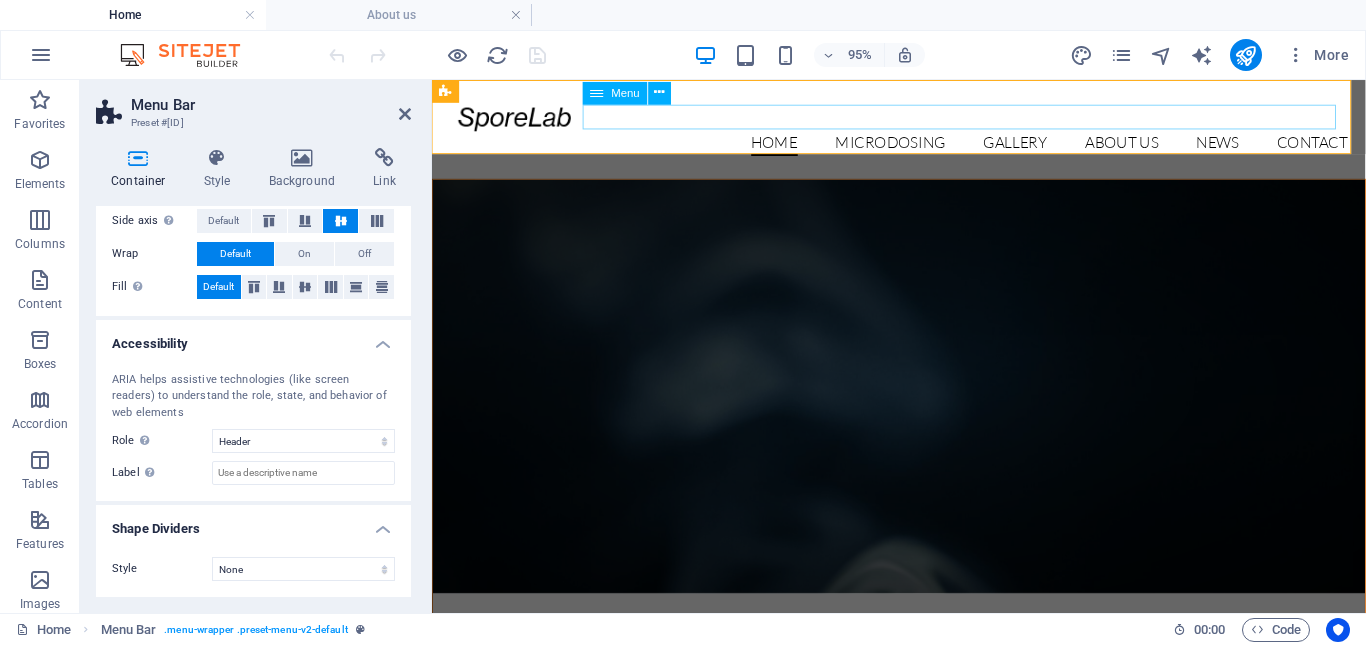 click on "Home Microdosing Detail view Gallery About us News Contact" at bounding box center [924, 147] 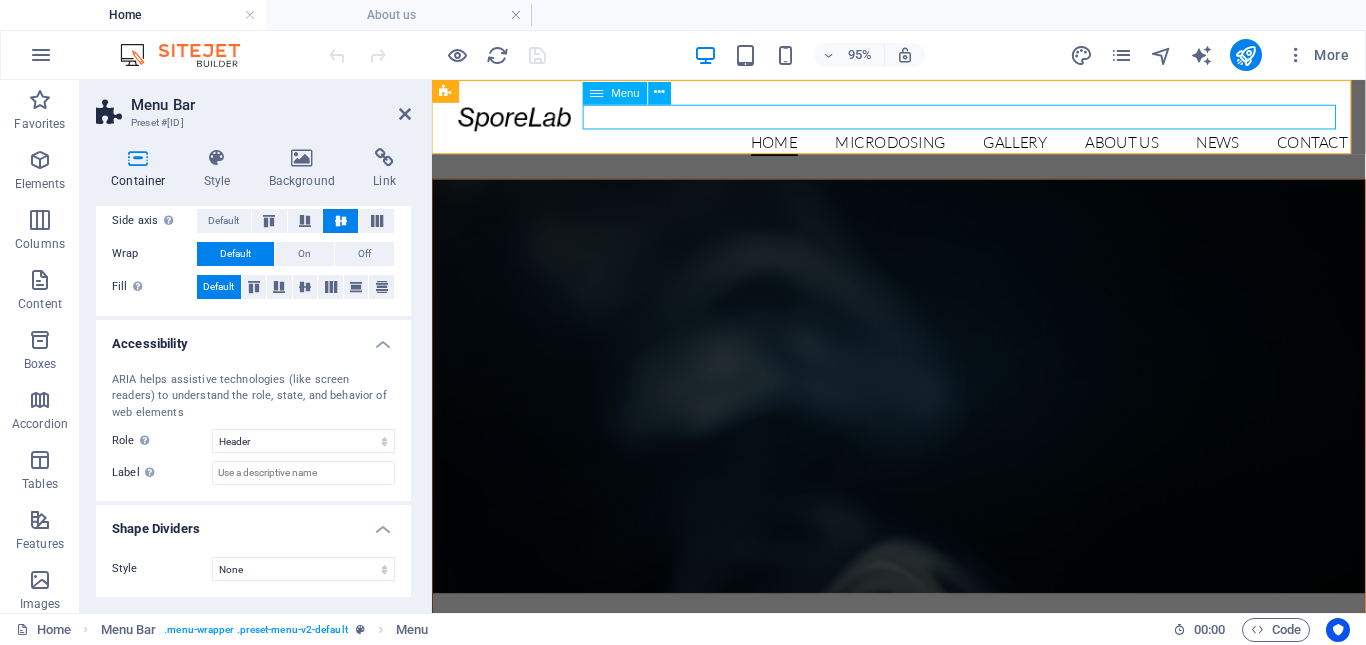 click on "Home Microdosing Detail view Gallery About us News Contact" at bounding box center [924, 147] 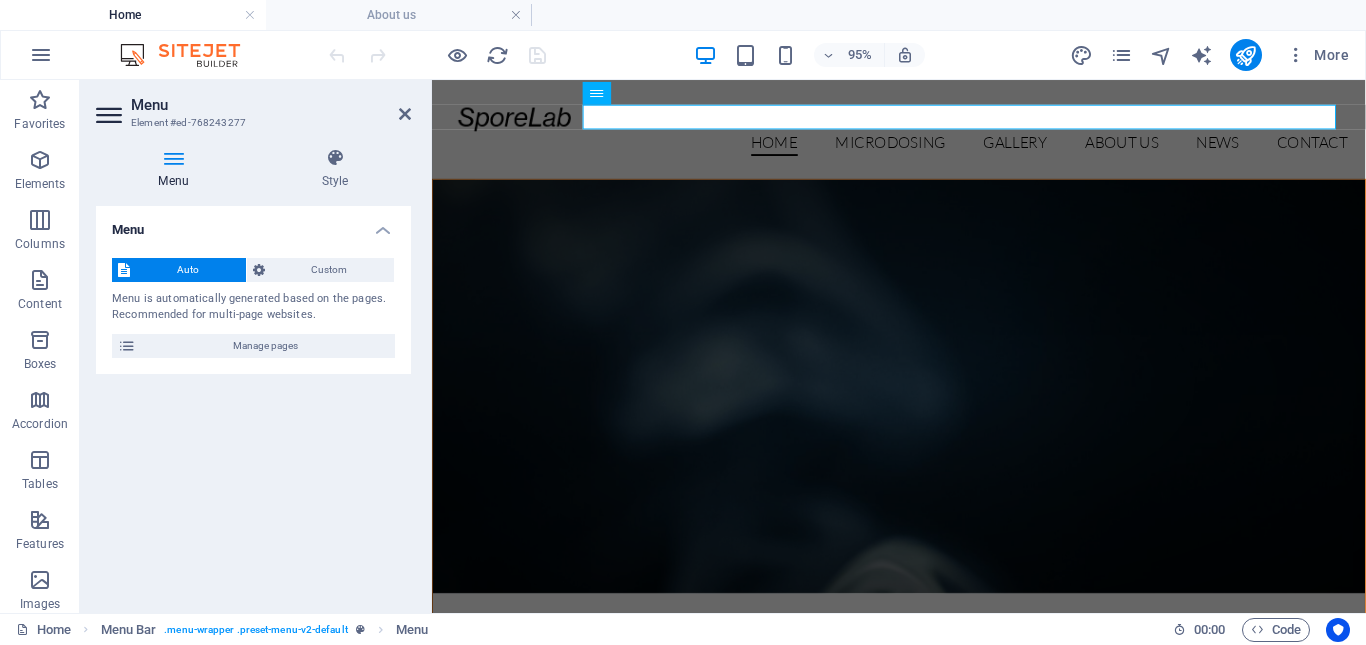 click at bounding box center [173, 158] 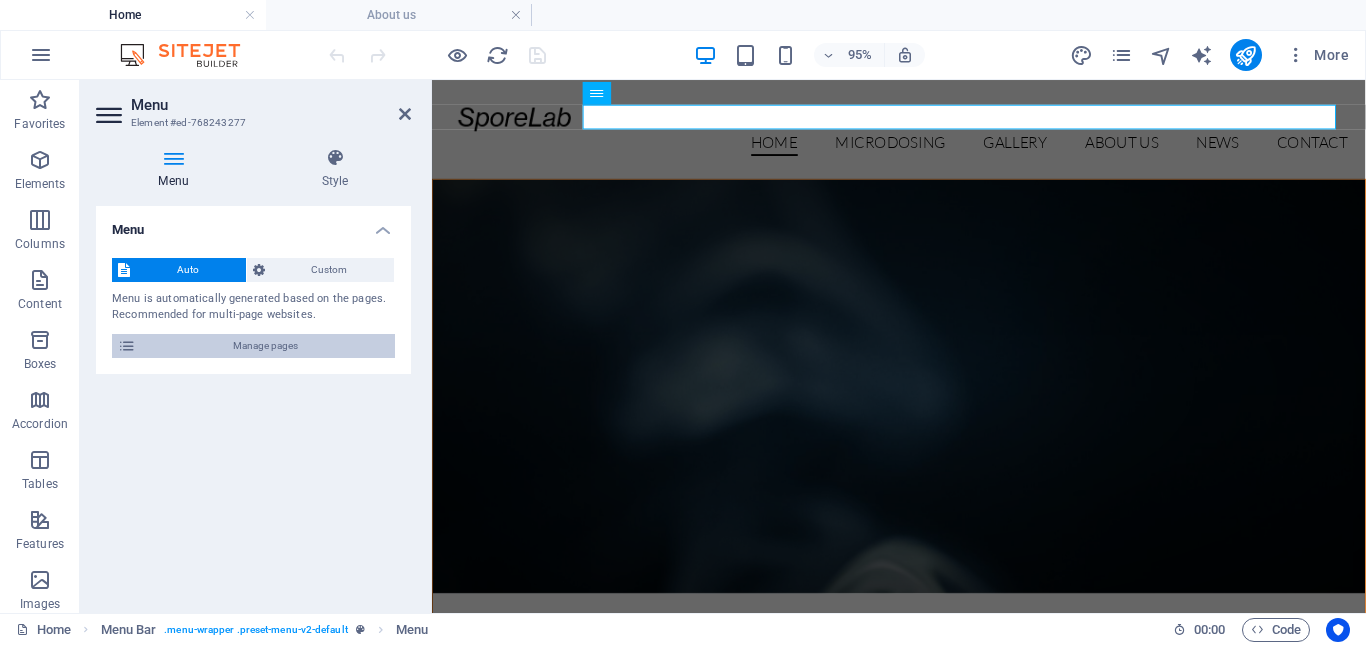 click on "Manage pages" at bounding box center [265, 346] 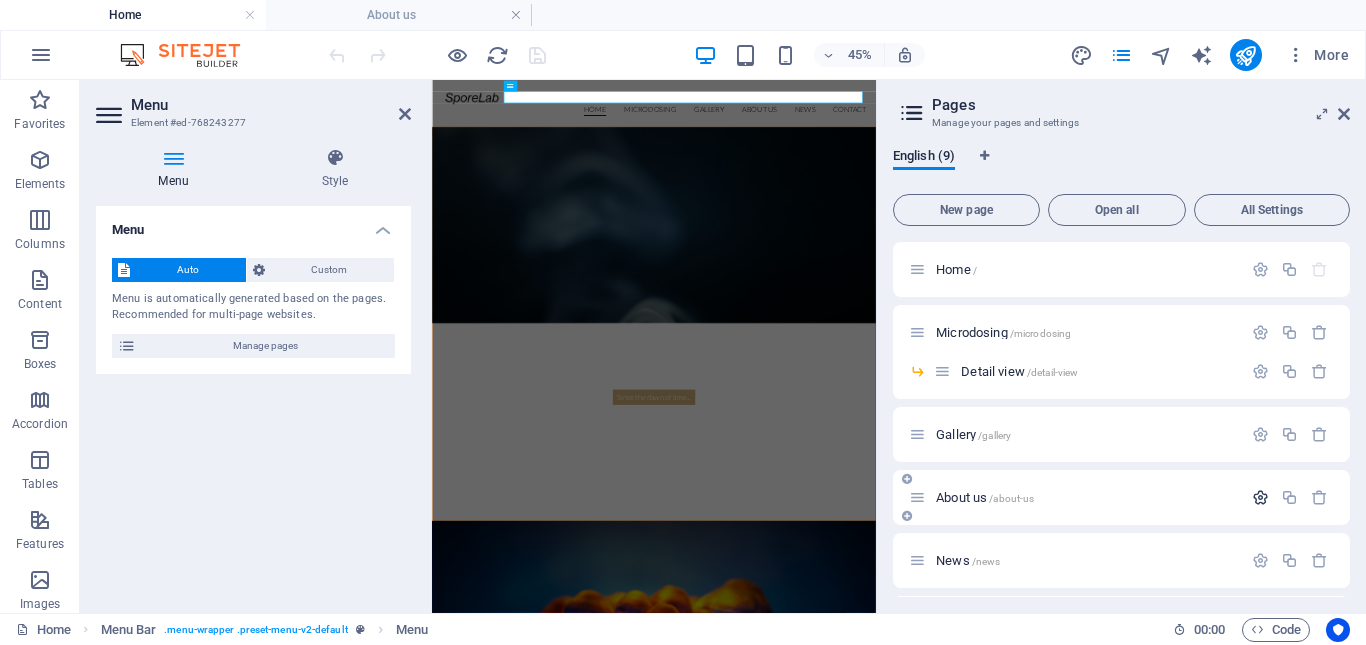 click at bounding box center (1260, 497) 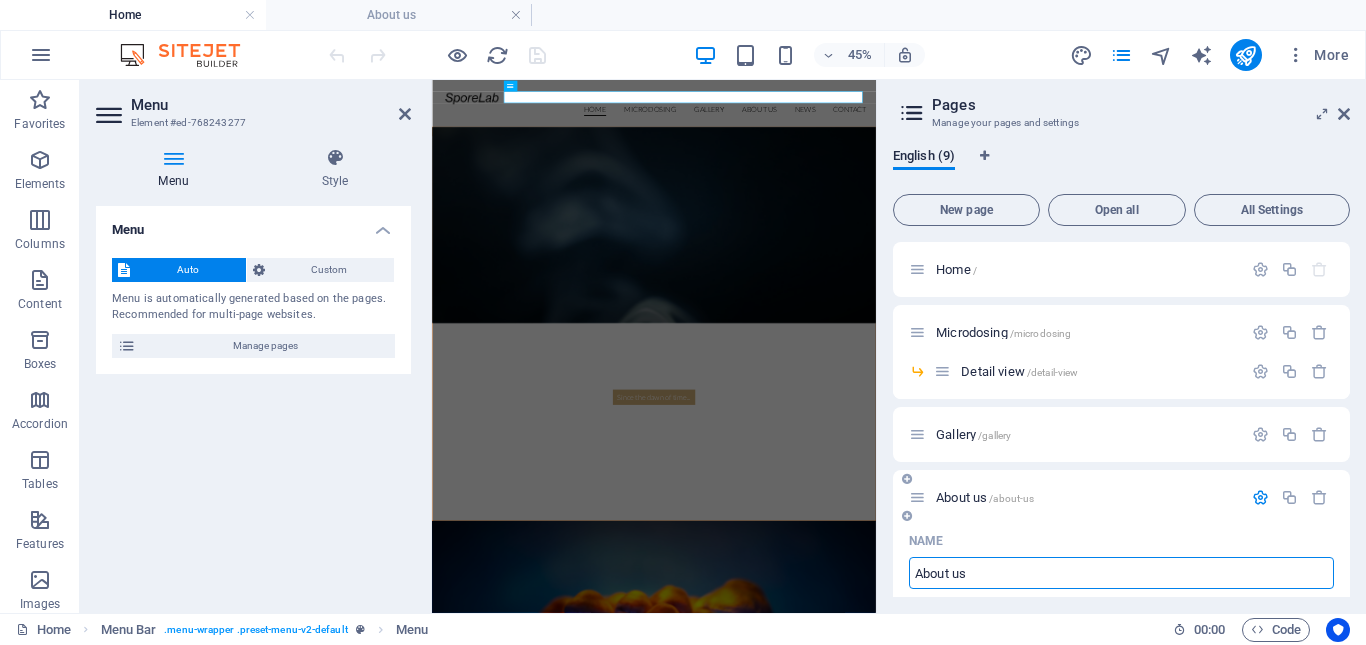 click on "About us" at bounding box center (1121, 573) 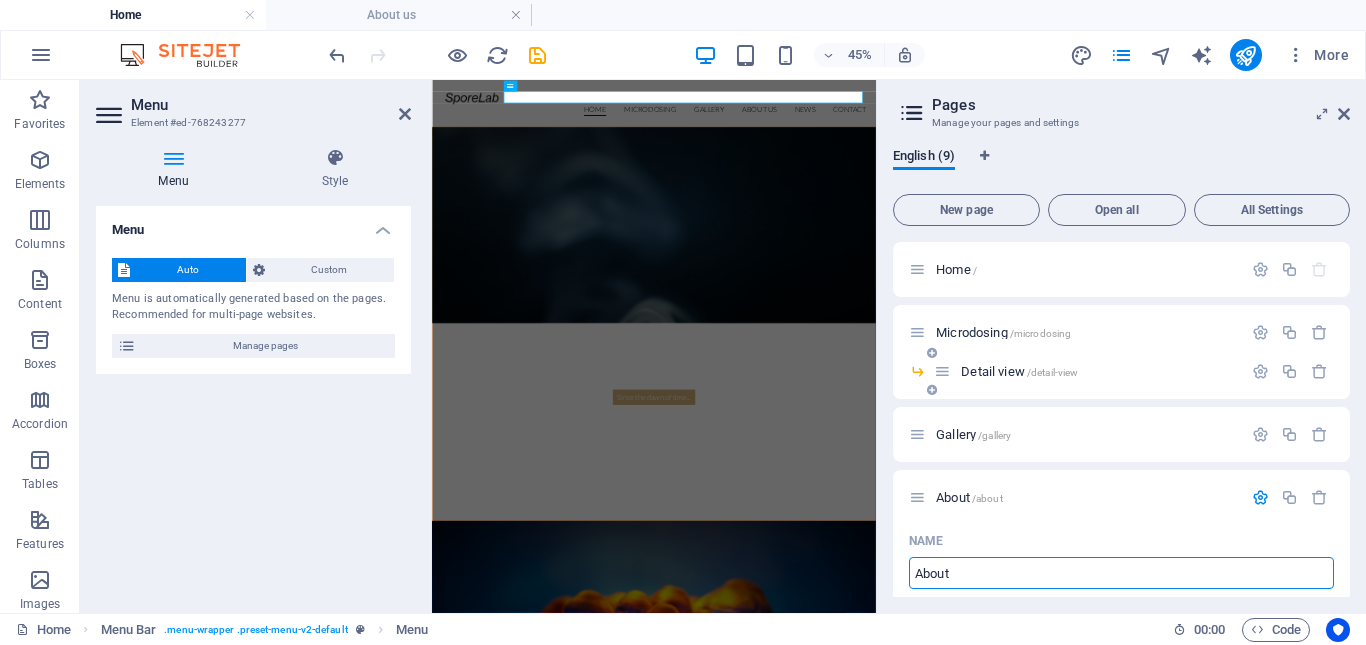 type on "About" 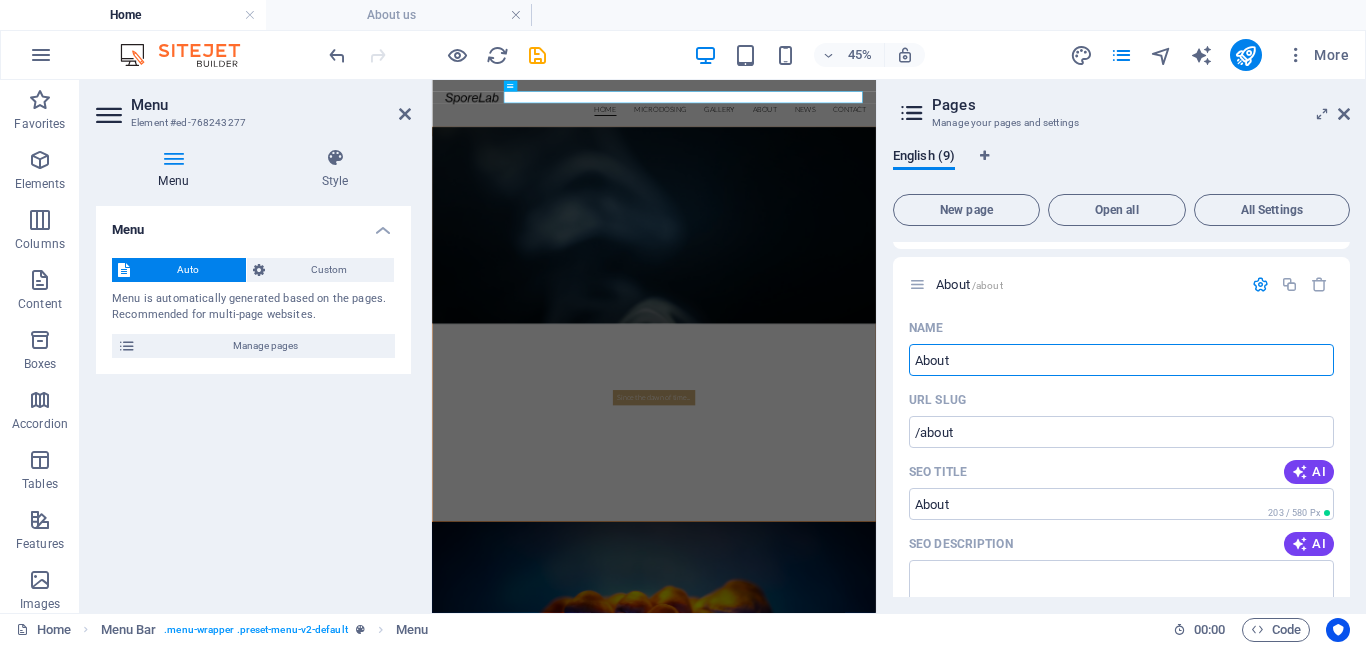 scroll, scrollTop: 0, scrollLeft: 0, axis: both 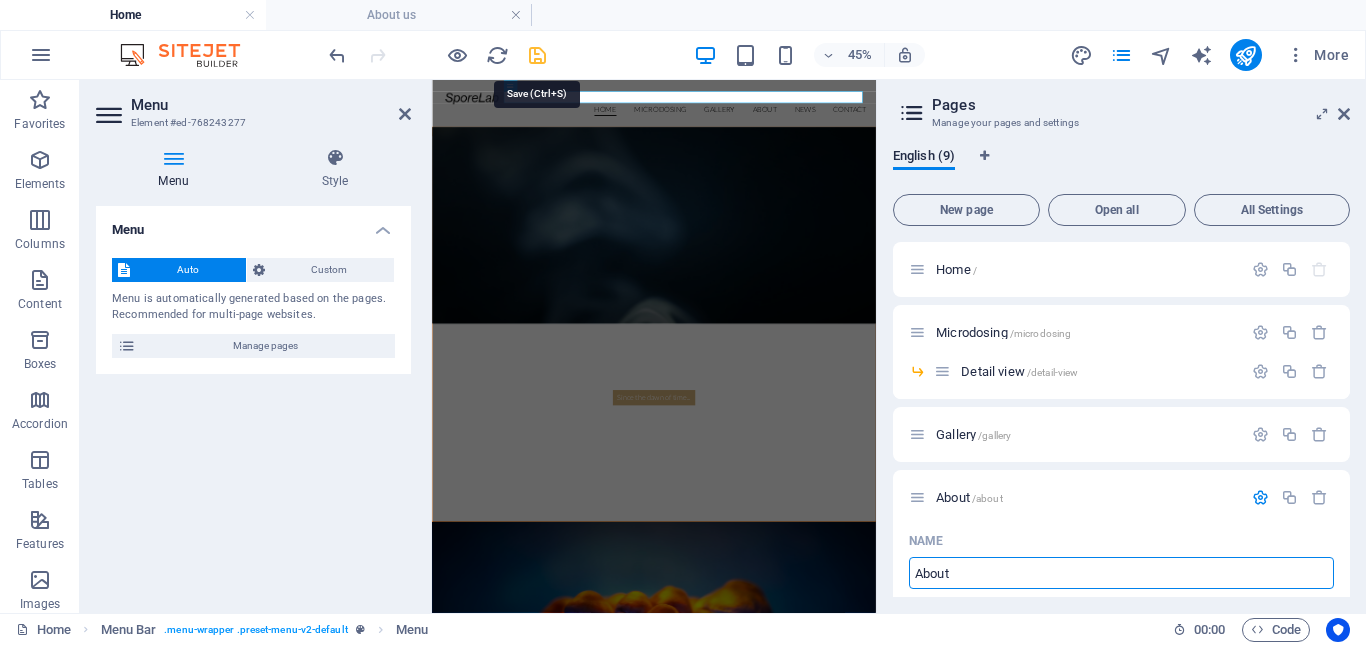 type on "About" 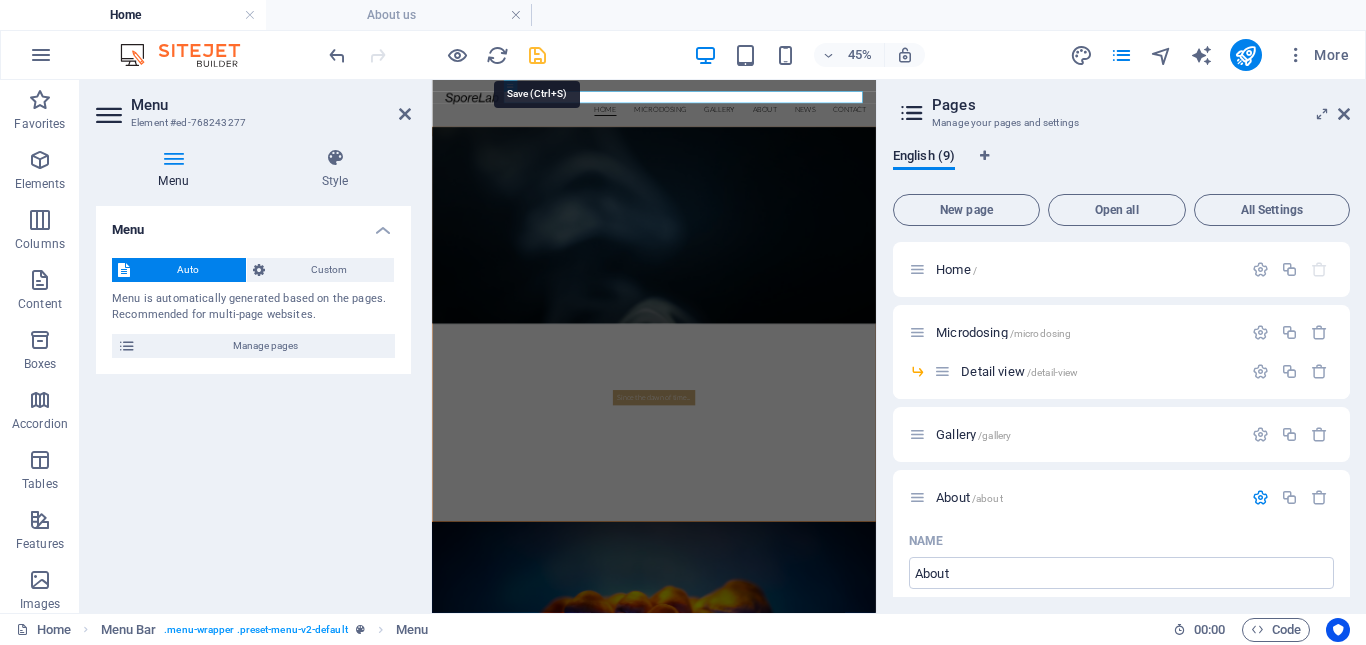 click at bounding box center [537, 55] 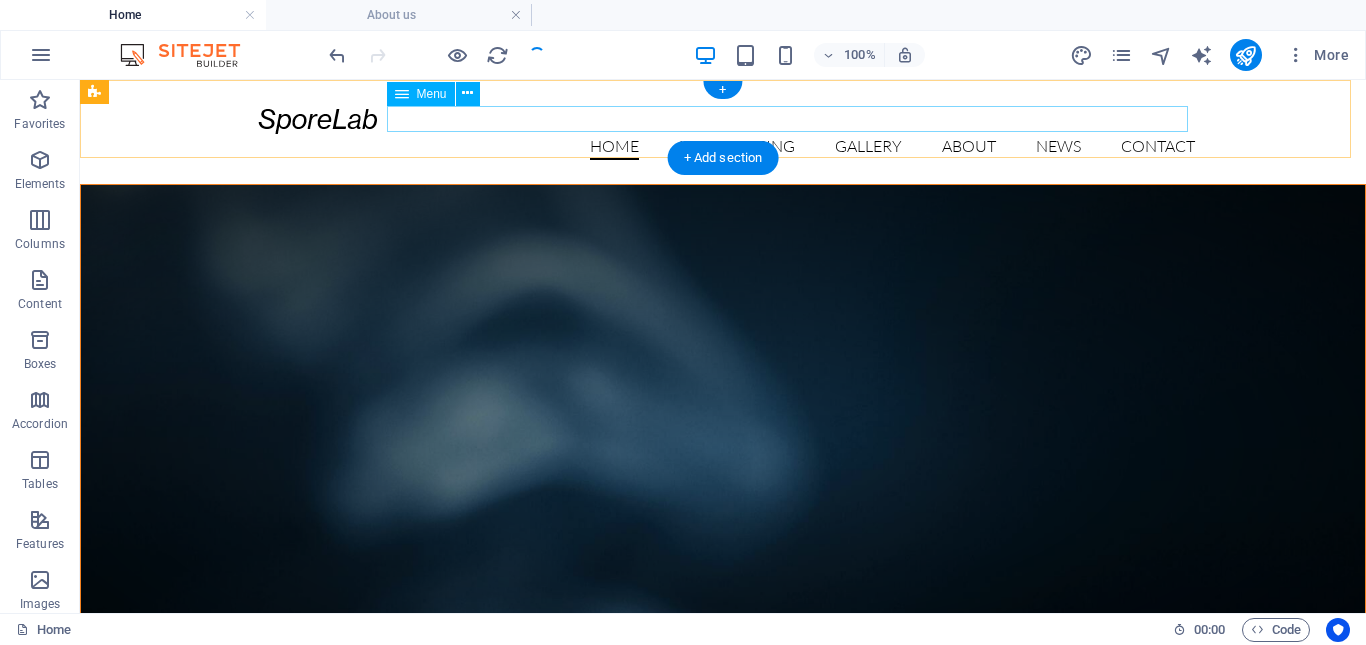 click on "Home Microdosing Detail view Gallery About News Contact" at bounding box center [723, 147] 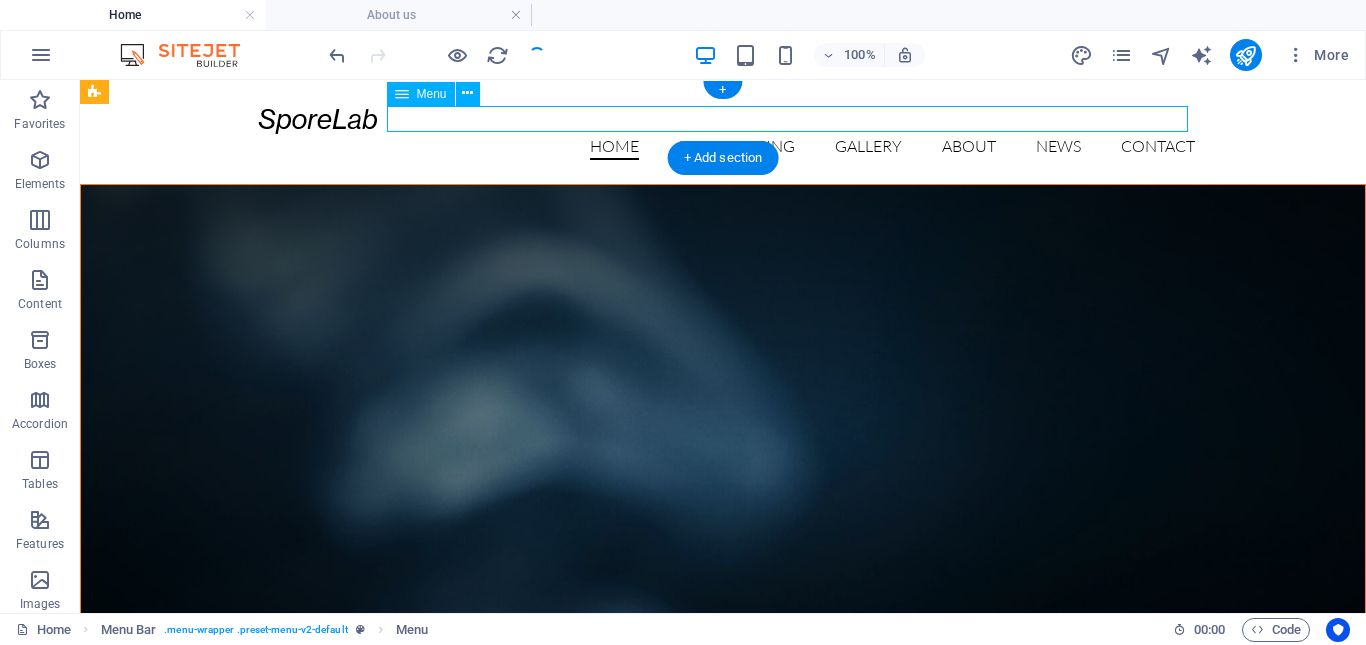 click on "Home Microdosing Detail view Gallery About News Contact" at bounding box center (723, 147) 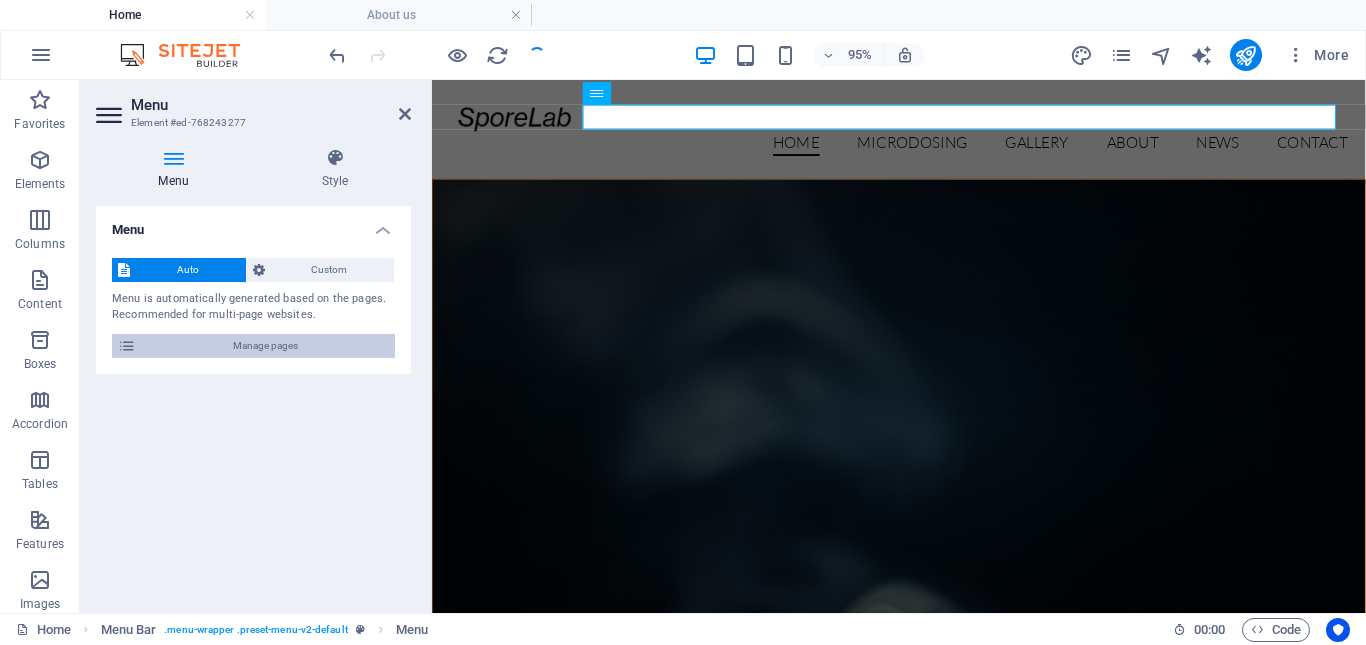 click on "Manage pages" at bounding box center [265, 346] 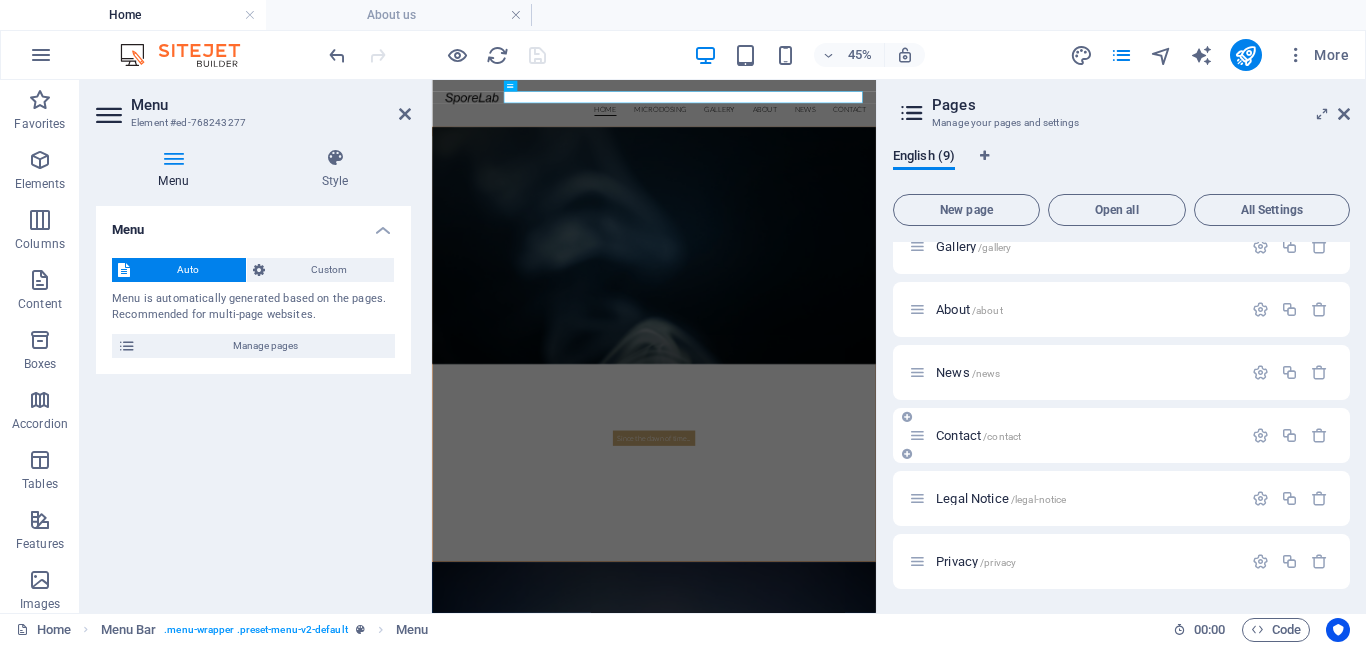 scroll, scrollTop: 0, scrollLeft: 0, axis: both 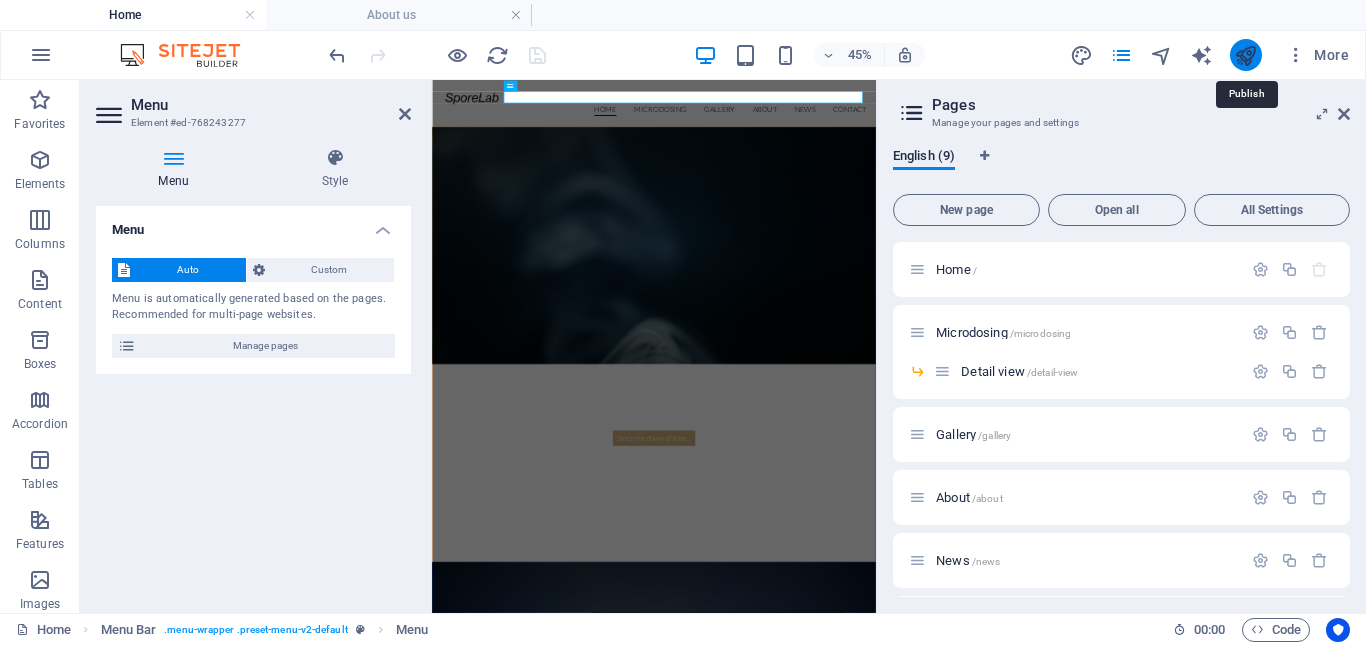 click at bounding box center (1245, 55) 